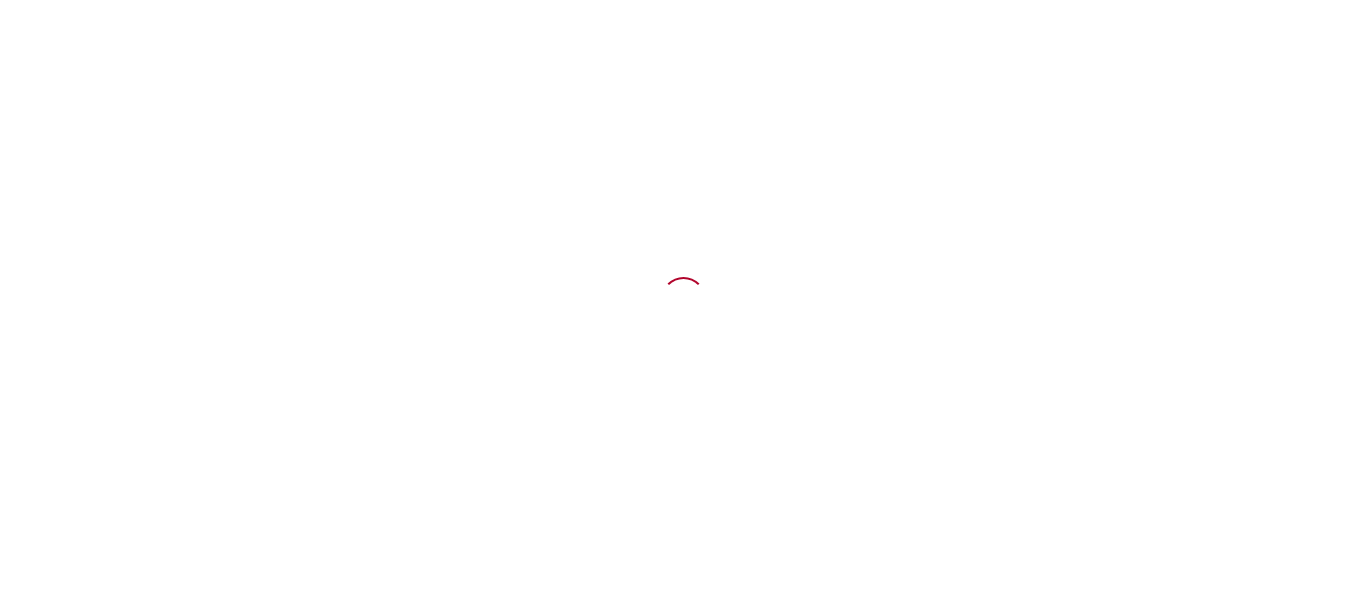 scroll, scrollTop: 0, scrollLeft: 0, axis: both 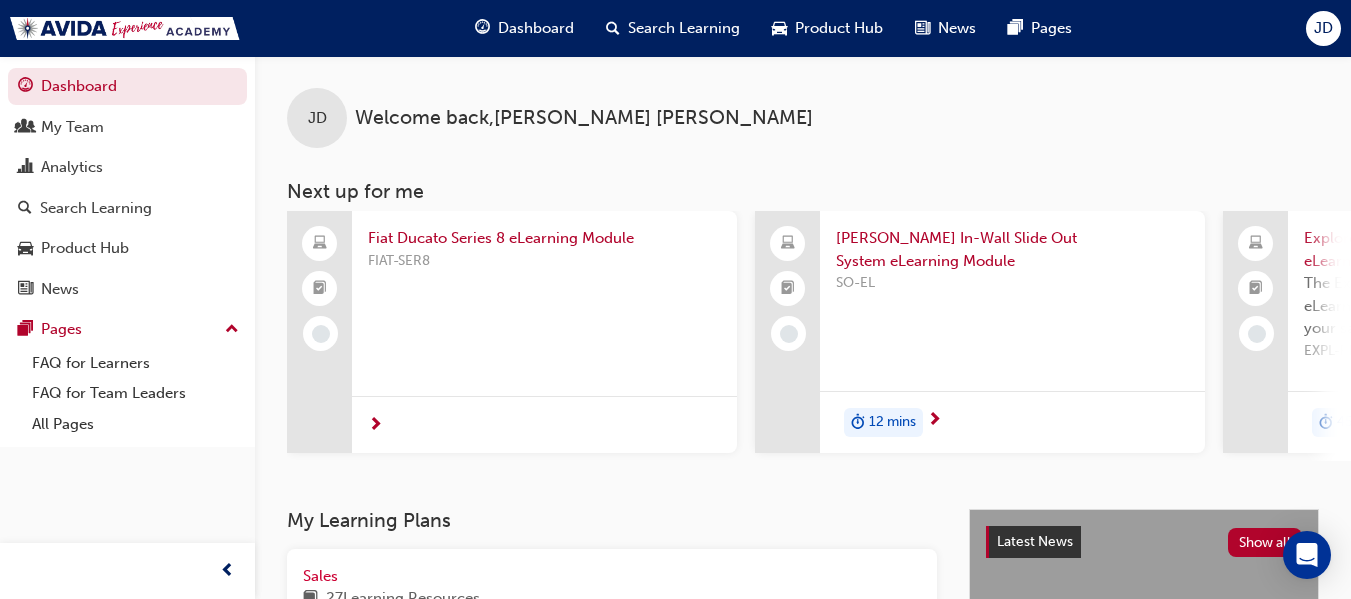 click on "Fiat Ducato Series 8 eLearning Module" at bounding box center [544, 238] 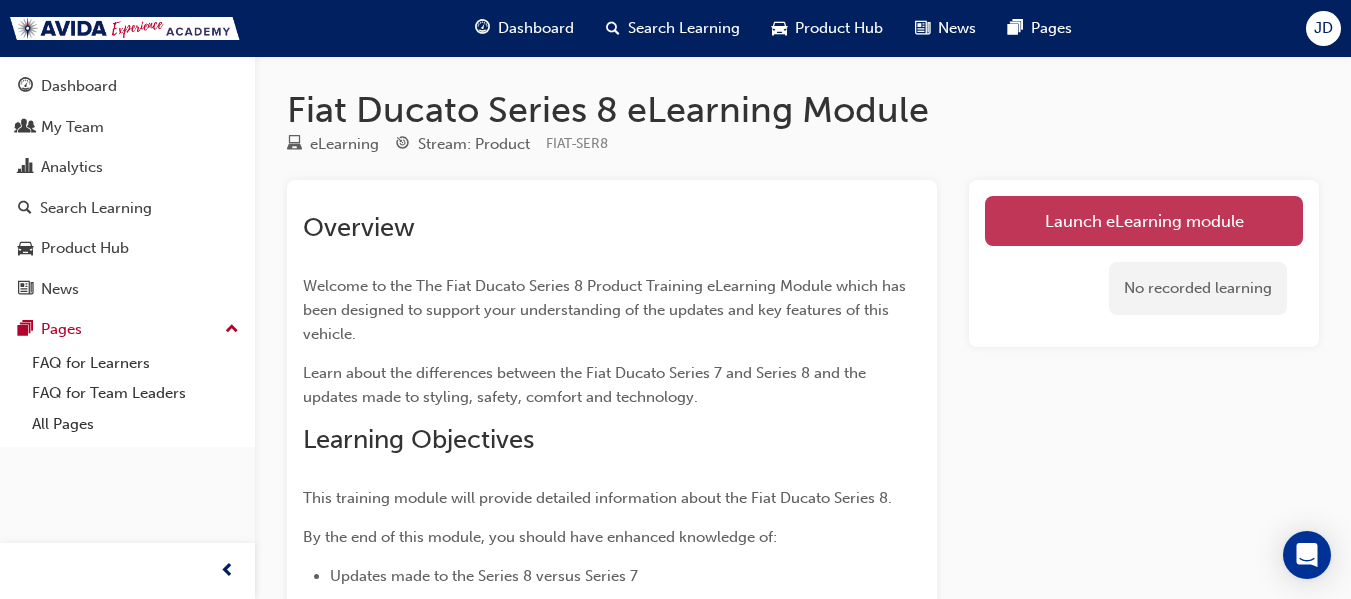click on "Launch eLearning module" at bounding box center [1144, 221] 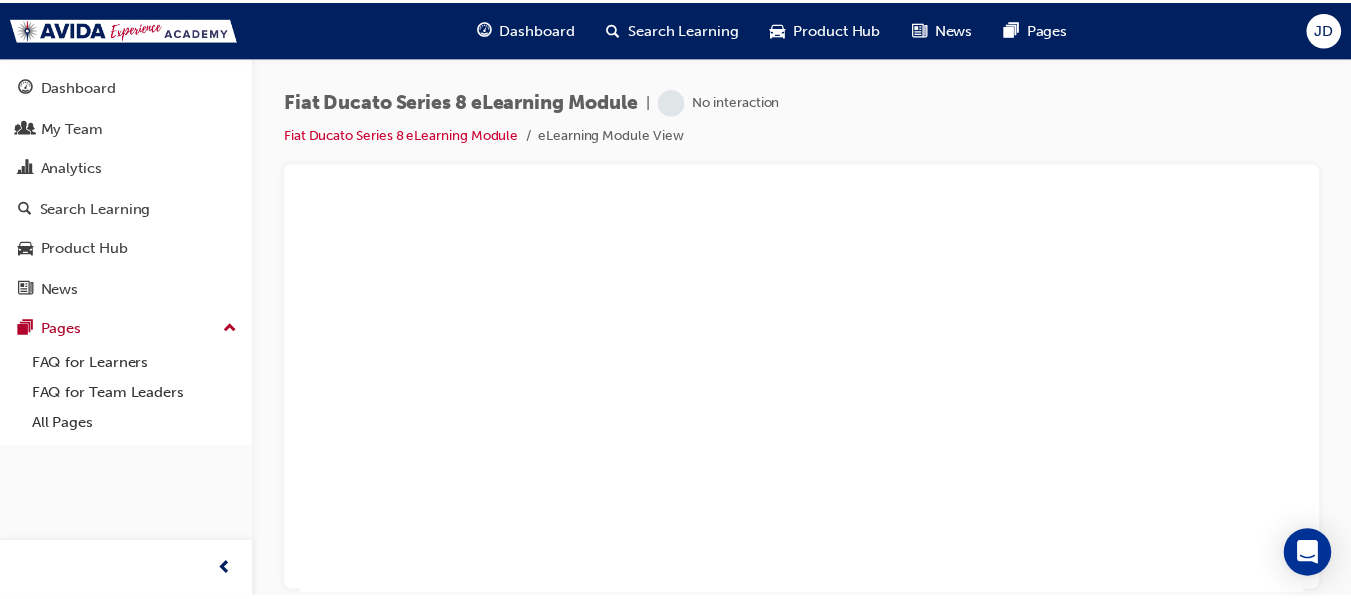 scroll, scrollTop: 0, scrollLeft: 0, axis: both 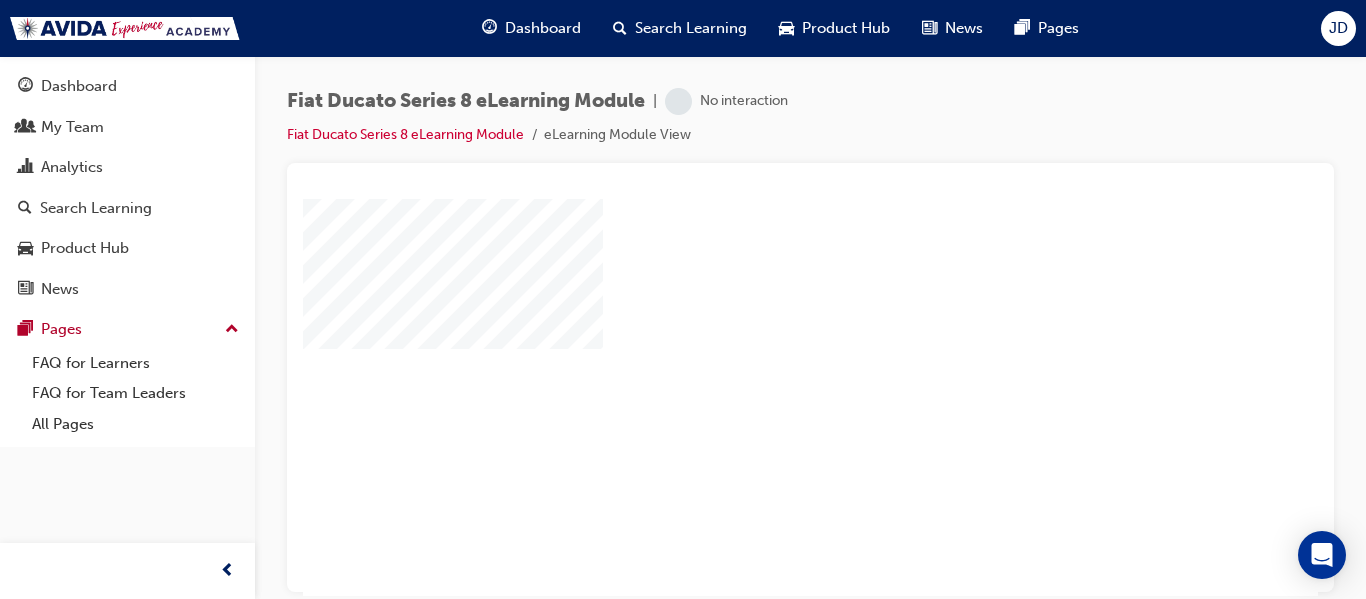 click at bounding box center (753, 339) 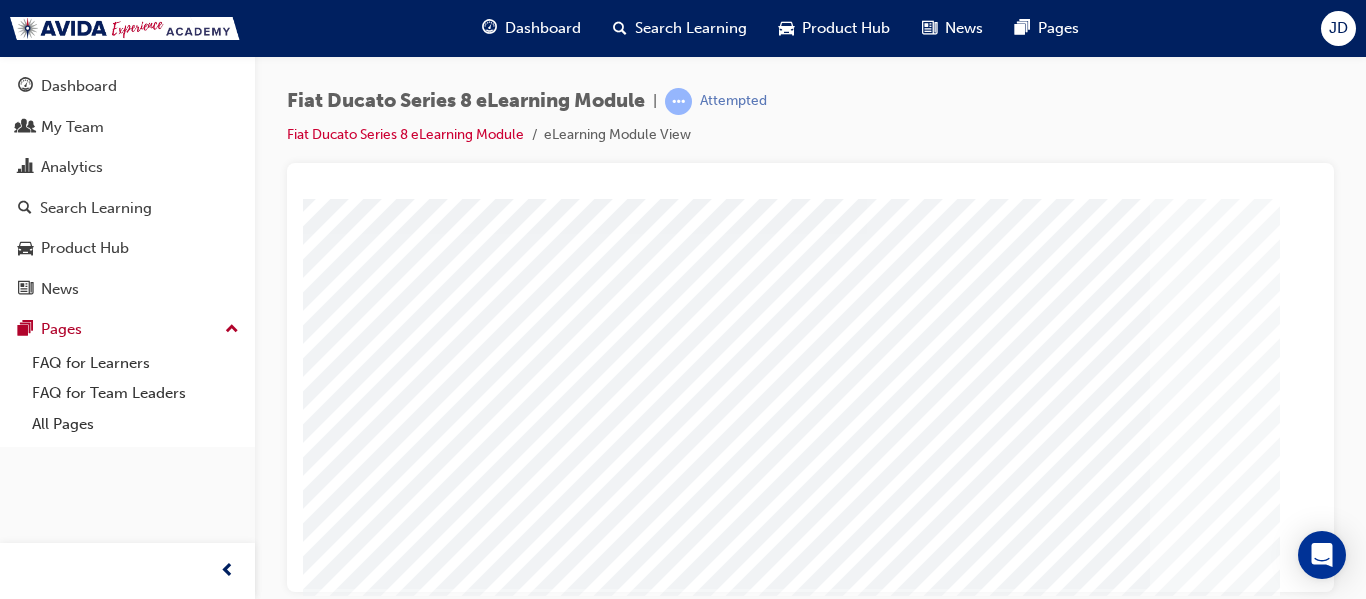 scroll, scrollTop: 338, scrollLeft: 0, axis: vertical 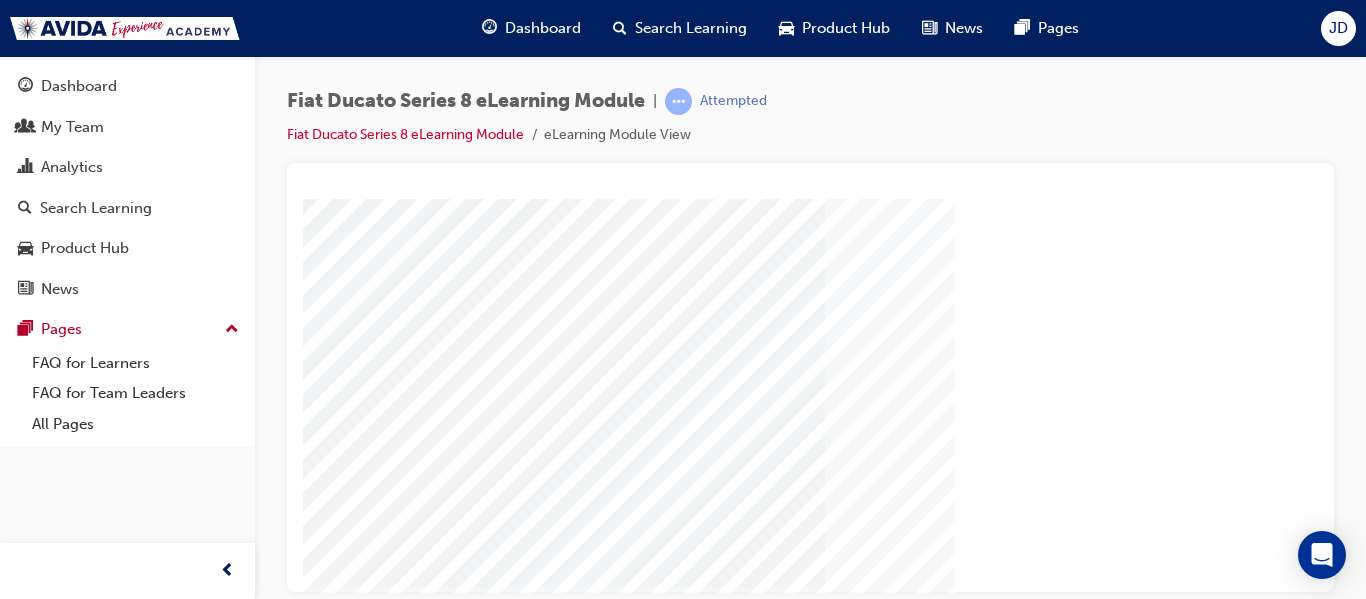 click at bounding box center [48, 2431] 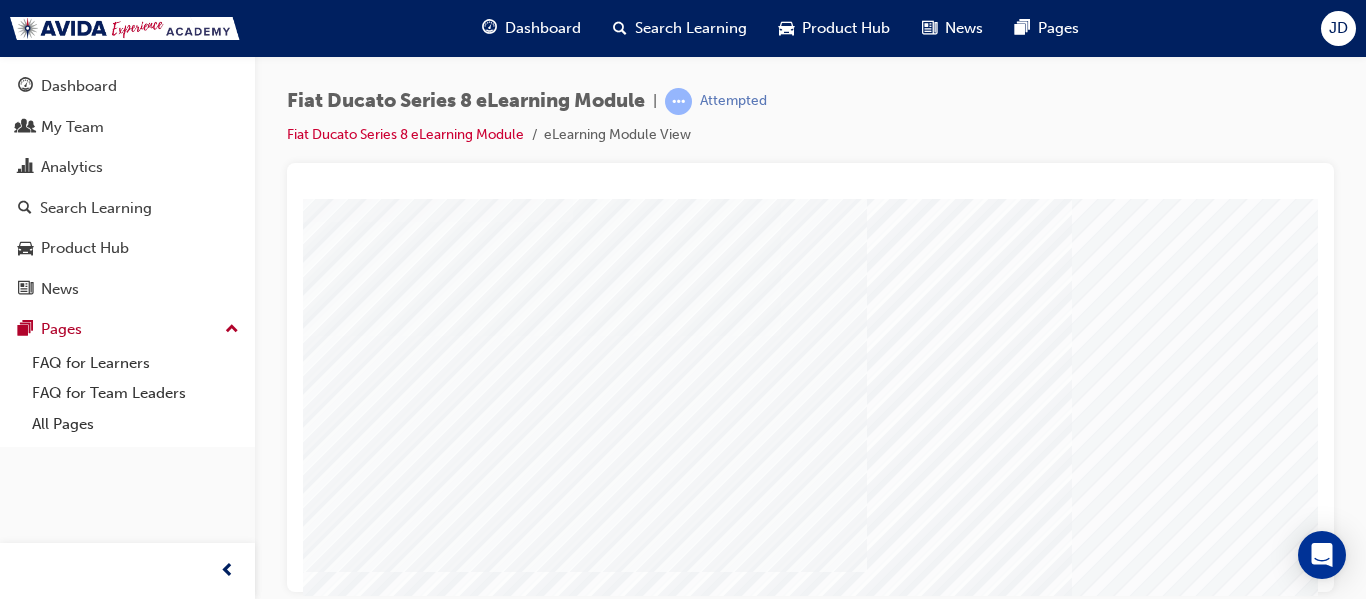 scroll, scrollTop: 300, scrollLeft: 0, axis: vertical 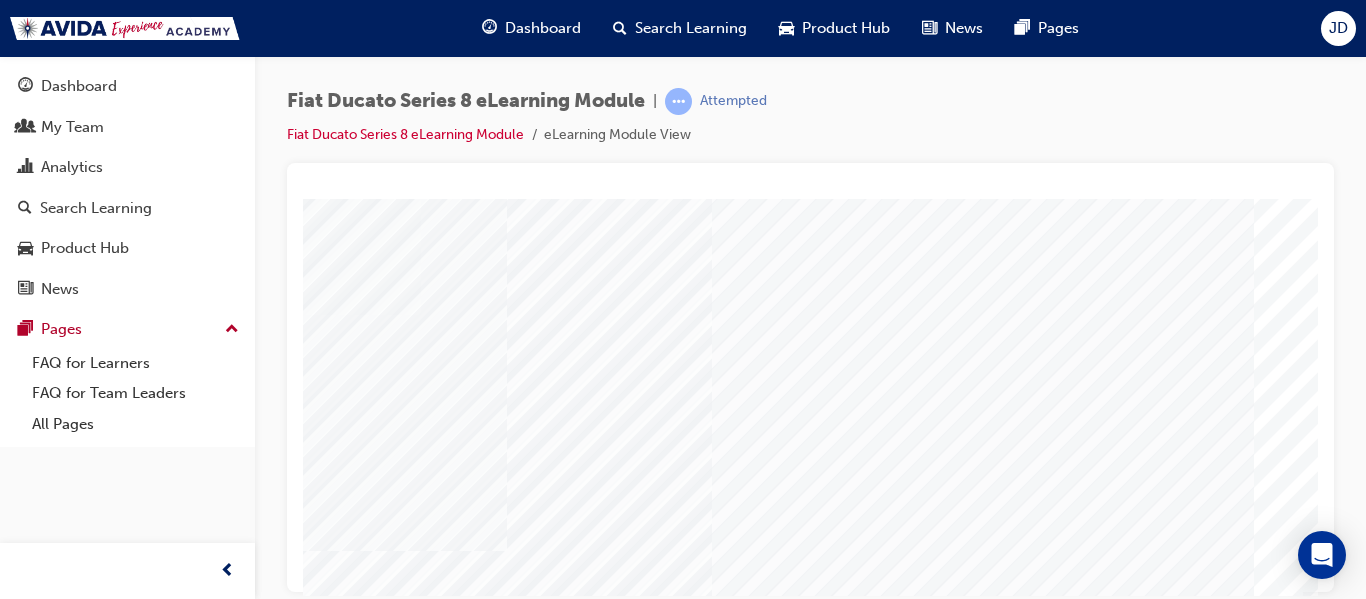 click at bounding box center (13, 1540) 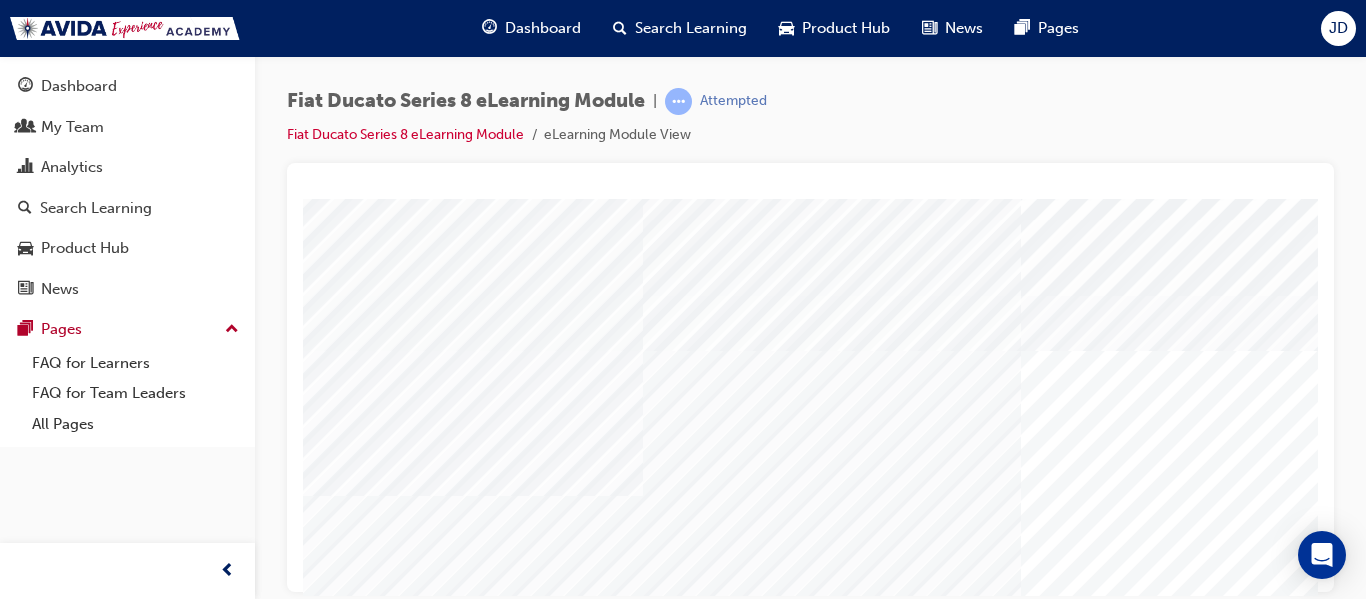 scroll, scrollTop: 338, scrollLeft: 0, axis: vertical 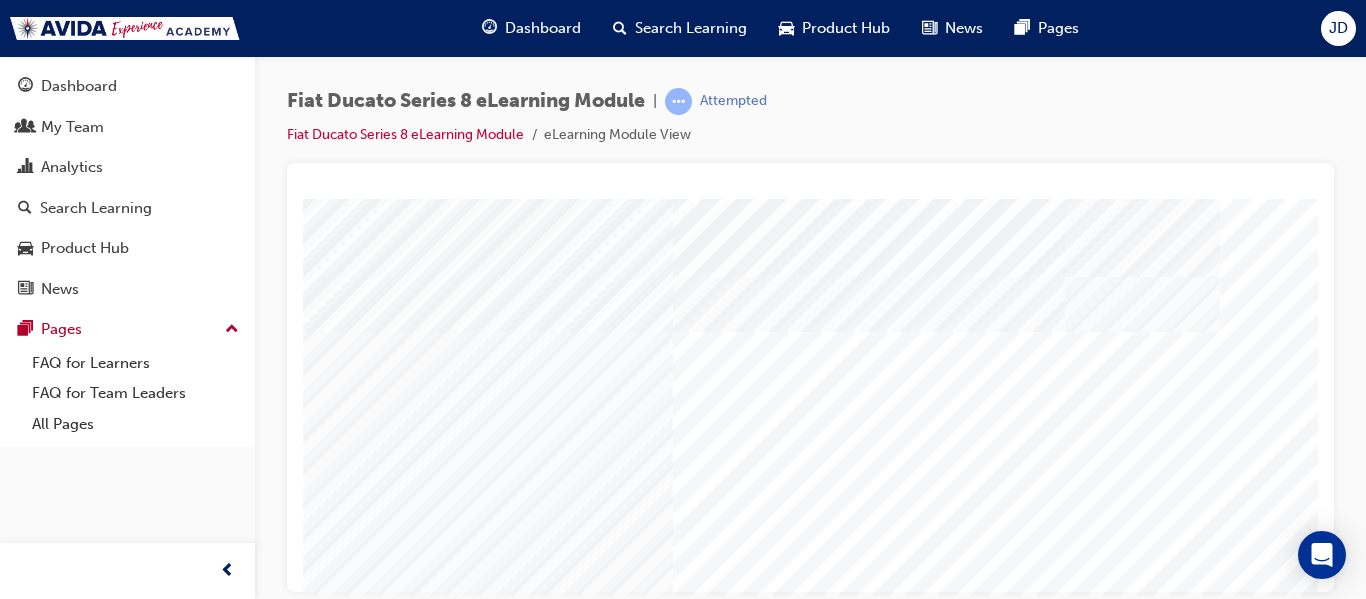 click at bounding box center (25, 2130) 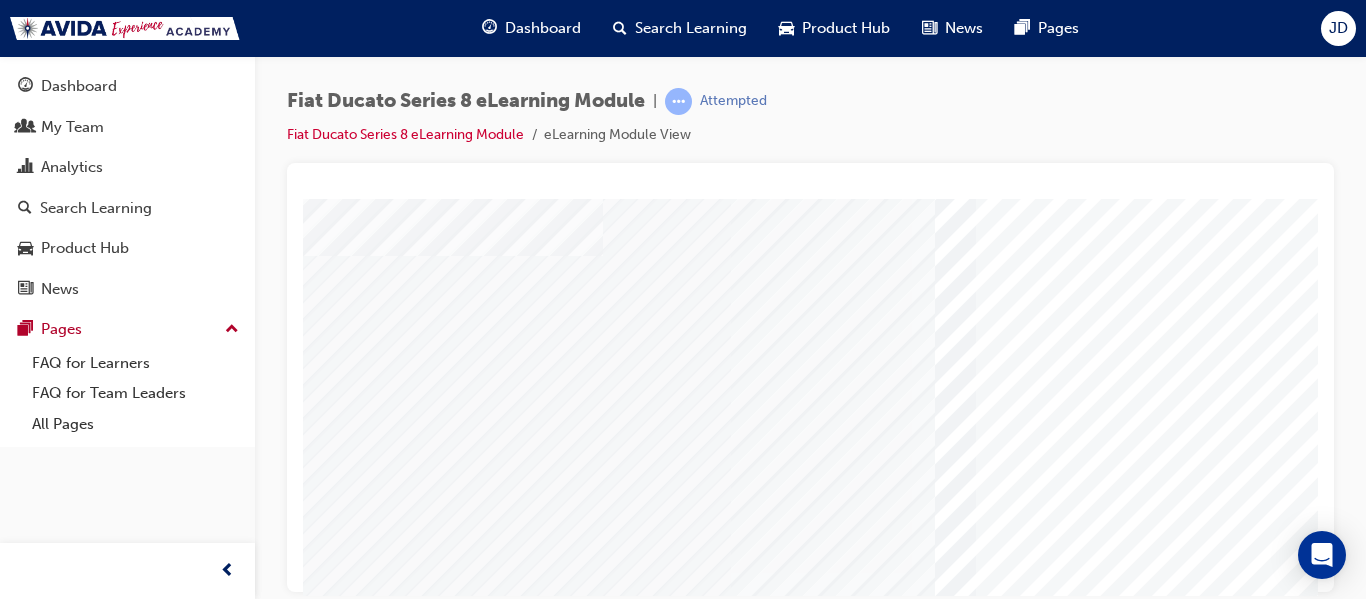 scroll, scrollTop: 200, scrollLeft: 0, axis: vertical 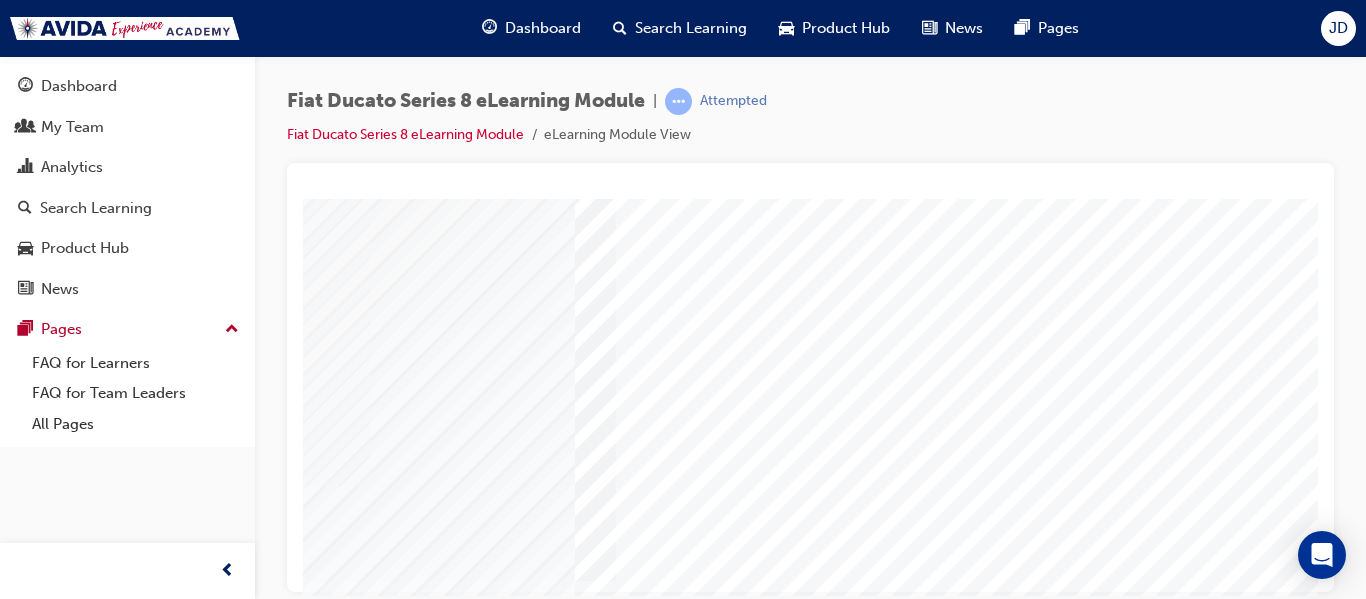 click at bounding box center [13, 2753] 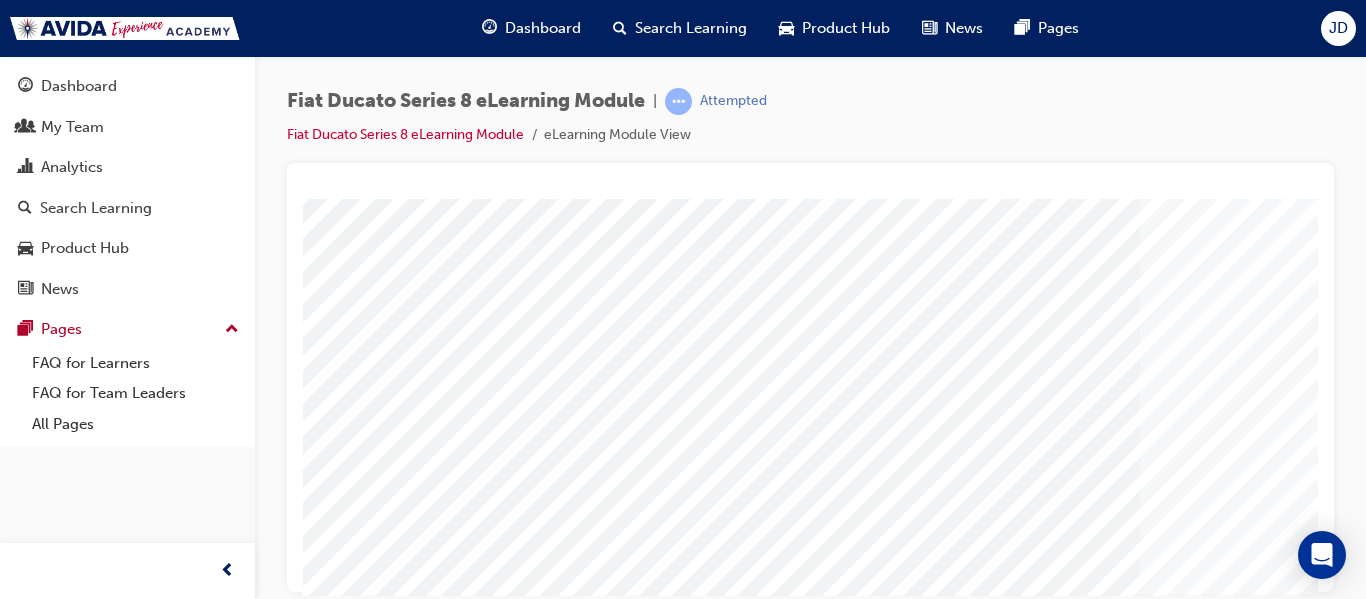 scroll, scrollTop: 338, scrollLeft: 0, axis: vertical 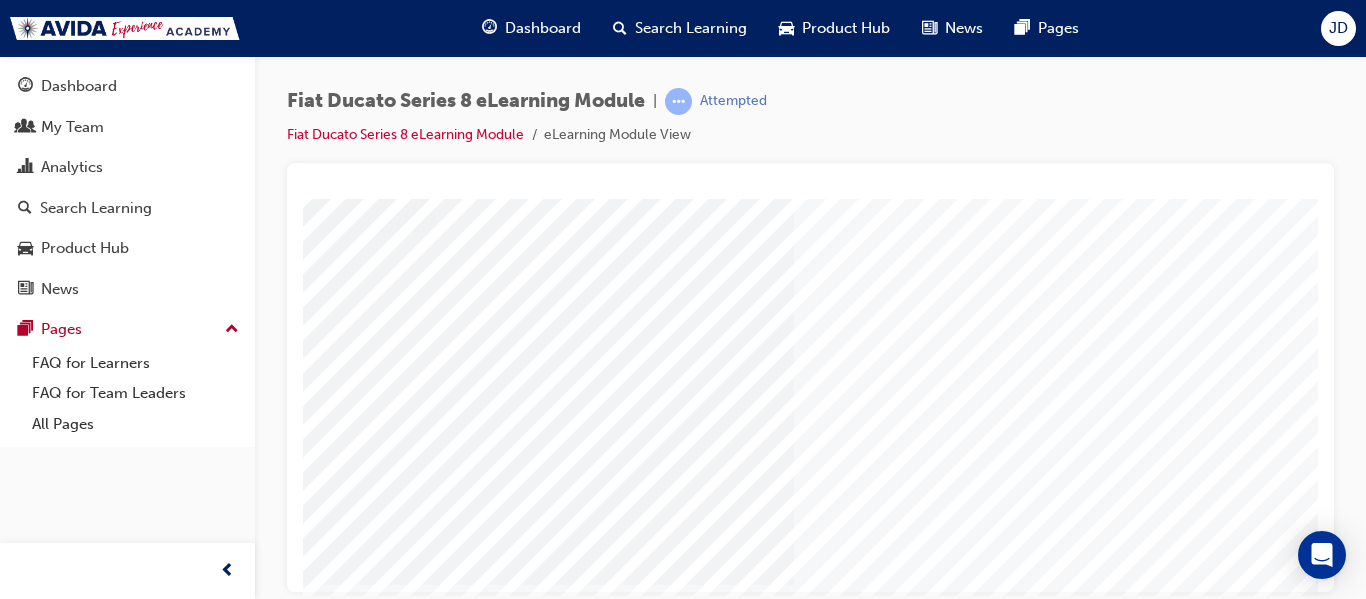 click at bounding box center [27, 2481] 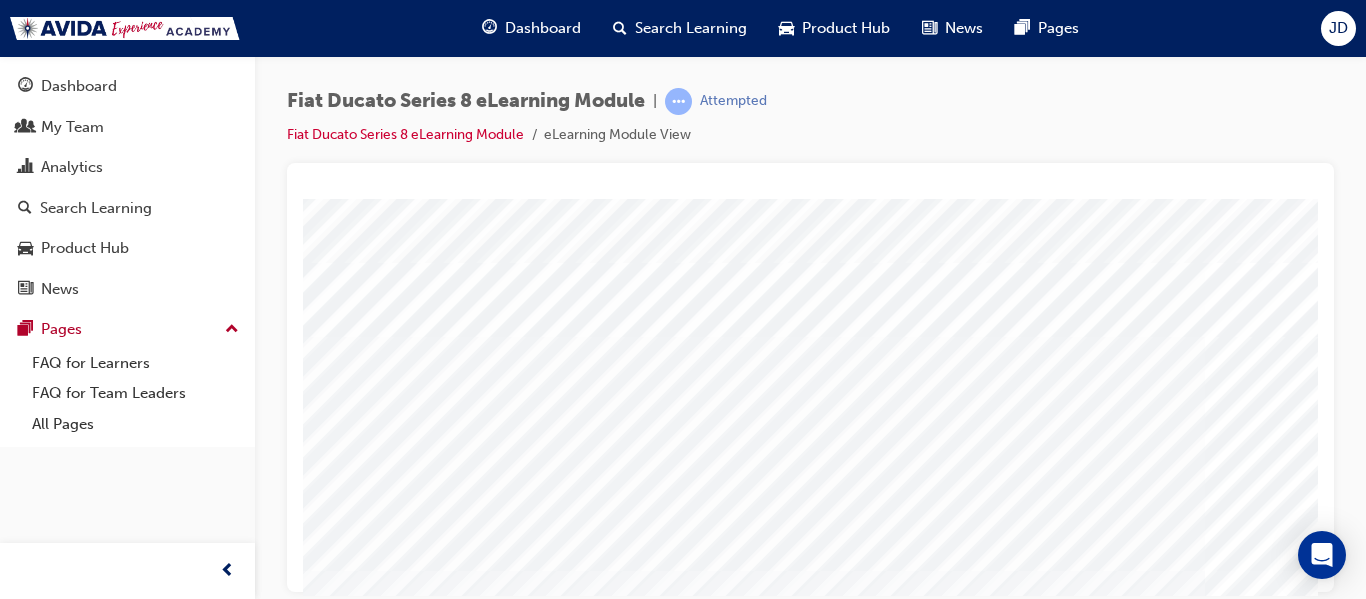 scroll, scrollTop: 200, scrollLeft: 0, axis: vertical 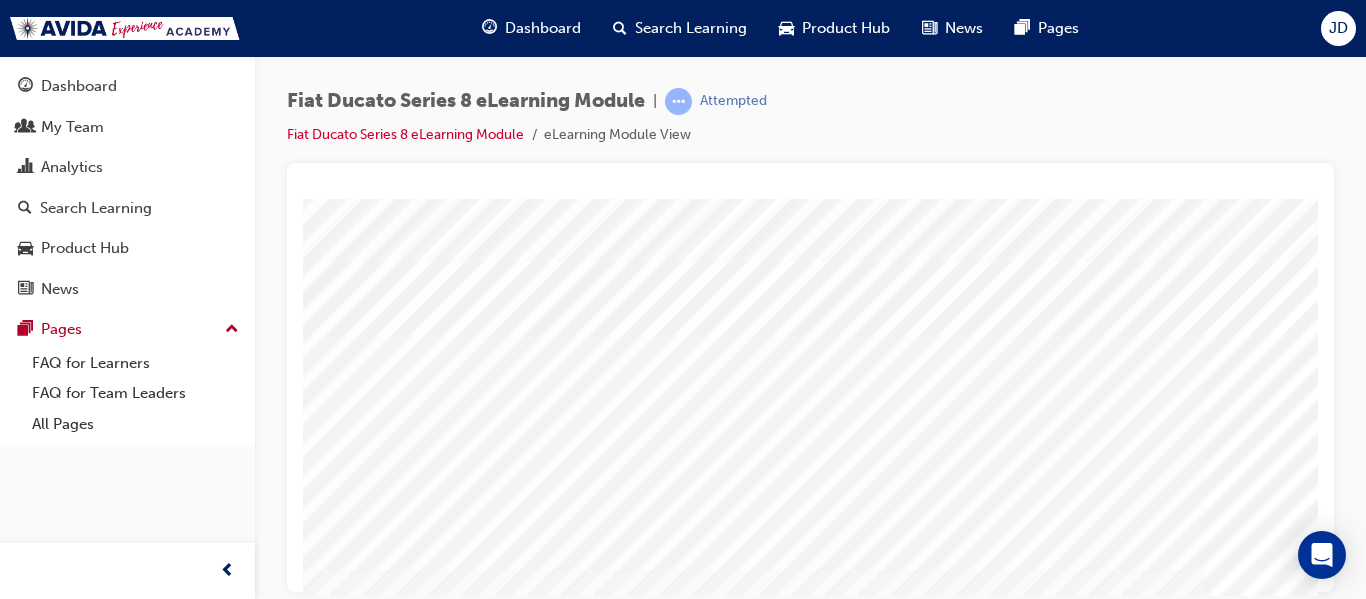 click at bounding box center [494, 3021] 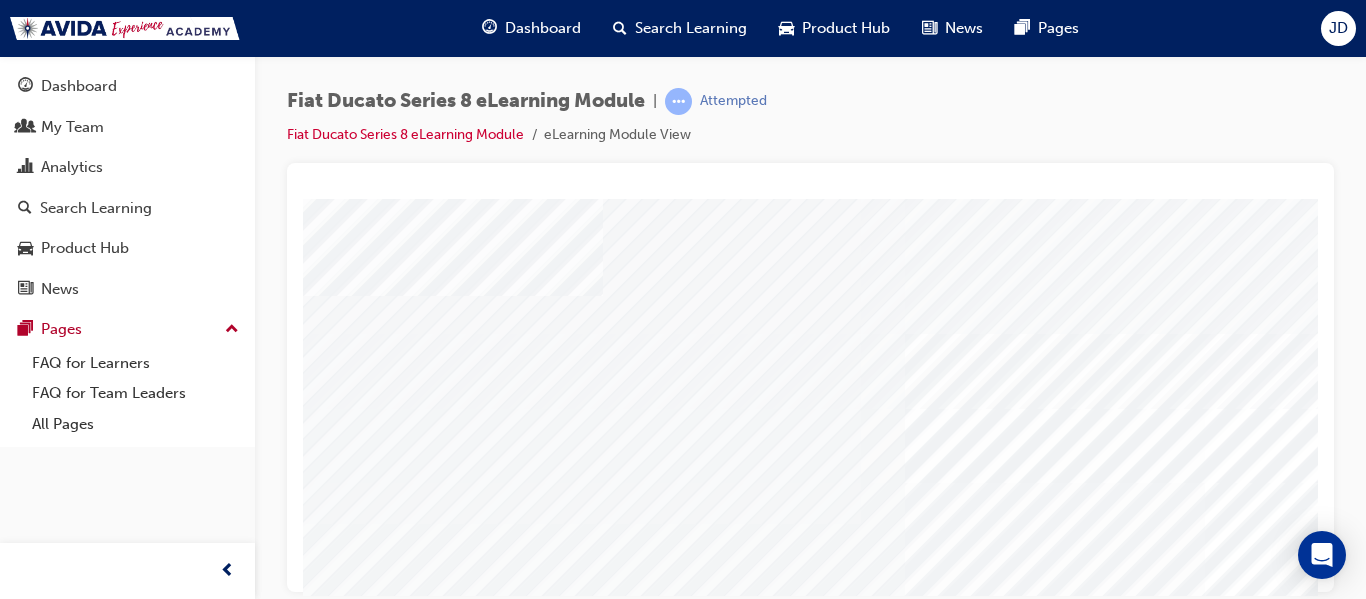scroll, scrollTop: 200, scrollLeft: 0, axis: vertical 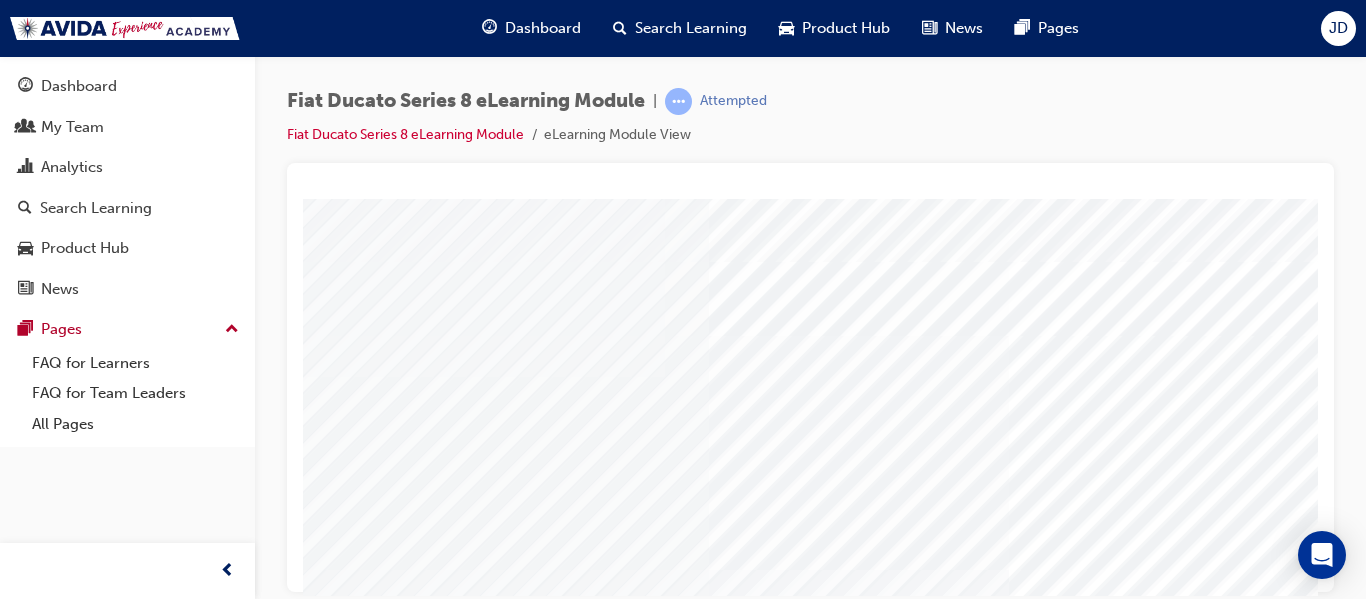 click at bounding box center [298, 3080] 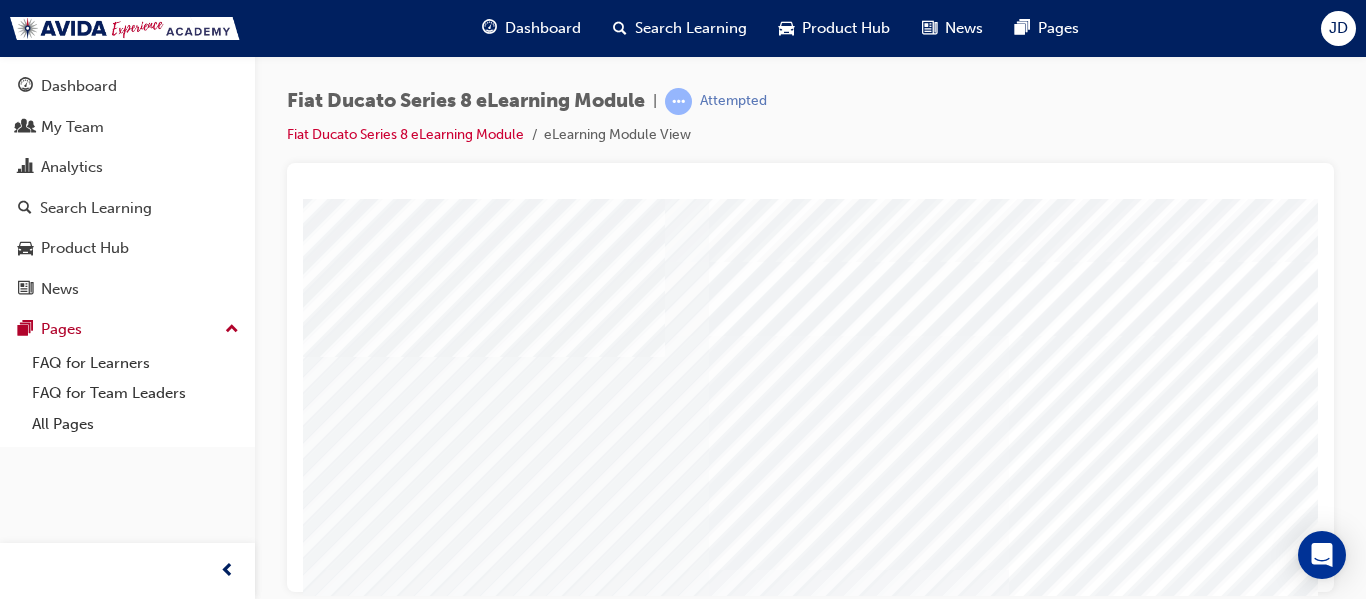 click at bounding box center [298, 3139] 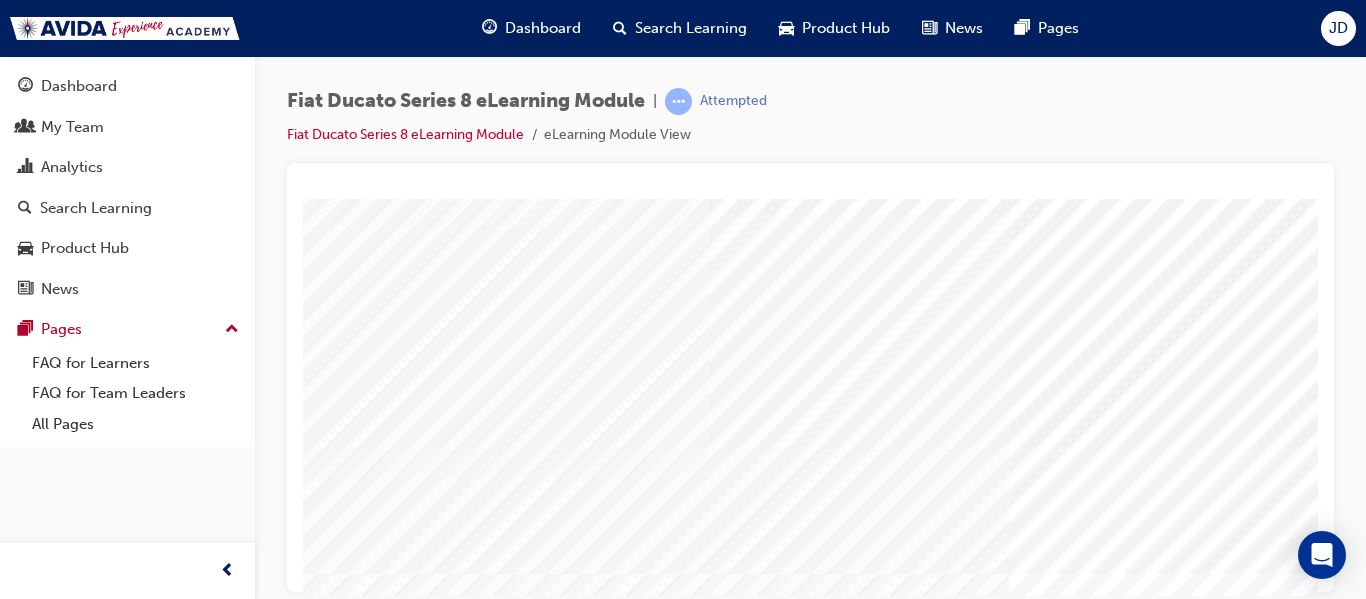 scroll, scrollTop: 338, scrollLeft: 196, axis: both 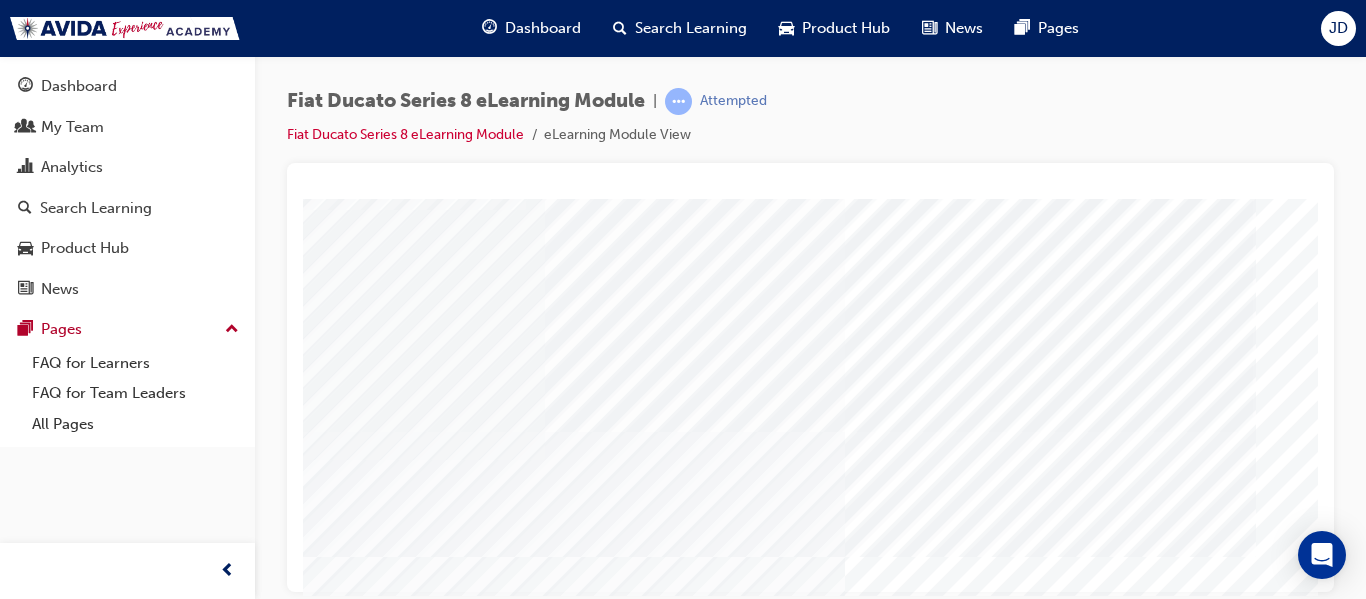 click at bounding box center [13, 1667] 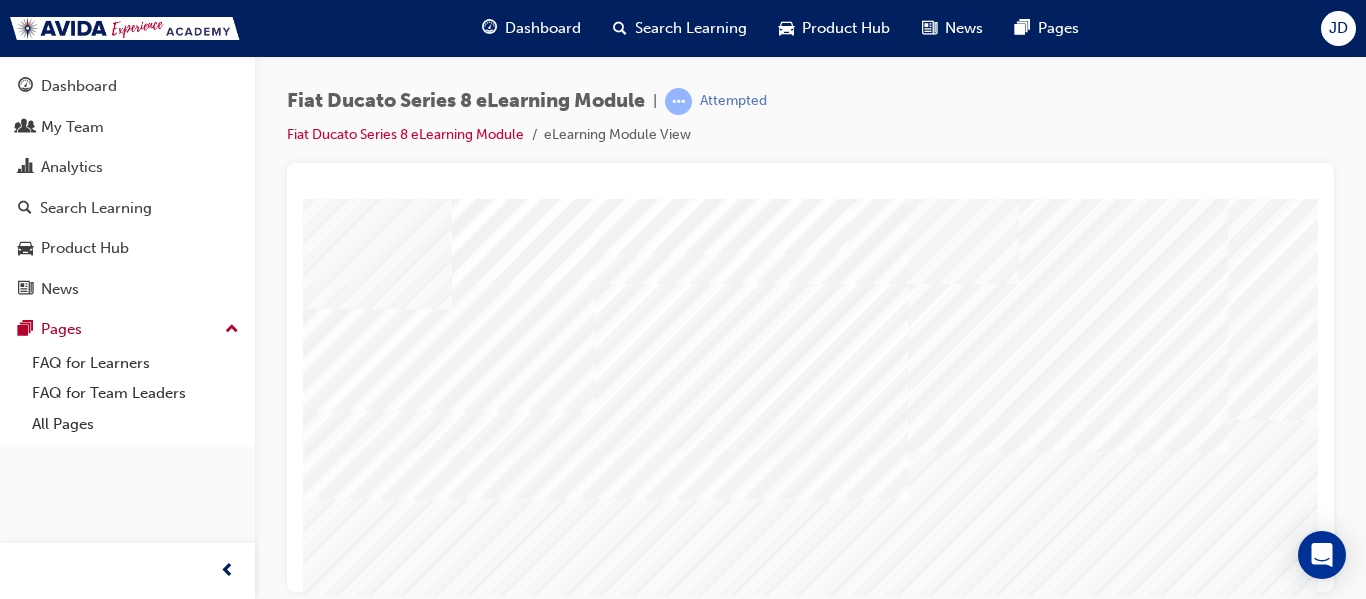 scroll, scrollTop: 200, scrollLeft: 0, axis: vertical 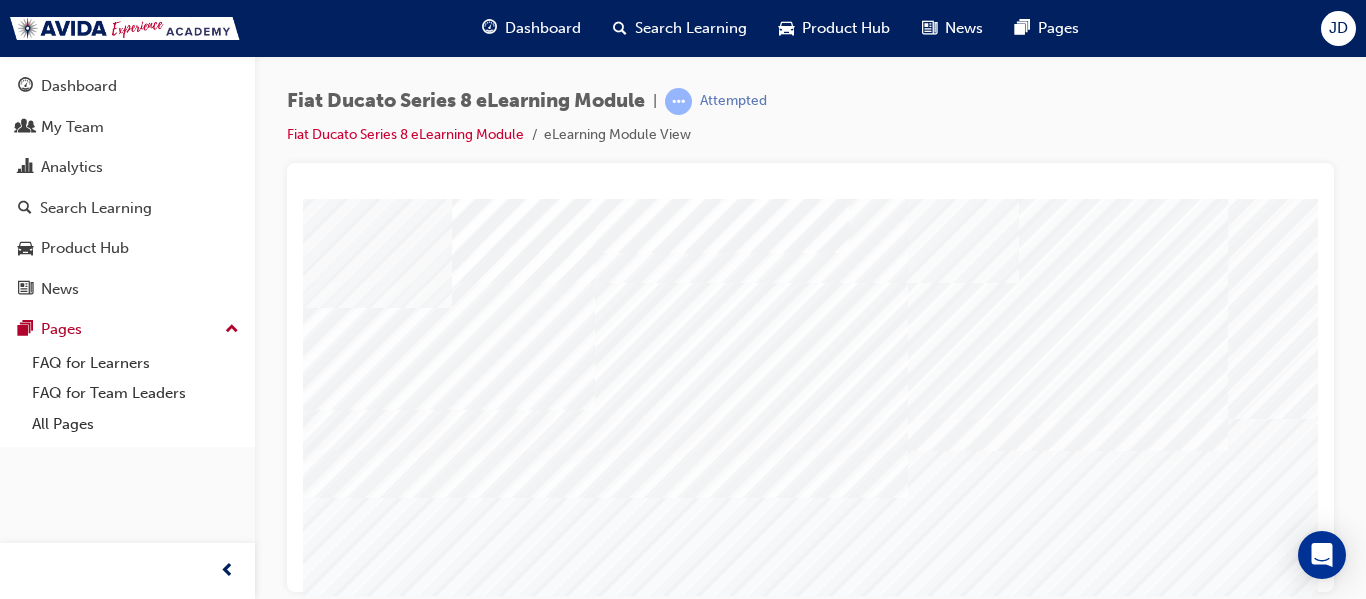 click at bounding box center (326, 3663) 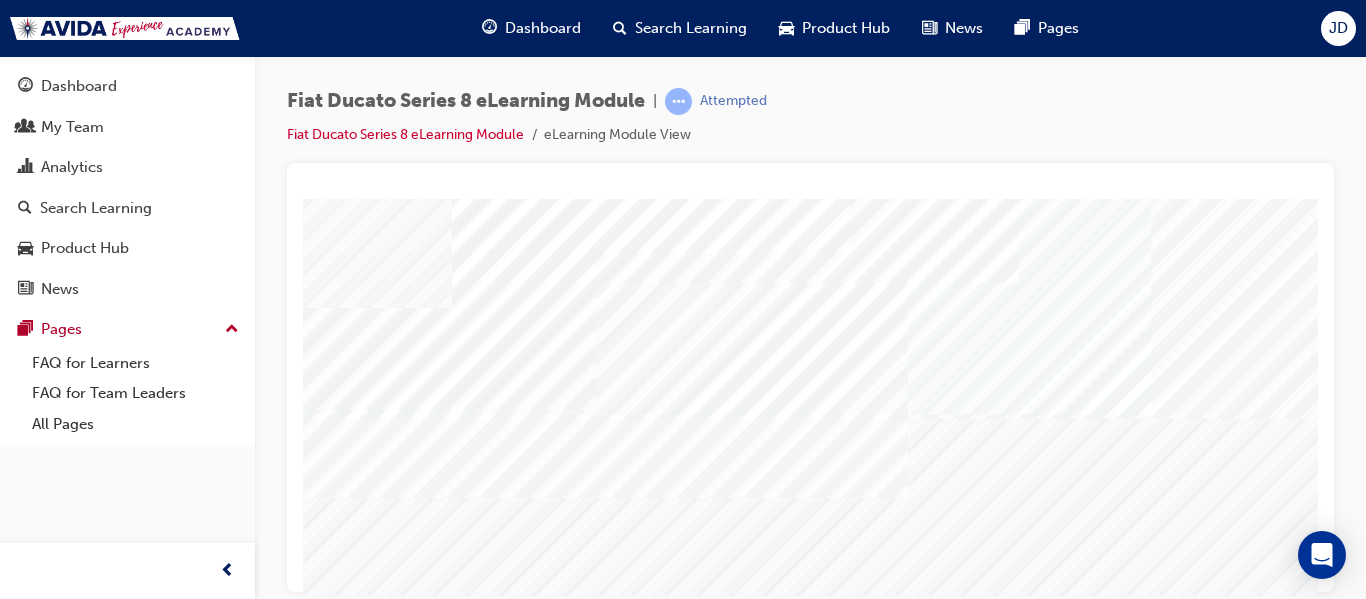 click at bounding box center (326, 3802) 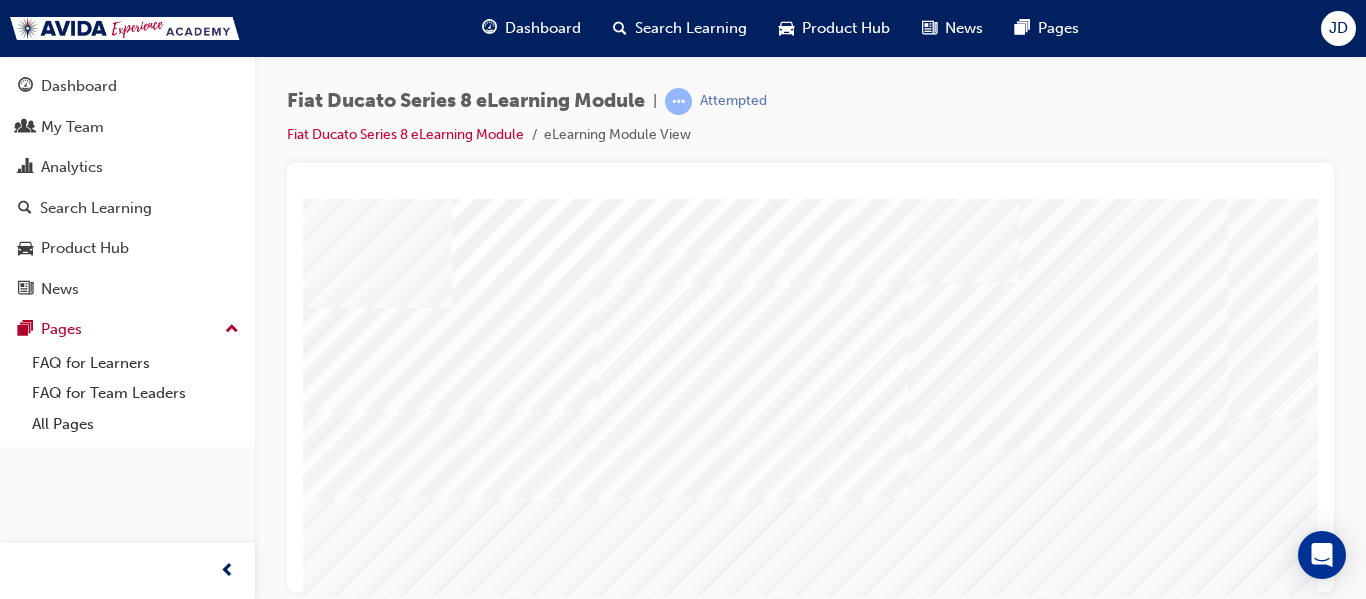 click at bounding box center (326, 3755) 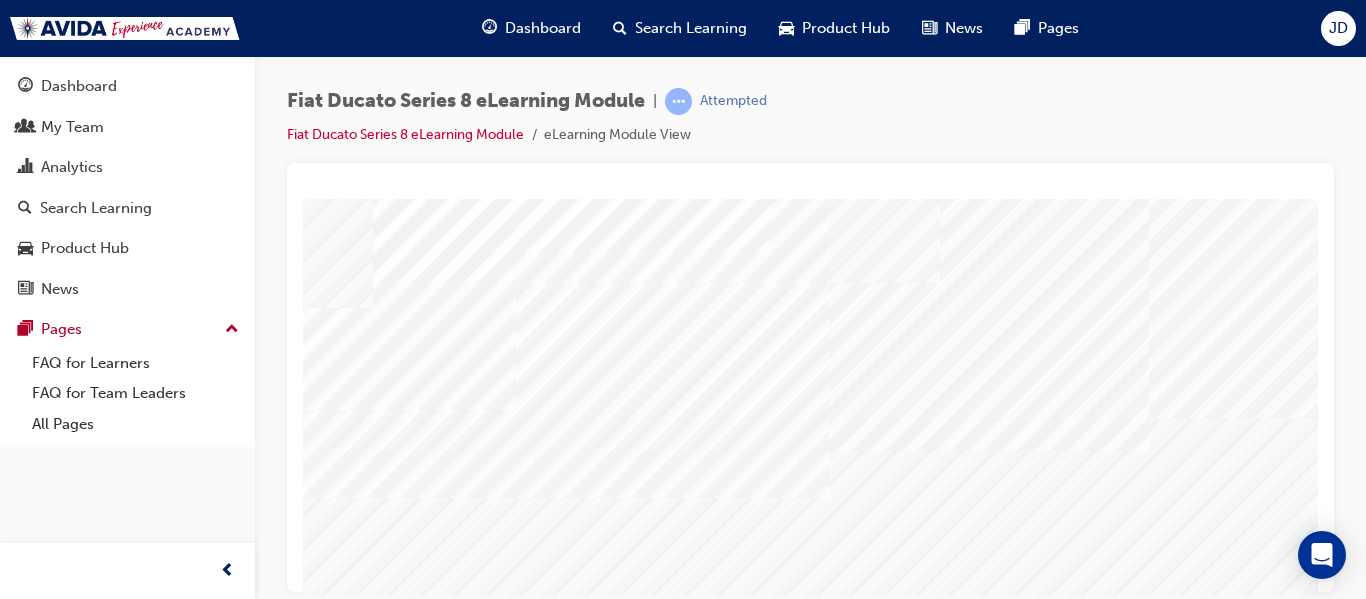 scroll, scrollTop: 200, scrollLeft: 96, axis: both 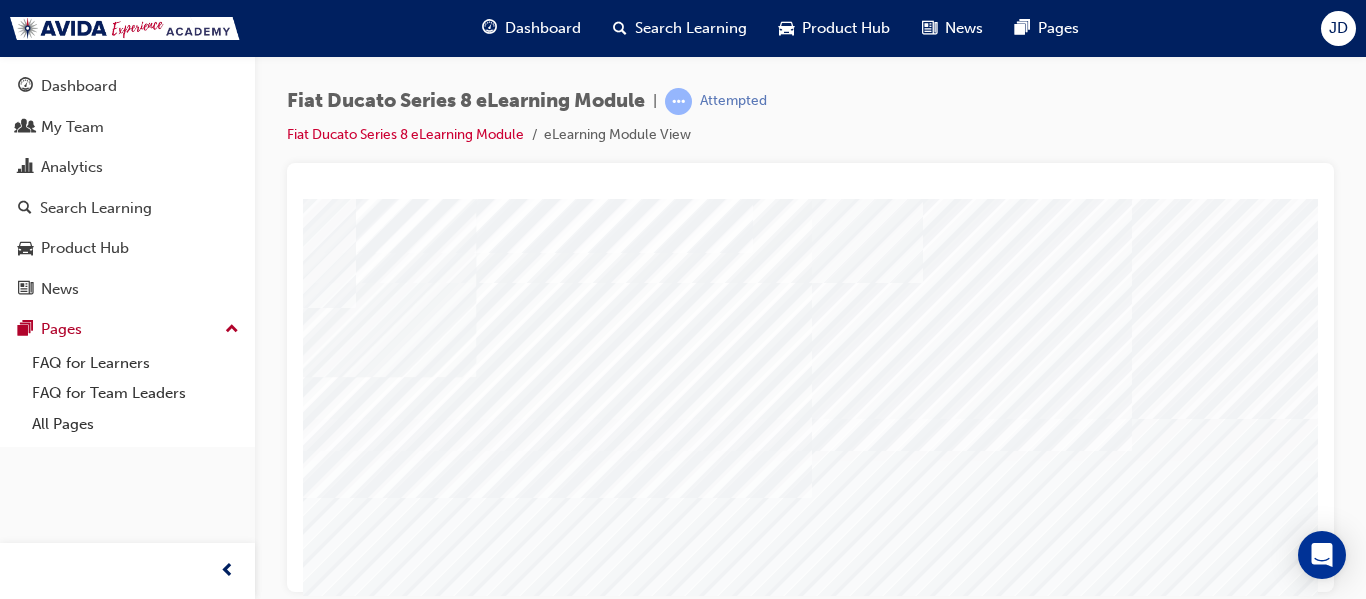 click at bounding box center (230, 4037) 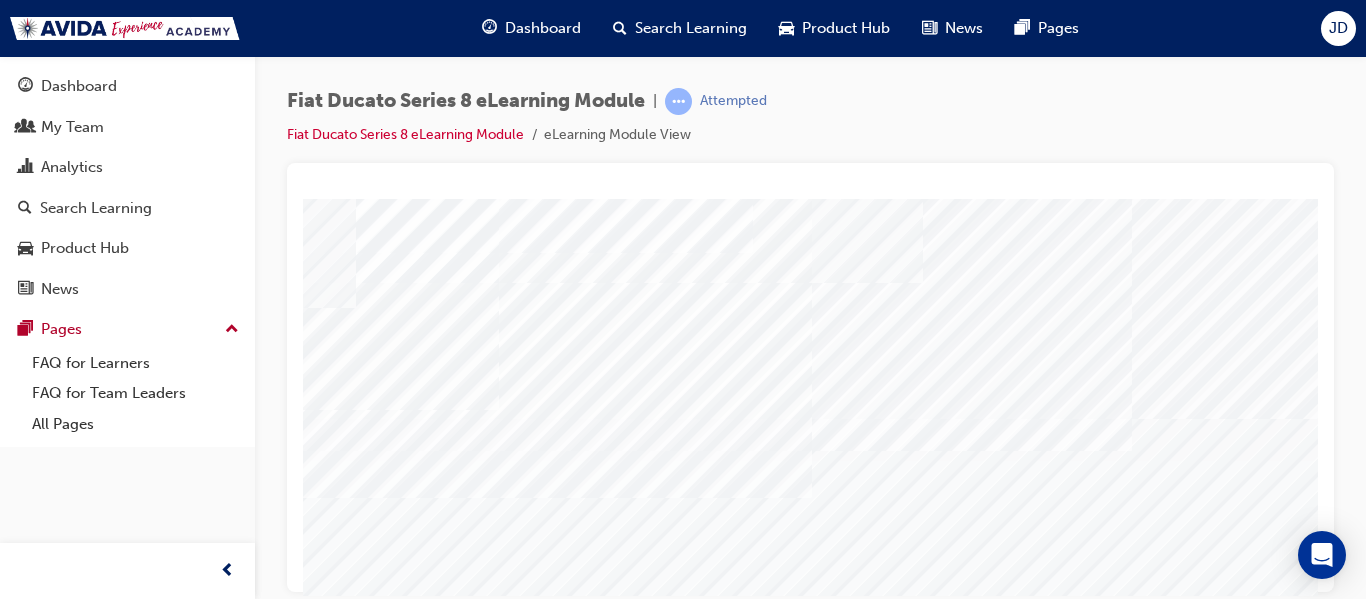 click at bounding box center [230, 3943] 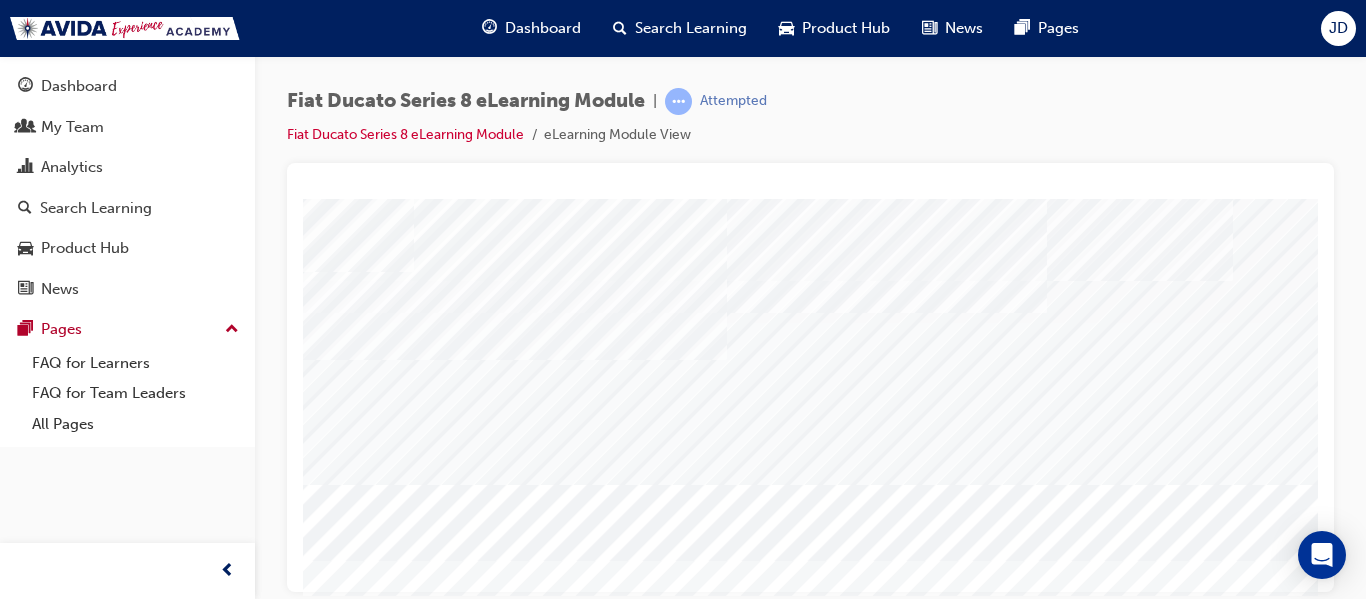 scroll, scrollTop: 338, scrollLeft: 360, axis: both 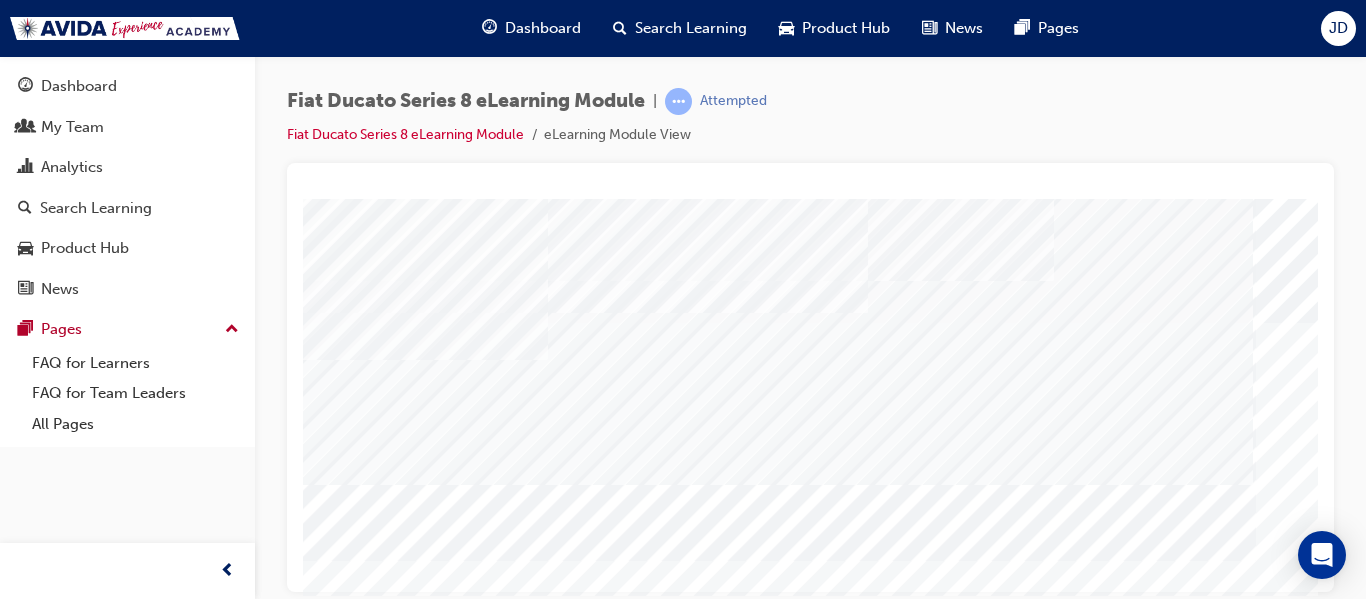 click at bounding box center (13, 3375) 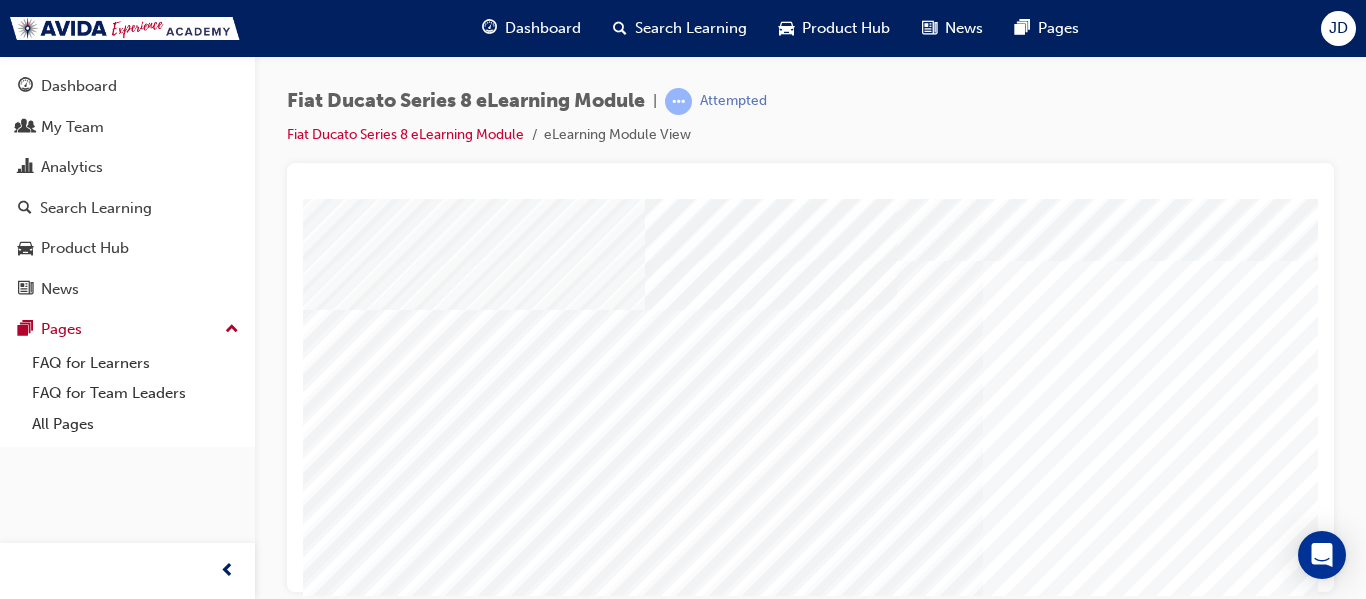 scroll, scrollTop: 300, scrollLeft: 0, axis: vertical 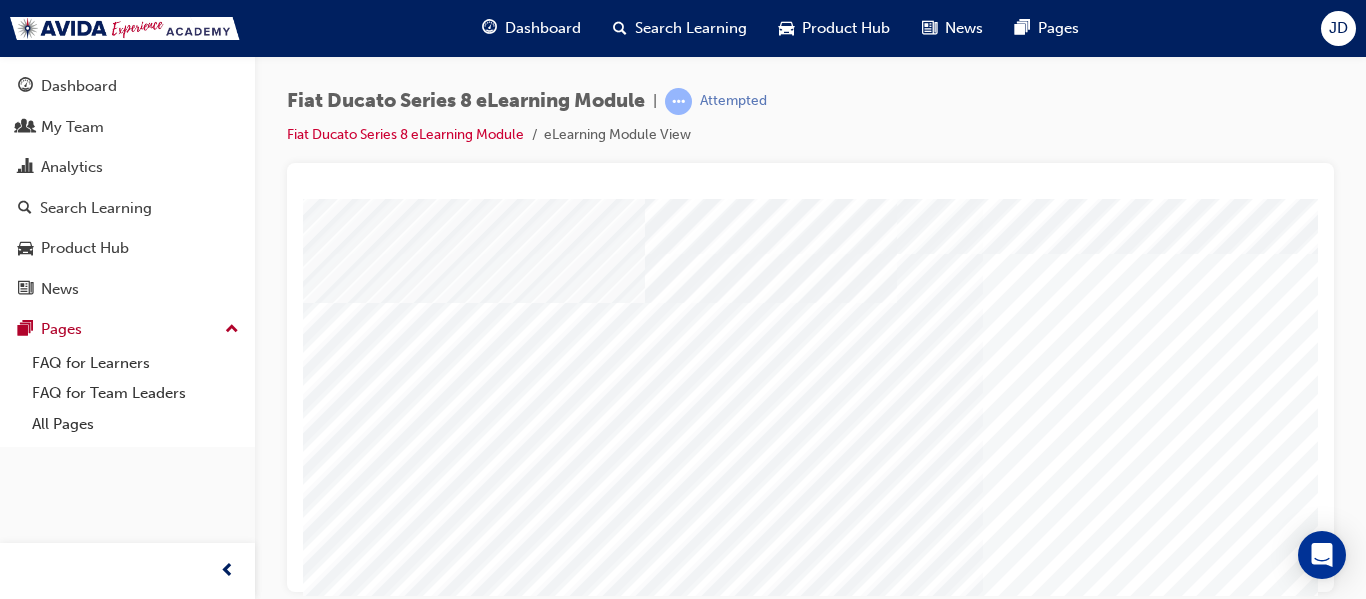 click on "multistate" at bounding box center (983, 258) 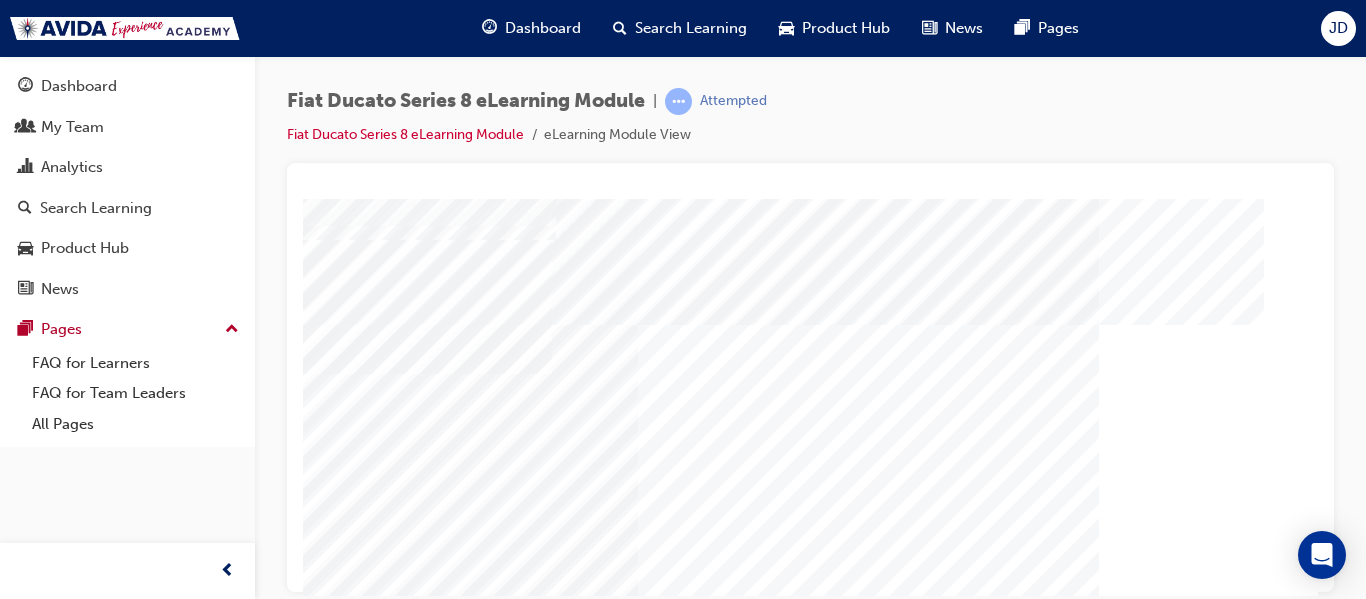 scroll, scrollTop: 338, scrollLeft: 352, axis: both 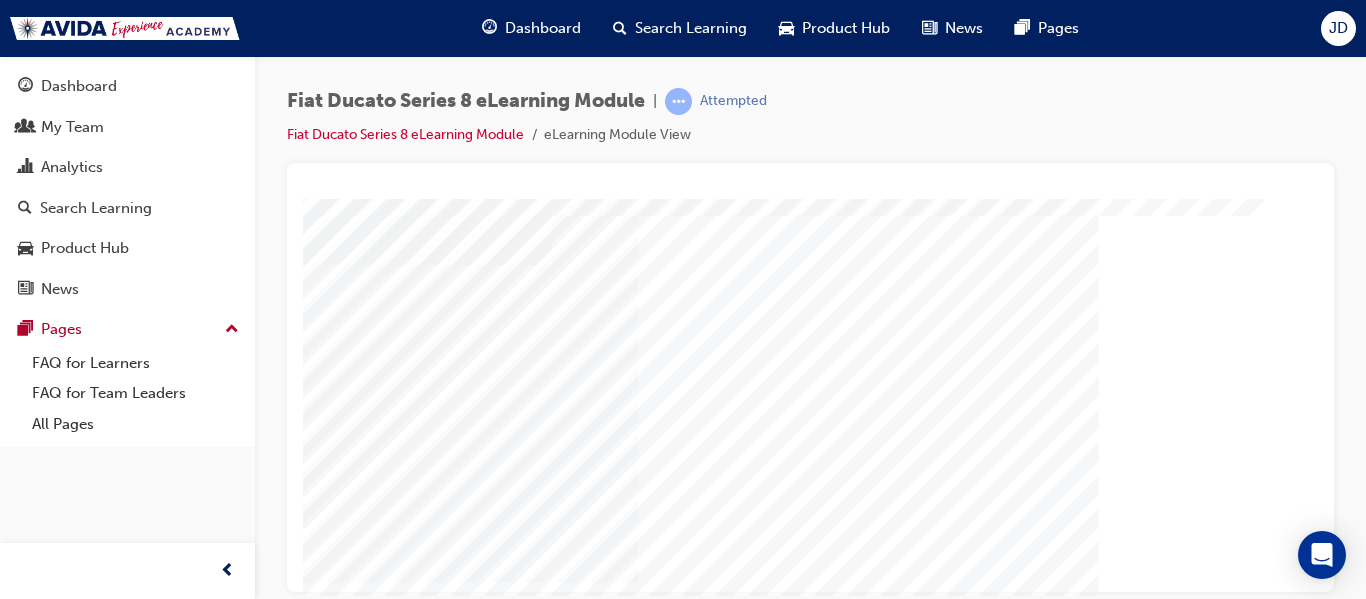 click at bounding box center (28, 5005) 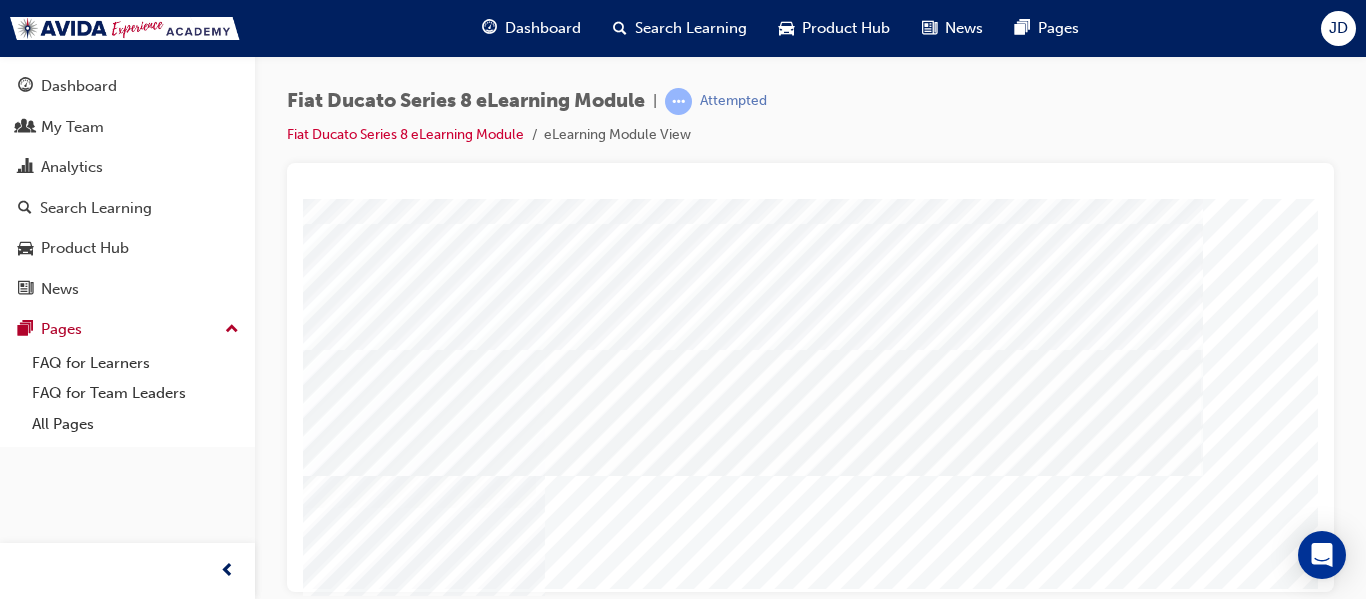 scroll, scrollTop: 0, scrollLeft: 0, axis: both 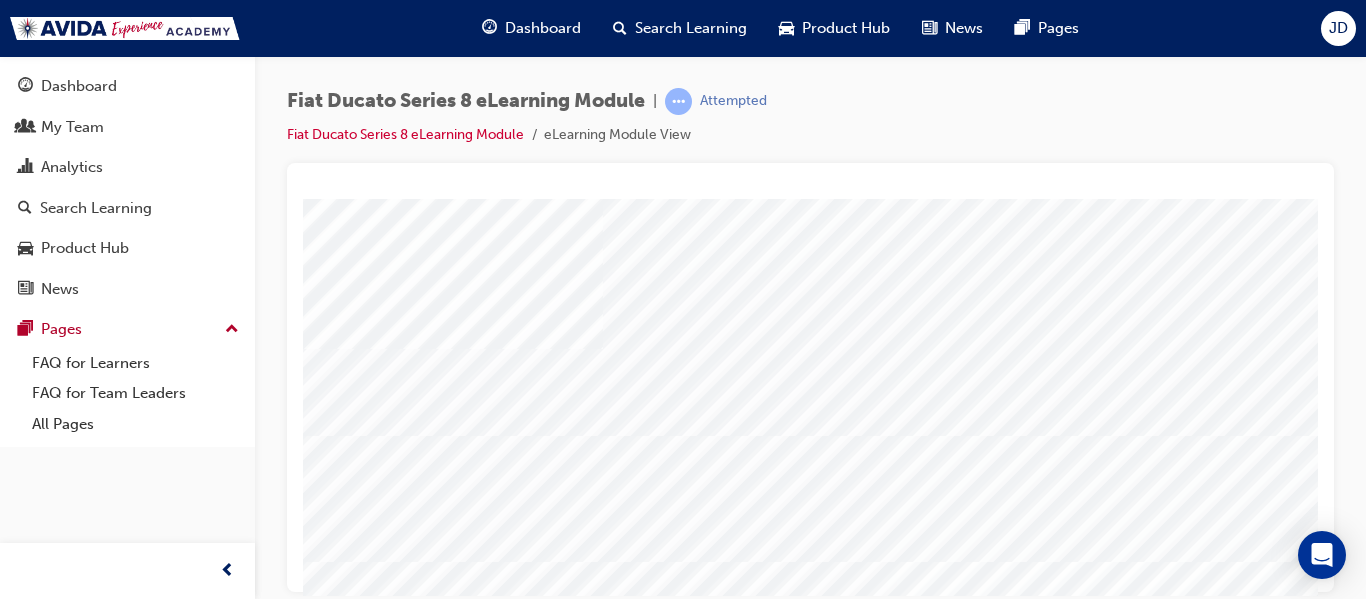click at bounding box center (430, 3474) 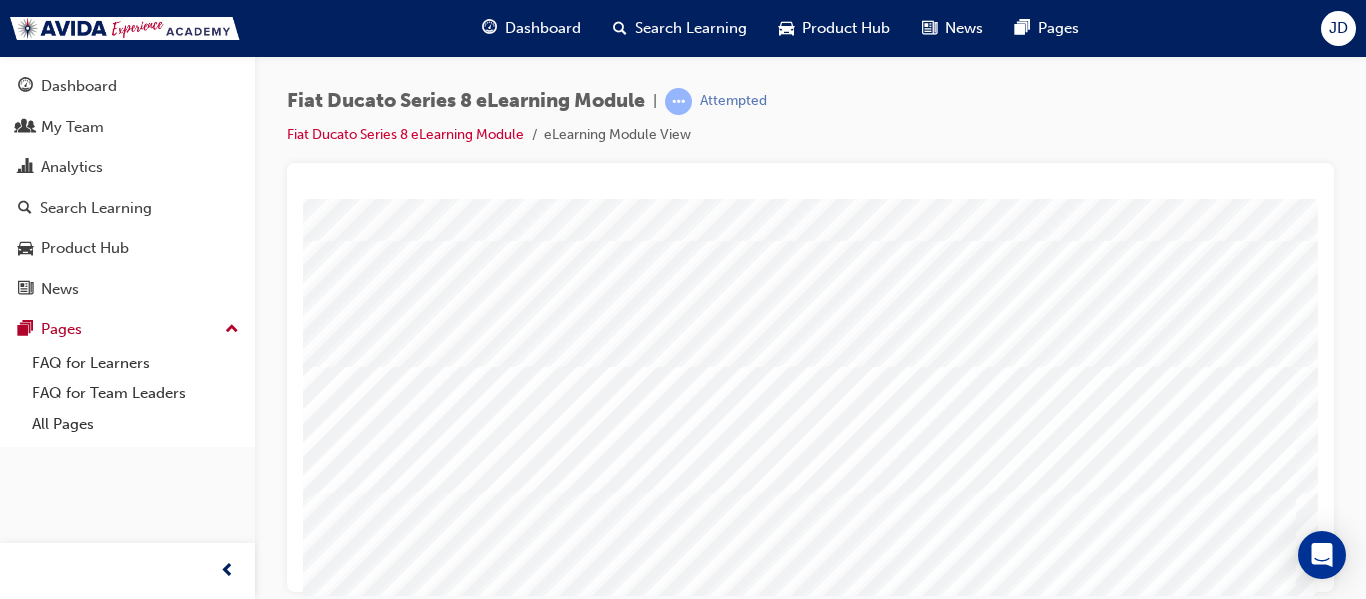 scroll, scrollTop: 200, scrollLeft: 0, axis: vertical 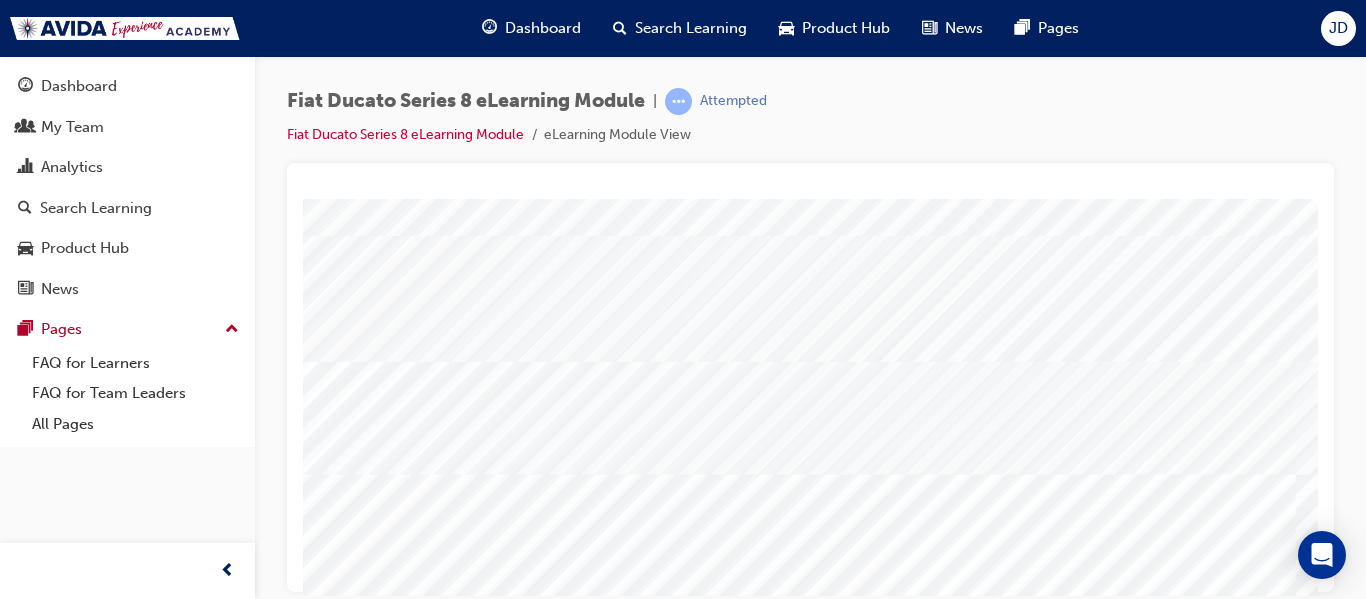 click at bounding box center [430, 3526] 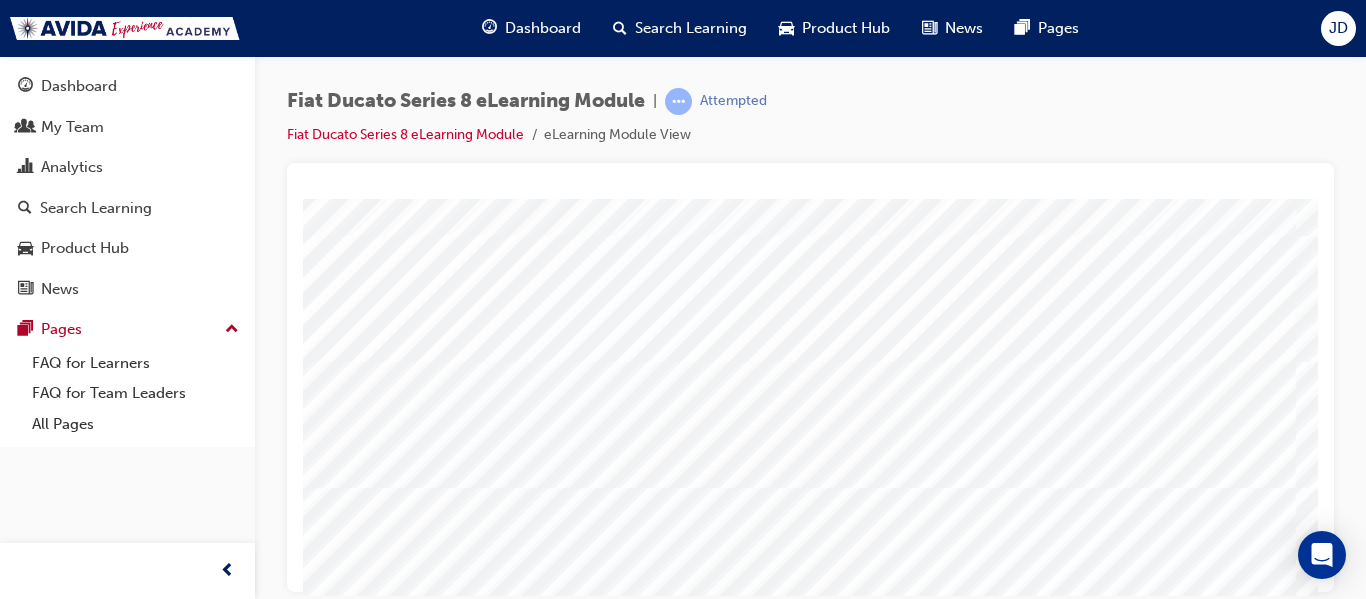 click at bounding box center (430, 3652) 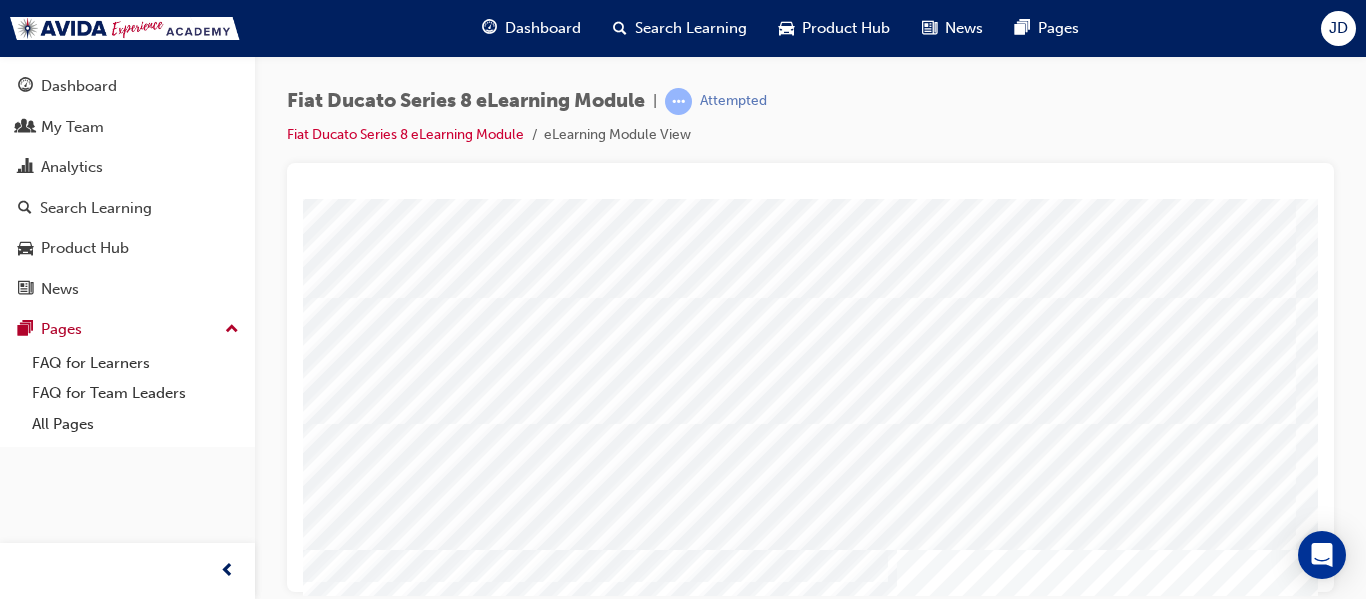 scroll, scrollTop: 300, scrollLeft: 0, axis: vertical 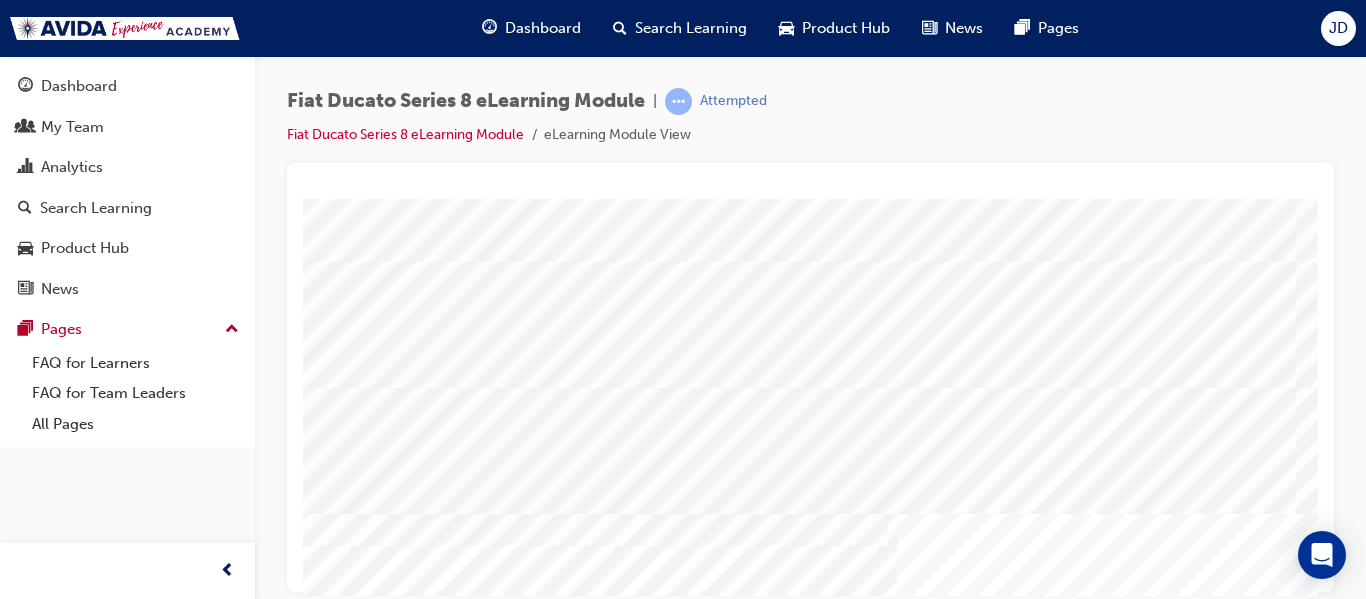 click at bounding box center (430, 3678) 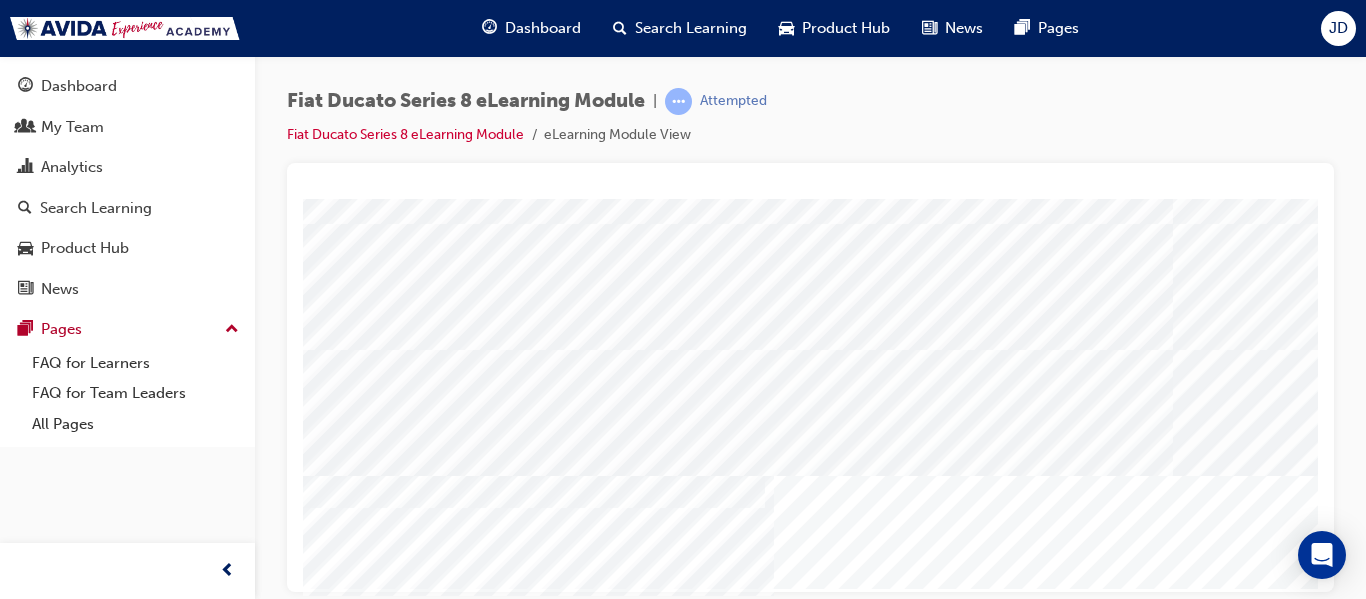 scroll, scrollTop: 338, scrollLeft: 360, axis: both 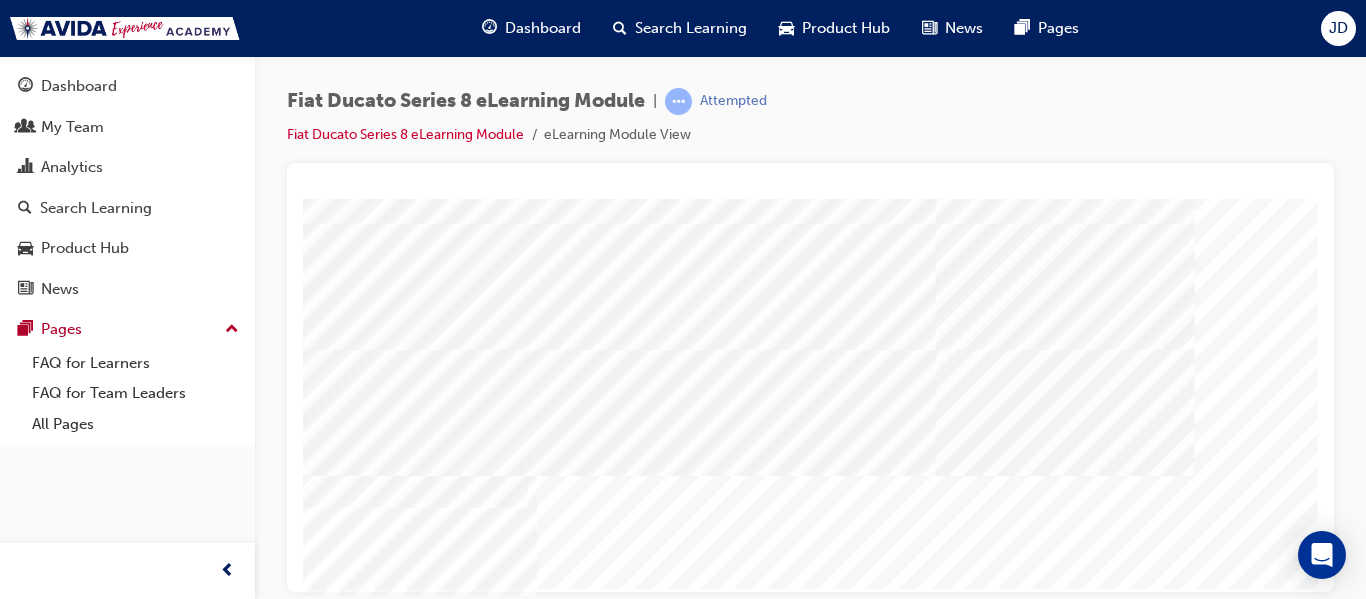 click at bounding box center (13, 2977) 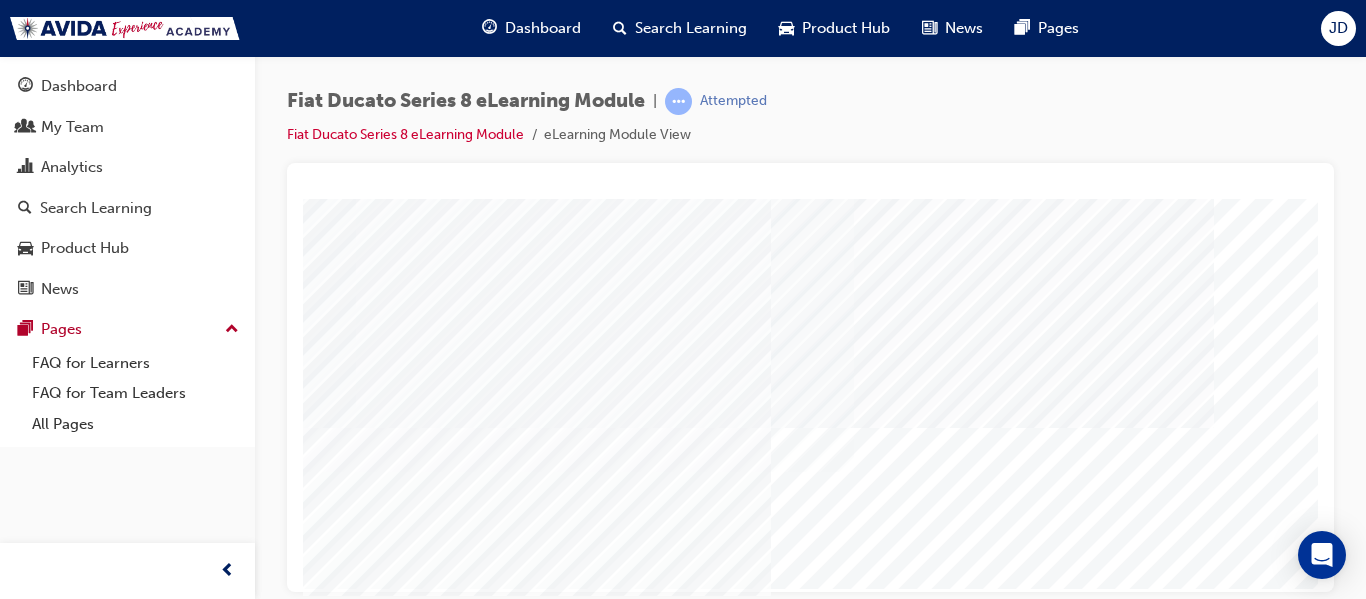 scroll, scrollTop: 0, scrollLeft: 0, axis: both 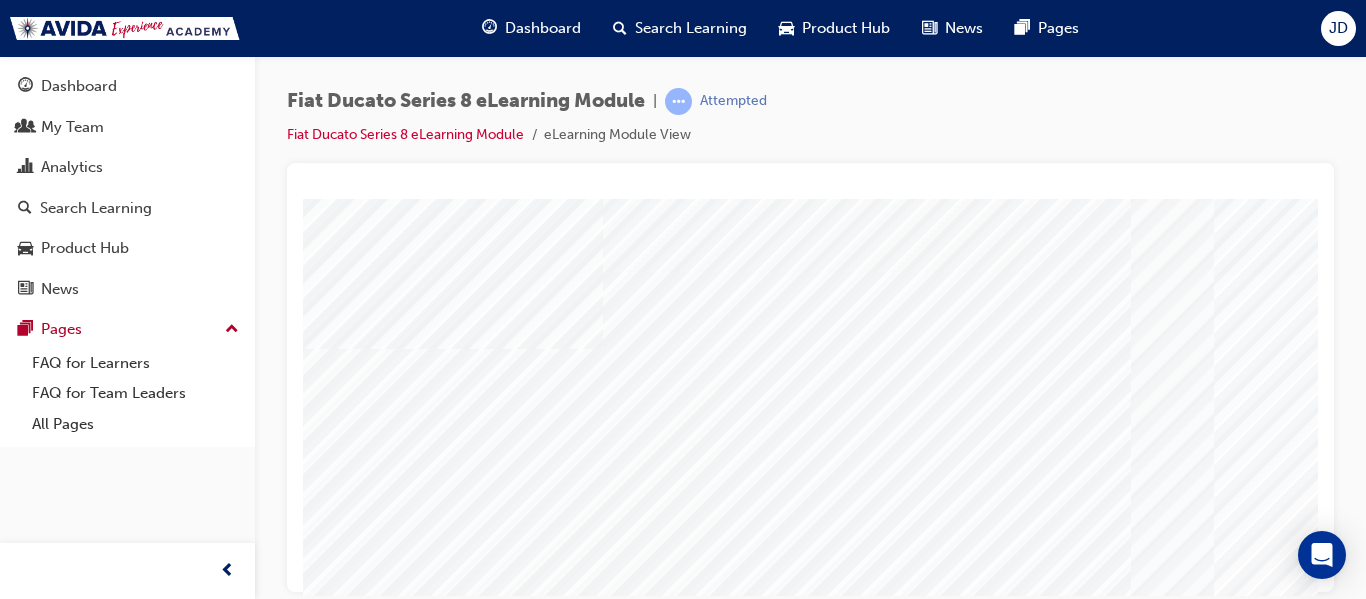 click at bounding box center [463, 2459] 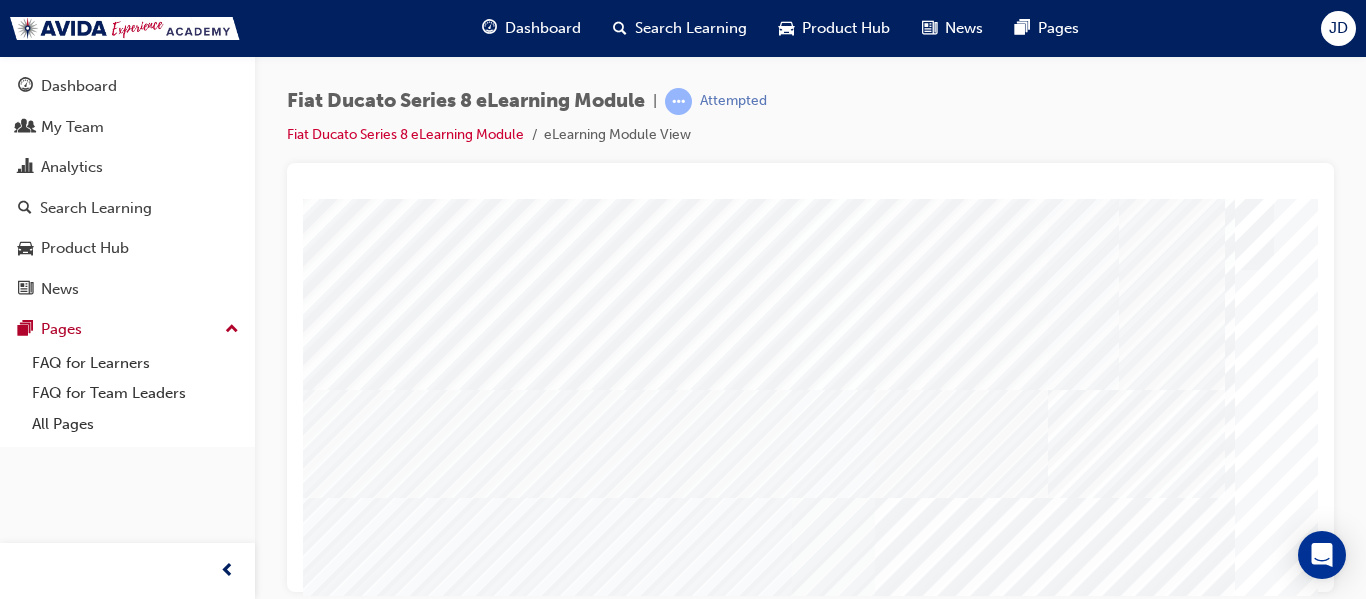 scroll, scrollTop: 0, scrollLeft: 339, axis: horizontal 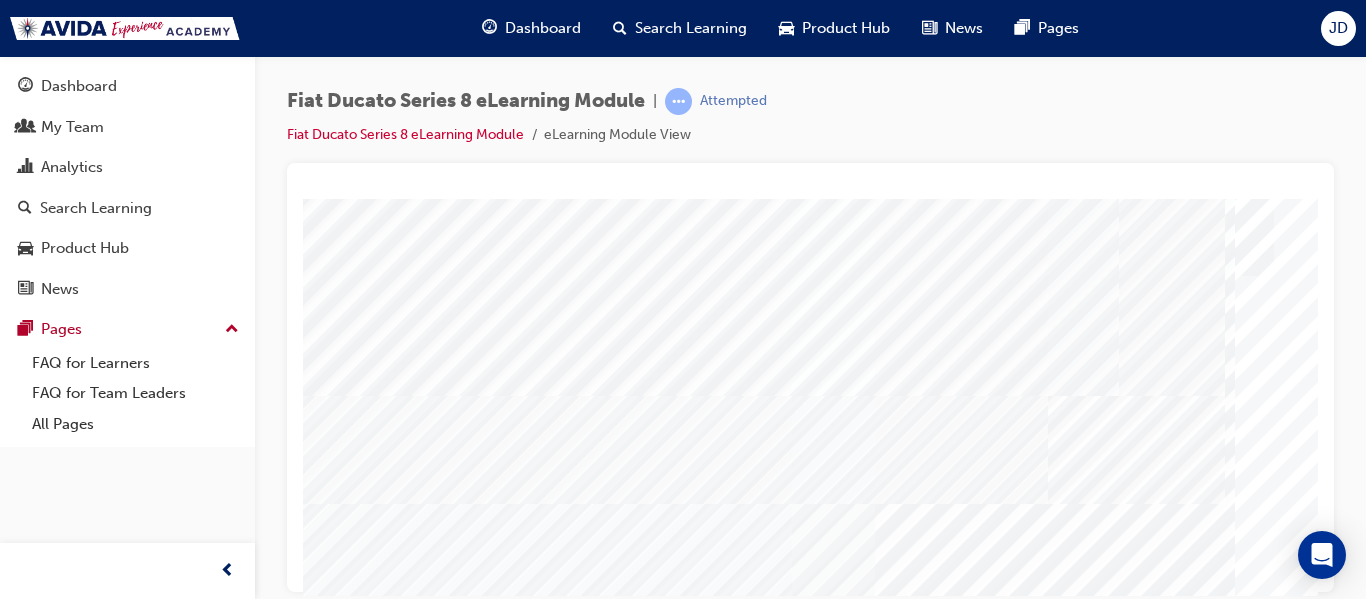 click at bounding box center [124, 1723] 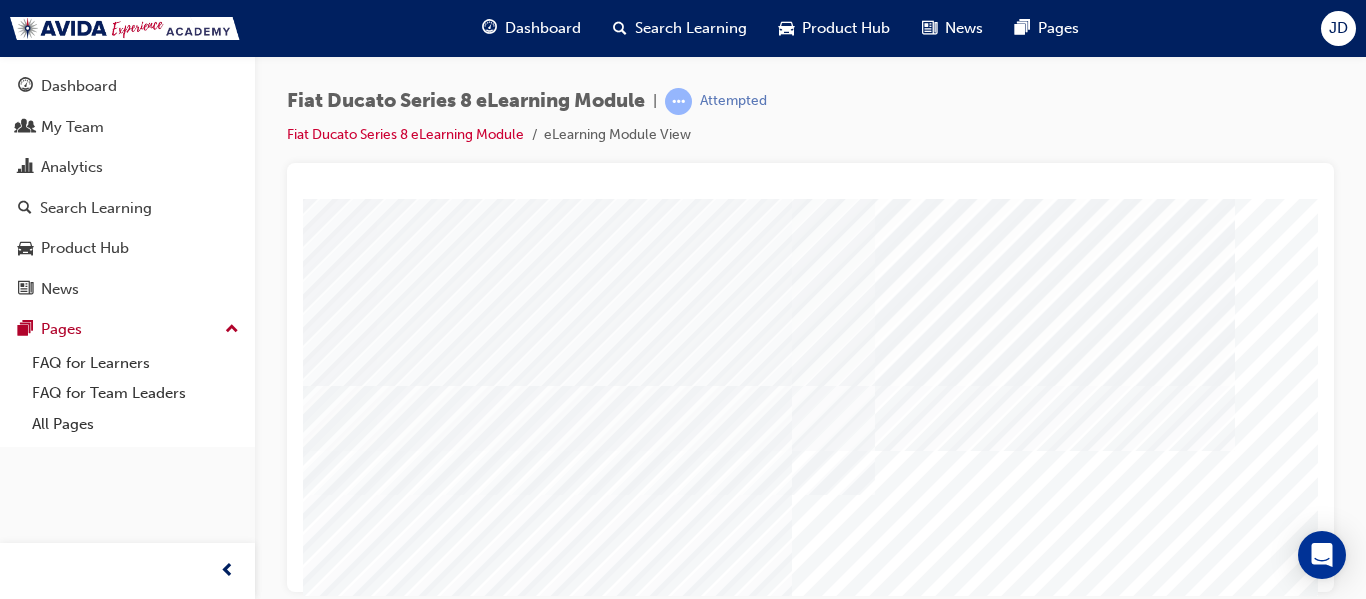 scroll, scrollTop: 338, scrollLeft: 339, axis: both 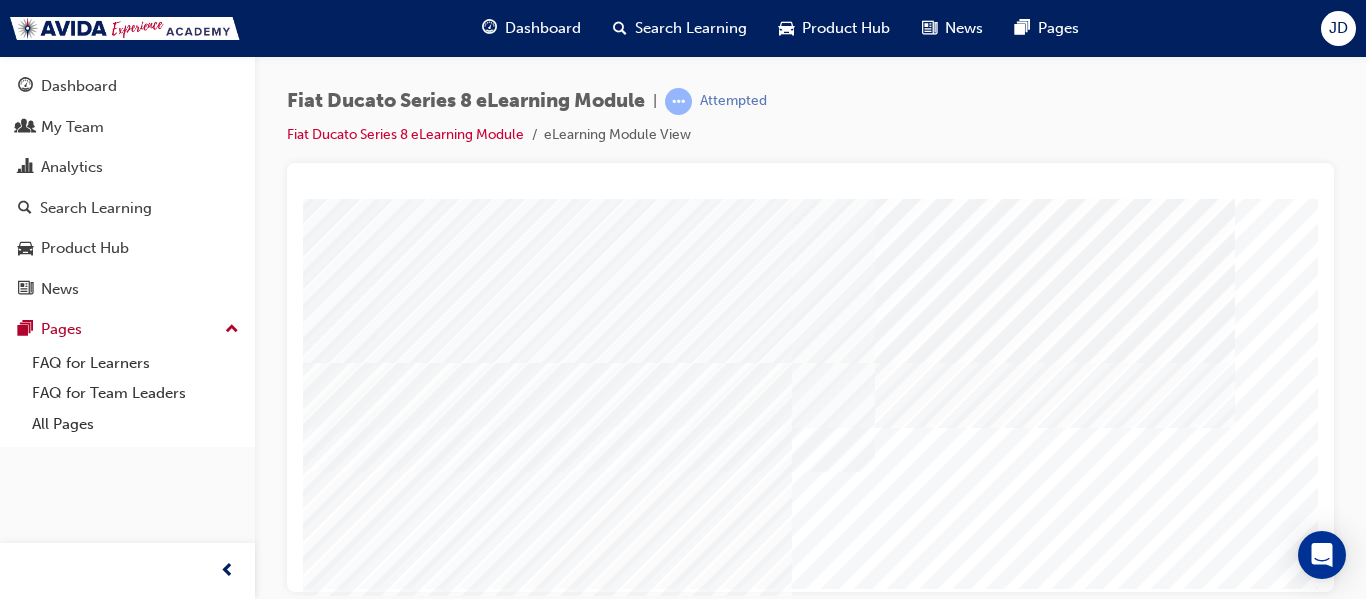 click at bounding box center [34, 2360] 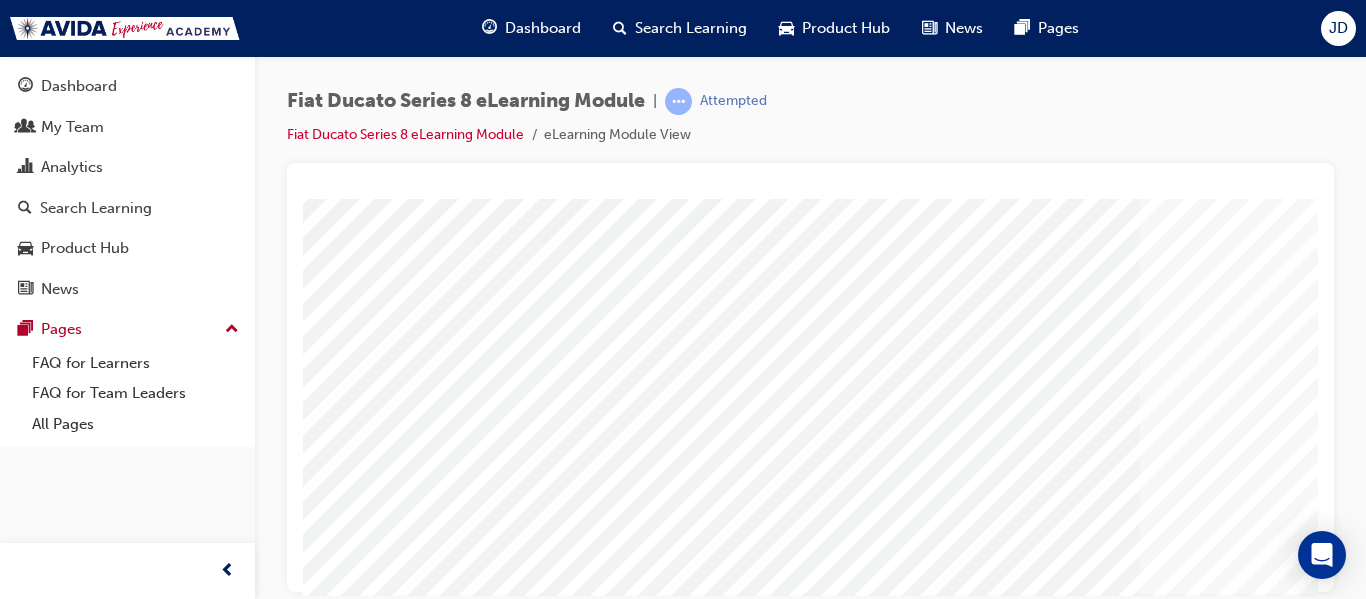 scroll, scrollTop: 338, scrollLeft: 0, axis: vertical 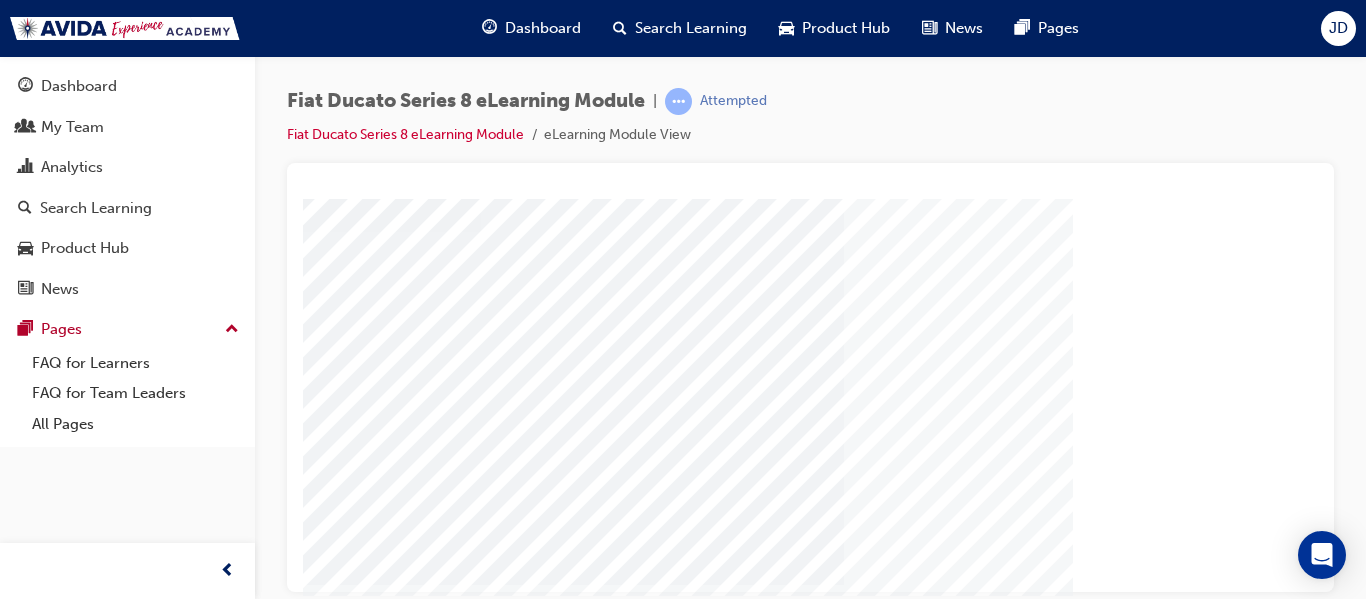 click at bounding box center (77, 2542) 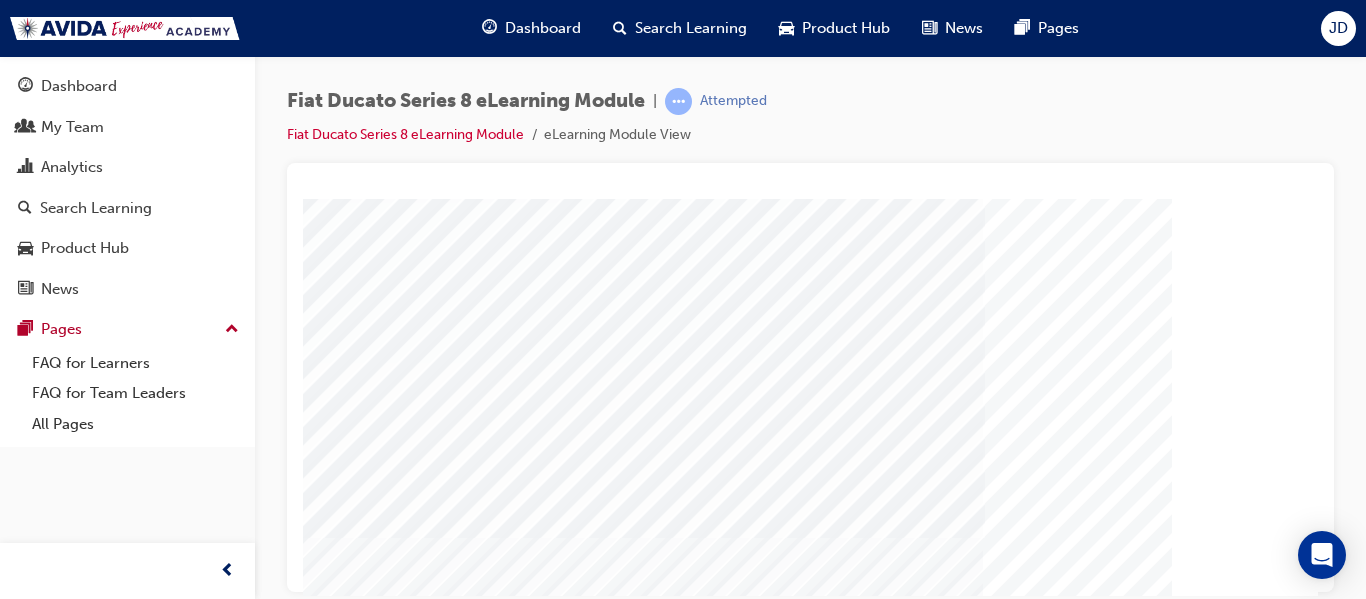 scroll, scrollTop: 300, scrollLeft: 0, axis: vertical 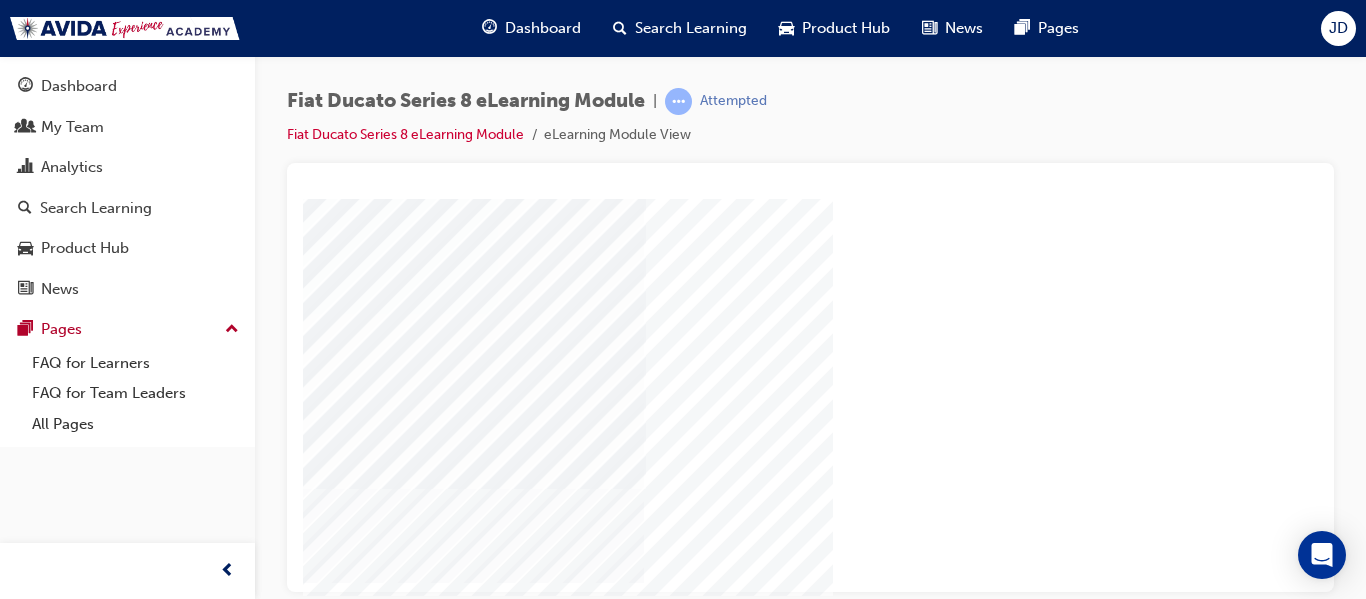 click at bounding box center (34, 3744) 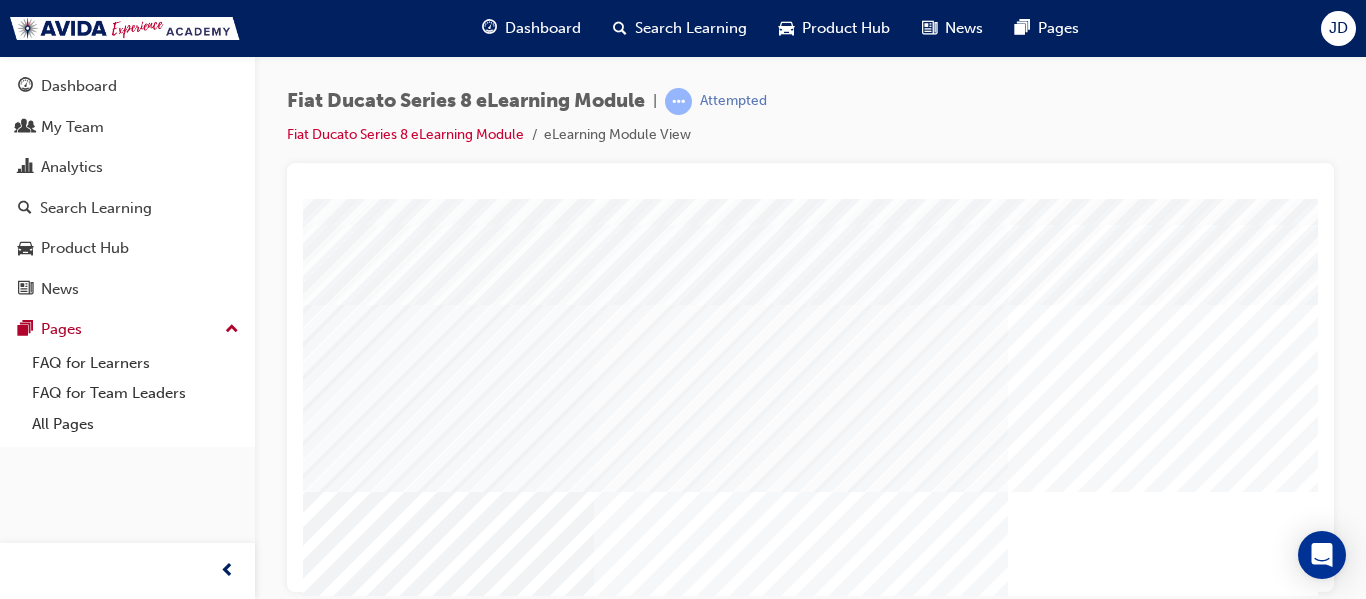 scroll, scrollTop: 300, scrollLeft: 0, axis: vertical 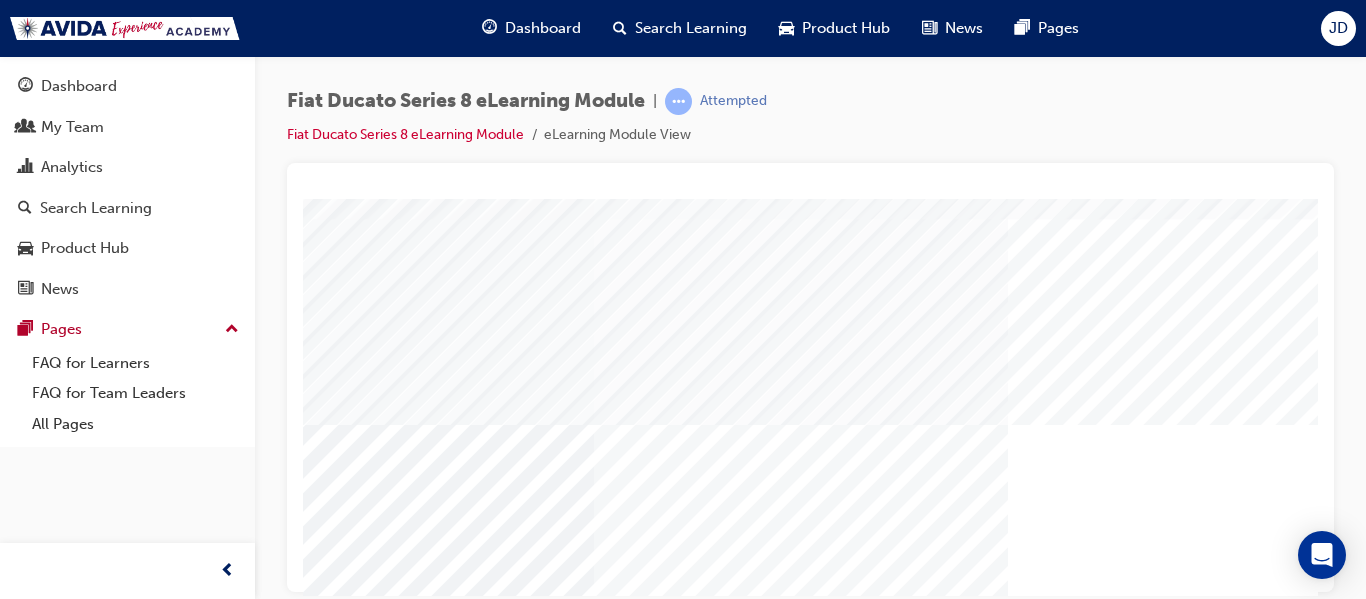 click at bounding box center (467, 2470) 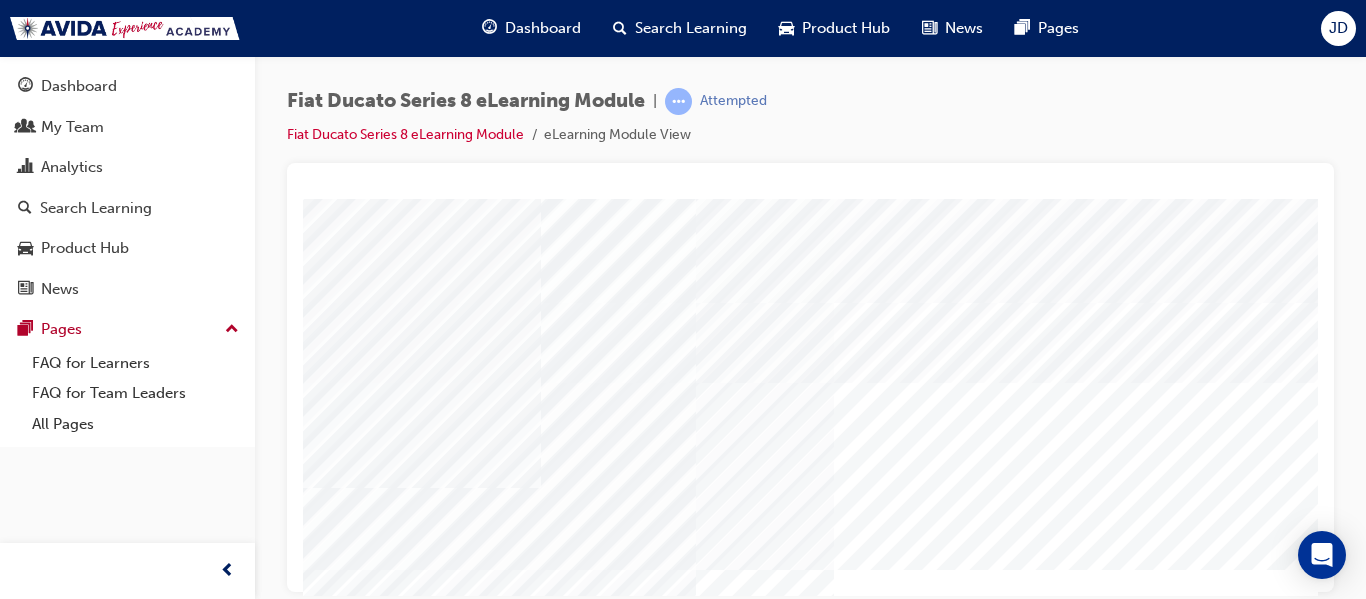 scroll, scrollTop: 200, scrollLeft: 174, axis: both 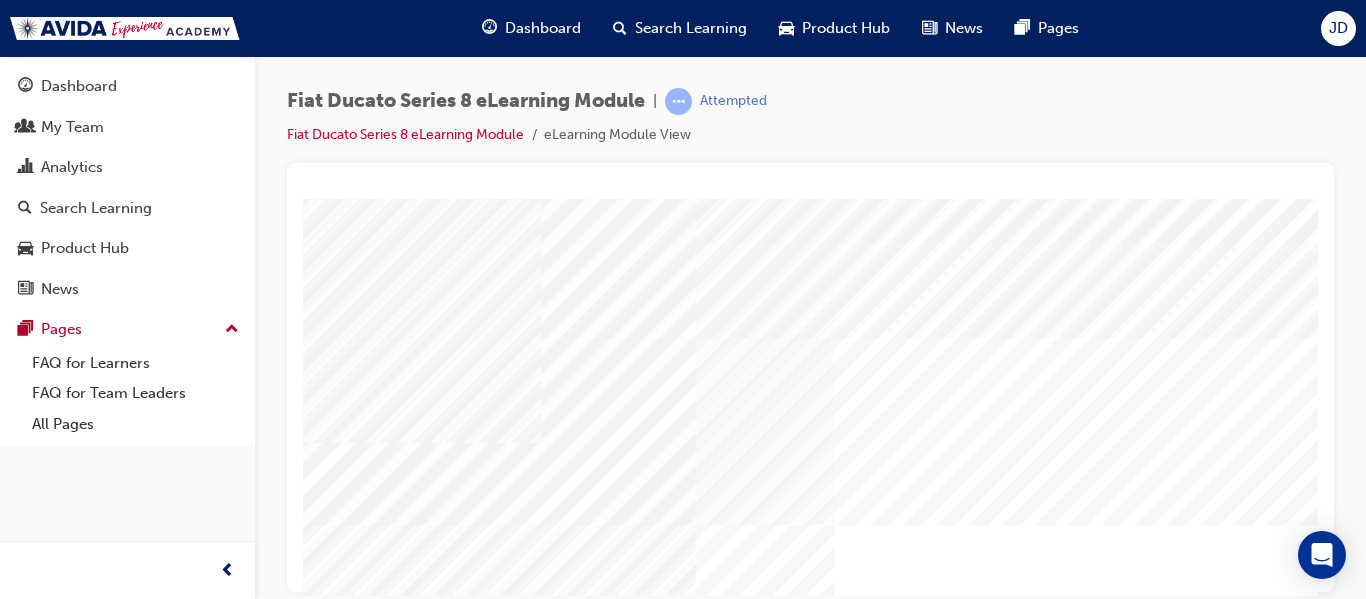 click at bounding box center (293, 2635) 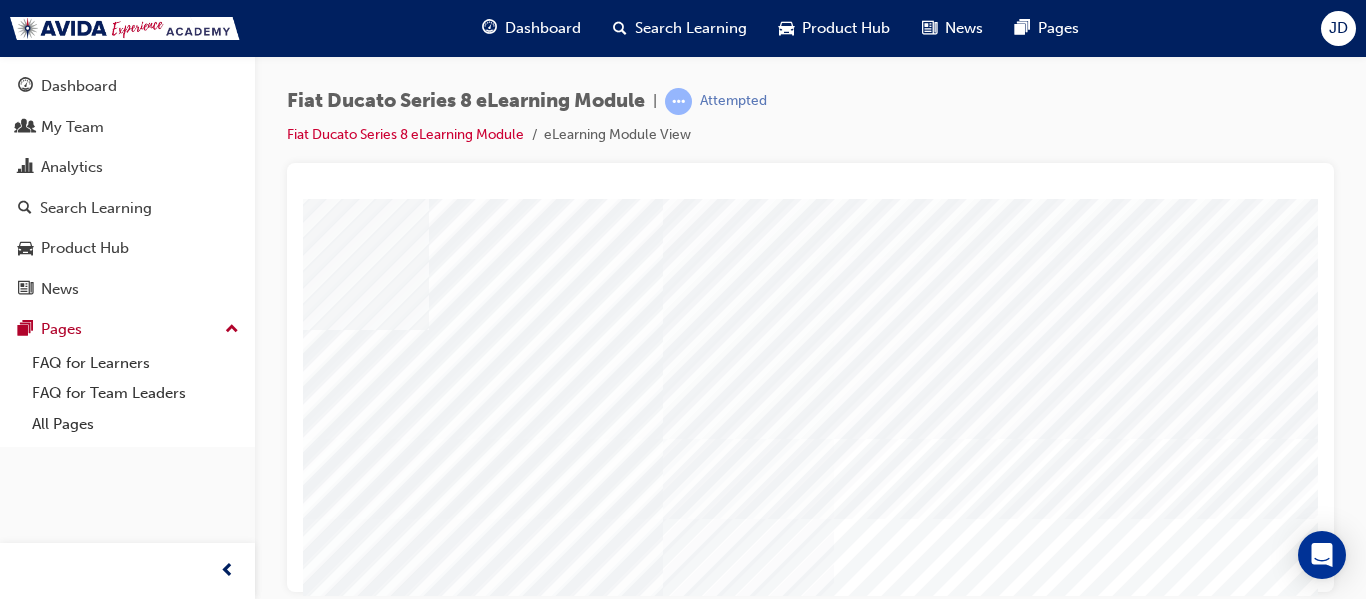 scroll, scrollTop: 0, scrollLeft: 174, axis: horizontal 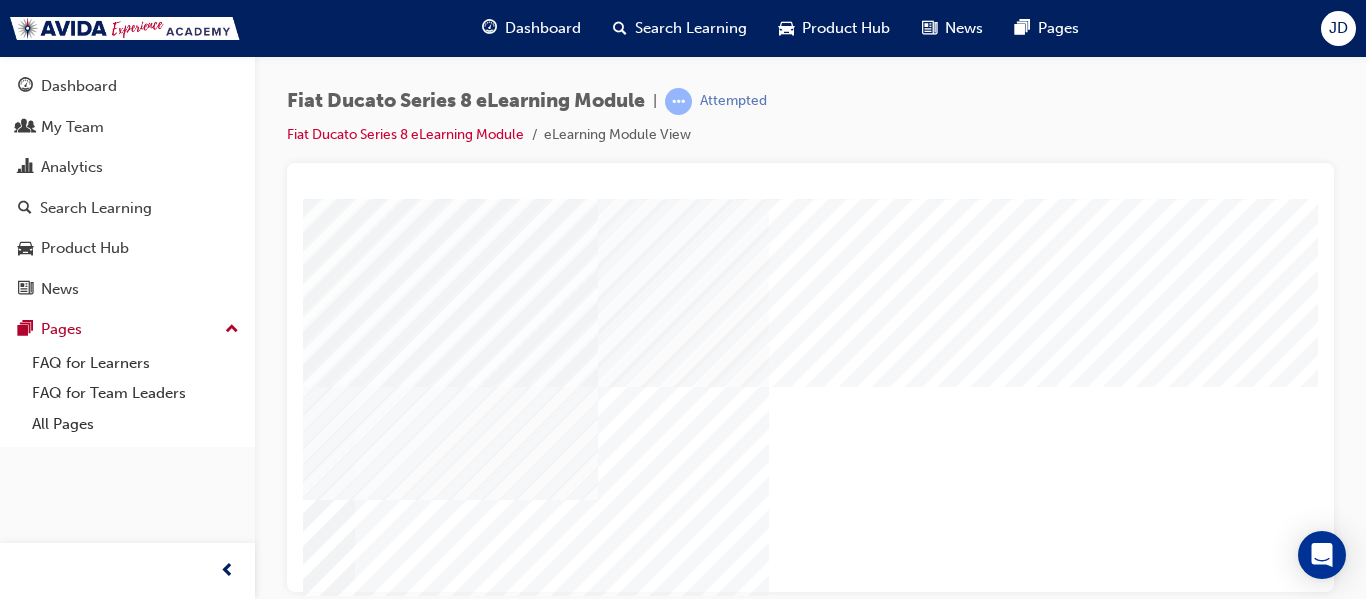 click at bounding box center (134, 1441) 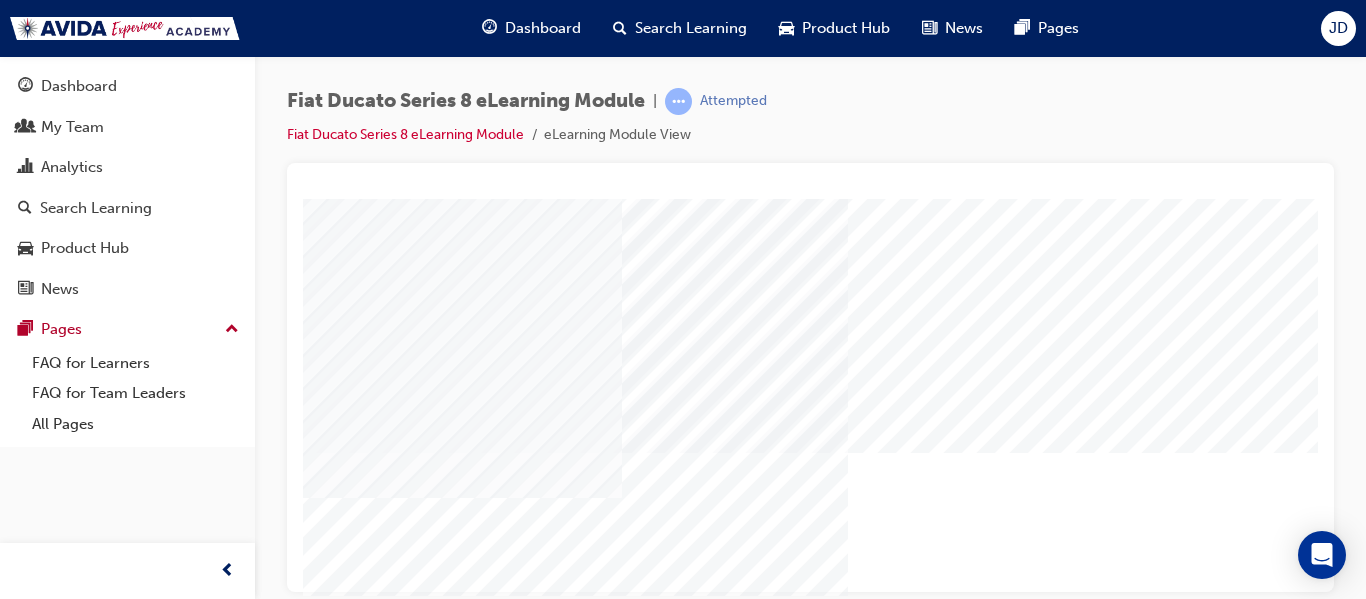 scroll, scrollTop: 338, scrollLeft: 0, axis: vertical 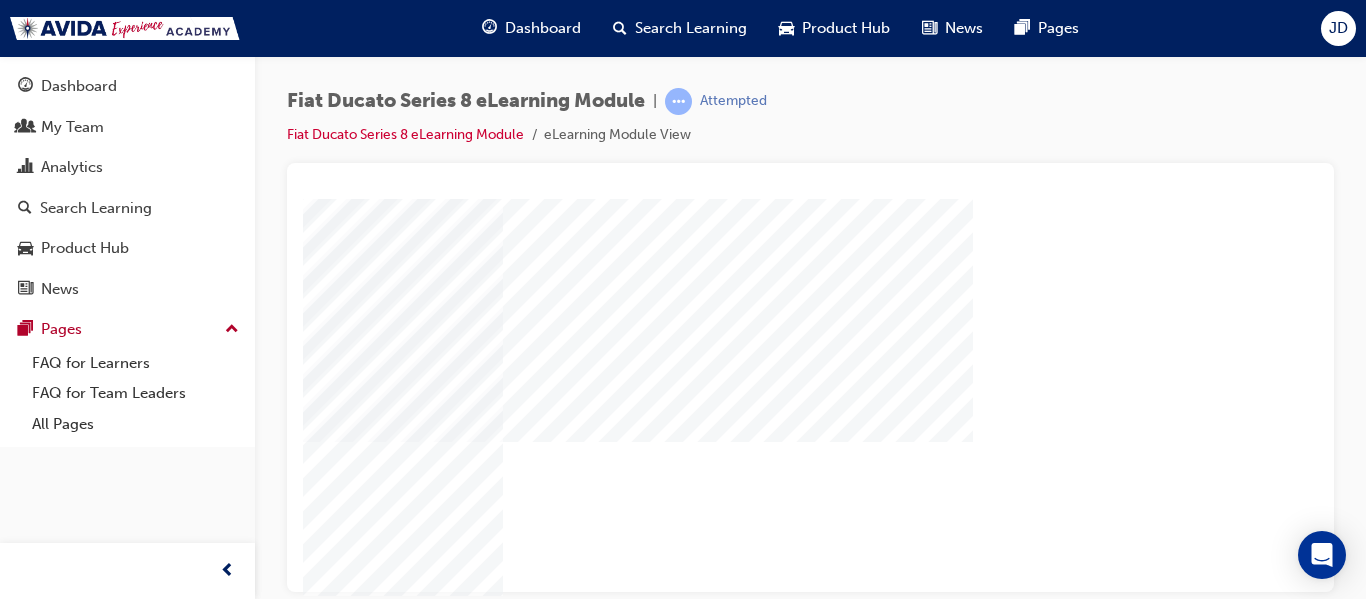 click at bounding box center (28, 2101) 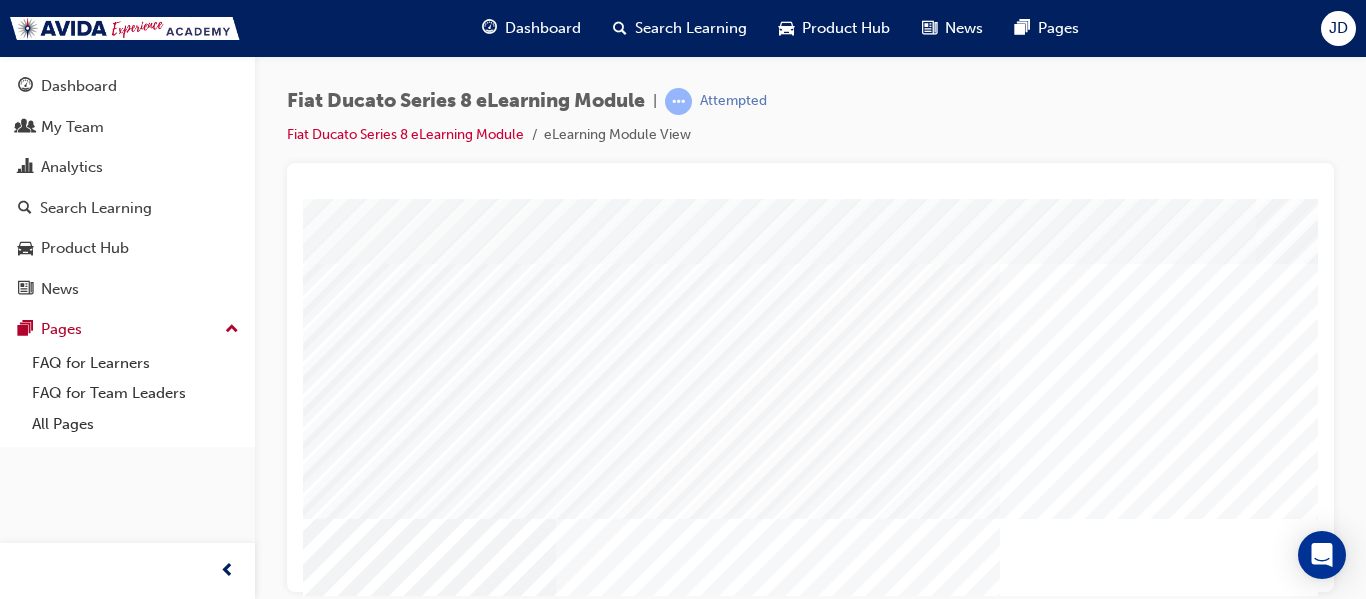 scroll, scrollTop: 300, scrollLeft: 0, axis: vertical 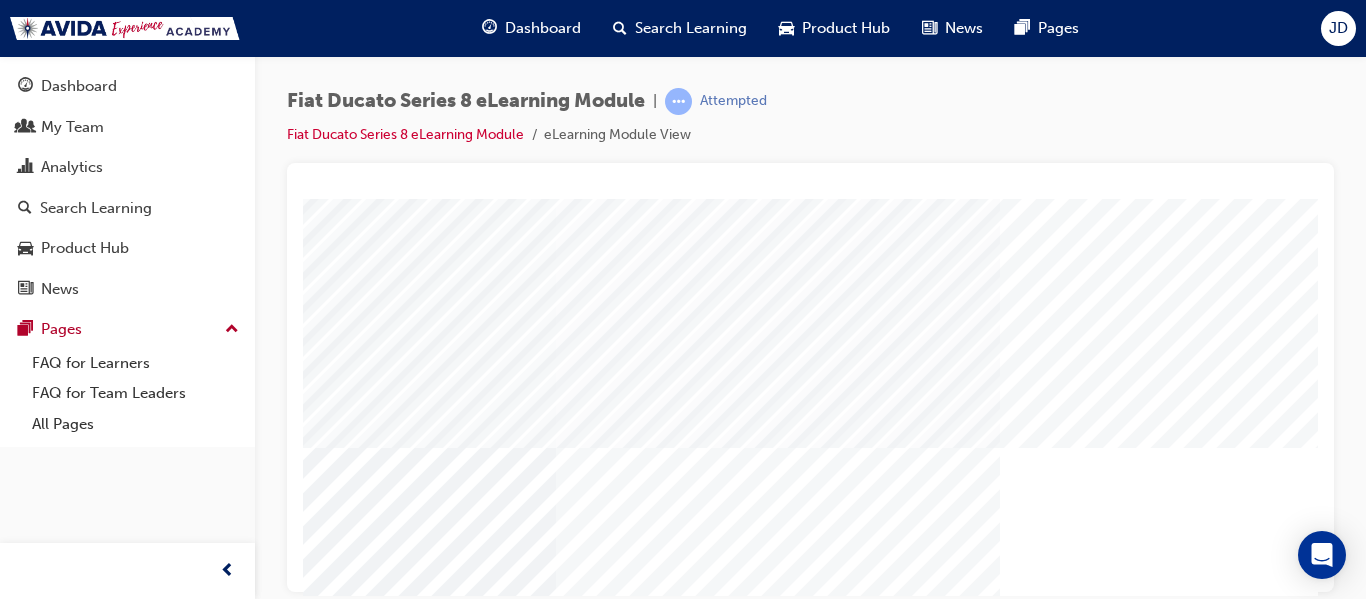 click at bounding box center [382, 2755] 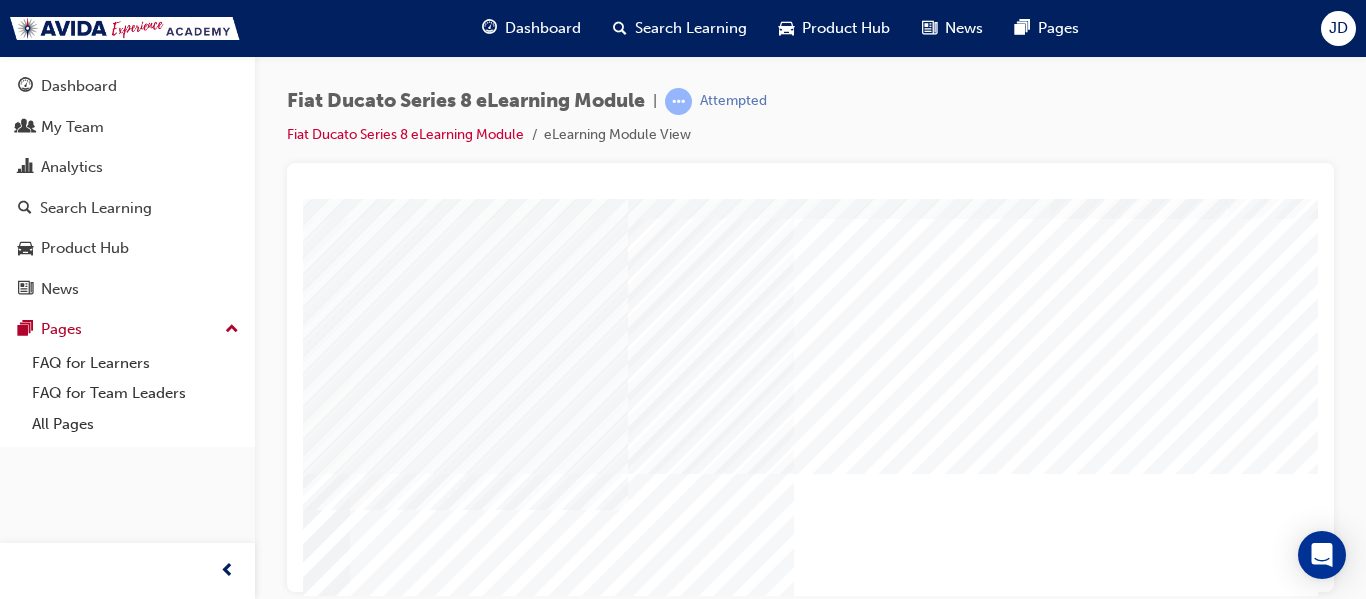 scroll, scrollTop: 300, scrollLeft: 206, axis: both 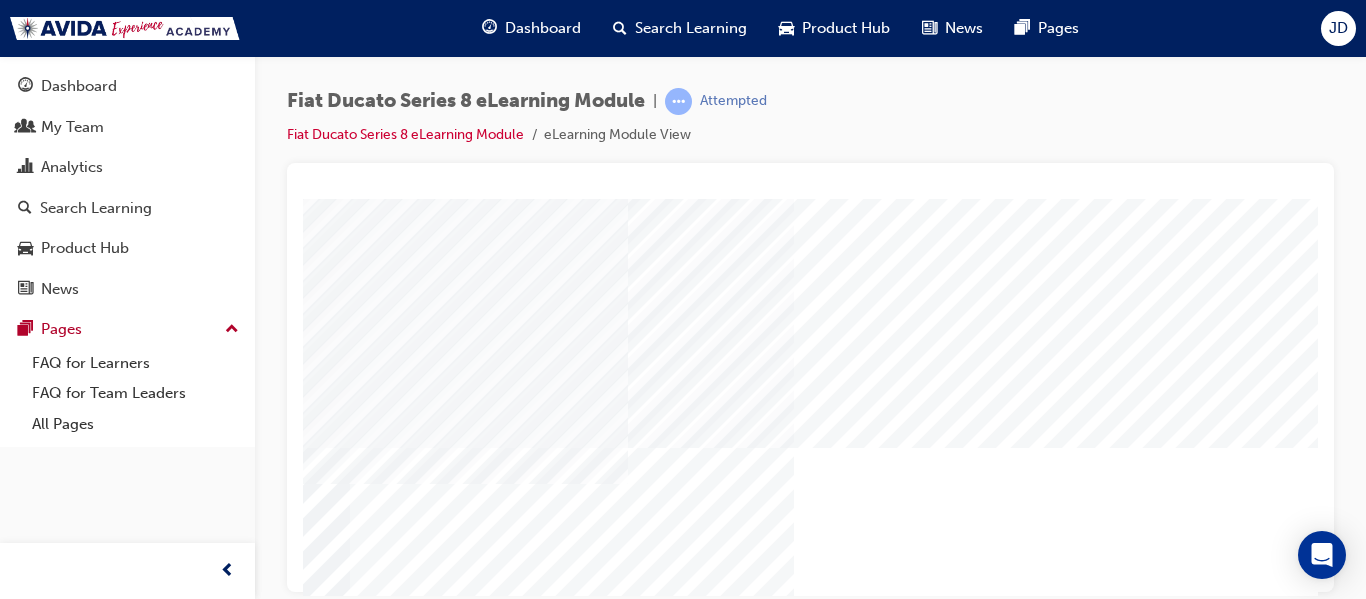 click at bounding box center [176, 2883] 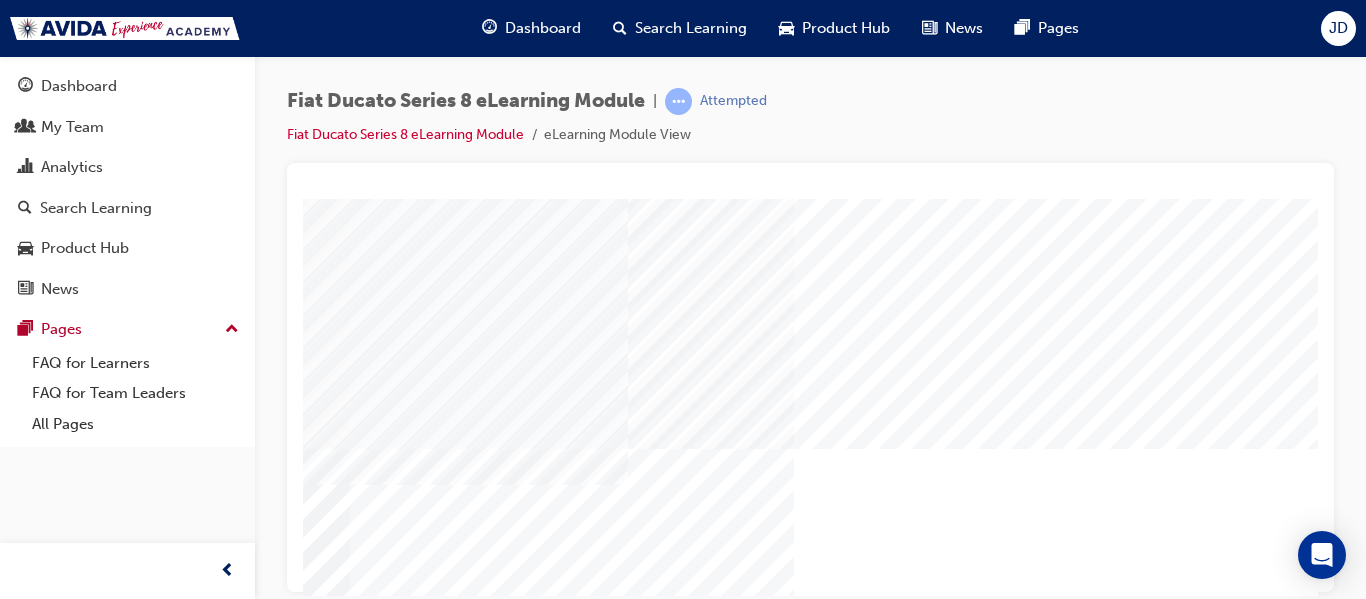 scroll, scrollTop: 300, scrollLeft: 206, axis: both 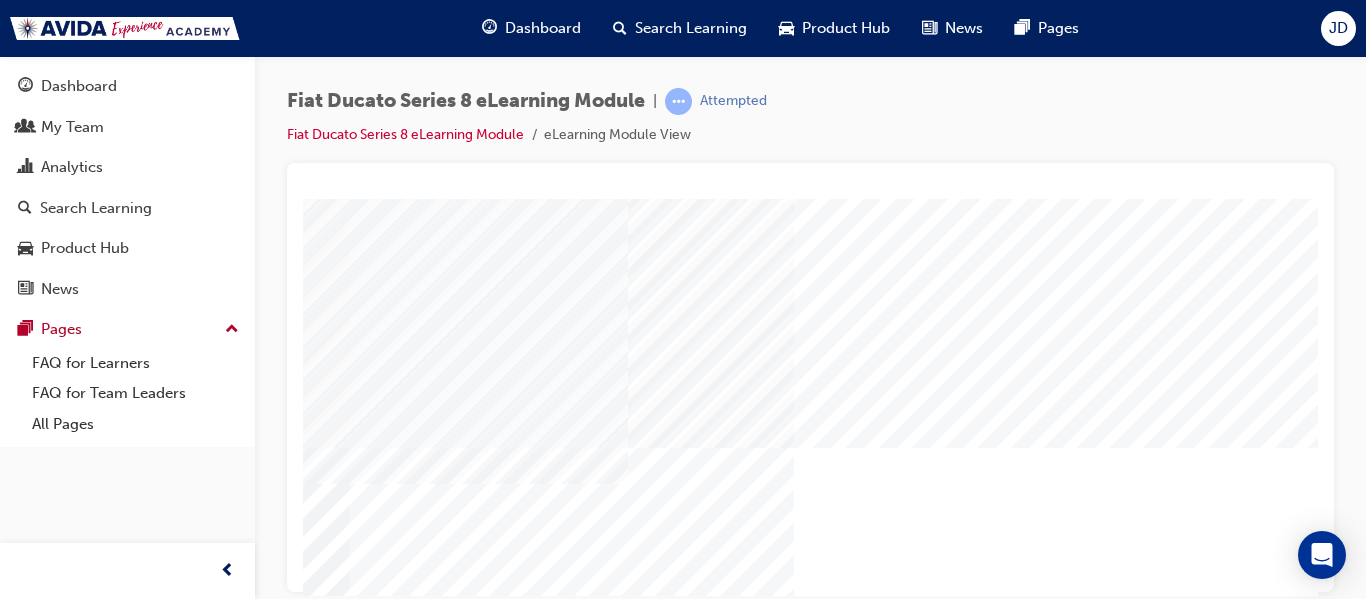 click at bounding box center [176, 3011] 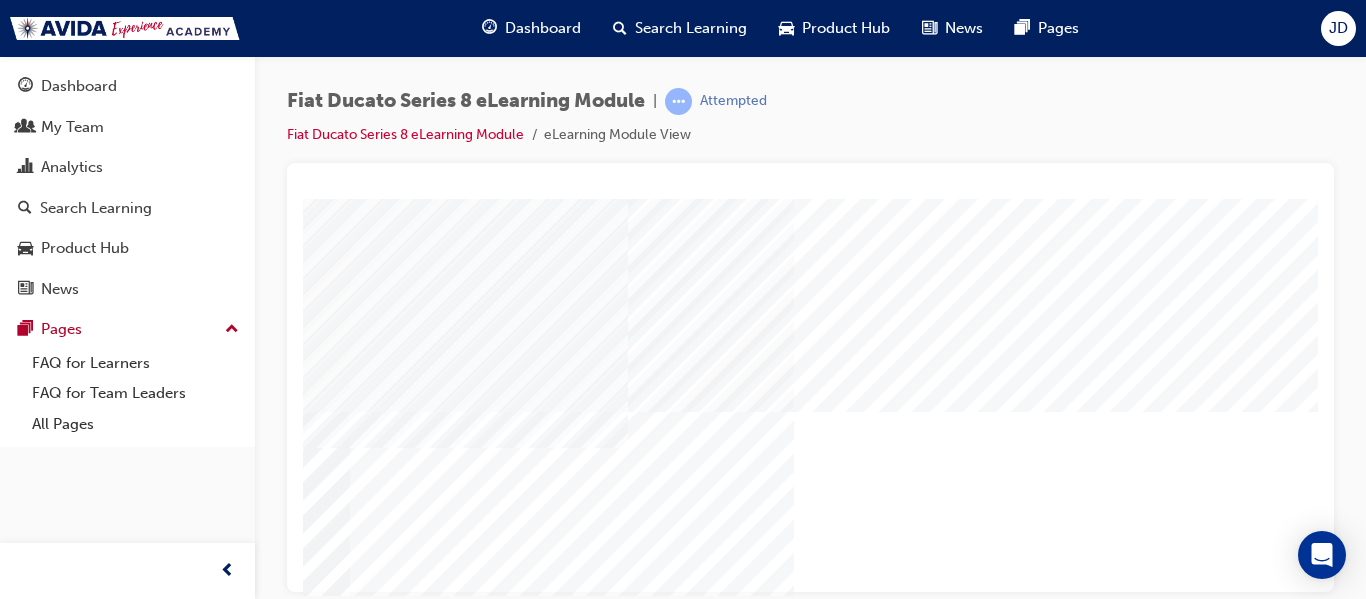 scroll, scrollTop: 338, scrollLeft: 206, axis: both 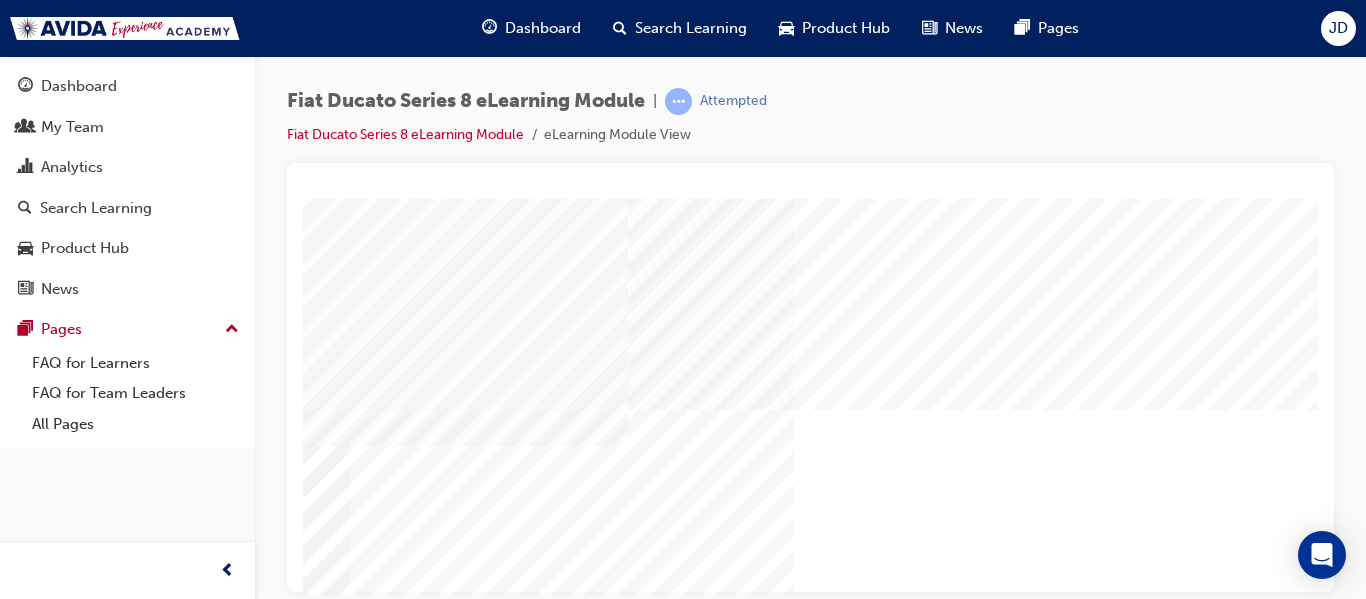 click at bounding box center [167, 1804] 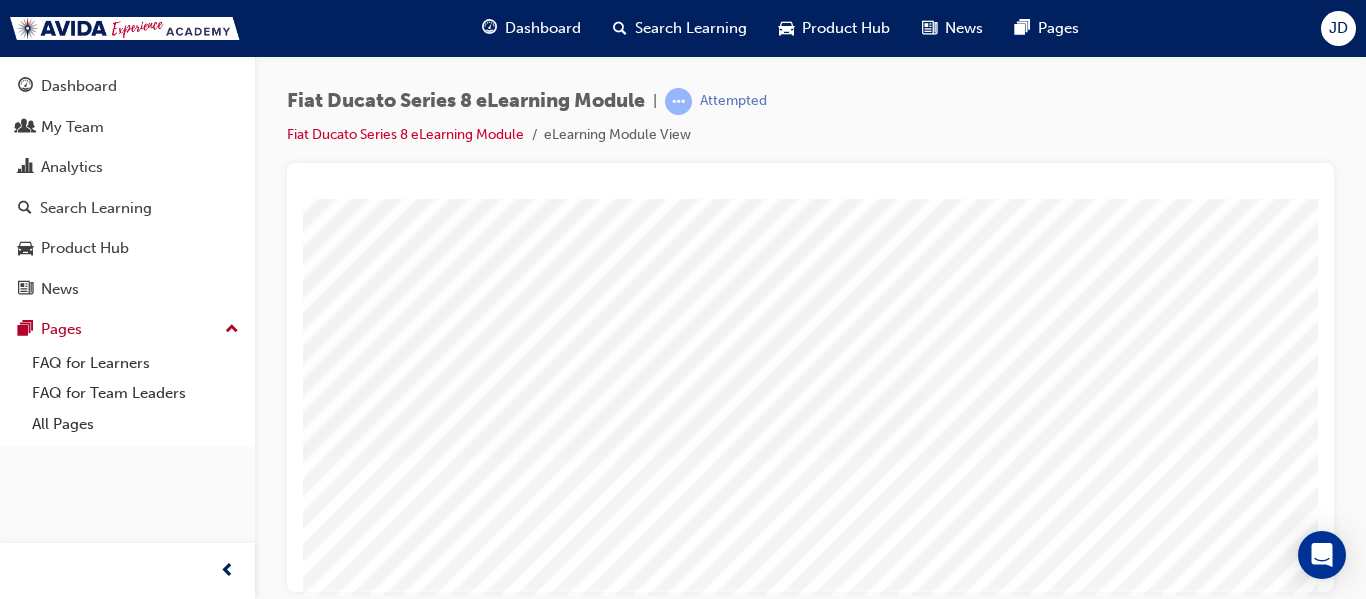 scroll, scrollTop: 0, scrollLeft: 0, axis: both 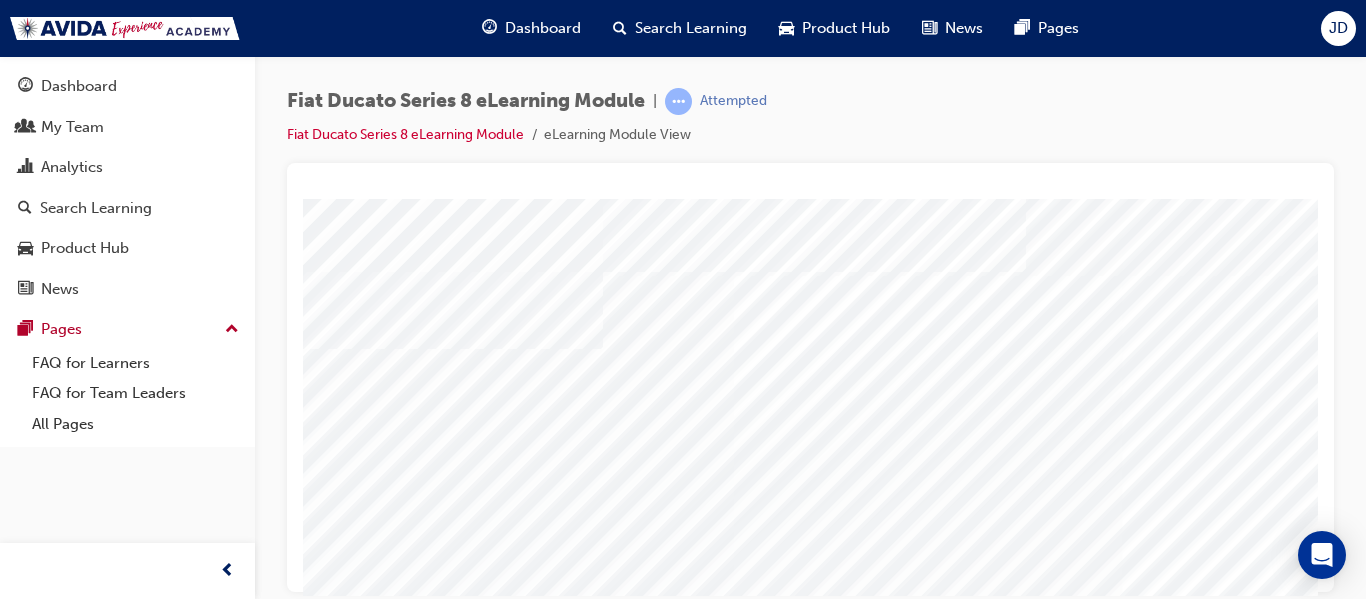 click at bounding box center [494, 1678] 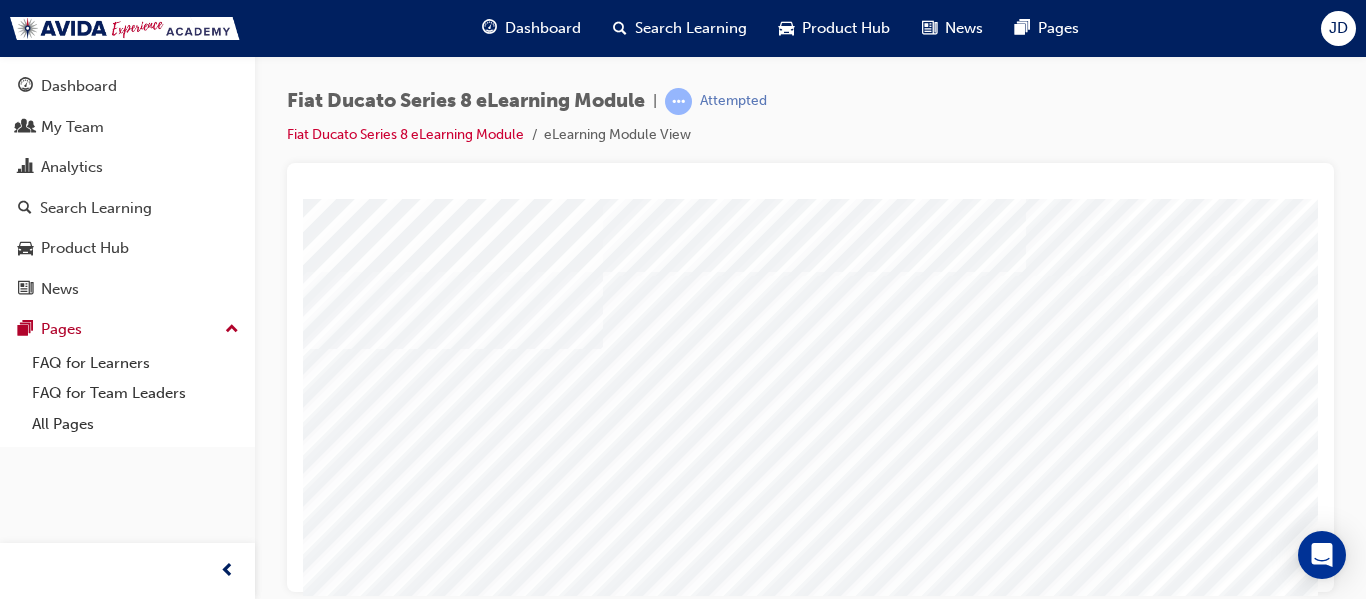 scroll, scrollTop: 100, scrollLeft: 0, axis: vertical 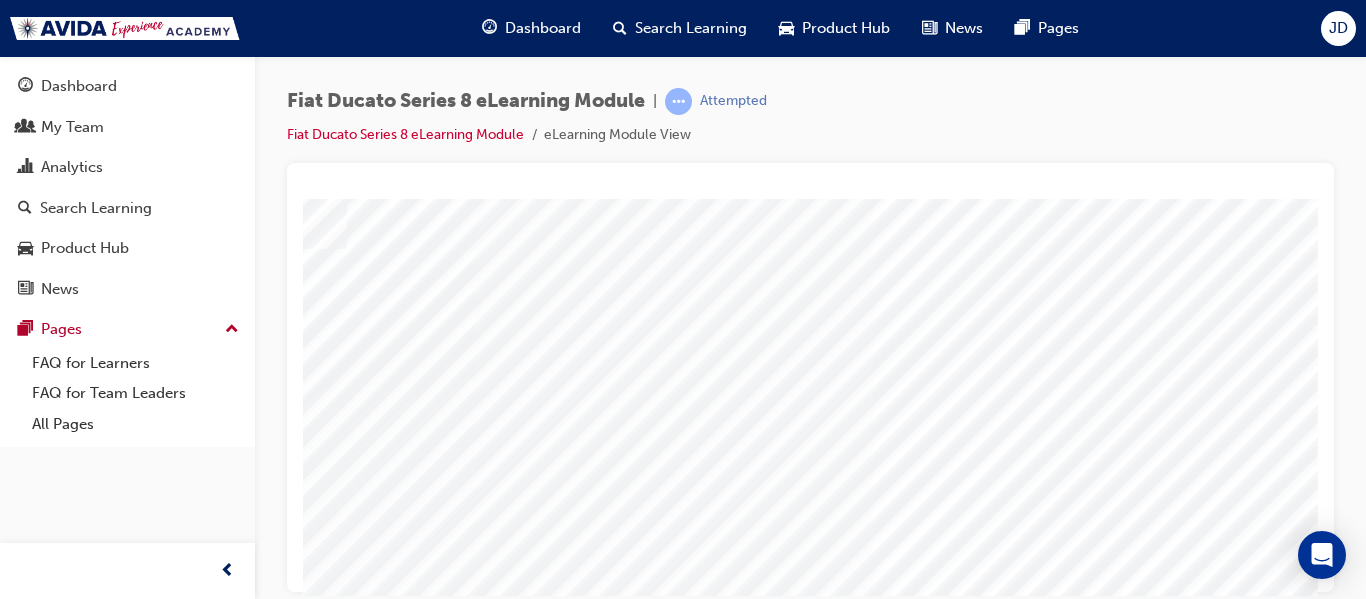 click at bounding box center [238, 2089] 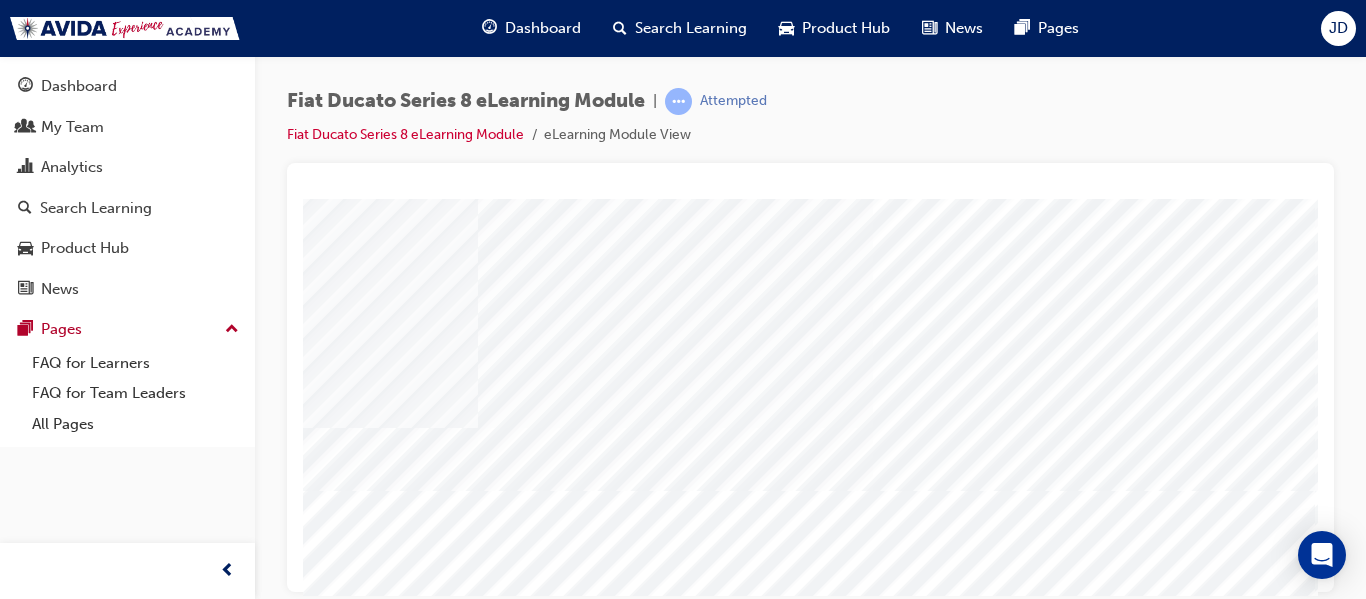scroll, scrollTop: 338, scrollLeft: 256, axis: both 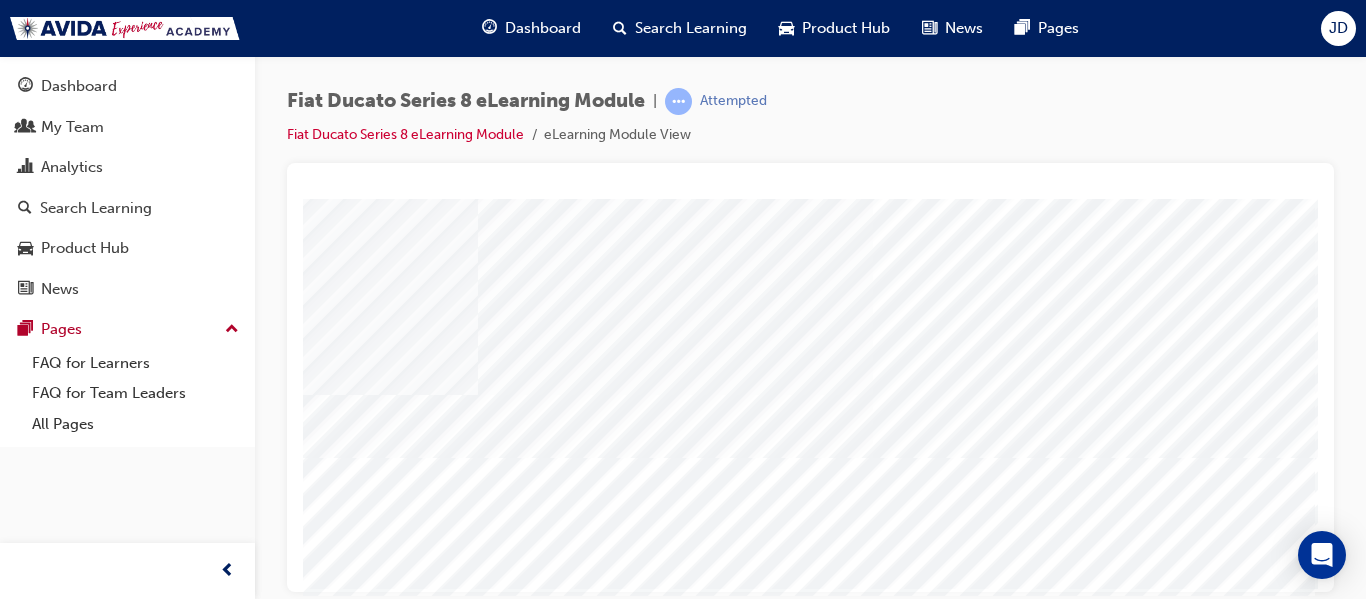 click at bounding box center [117, 3466] 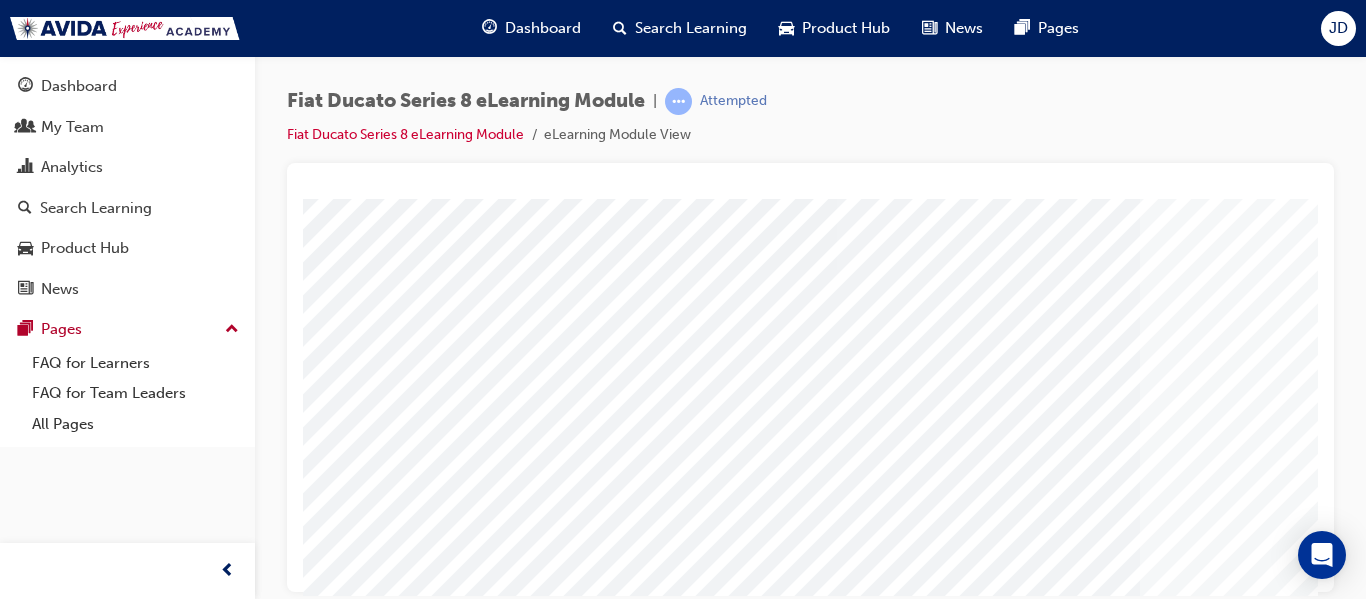 scroll, scrollTop: 338, scrollLeft: 0, axis: vertical 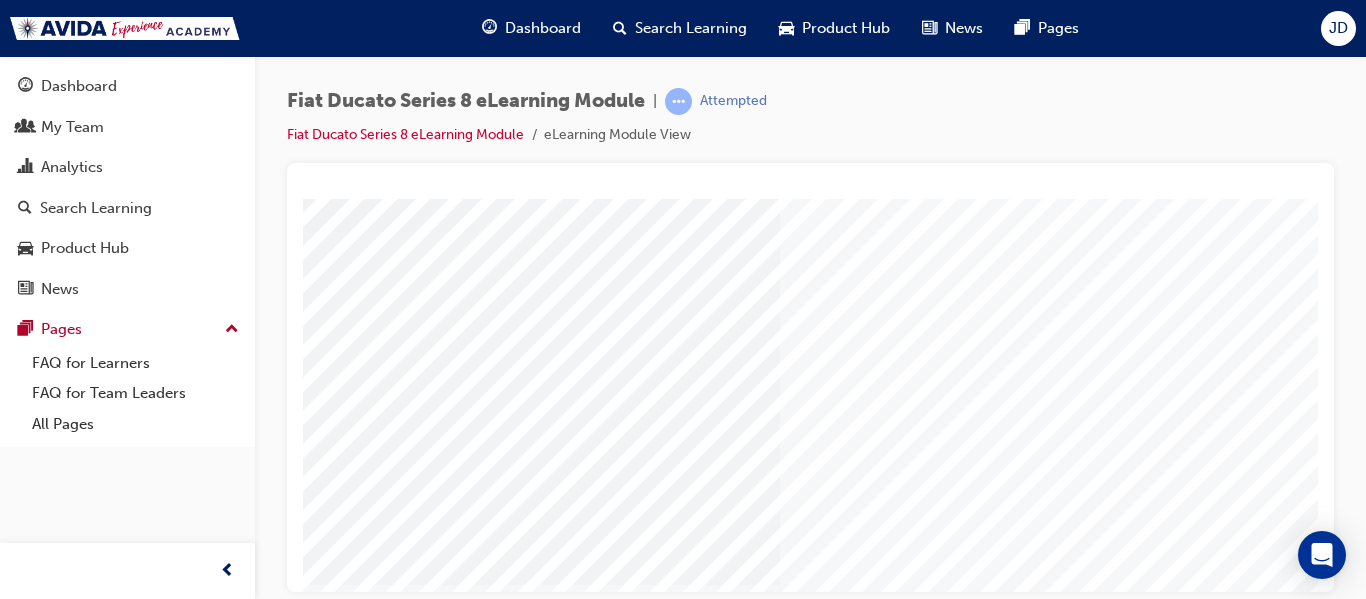click at bounding box center [13, 2473] 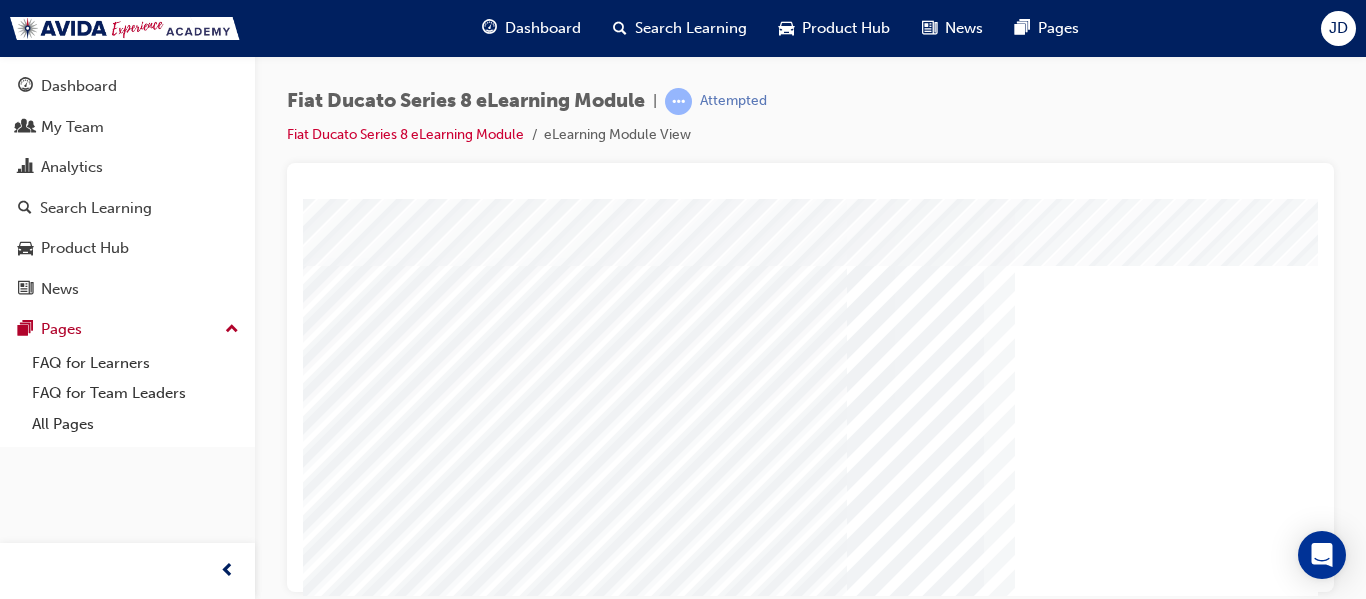 scroll, scrollTop: 200, scrollLeft: 0, axis: vertical 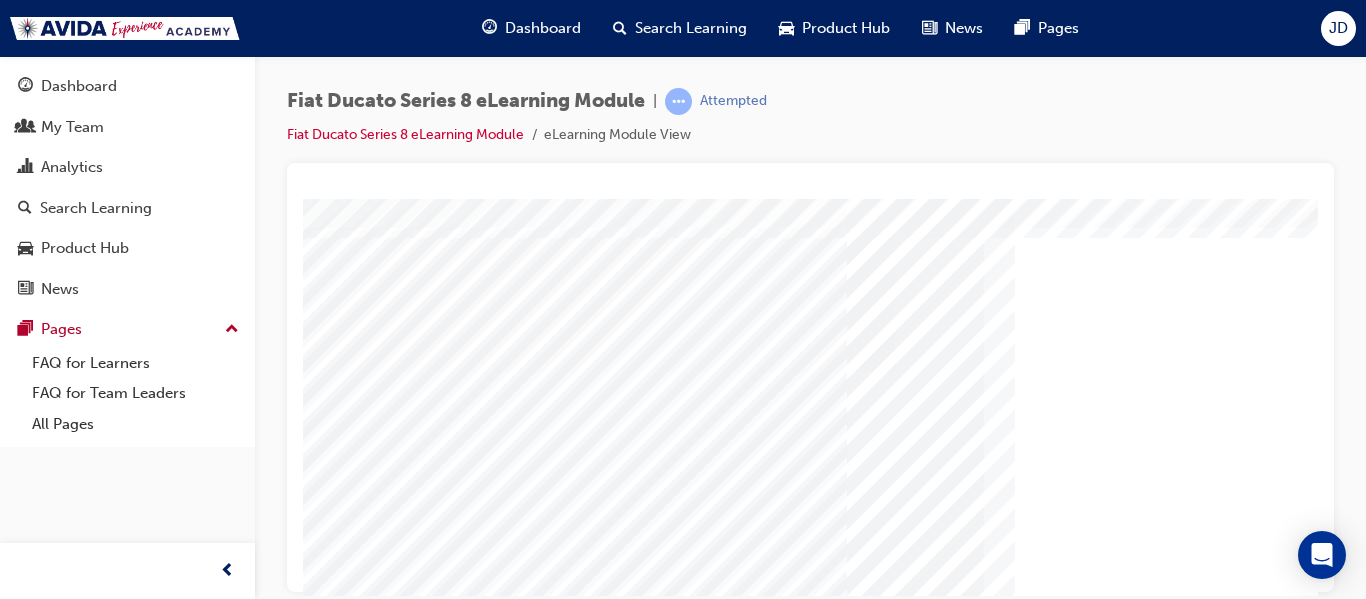 click at bounding box center [399, 6457] 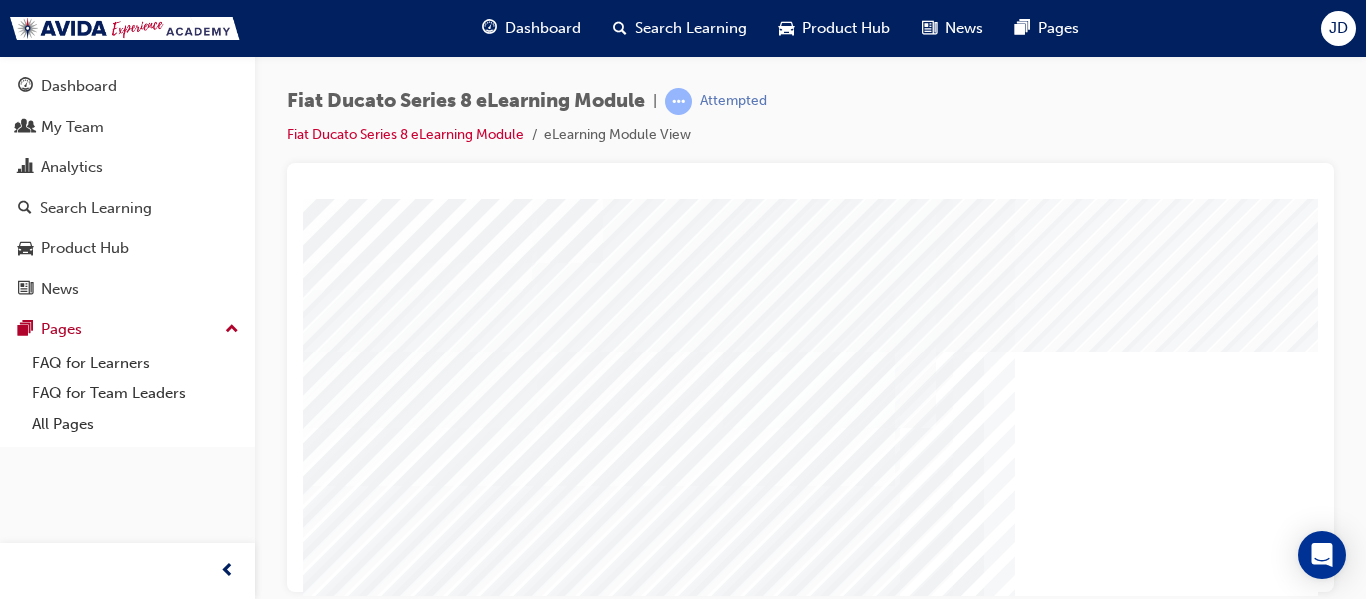 scroll, scrollTop: 200, scrollLeft: 0, axis: vertical 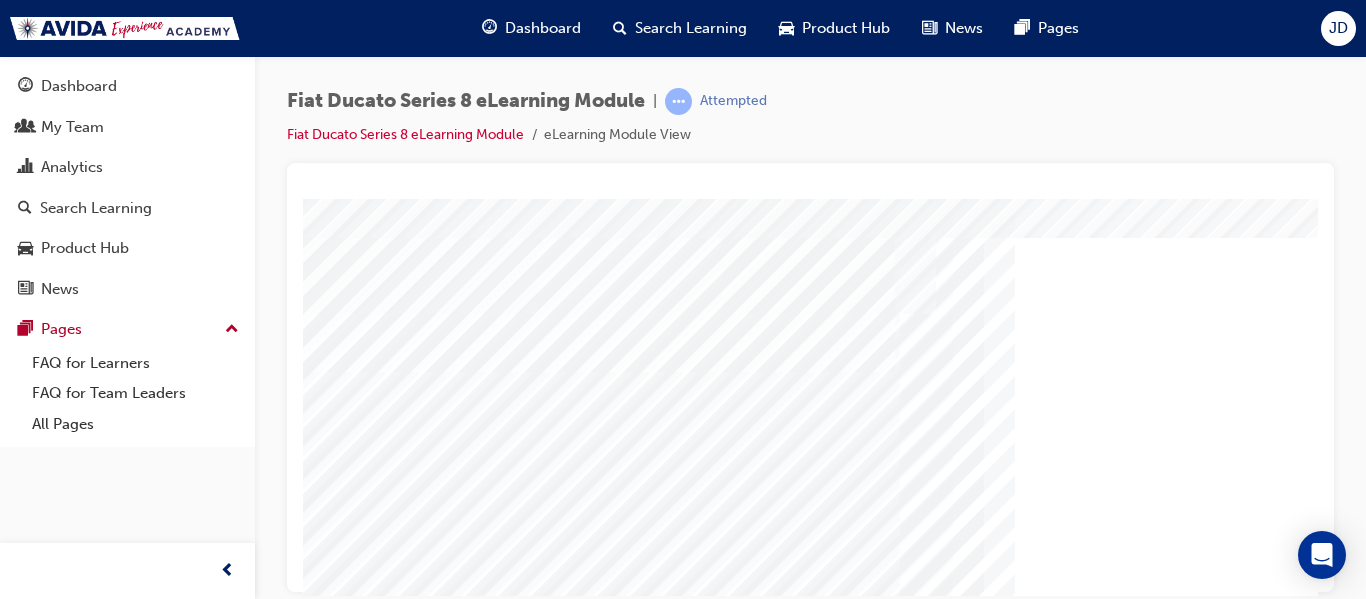 click at bounding box center [399, 6534] 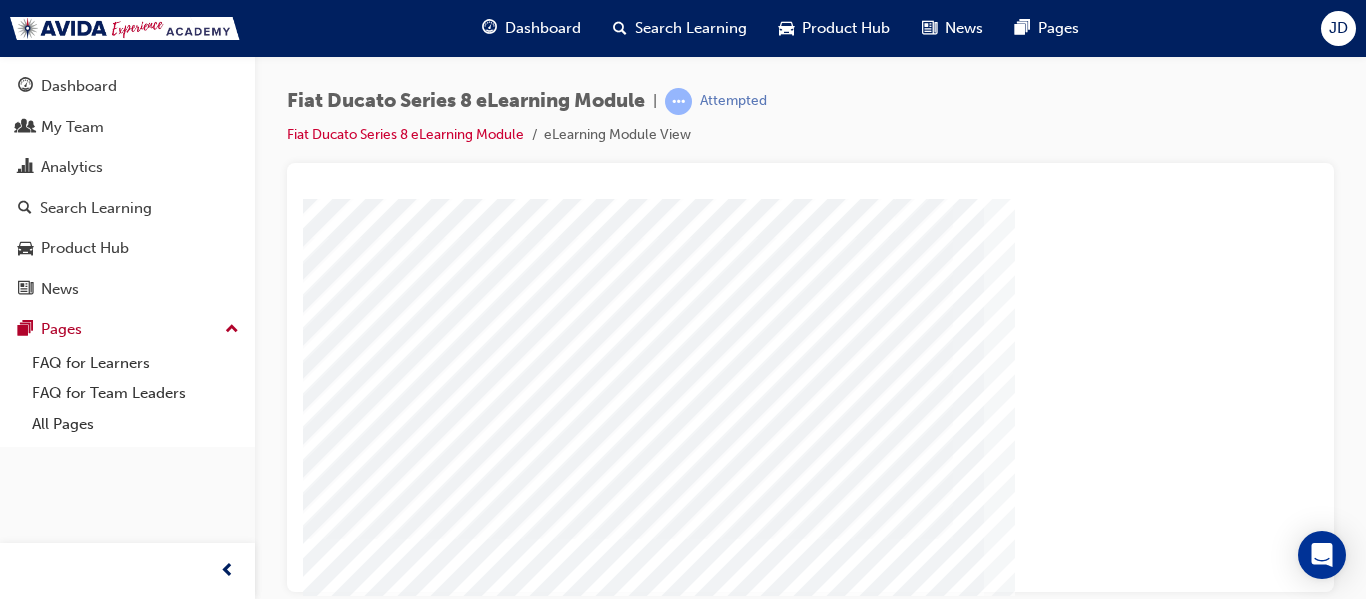 scroll, scrollTop: 338, scrollLeft: 0, axis: vertical 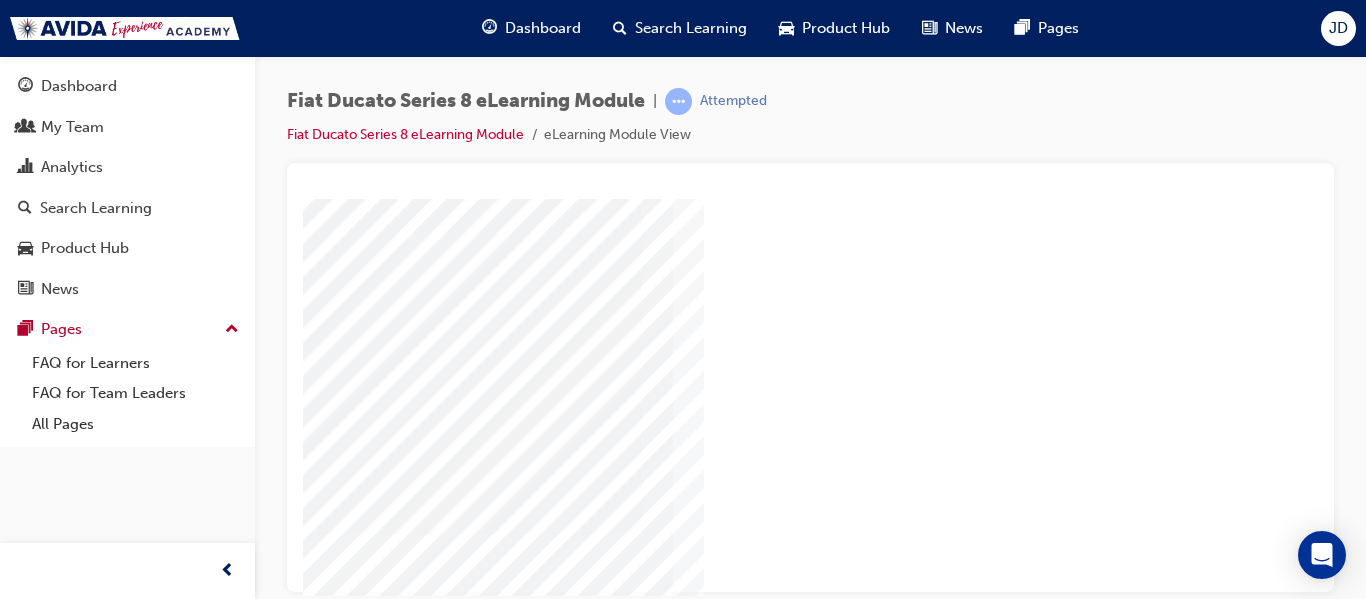 click at bounding box center (62, 5058) 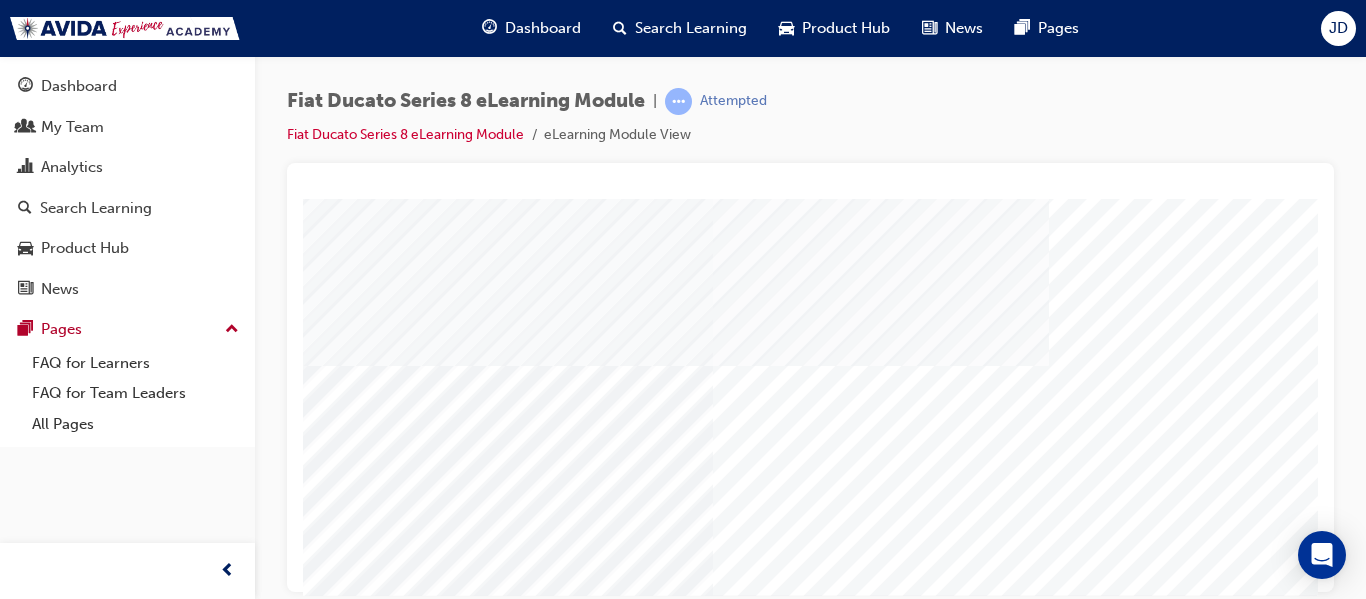 scroll, scrollTop: 338, scrollLeft: 0, axis: vertical 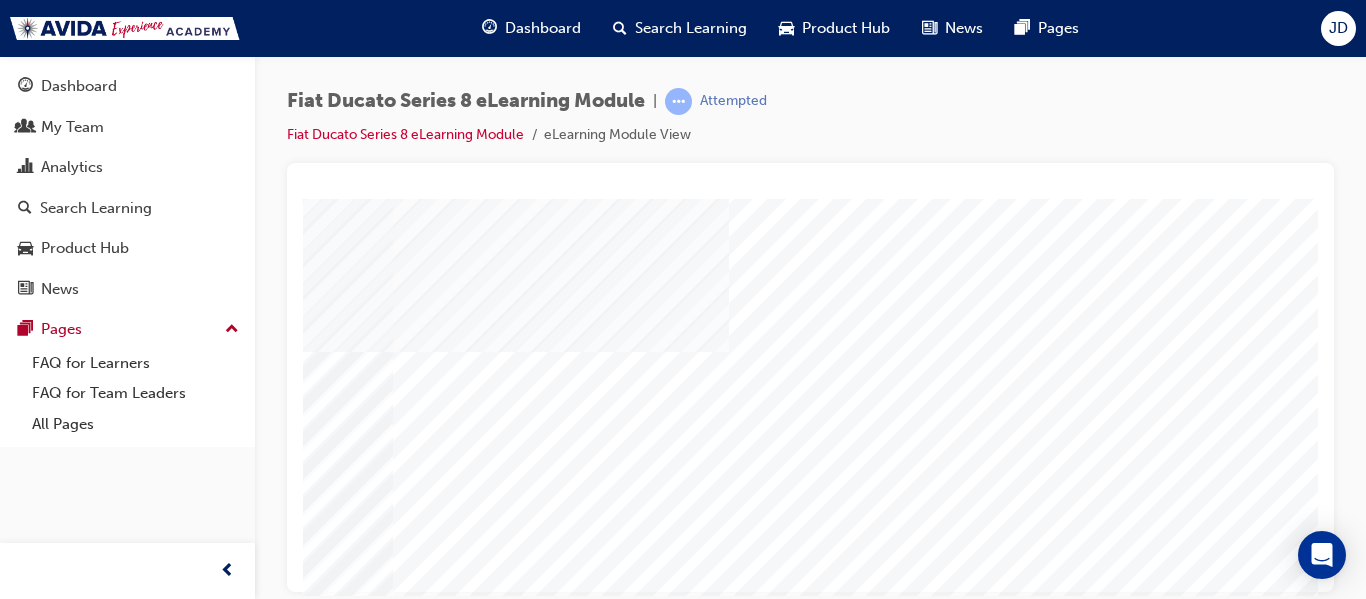 click at bounding box center [53, 5103] 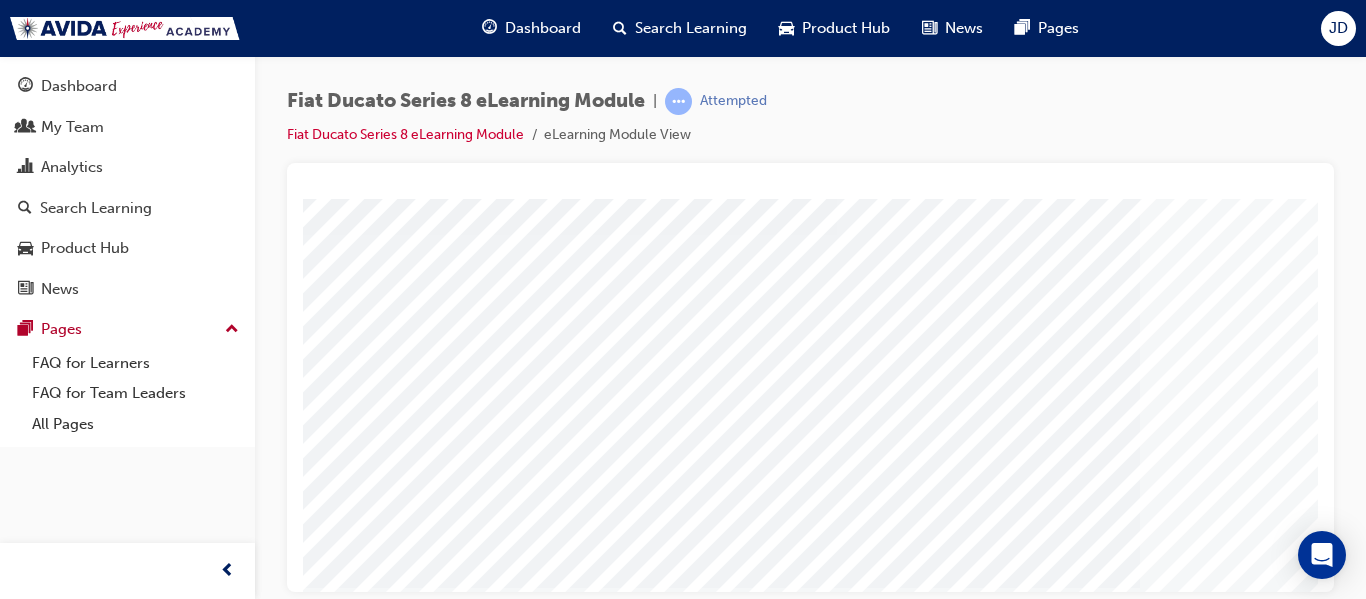 scroll, scrollTop: 338, scrollLeft: 0, axis: vertical 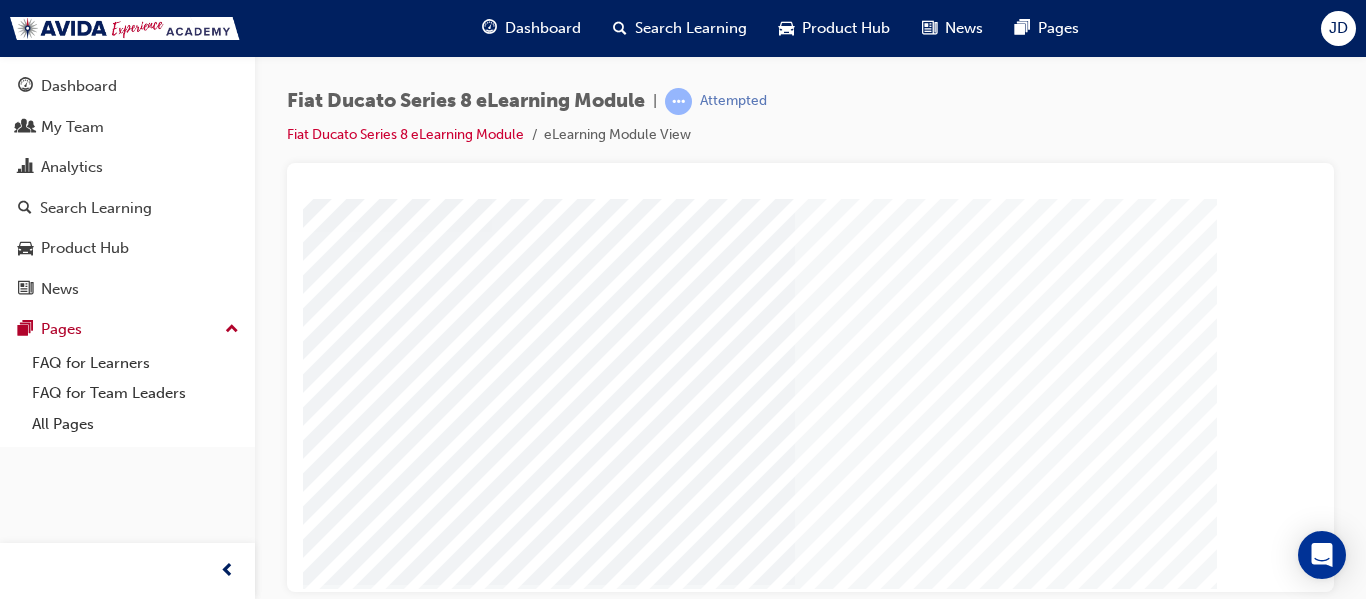 click at bounding box center [28, 2470] 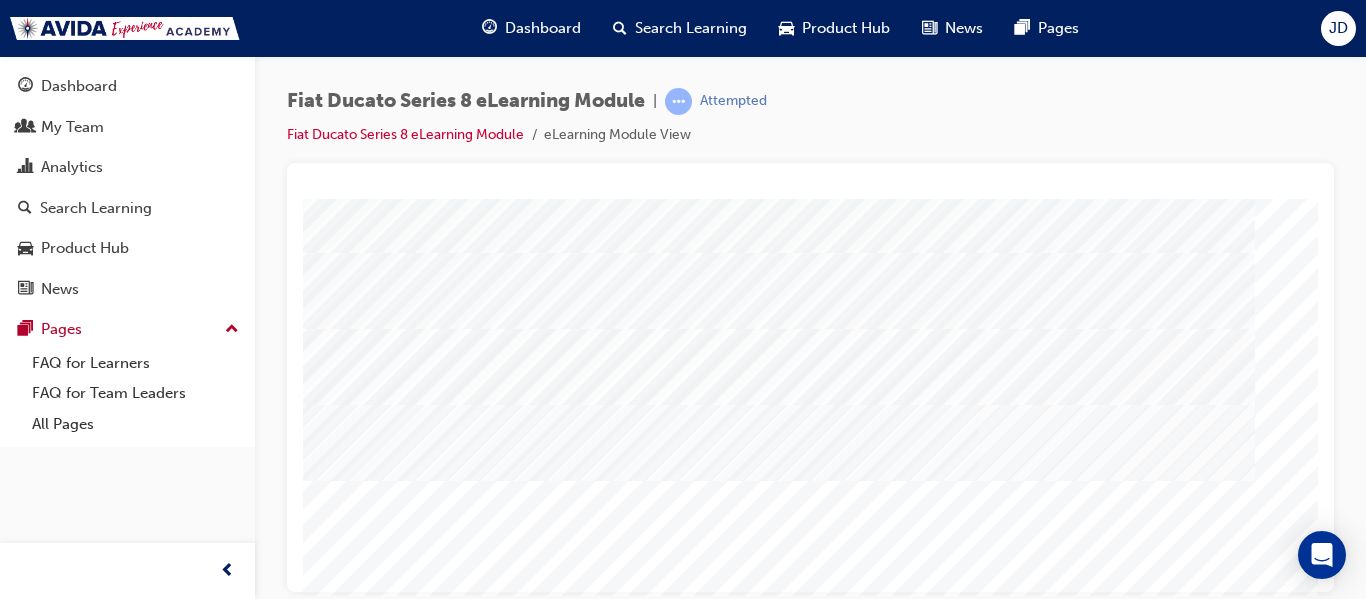 scroll, scrollTop: 0, scrollLeft: 0, axis: both 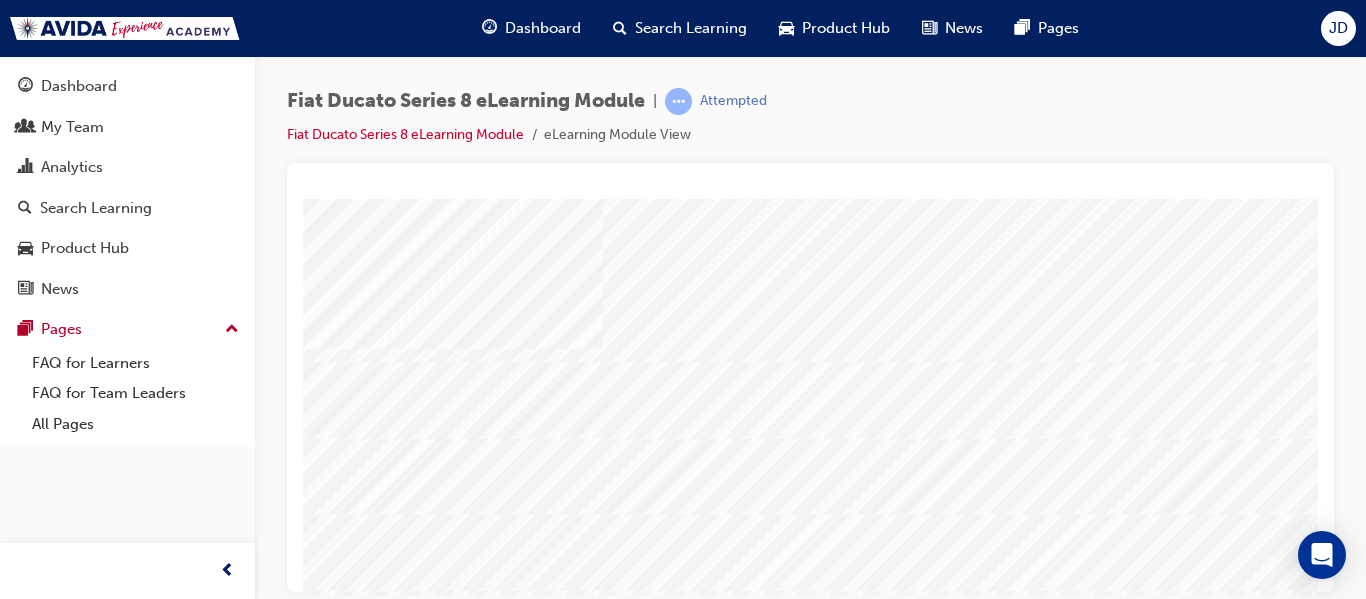 click at bounding box center [434, 4443] 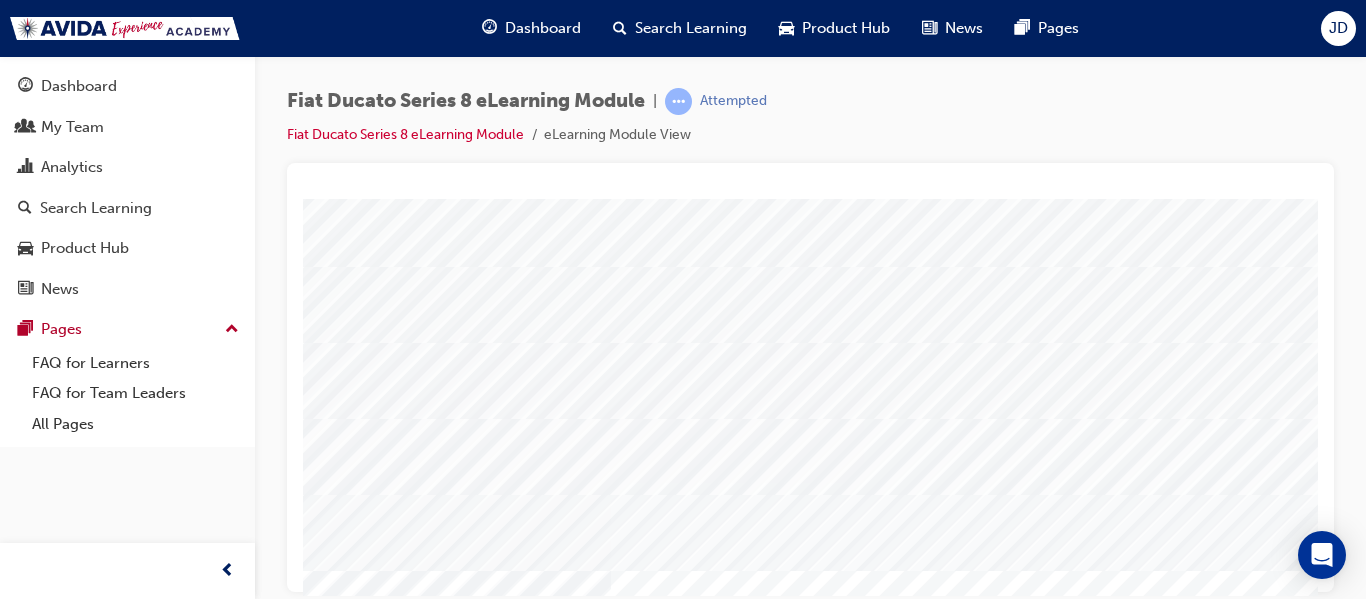 scroll, scrollTop: 200, scrollLeft: 0, axis: vertical 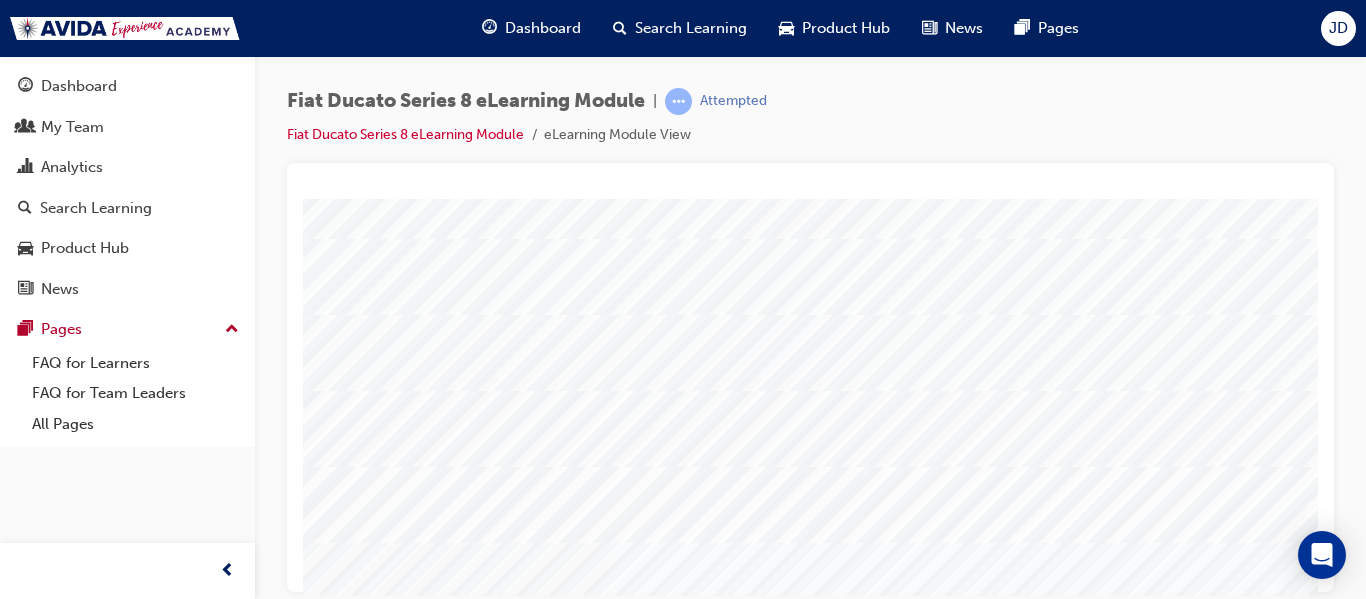 click at bounding box center [434, 4686] 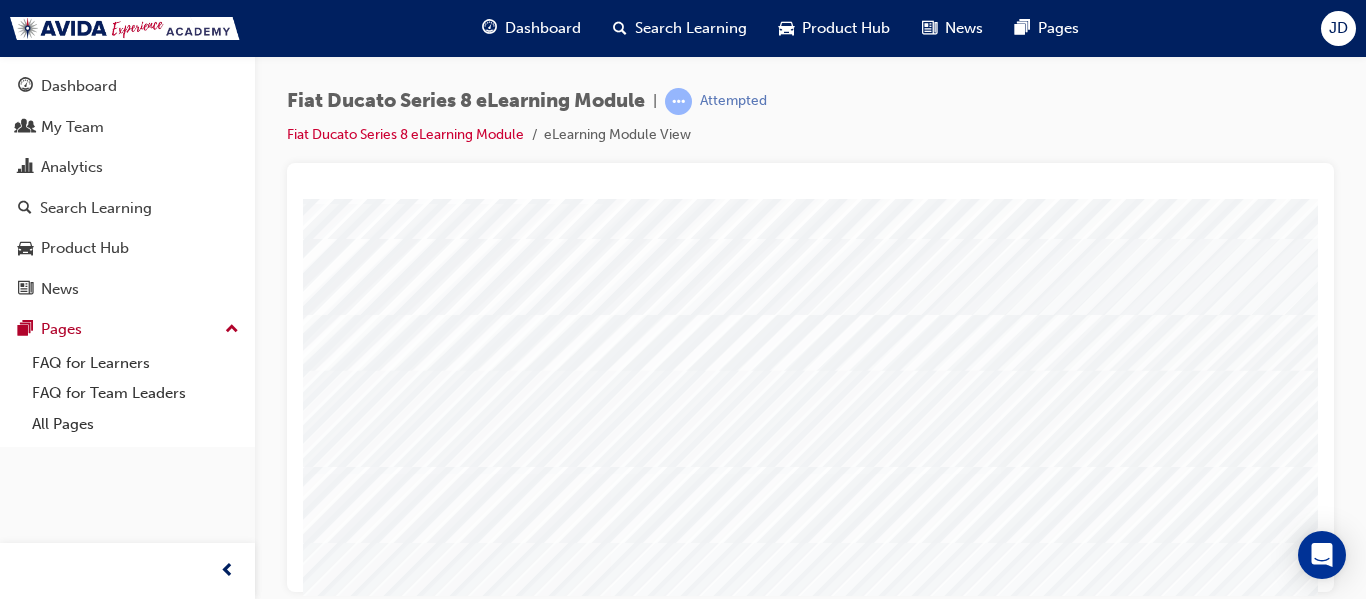 click at bounding box center (434, 5008) 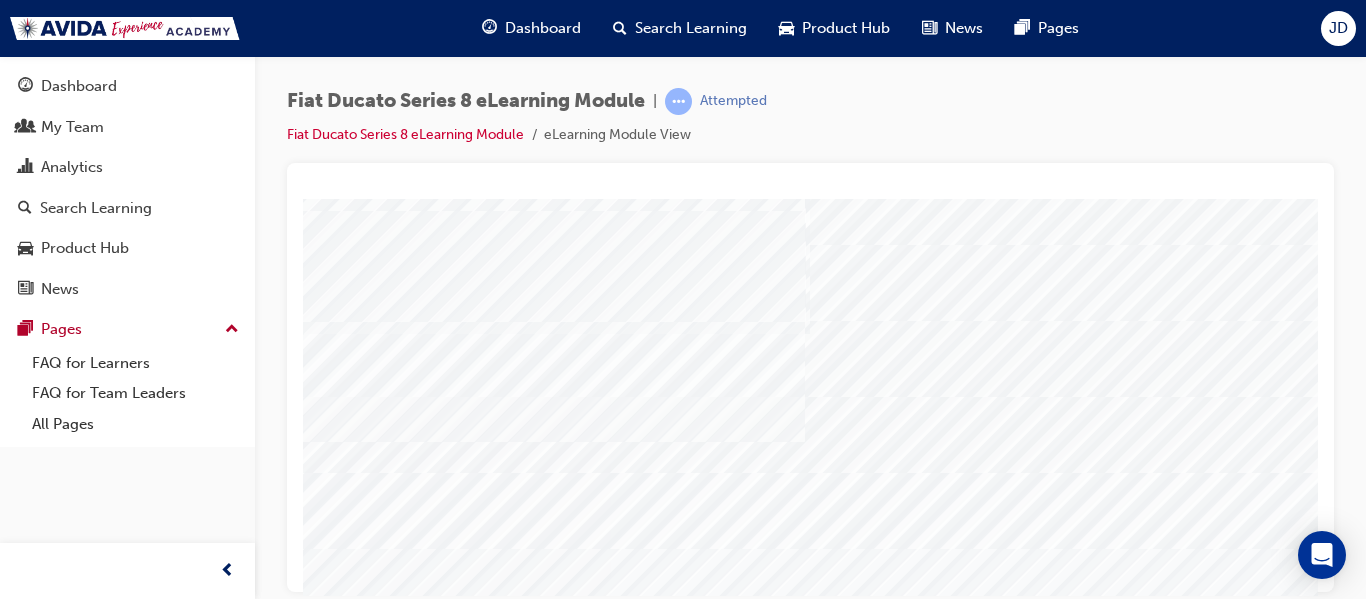 scroll, scrollTop: 0, scrollLeft: 0, axis: both 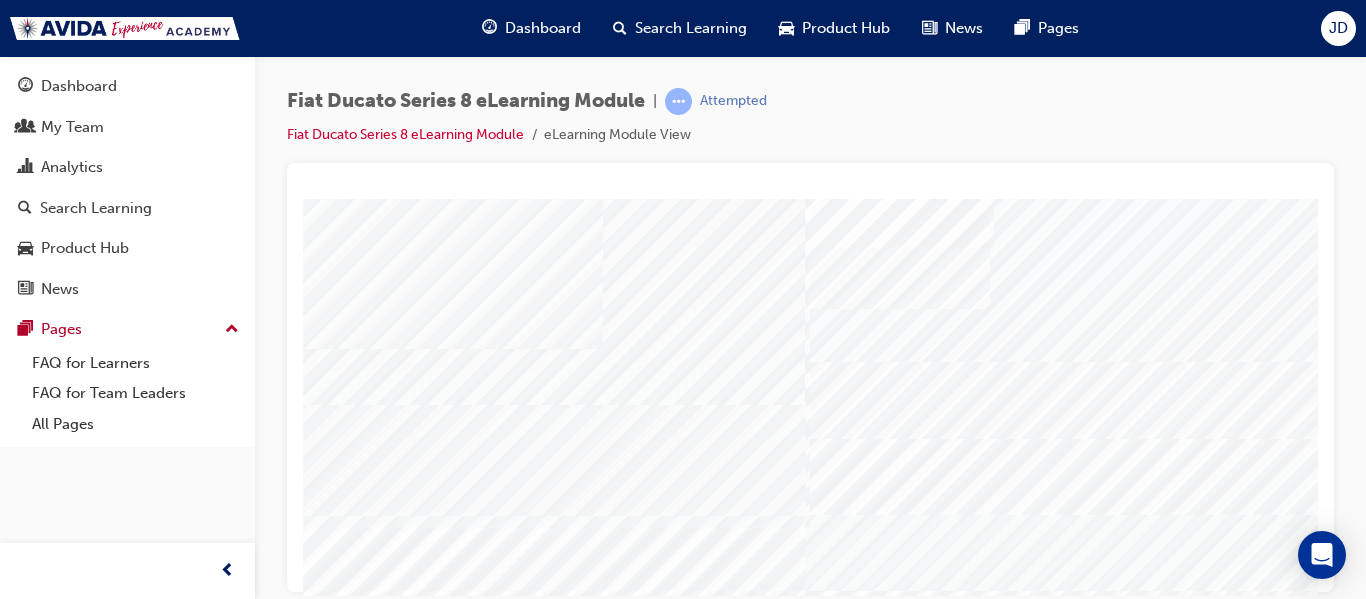 click at bounding box center [434, 4886] 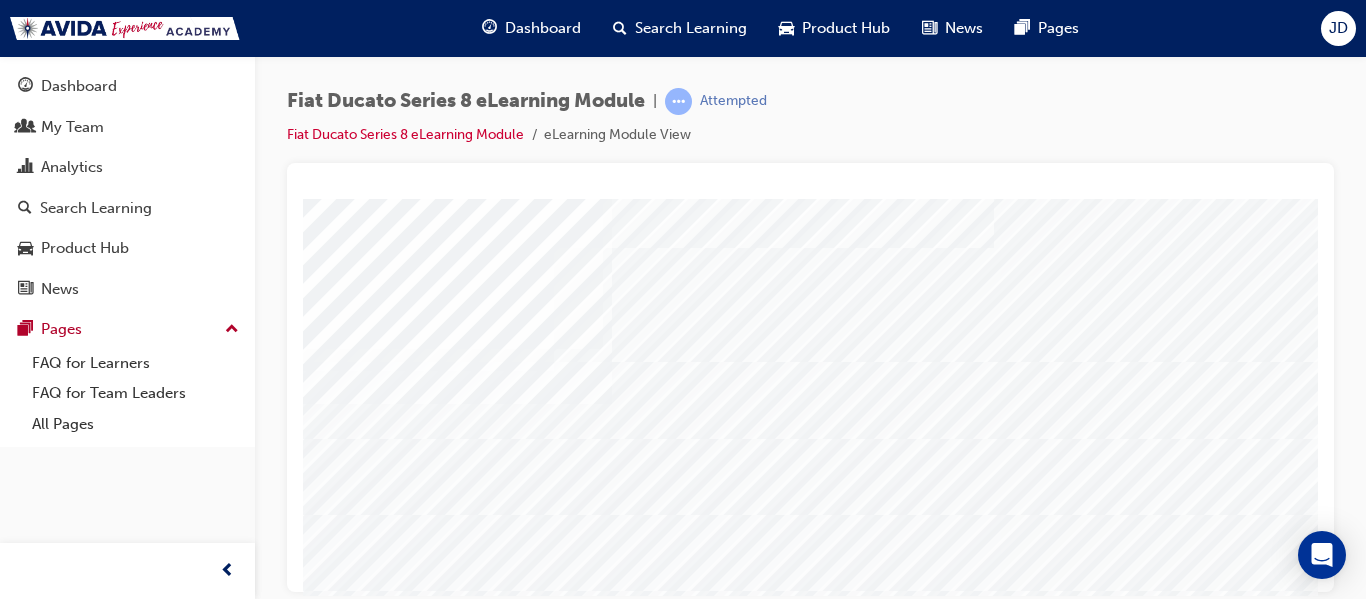 scroll, scrollTop: 100, scrollLeft: 0, axis: vertical 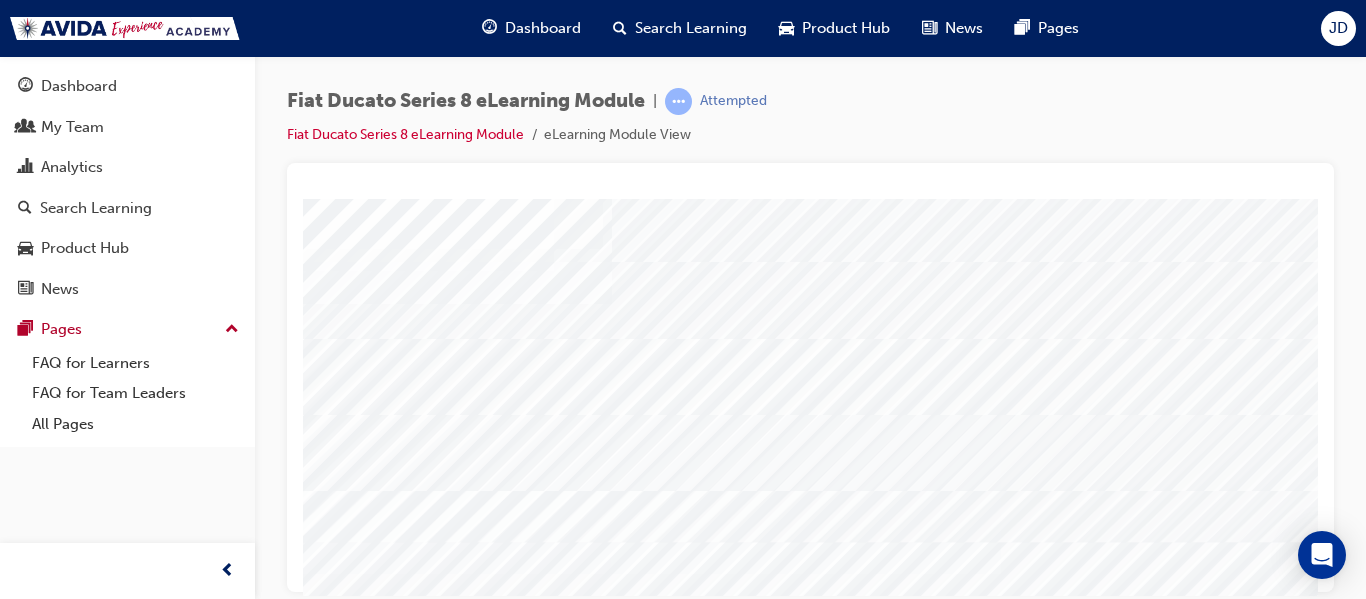 click at bounding box center (434, 4786) 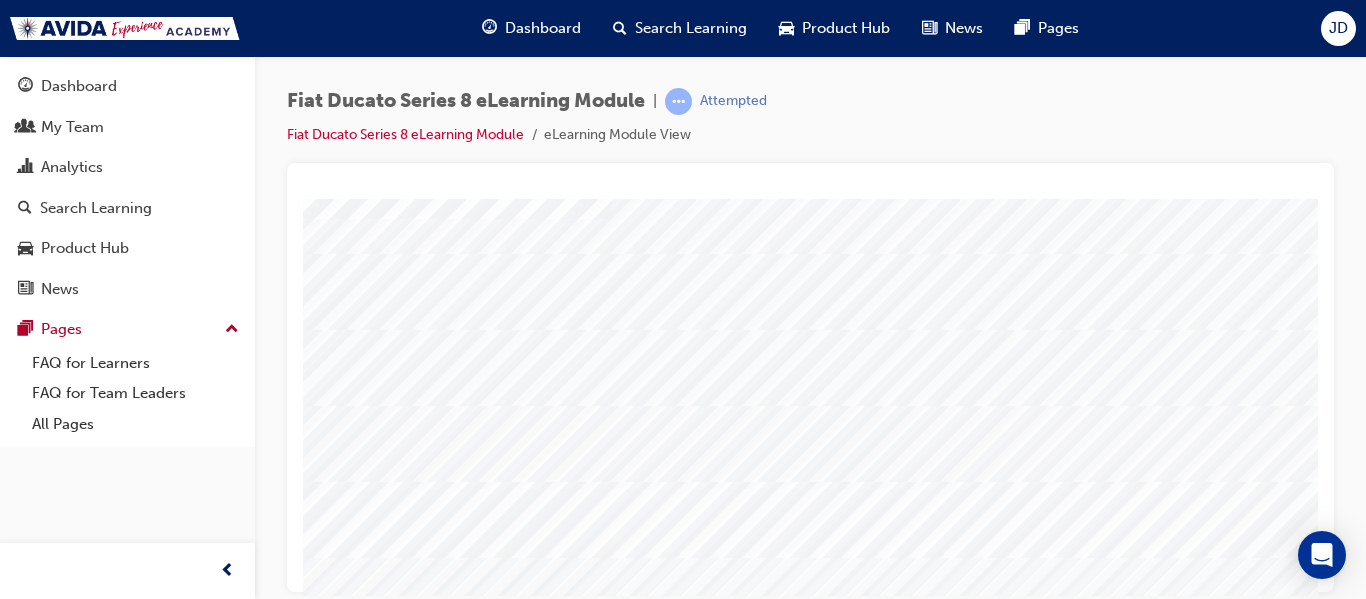 scroll, scrollTop: 338, scrollLeft: 0, axis: vertical 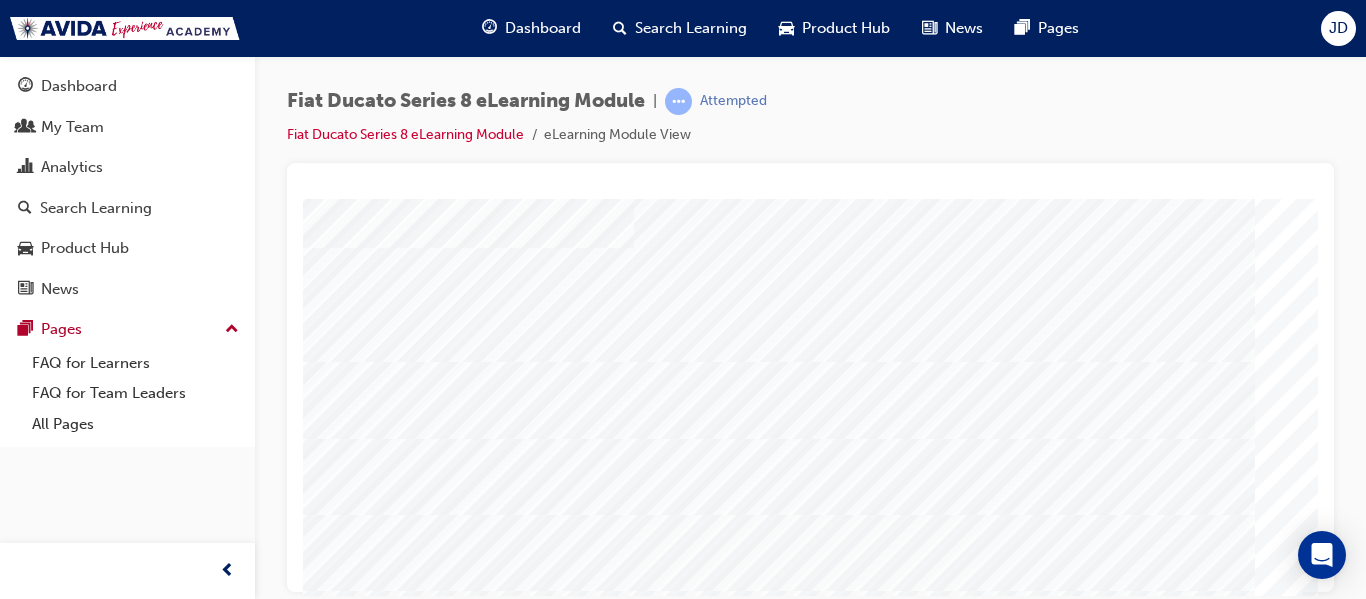 click at bounding box center [68, 6133] 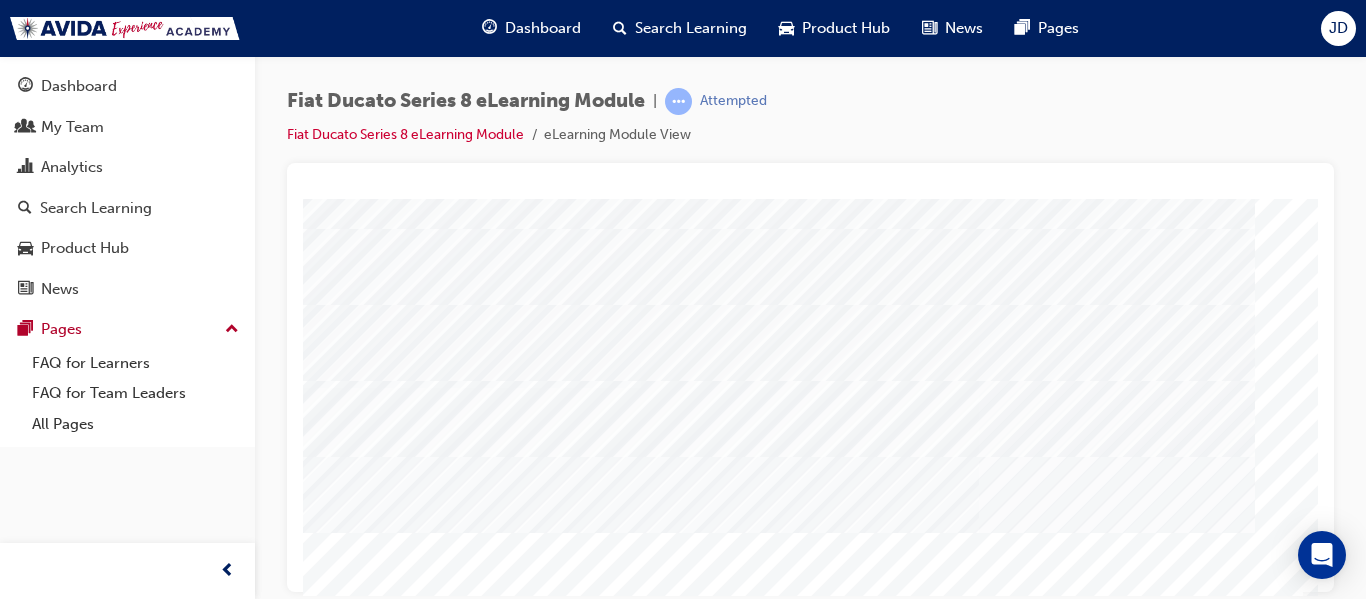 scroll, scrollTop: 338, scrollLeft: 360, axis: both 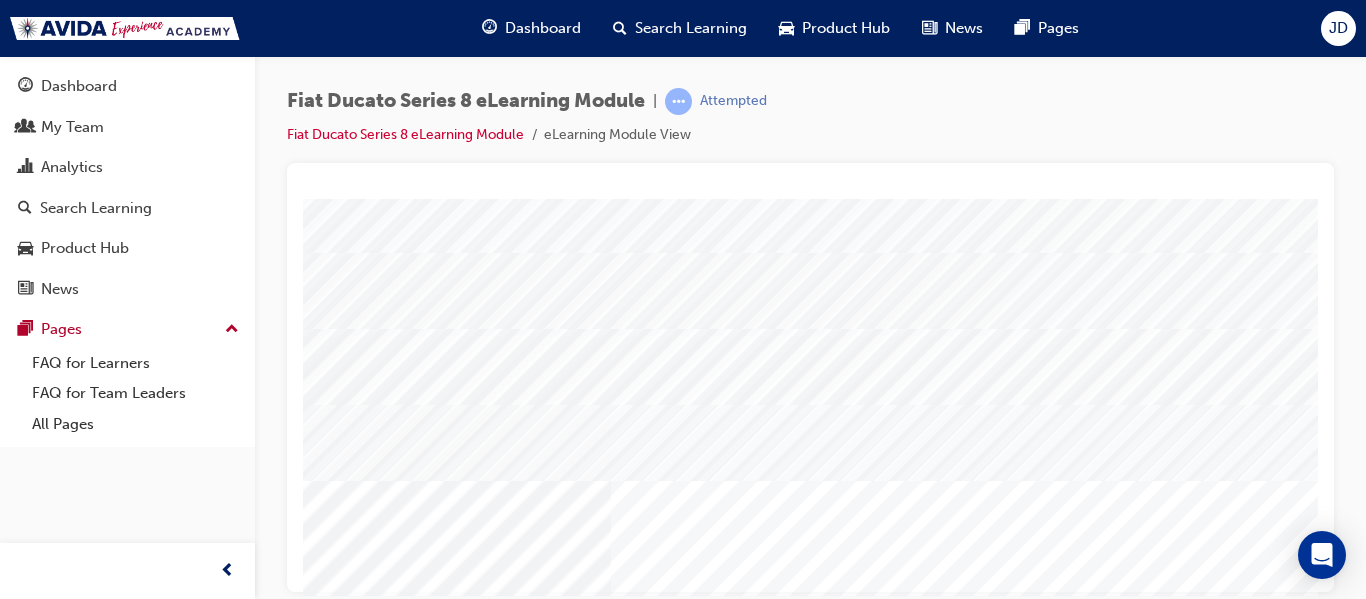 click at bounding box center (434, 4940) 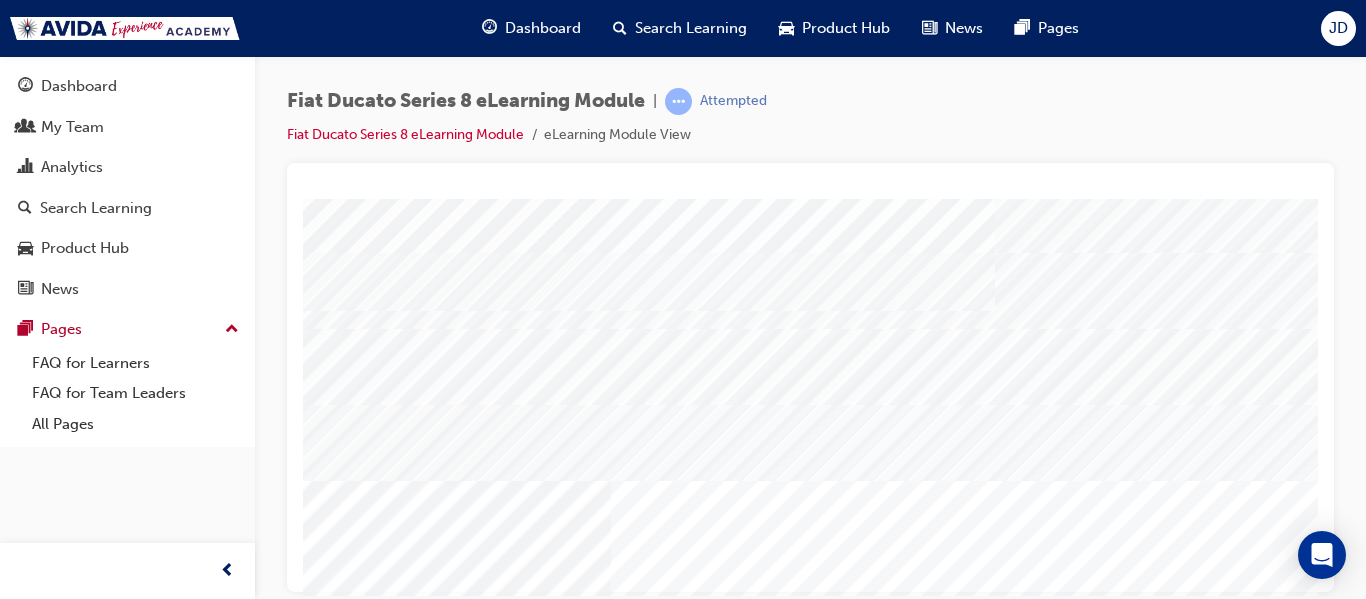 click at bounding box center [434, 5010] 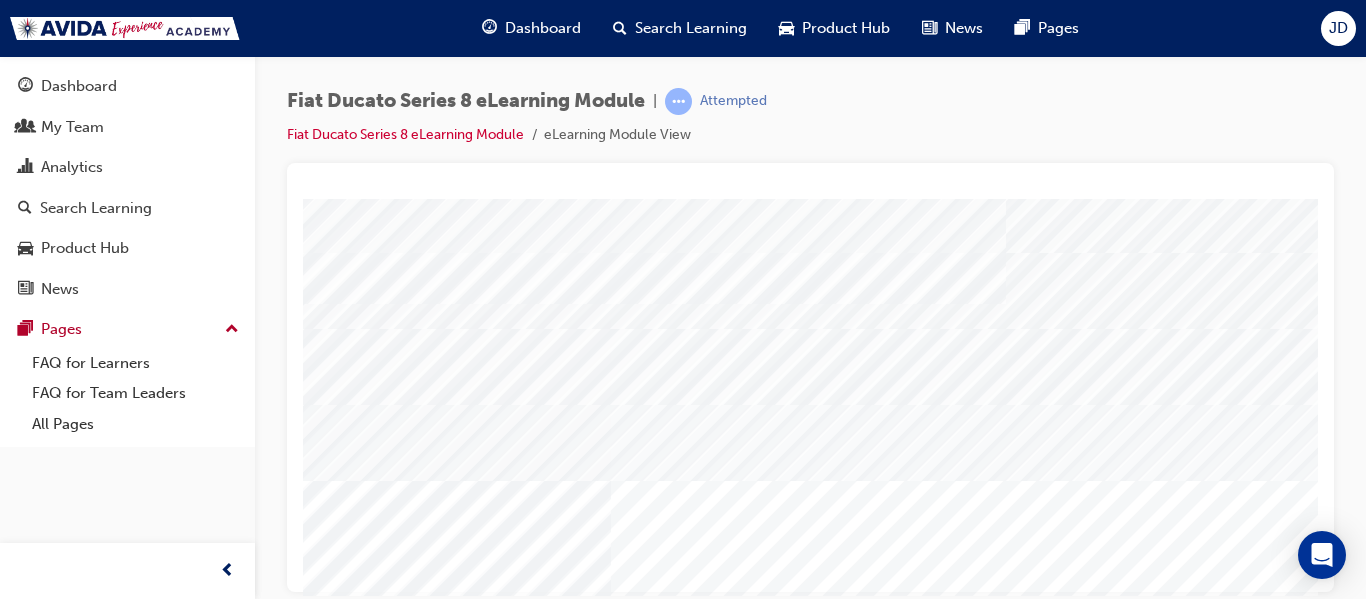 click at bounding box center [434, 5080] 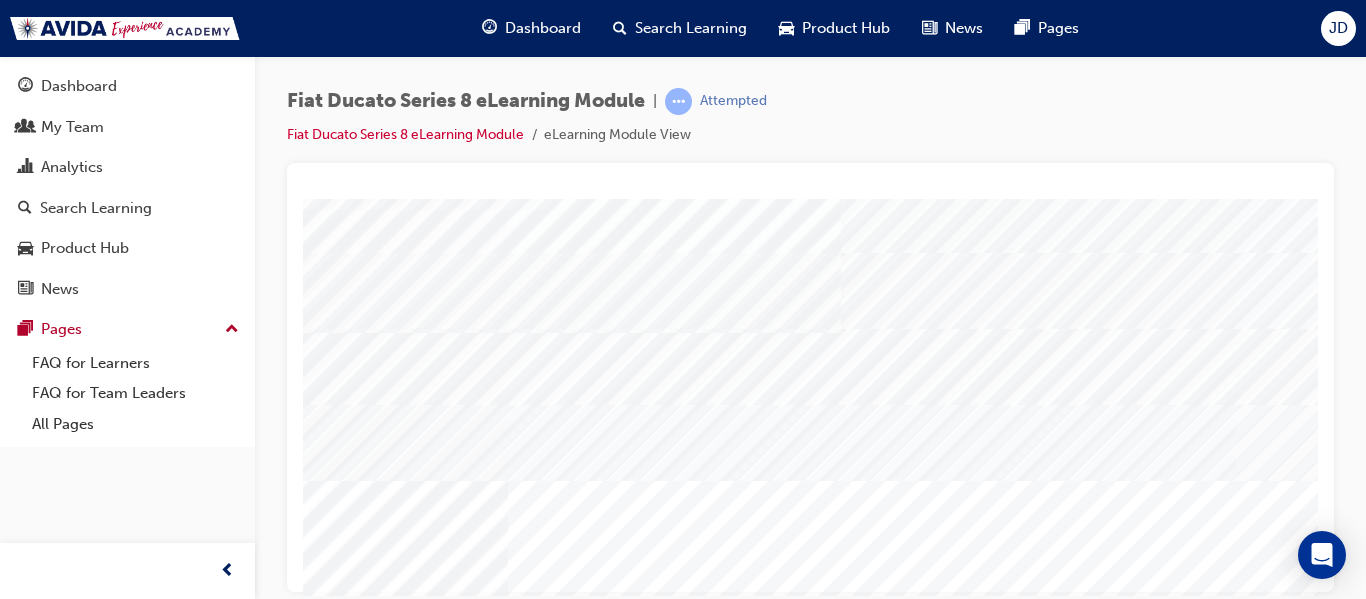 scroll, scrollTop: 338, scrollLeft: 360, axis: both 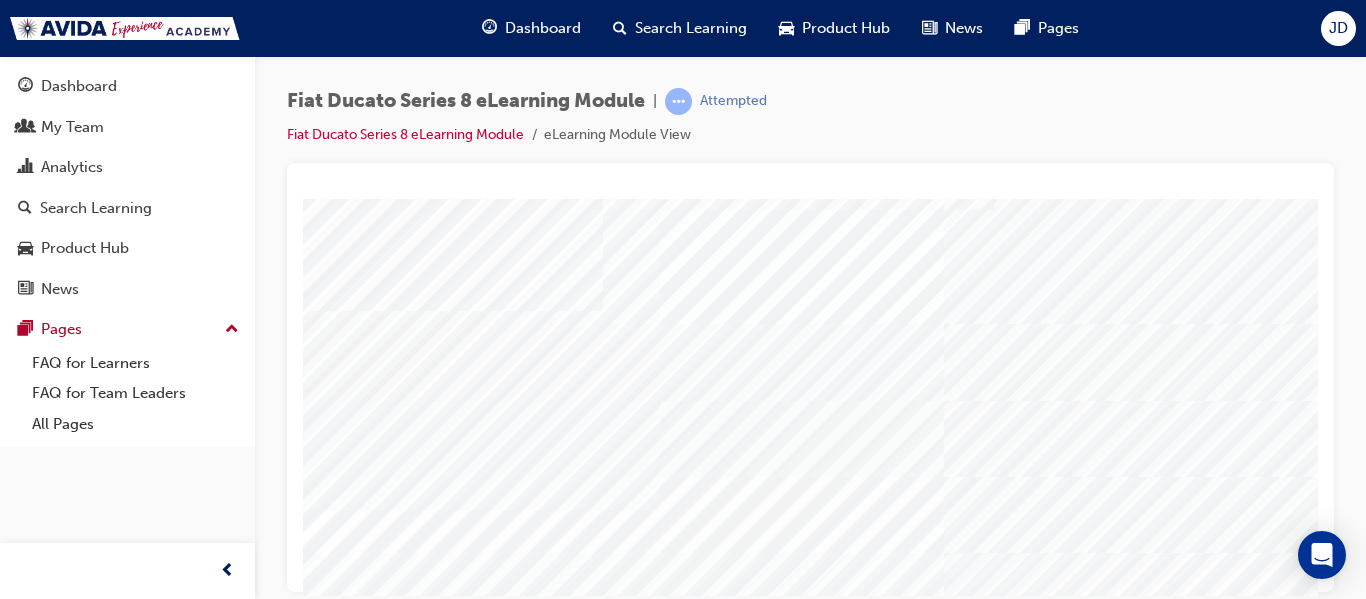 click at bounding box center [434, 4778] 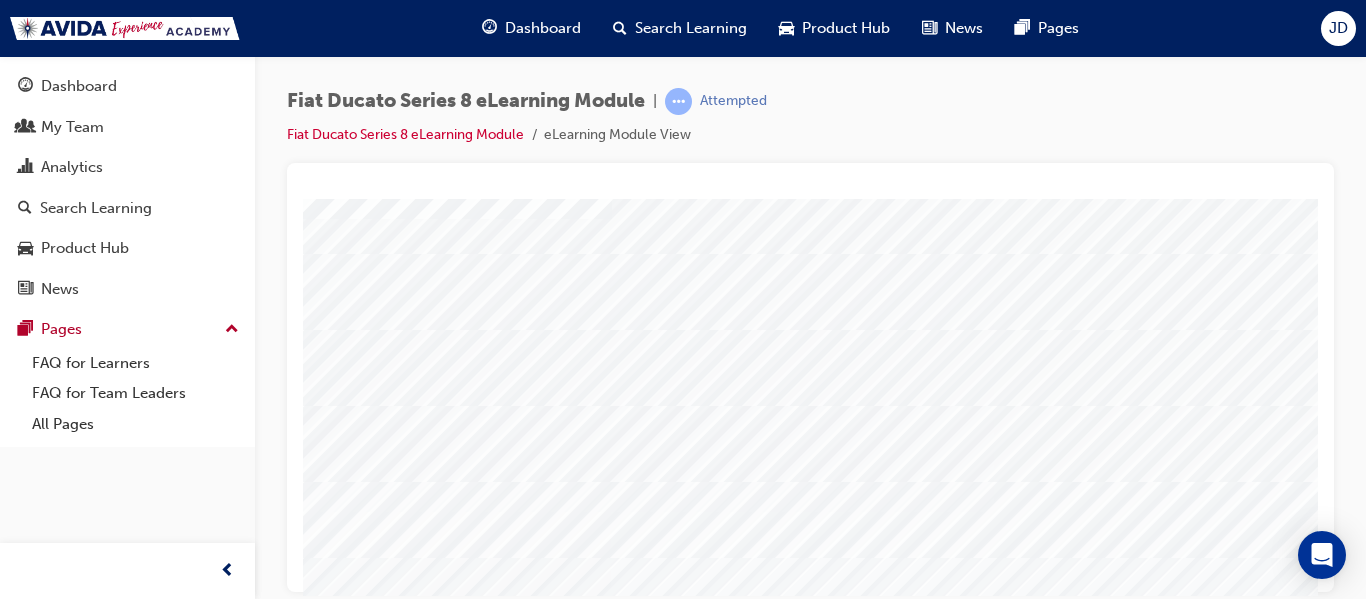 scroll, scrollTop: 338, scrollLeft: 0, axis: vertical 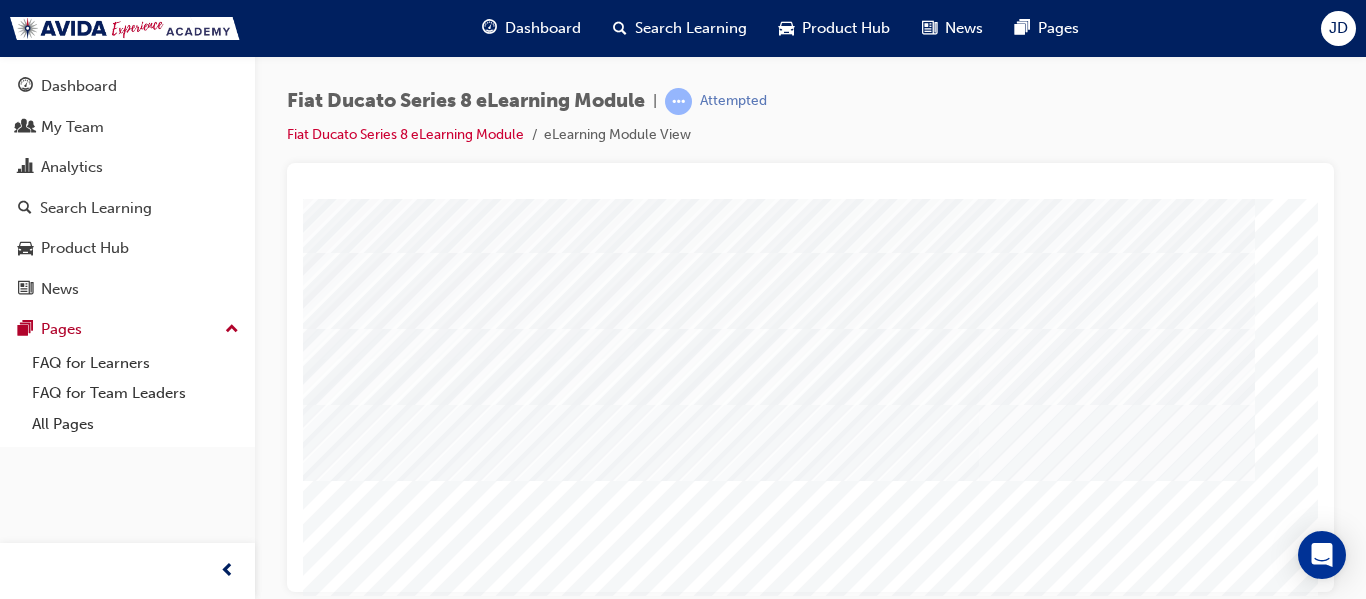 click at bounding box center [13, 9176] 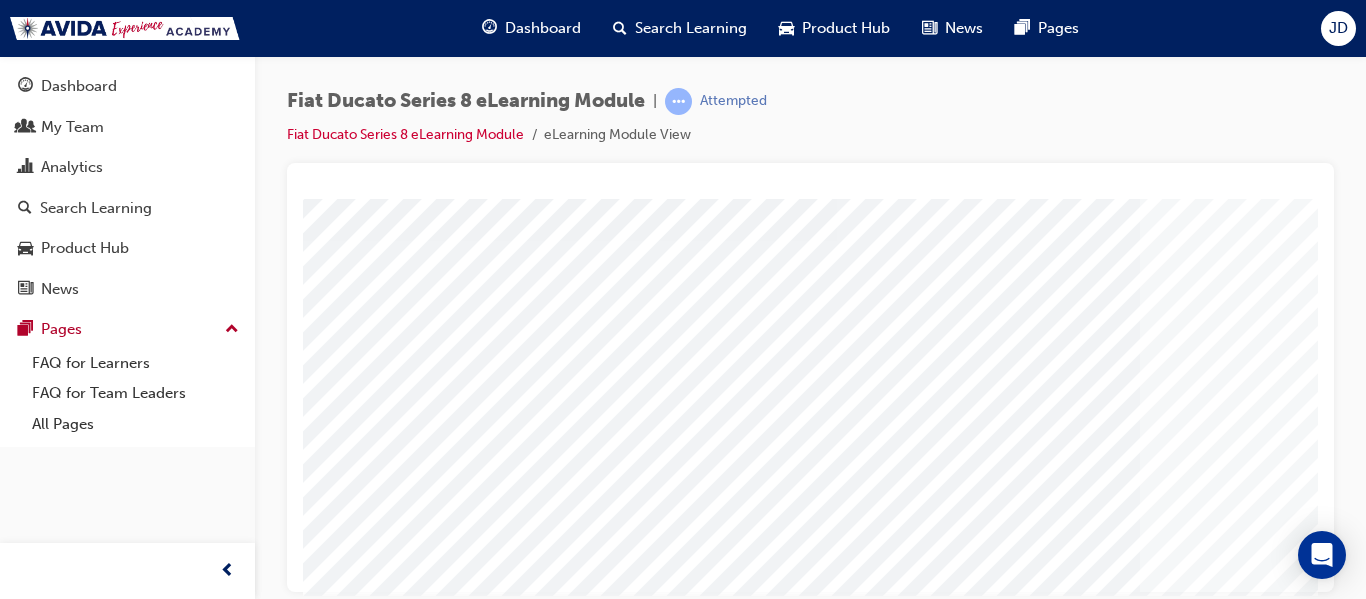 scroll, scrollTop: 338, scrollLeft: 0, axis: vertical 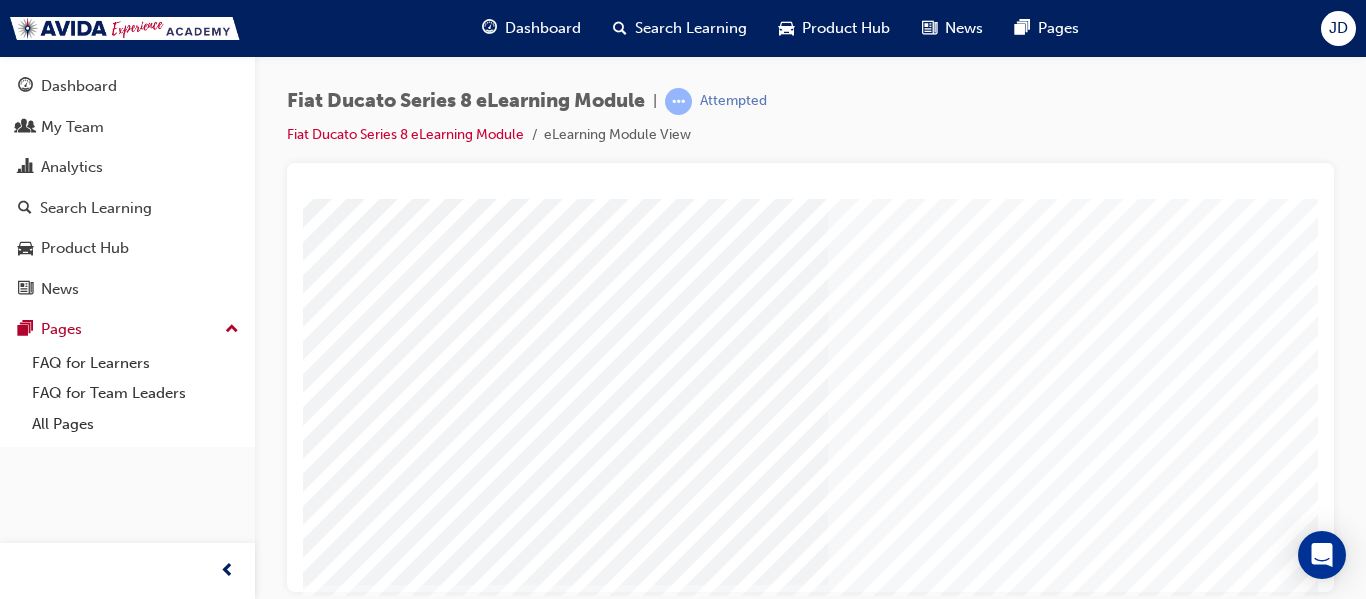 click at bounding box center (61, 2477) 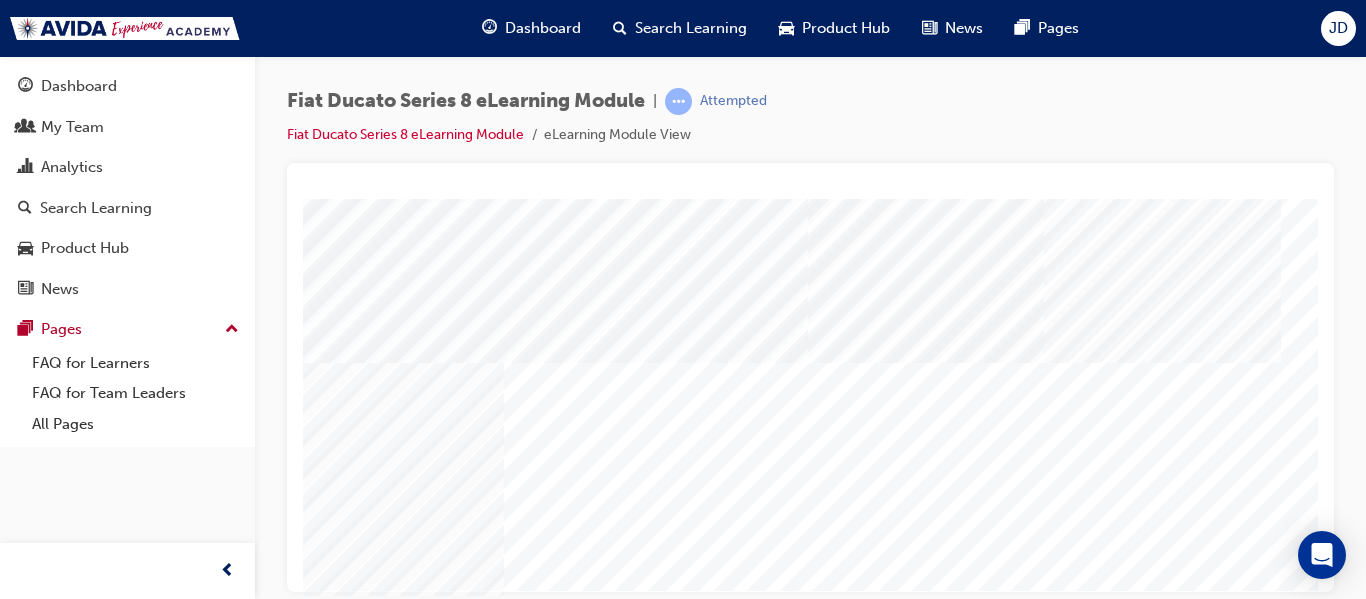 scroll, scrollTop: 0, scrollLeft: 0, axis: both 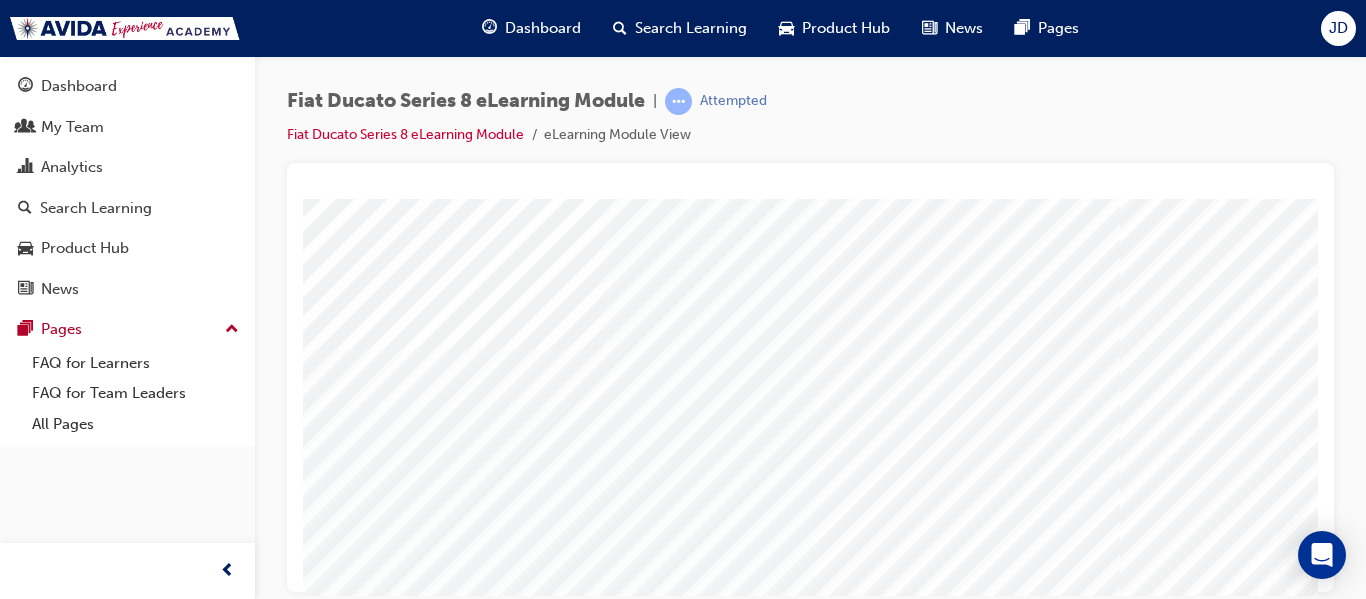 click at bounding box center (413, 3342) 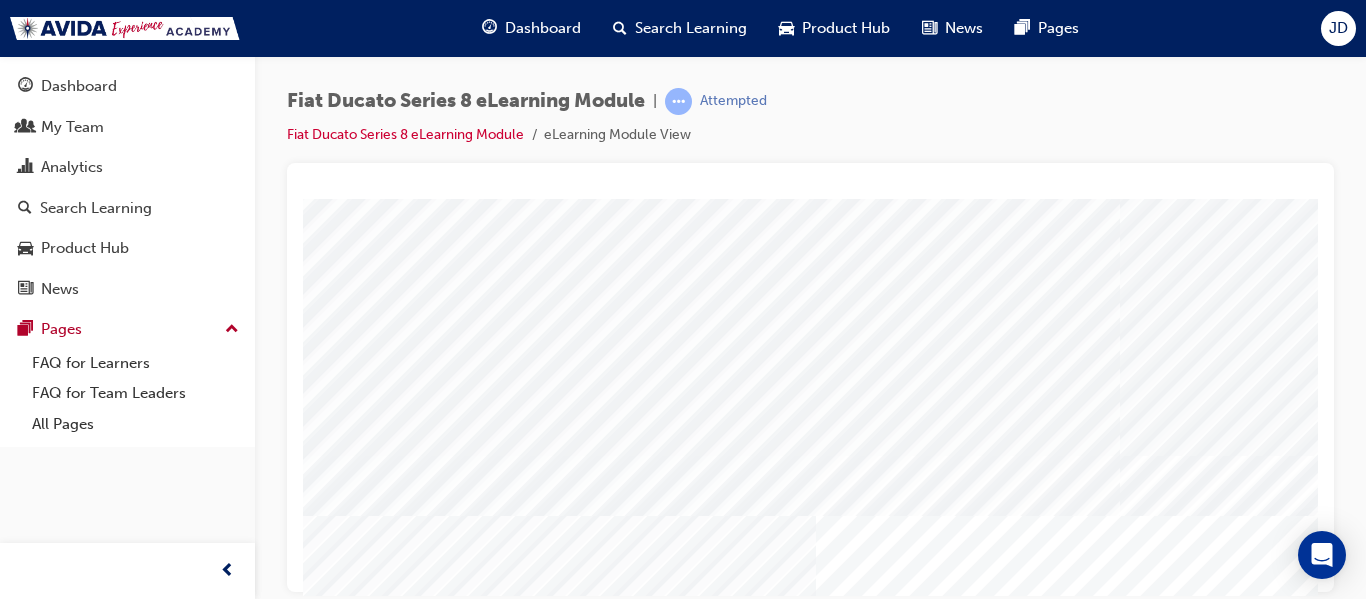 scroll, scrollTop: 200, scrollLeft: 0, axis: vertical 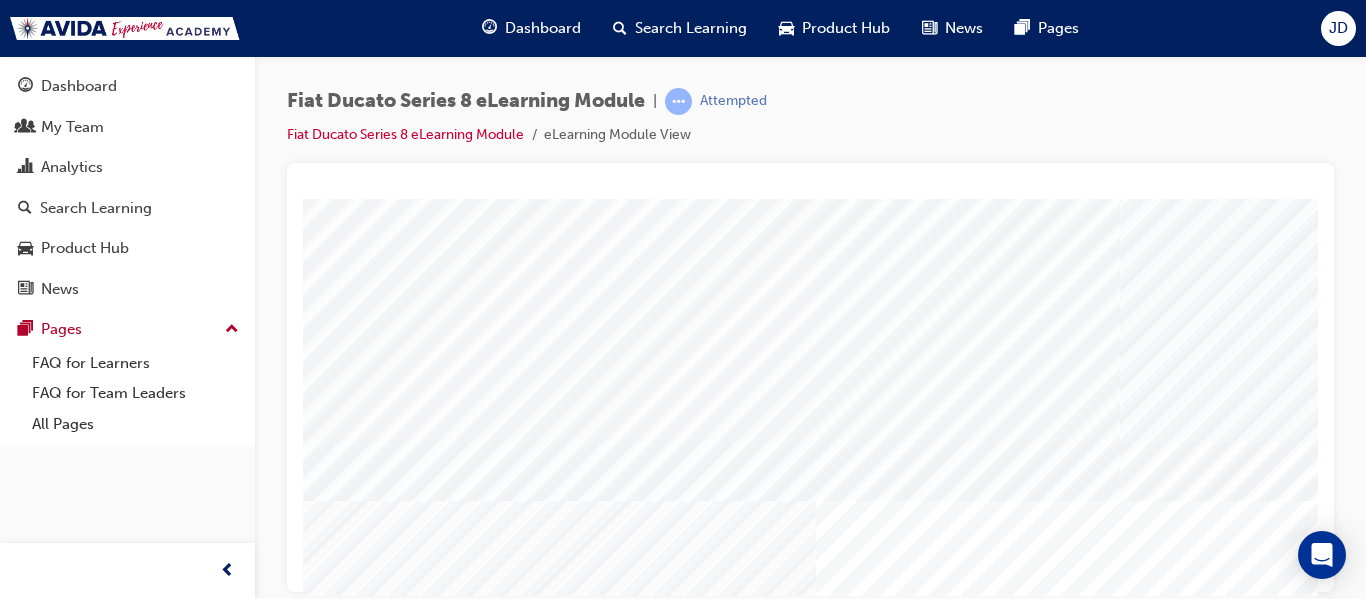 click at bounding box center (413, 3459) 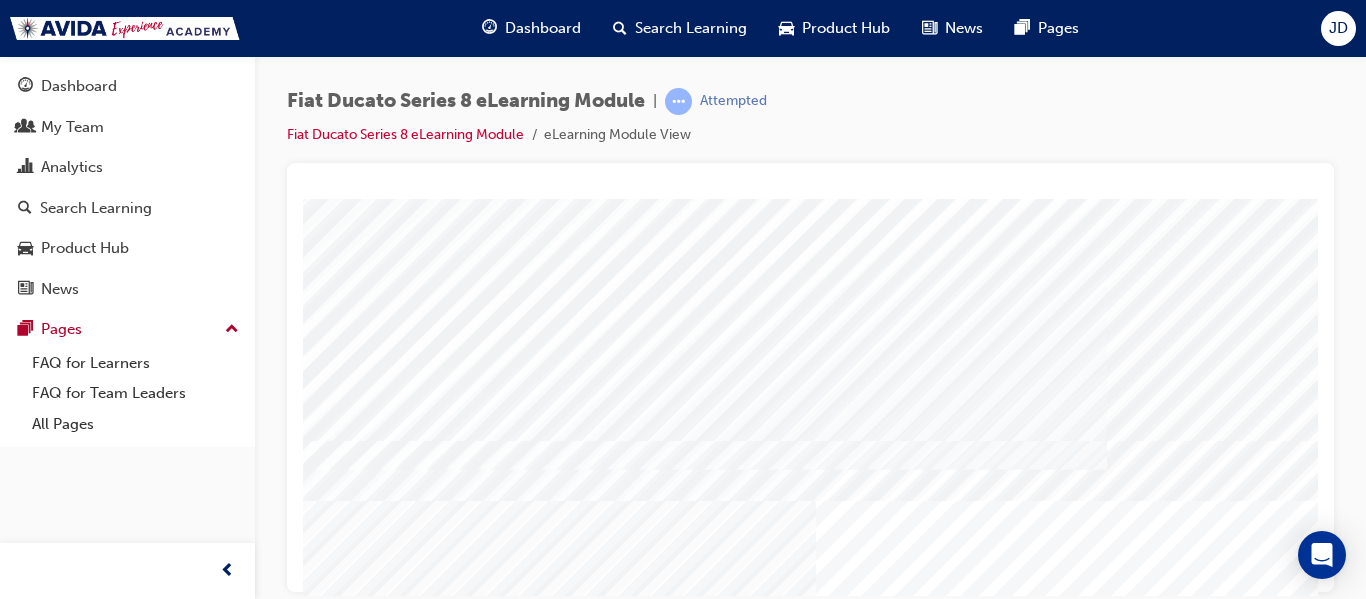 click at bounding box center [413, 3519] 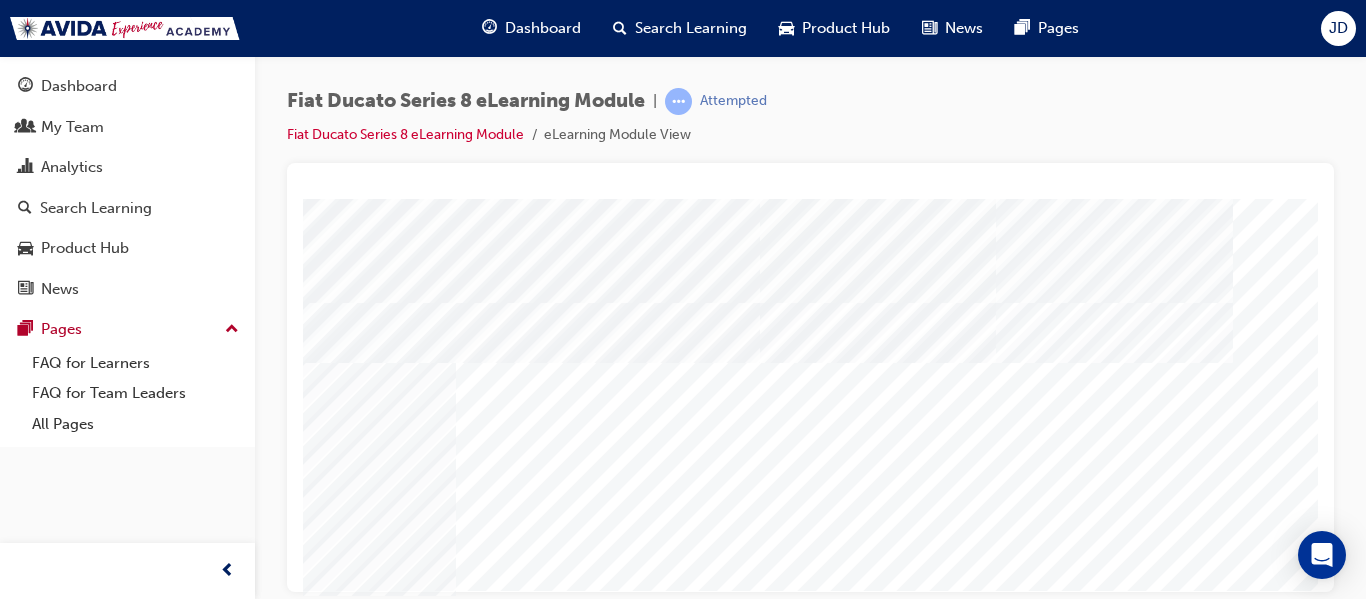 click at bounding box center [13, 3947] 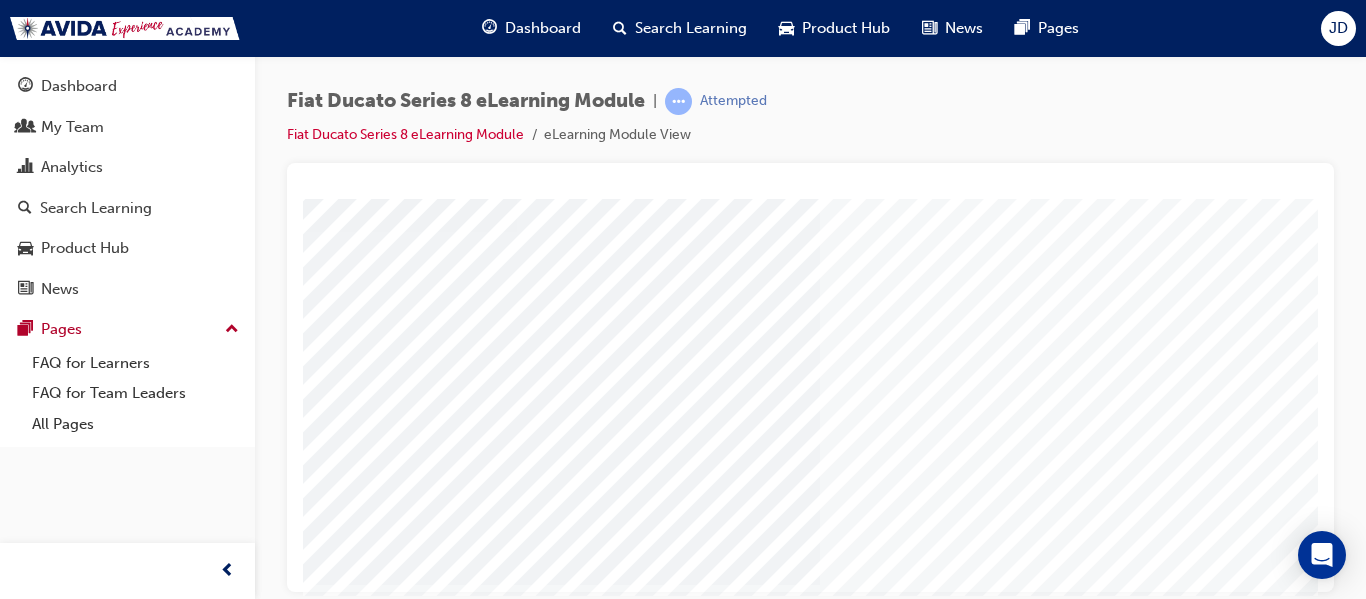scroll, scrollTop: 338, scrollLeft: 360, axis: both 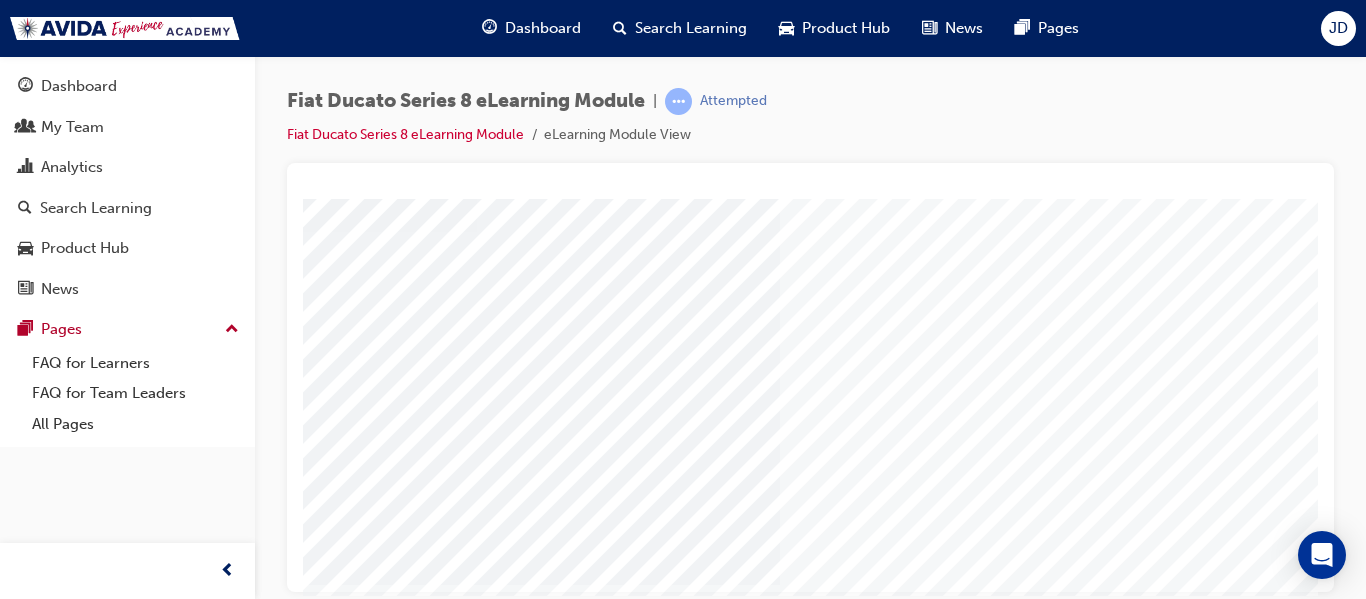click at bounding box center [13, 2478] 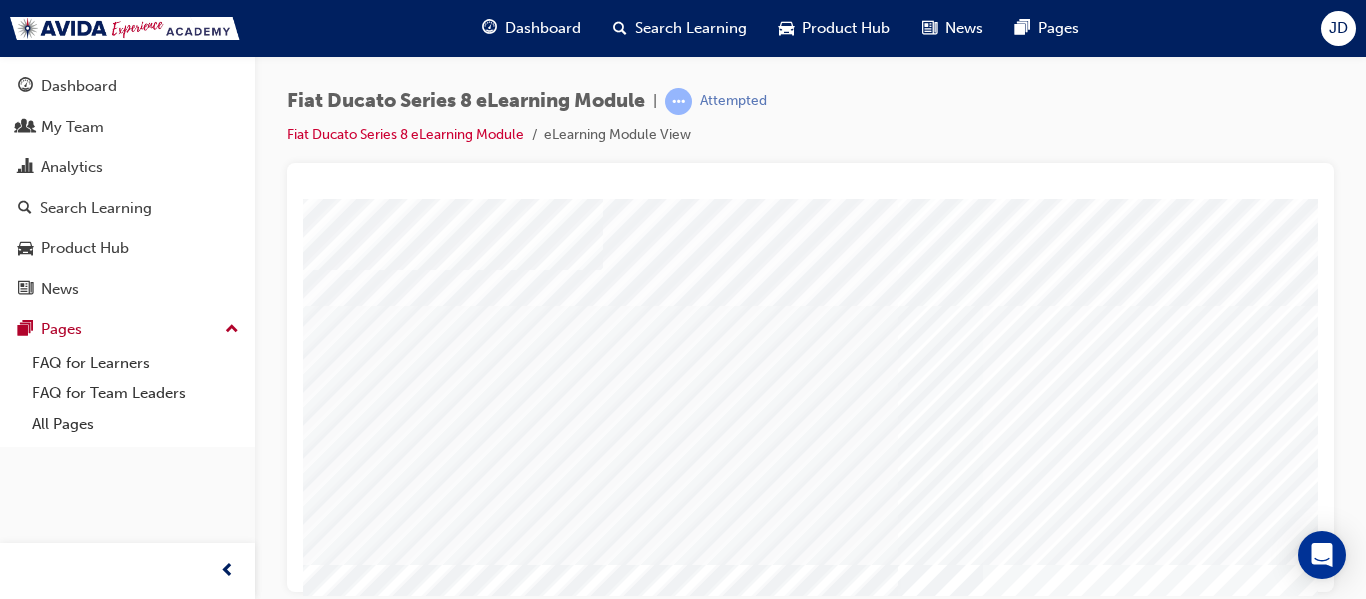 scroll, scrollTop: 200, scrollLeft: 0, axis: vertical 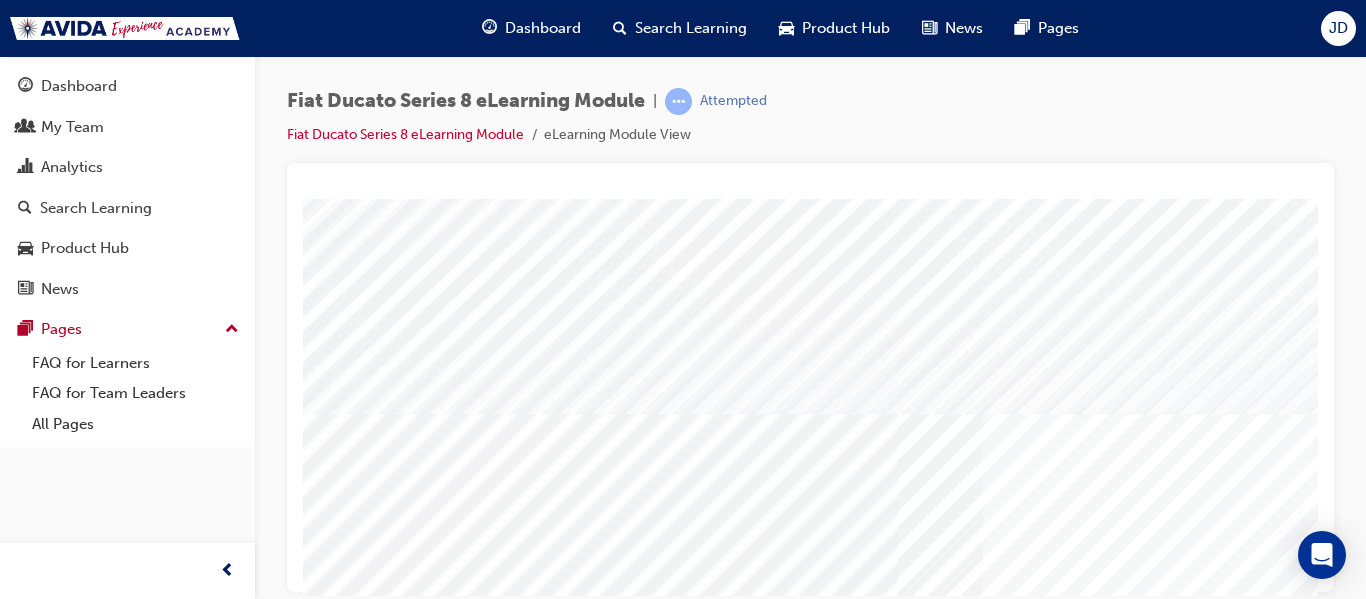 click at bounding box center (472, 3689) 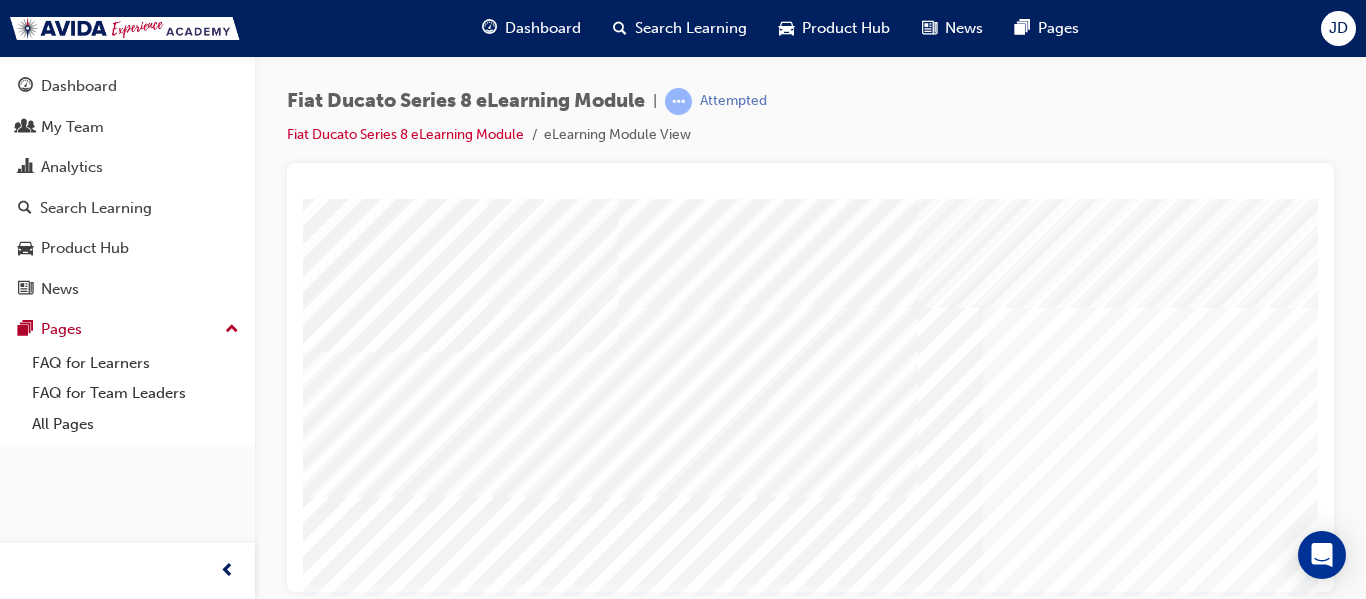 scroll, scrollTop: 338, scrollLeft: 0, axis: vertical 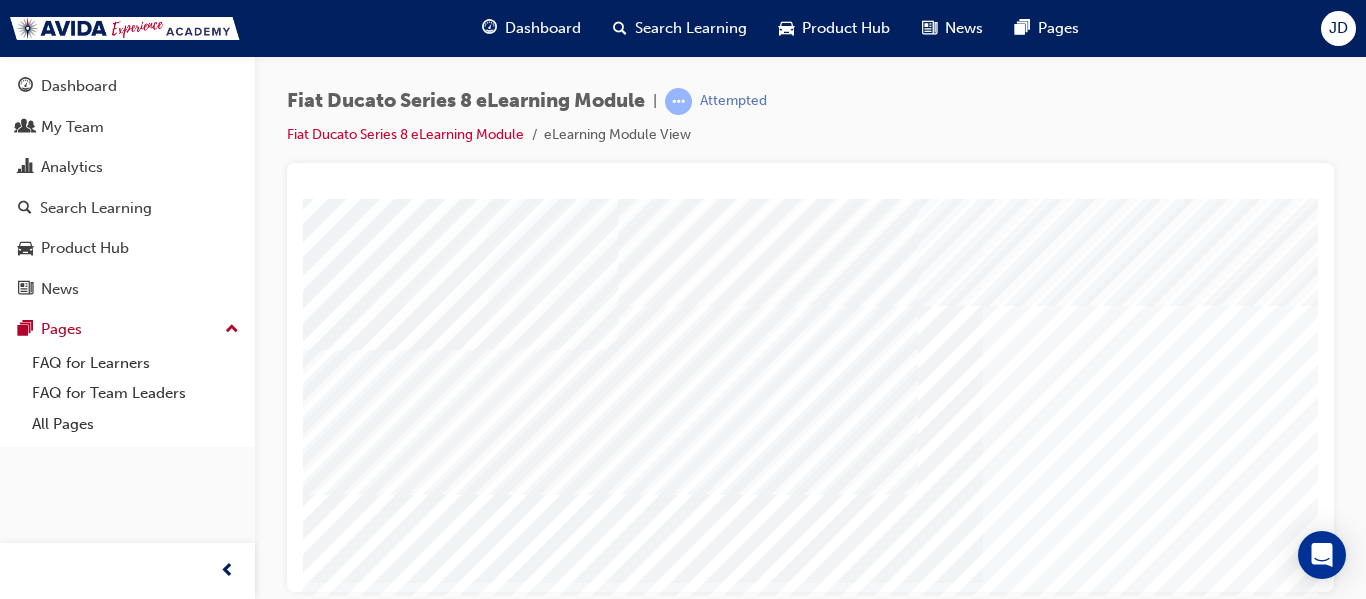 click at bounding box center (472, 3607) 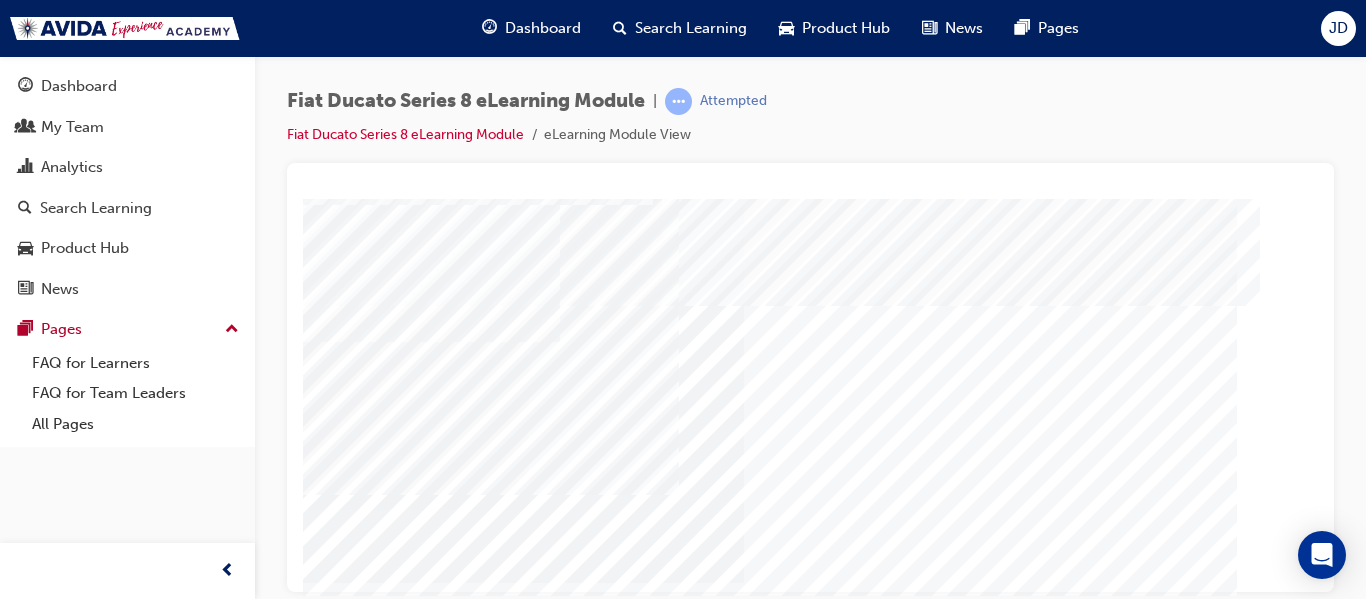 scroll, scrollTop: 338, scrollLeft: 360, axis: both 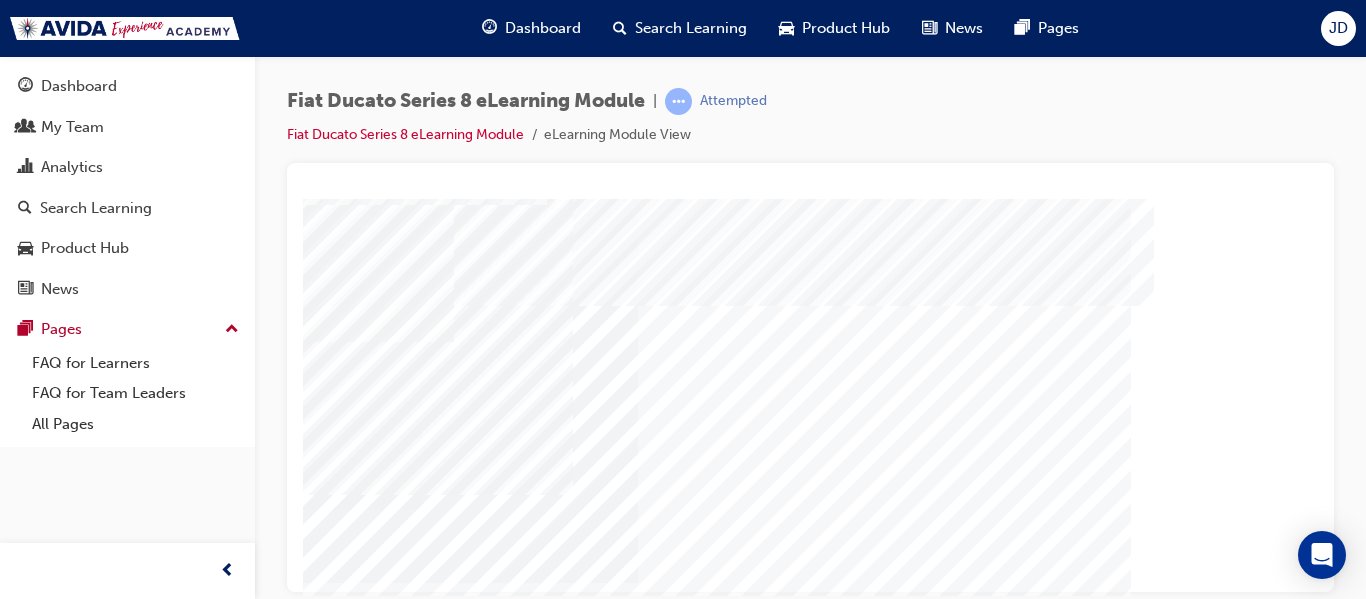 click at bounding box center (28, 2645) 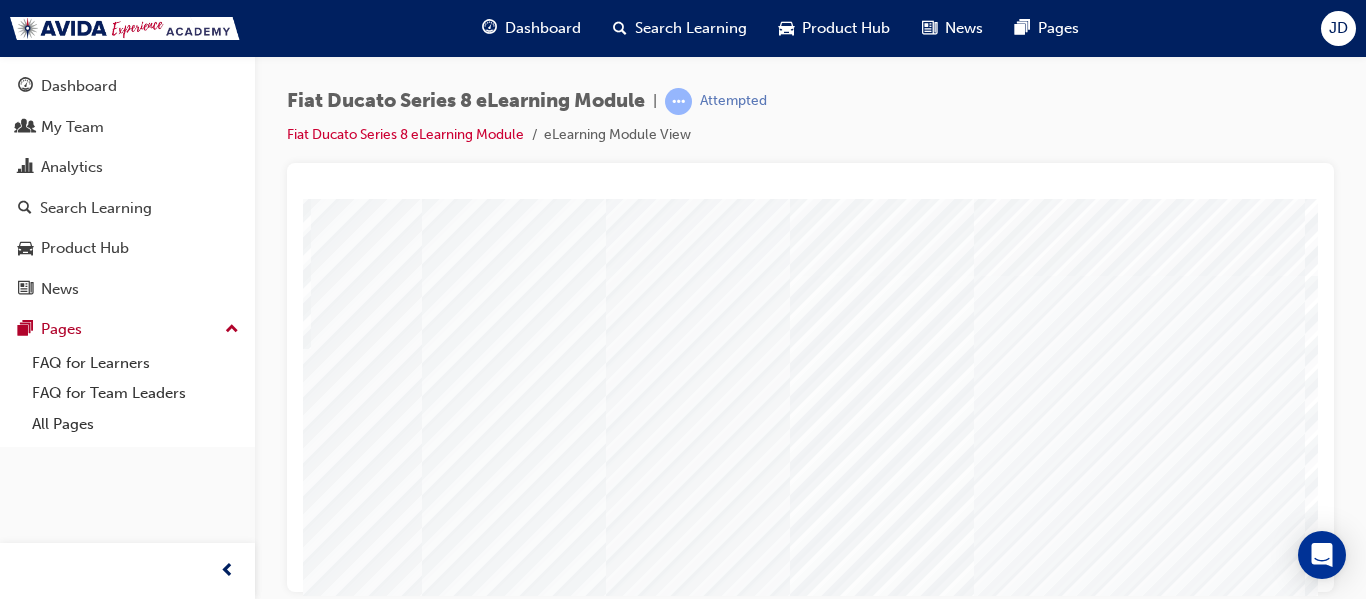scroll, scrollTop: 0, scrollLeft: 298, axis: horizontal 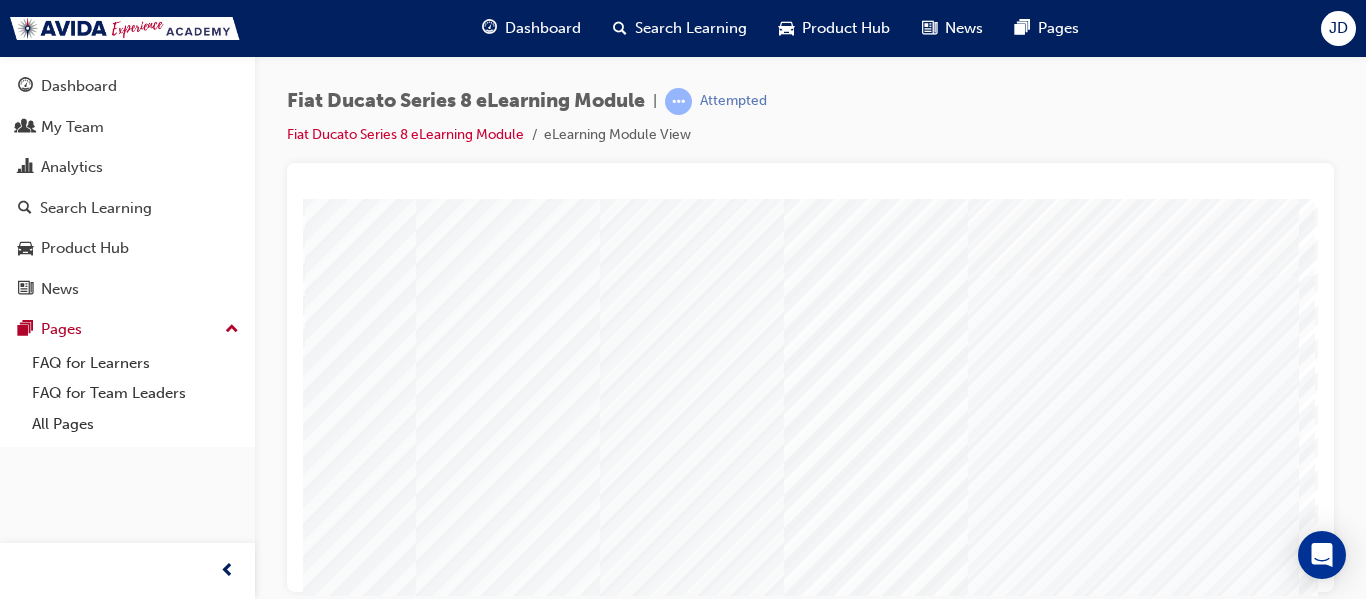 click at bounding box center [93, 1785] 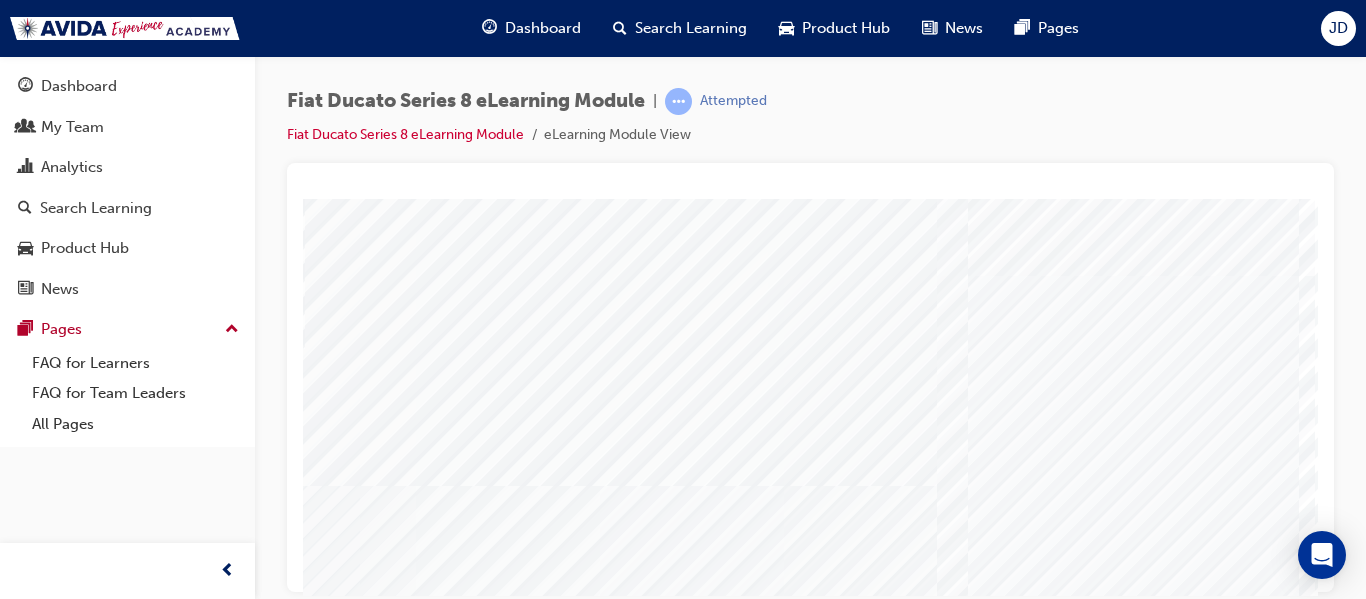 click at bounding box center [93, 2600] 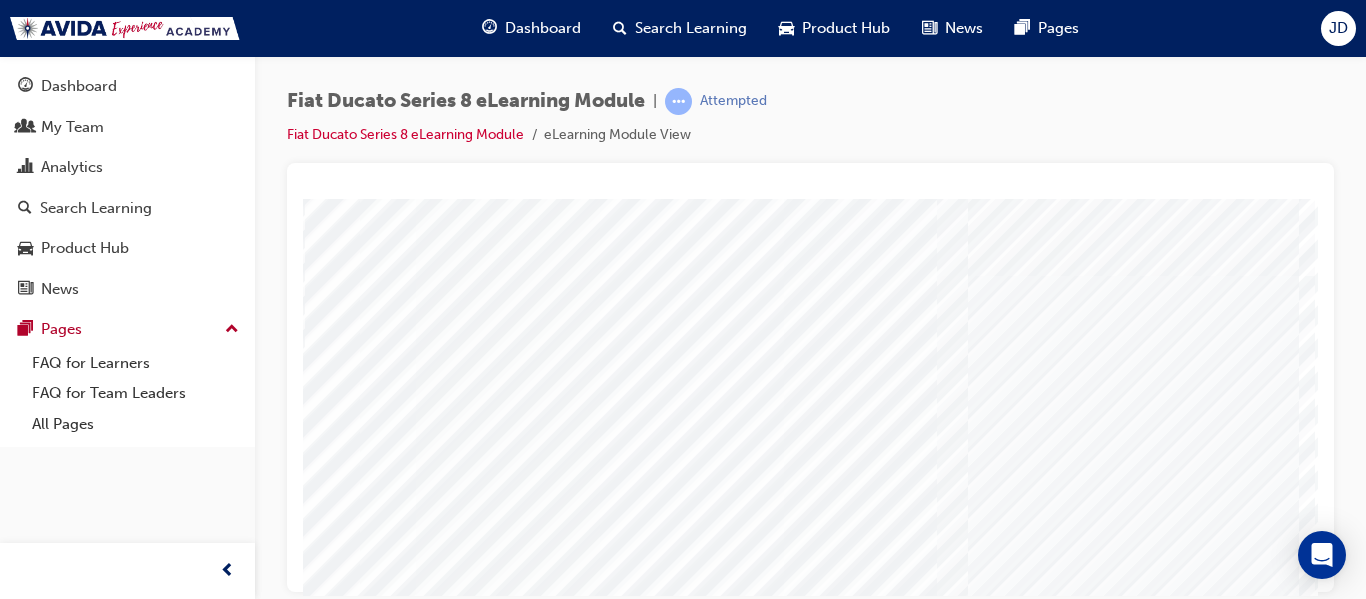 click at bounding box center [93, 2648] 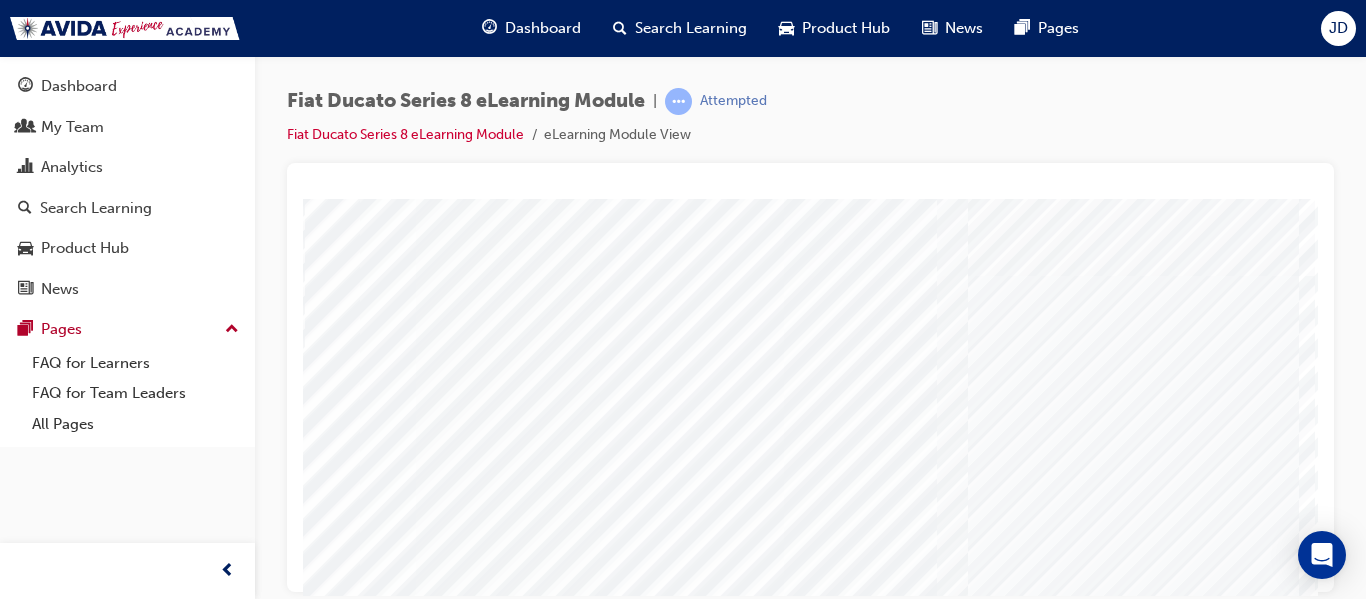 click at bounding box center [93, 2696] 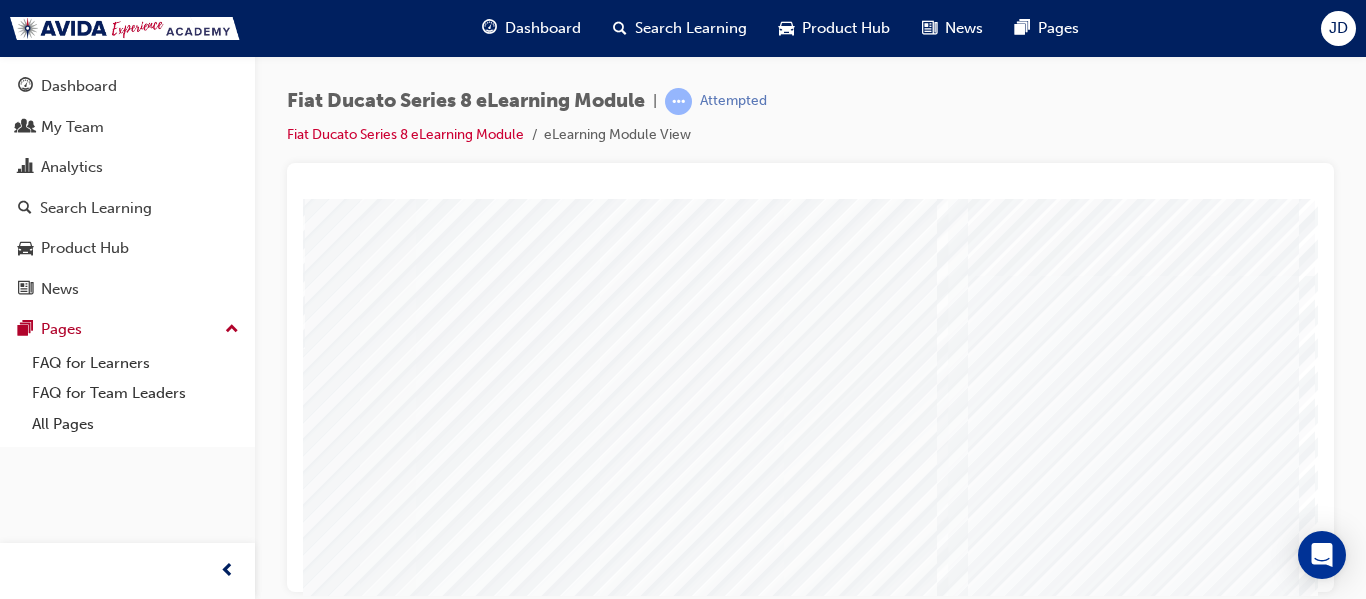 click at bounding box center [93, 2792] 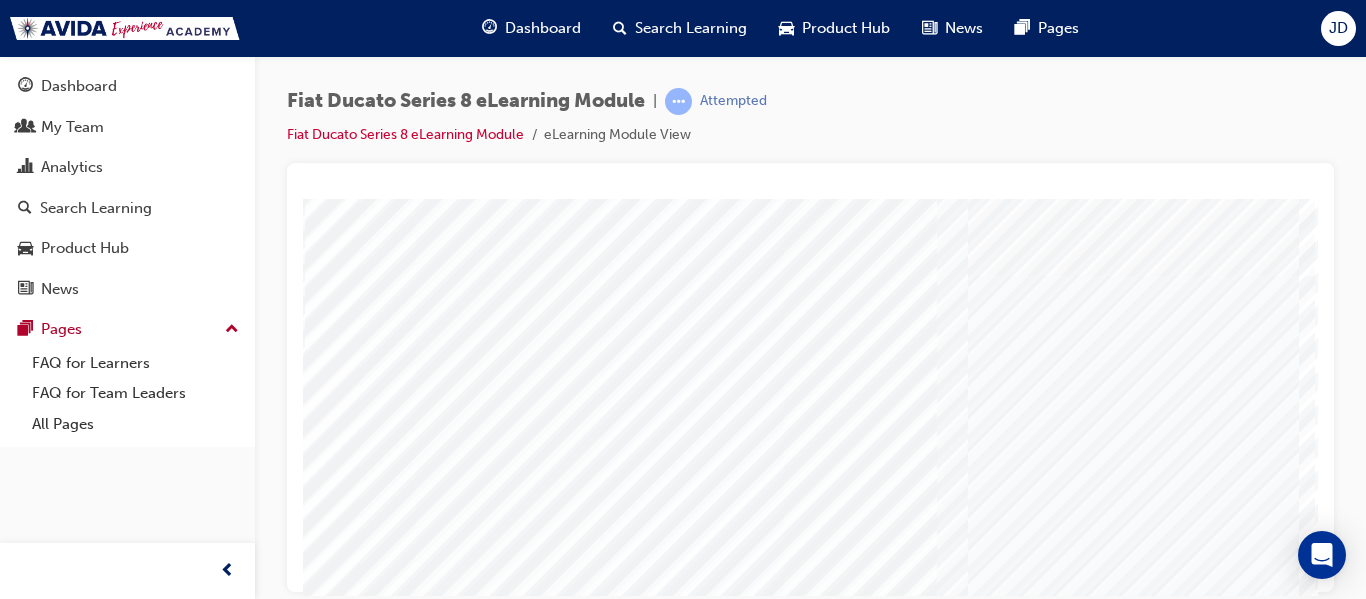 click at bounding box center (93, 2840) 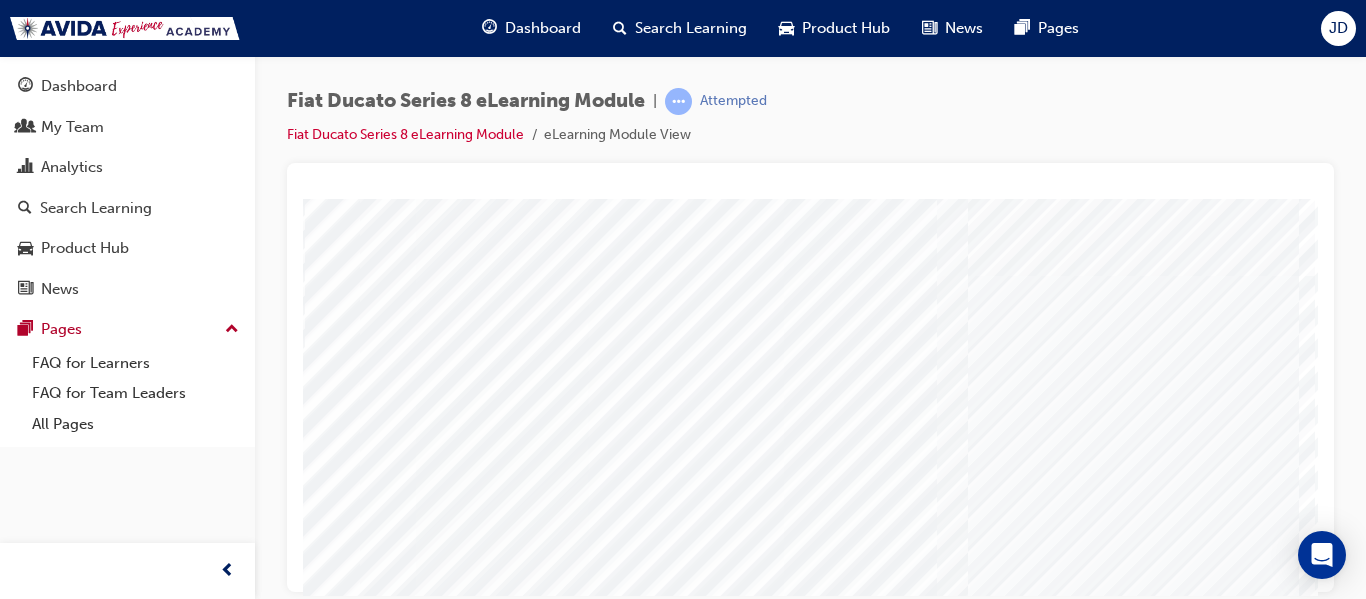 click at bounding box center (93, 2888) 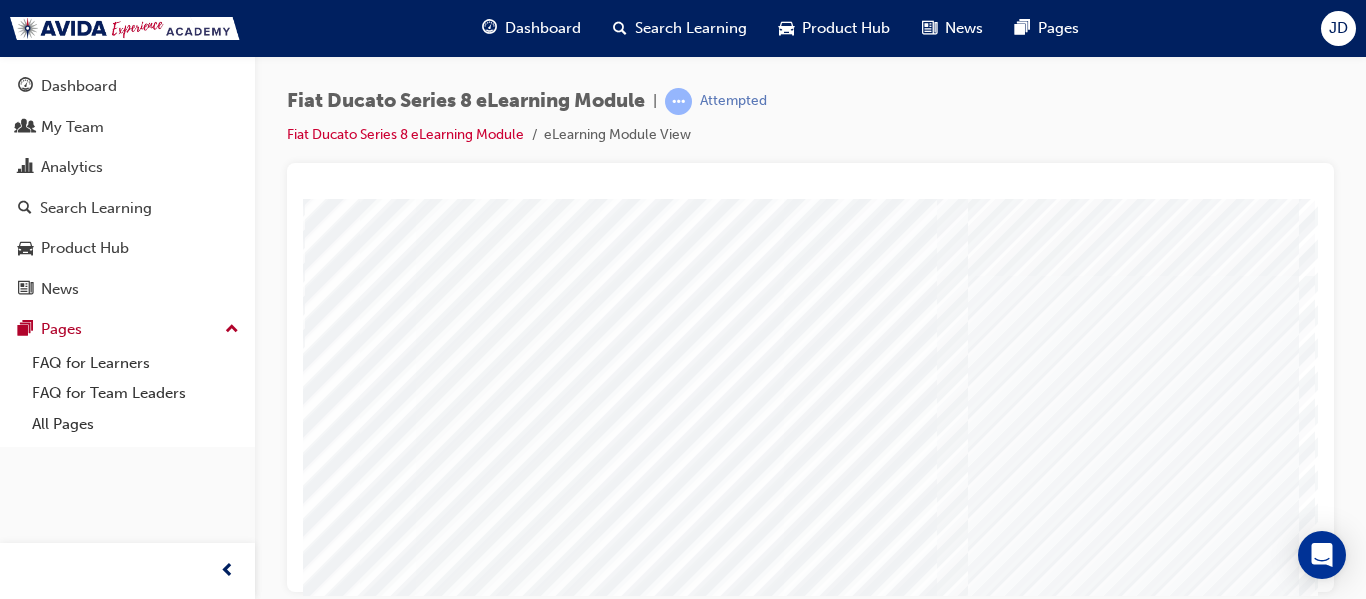 click at bounding box center [93, 2936] 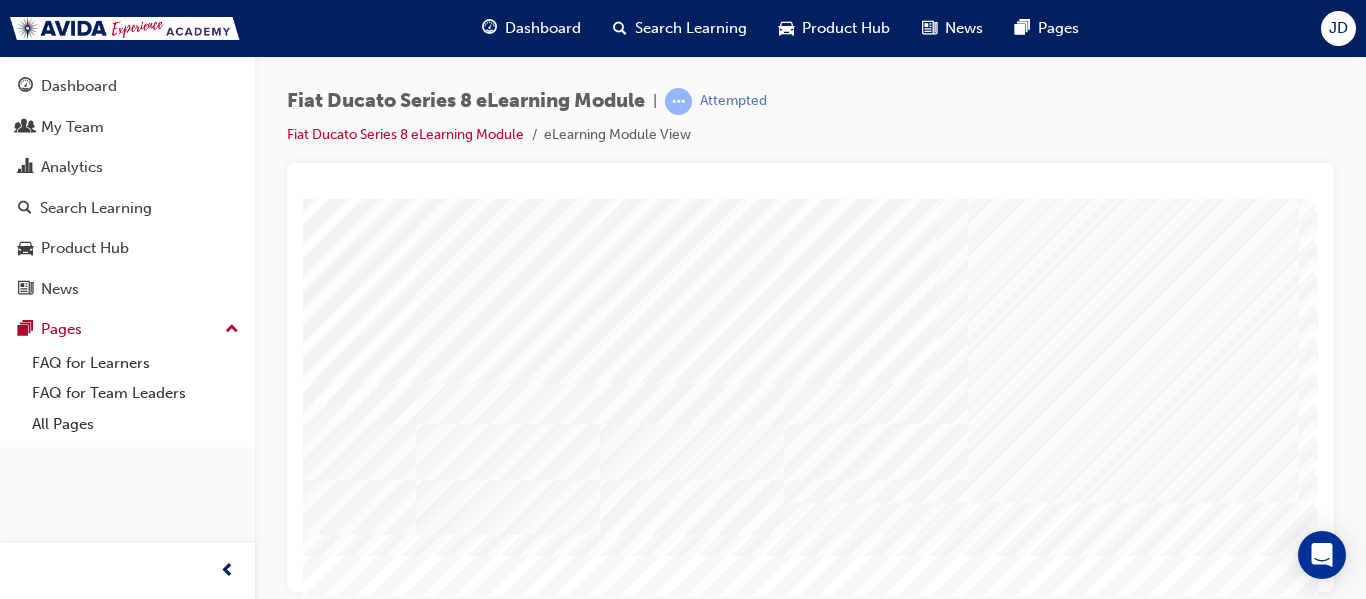 scroll, scrollTop: 338, scrollLeft: 298, axis: both 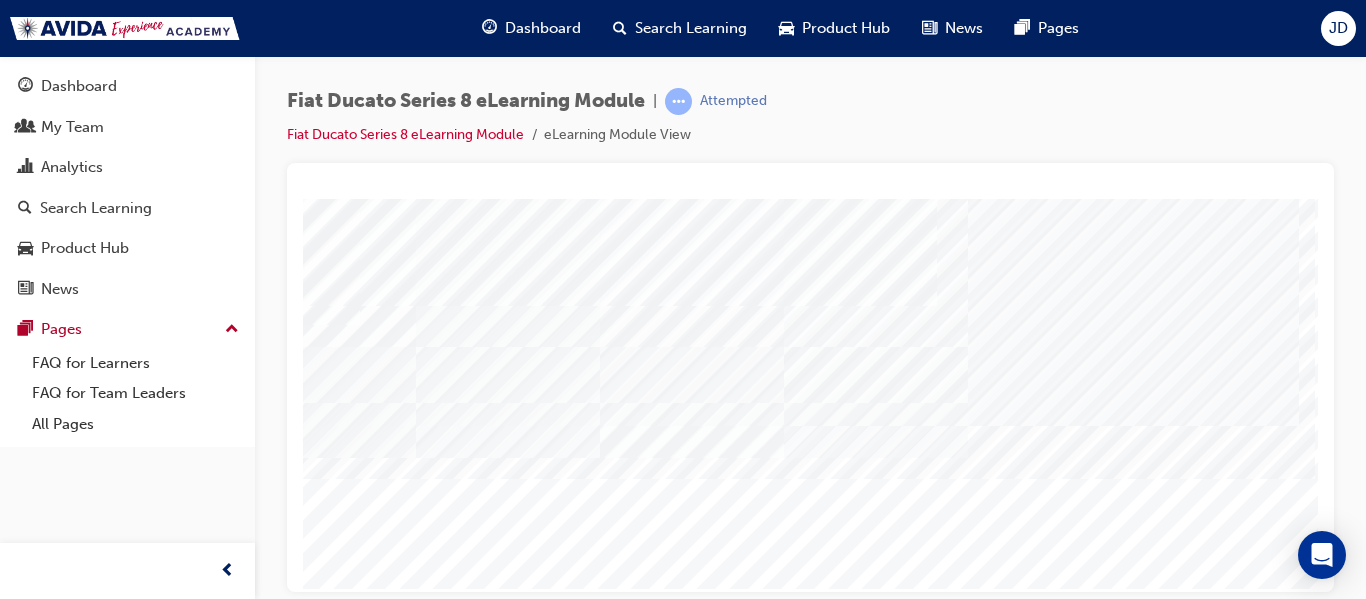 click at bounding box center (75, 1400) 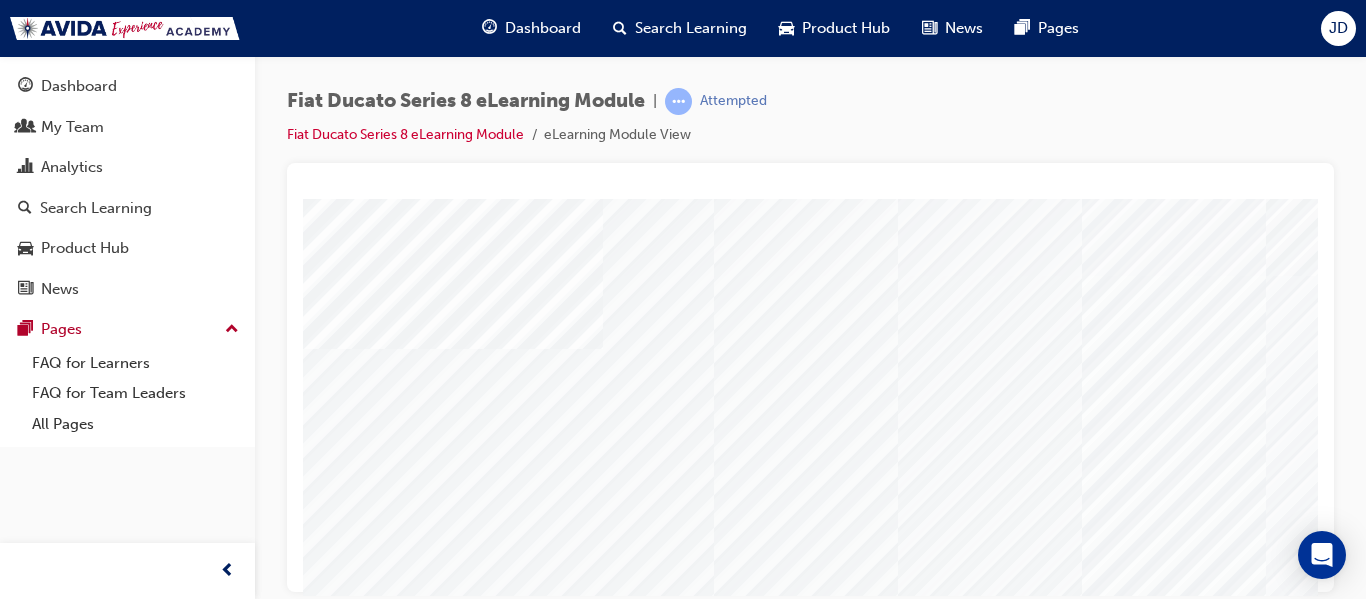 click at bounding box center [391, 2552] 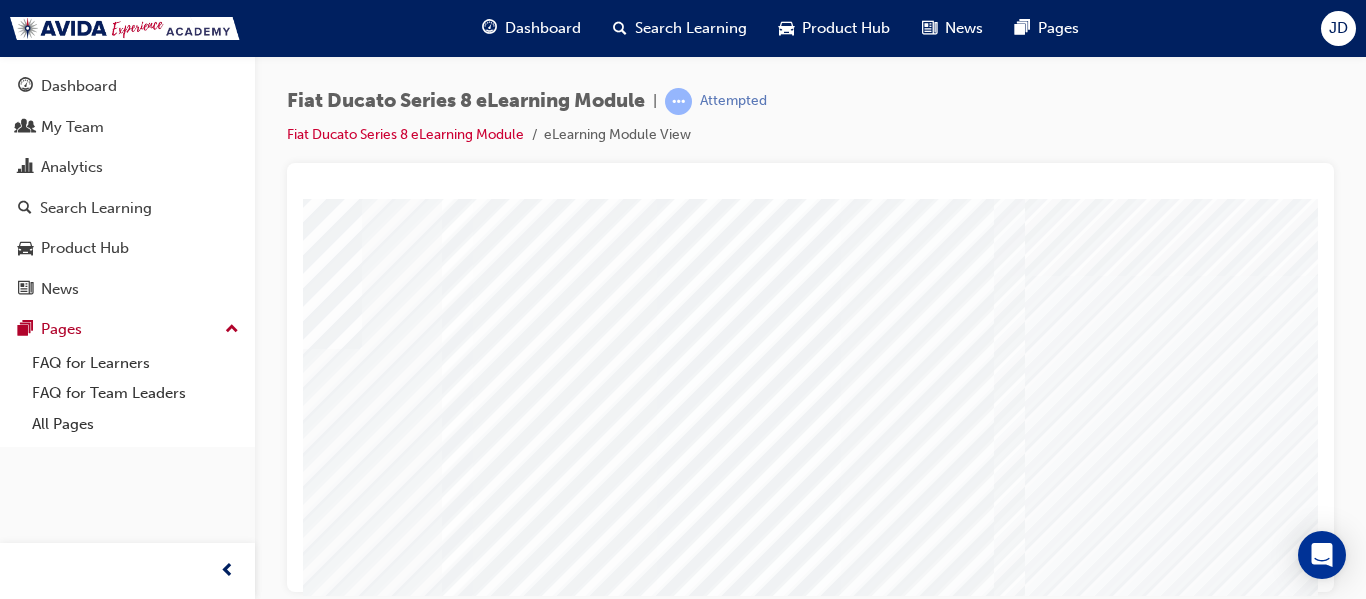 scroll, scrollTop: 0, scrollLeft: 246, axis: horizontal 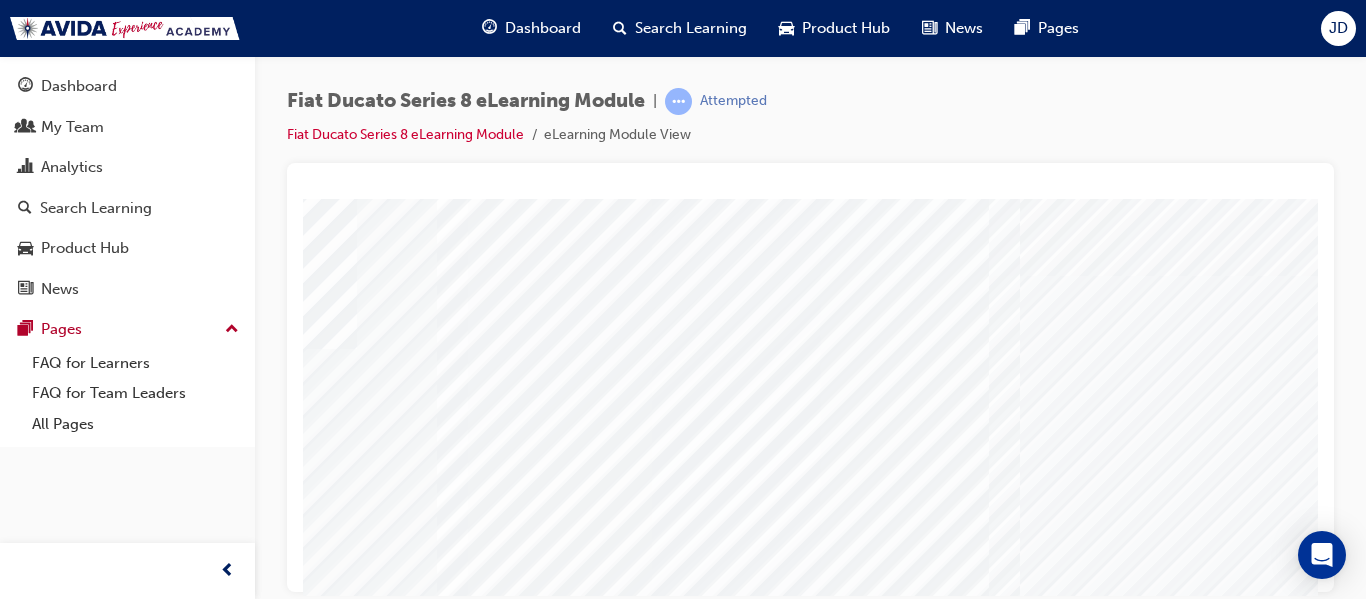 click at bounding box center [145, 2600] 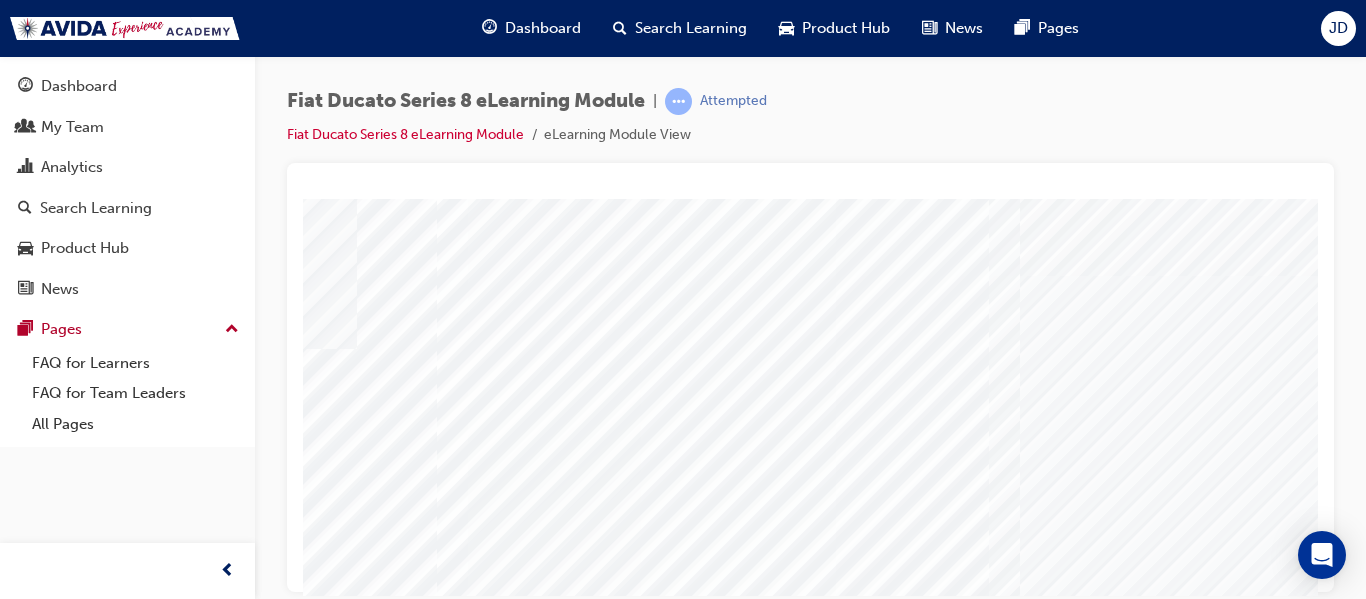 click at bounding box center [145, 2648] 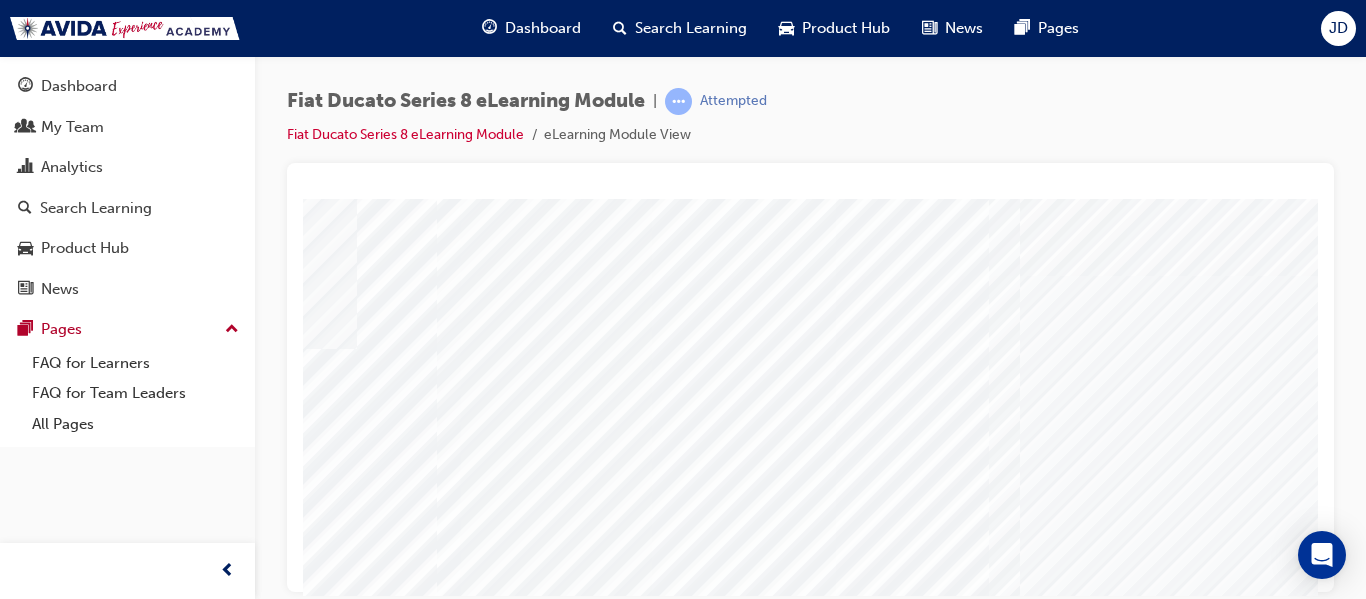 click at bounding box center (145, 2696) 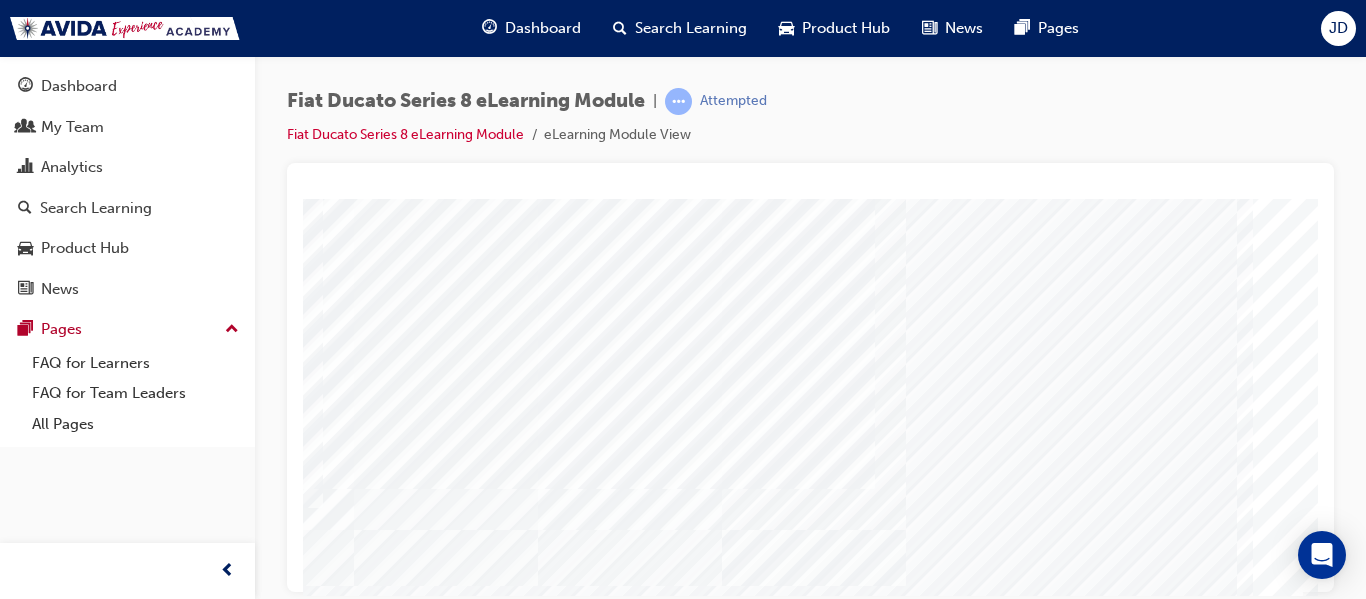 scroll, scrollTop: 338, scrollLeft: 360, axis: both 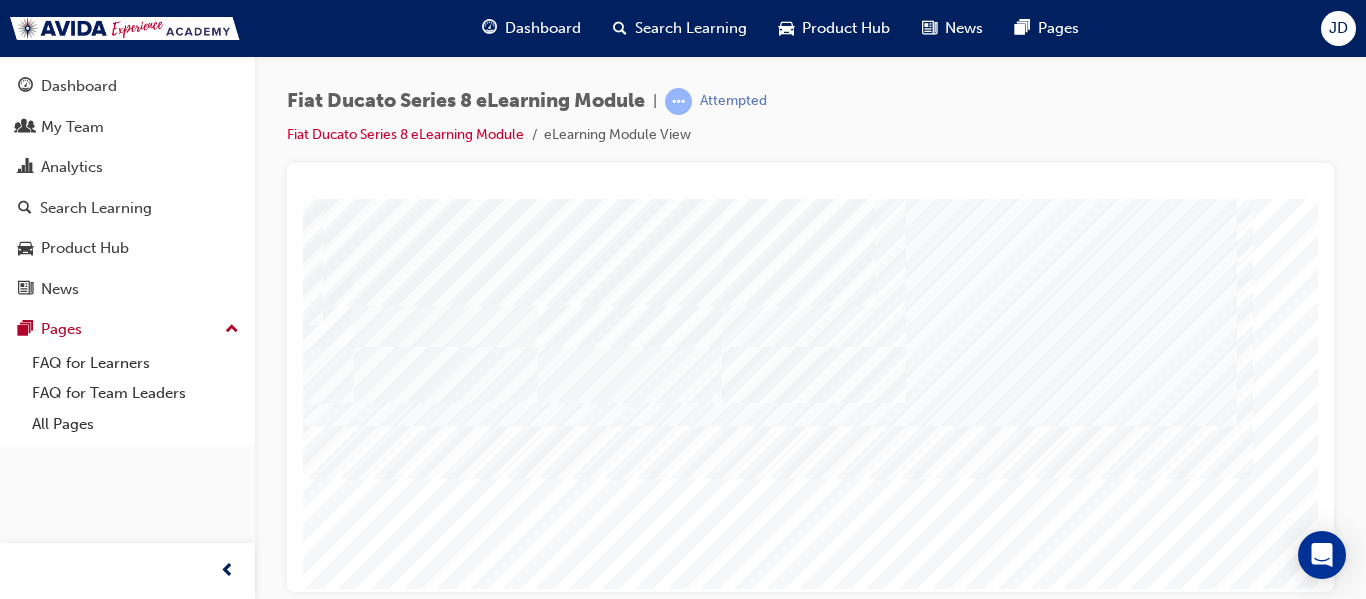 click at bounding box center (13, 1400) 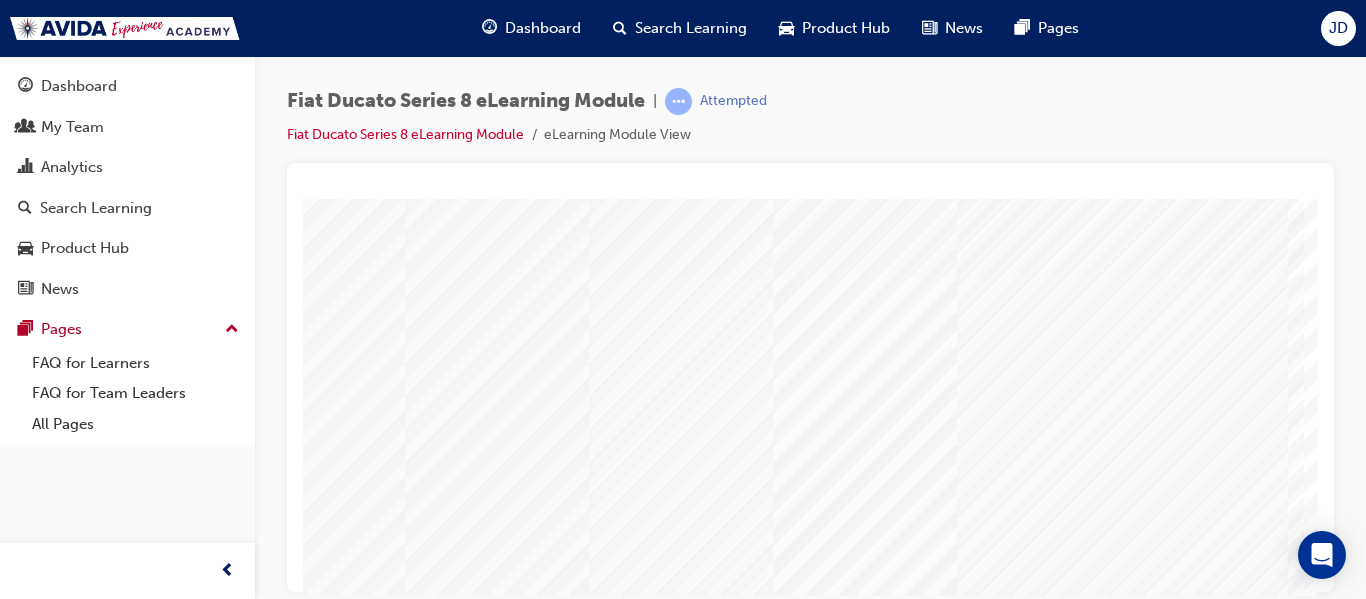 scroll, scrollTop: 0, scrollLeft: 311, axis: horizontal 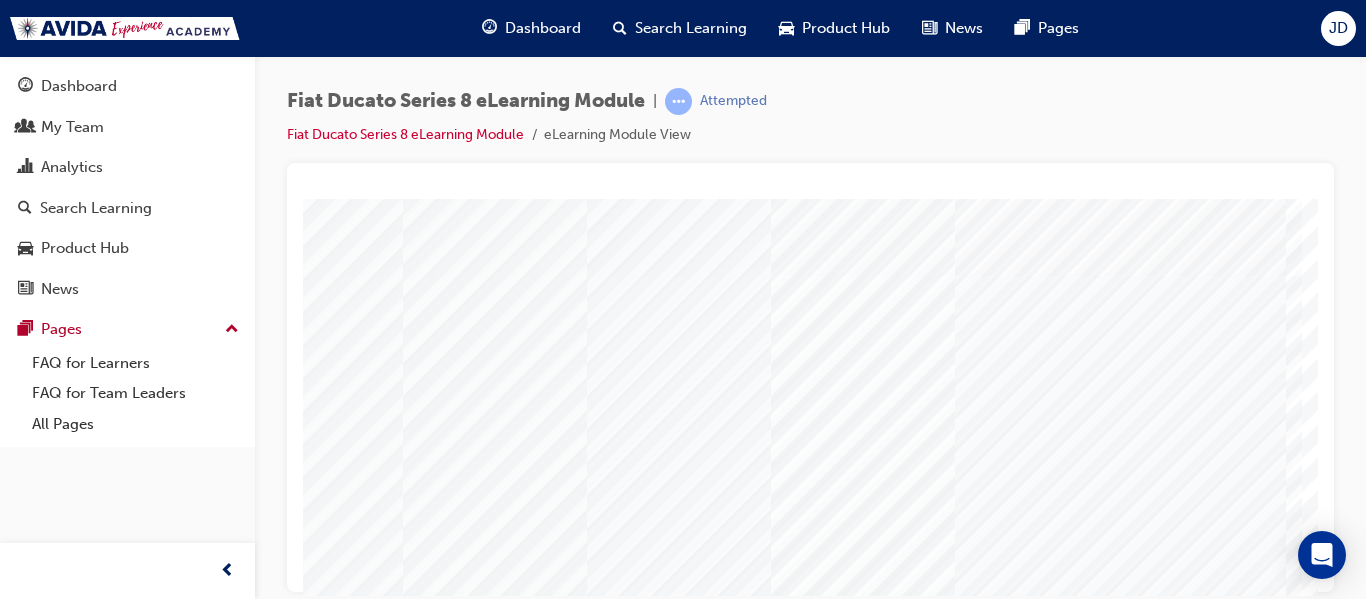 click at bounding box center (80, 2552) 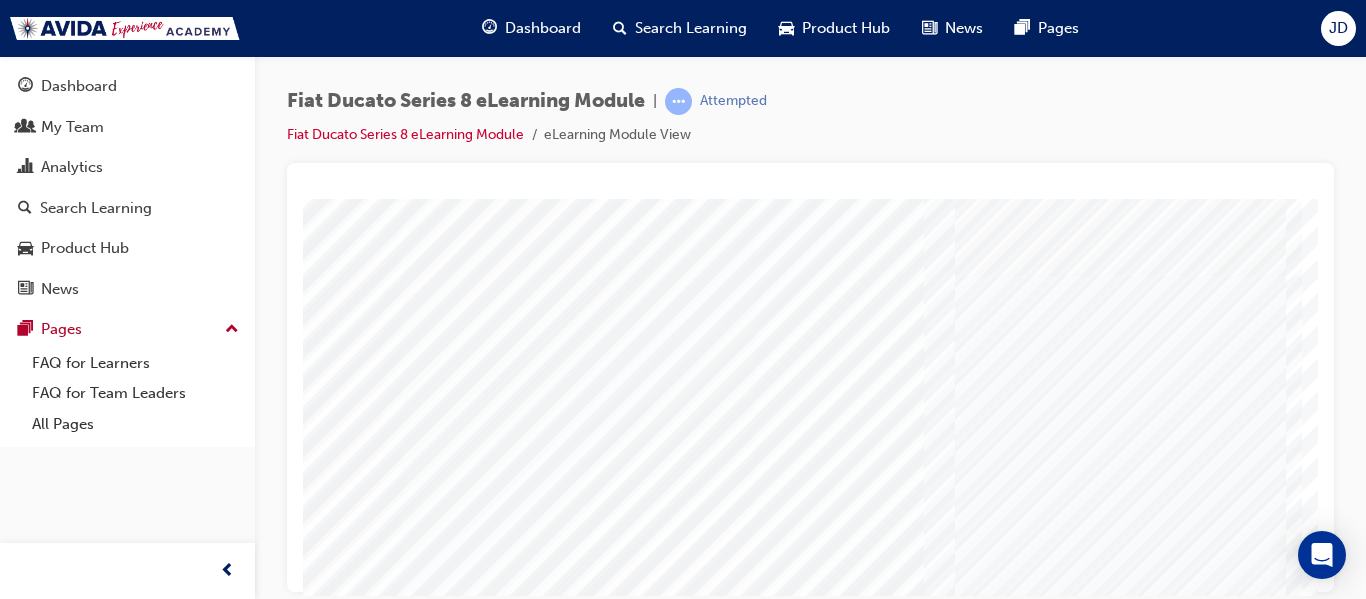 click at bounding box center [80, 2600] 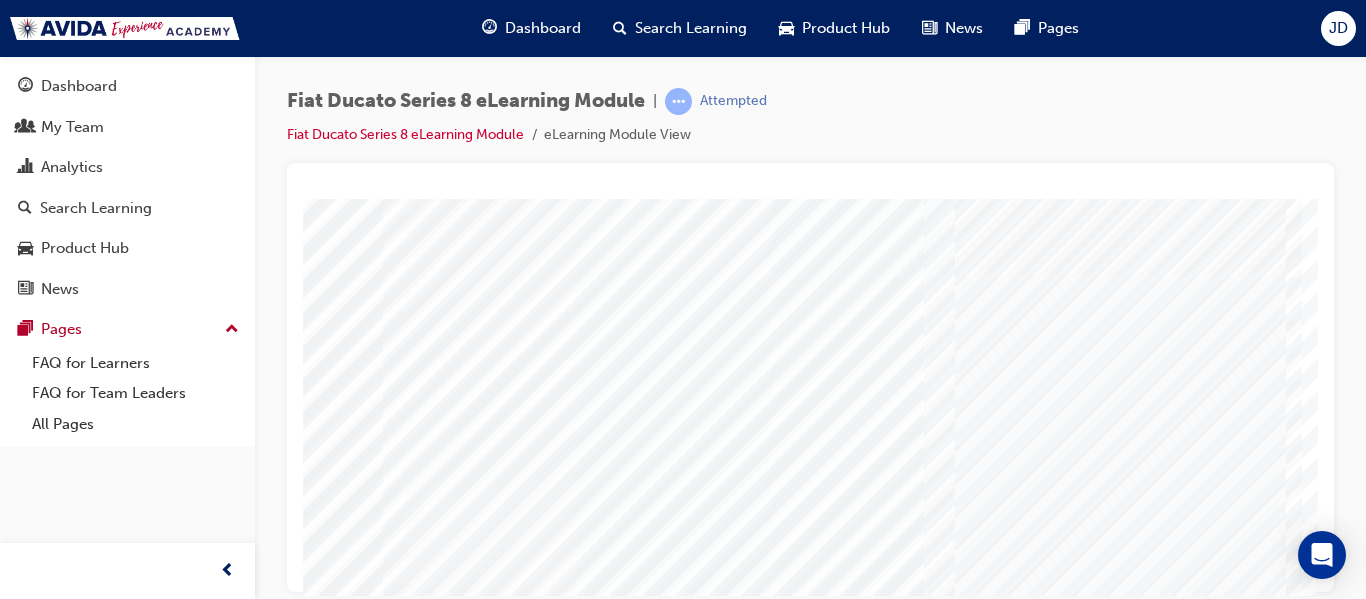 click at bounding box center [80, 2648] 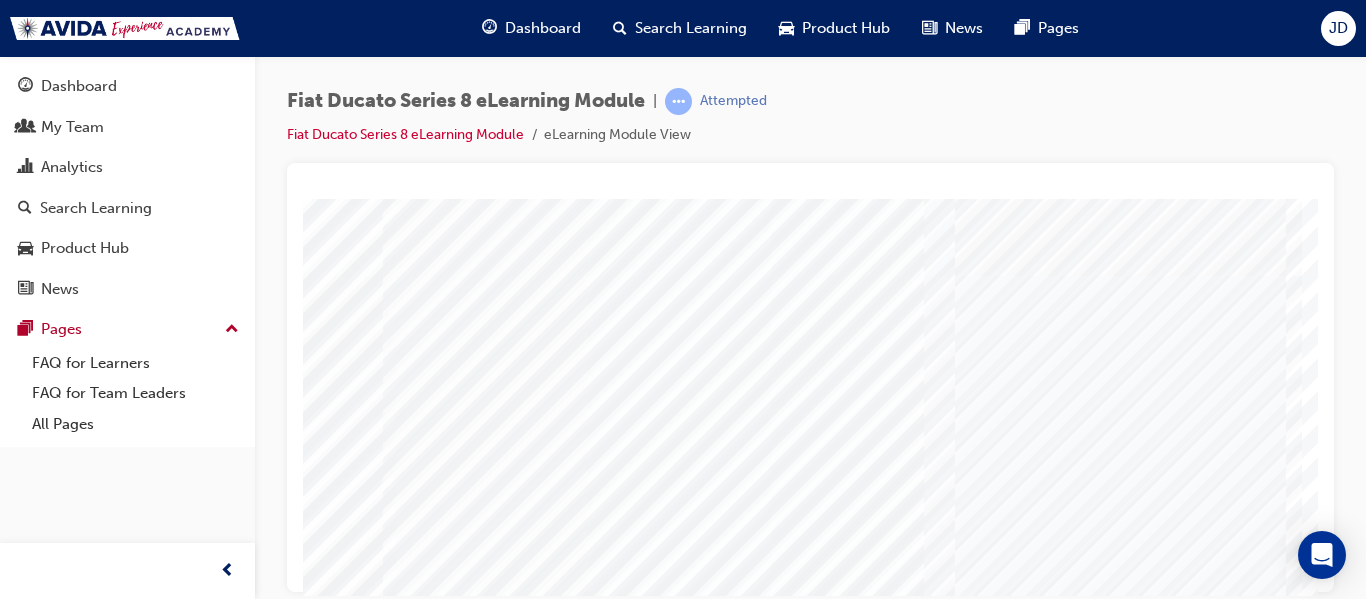 click at bounding box center (80, 2696) 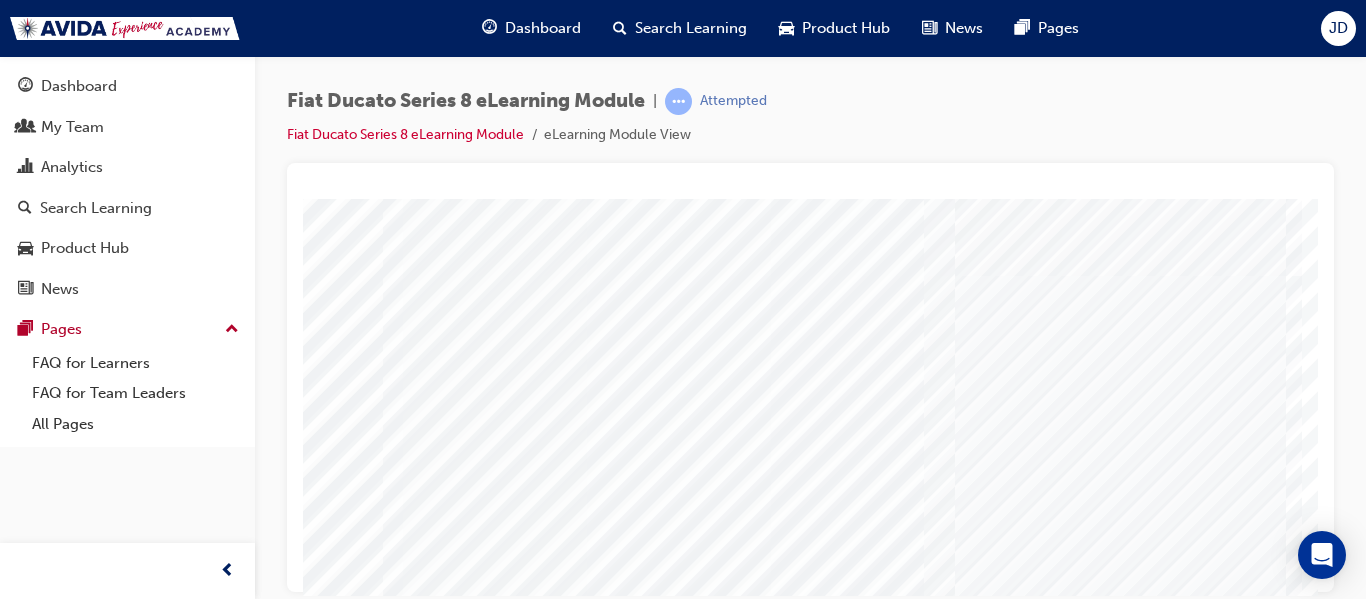 click at bounding box center (80, 6412) 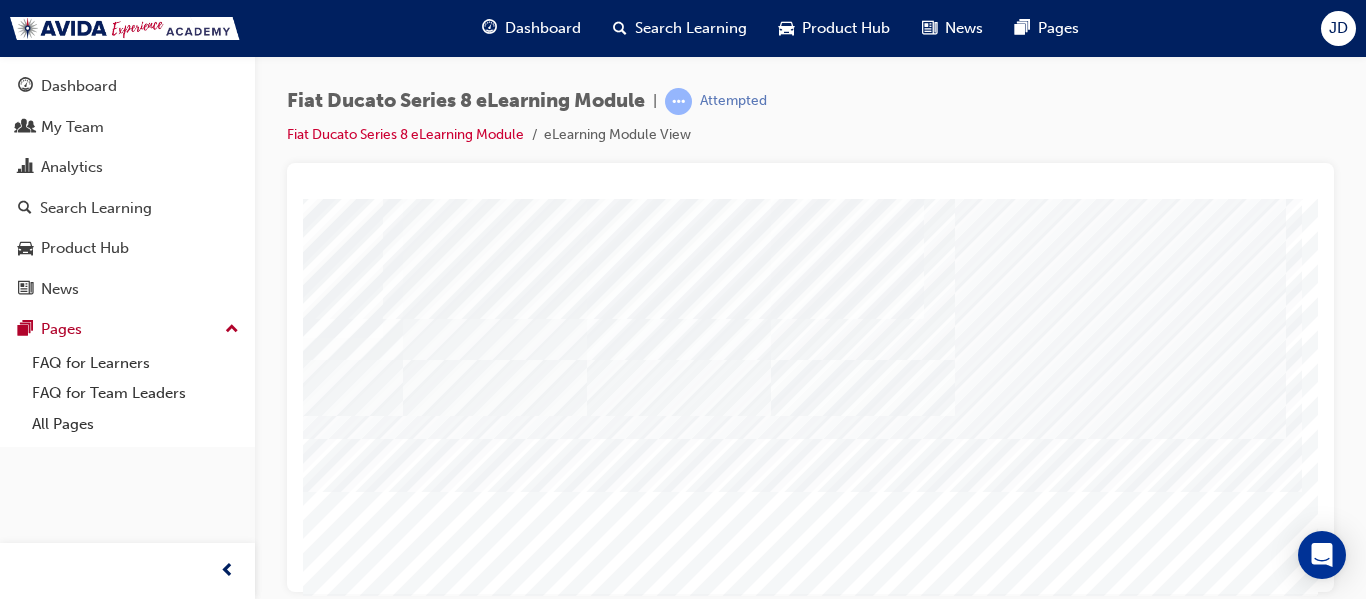 scroll, scrollTop: 338, scrollLeft: 311, axis: both 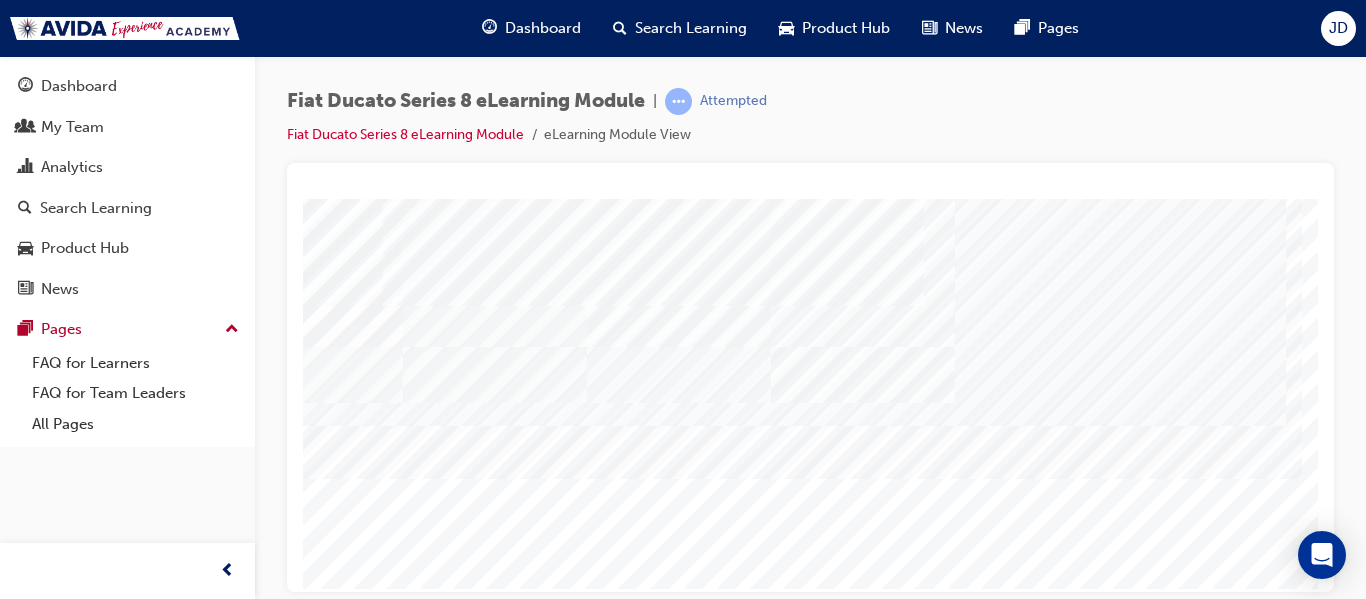 click at bounding box center (62, 1400) 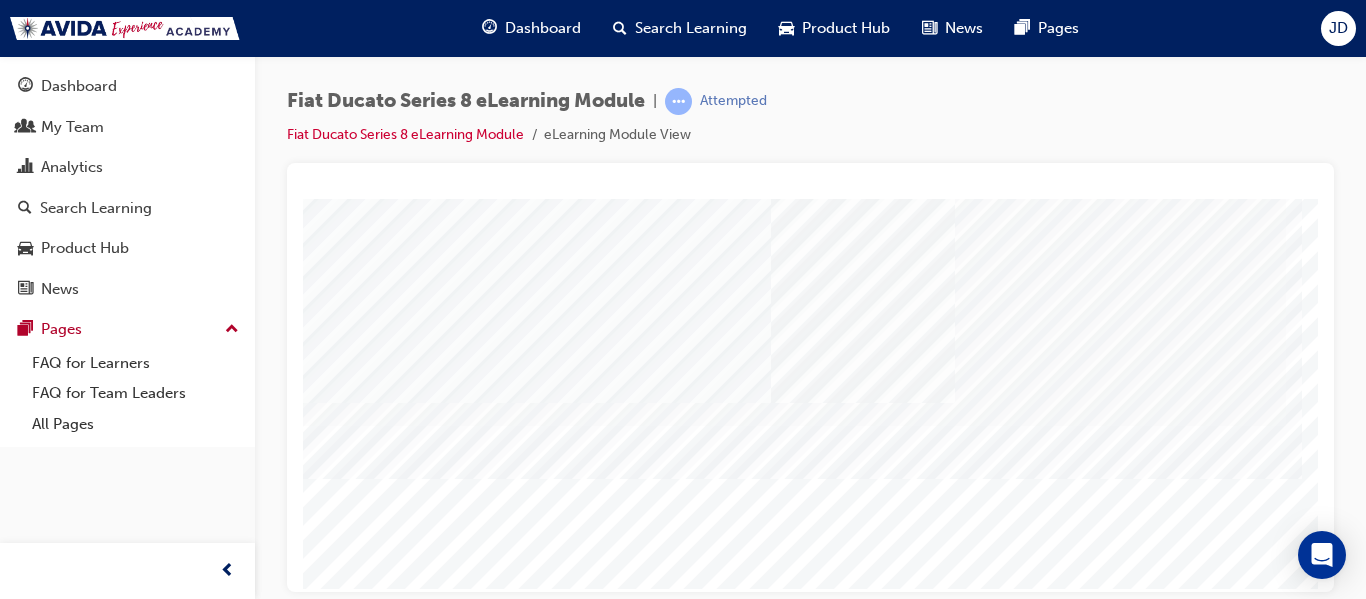 scroll, scrollTop: 0, scrollLeft: 0, axis: both 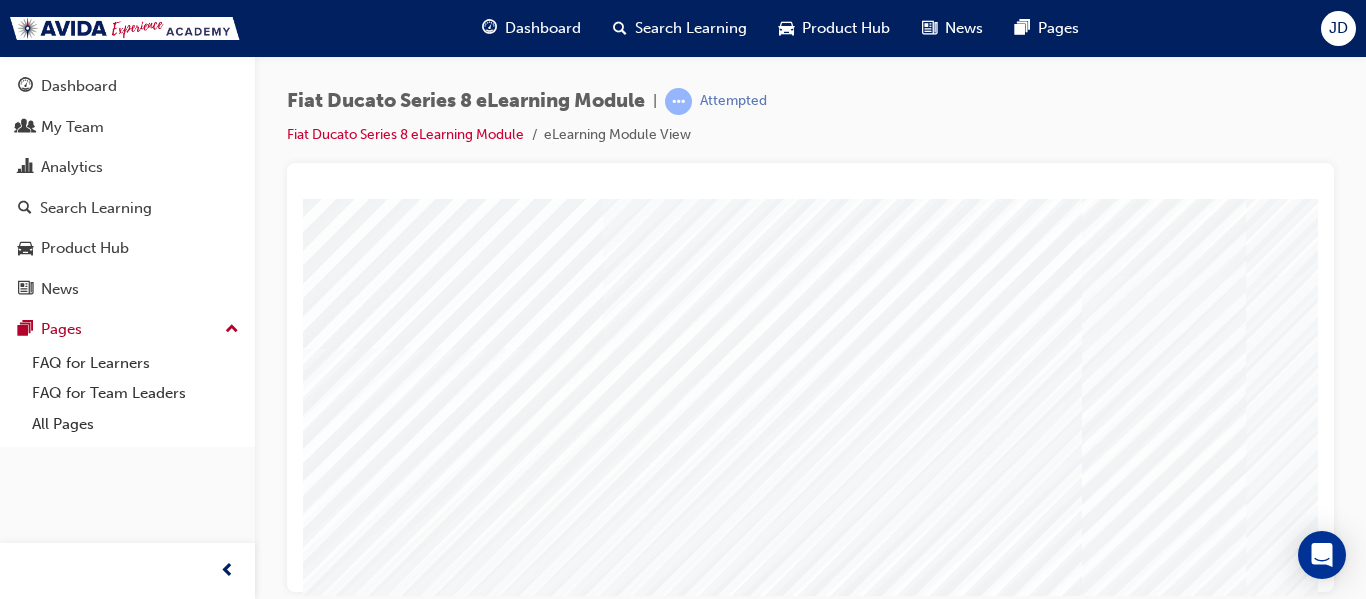 click at bounding box center (391, 2552) 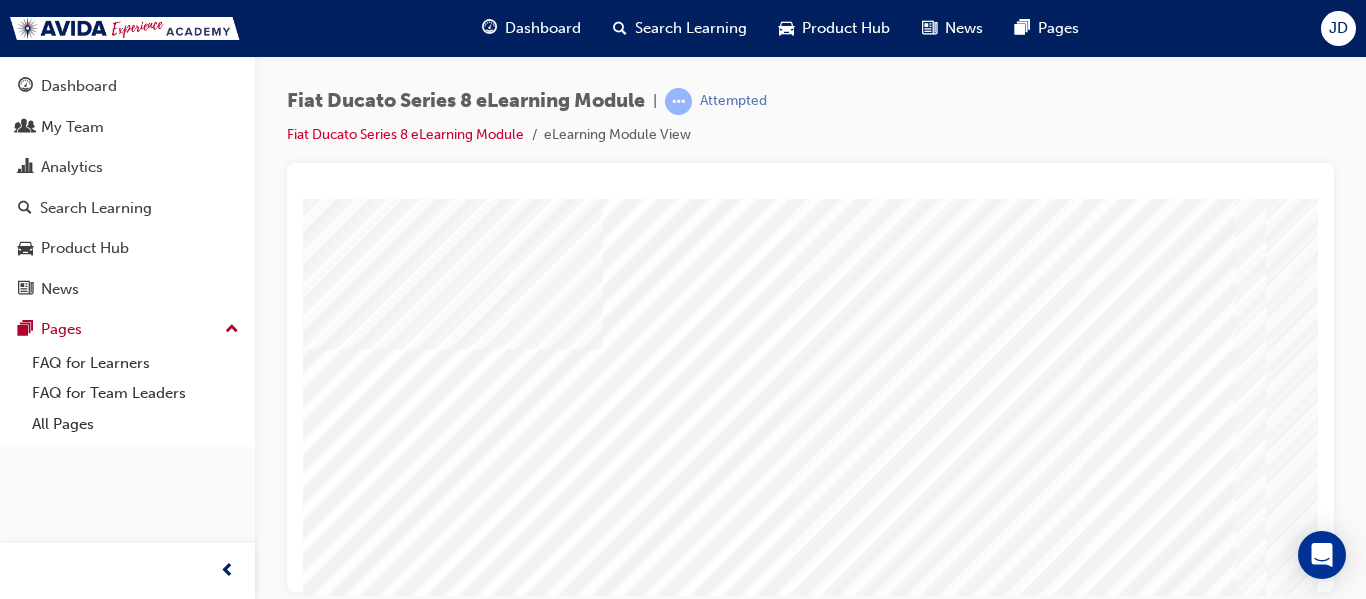 click at bounding box center (391, 2600) 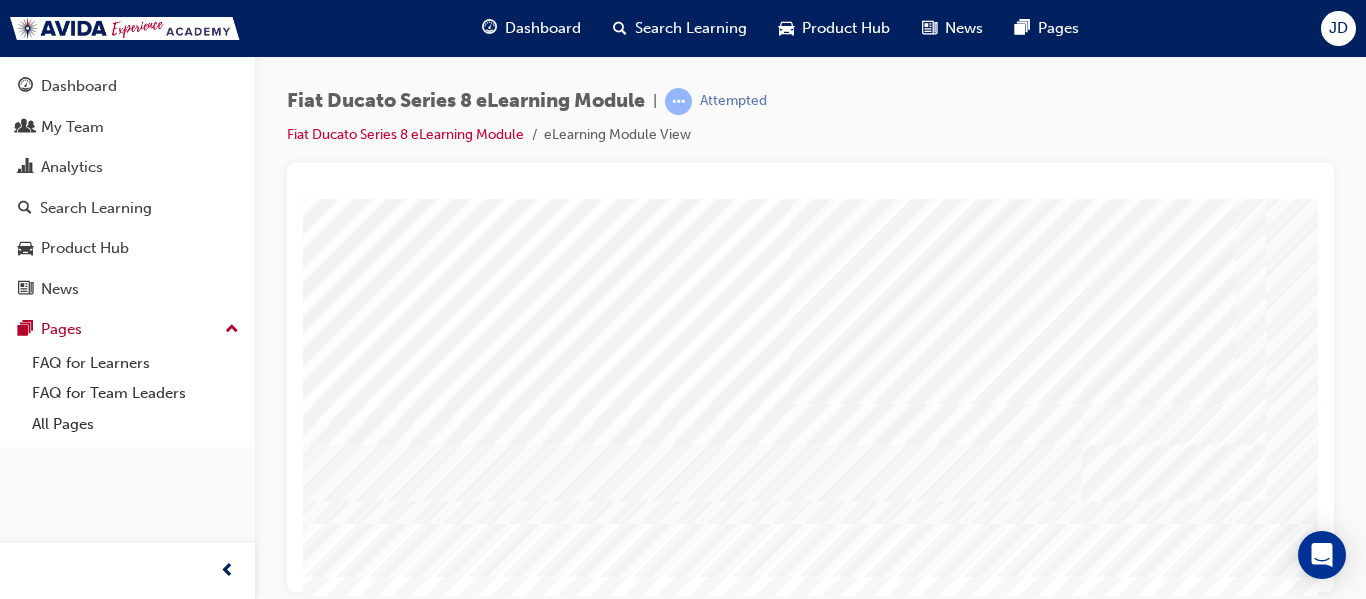 scroll, scrollTop: 300, scrollLeft: 0, axis: vertical 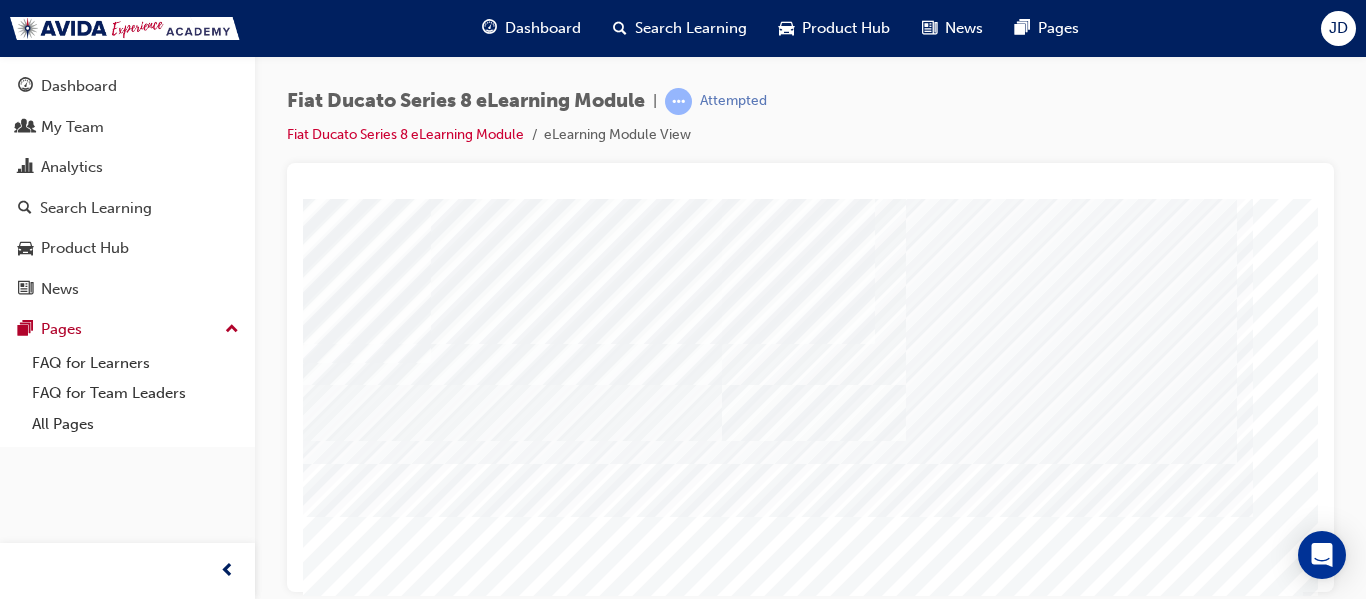 click at bounding box center (13, 1438) 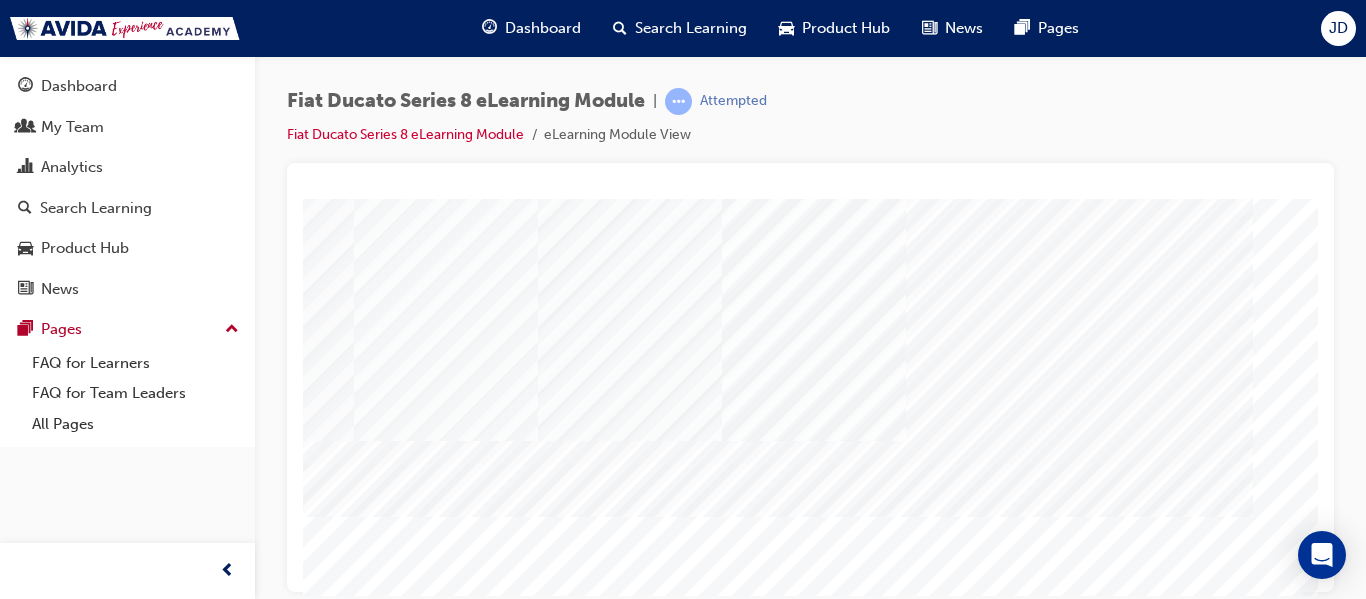 scroll, scrollTop: 0, scrollLeft: 0, axis: both 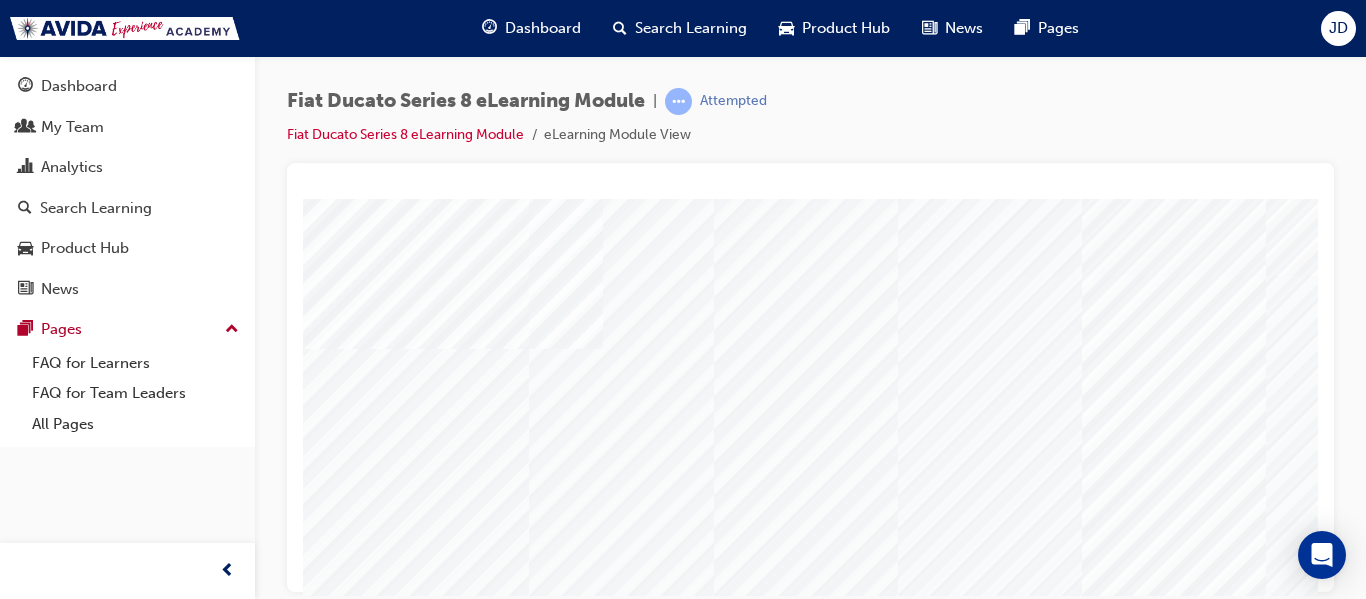 click at bounding box center (391, 2552) 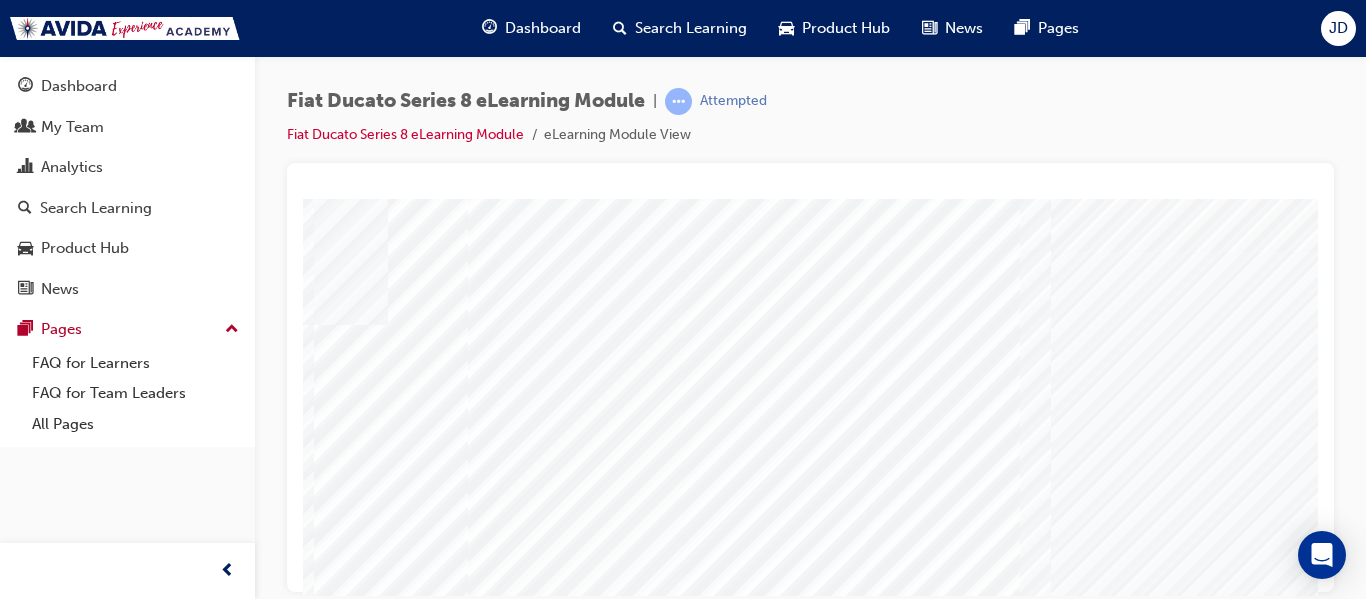 scroll, scrollTop: 0, scrollLeft: 215, axis: horizontal 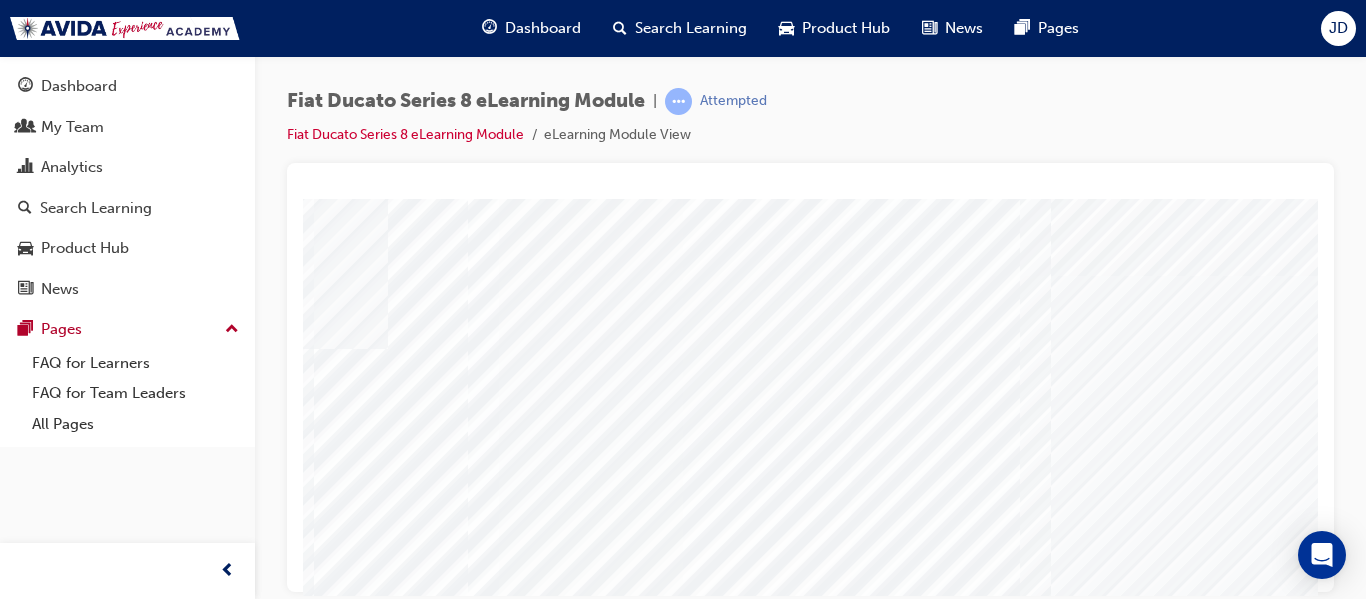 click at bounding box center (176, 2600) 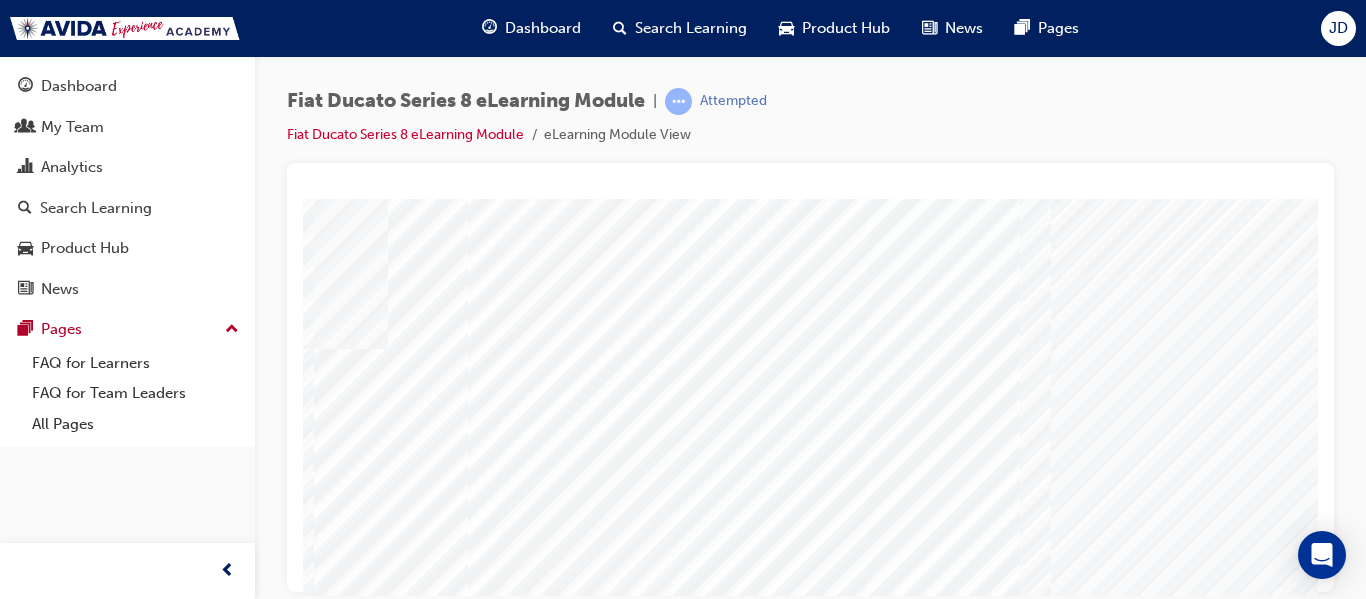 click at bounding box center [176, 2648] 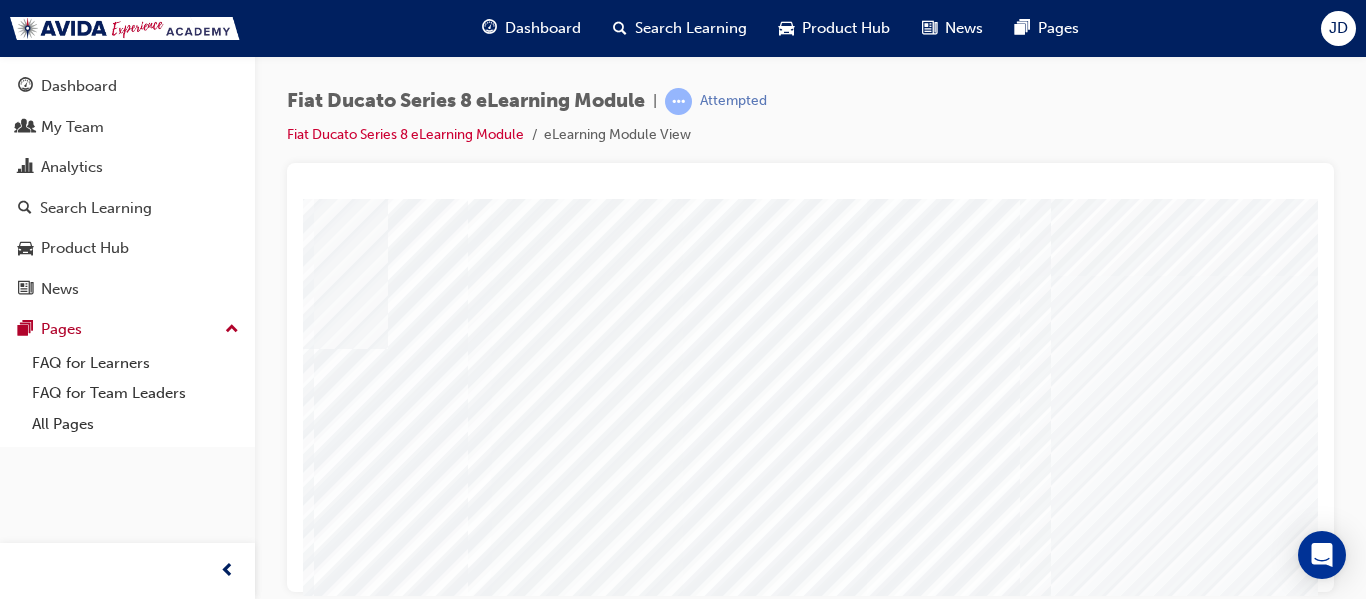 click at bounding box center (176, 2696) 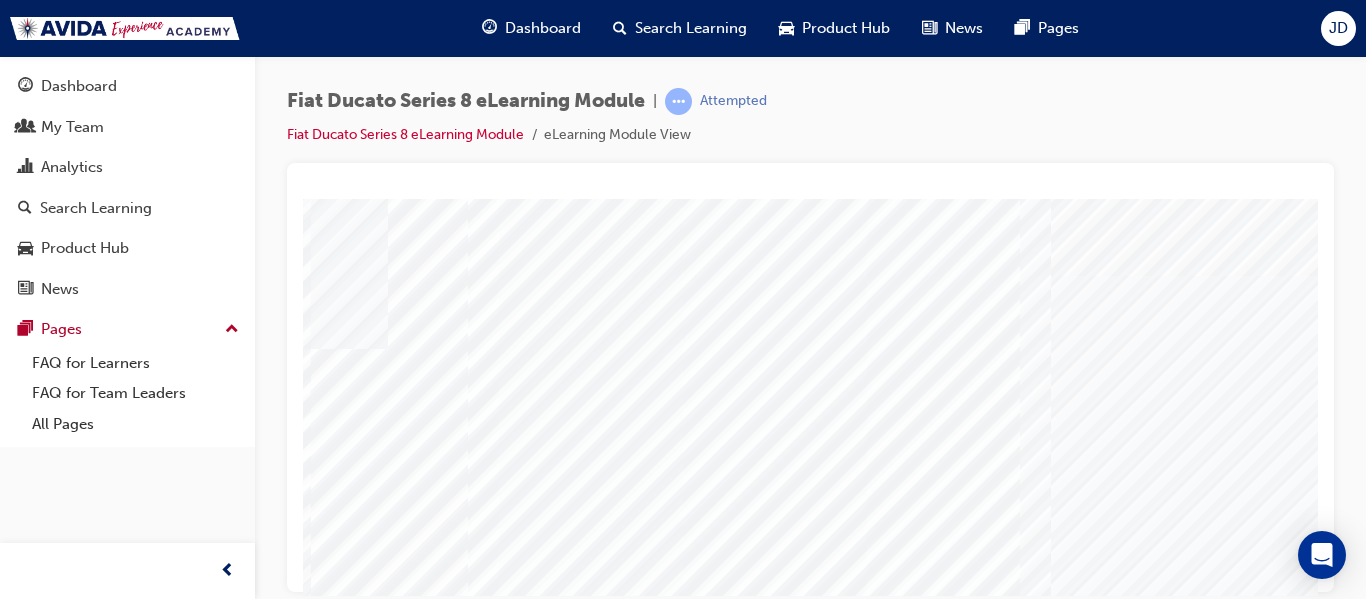 click at bounding box center [176, 8199] 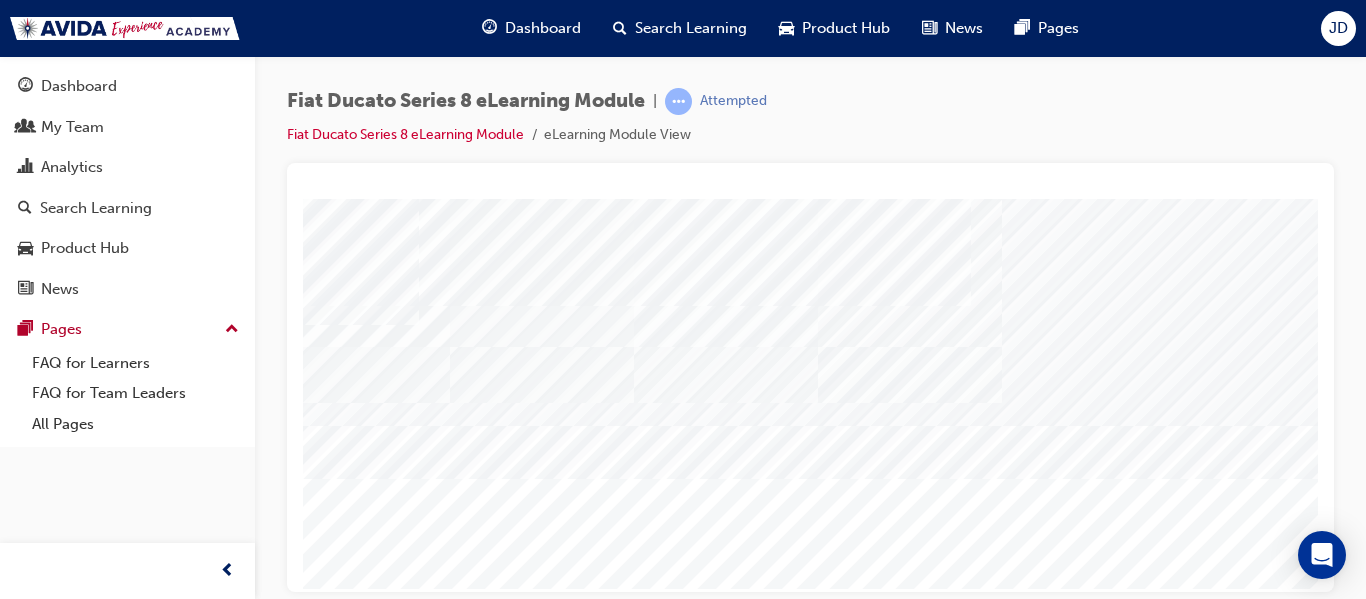 scroll, scrollTop: 338, scrollLeft: 360, axis: both 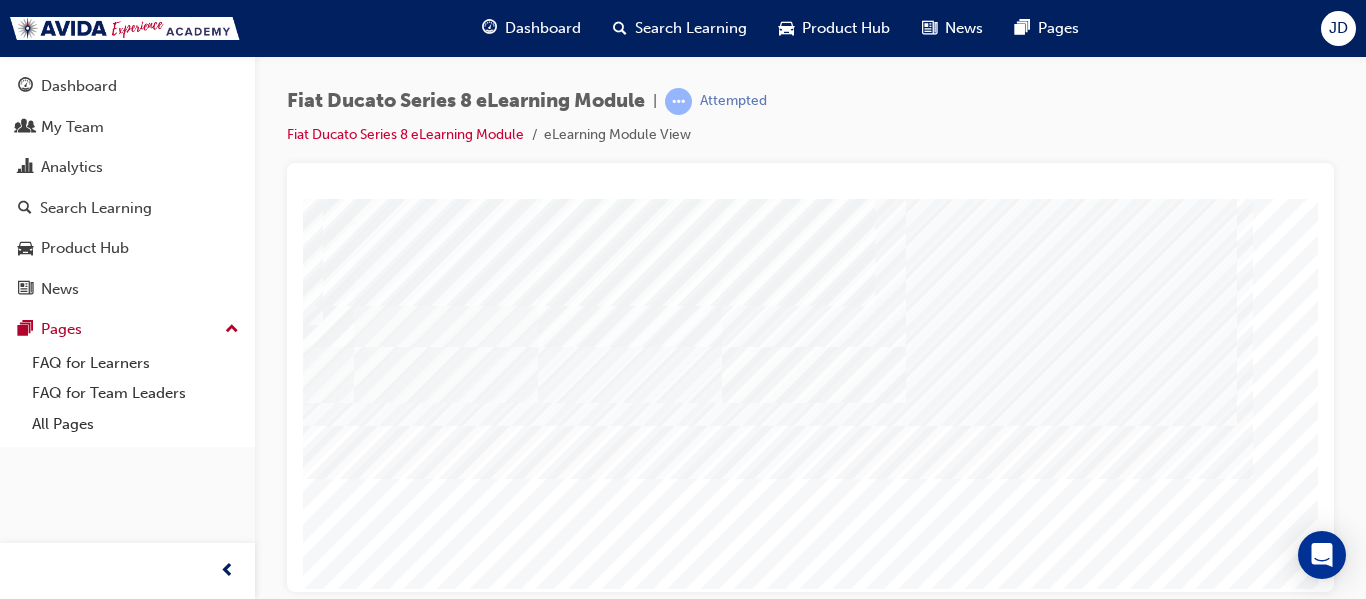 click at bounding box center [13, 1400] 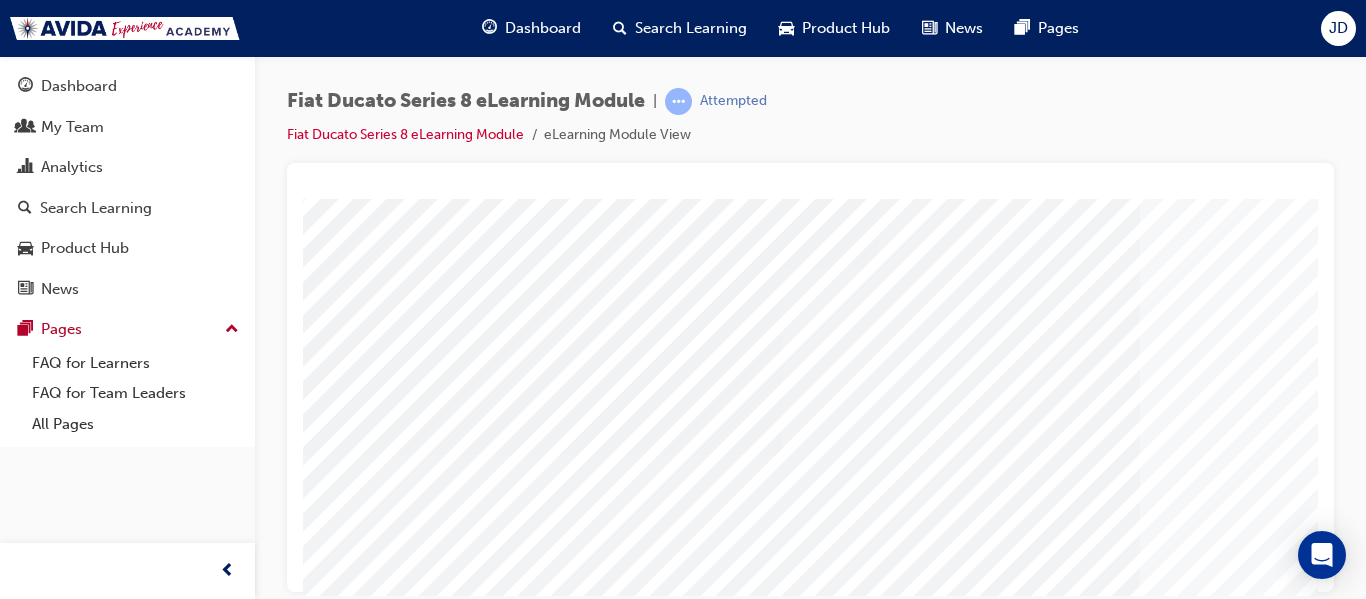scroll, scrollTop: 300, scrollLeft: 0, axis: vertical 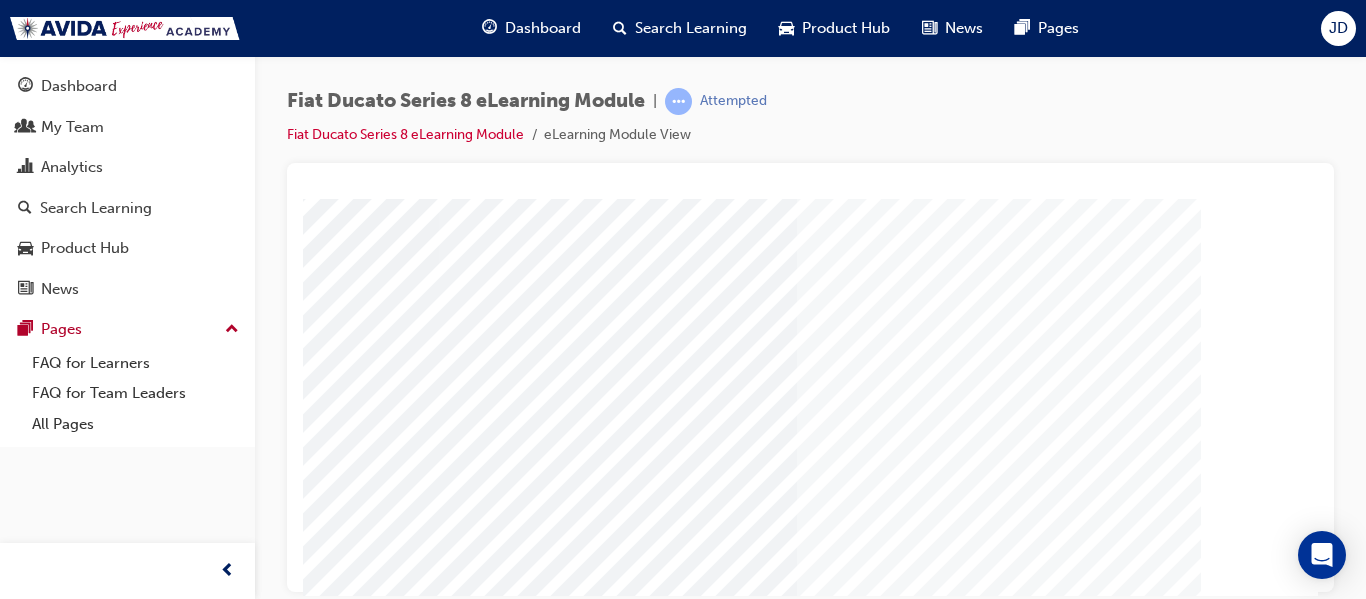 click at bounding box center (30, 2502) 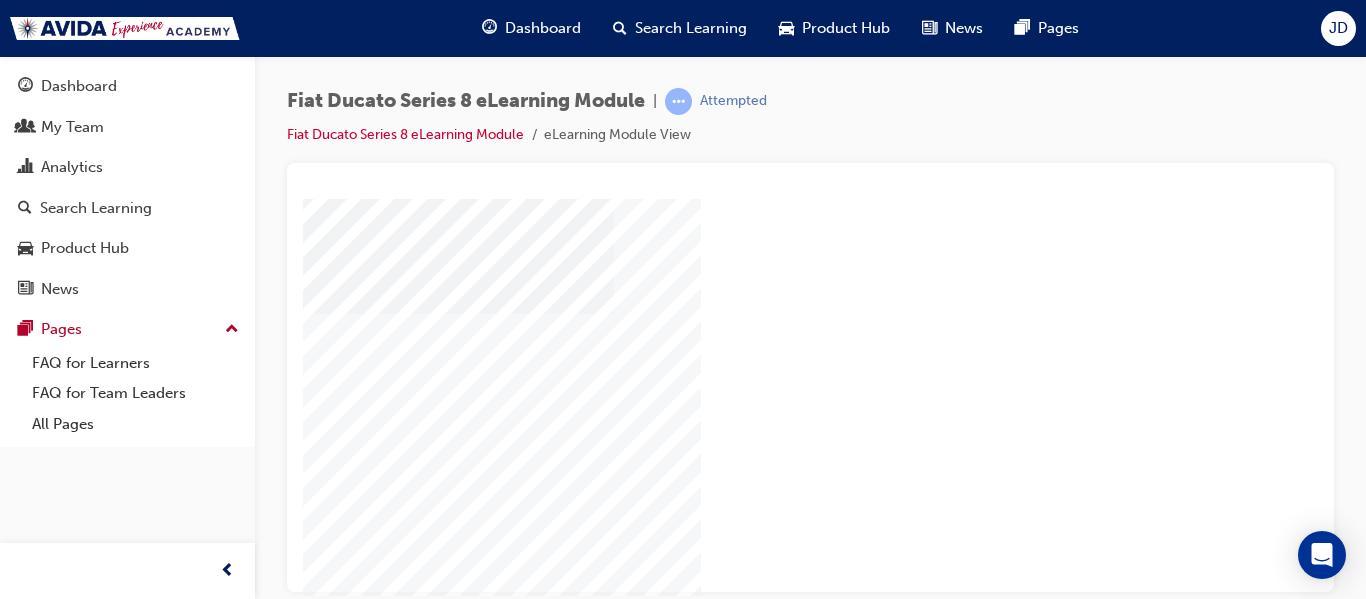 scroll, scrollTop: 338, scrollLeft: 360, axis: both 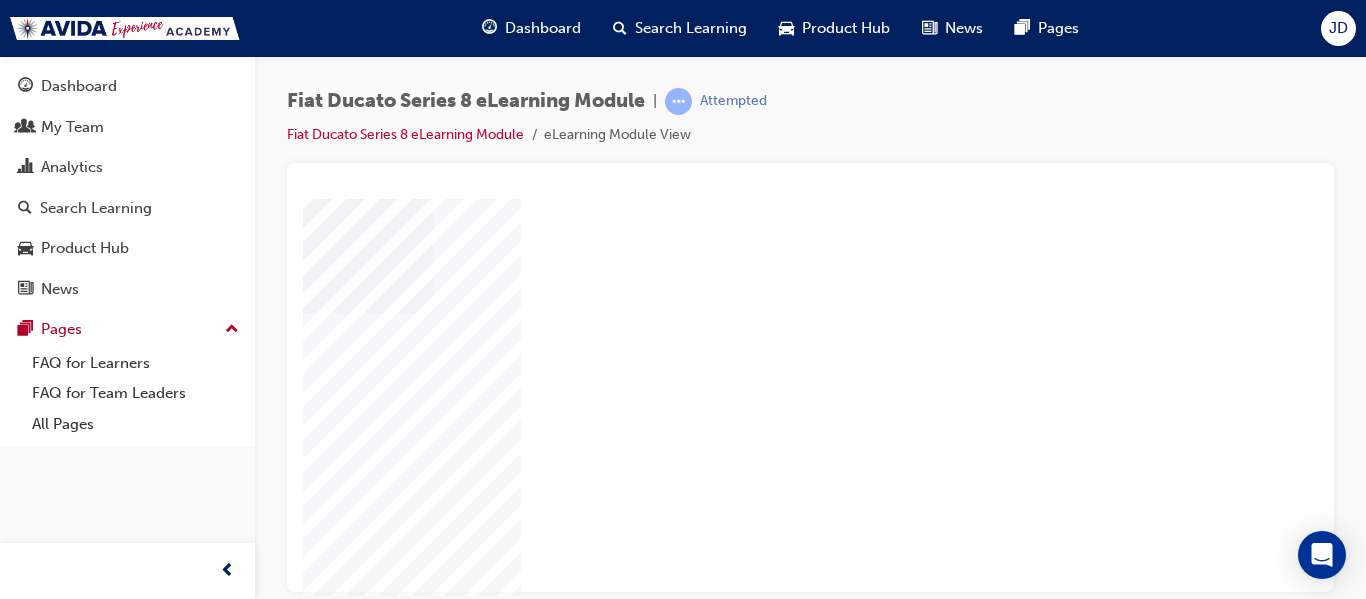 click at bounding box center [28, 680] 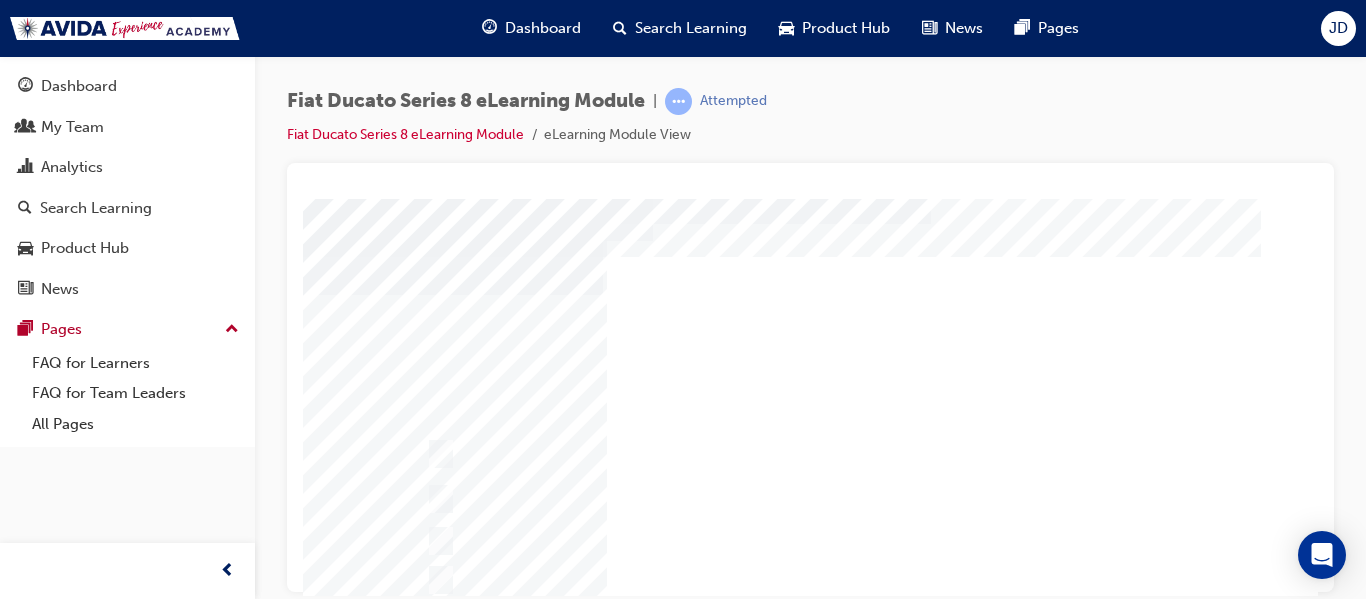 scroll, scrollTop: 100, scrollLeft: 0, axis: vertical 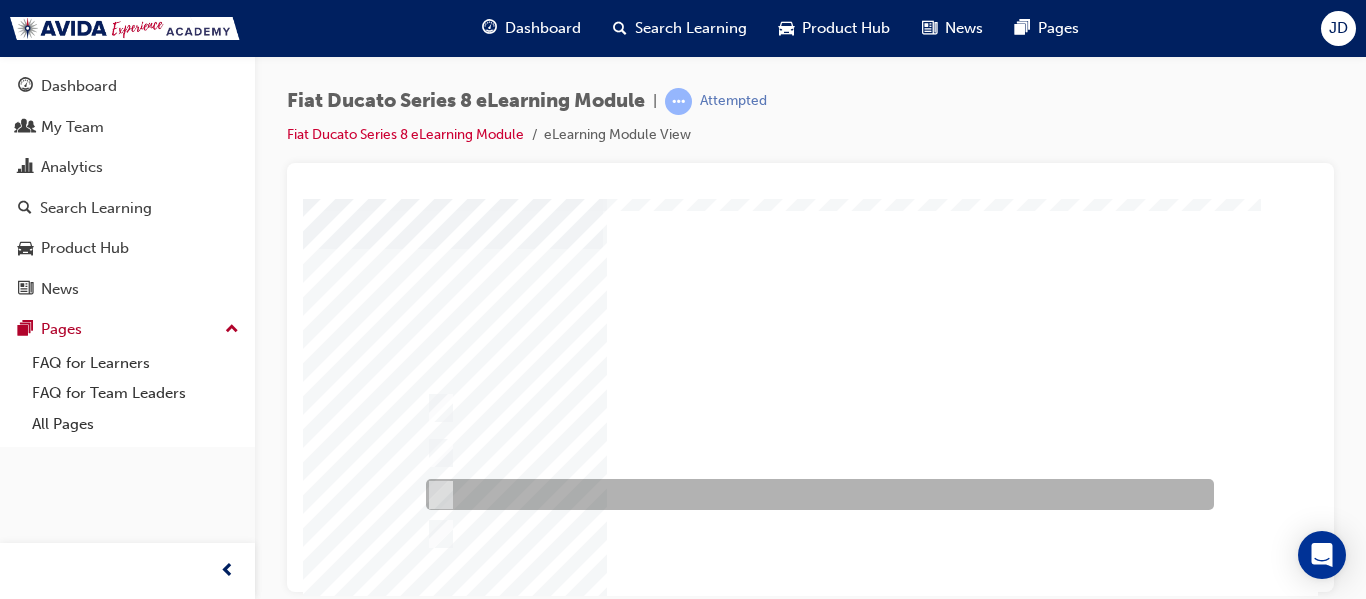 click at bounding box center [437, 495] 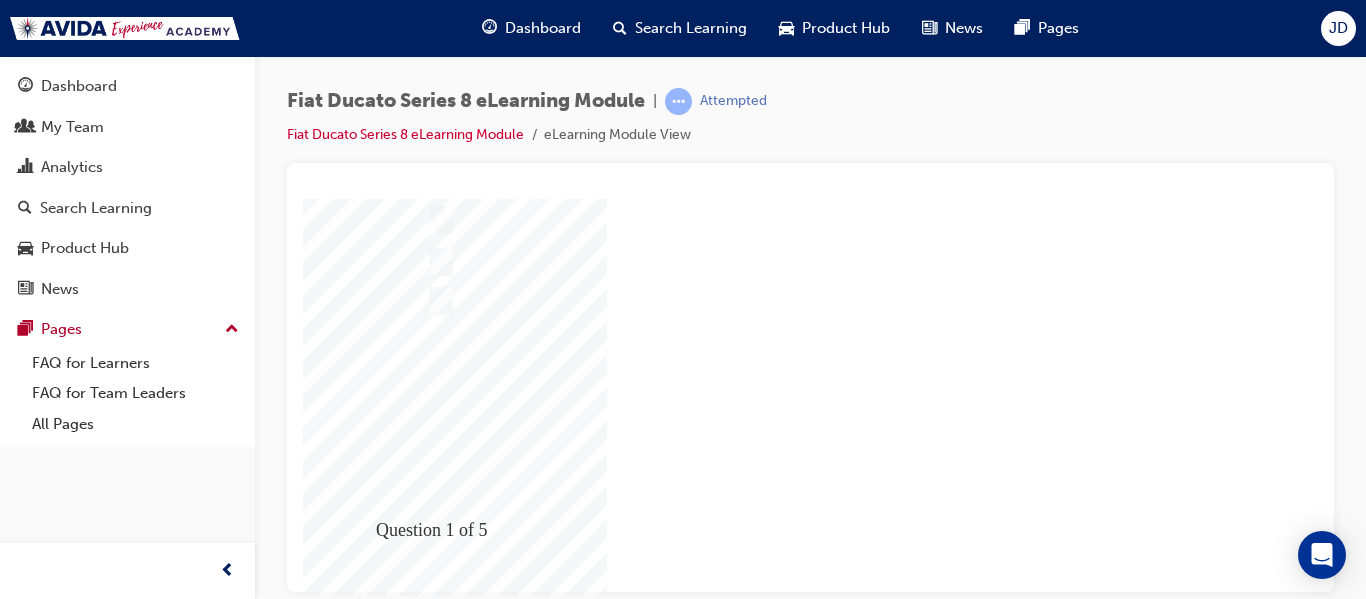 scroll, scrollTop: 338, scrollLeft: 0, axis: vertical 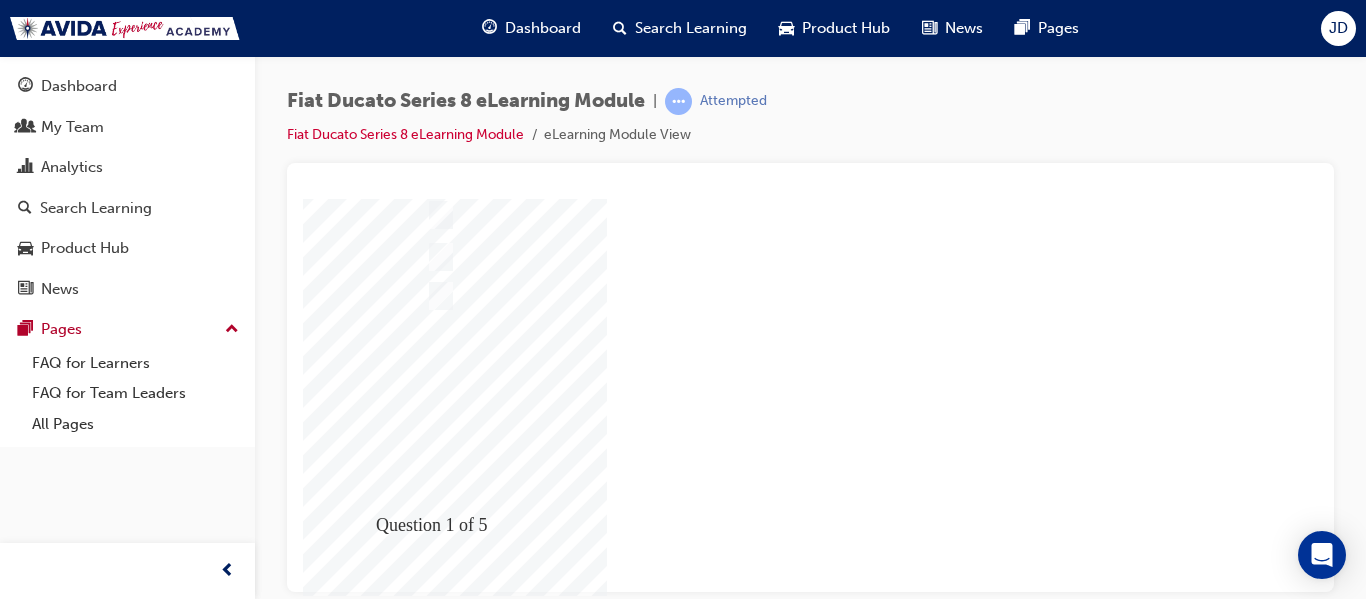 click at bounding box center (373, 1990) 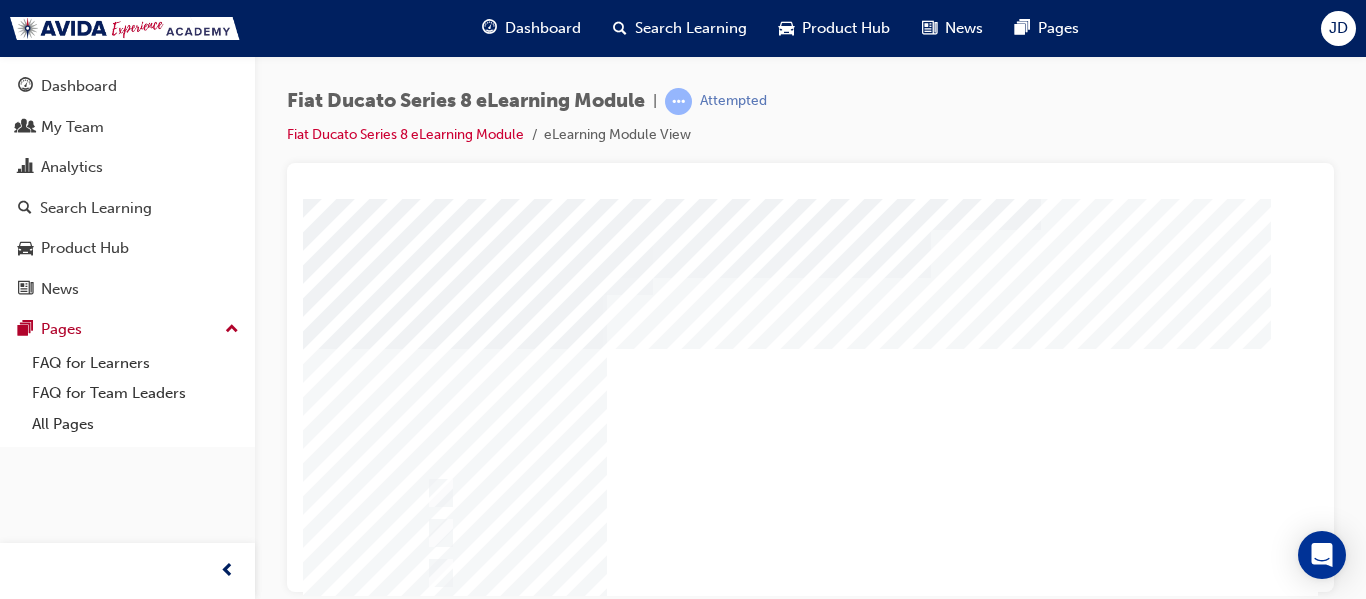 scroll, scrollTop: 100, scrollLeft: 0, axis: vertical 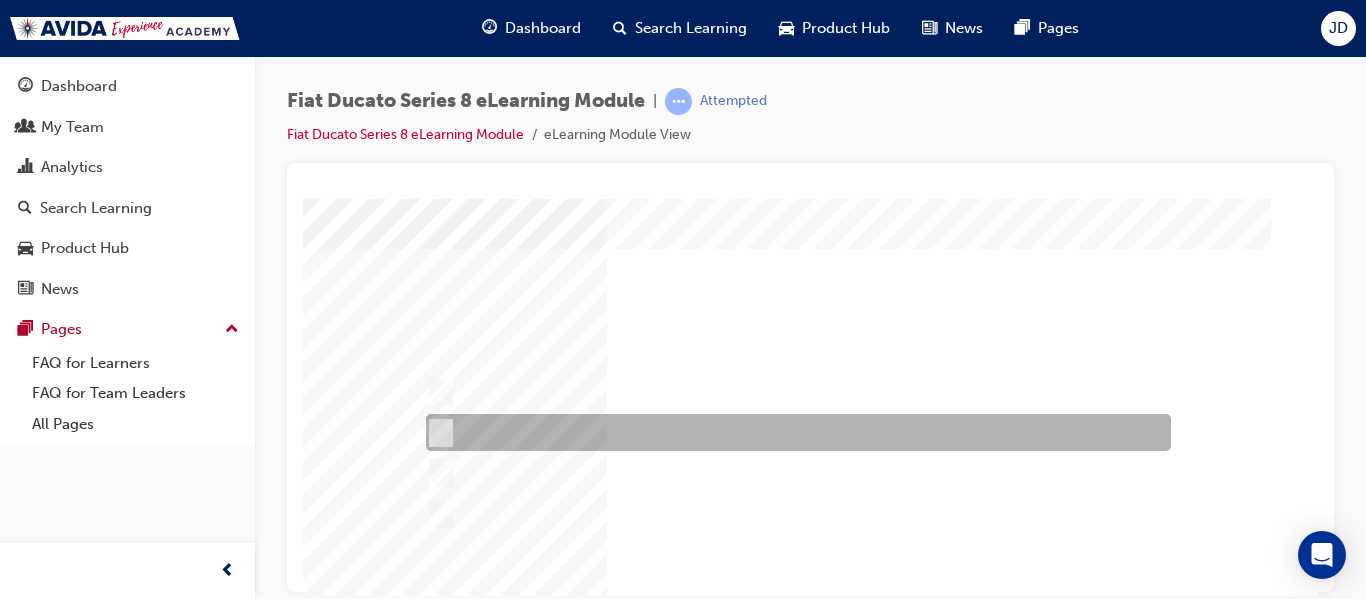 click at bounding box center [437, 433] 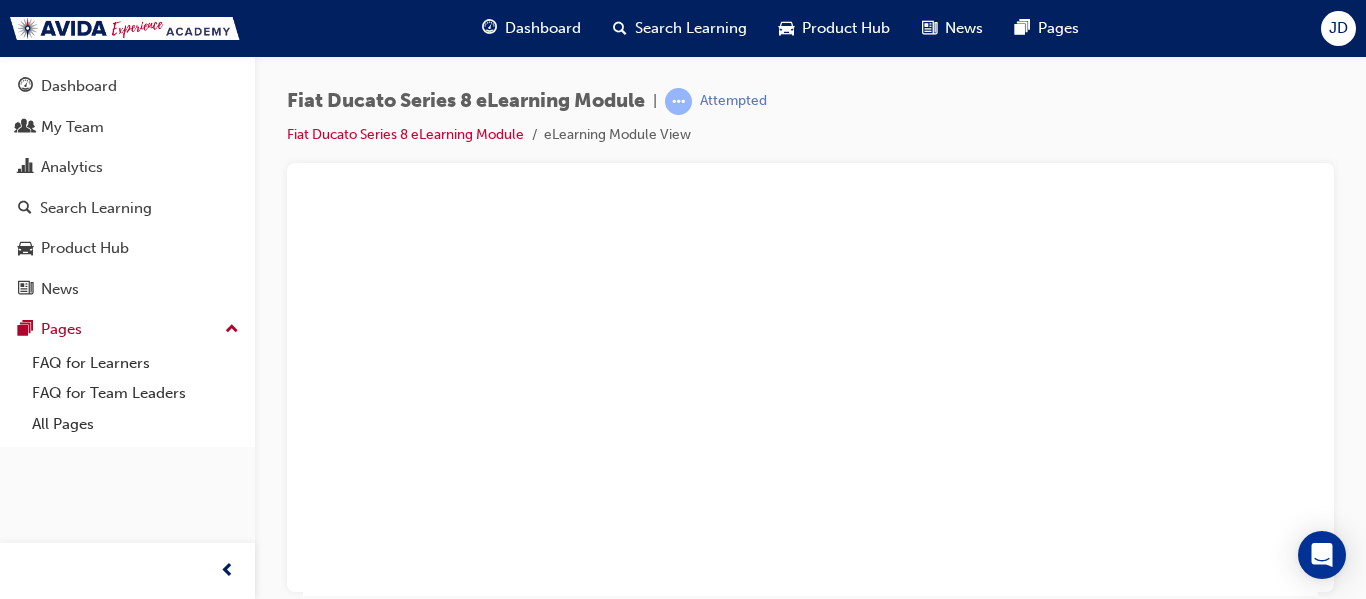 scroll, scrollTop: 338, scrollLeft: 360, axis: both 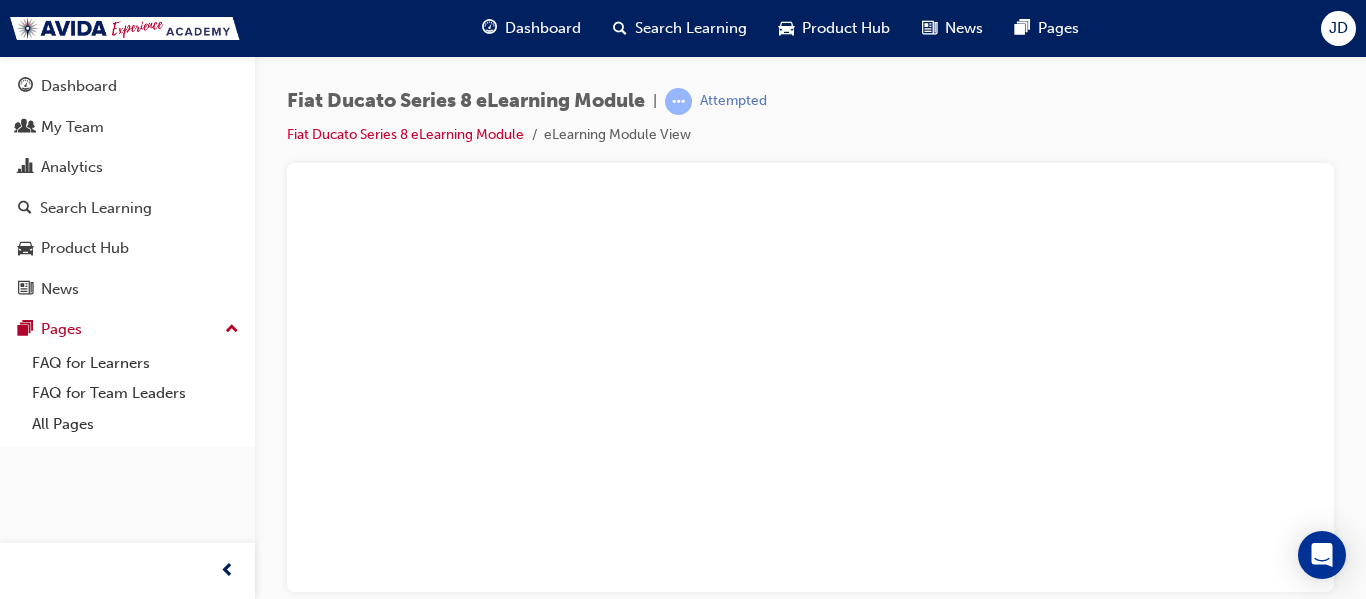 click at bounding box center (28, 2028) 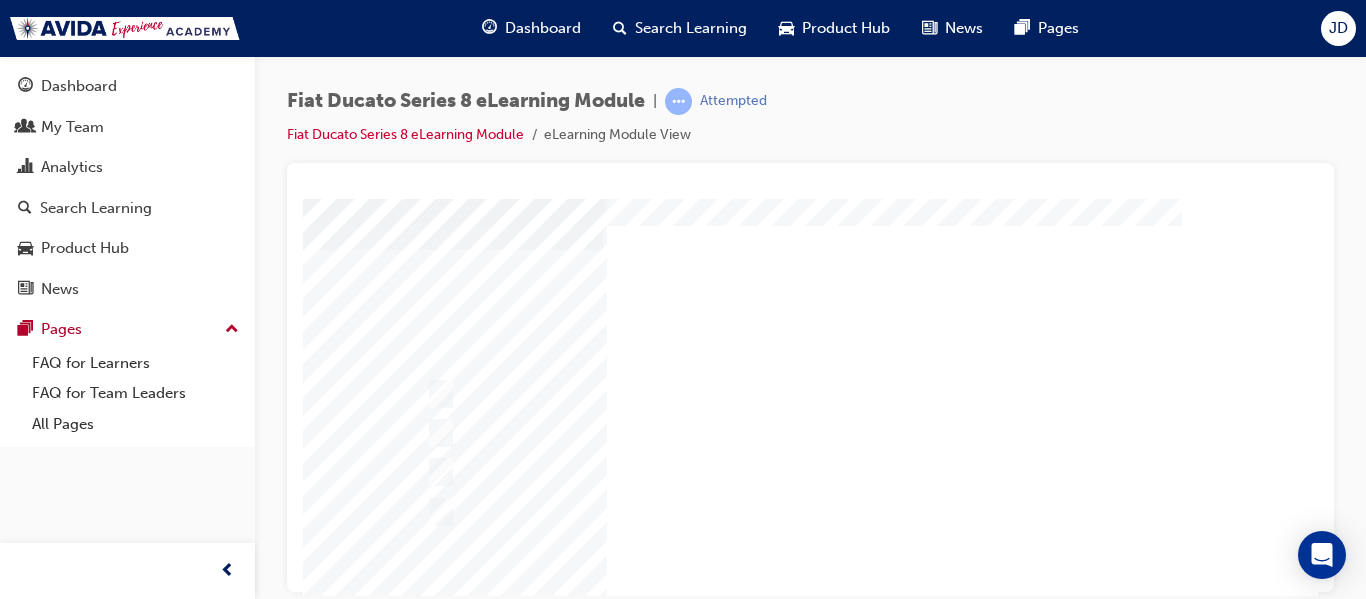 scroll, scrollTop: 100, scrollLeft: 0, axis: vertical 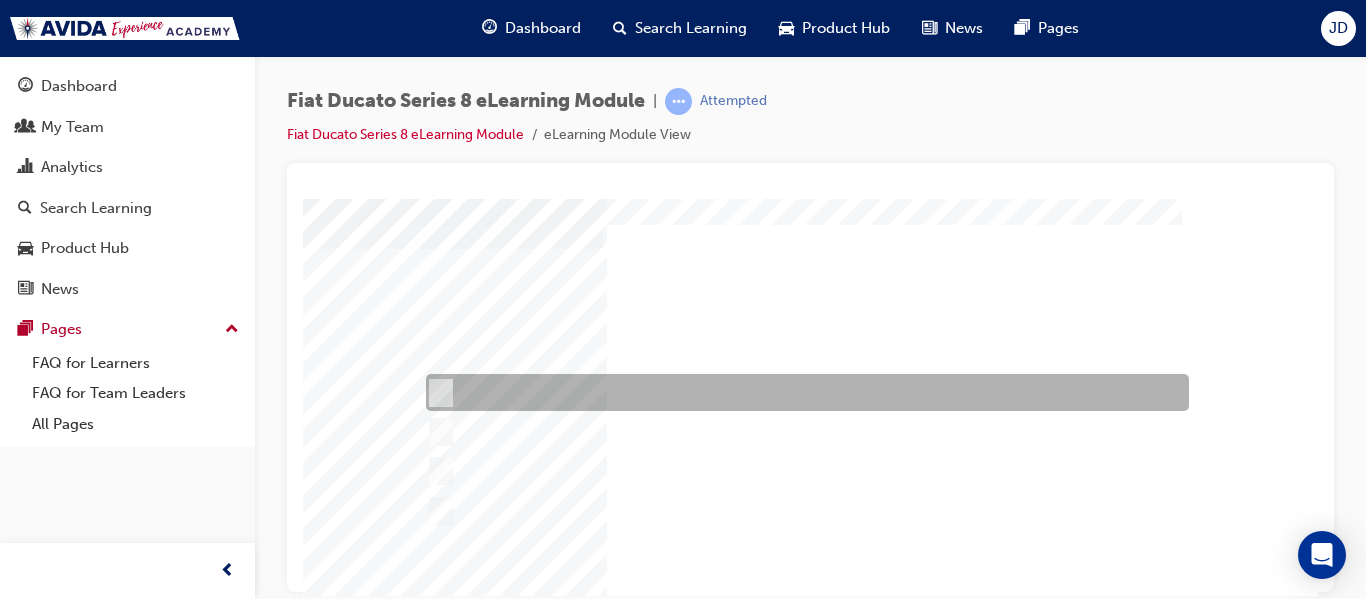 click at bounding box center [437, 393] 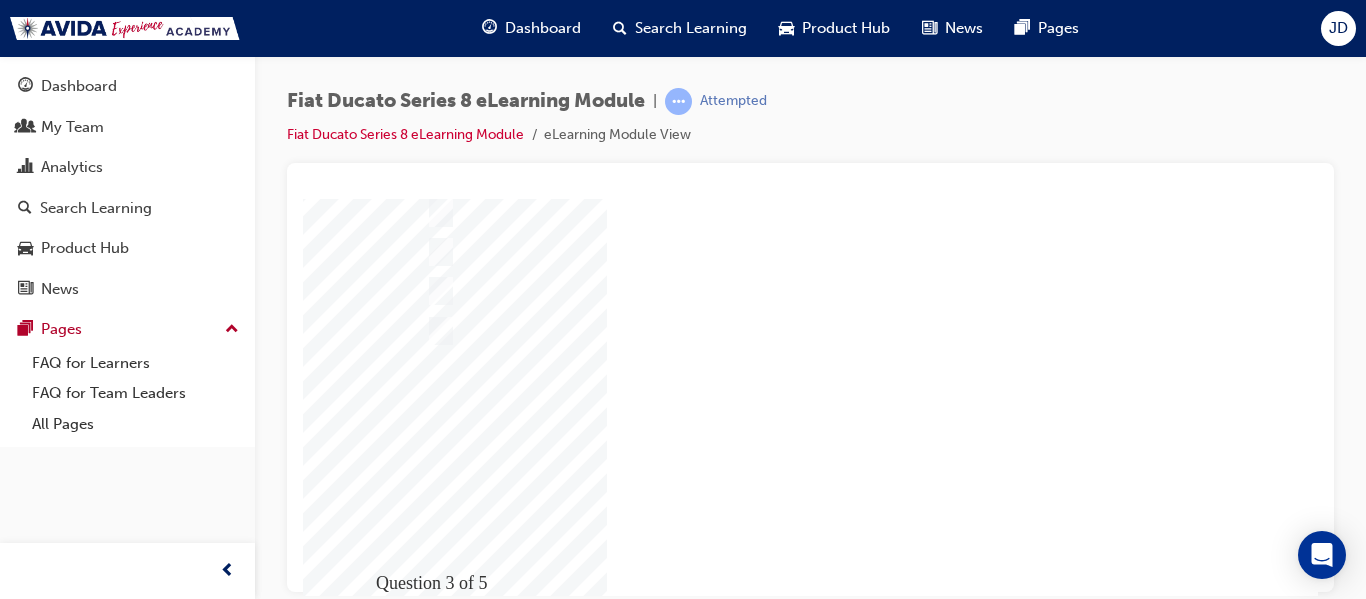 scroll, scrollTop: 300, scrollLeft: 0, axis: vertical 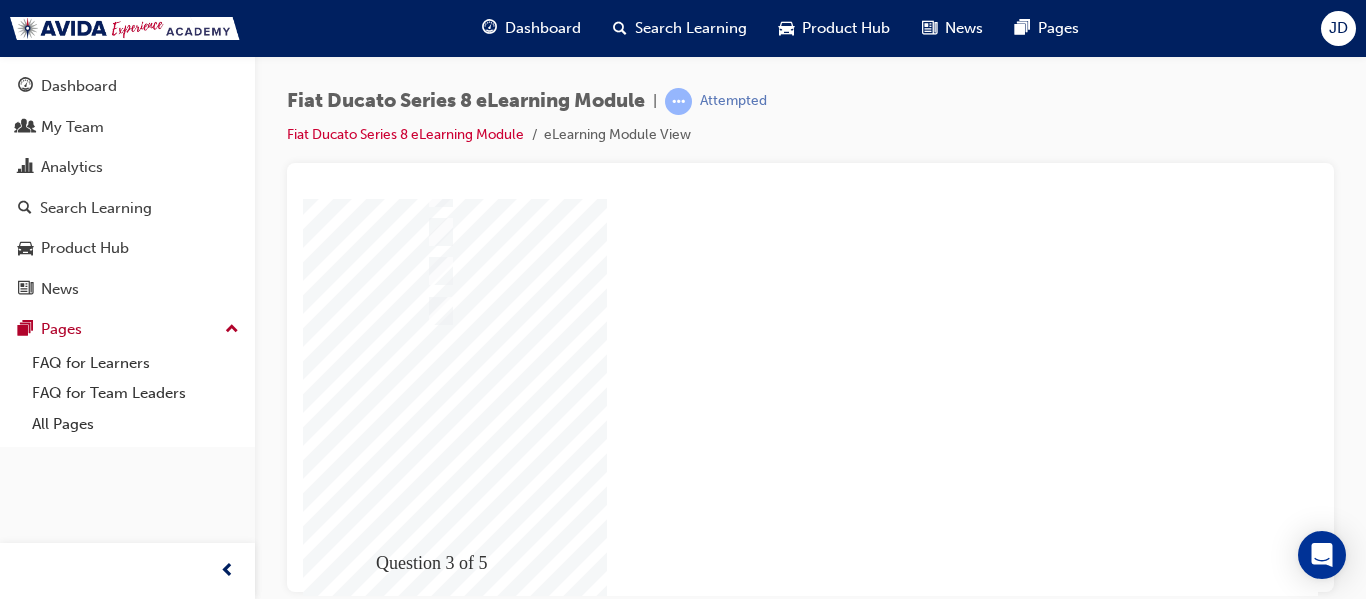 click at bounding box center (373, 2042) 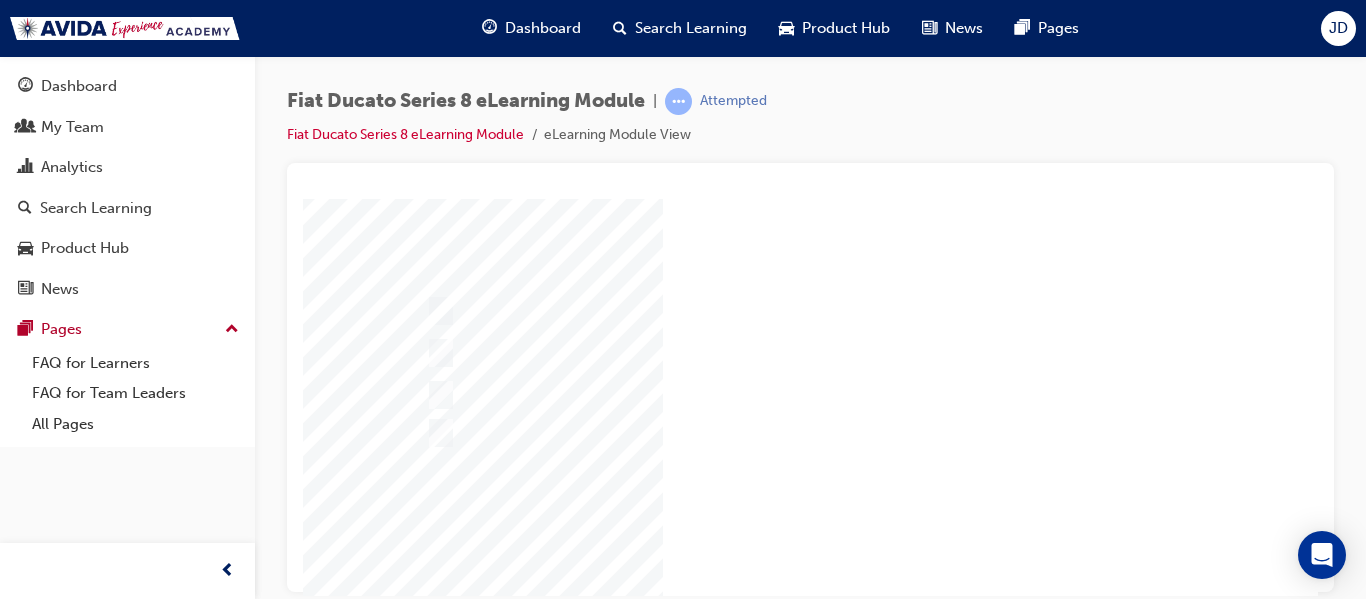 scroll, scrollTop: 200, scrollLeft: 0, axis: vertical 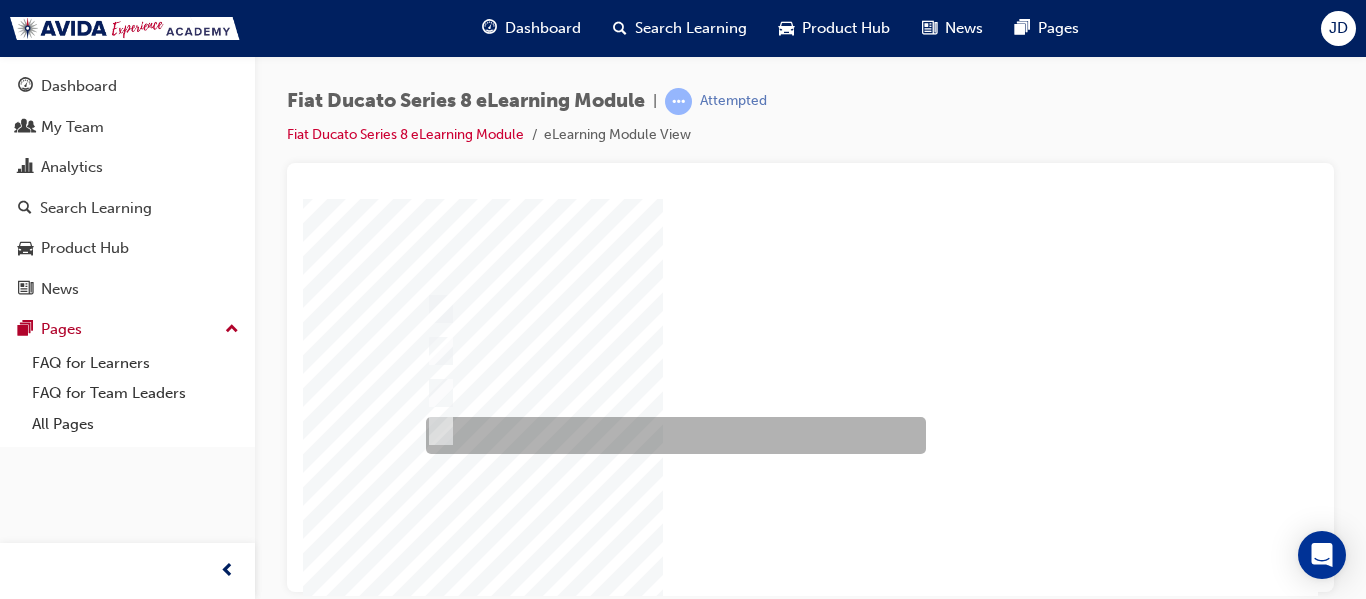 click at bounding box center (437, 431) 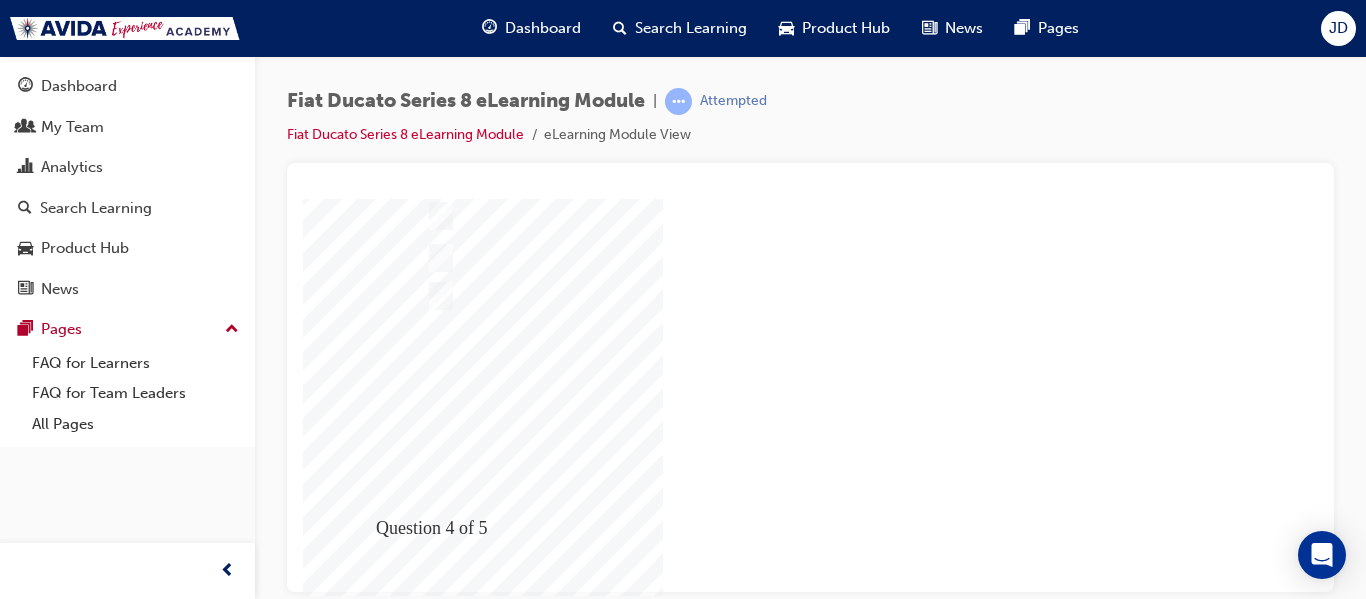 scroll, scrollTop: 338, scrollLeft: 0, axis: vertical 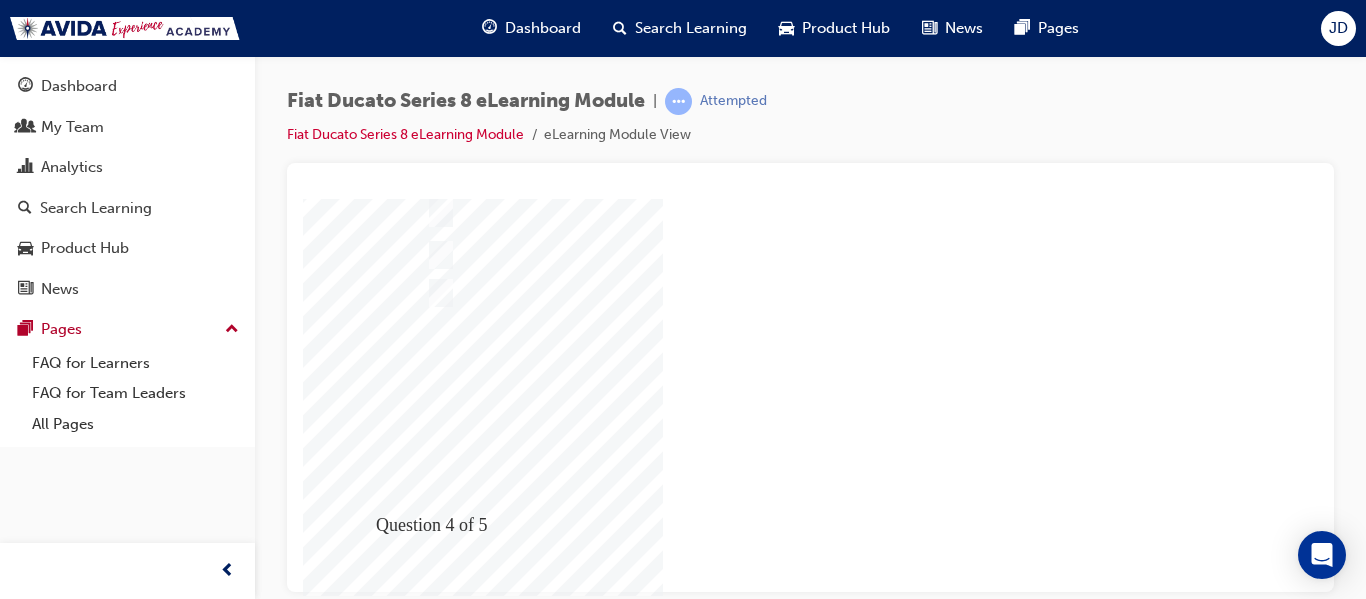click at bounding box center [373, 1961] 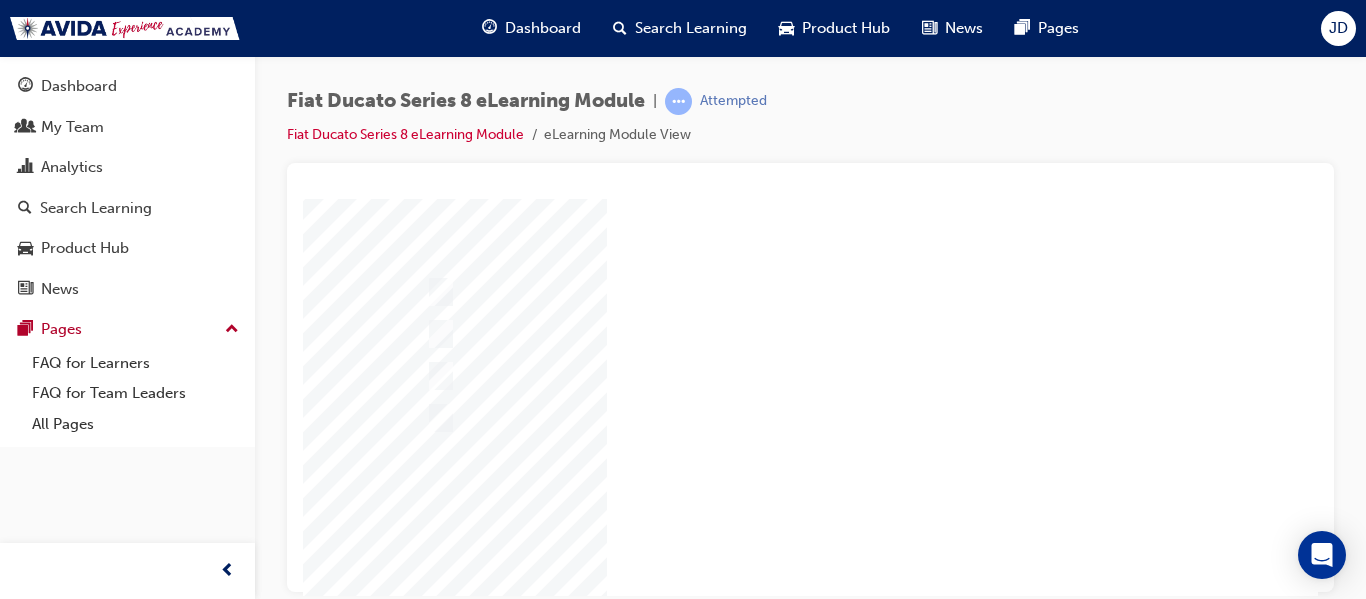 scroll, scrollTop: 200, scrollLeft: 0, axis: vertical 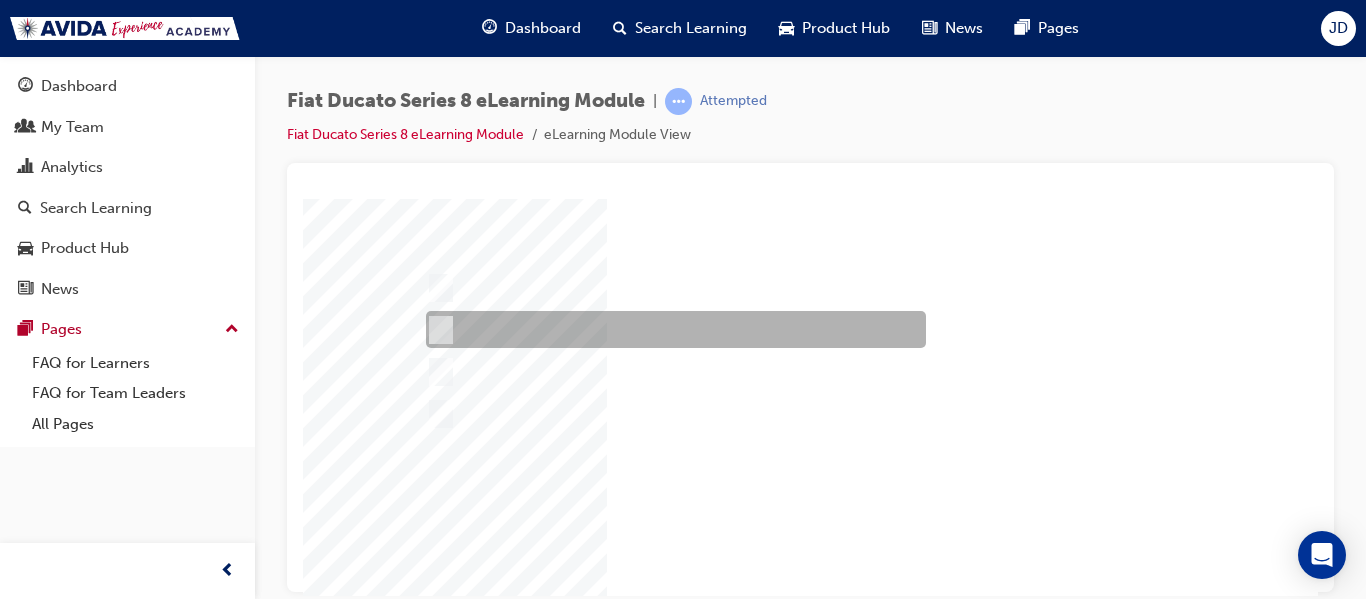 click at bounding box center (671, 329) 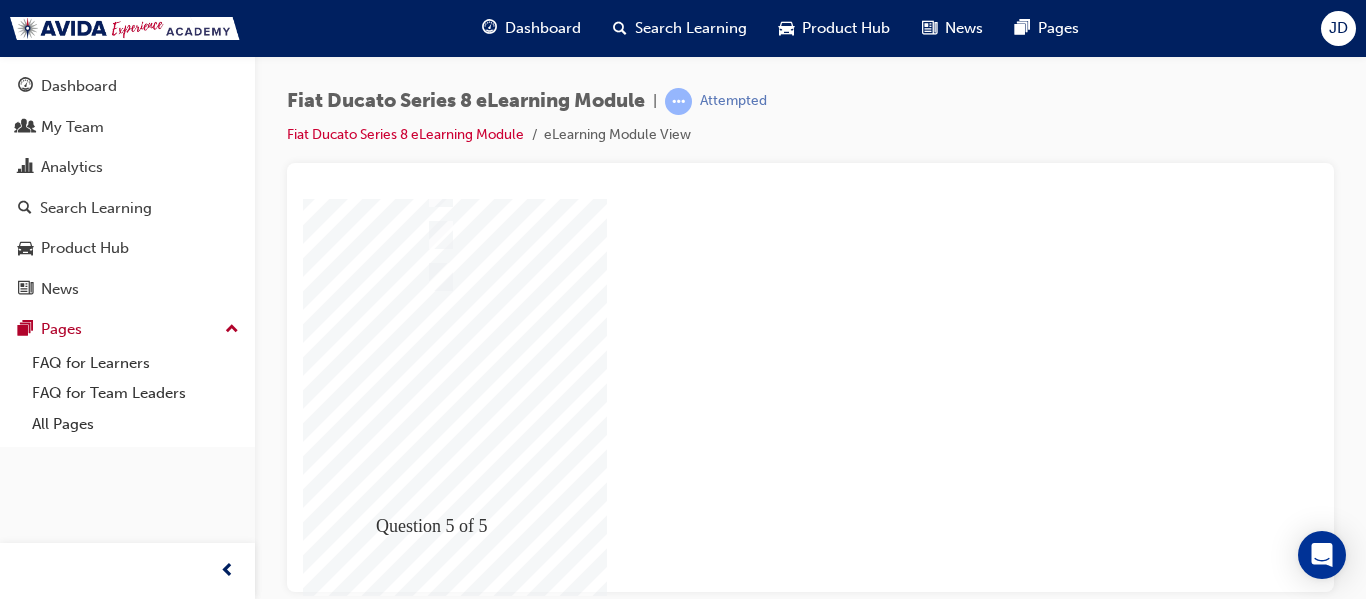 scroll, scrollTop: 338, scrollLeft: 0, axis: vertical 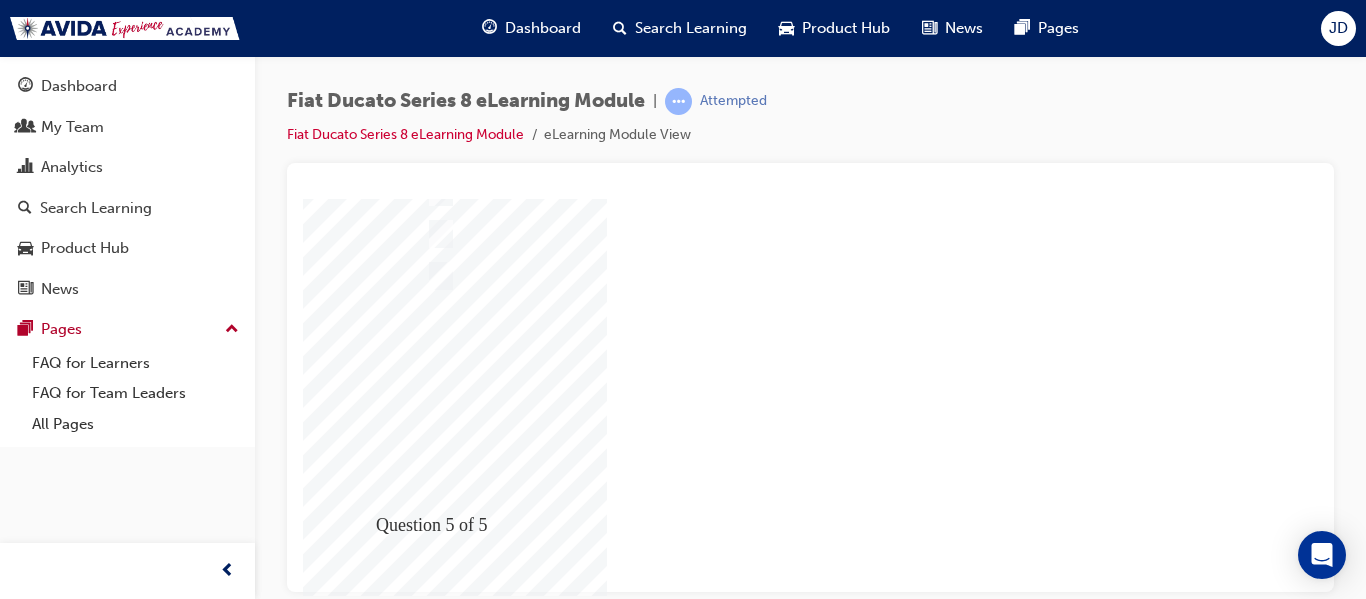 click at bounding box center (373, 1970) 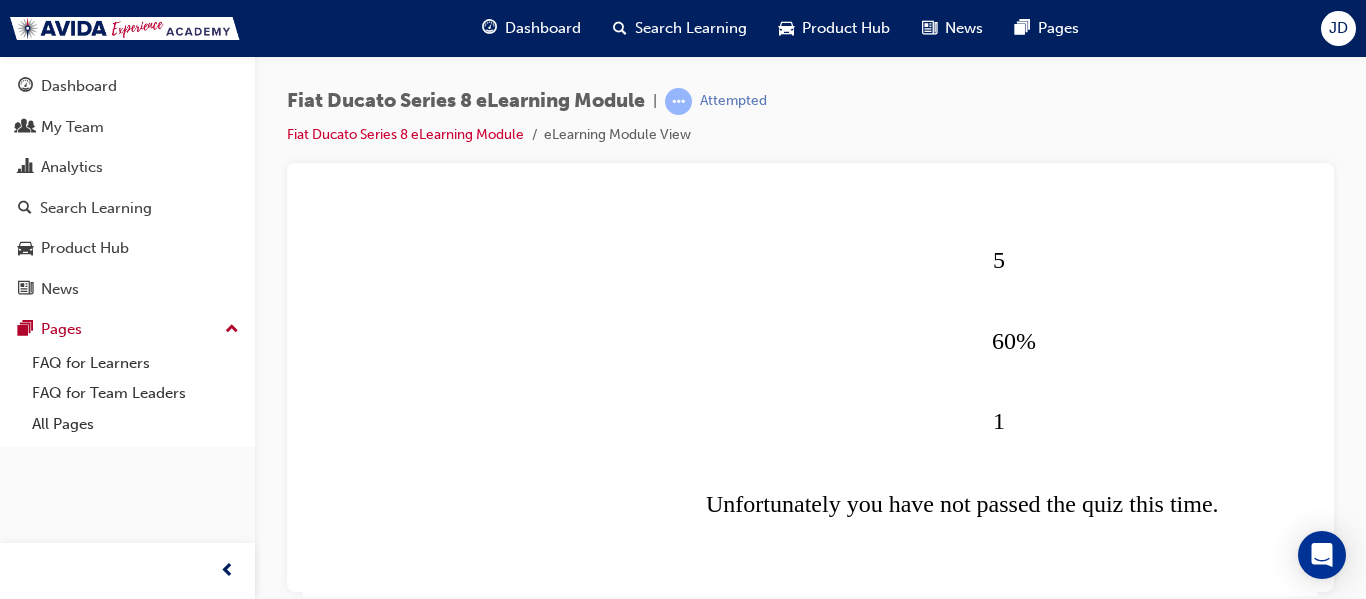 scroll, scrollTop: 300, scrollLeft: 0, axis: vertical 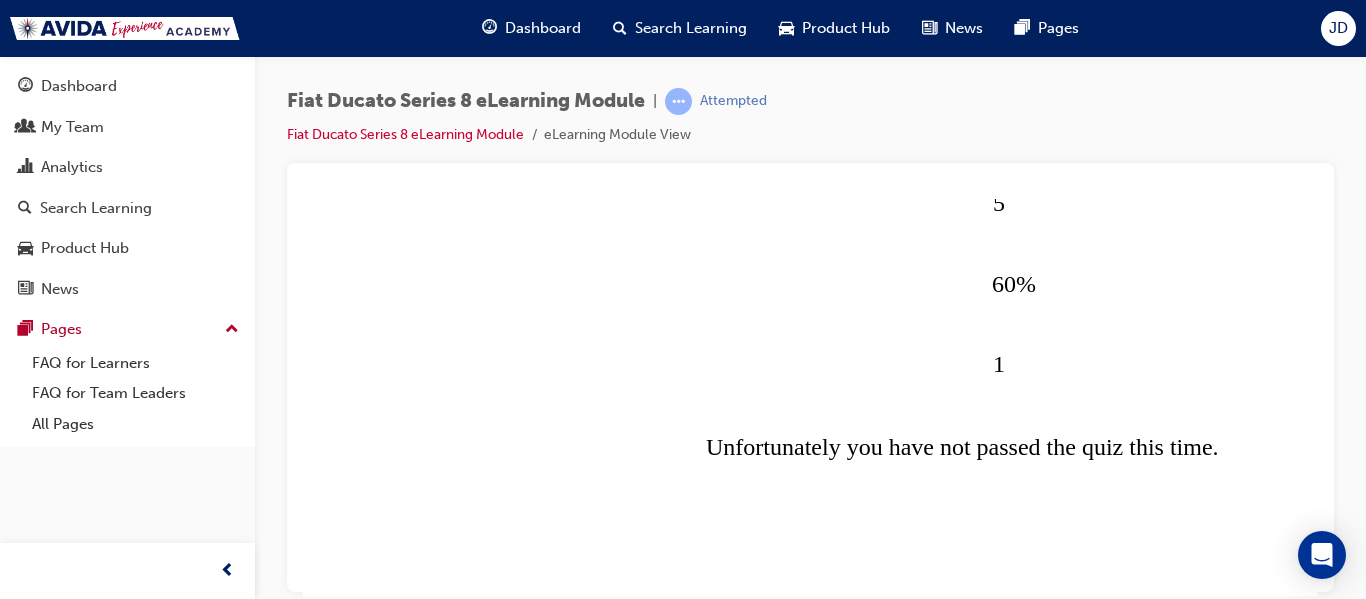 click at bounding box center [373, 1186] 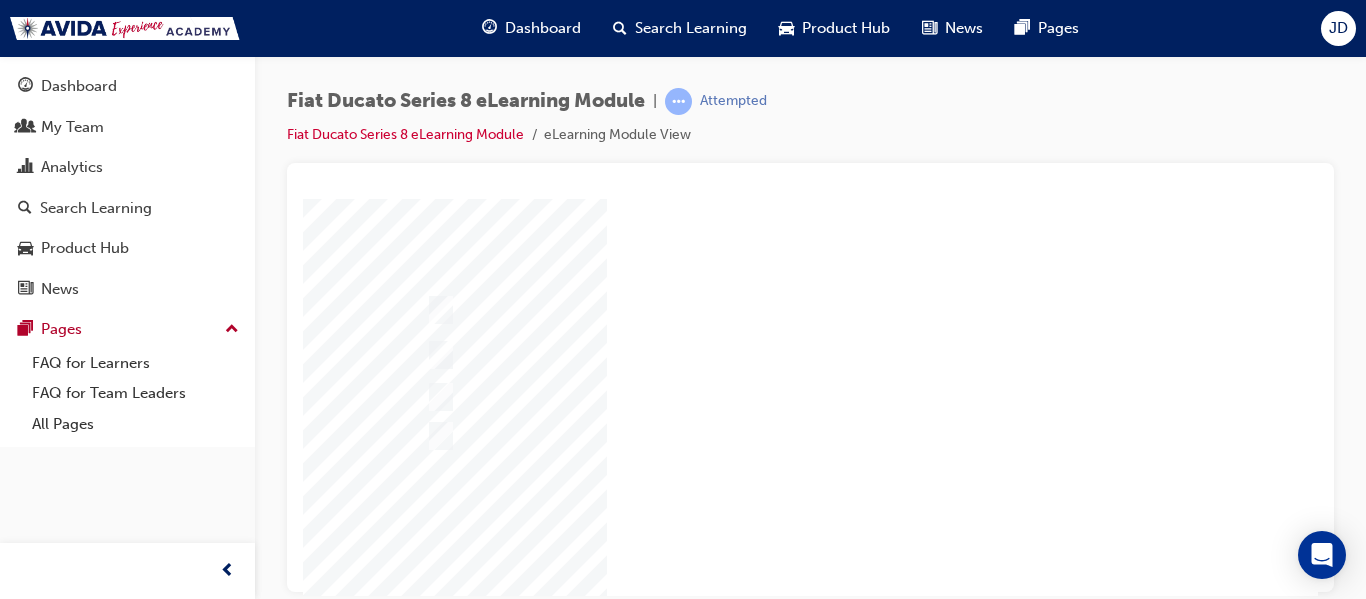 scroll, scrollTop: 199, scrollLeft: 0, axis: vertical 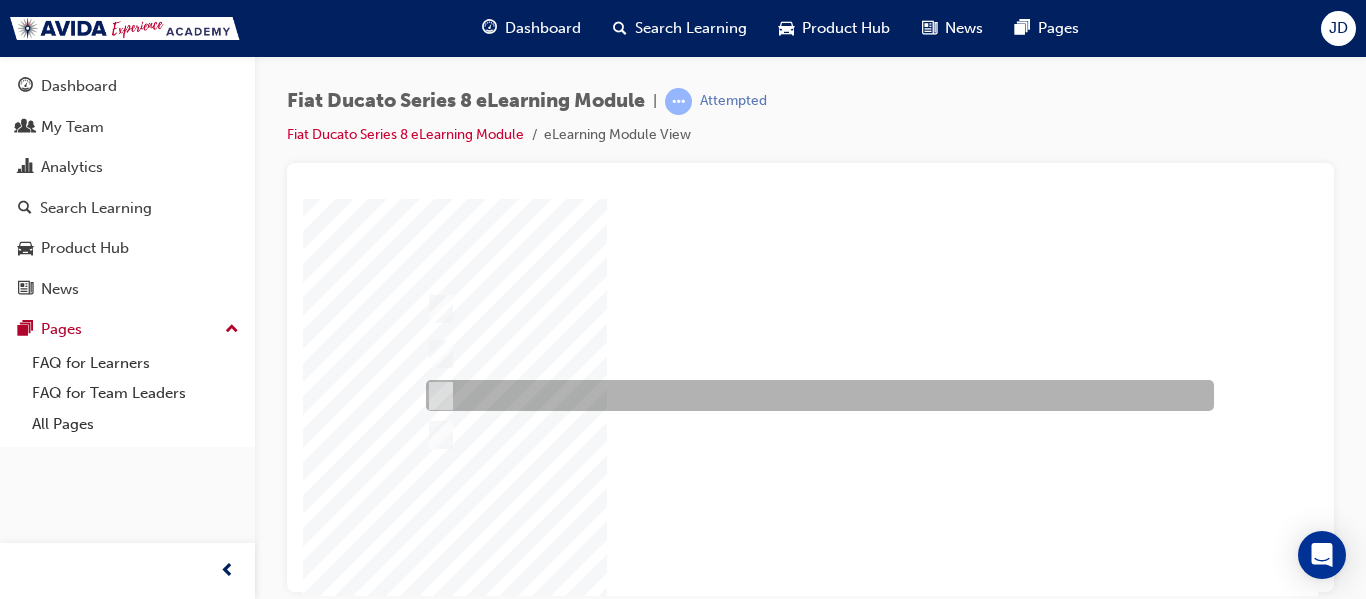 click at bounding box center [437, 396] 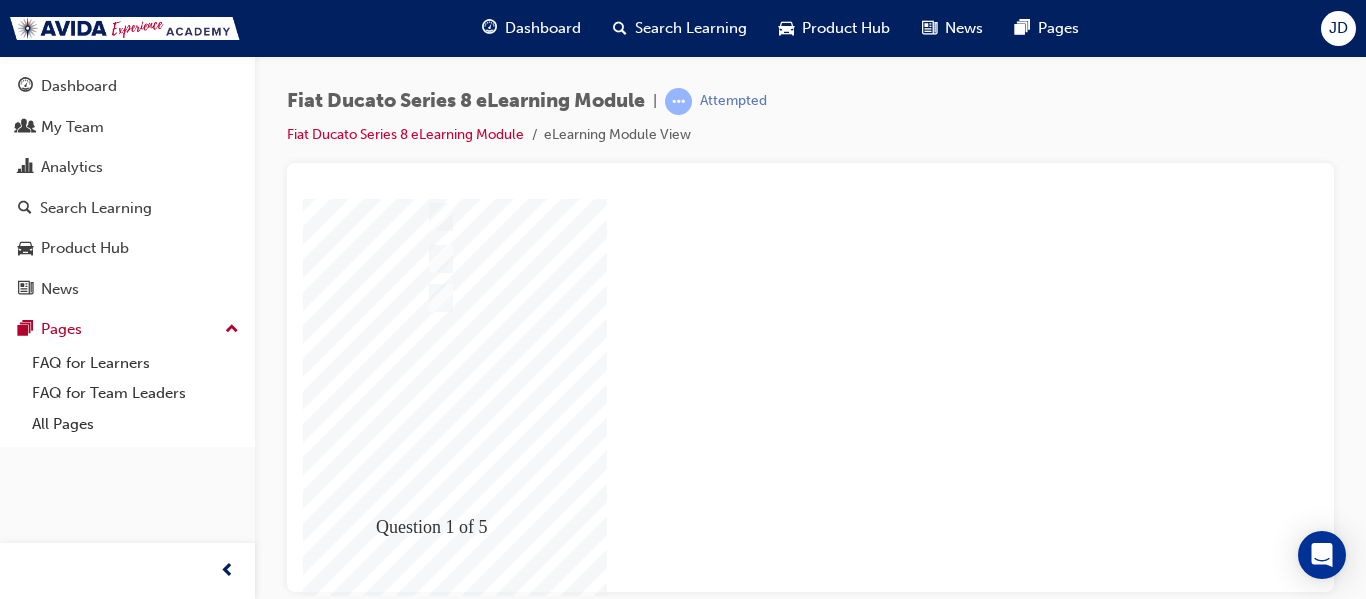 scroll, scrollTop: 338, scrollLeft: 0, axis: vertical 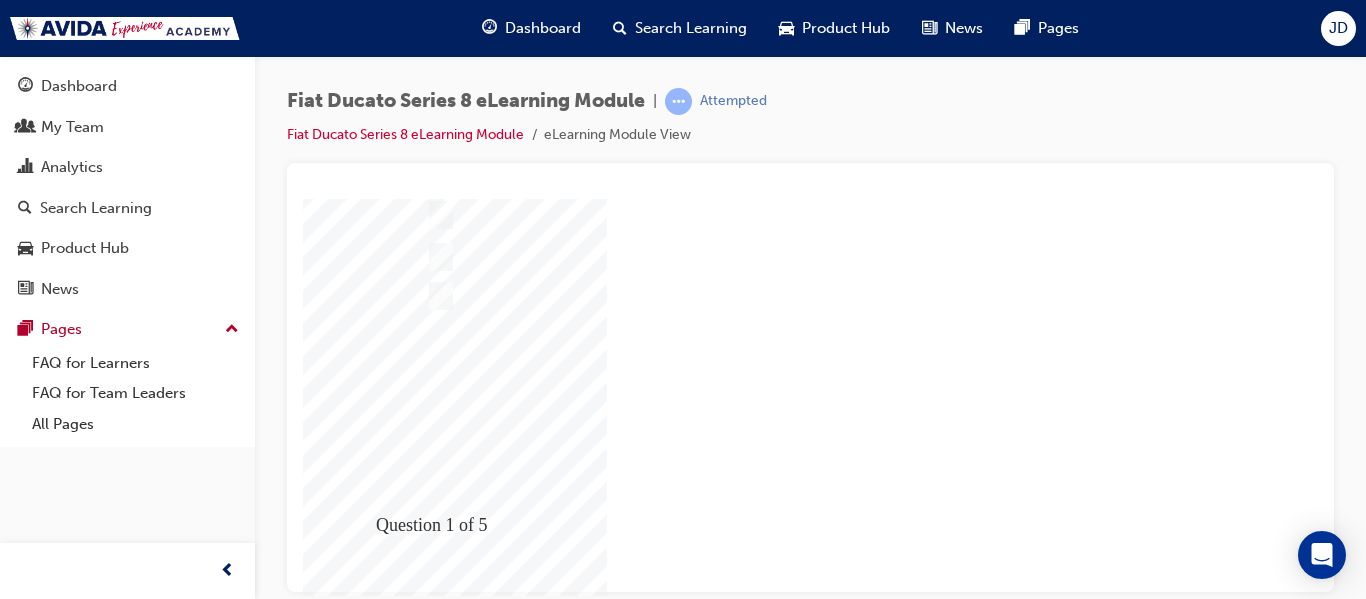 click at bounding box center (373, 1990) 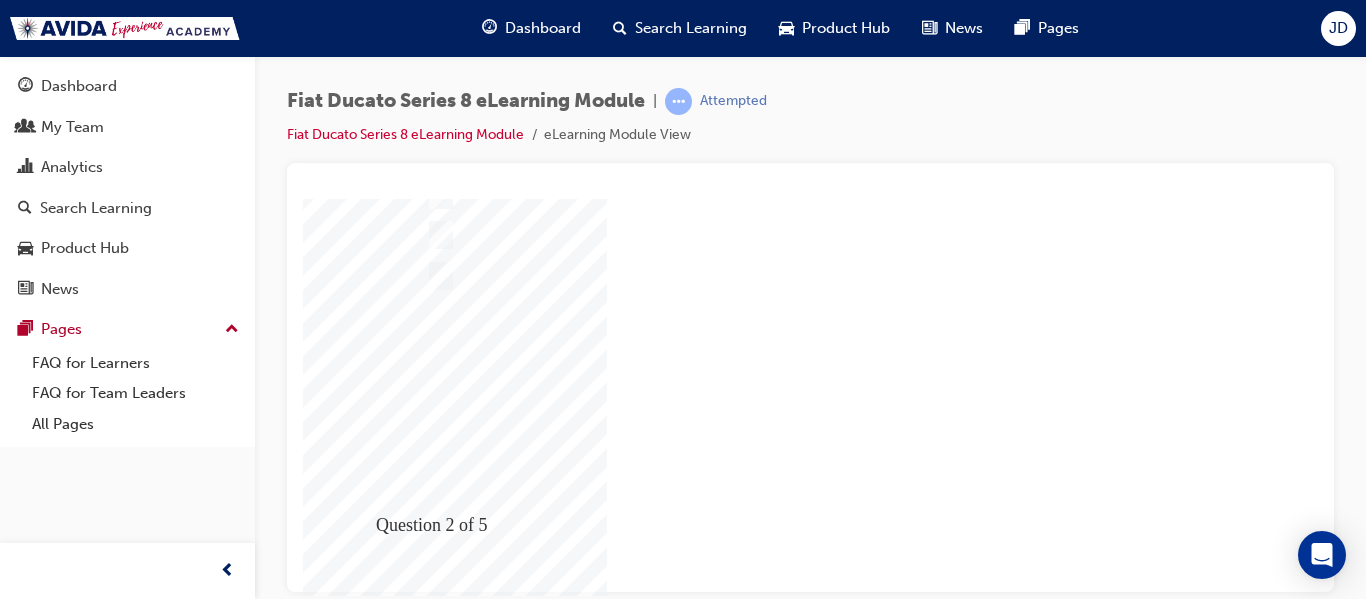 scroll, scrollTop: 0, scrollLeft: 0, axis: both 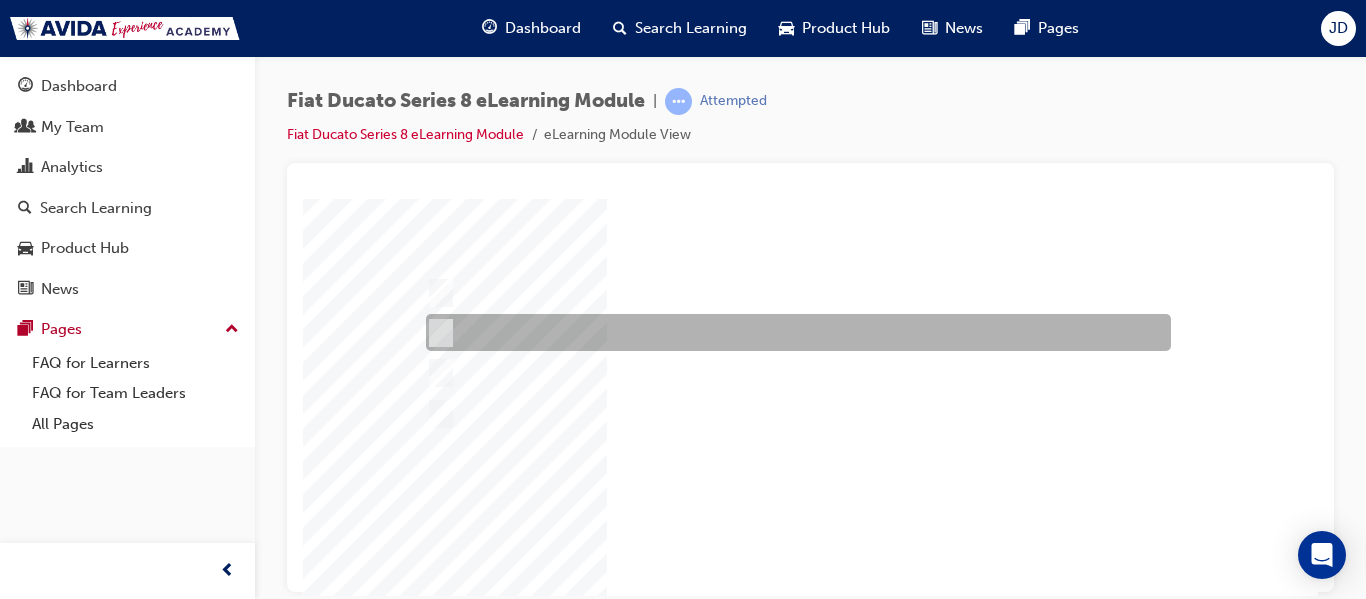 click at bounding box center [437, 333] 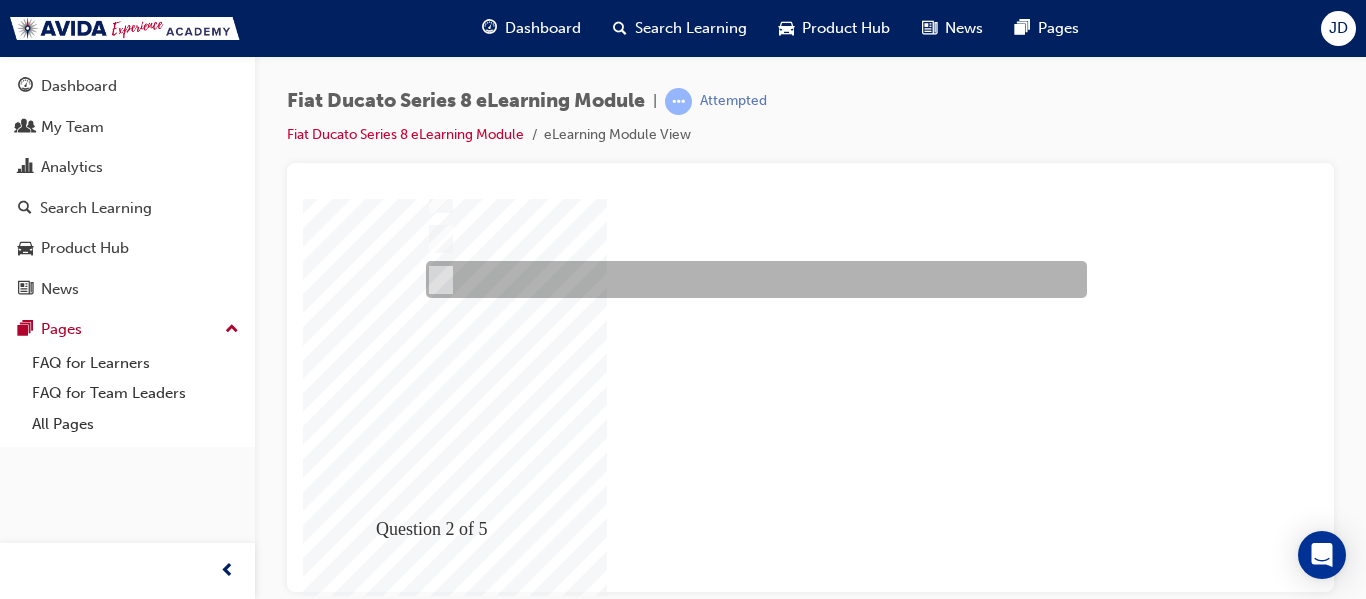 scroll, scrollTop: 338, scrollLeft: 0, axis: vertical 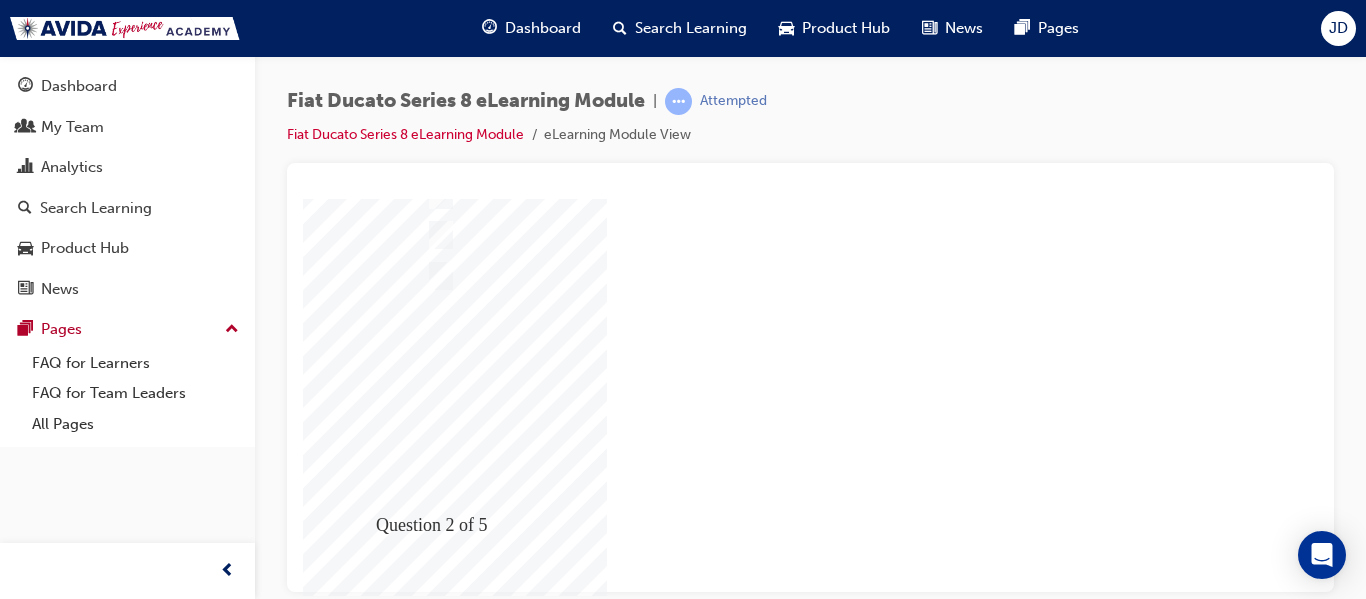 click at bounding box center (373, 2028) 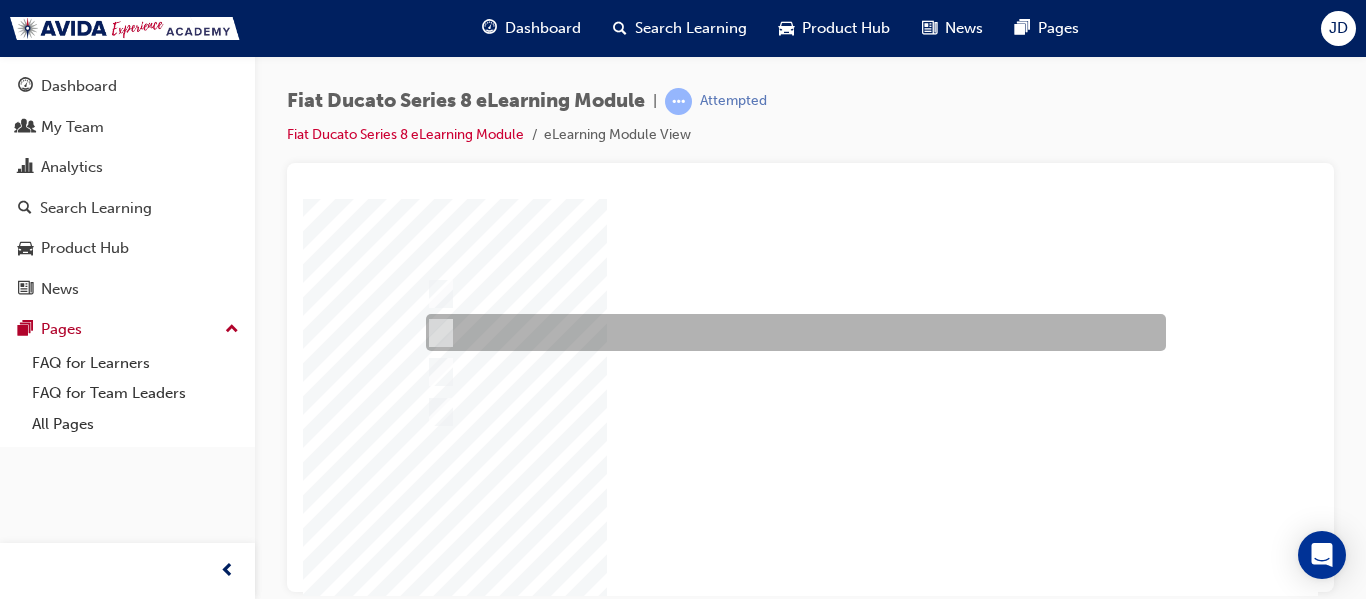 scroll, scrollTop: 200, scrollLeft: 0, axis: vertical 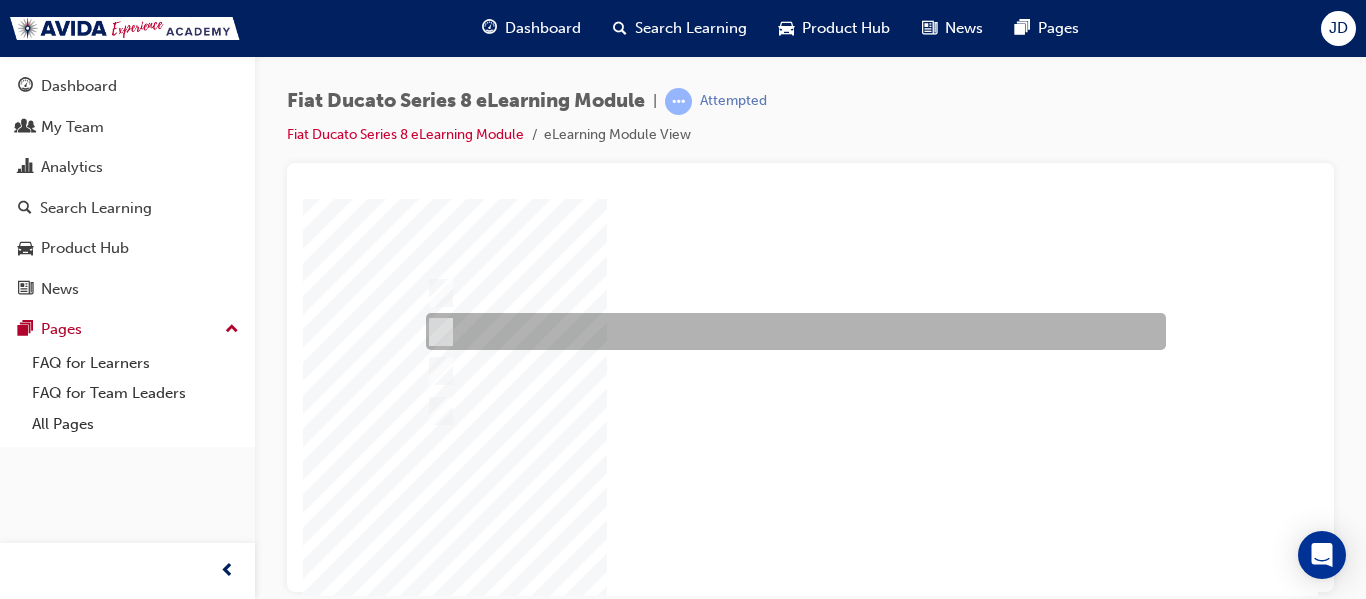 click at bounding box center [437, 332] 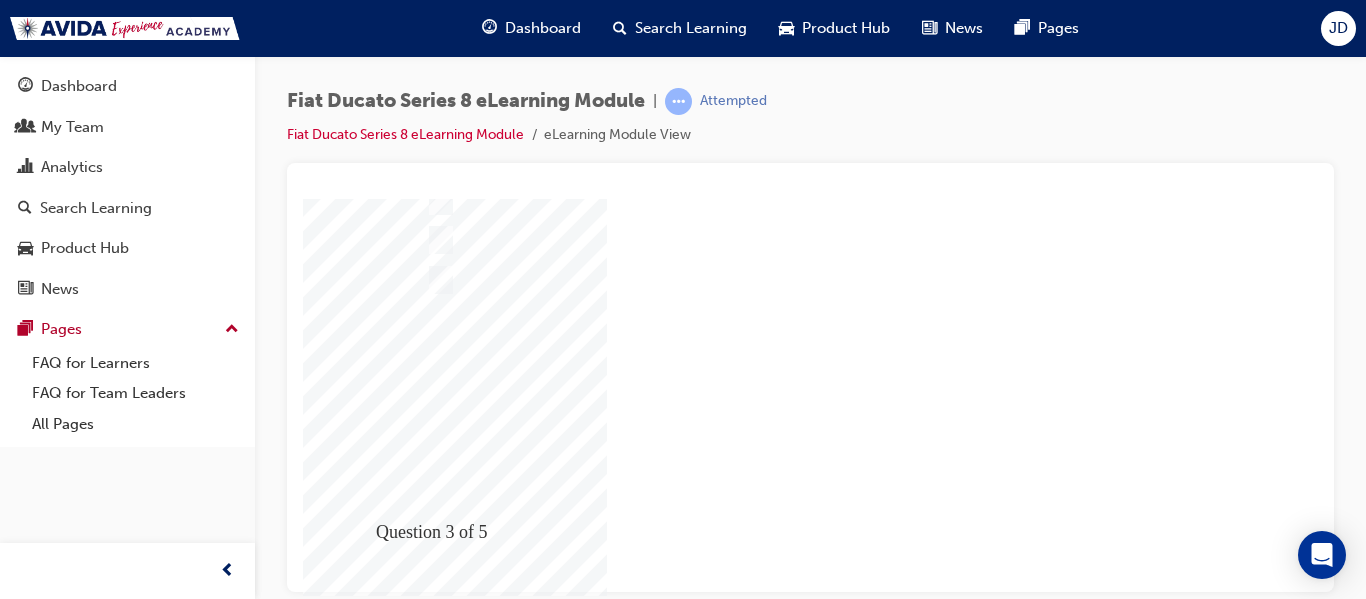 scroll, scrollTop: 338, scrollLeft: 0, axis: vertical 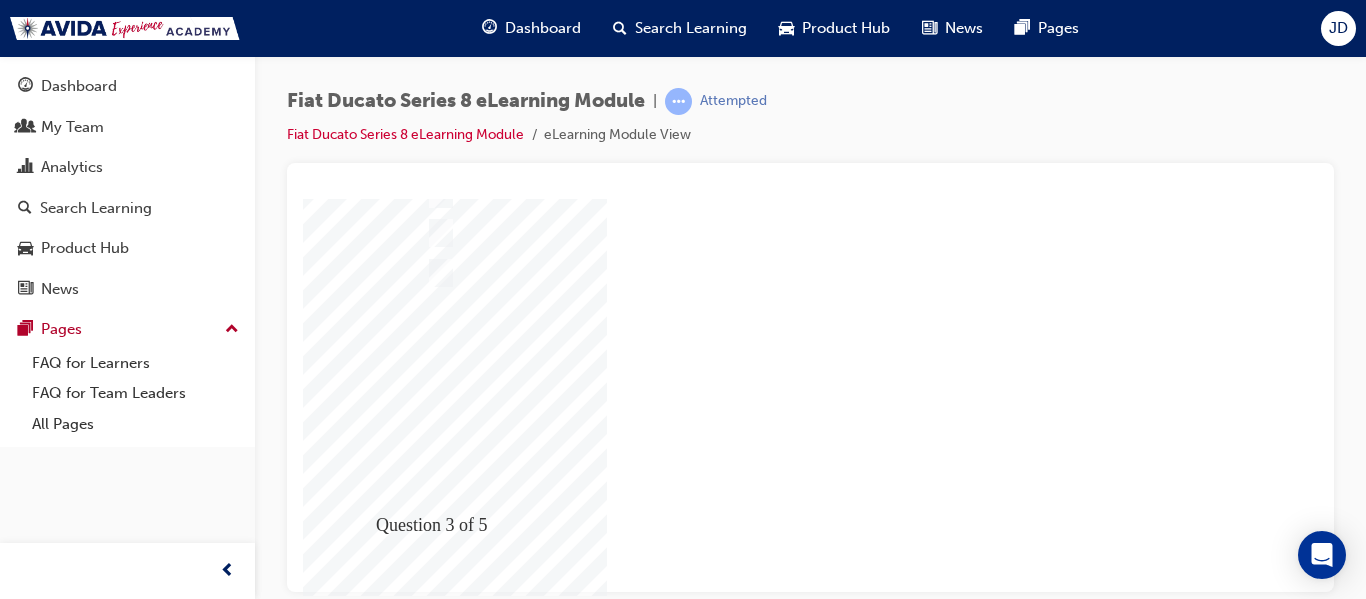 click at bounding box center (373, 2004) 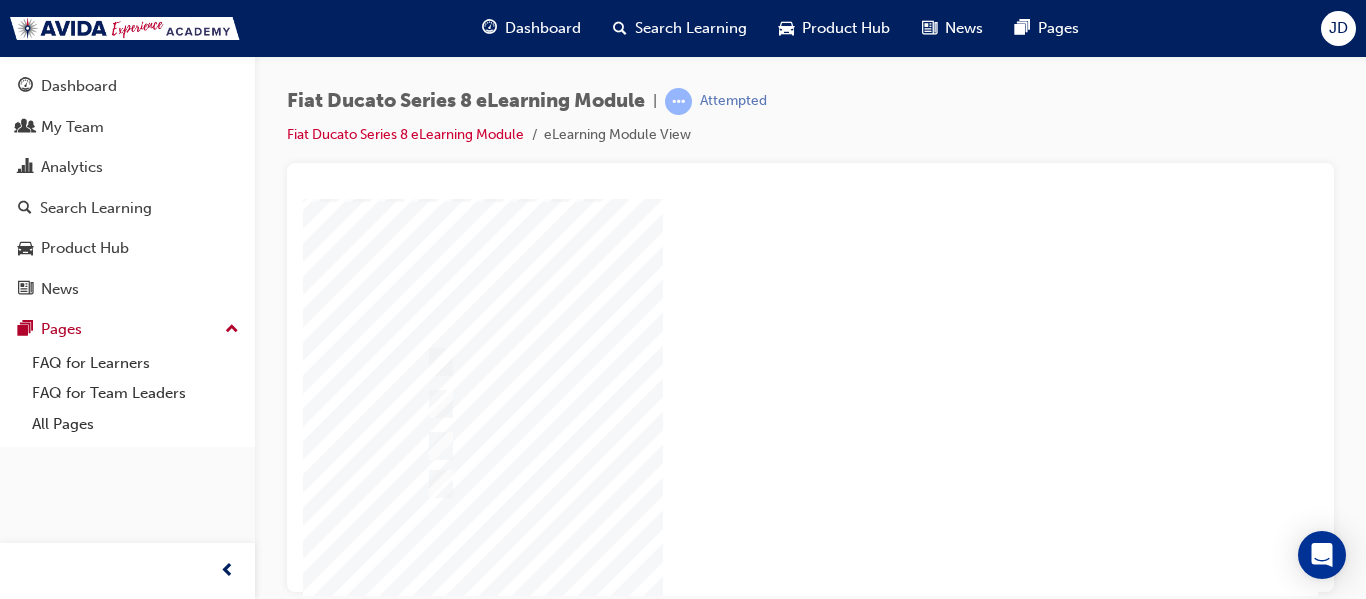 scroll, scrollTop: 200, scrollLeft: 0, axis: vertical 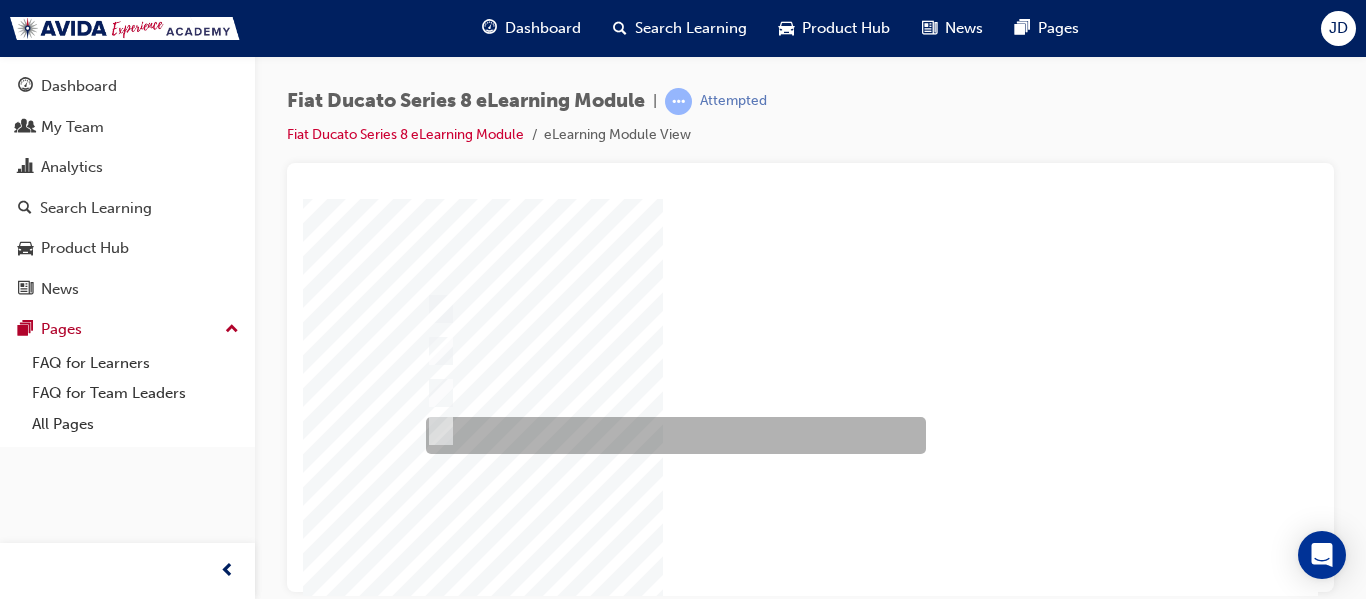 click at bounding box center [437, 431] 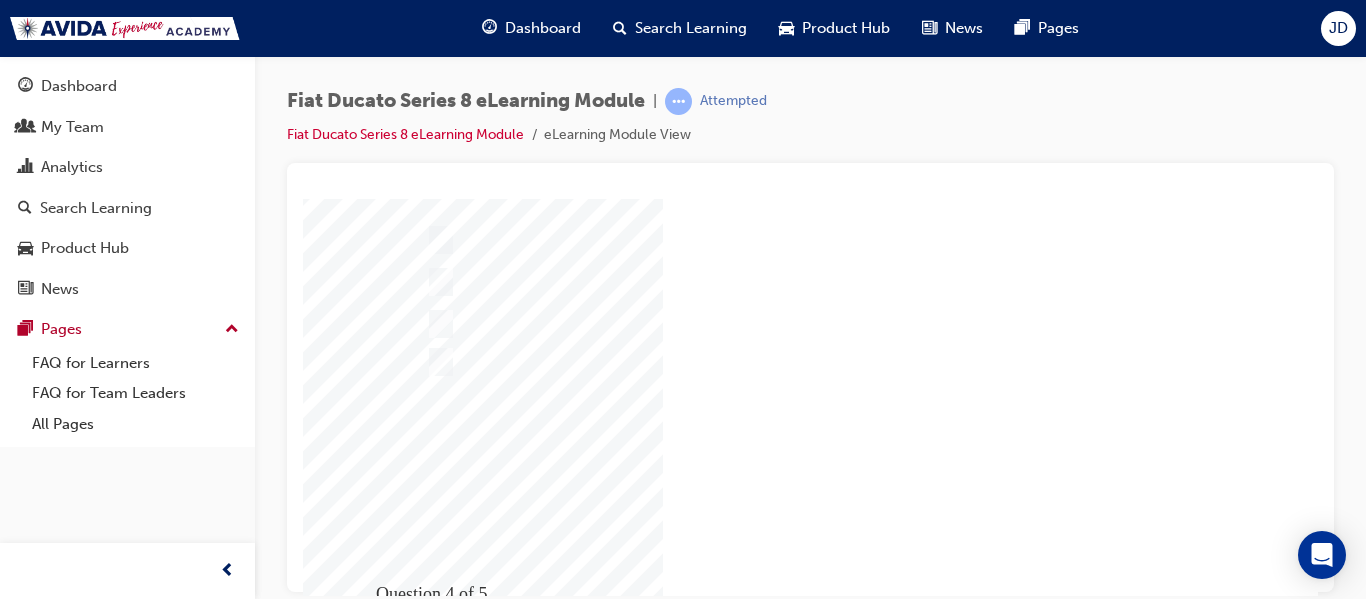 scroll, scrollTop: 338, scrollLeft: 0, axis: vertical 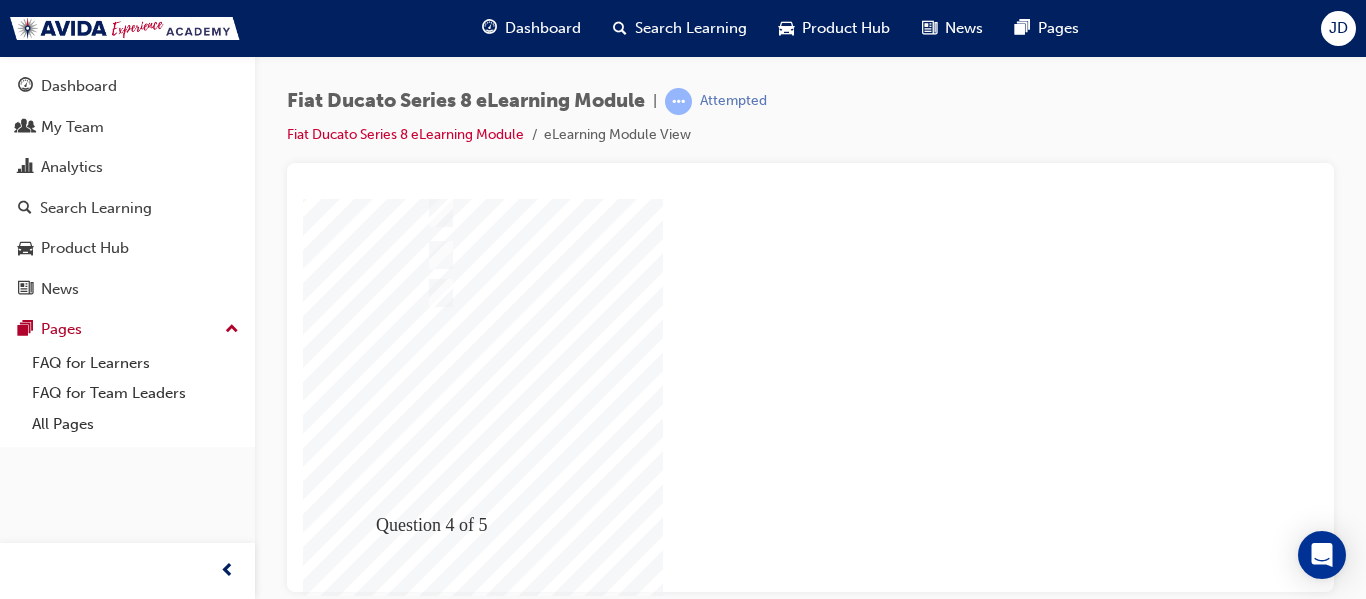 click at bounding box center [373, 1961] 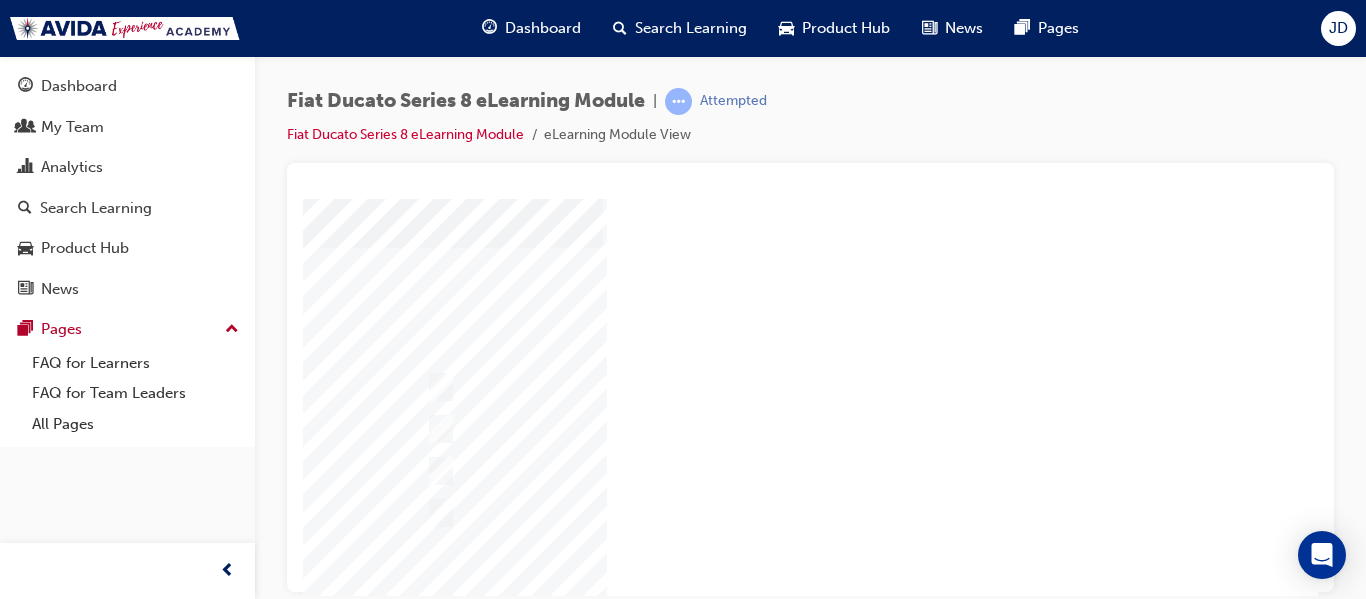 scroll, scrollTop: 100, scrollLeft: 0, axis: vertical 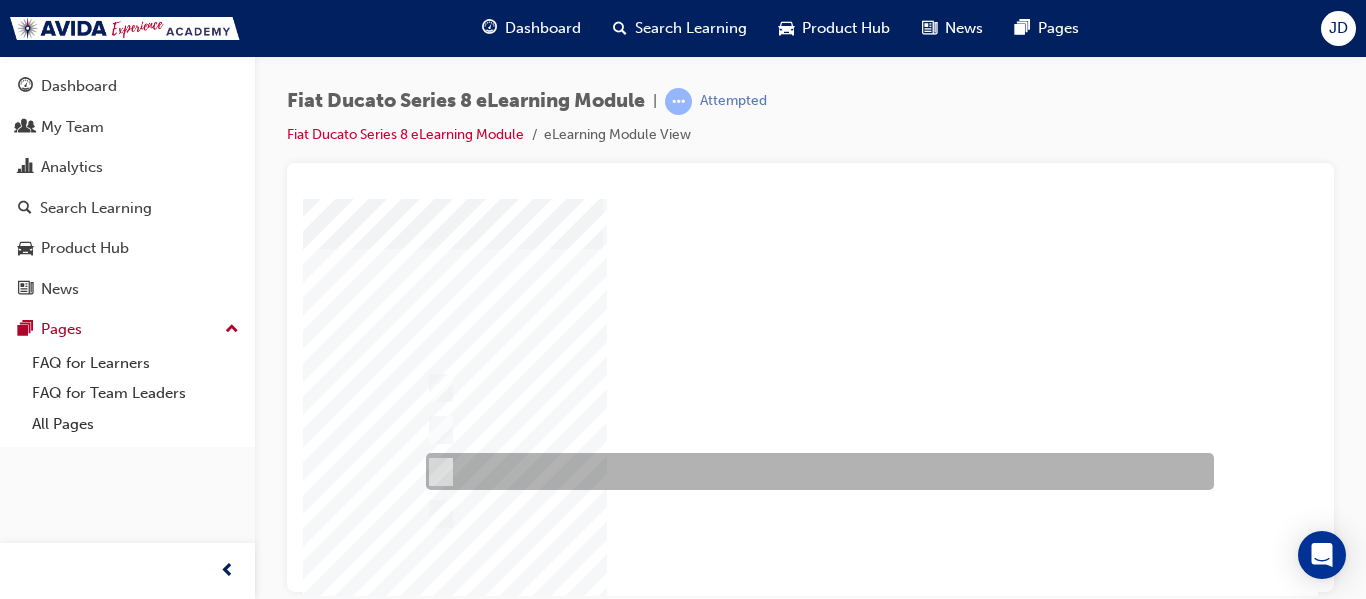 click at bounding box center (437, 472) 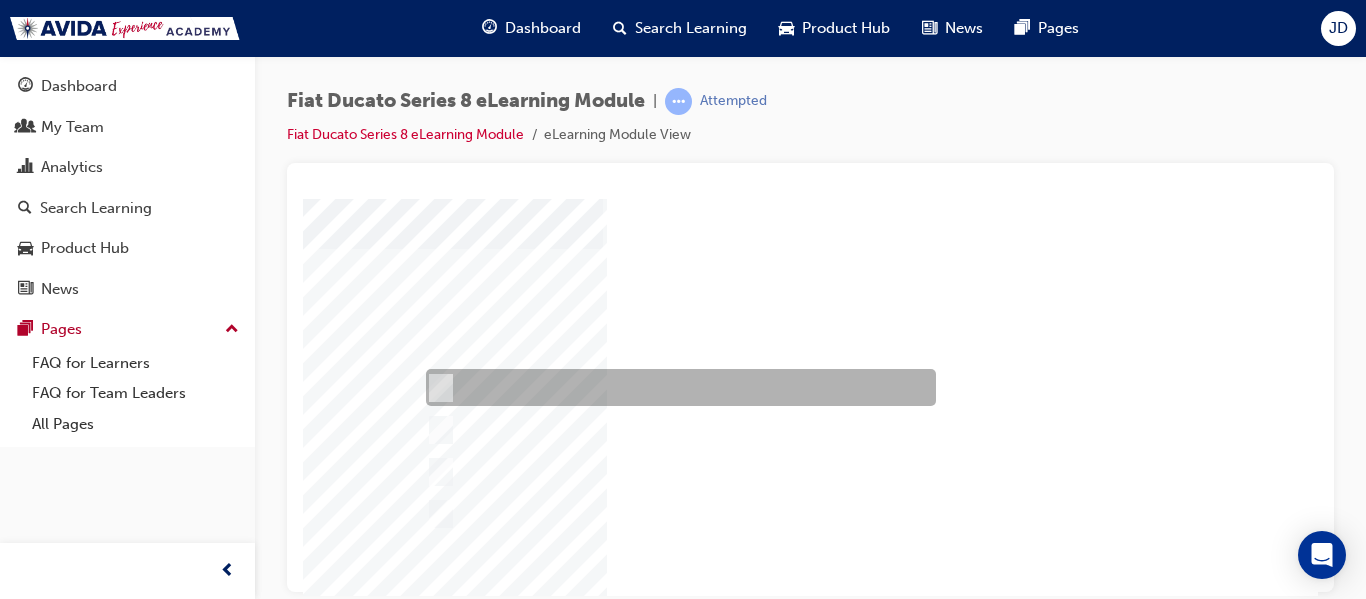 drag, startPoint x: 448, startPoint y: 378, endPoint x: 512, endPoint y: 378, distance: 64 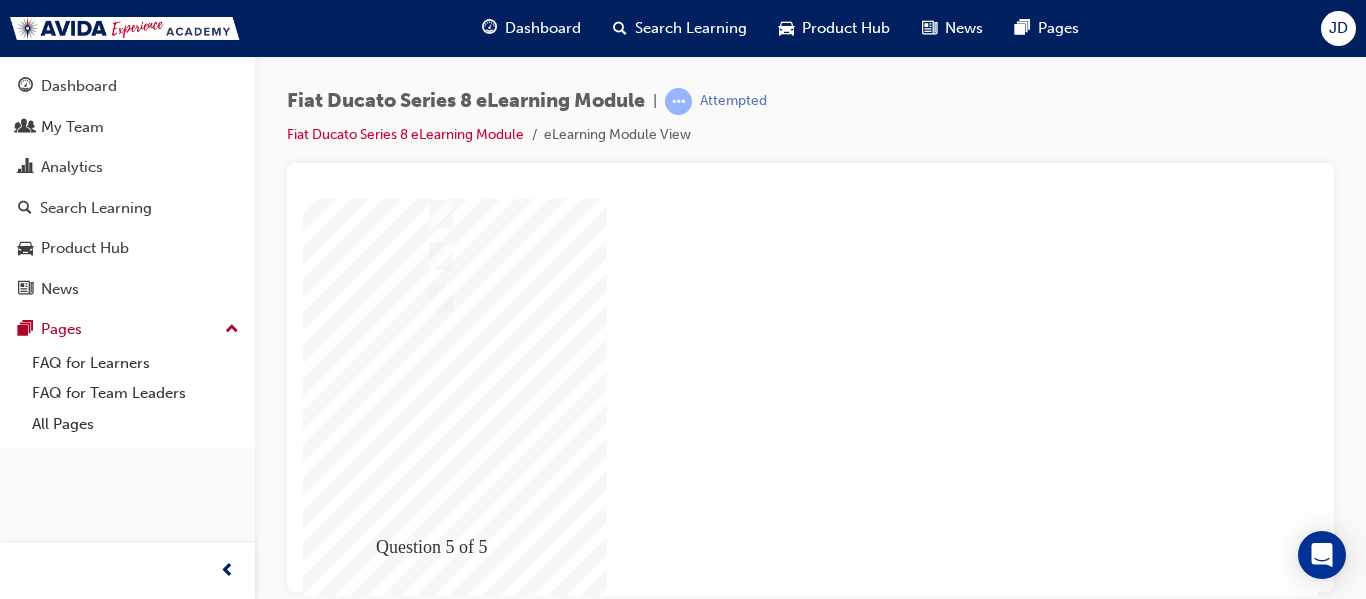scroll, scrollTop: 338, scrollLeft: 0, axis: vertical 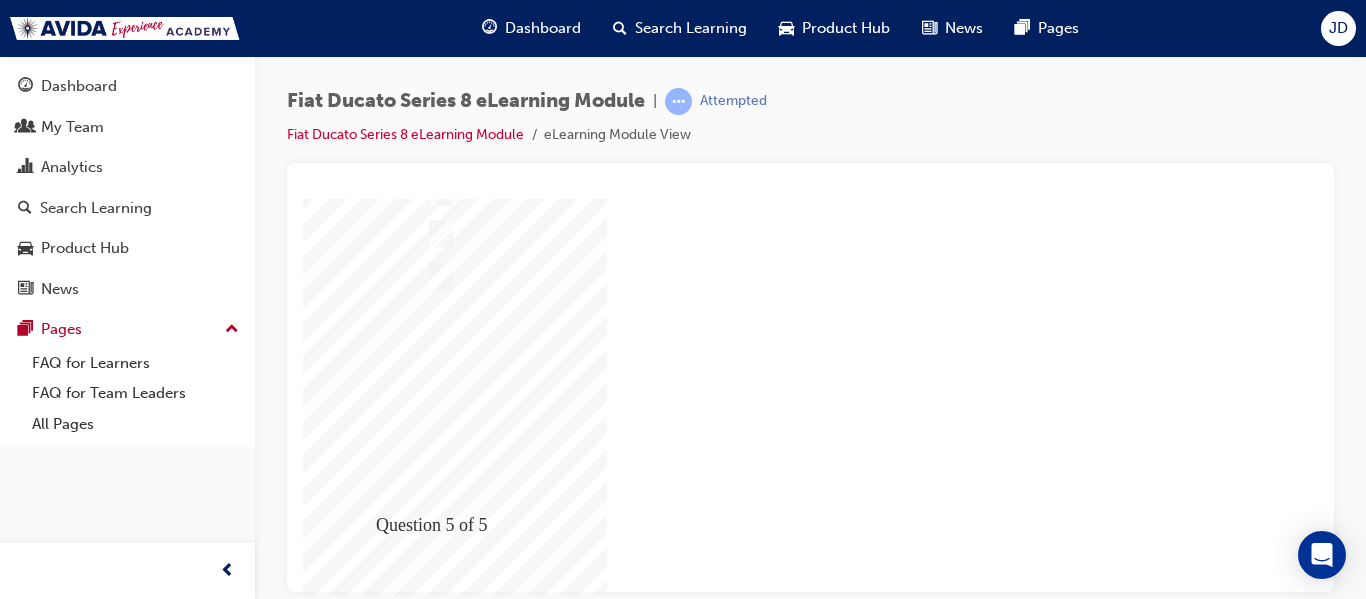 click at bounding box center (373, 1970) 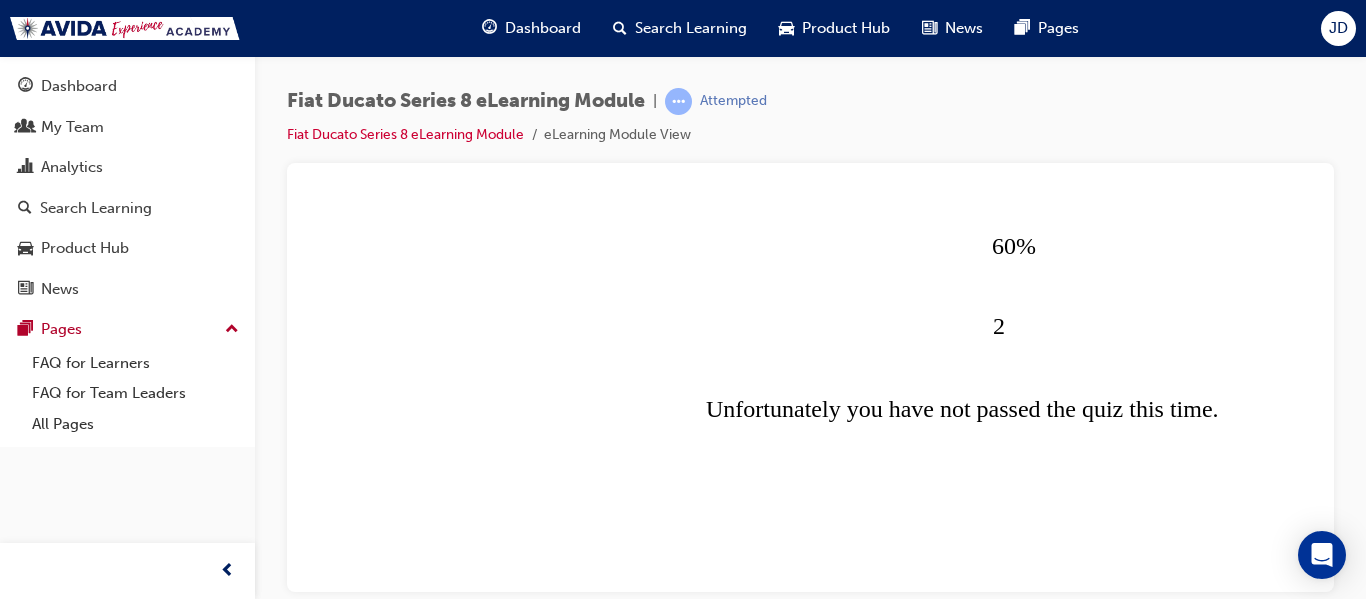 scroll, scrollTop: 0, scrollLeft: 0, axis: both 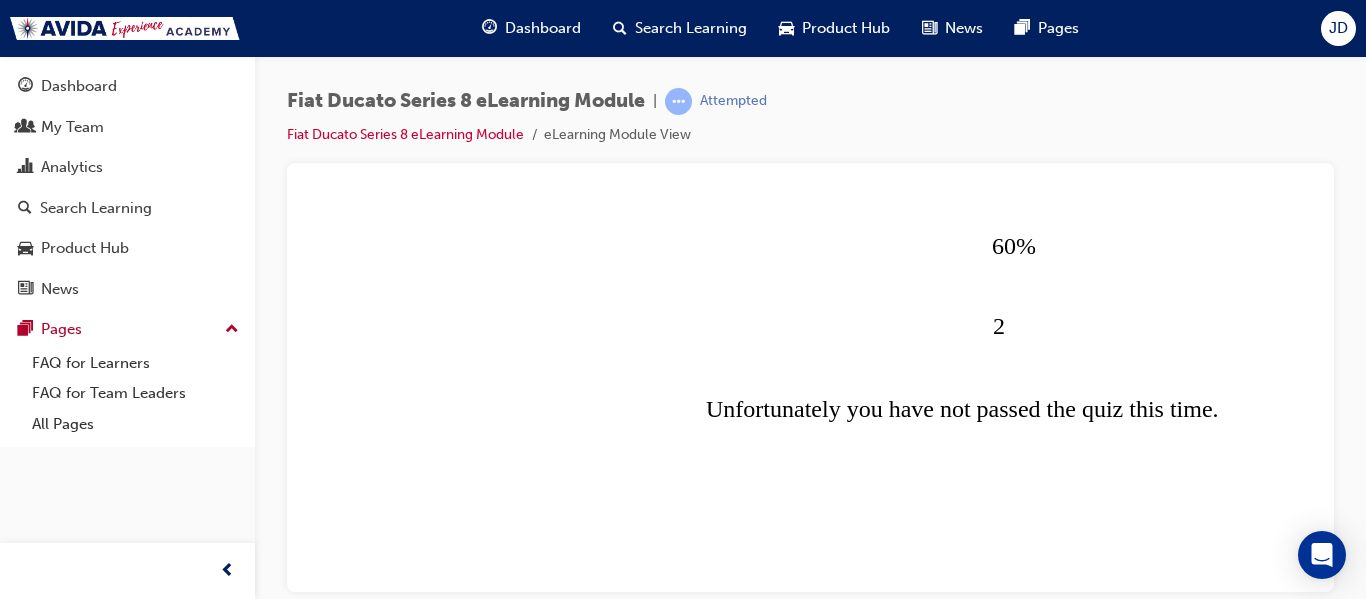 click at bounding box center [373, 1148] 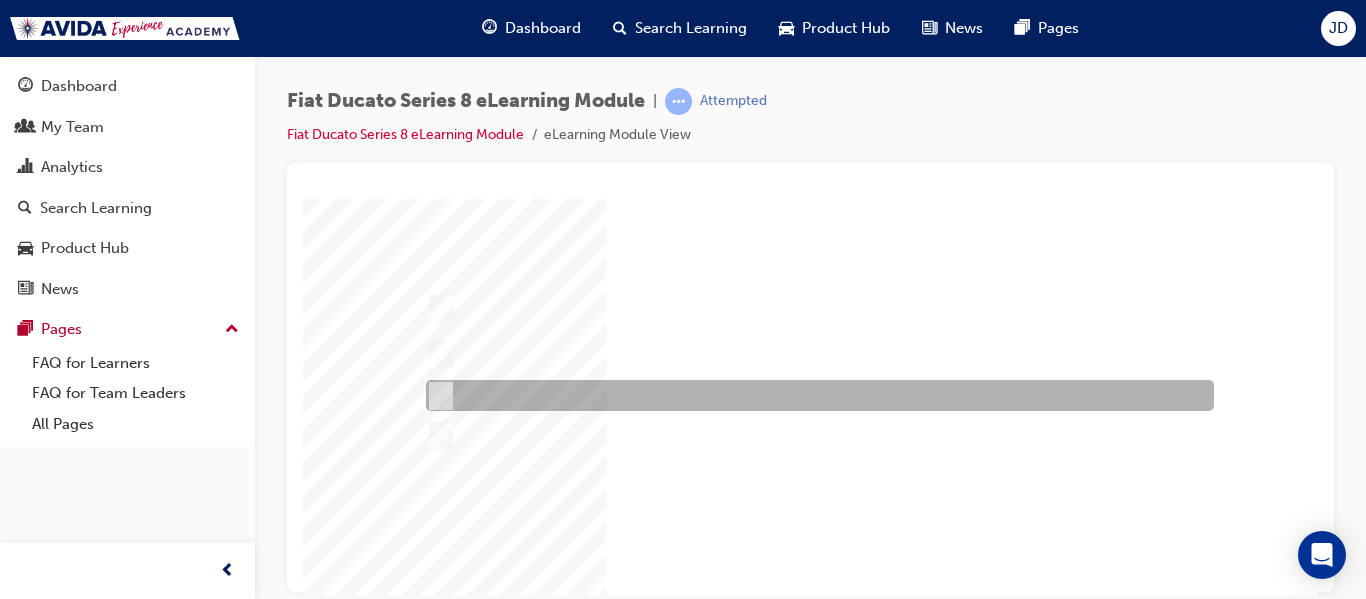 click at bounding box center (437, 396) 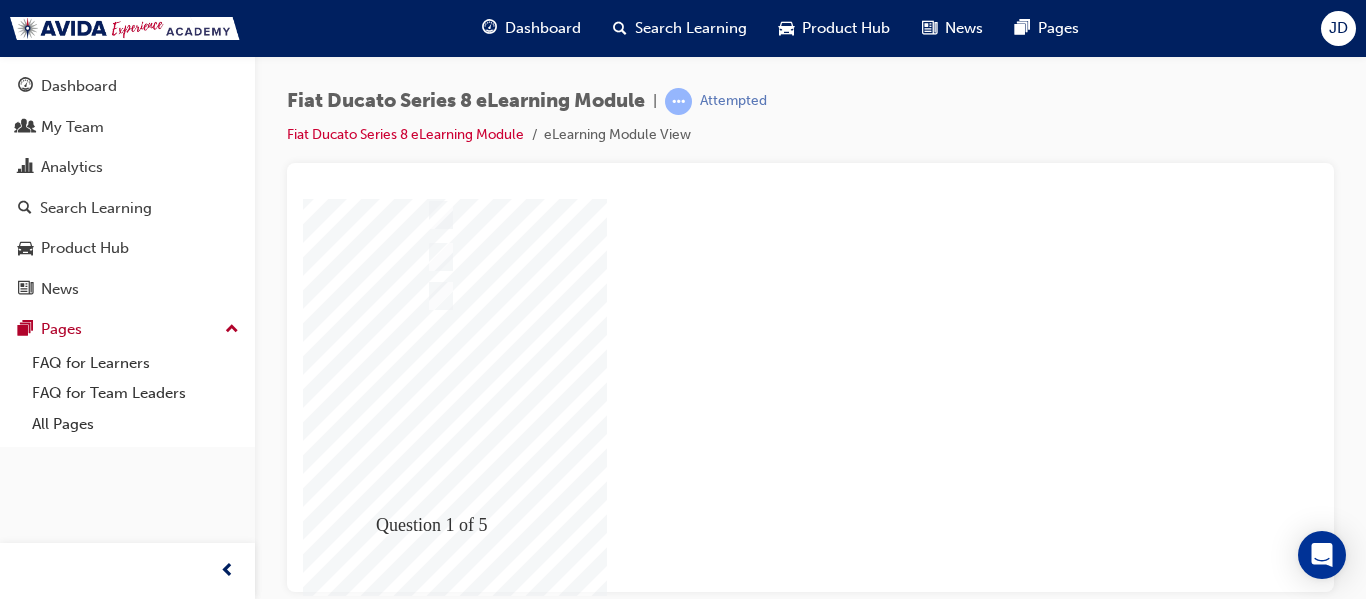 click at bounding box center (373, 1990) 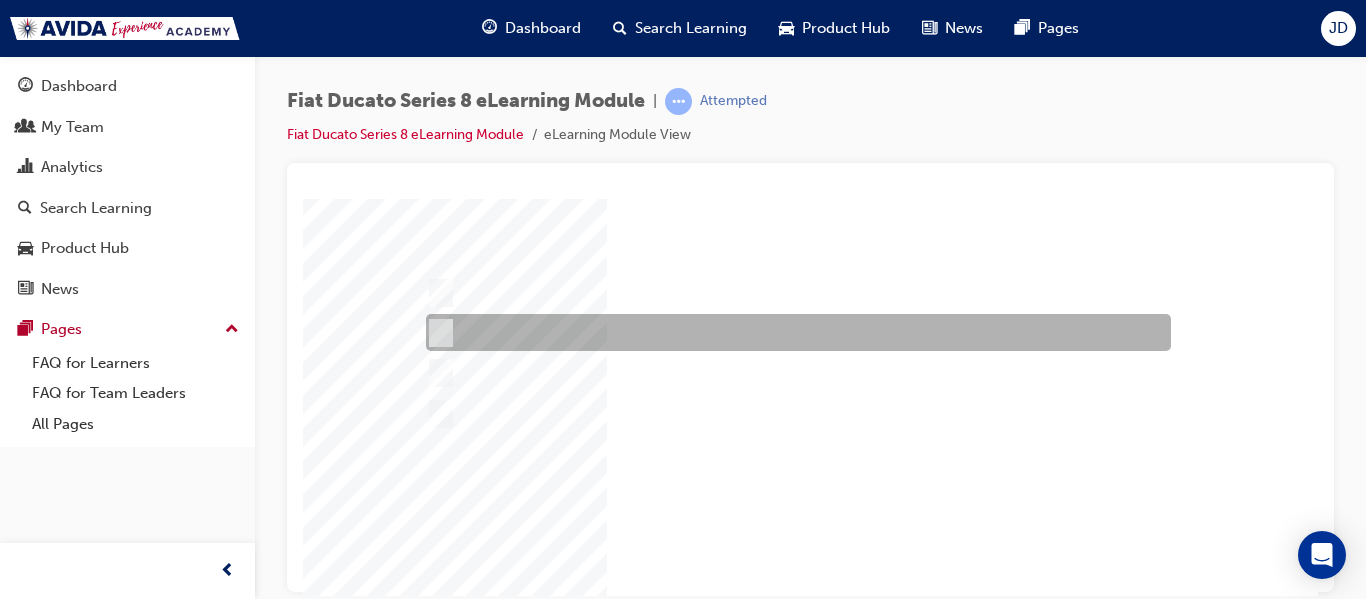 click at bounding box center (437, 333) 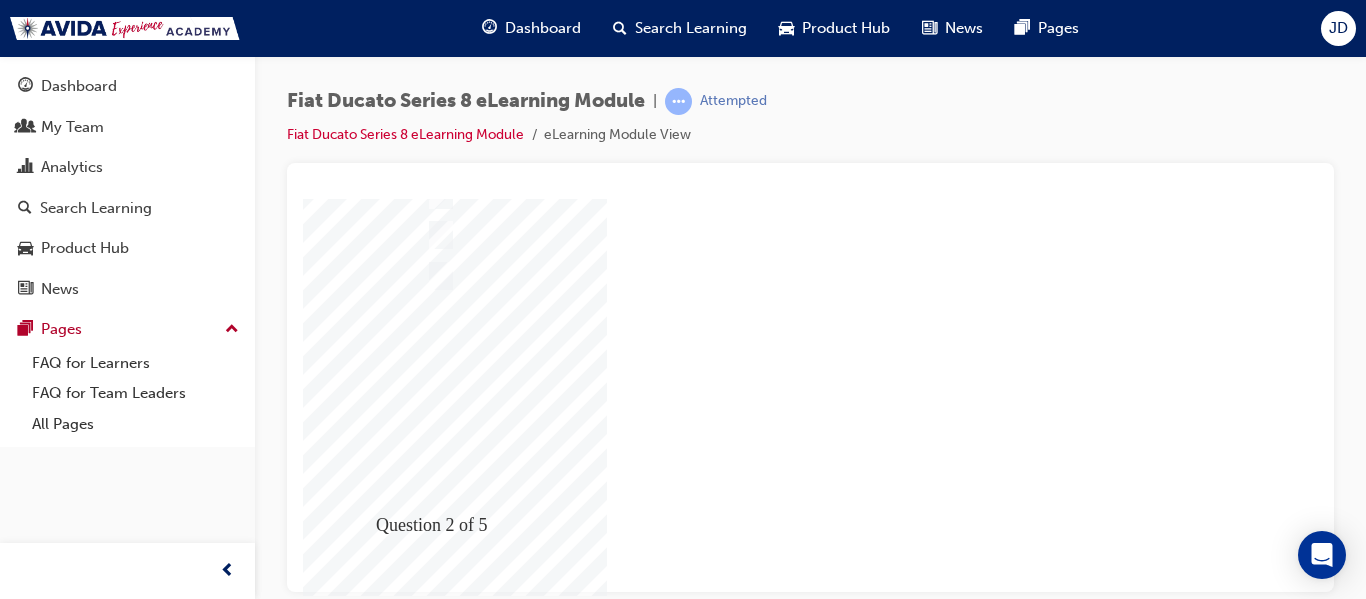 click at bounding box center (373, 2028) 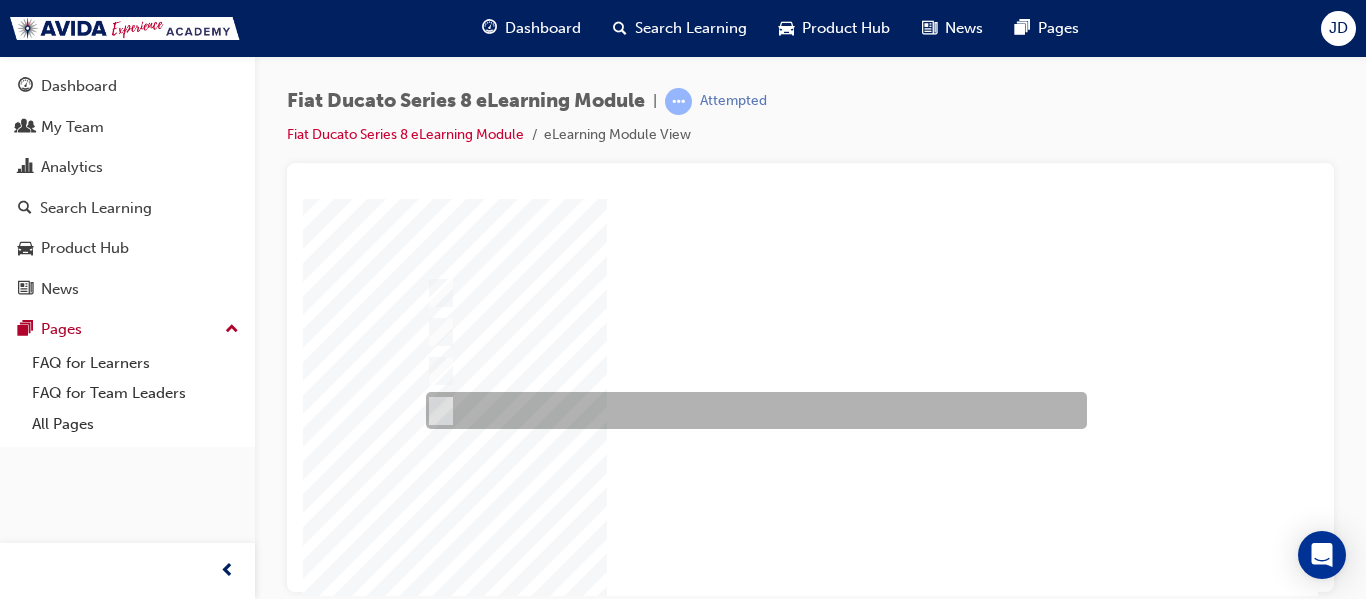 click at bounding box center [437, 411] 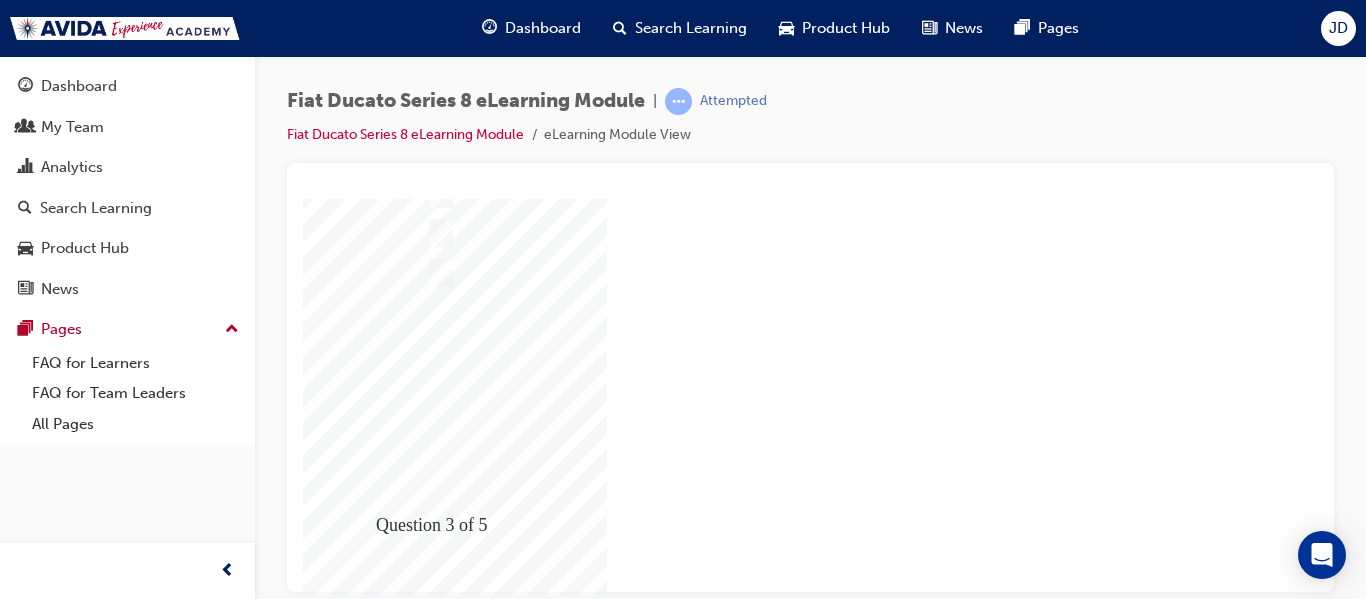 click at bounding box center (373, 2004) 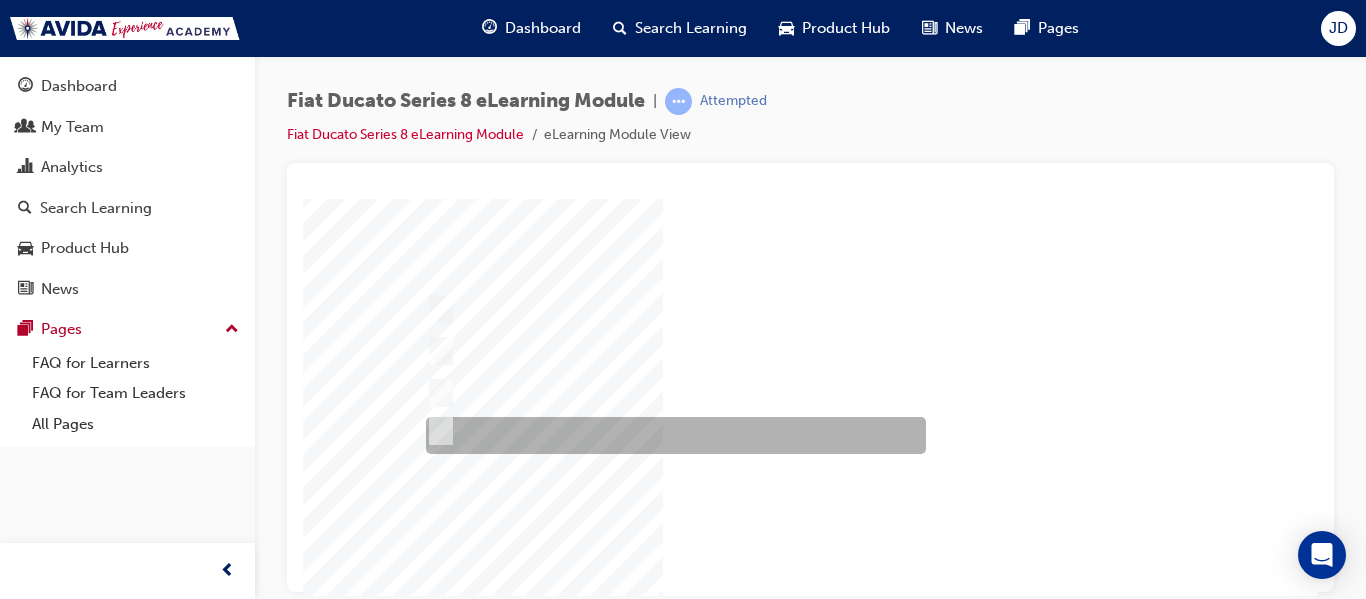 click at bounding box center [437, 431] 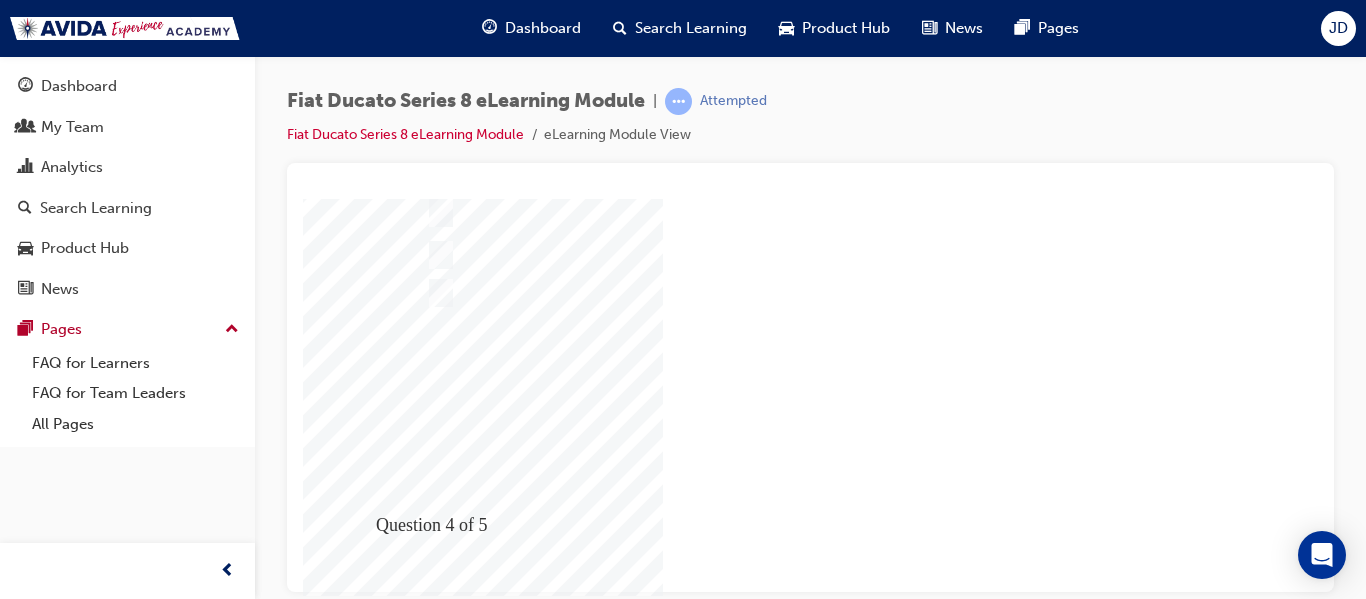 click at bounding box center [373, 1961] 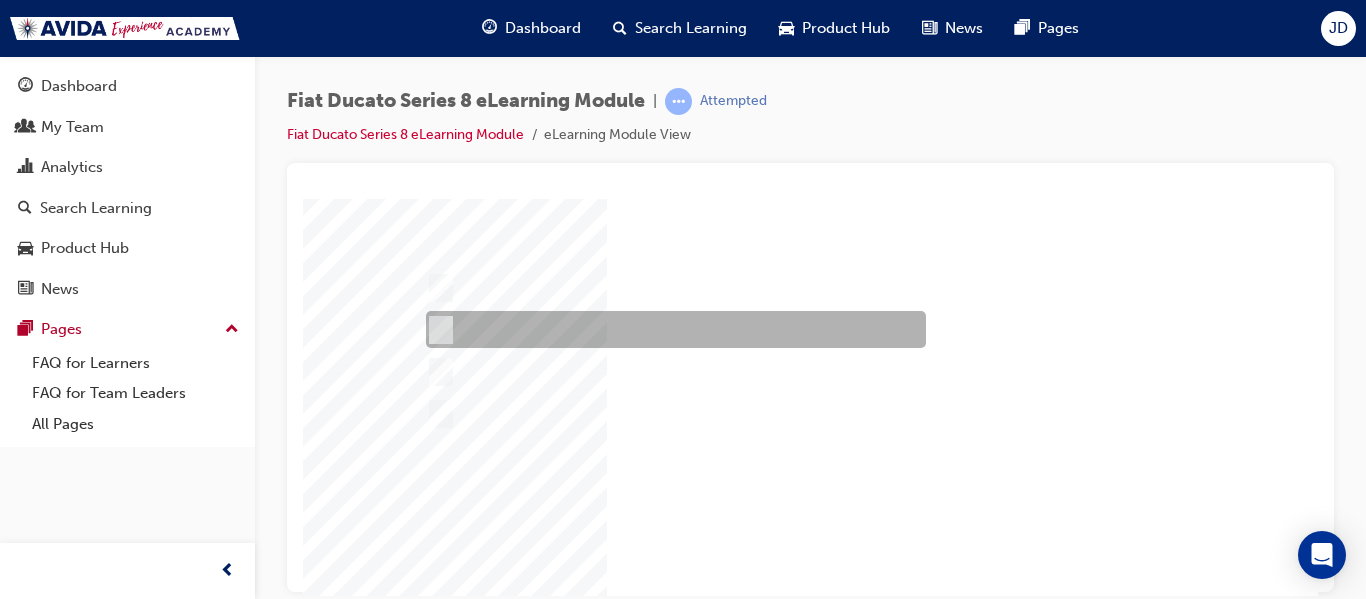 click at bounding box center (437, 330) 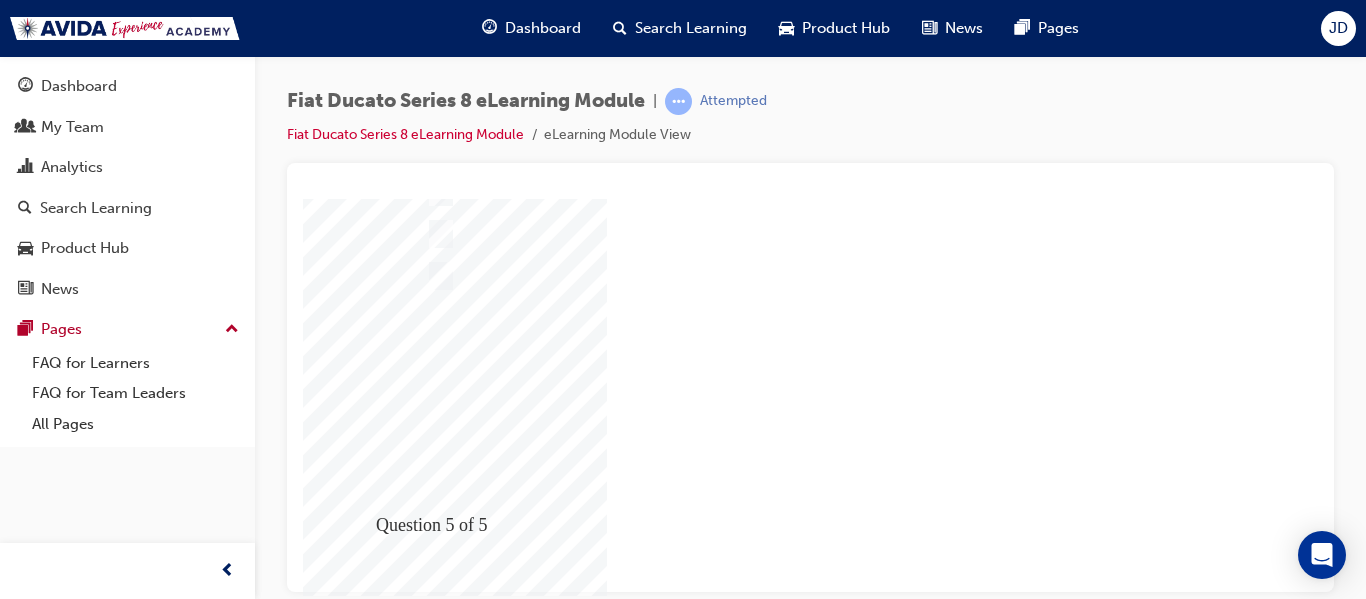click at bounding box center (373, 1970) 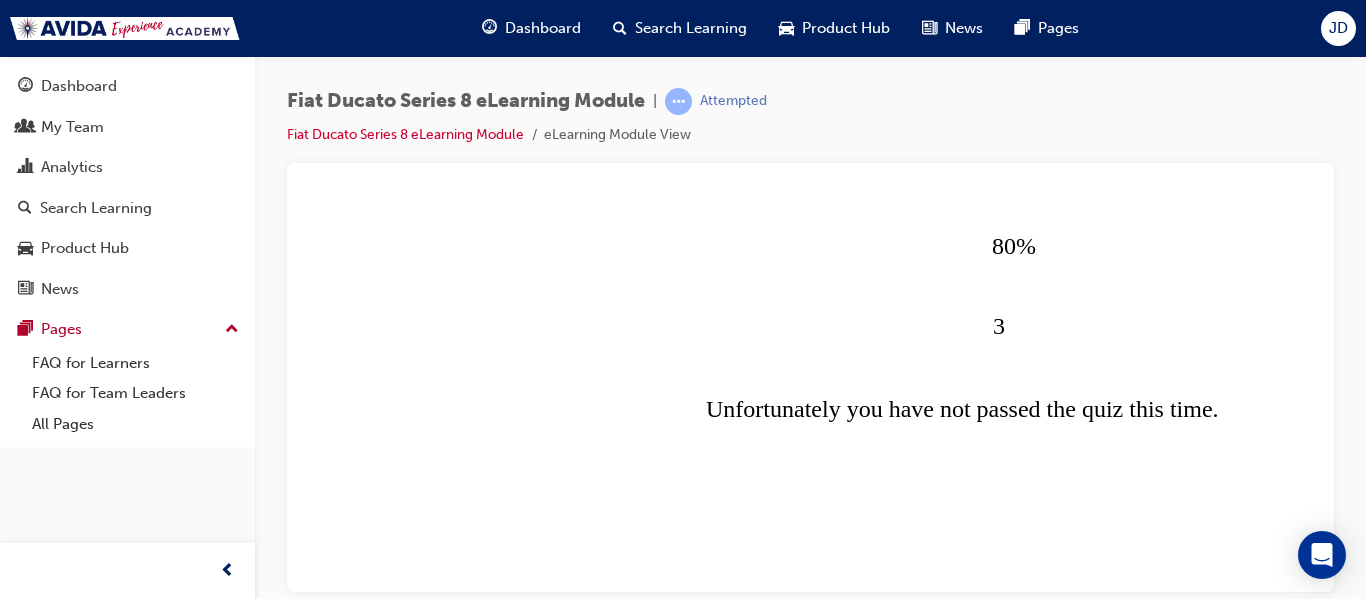 click at bounding box center (373, 1148) 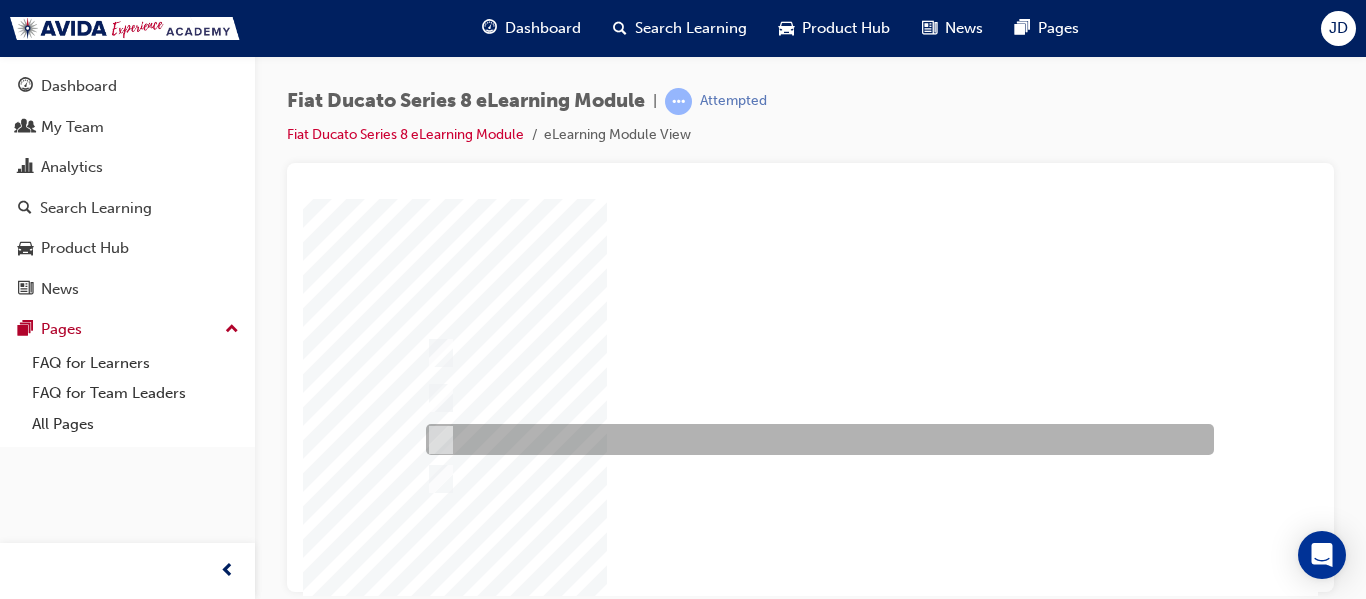 click at bounding box center (437, 440) 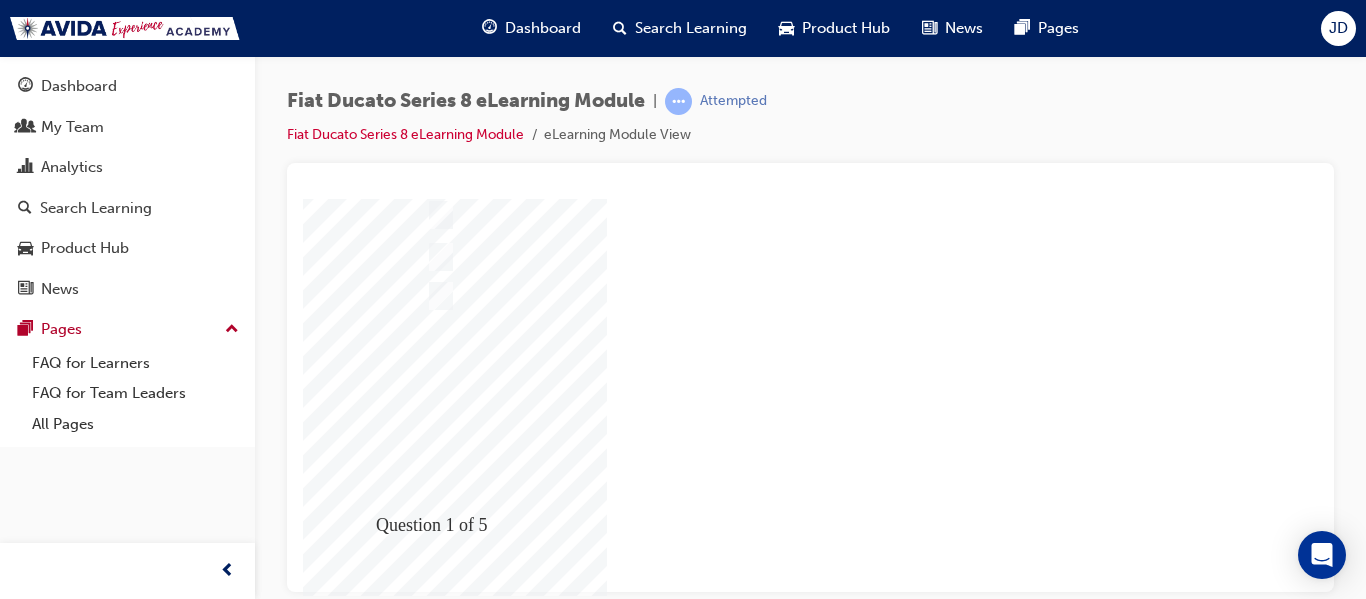 click at bounding box center [373, 1990] 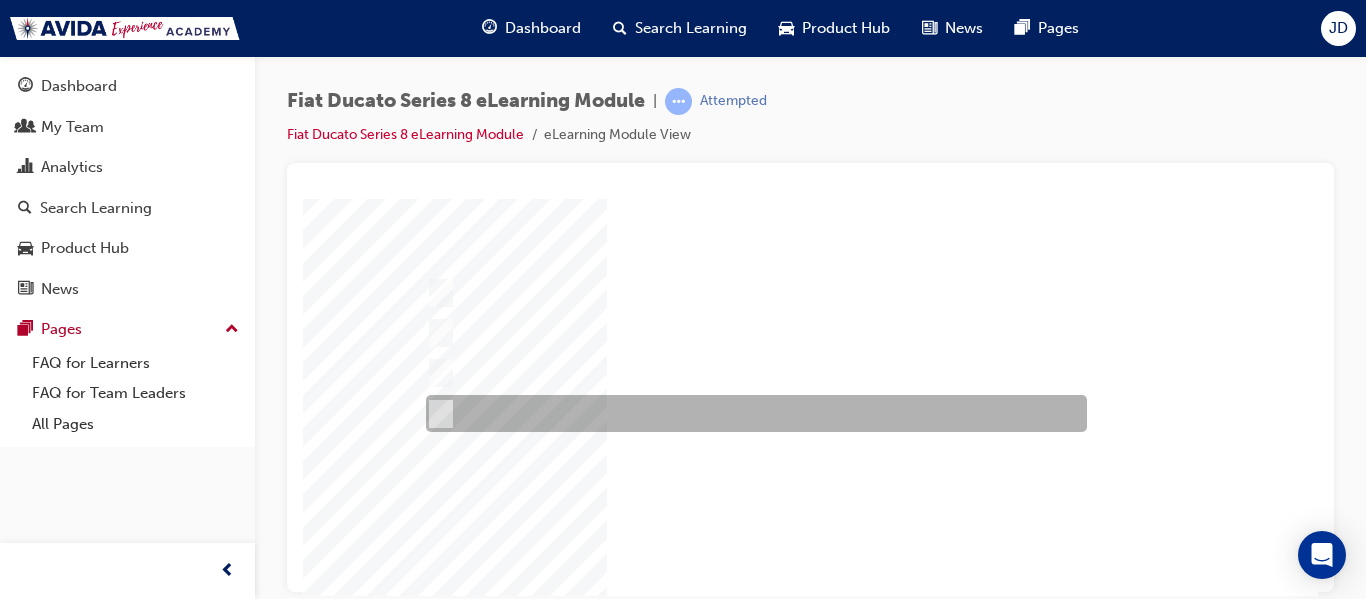 click at bounding box center (437, 414) 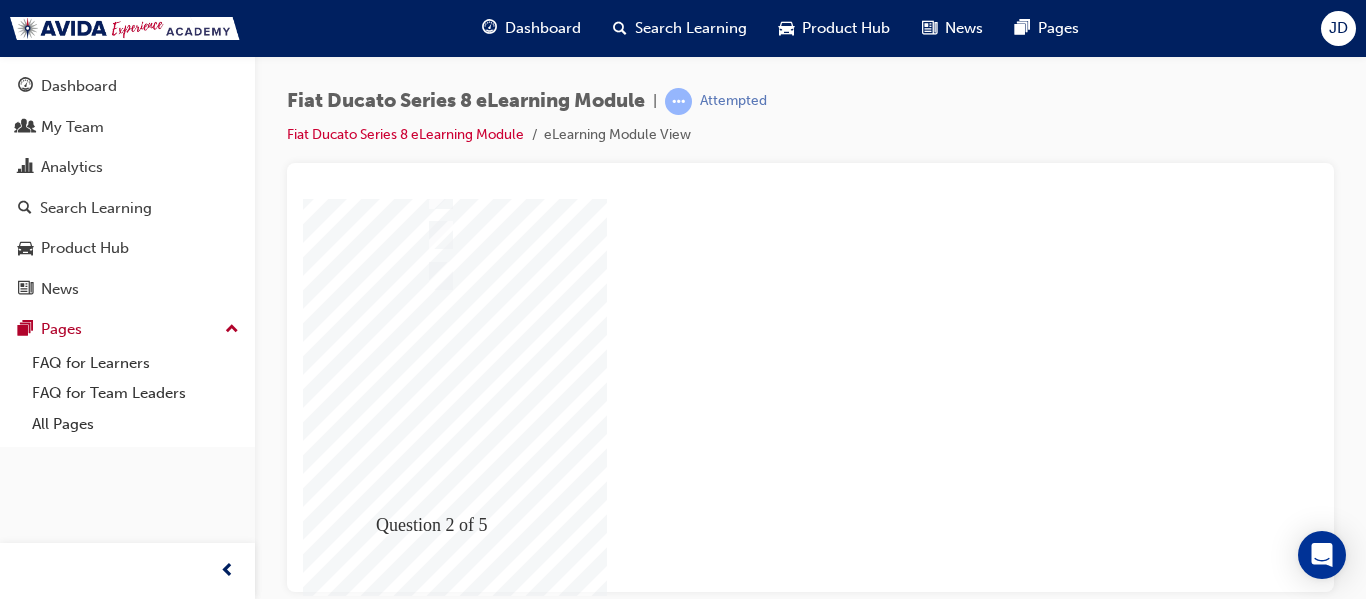 click at bounding box center (373, 2028) 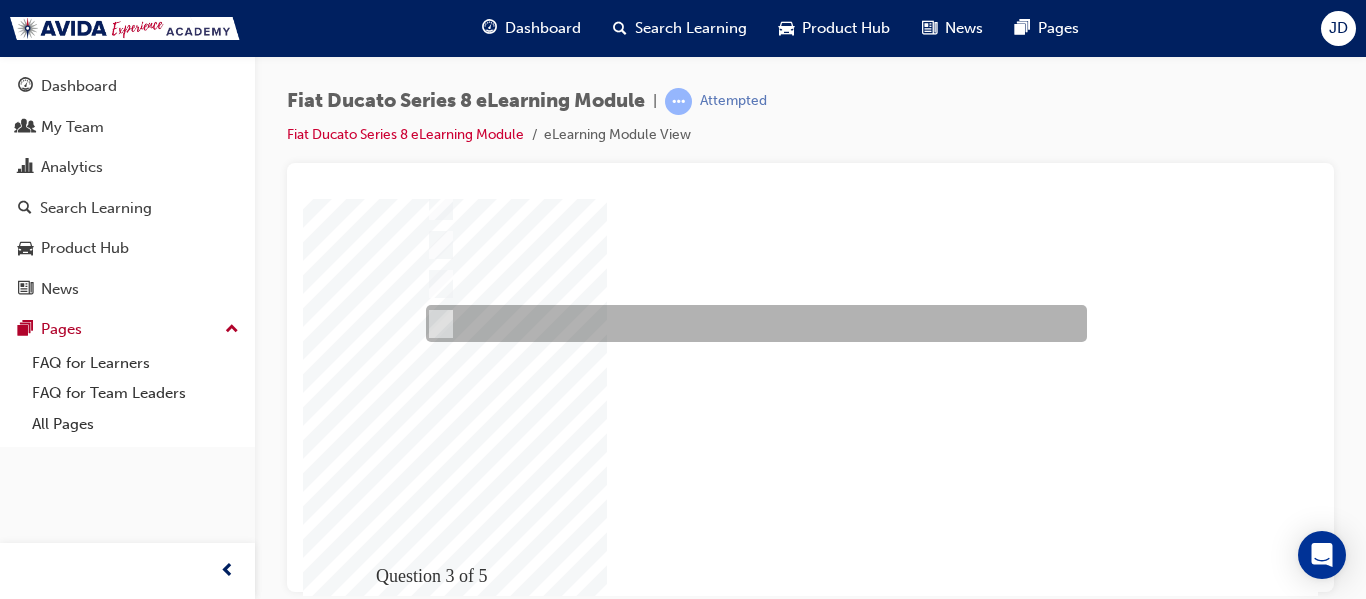 click at bounding box center (751, 323) 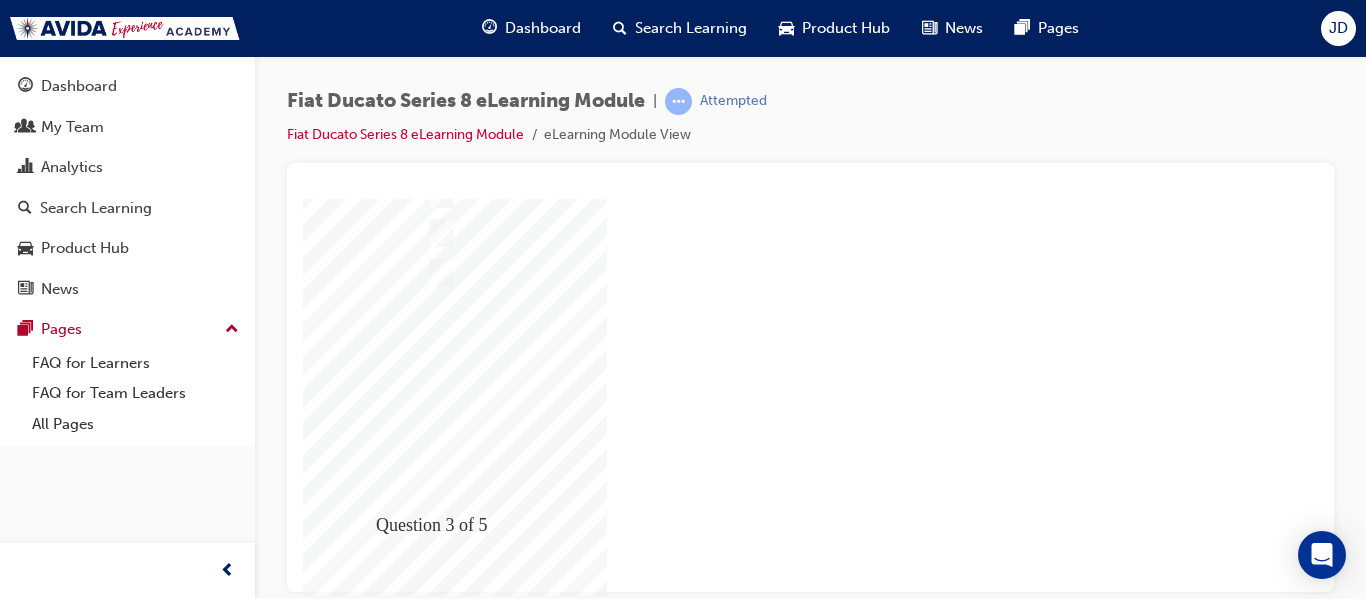 click at bounding box center (373, 2004) 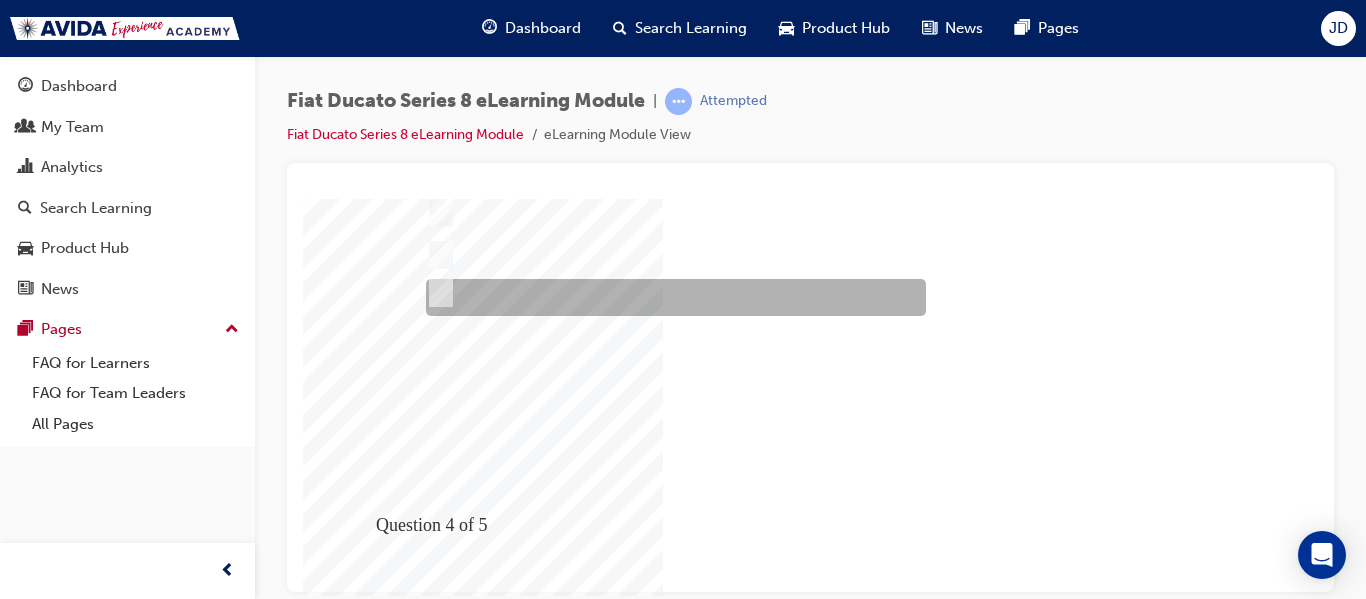click at bounding box center [437, 293] 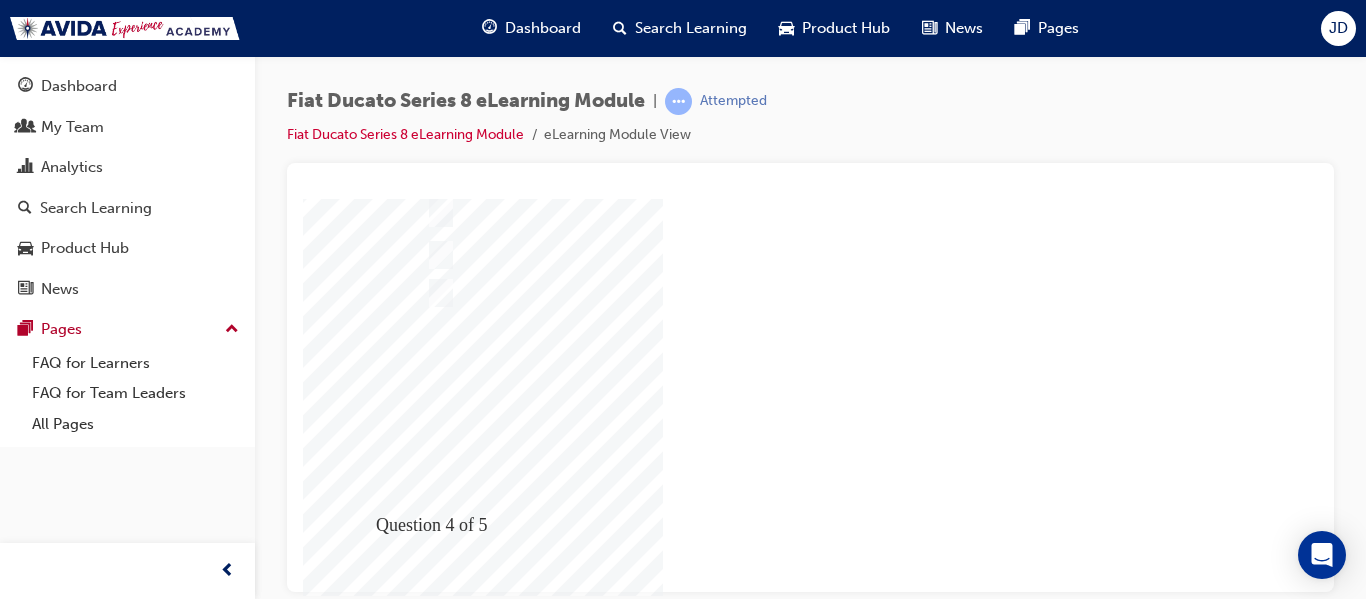 click at bounding box center (373, 1961) 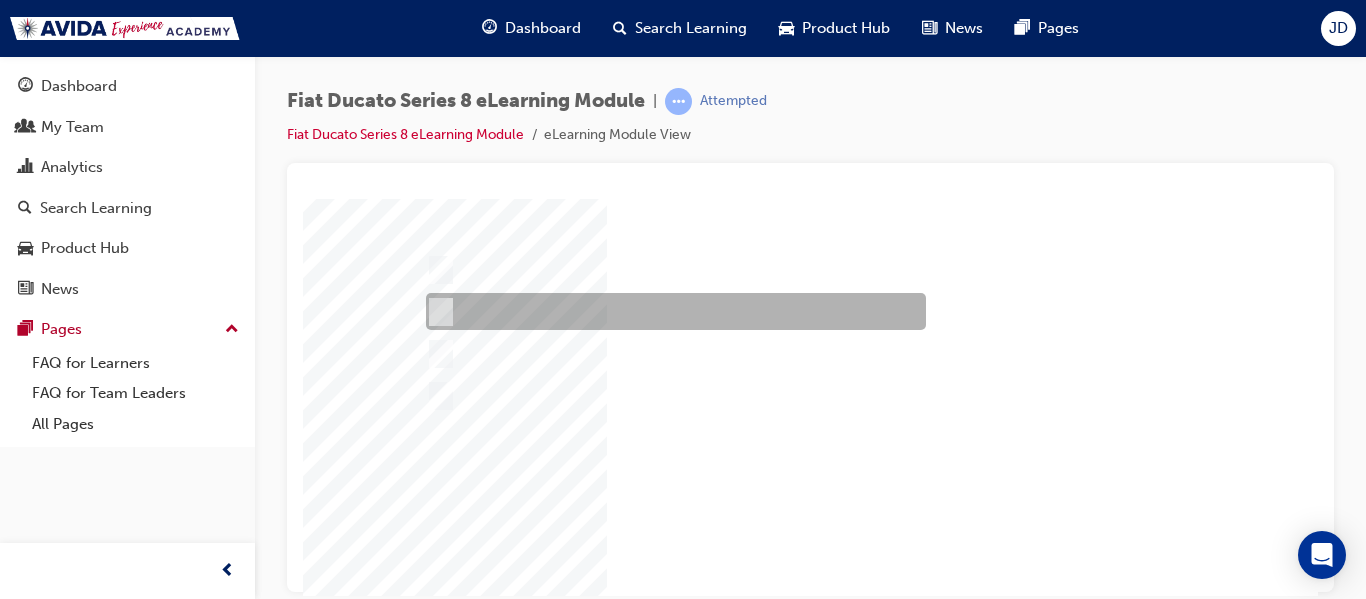 click at bounding box center (437, 312) 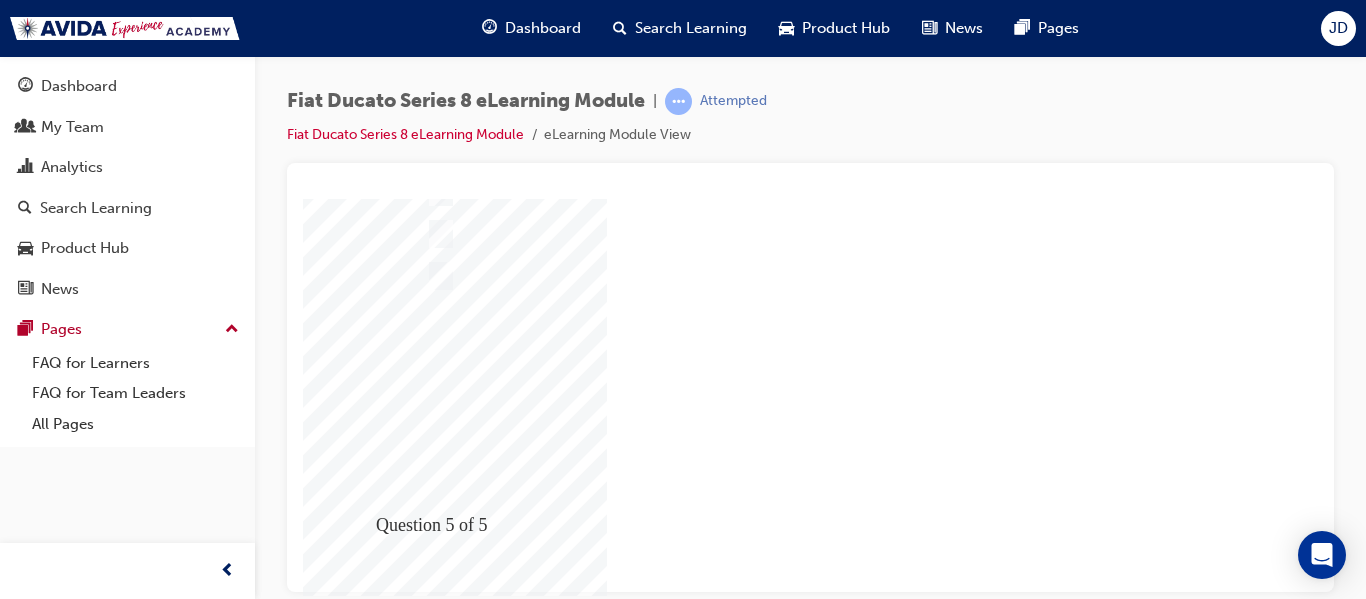 click at bounding box center [373, 1970] 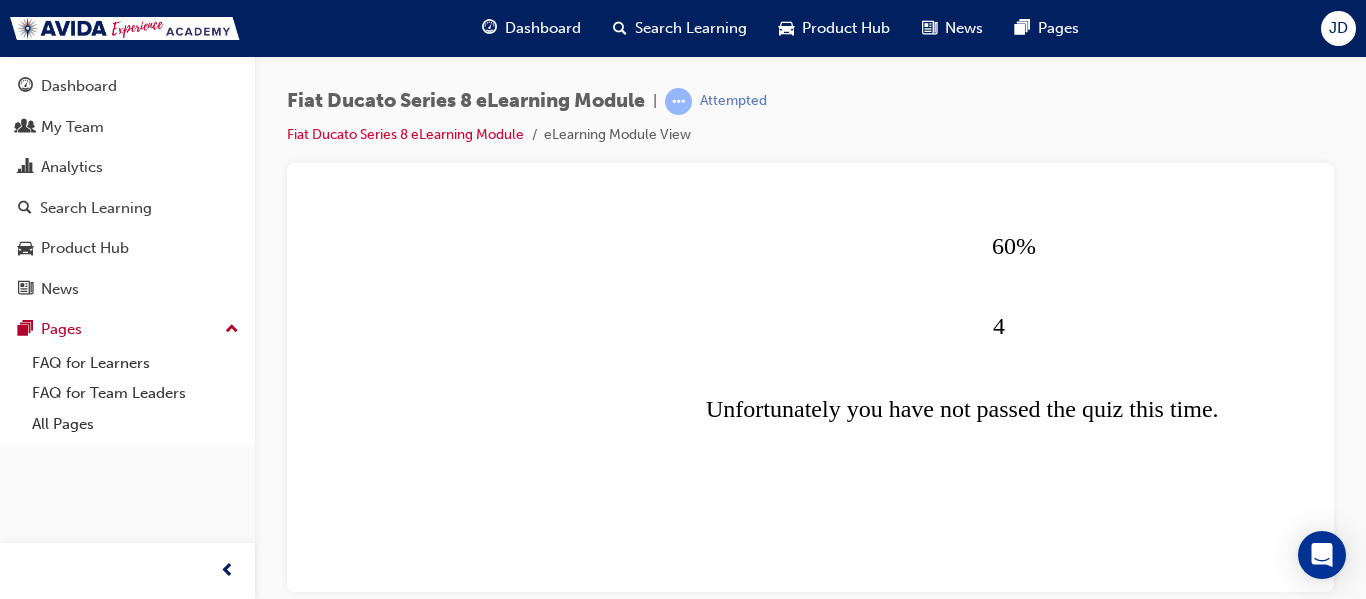 click at bounding box center [373, 1148] 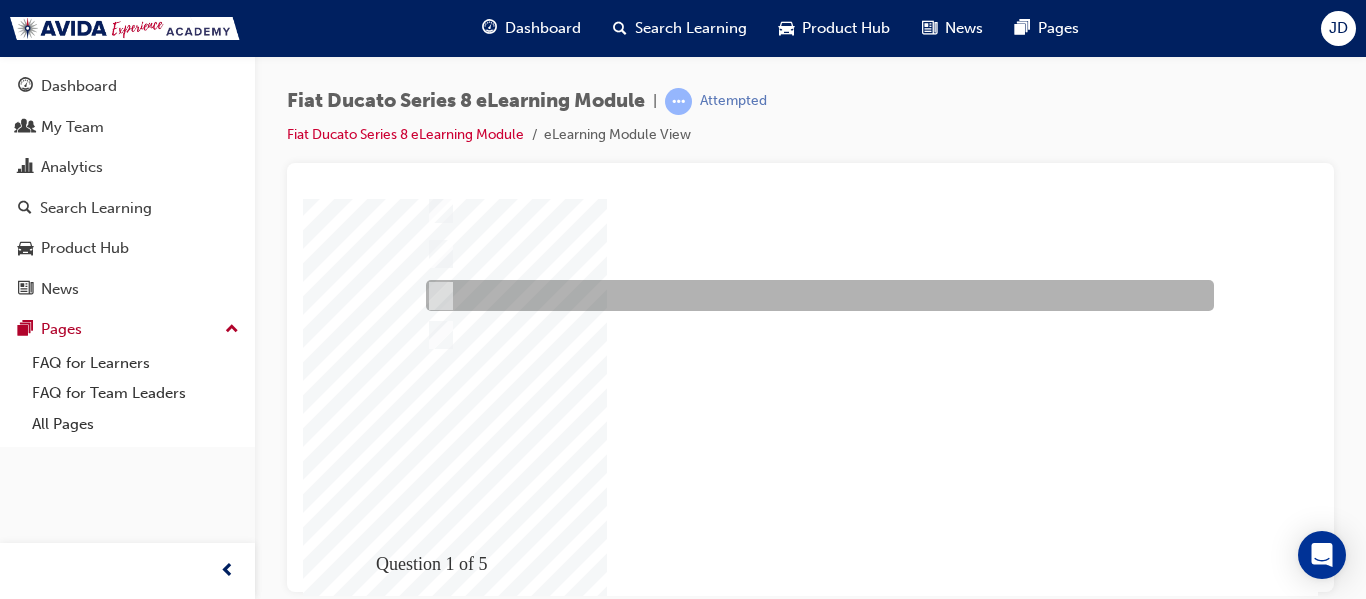 click at bounding box center (437, 296) 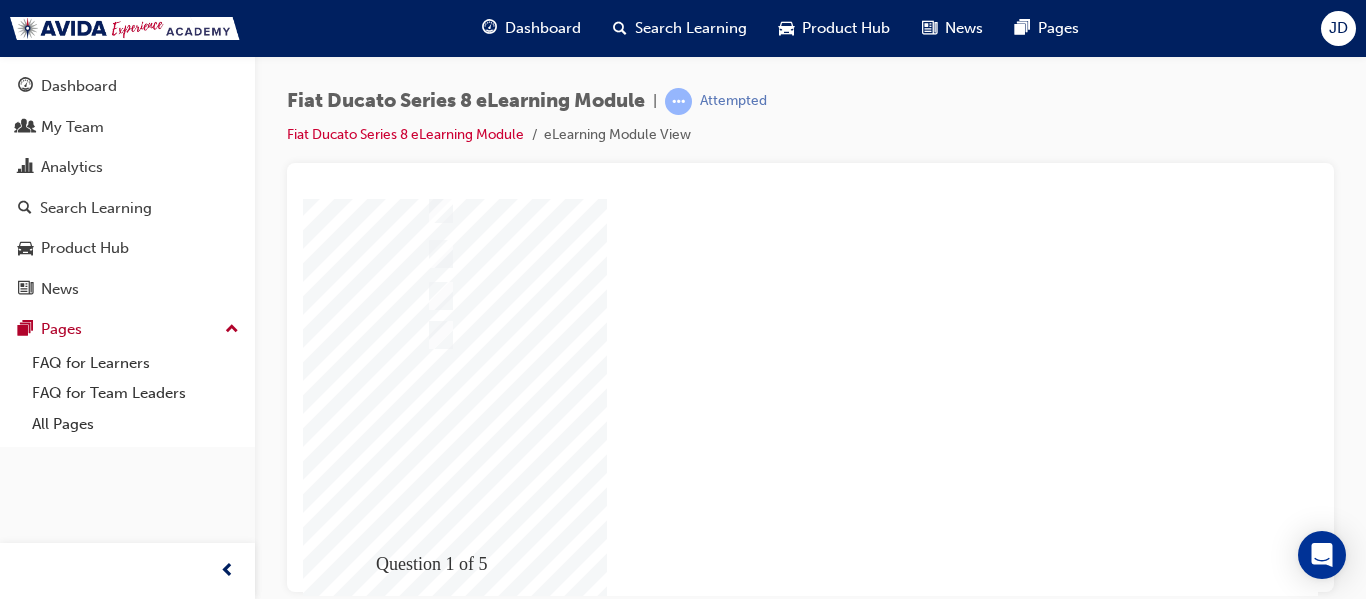click at bounding box center [373, 2029] 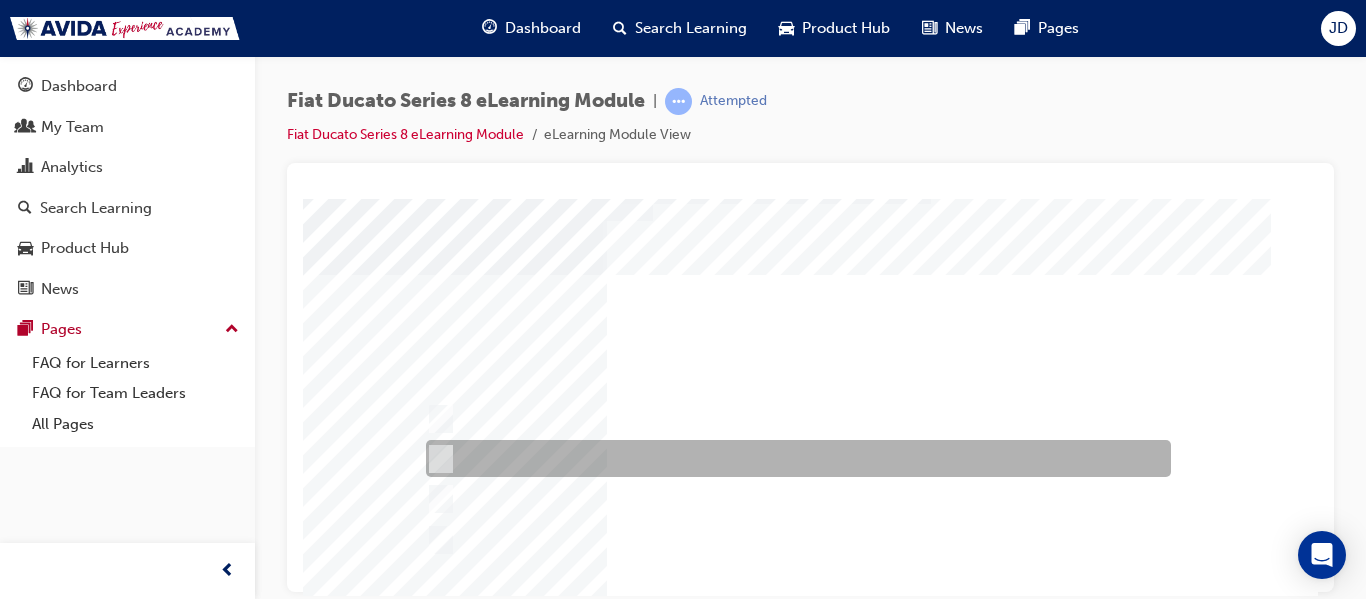 click at bounding box center (437, 459) 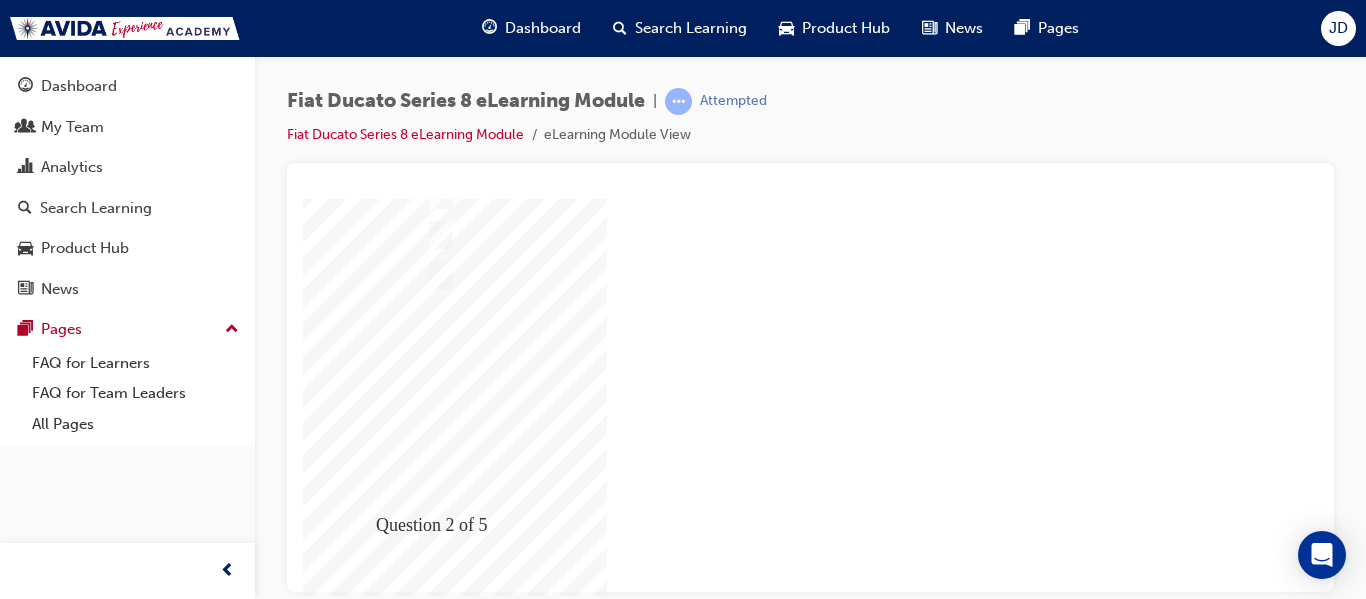 click at bounding box center (373, 2028) 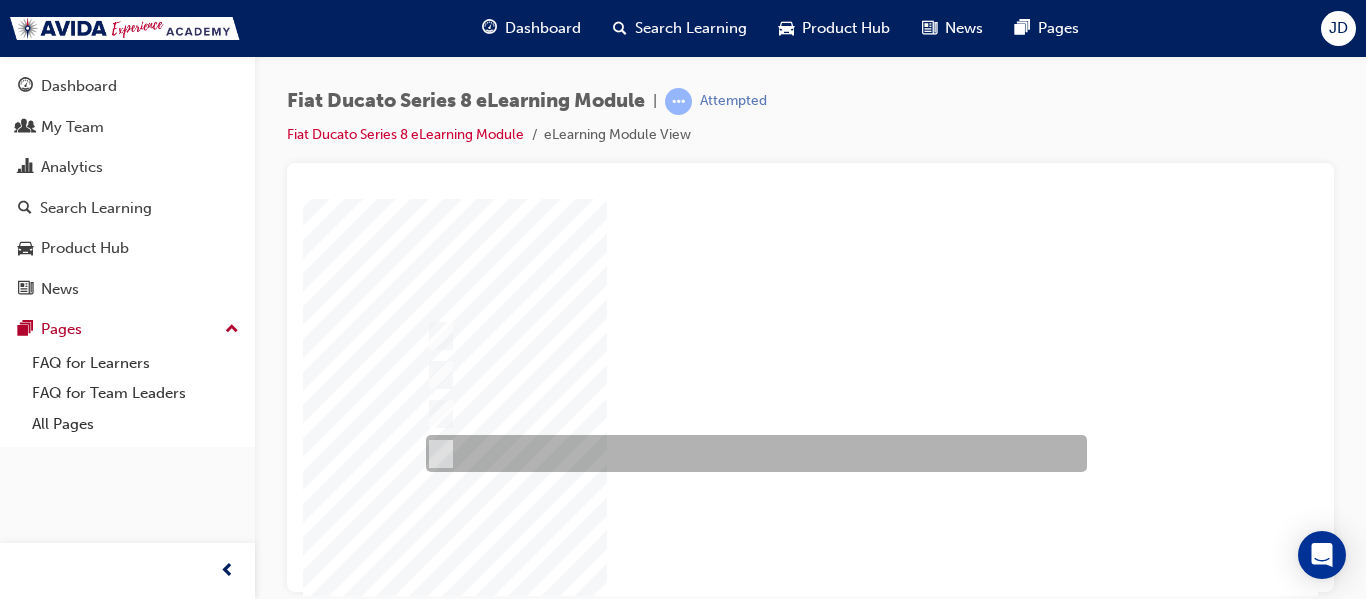 click at bounding box center (437, 454) 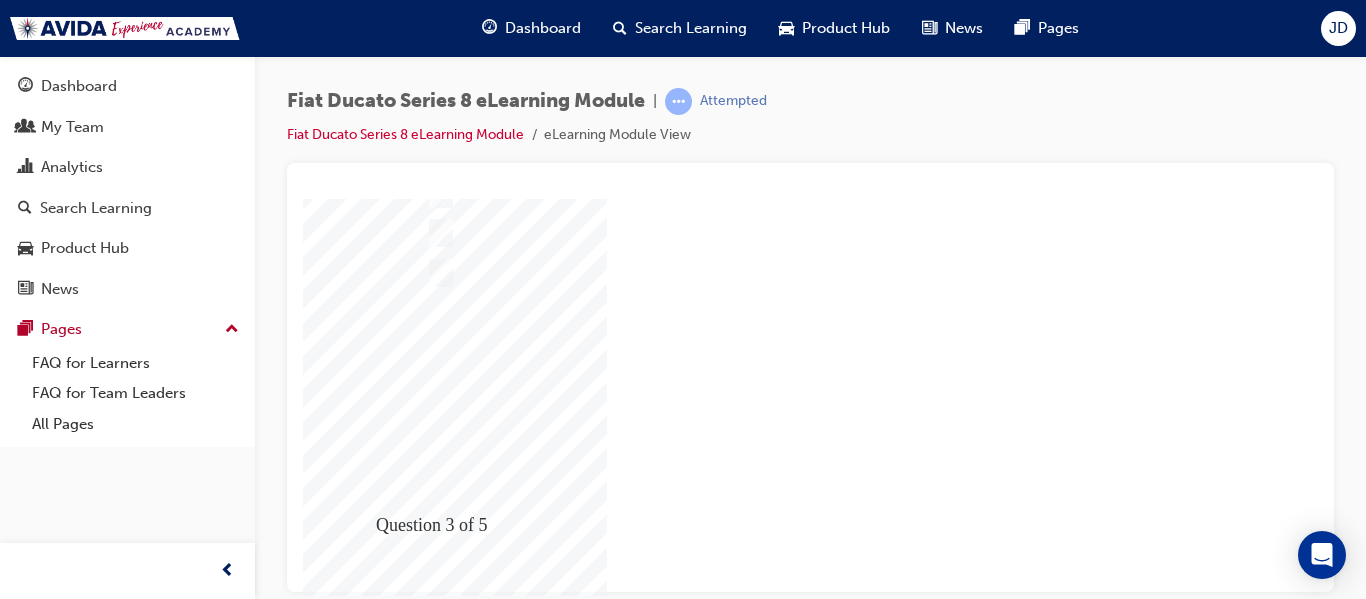 click at bounding box center (373, 2004) 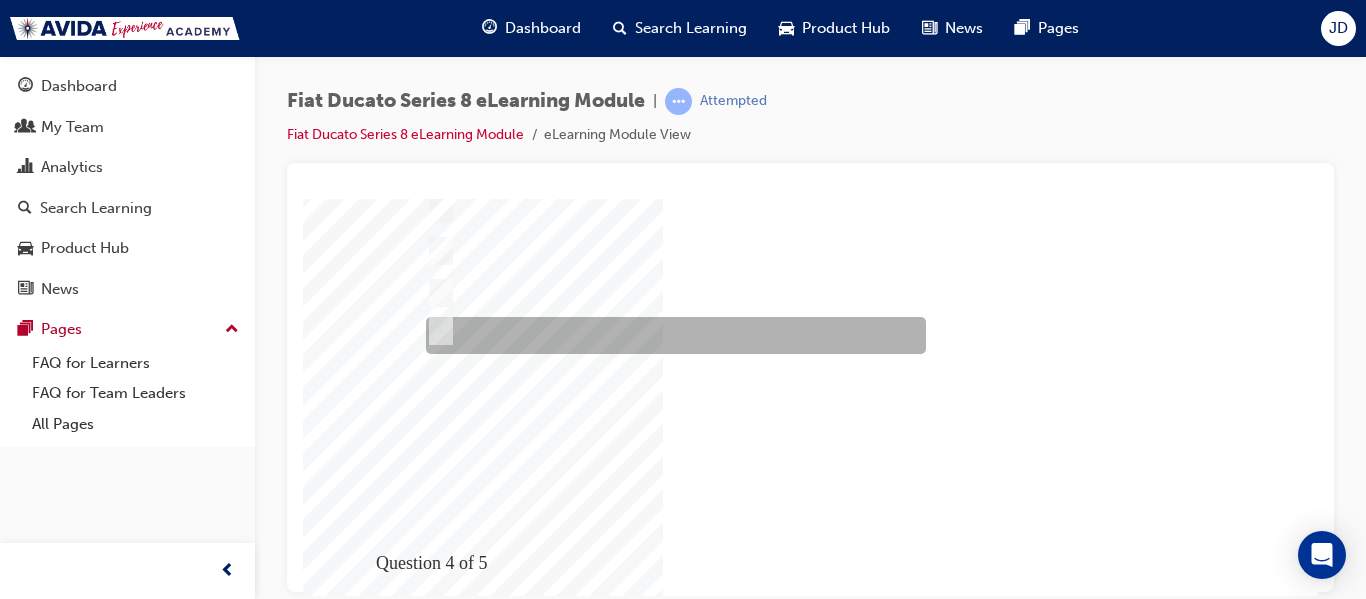 click at bounding box center [437, 331] 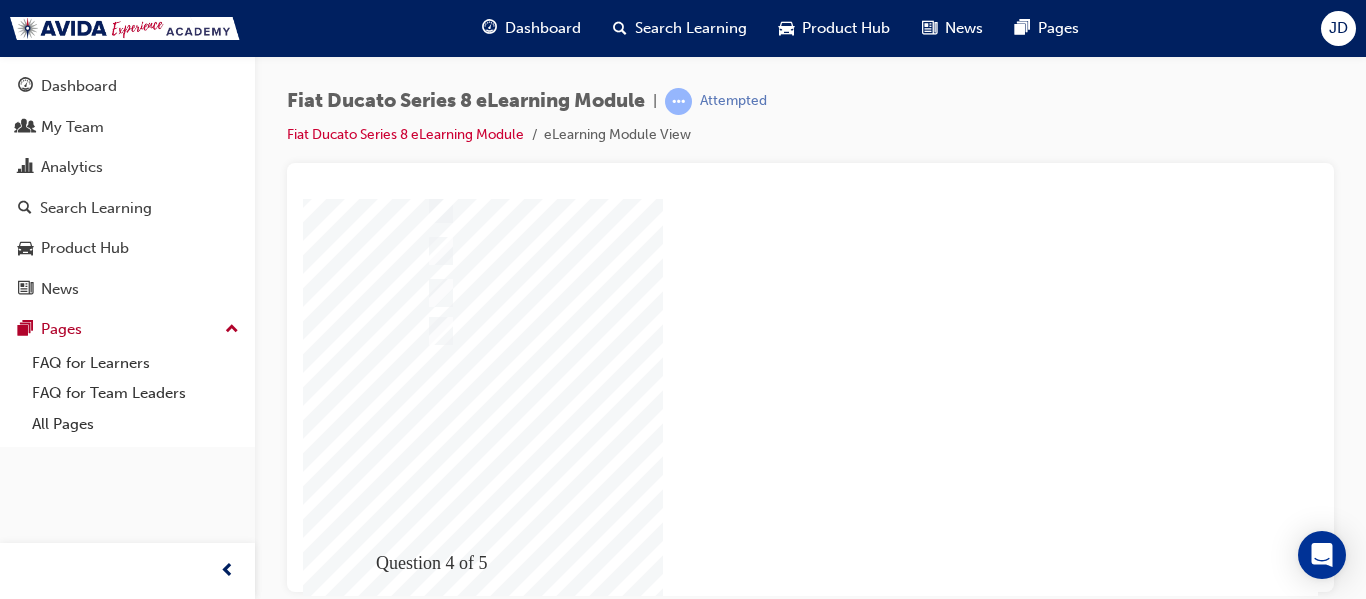 click at bounding box center [373, 1999] 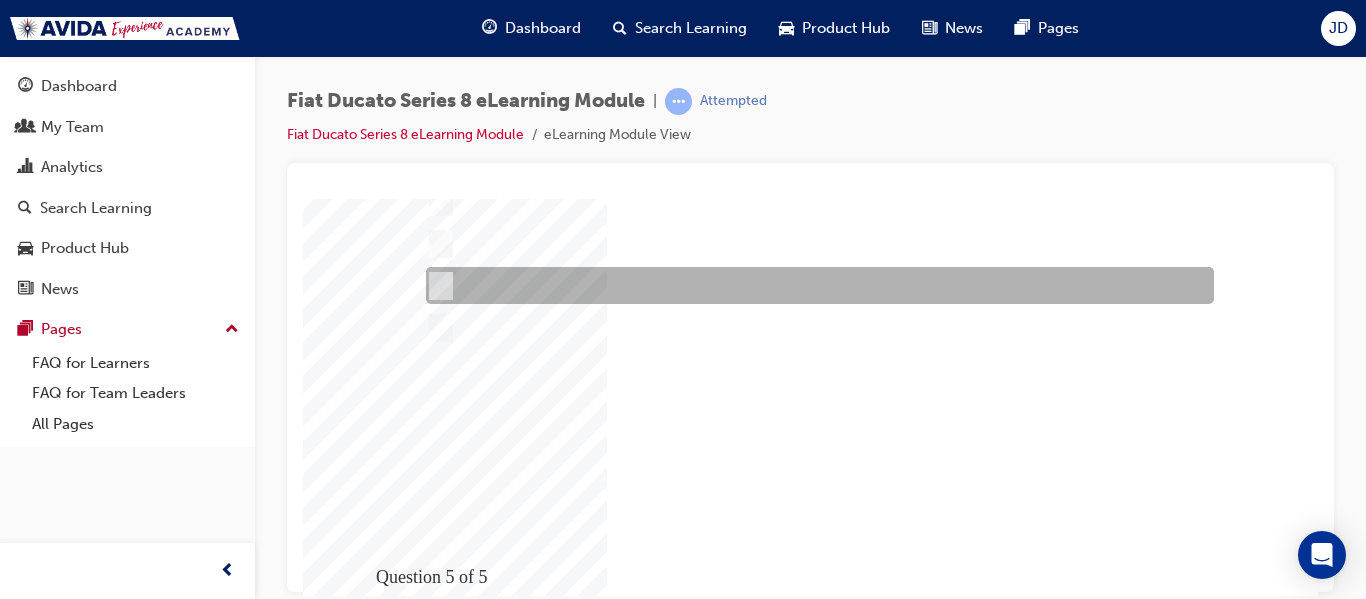 click at bounding box center (437, 286) 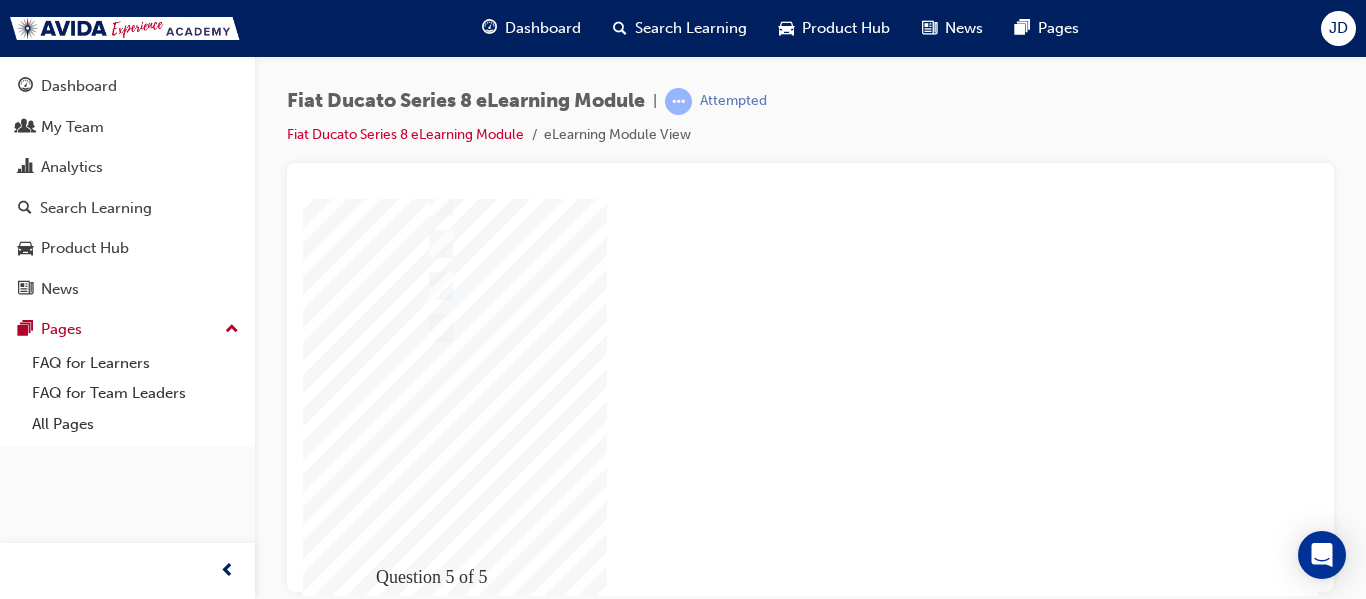 click at bounding box center [373, 2022] 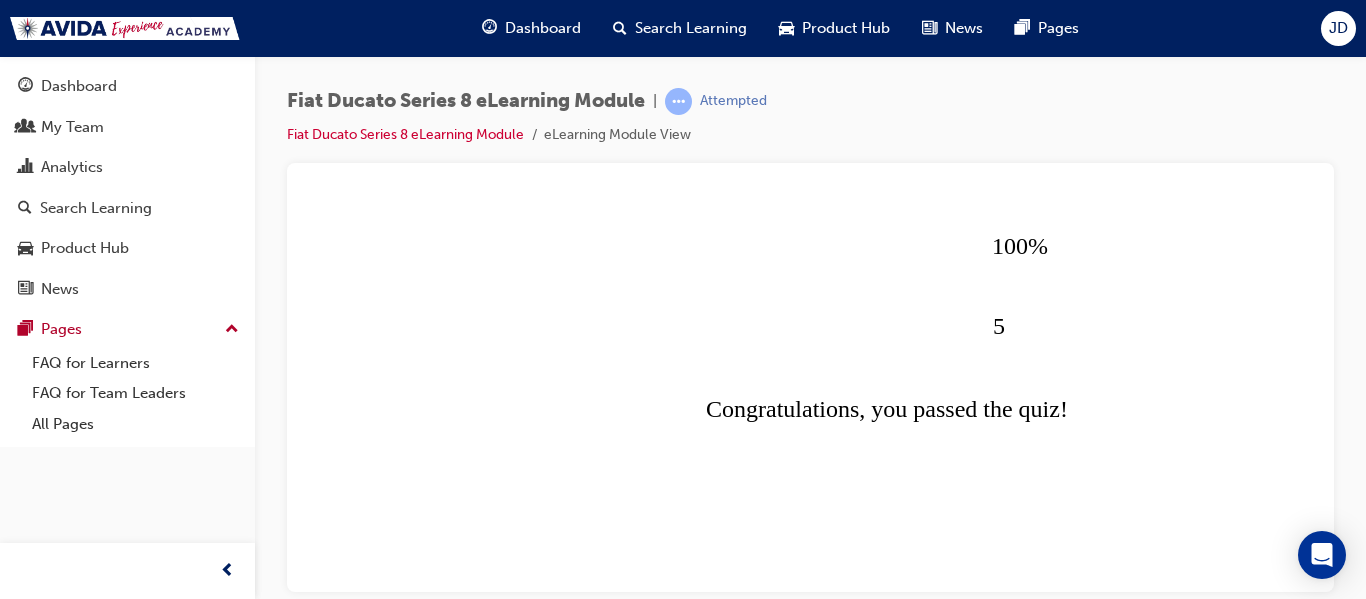 click at bounding box center [373, 1102] 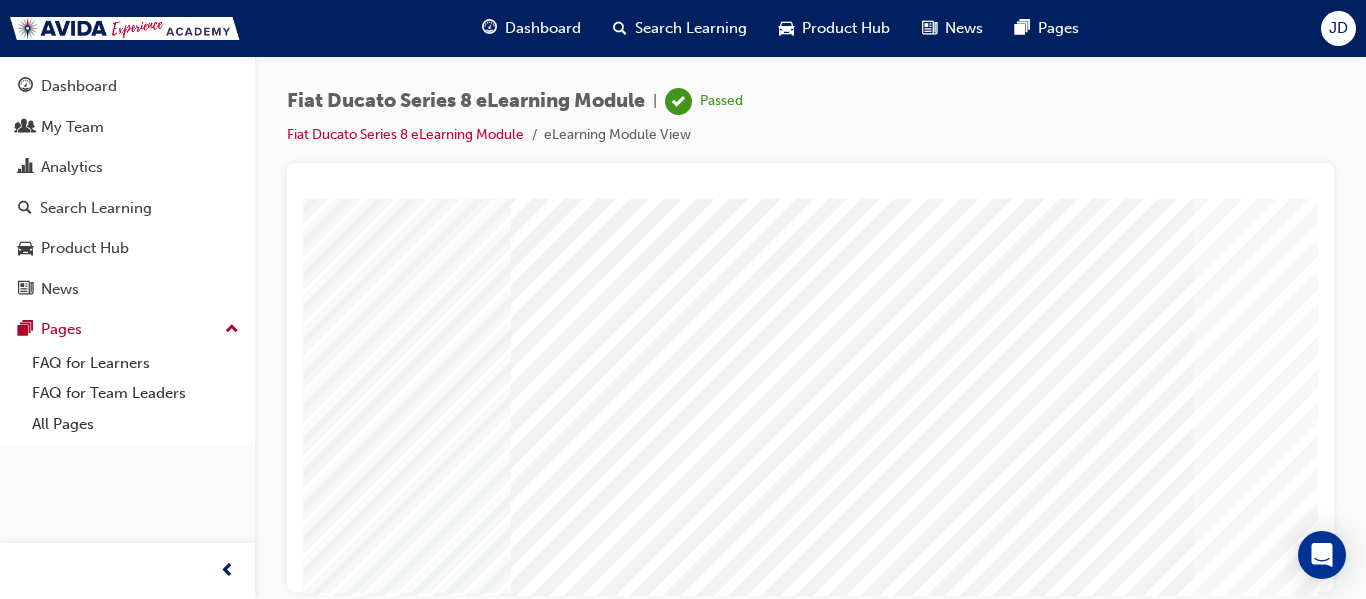 click at bounding box center (373, 2674) 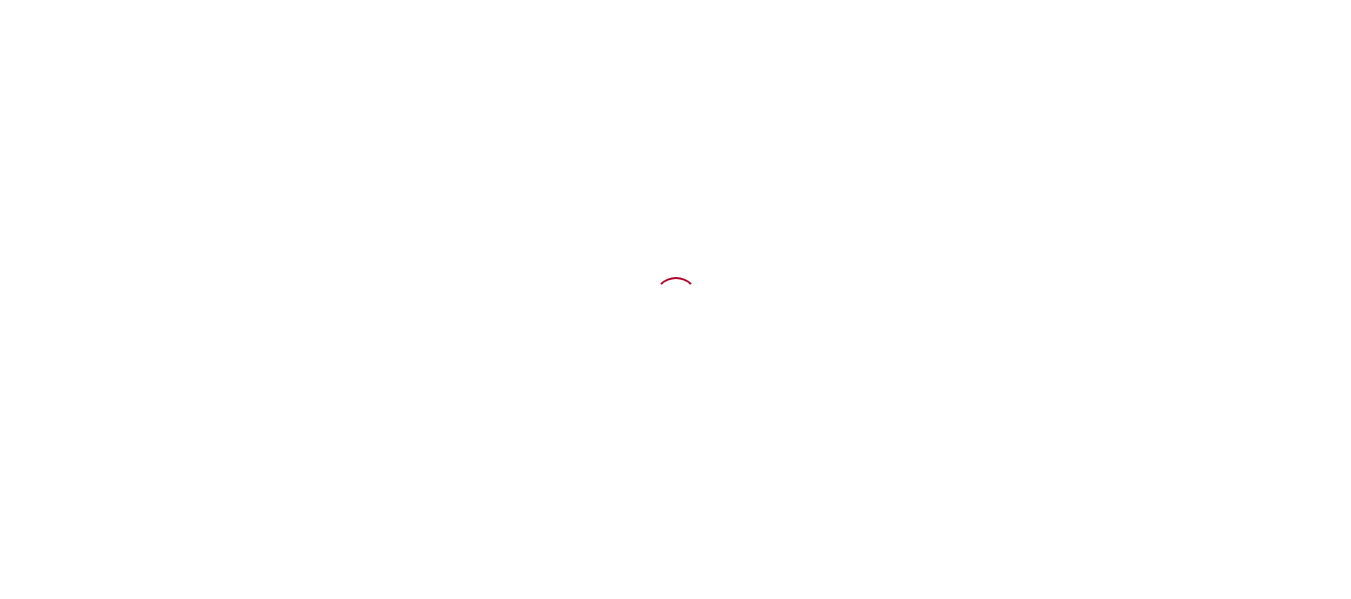 scroll, scrollTop: 0, scrollLeft: 0, axis: both 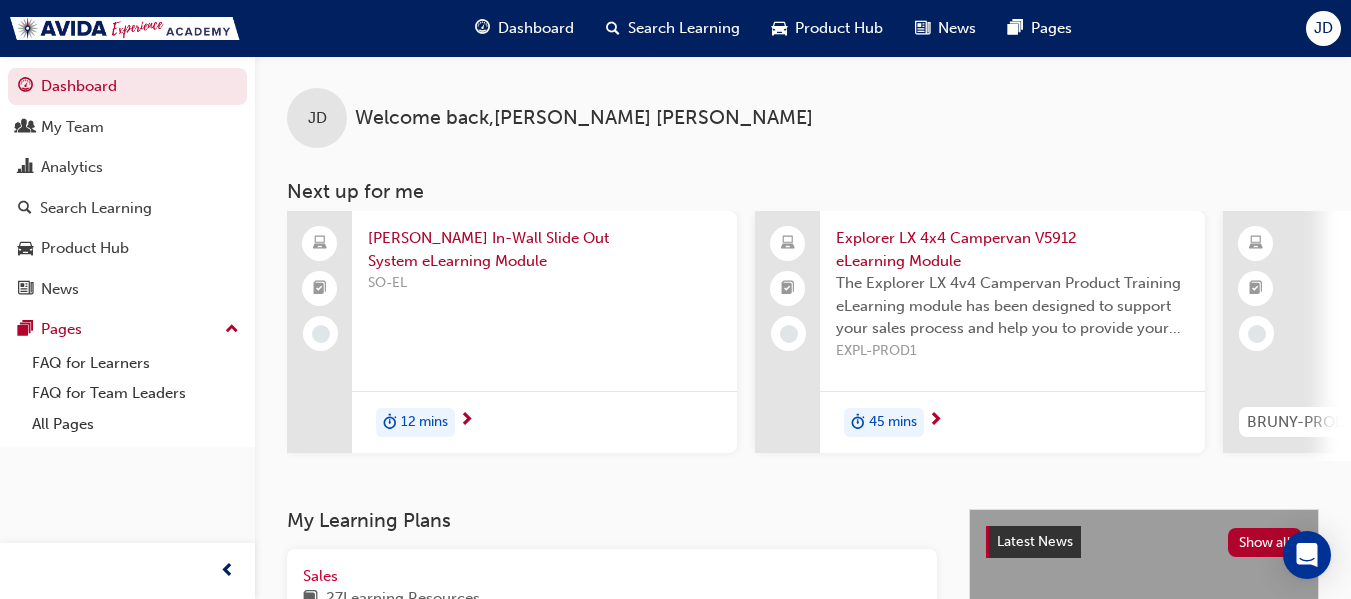 drag, startPoint x: 674, startPoint y: 470, endPoint x: 735, endPoint y: 469, distance: 61.008198 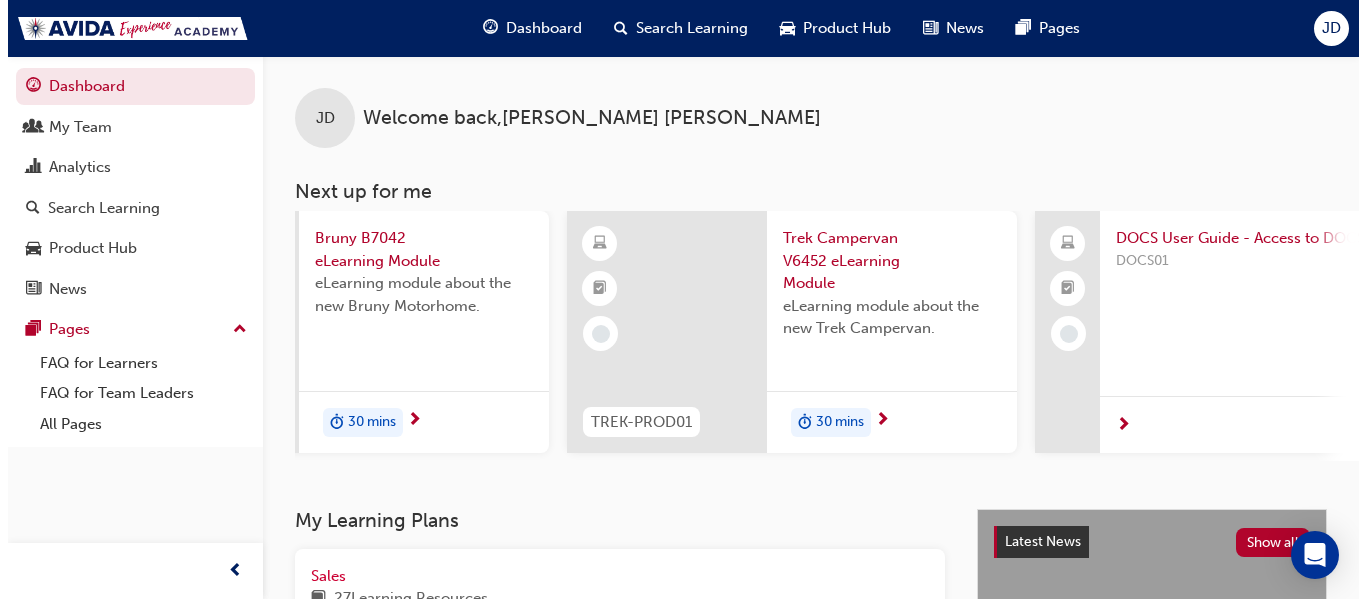 scroll, scrollTop: 0, scrollLeft: 1129, axis: horizontal 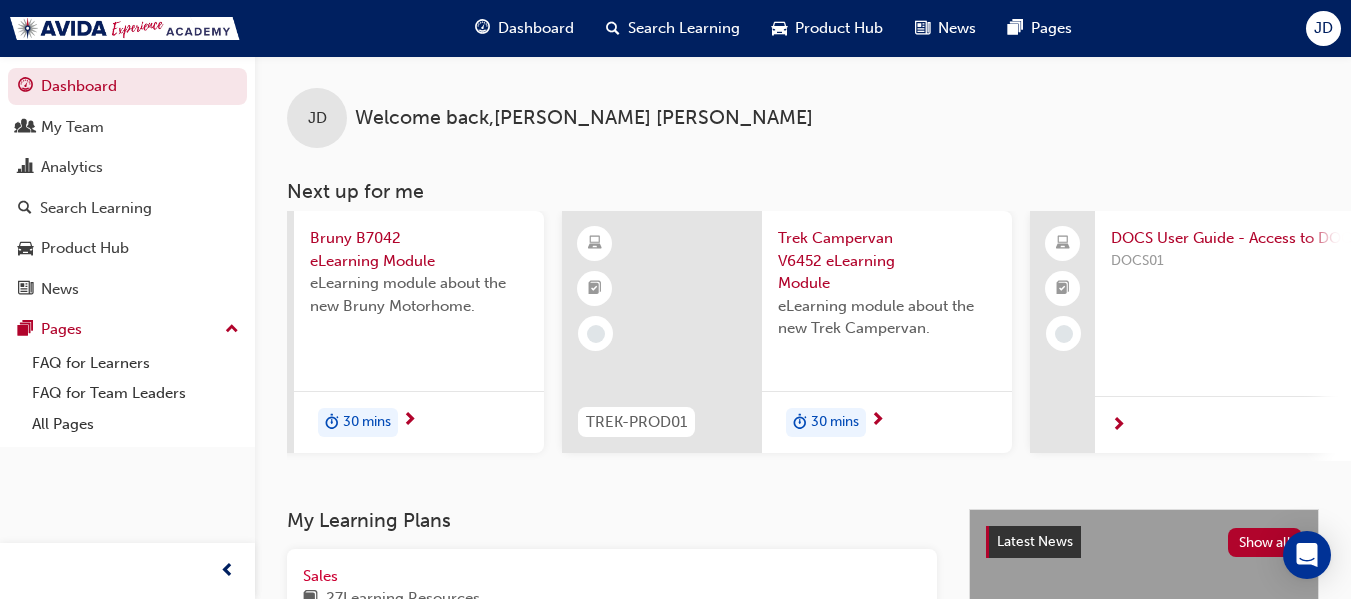 click on "30 mins" at bounding box center (835, 422) 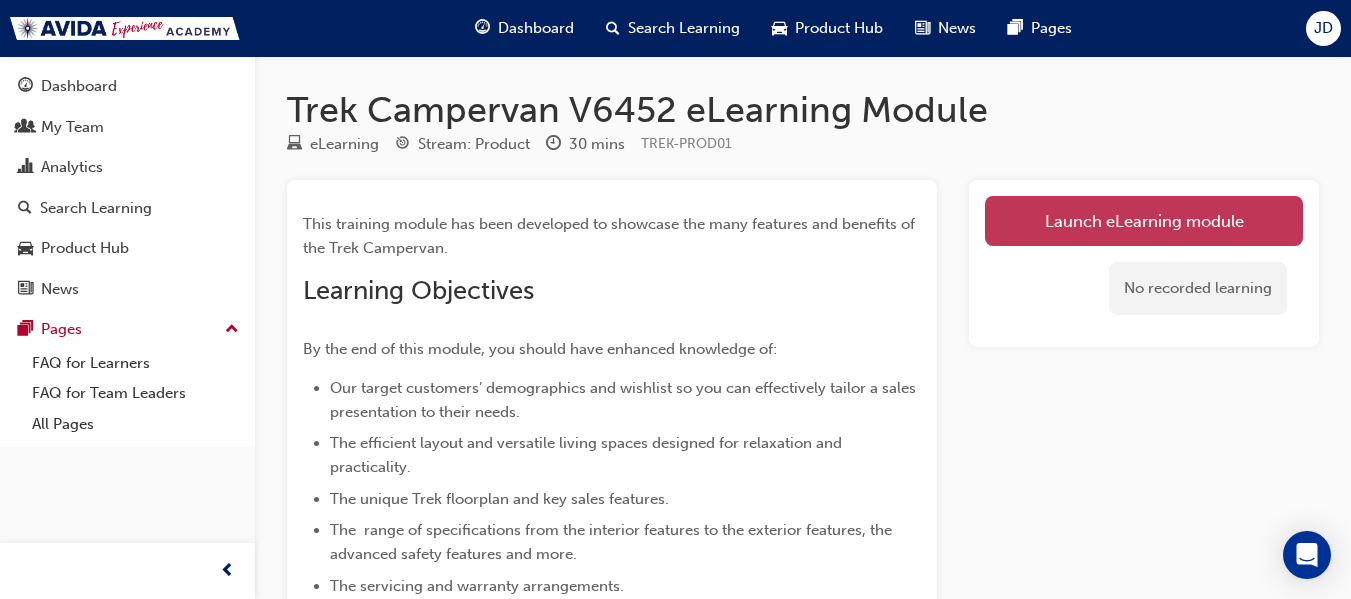 click on "Launch eLearning module" at bounding box center (1144, 221) 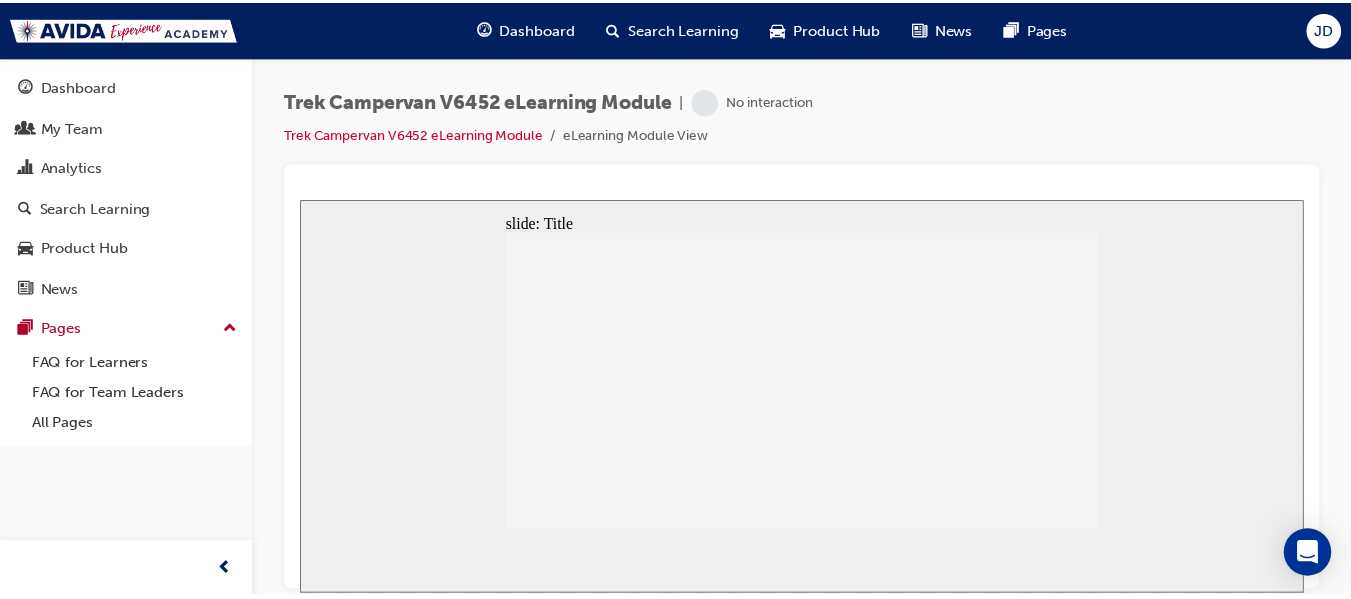 scroll, scrollTop: 0, scrollLeft: 0, axis: both 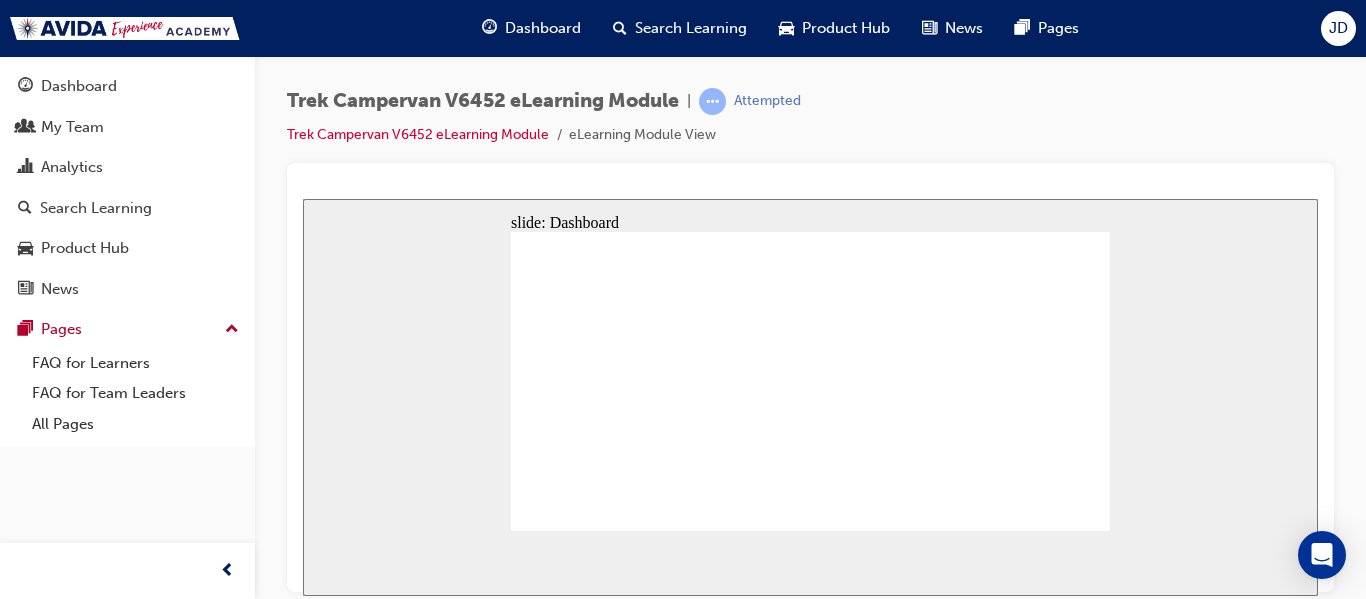 click 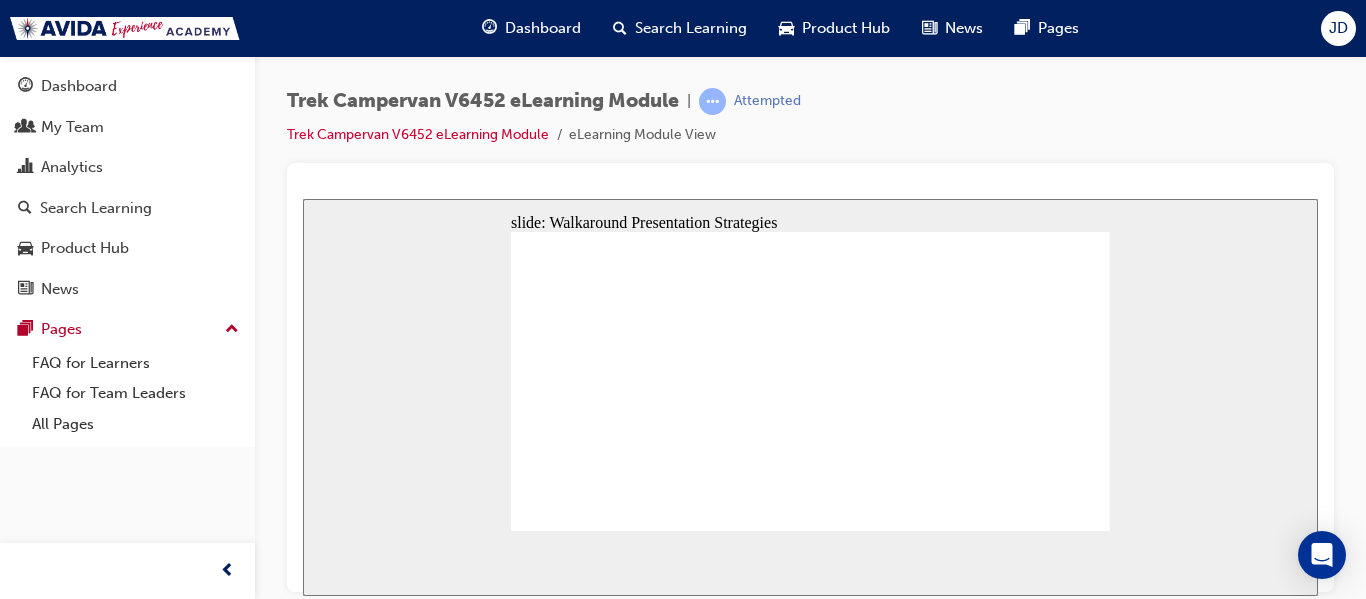 click 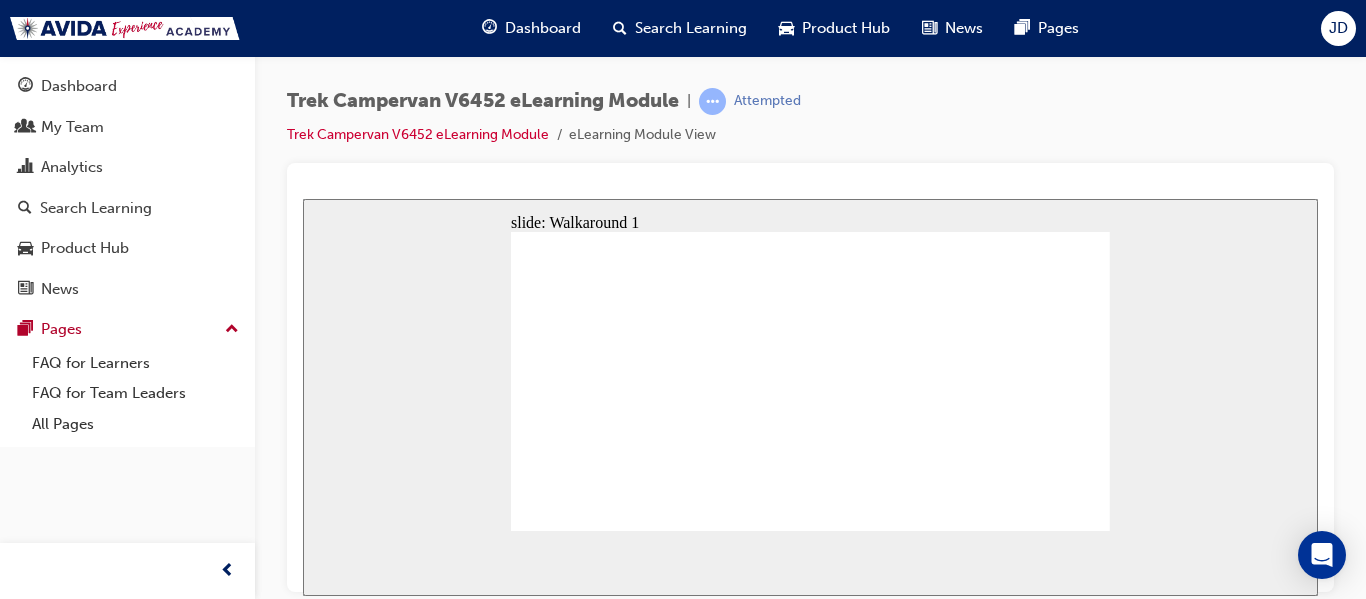 click 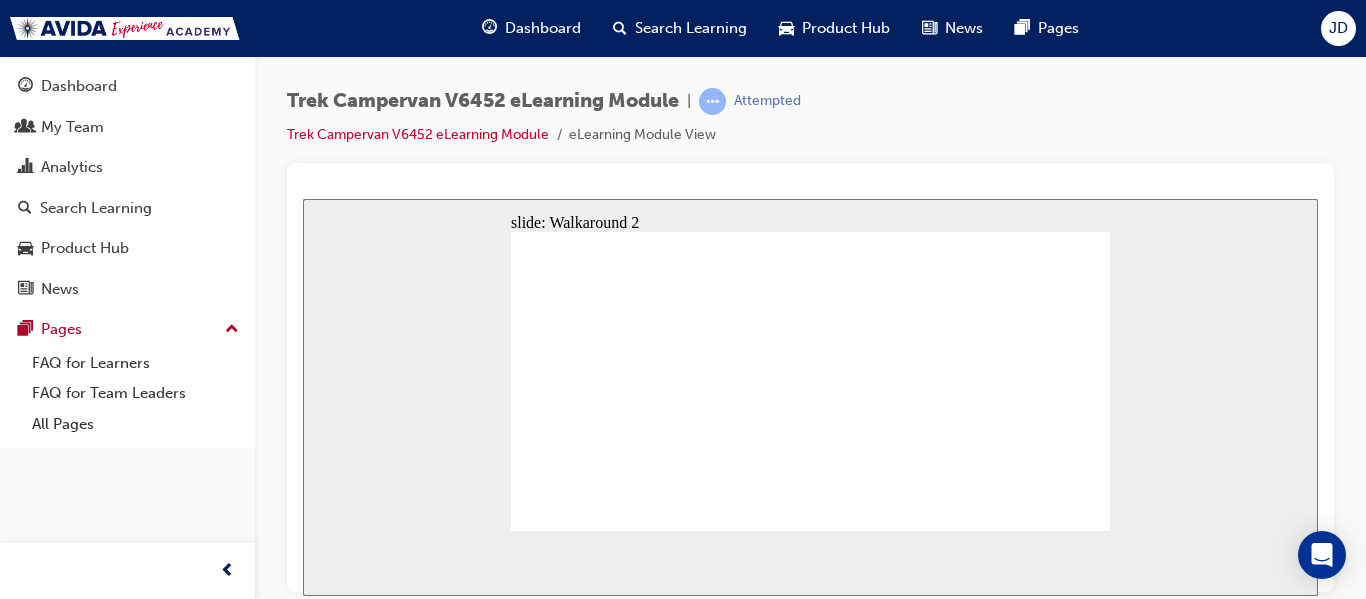 click 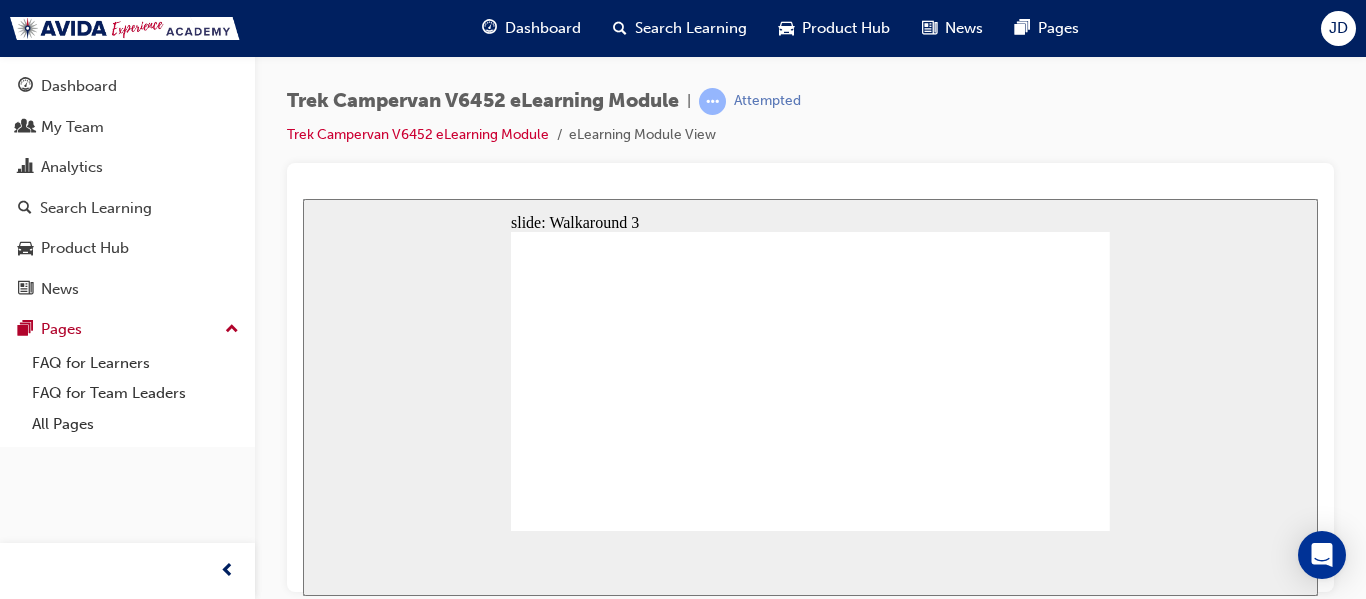 click 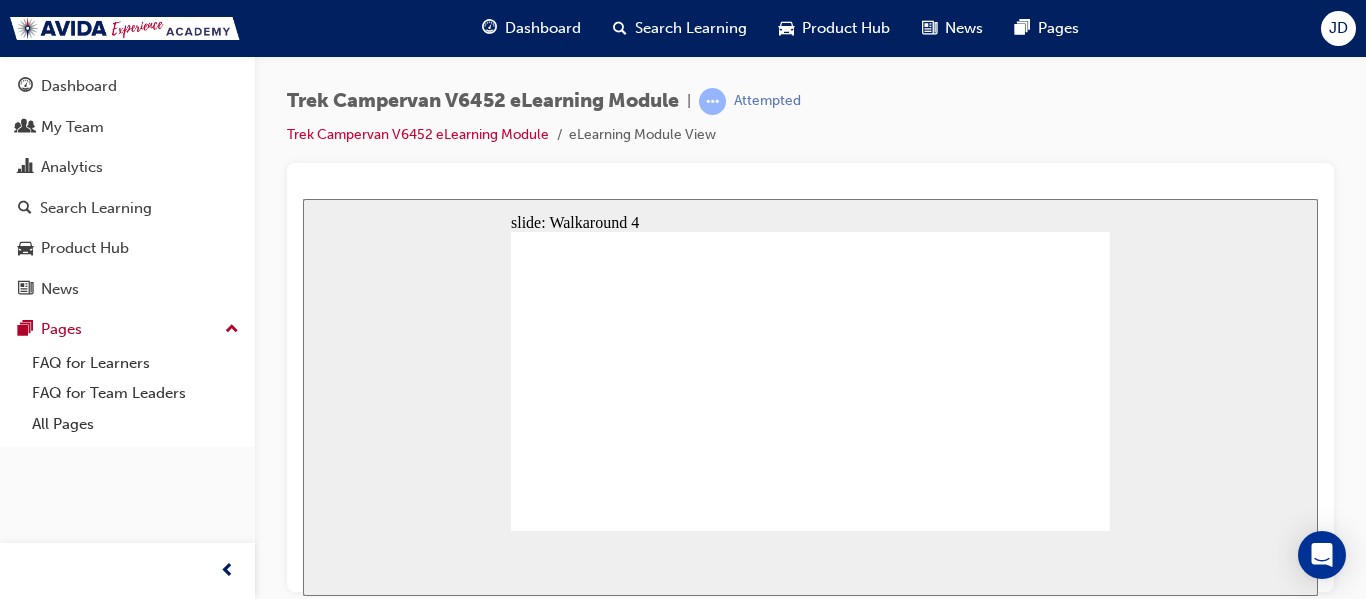 click 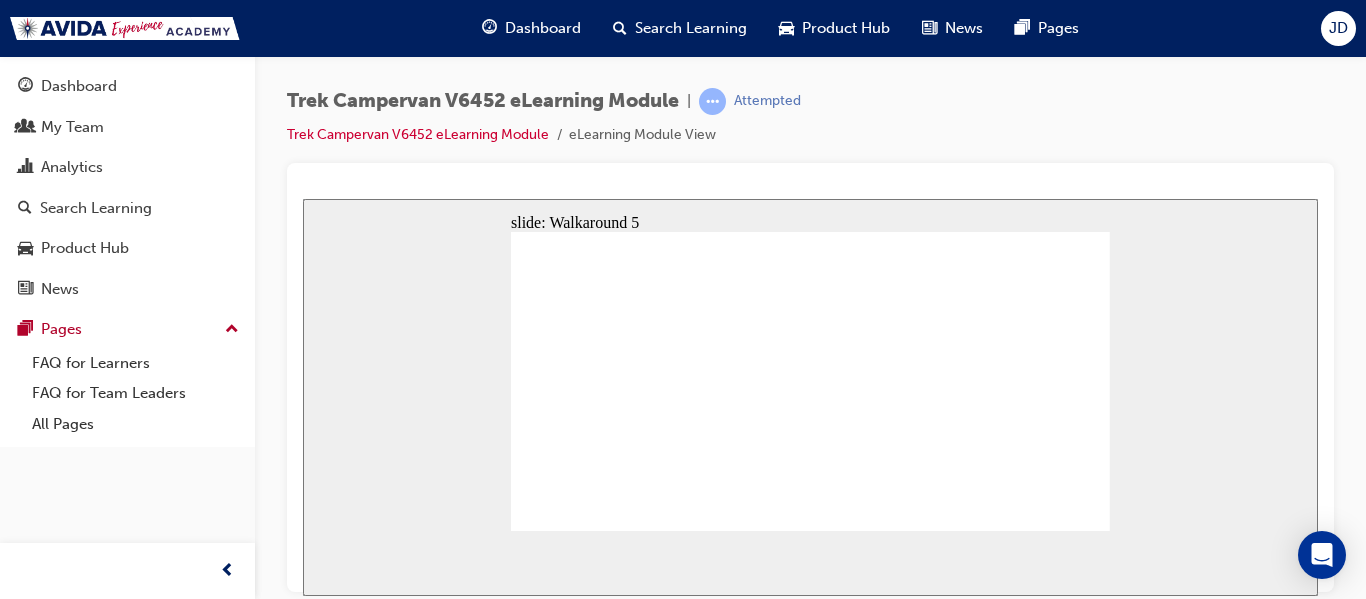 click 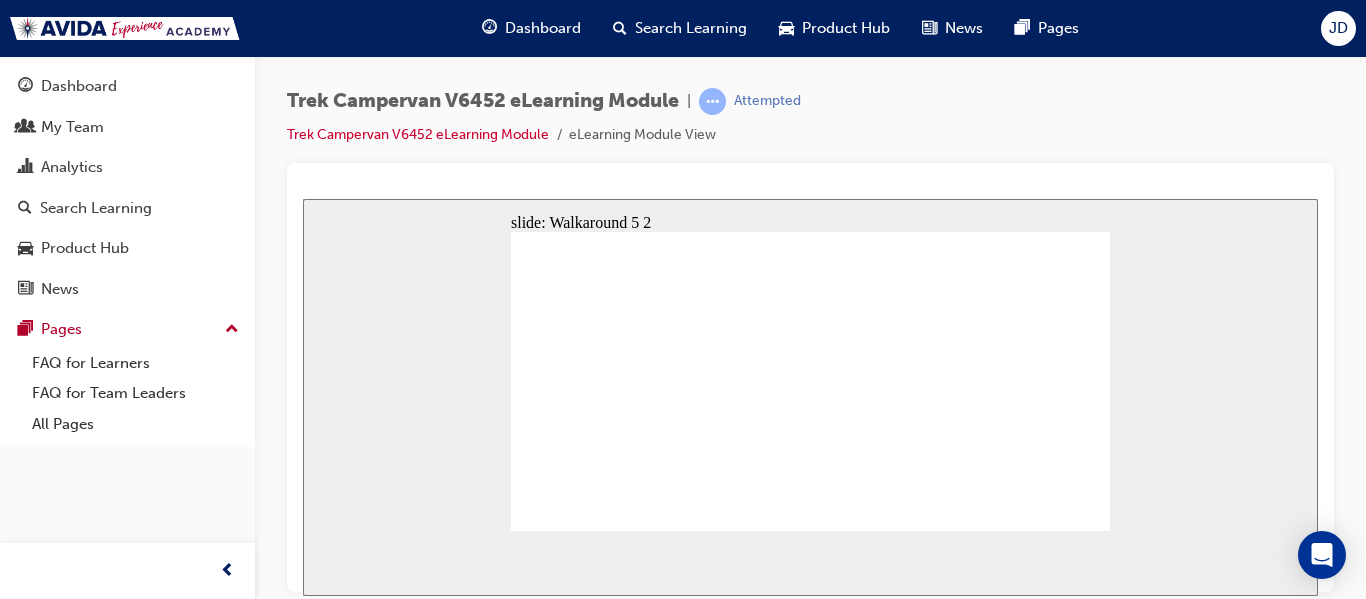 click 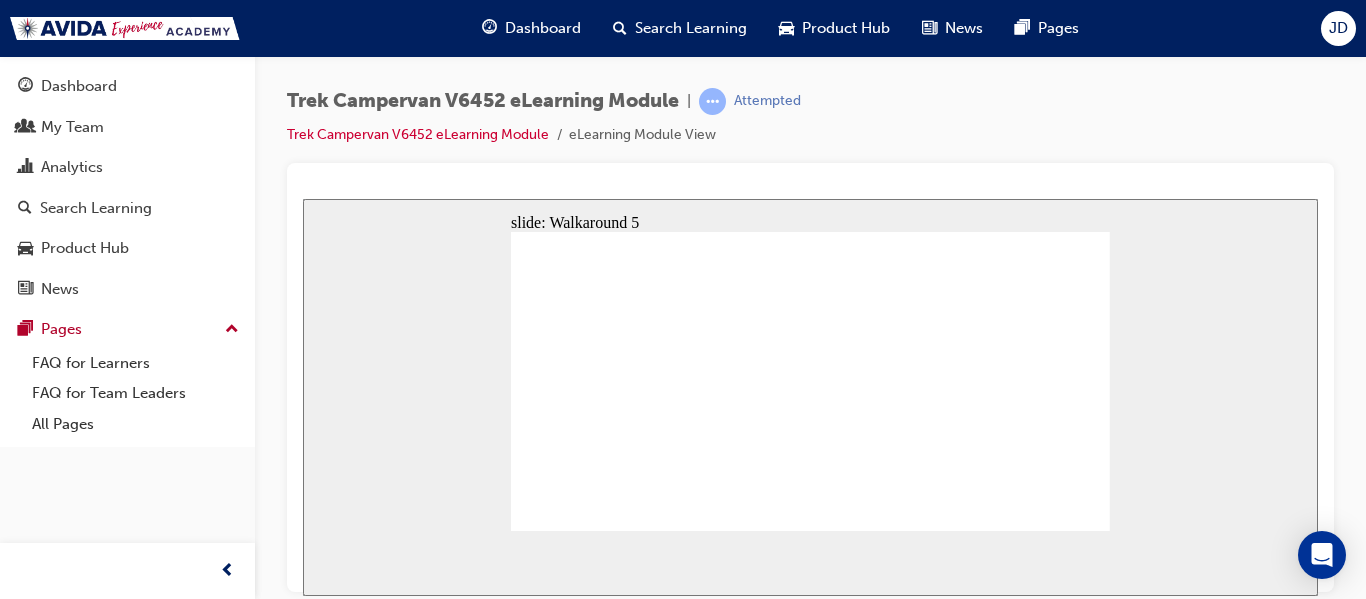 click 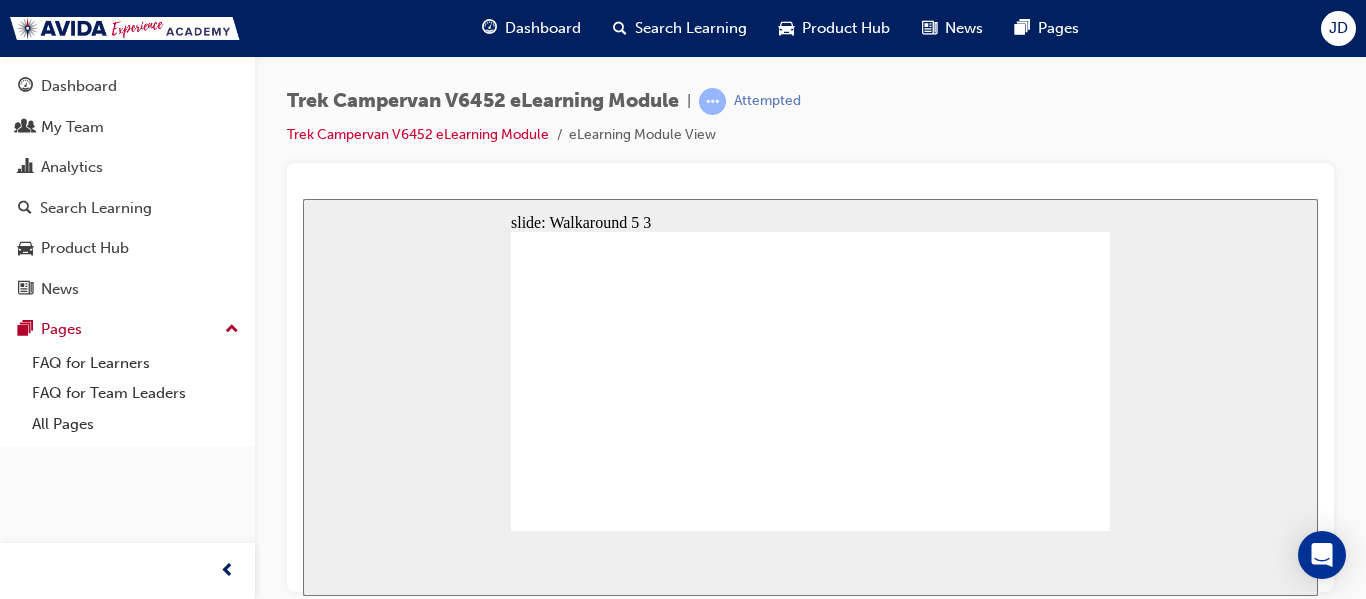 click 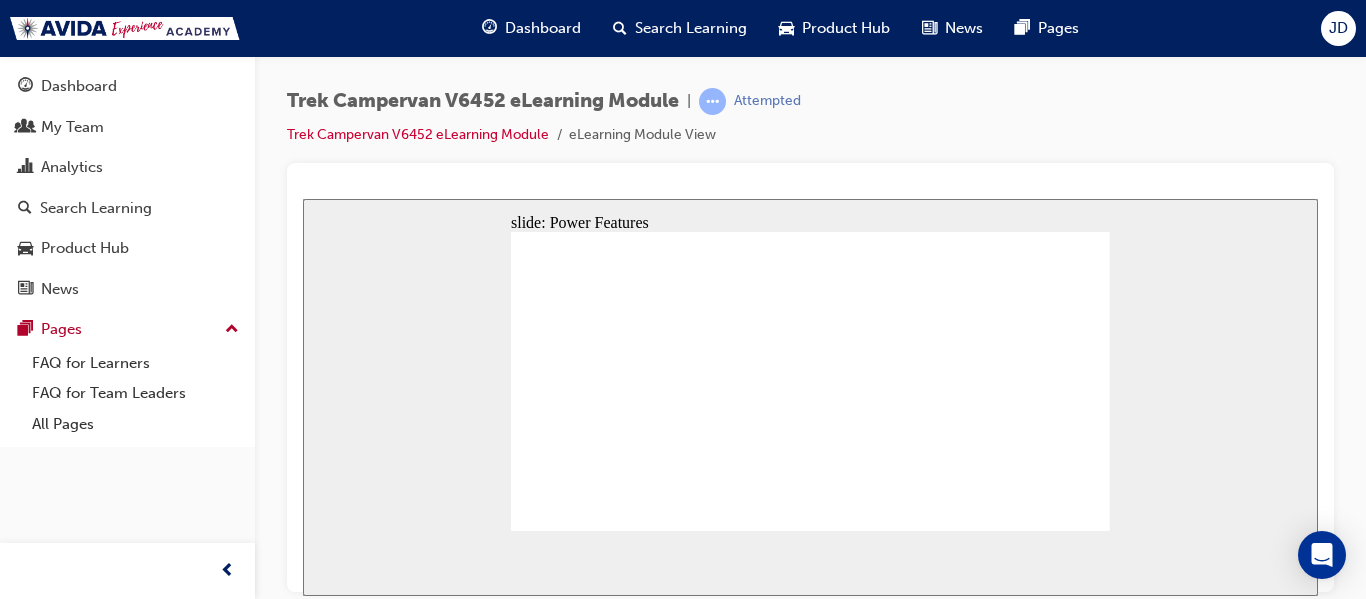 click 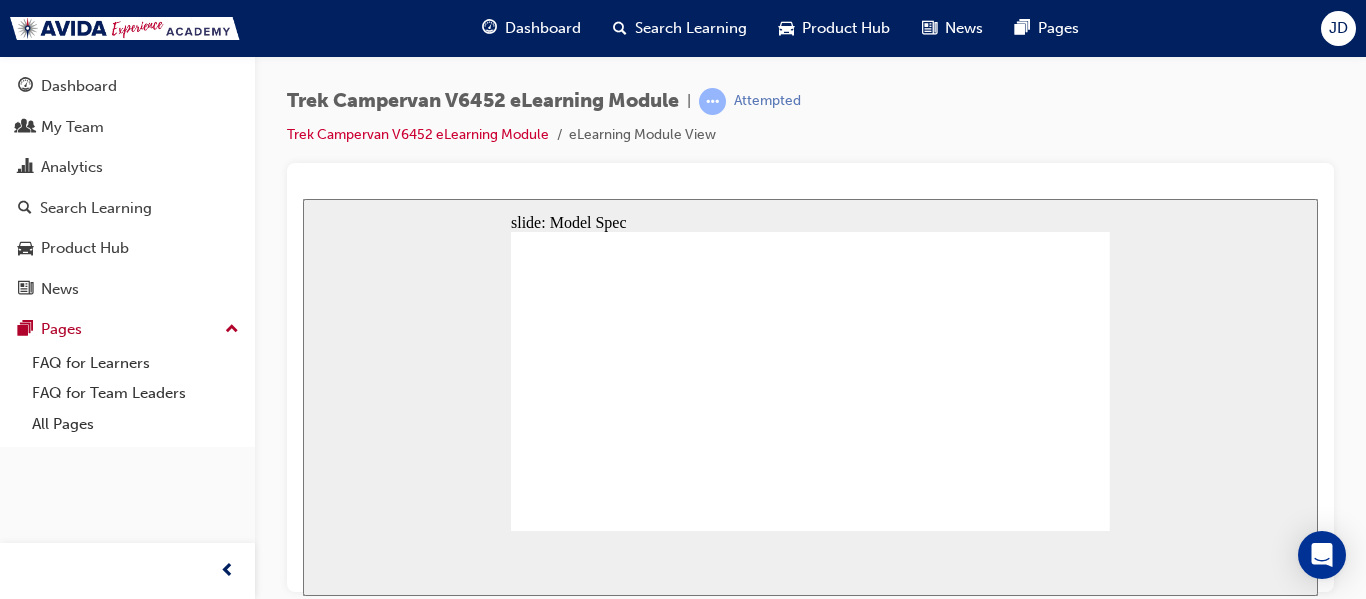 click 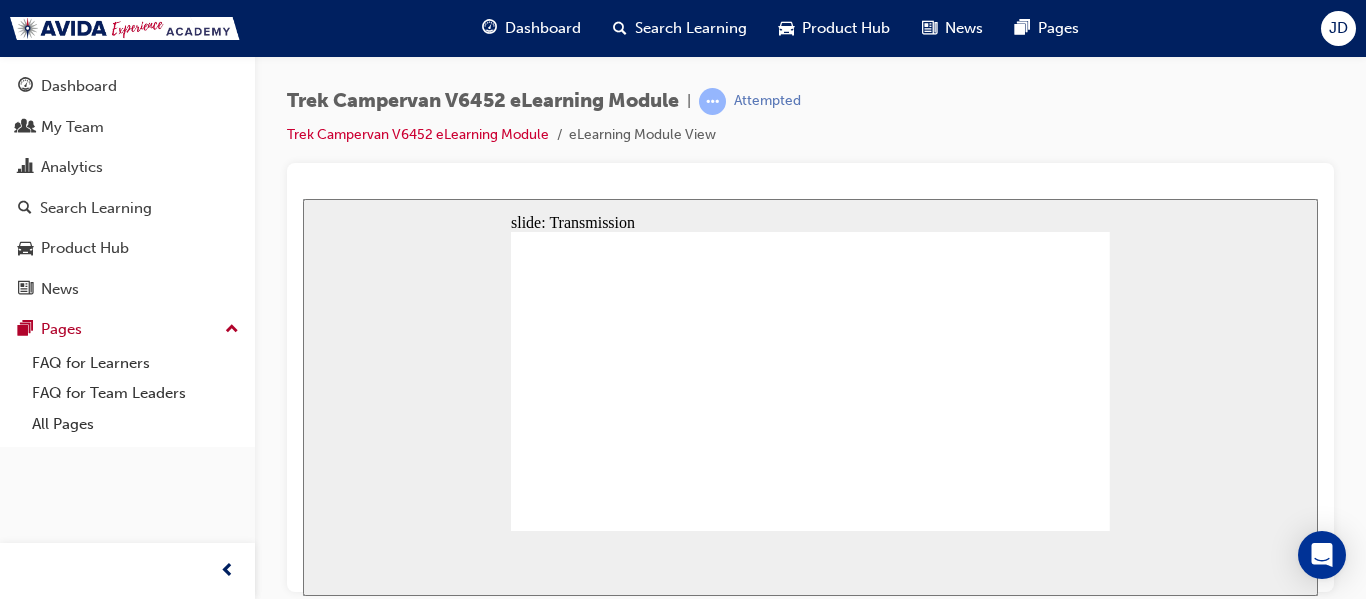 click 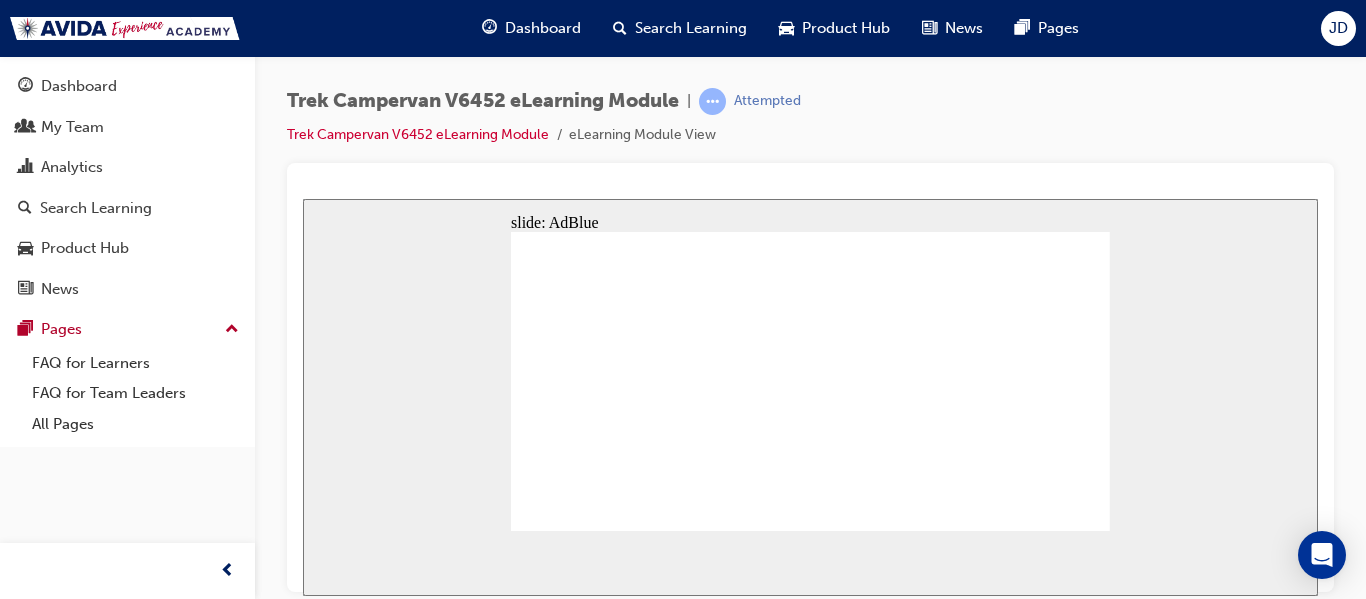 click 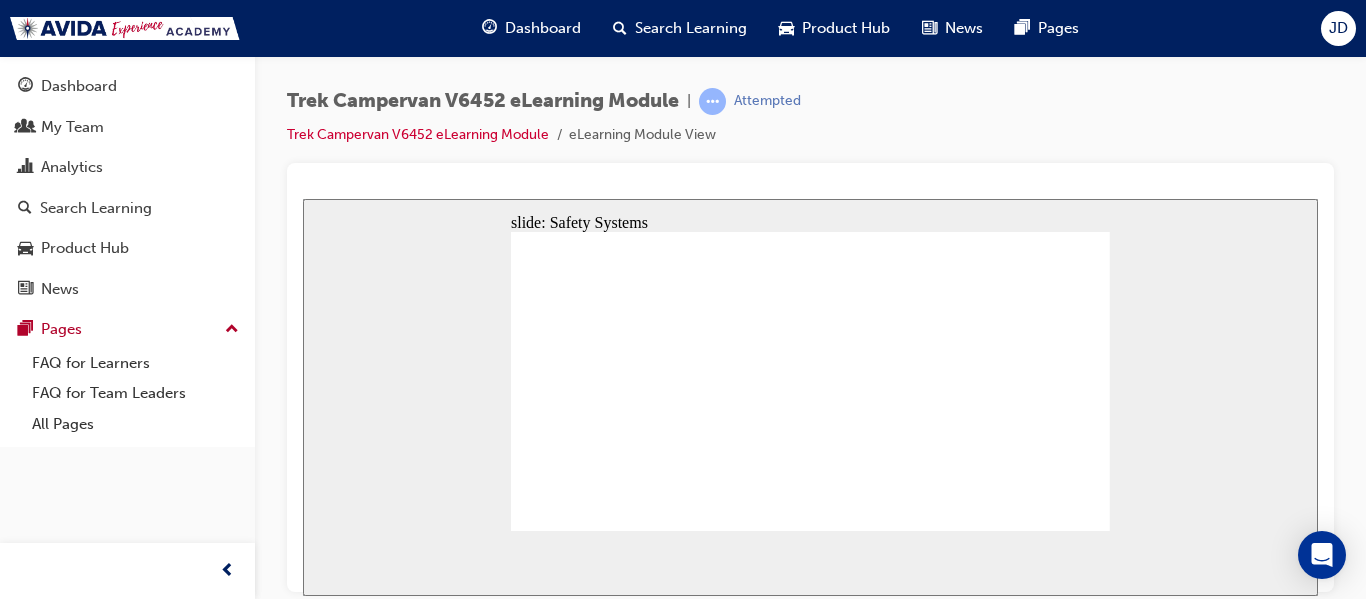 click 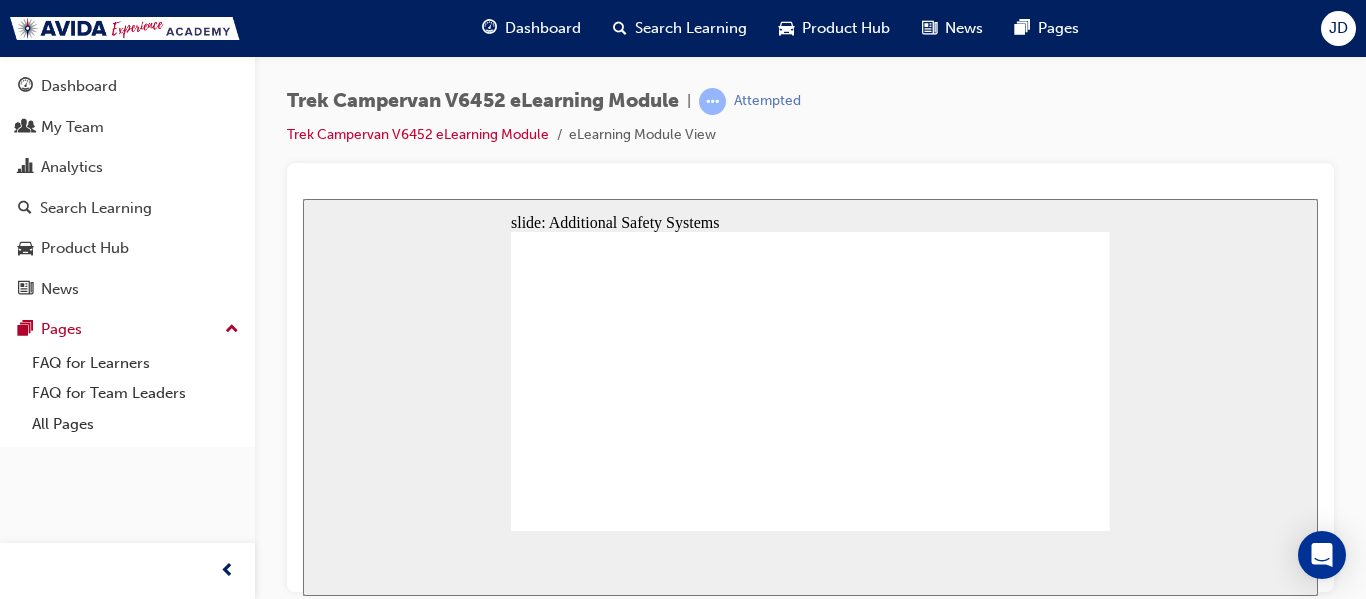 click 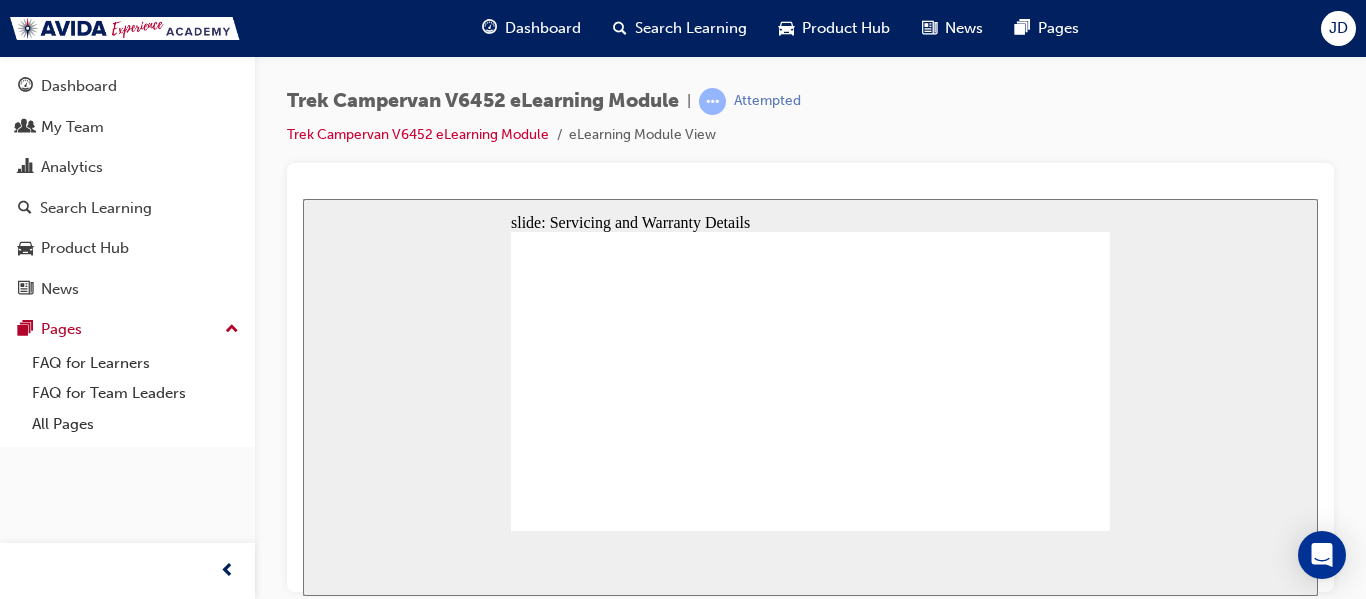 click 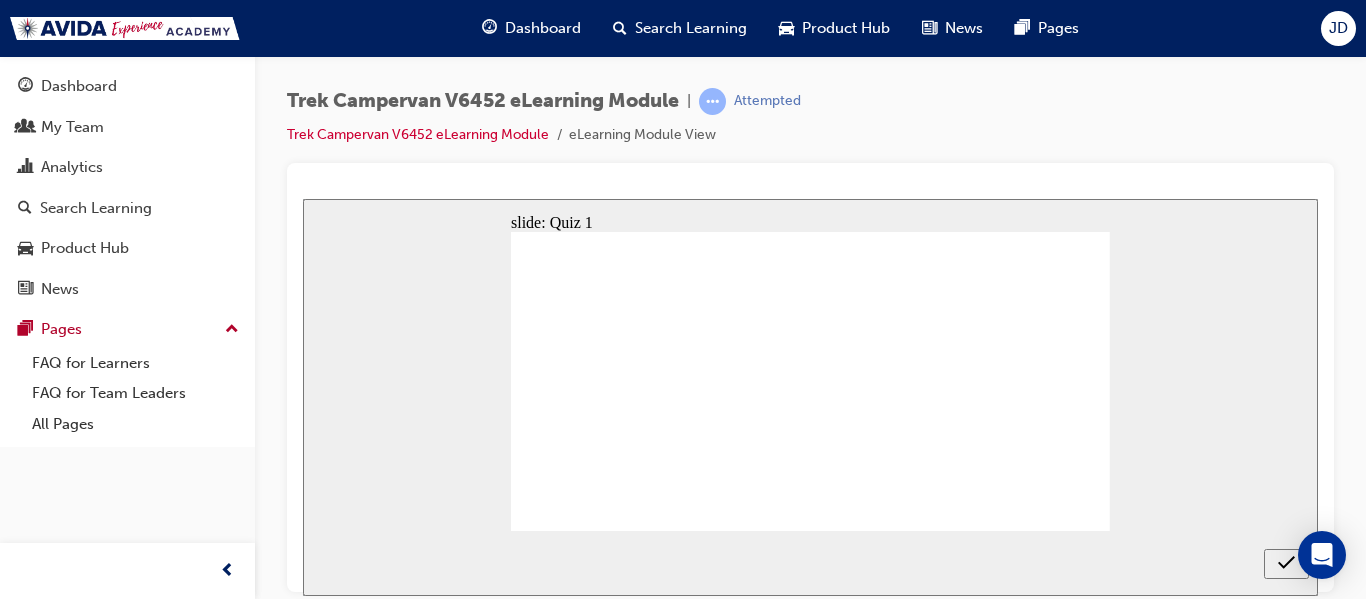 radio on "true" 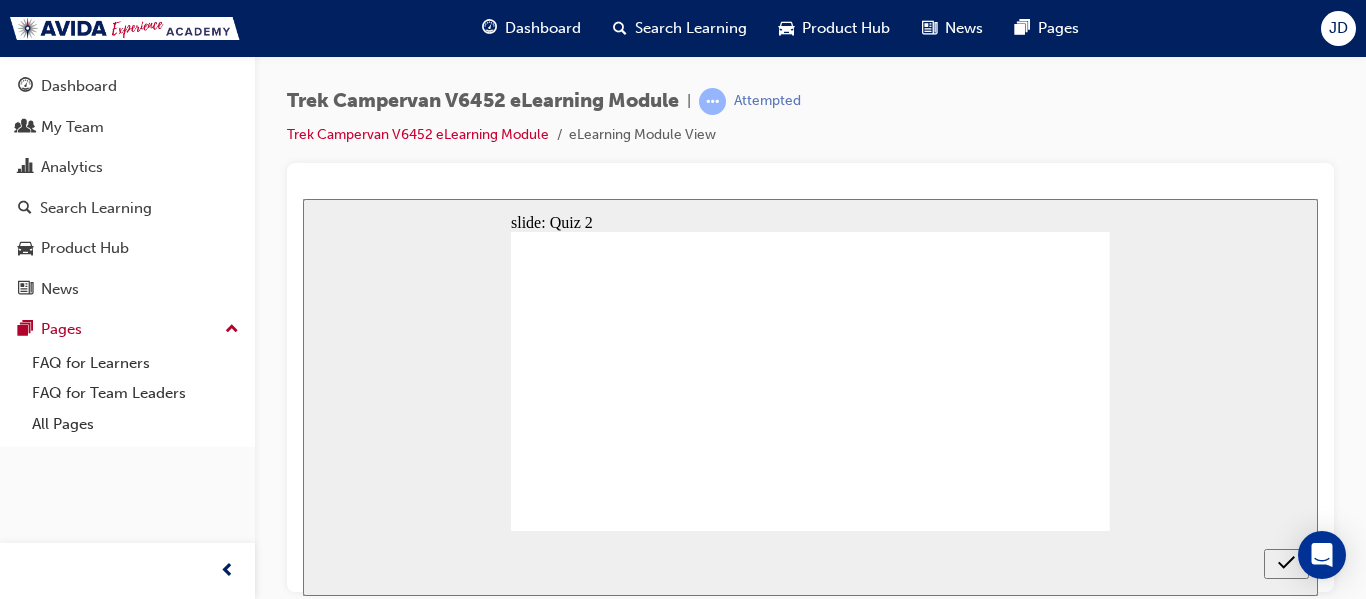 radio on "true" 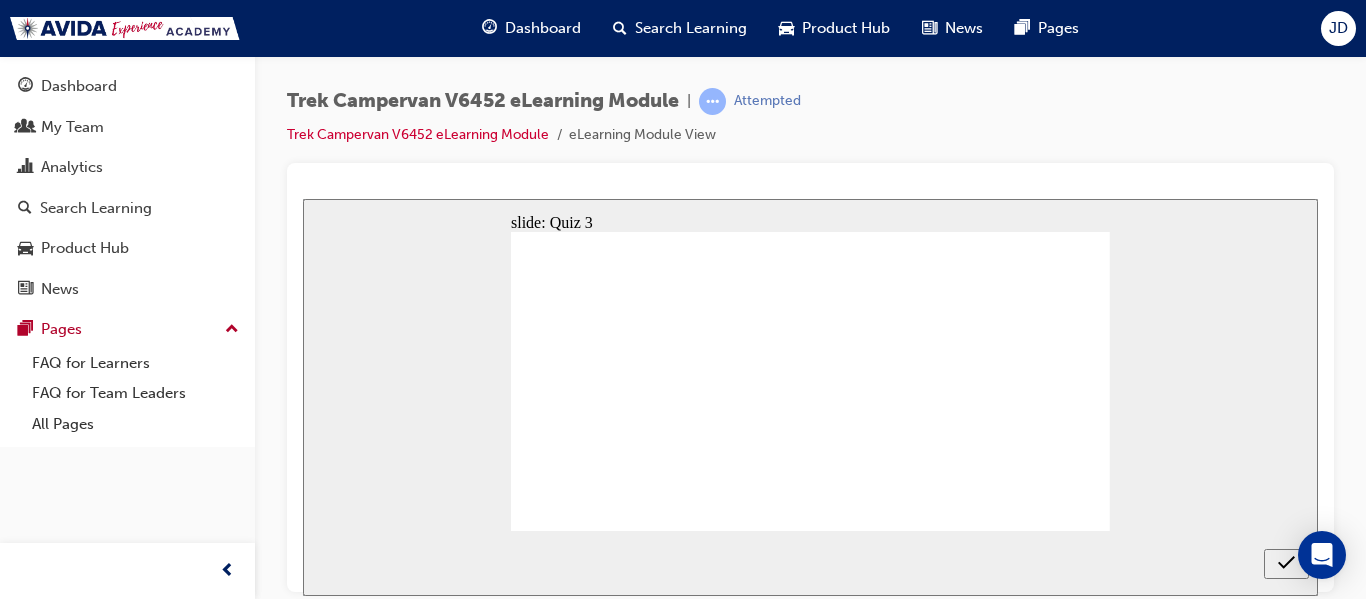 checkbox on "true" 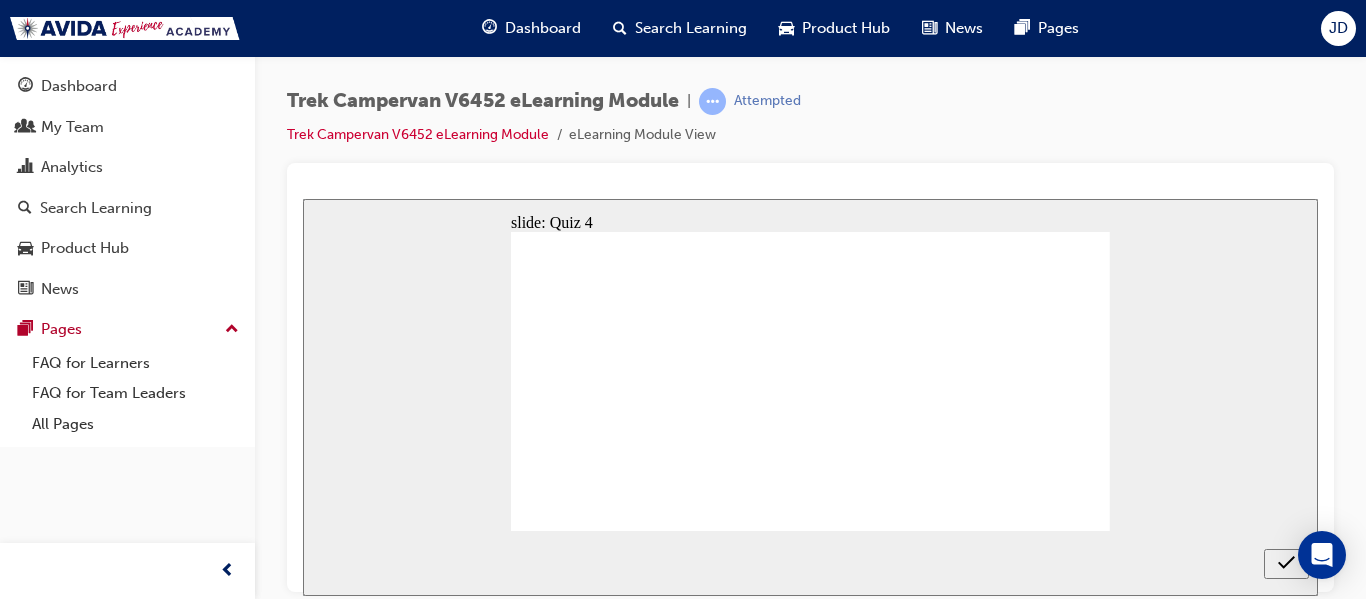 checkbox on "true" 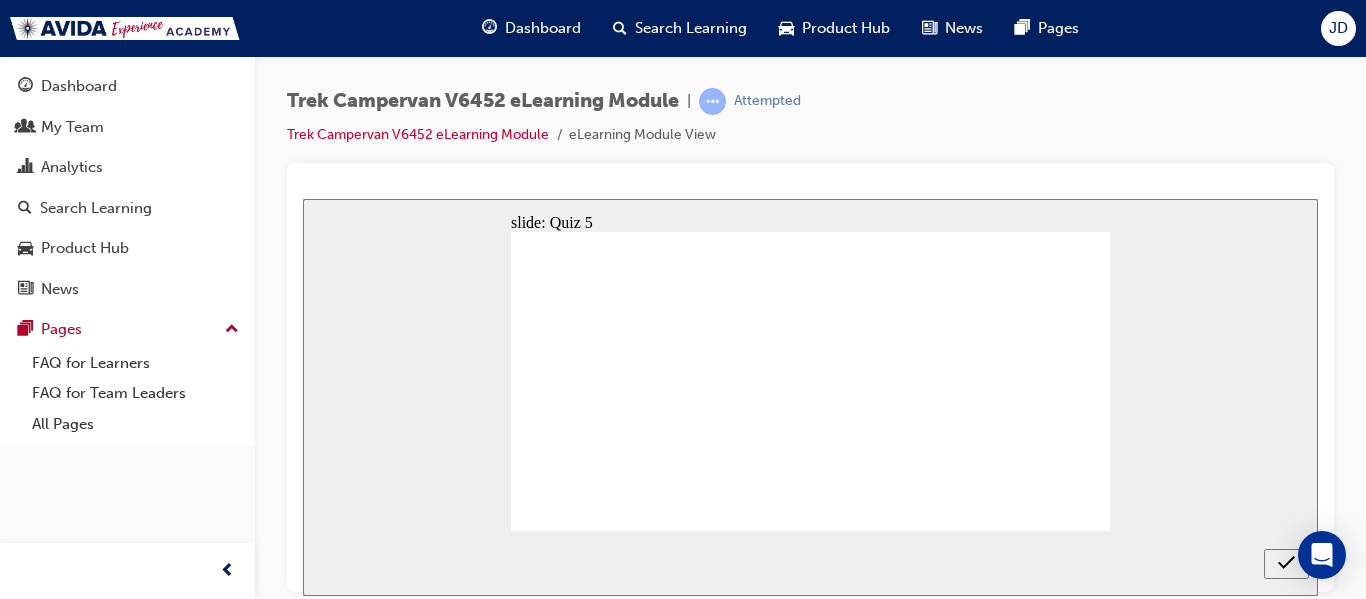 radio on "true" 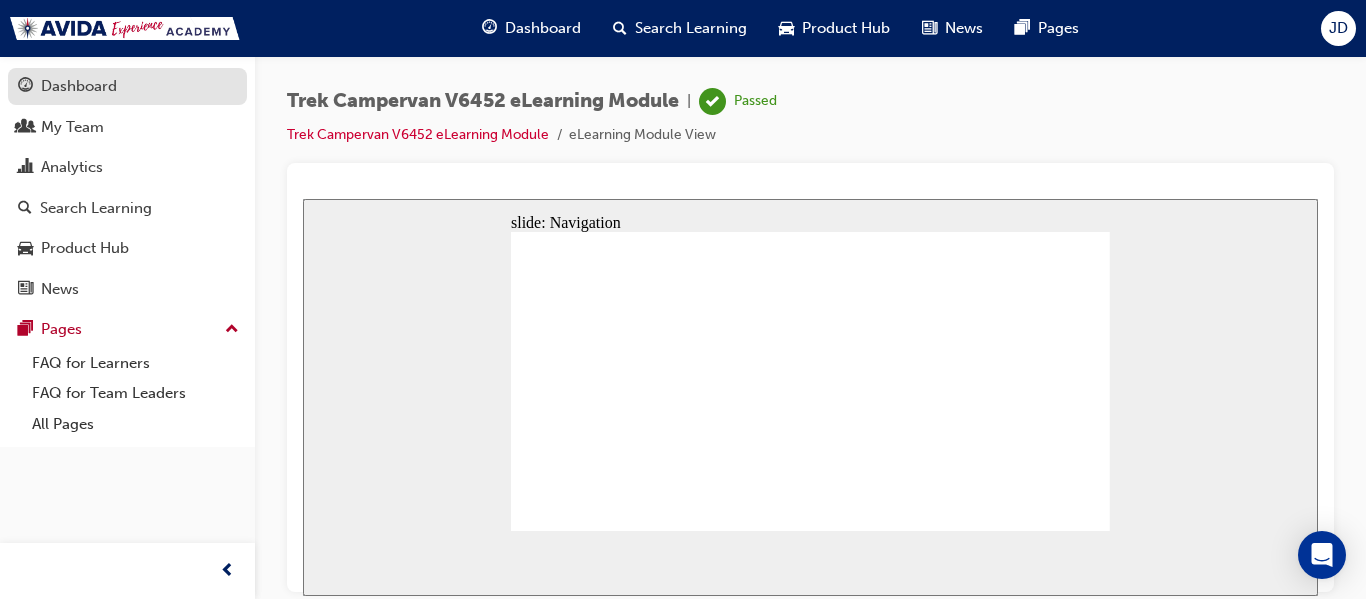 click on "Dashboard" at bounding box center [79, 86] 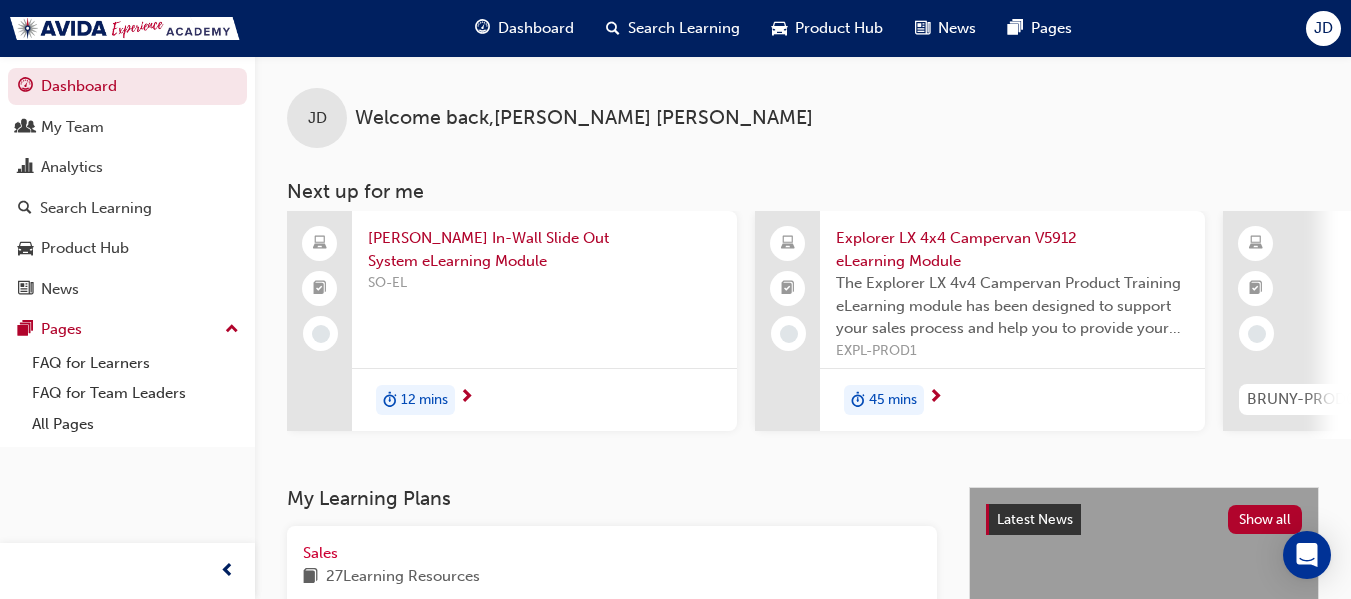 click on "45 mins" at bounding box center [893, 400] 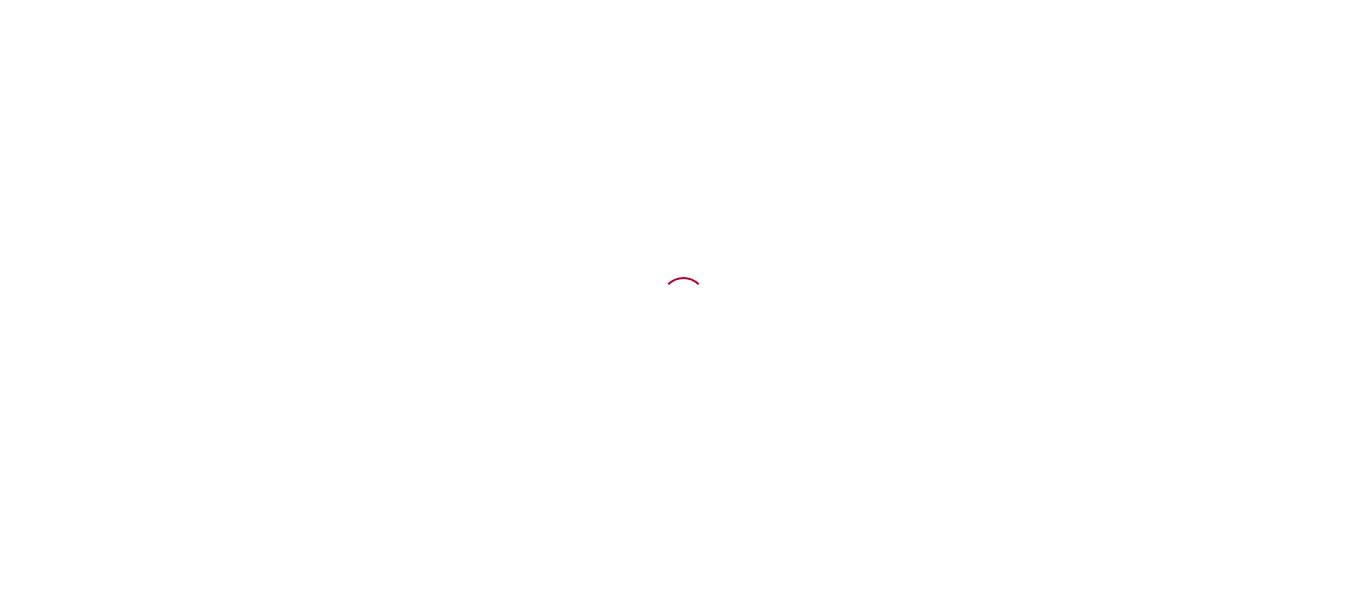 scroll, scrollTop: 0, scrollLeft: 0, axis: both 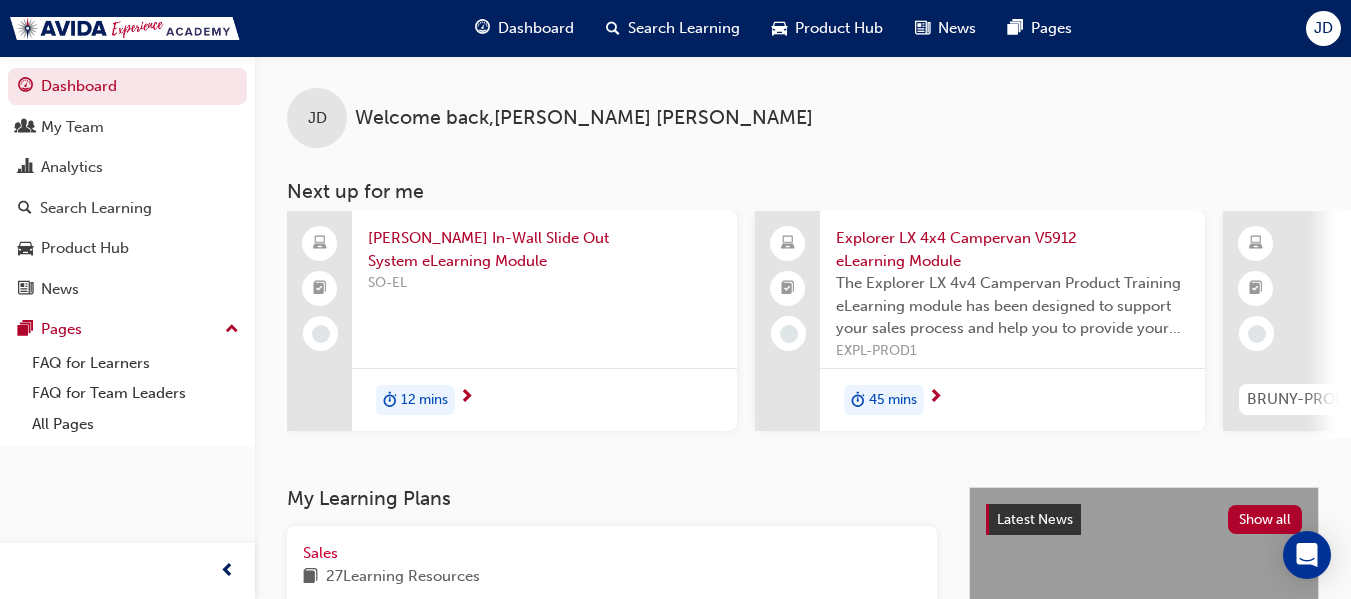 click on "12 mins" at bounding box center (424, 400) 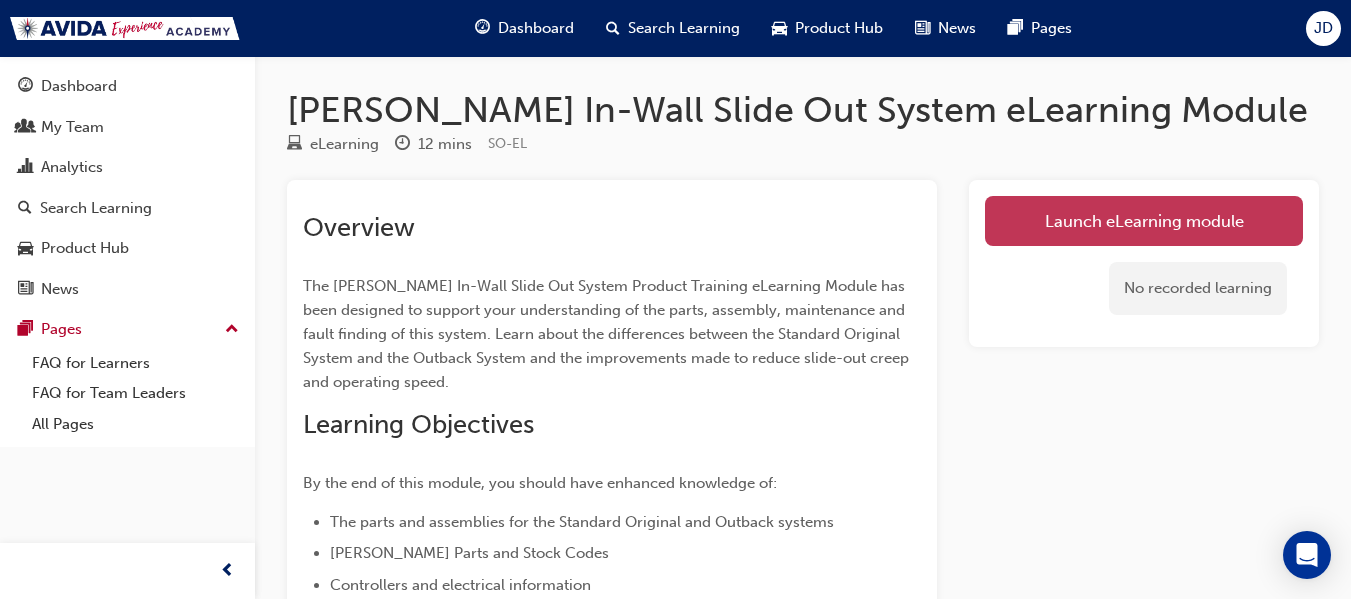 click on "Launch eLearning module" at bounding box center [1144, 221] 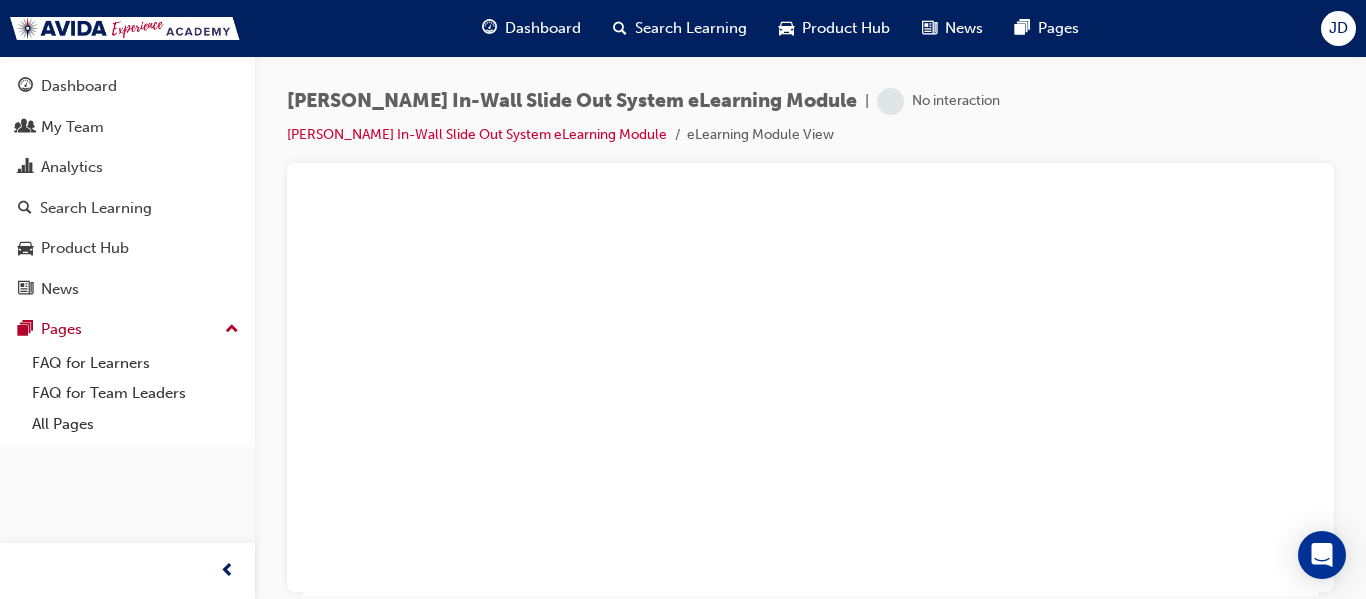 scroll, scrollTop: 0, scrollLeft: 0, axis: both 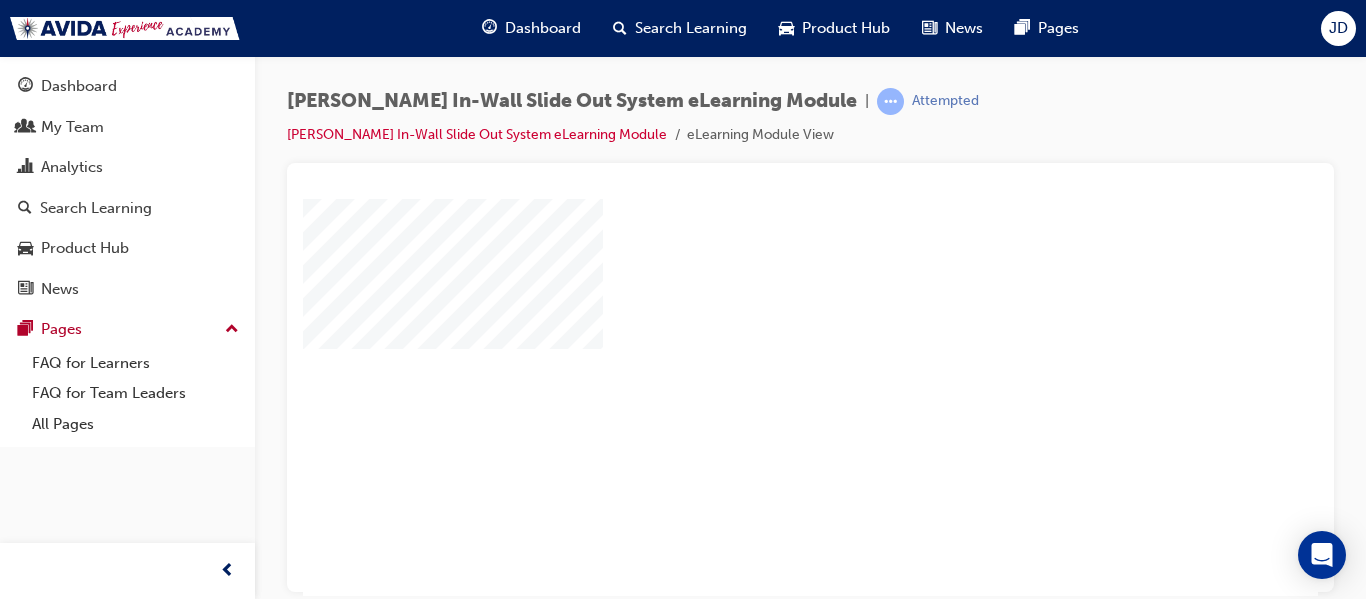 click at bounding box center [753, 339] 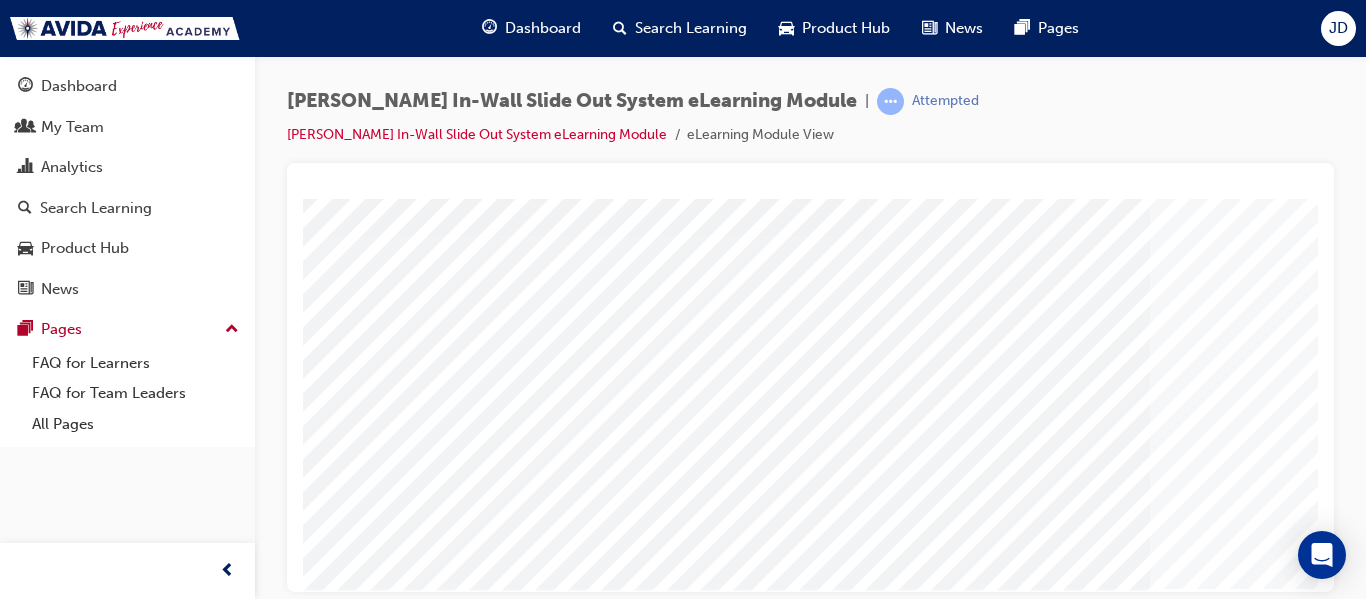 scroll, scrollTop: 338, scrollLeft: 0, axis: vertical 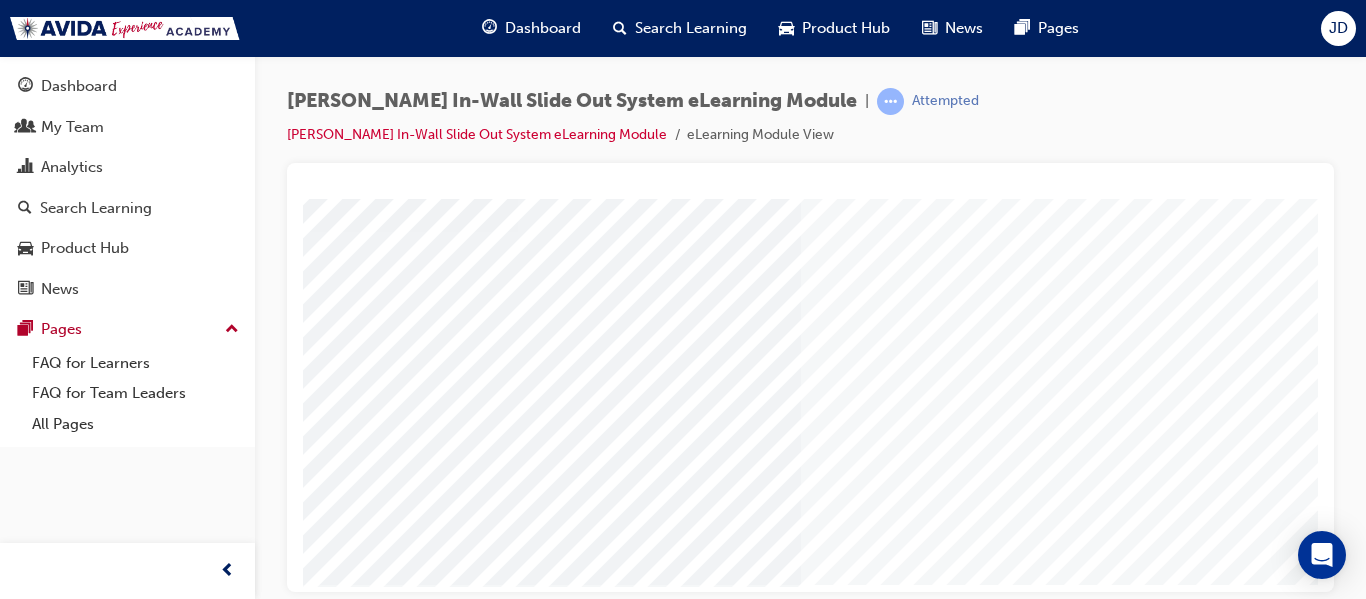 click at bounding box center [24, 2422] 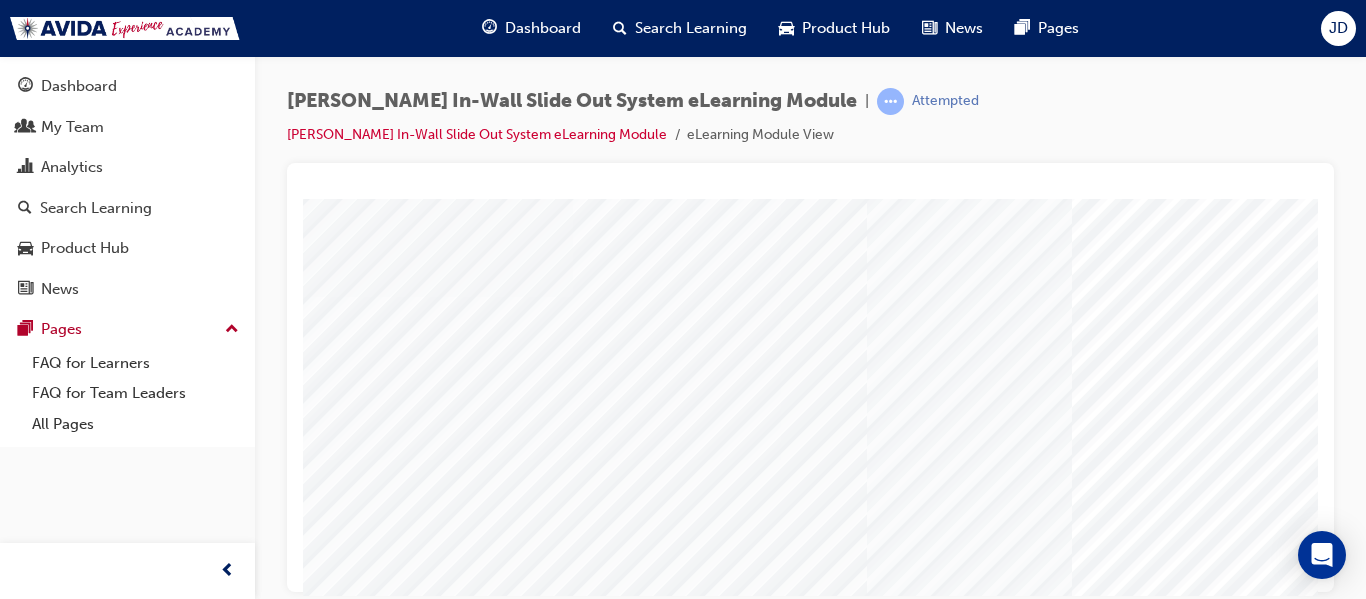 scroll, scrollTop: 338, scrollLeft: 0, axis: vertical 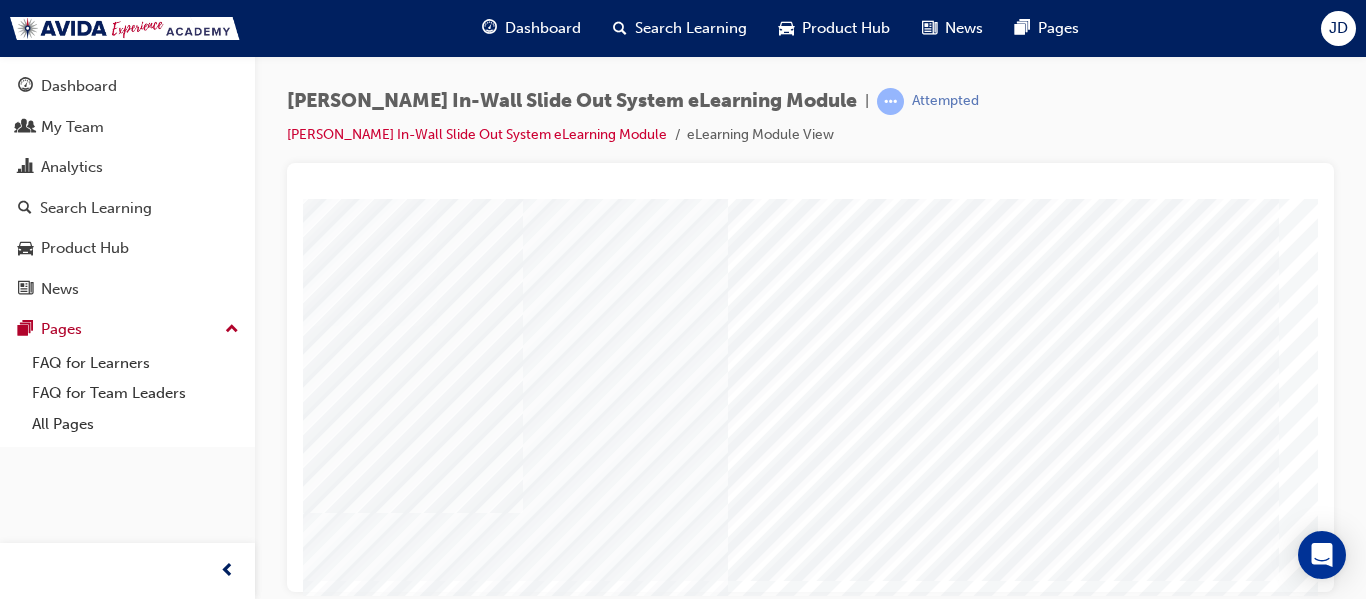 click at bounding box center (29, 1502) 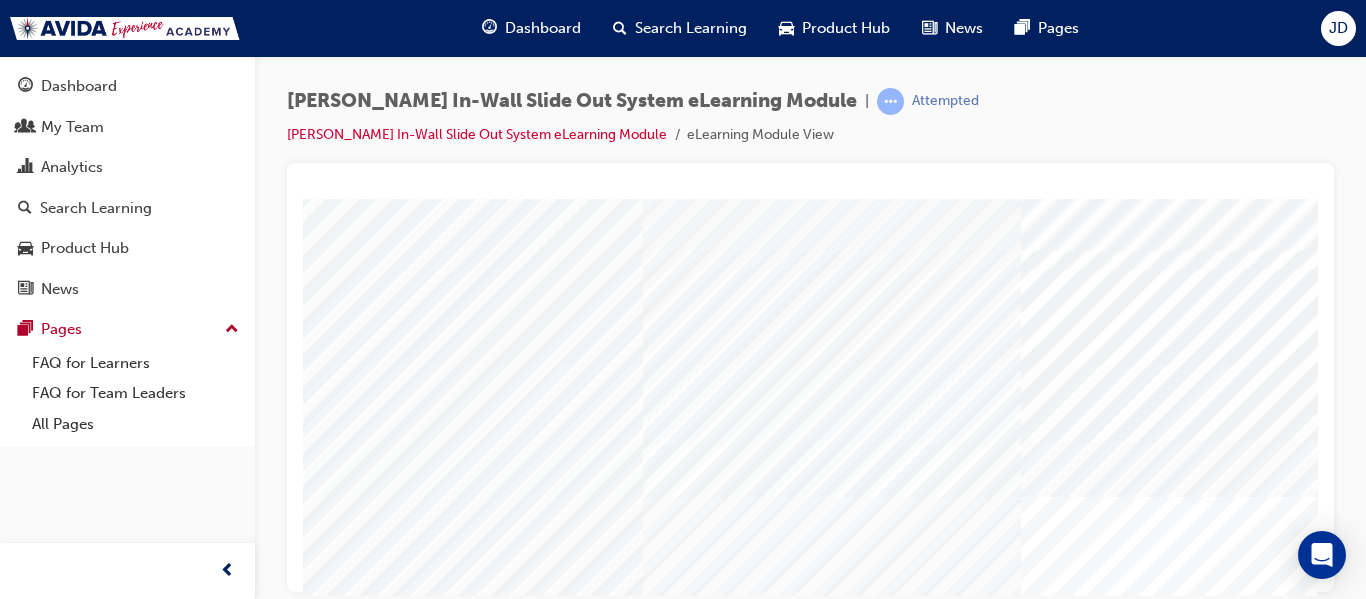scroll, scrollTop: 200, scrollLeft: 0, axis: vertical 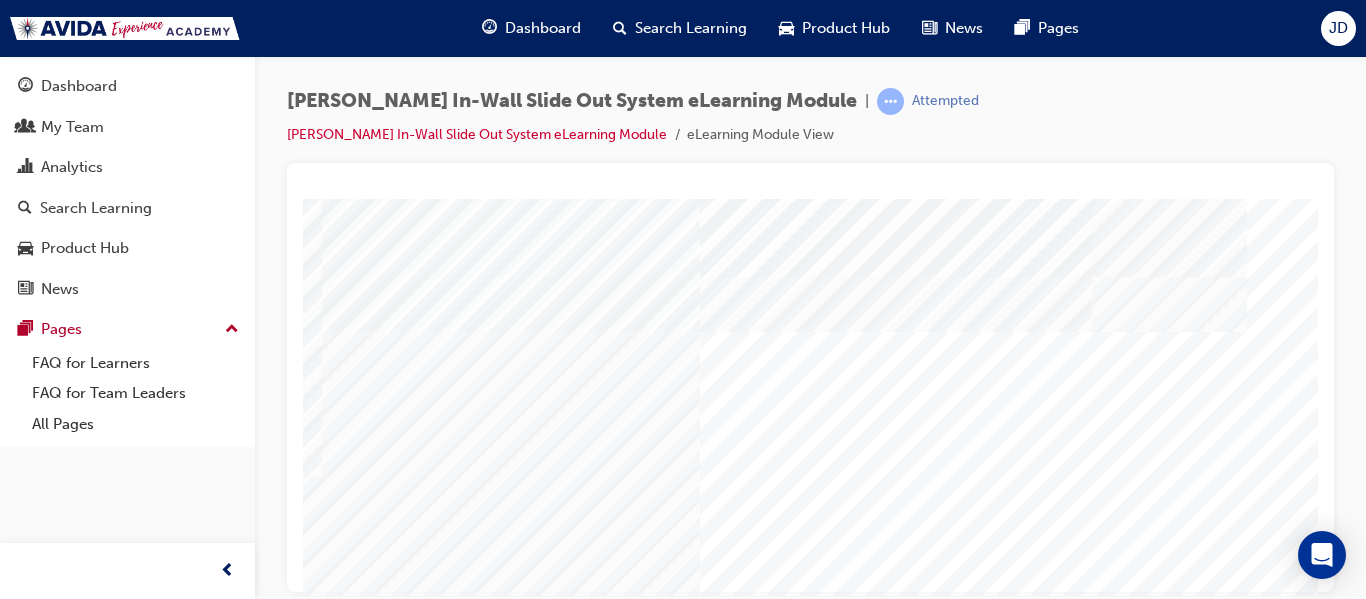 click at bounding box center [52, 2130] 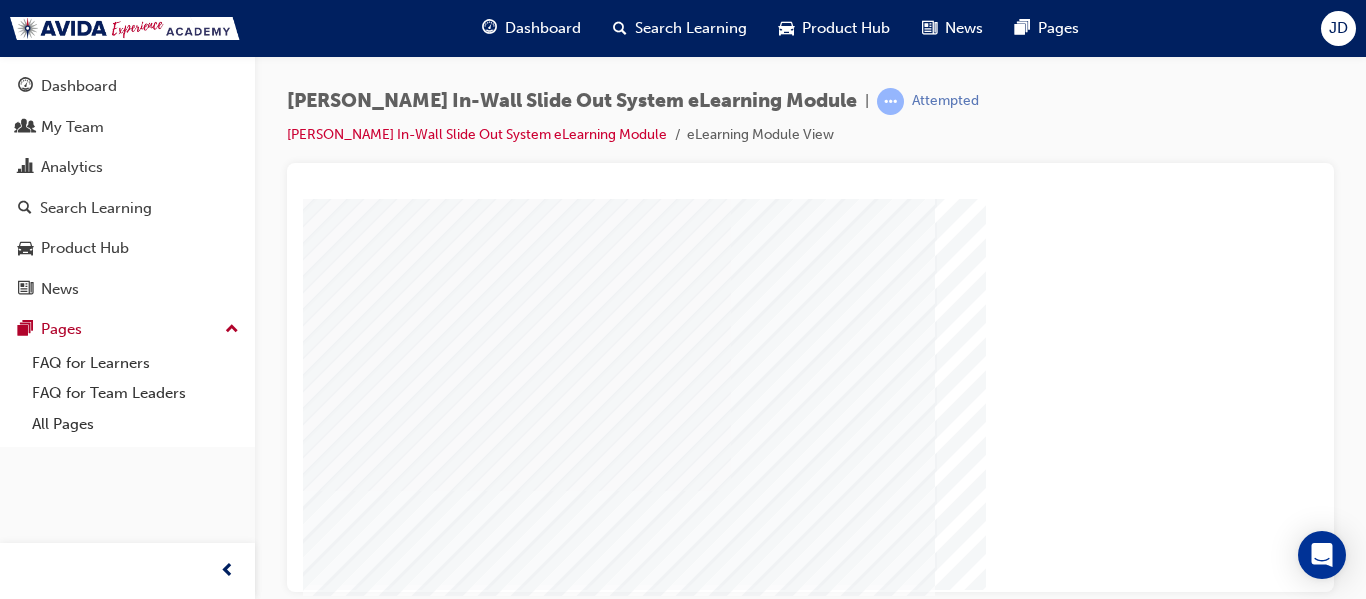 scroll, scrollTop: 338, scrollLeft: 0, axis: vertical 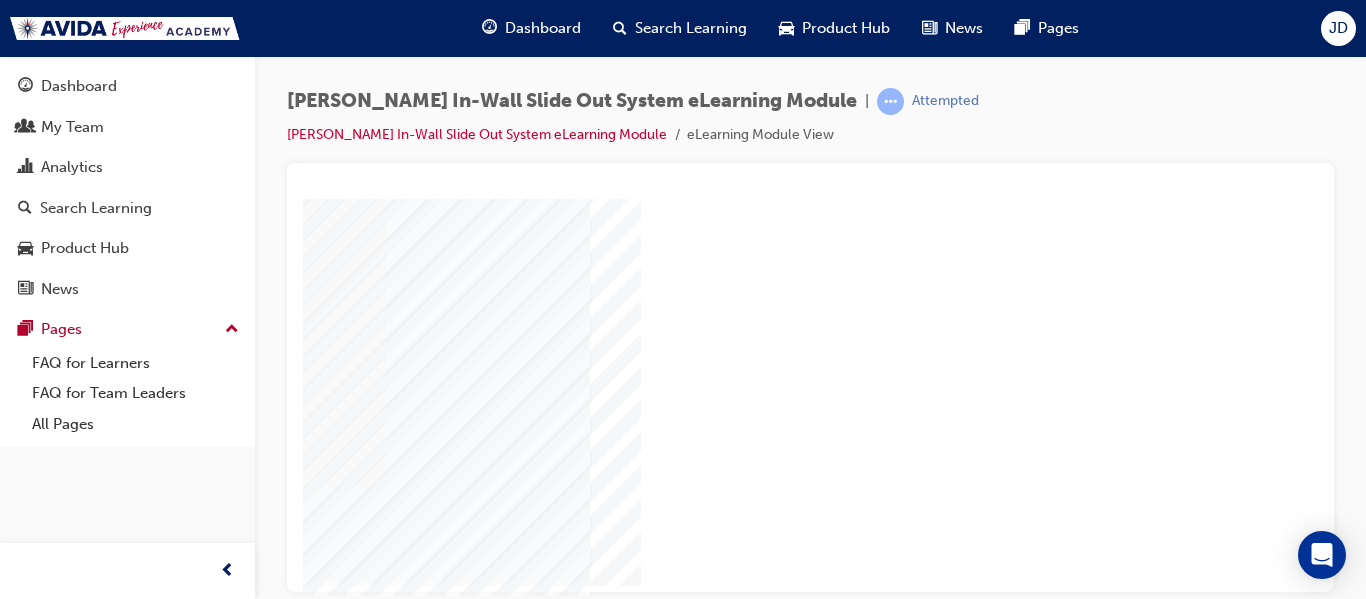 click at bounding box center [28, 2566] 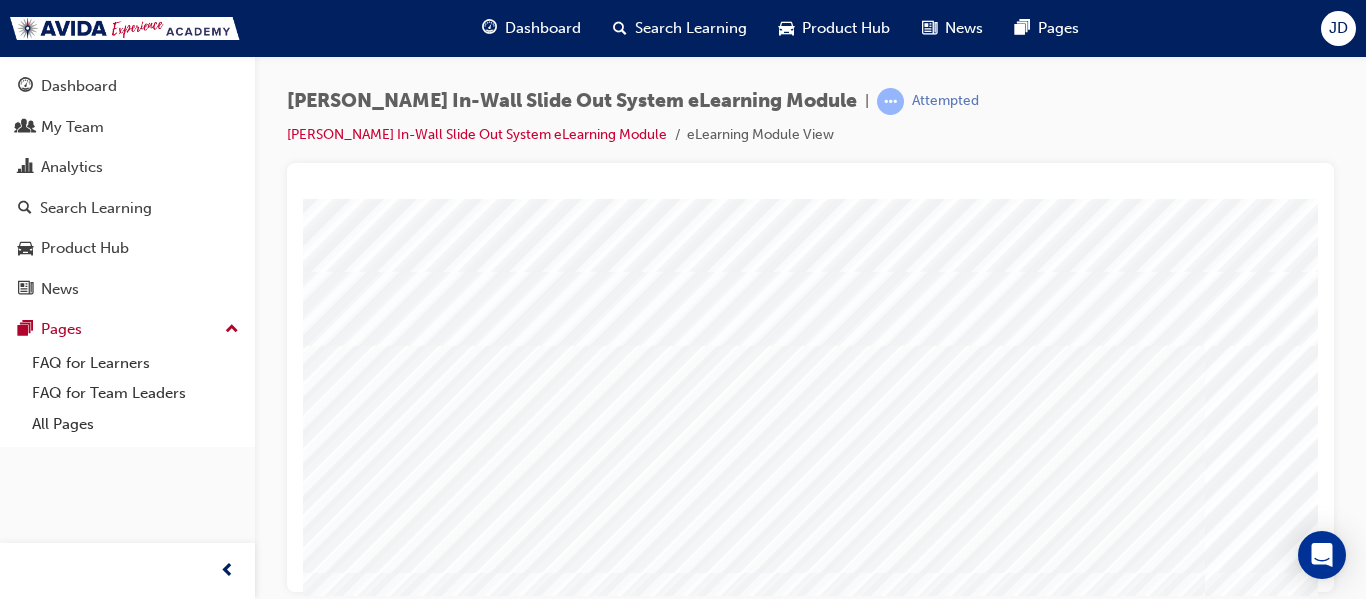 scroll, scrollTop: 238, scrollLeft: 0, axis: vertical 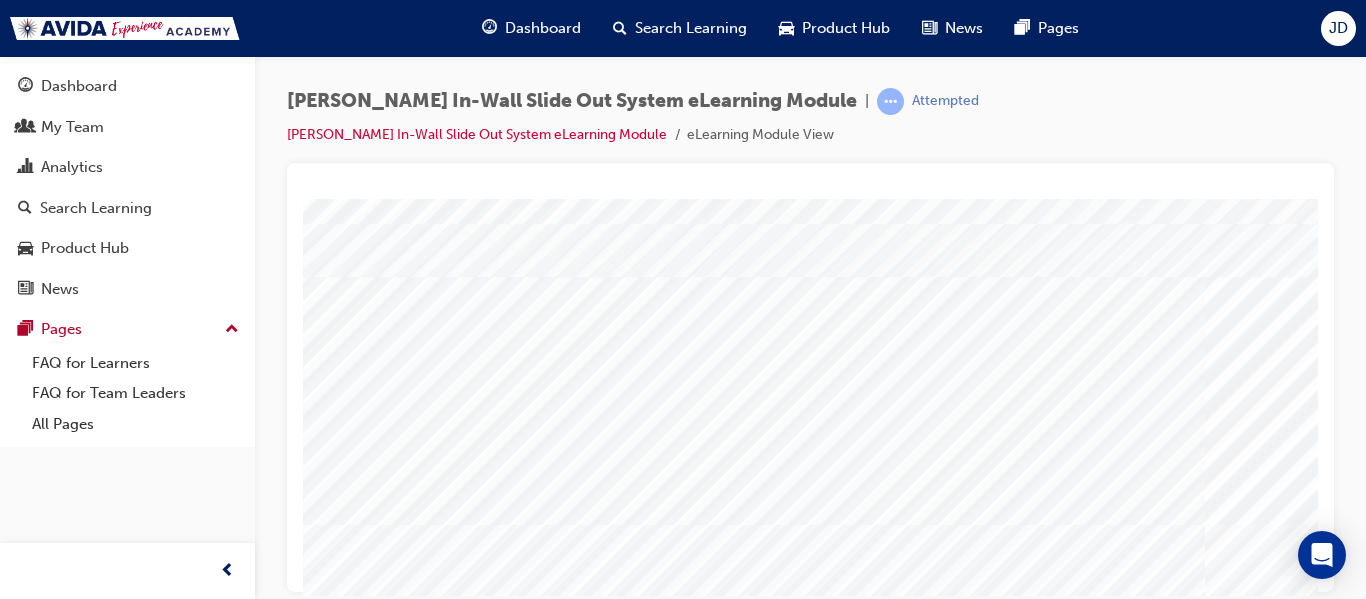 click at bounding box center (504, 4496) 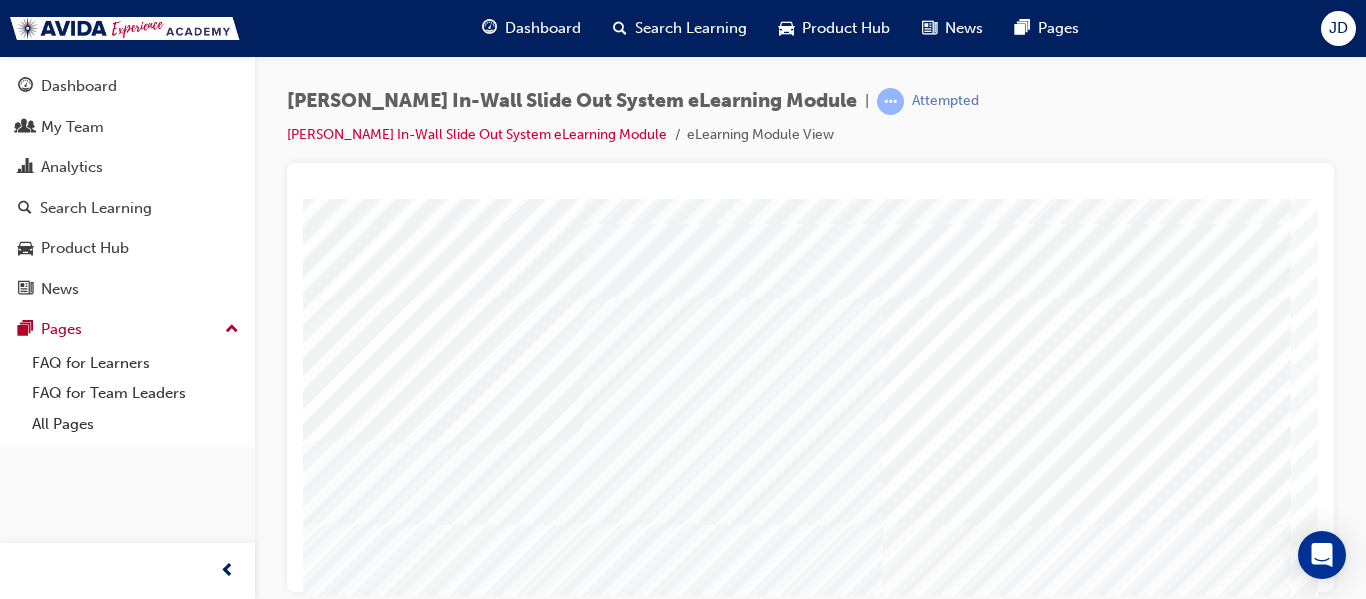 scroll, scrollTop: 238, scrollLeft: 325, axis: both 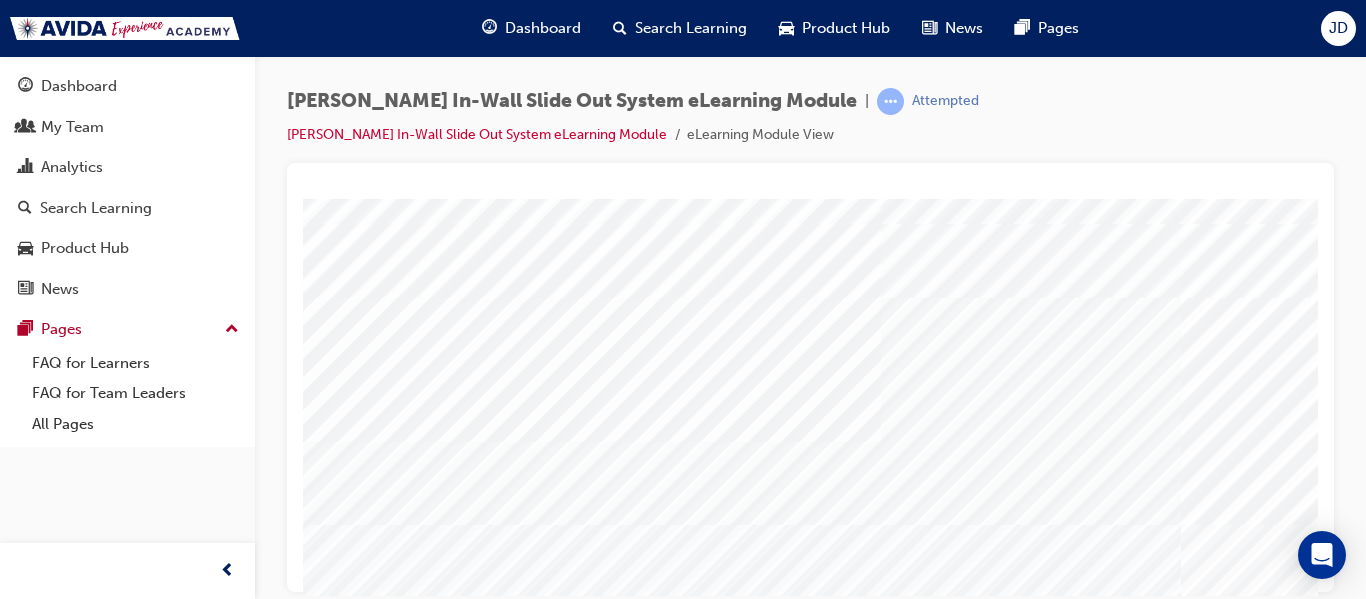 click at bounding box center [480, 4555] 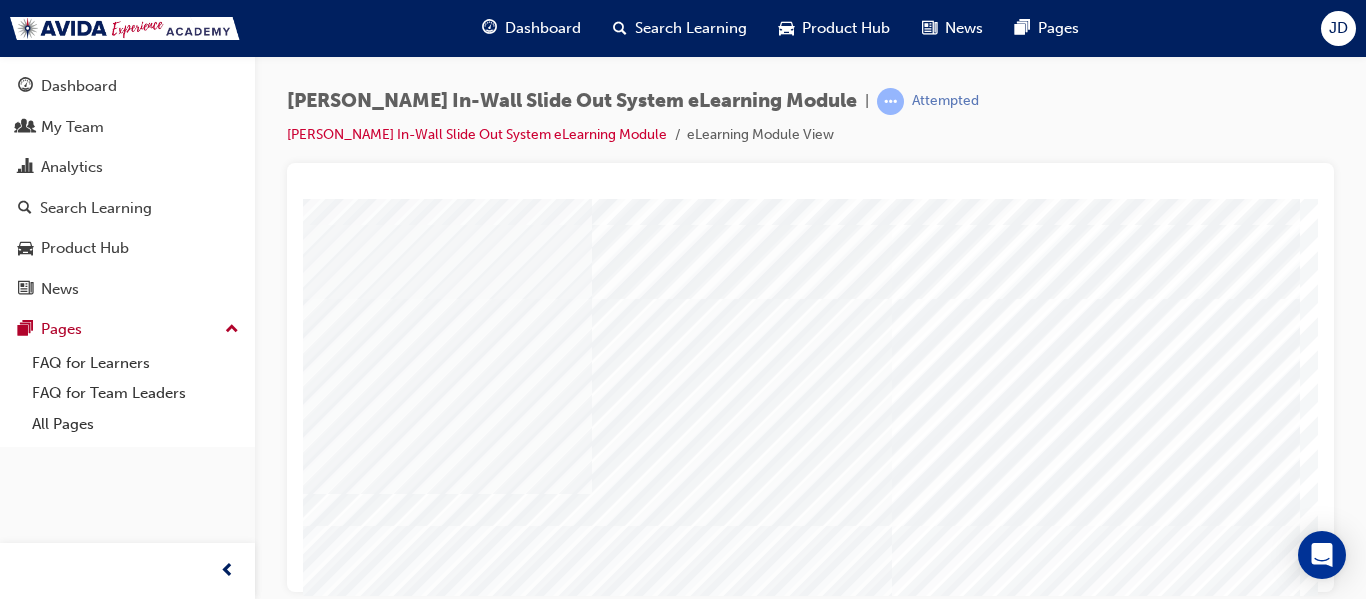 scroll, scrollTop: 238, scrollLeft: 313, axis: both 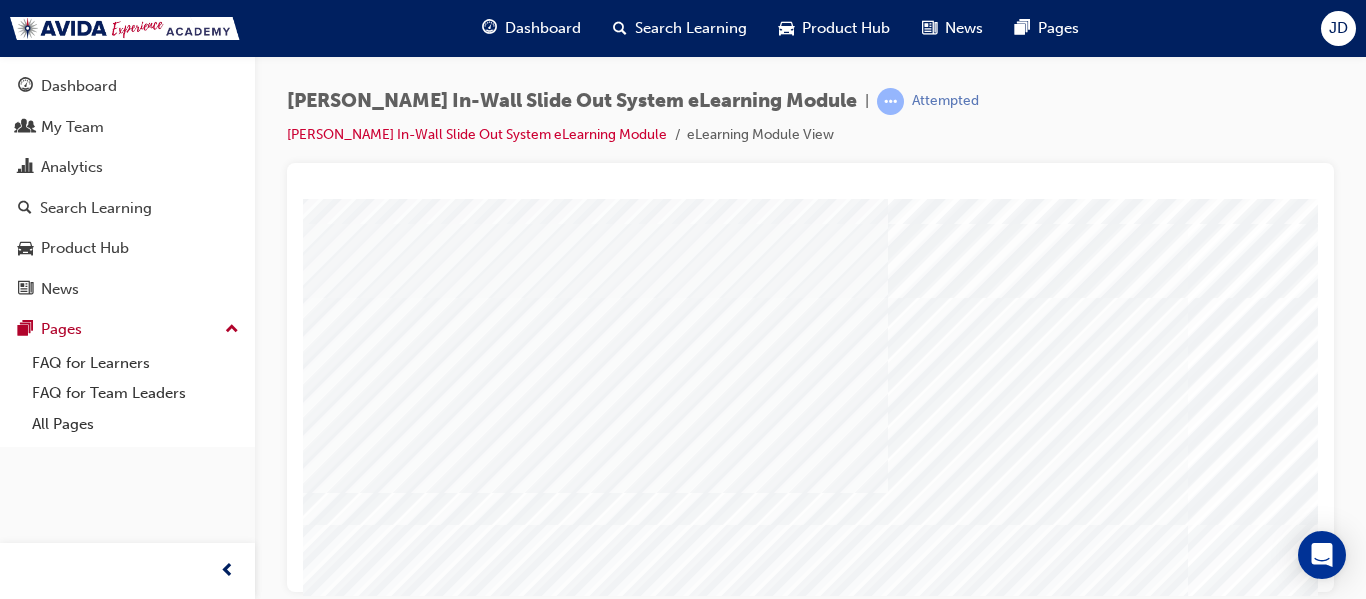 click at bounding box center [487, 4614] 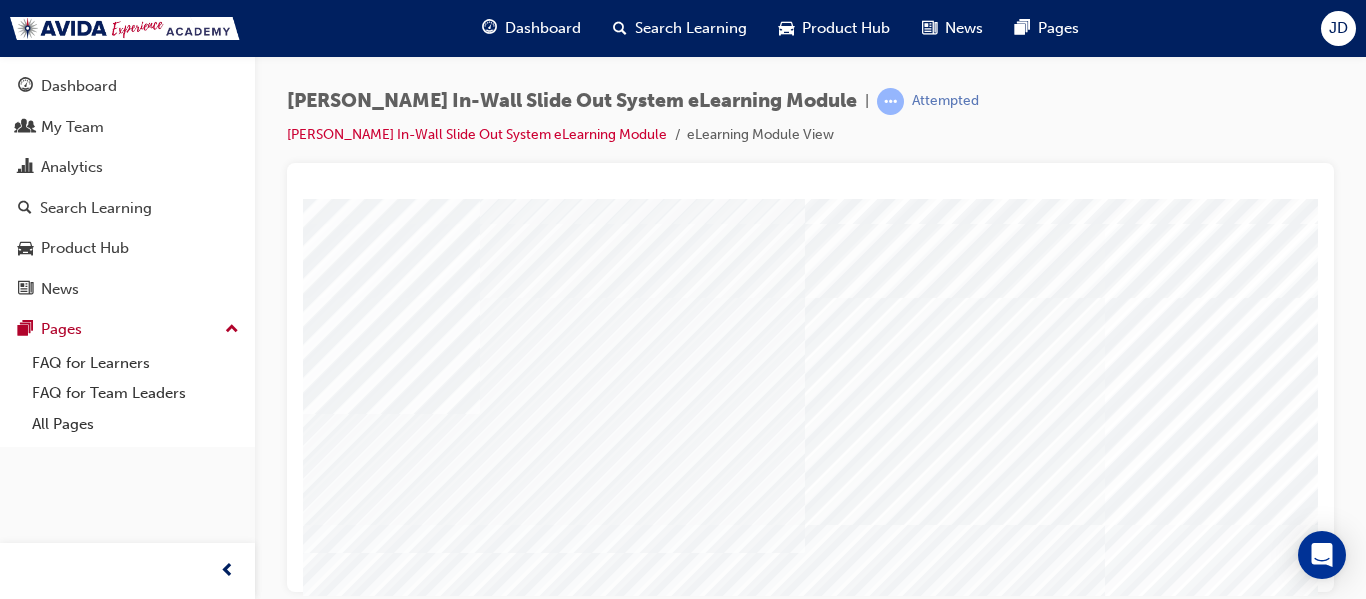 scroll, scrollTop: 238, scrollLeft: 196, axis: both 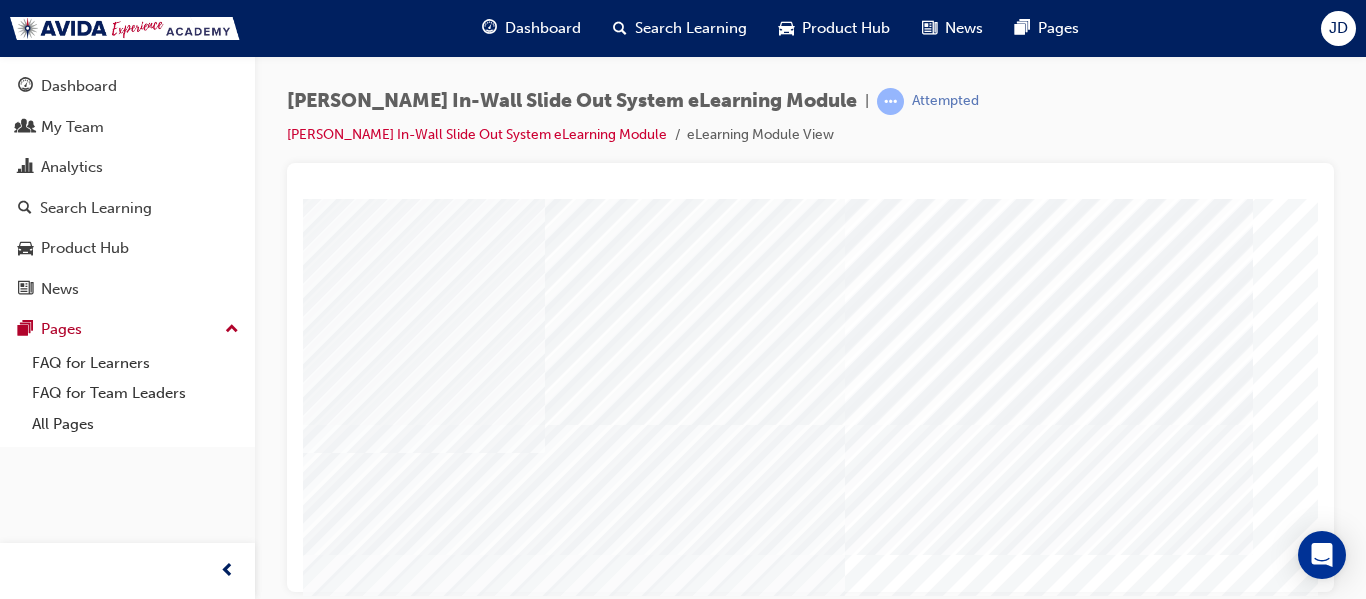click at bounding box center [13, 3189] 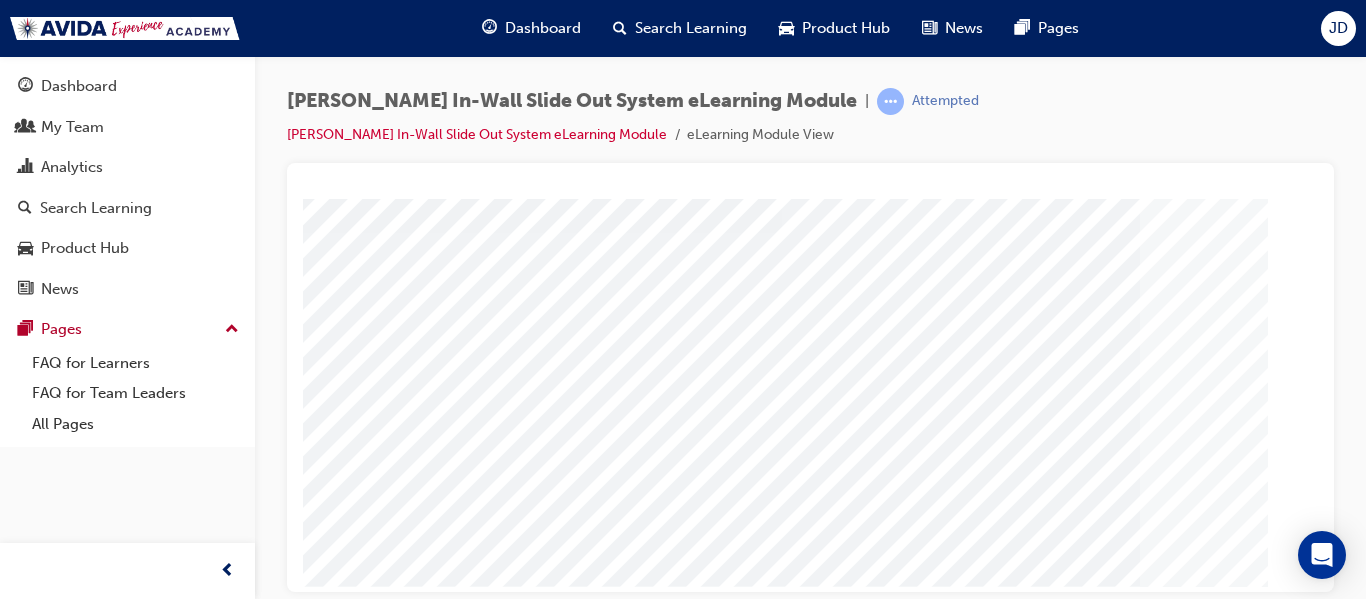 scroll, scrollTop: 338, scrollLeft: 0, axis: vertical 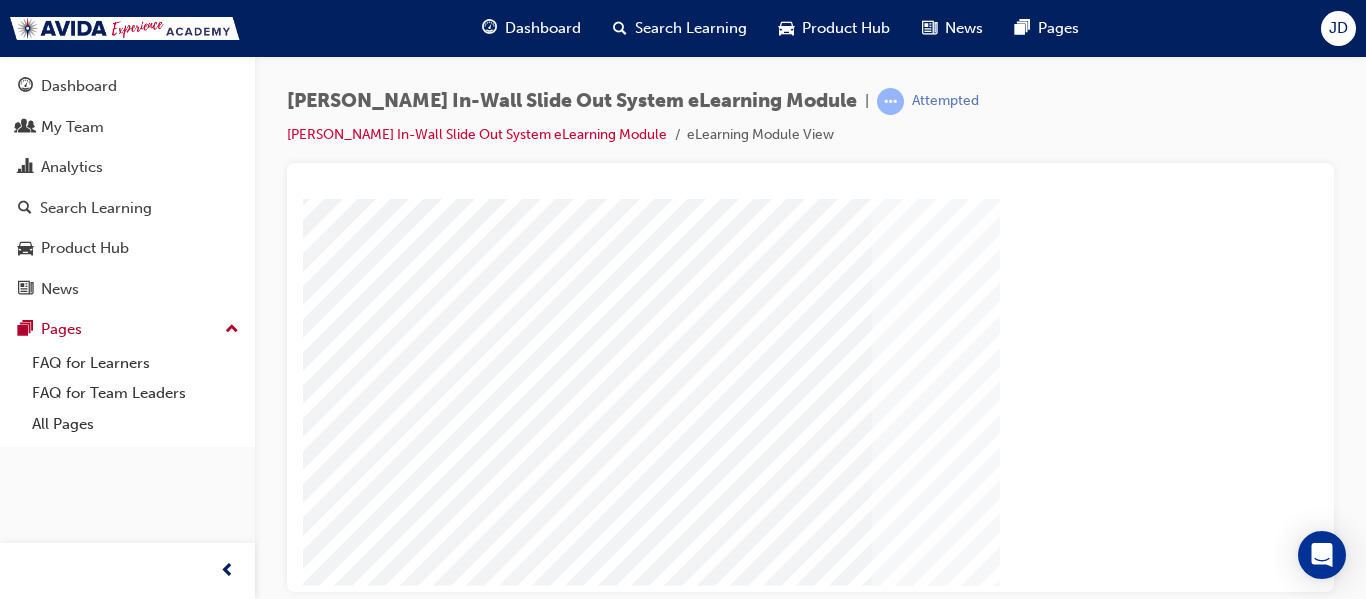 click at bounding box center (105, 2467) 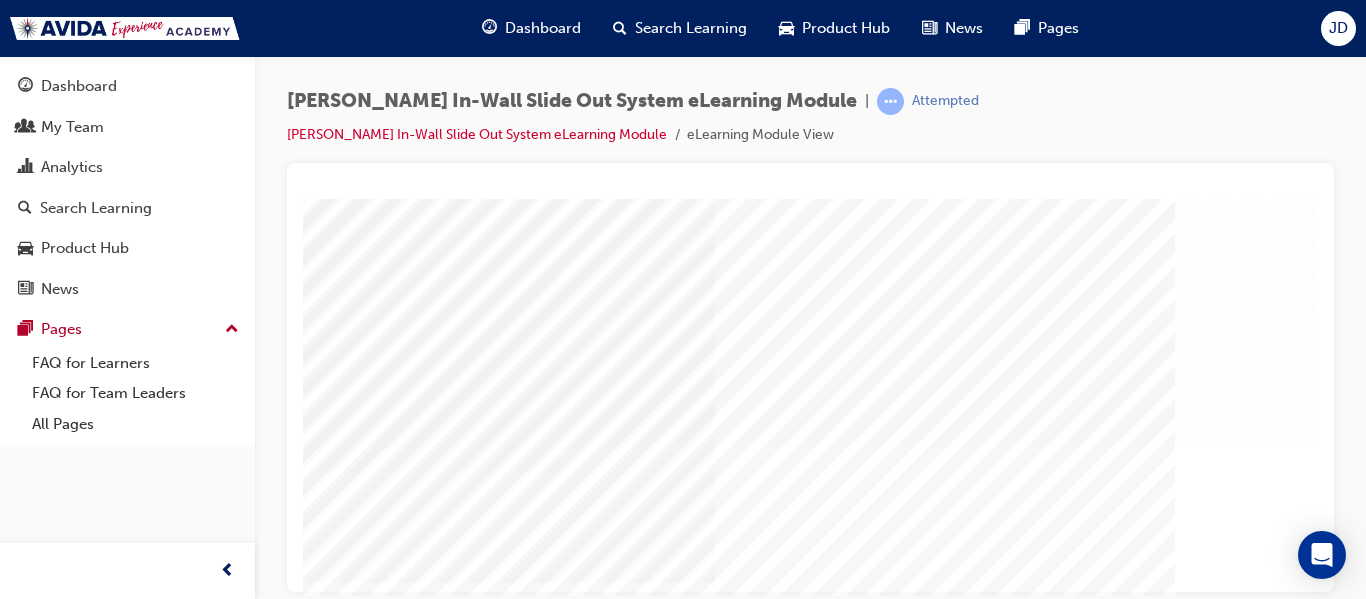 scroll, scrollTop: 0, scrollLeft: 0, axis: both 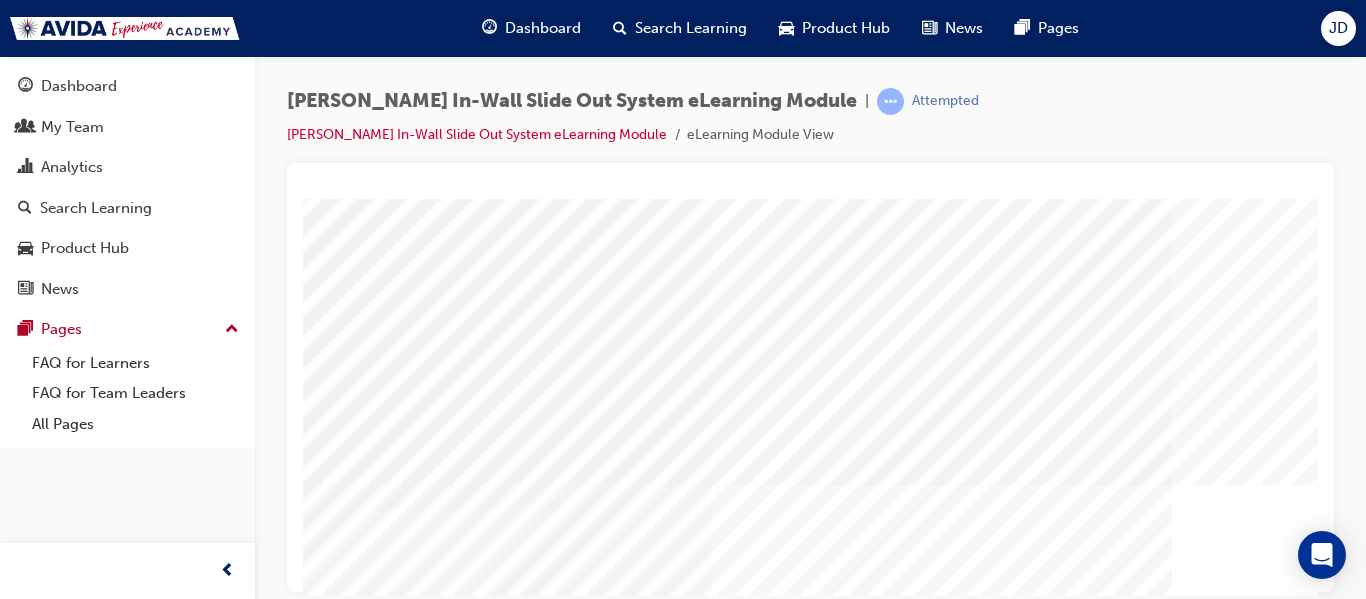 click at bounding box center (102, 5654) 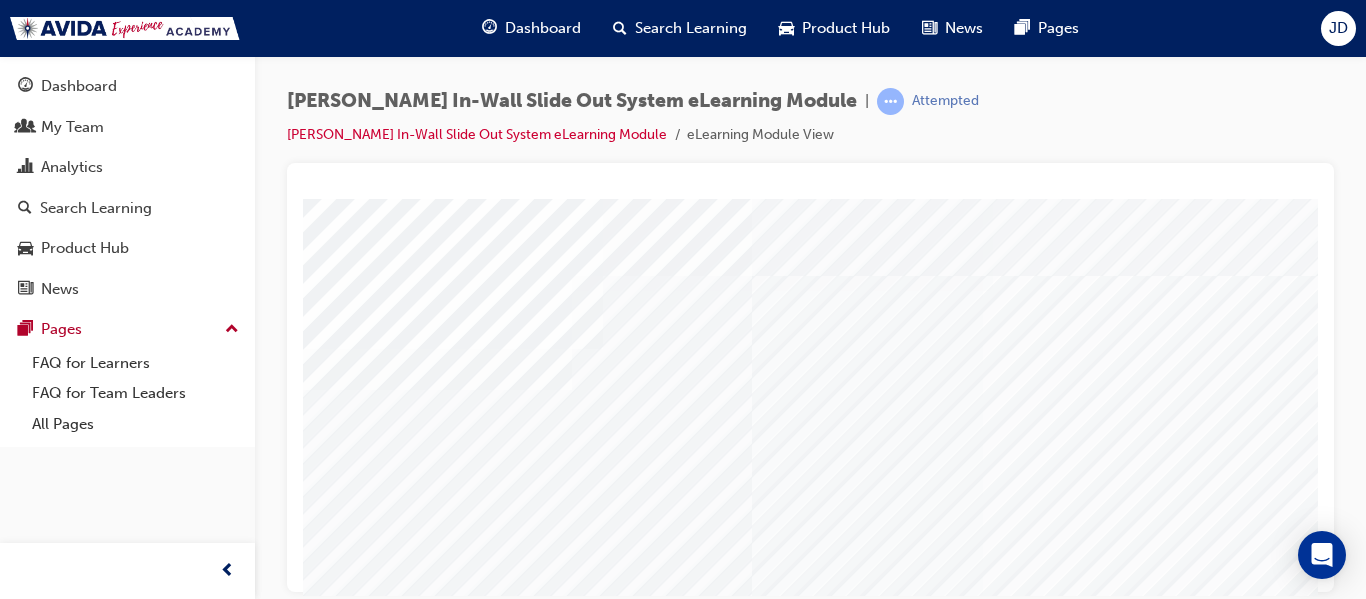 scroll, scrollTop: 0, scrollLeft: 189, axis: horizontal 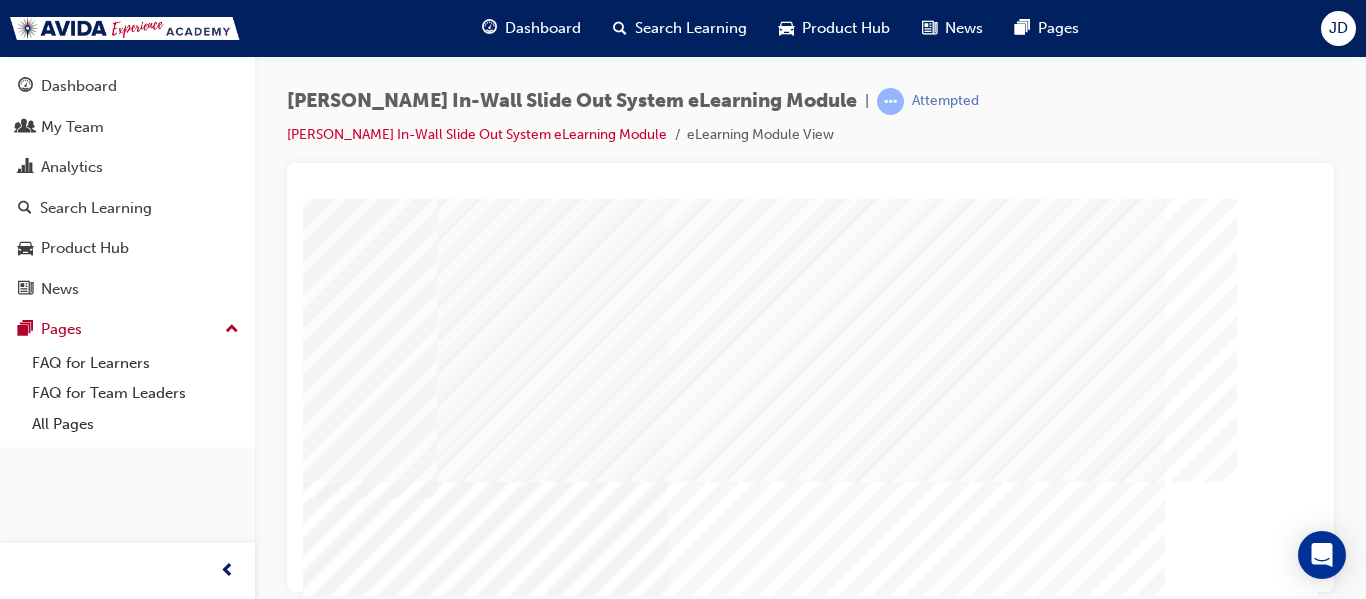 click at bounding box center (58, 2640) 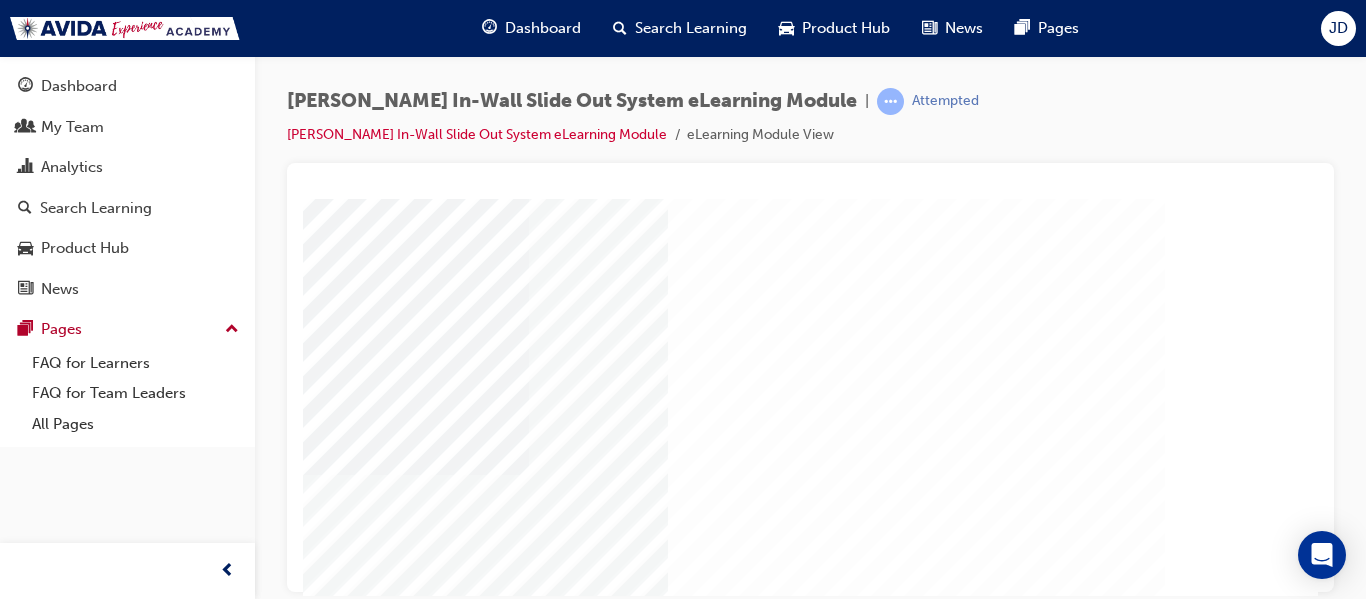 scroll, scrollTop: 0, scrollLeft: 0, axis: both 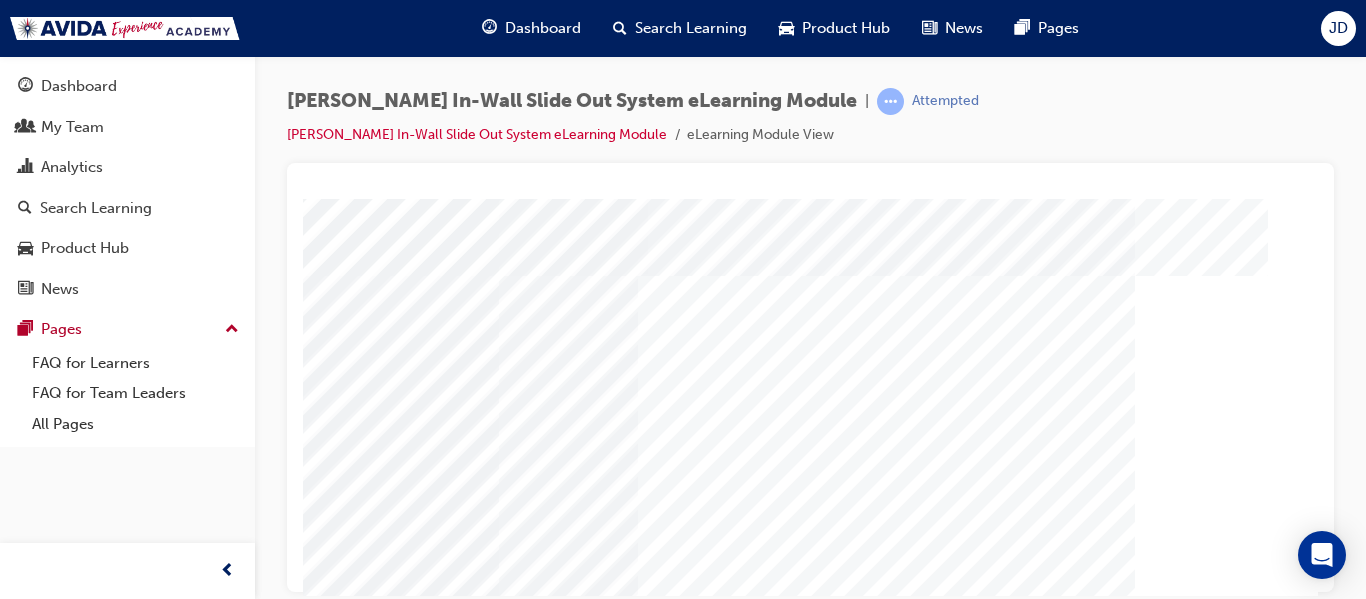 click at bounding box center [-11, 4594] 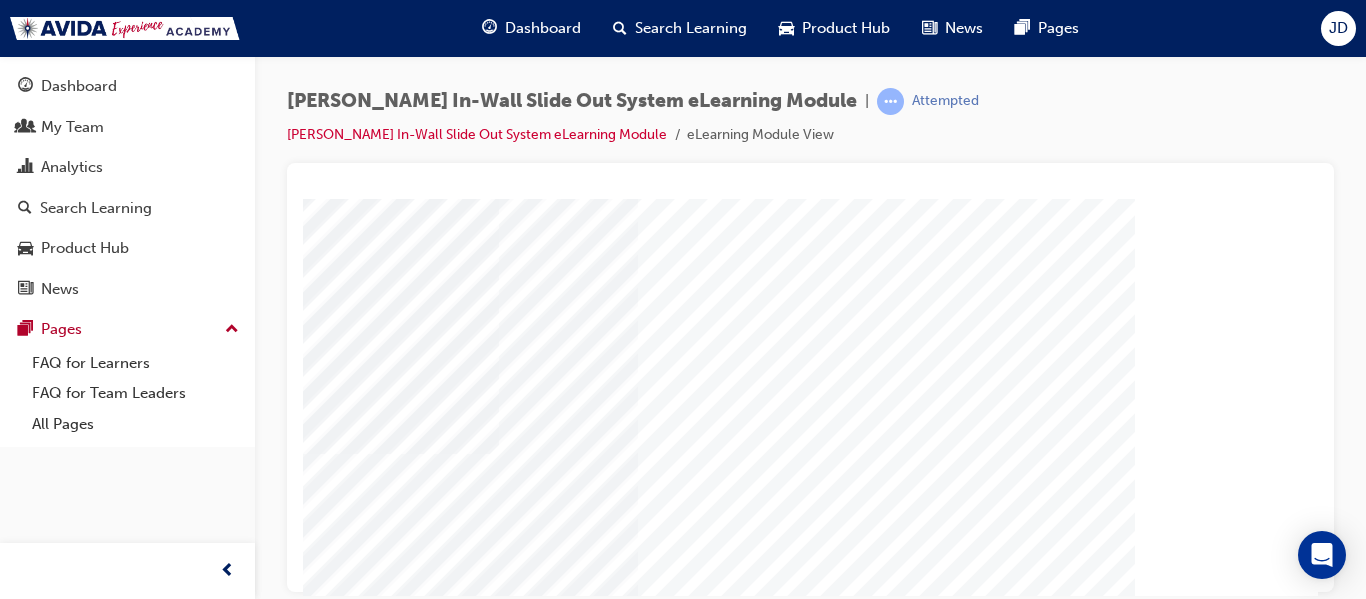 scroll, scrollTop: 338, scrollLeft: 360, axis: both 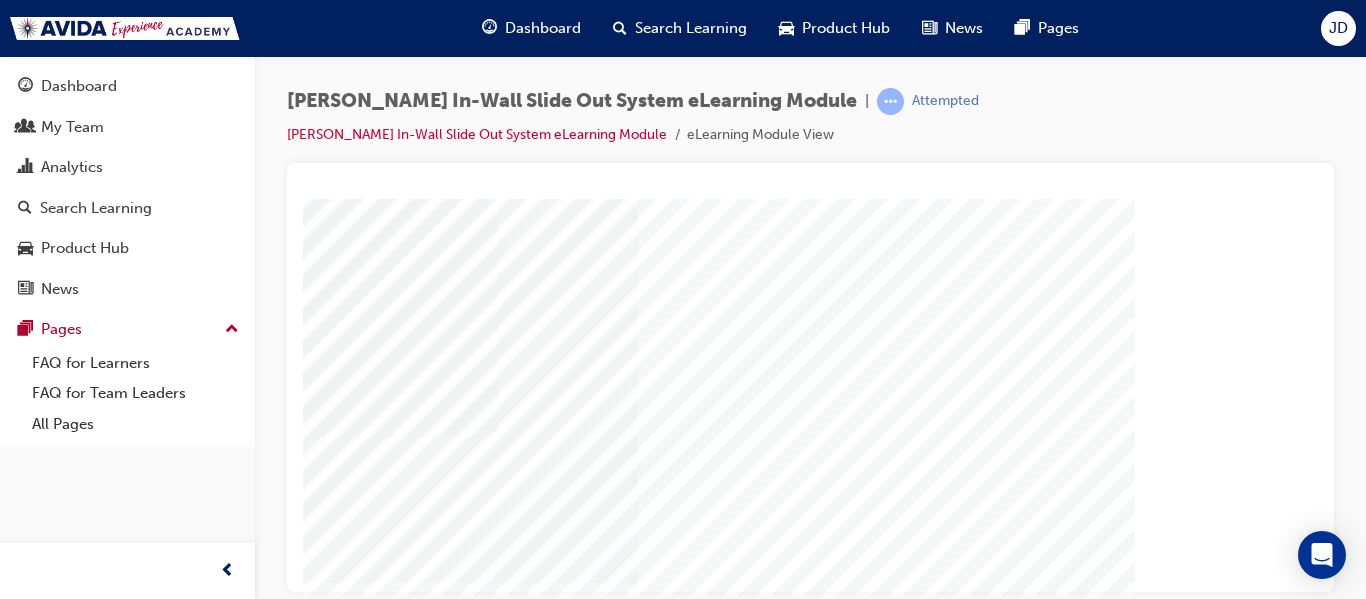 click at bounding box center (28, 2568) 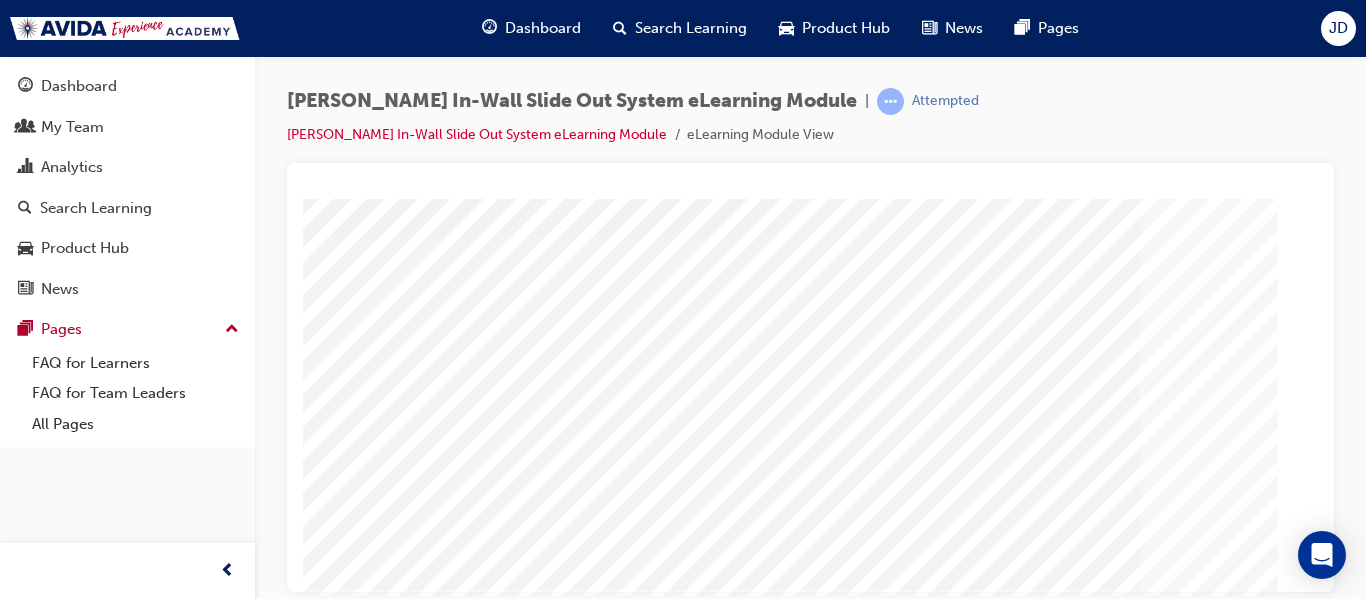 scroll, scrollTop: 338, scrollLeft: 0, axis: vertical 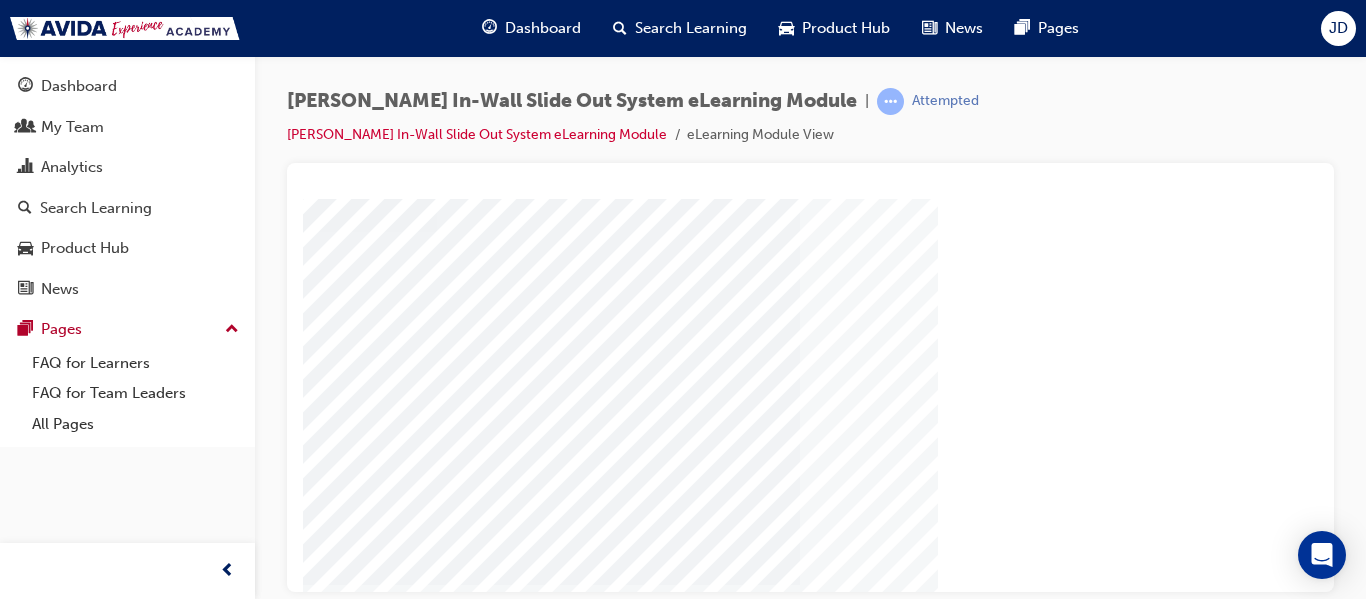 click at bounding box center (450, 945) 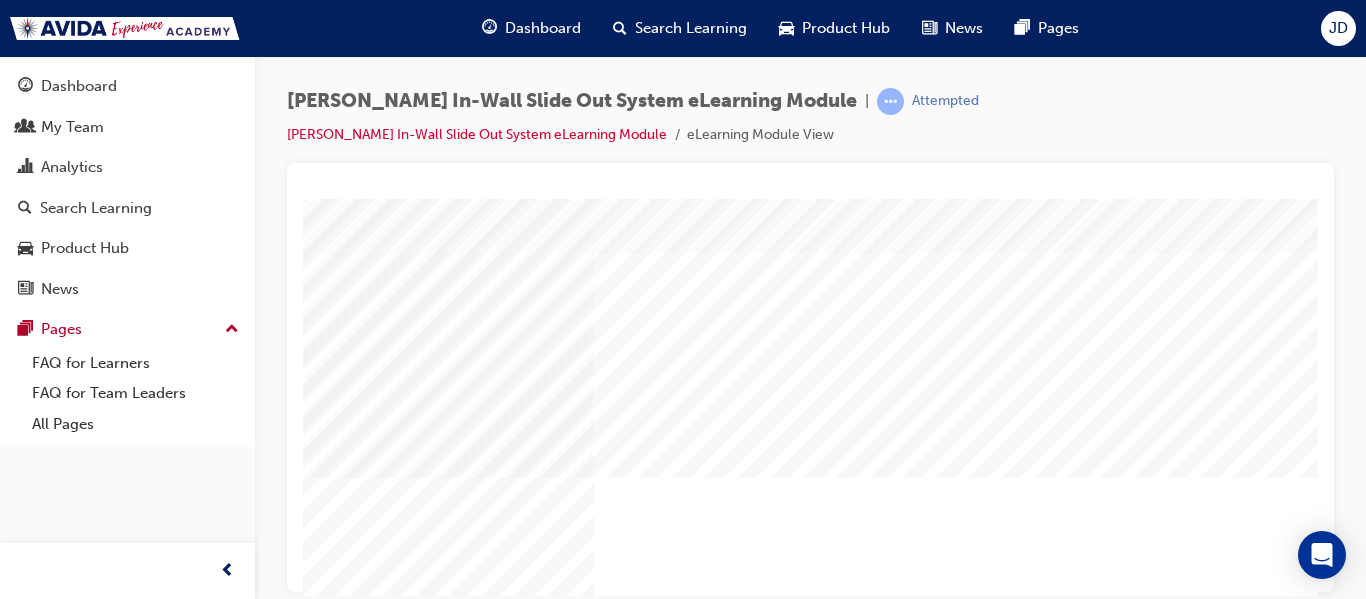 scroll, scrollTop: 300, scrollLeft: 0, axis: vertical 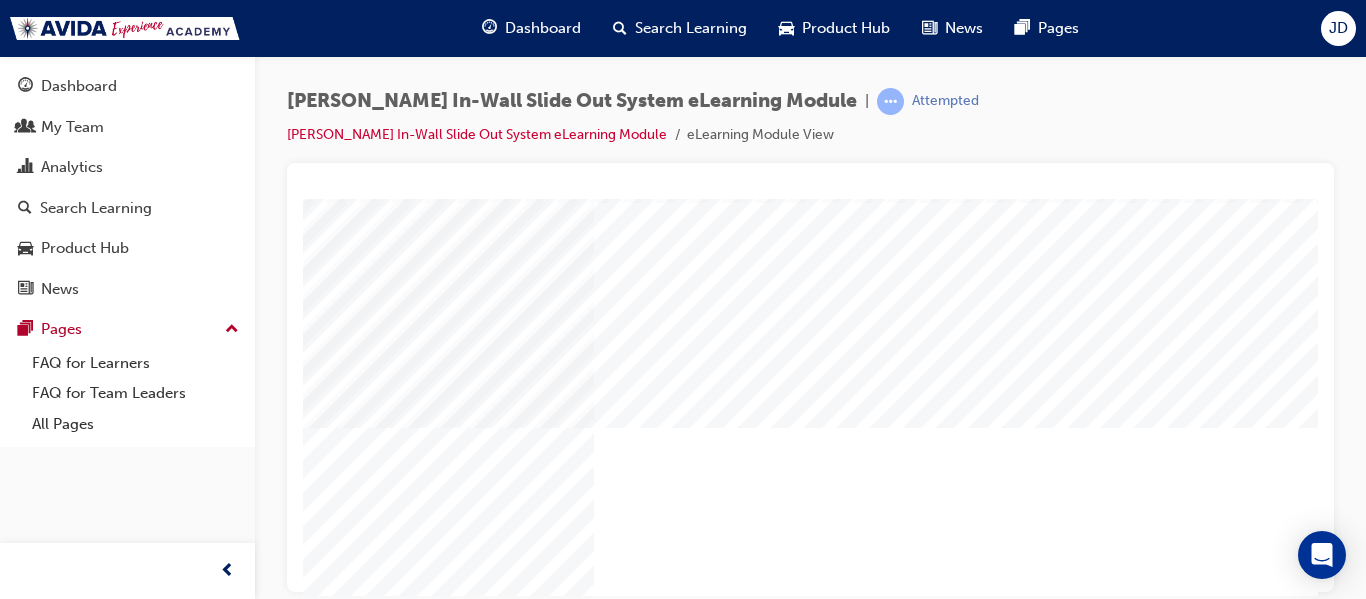 click at bounding box center (467, 1858) 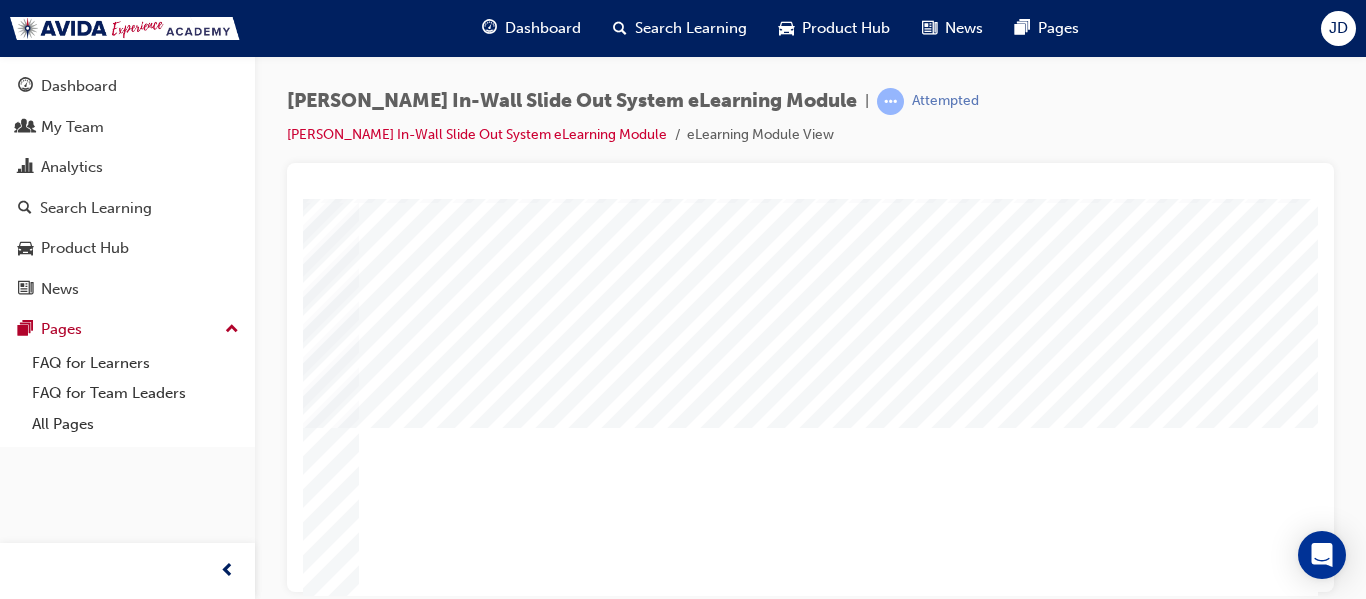 scroll, scrollTop: 300, scrollLeft: 0, axis: vertical 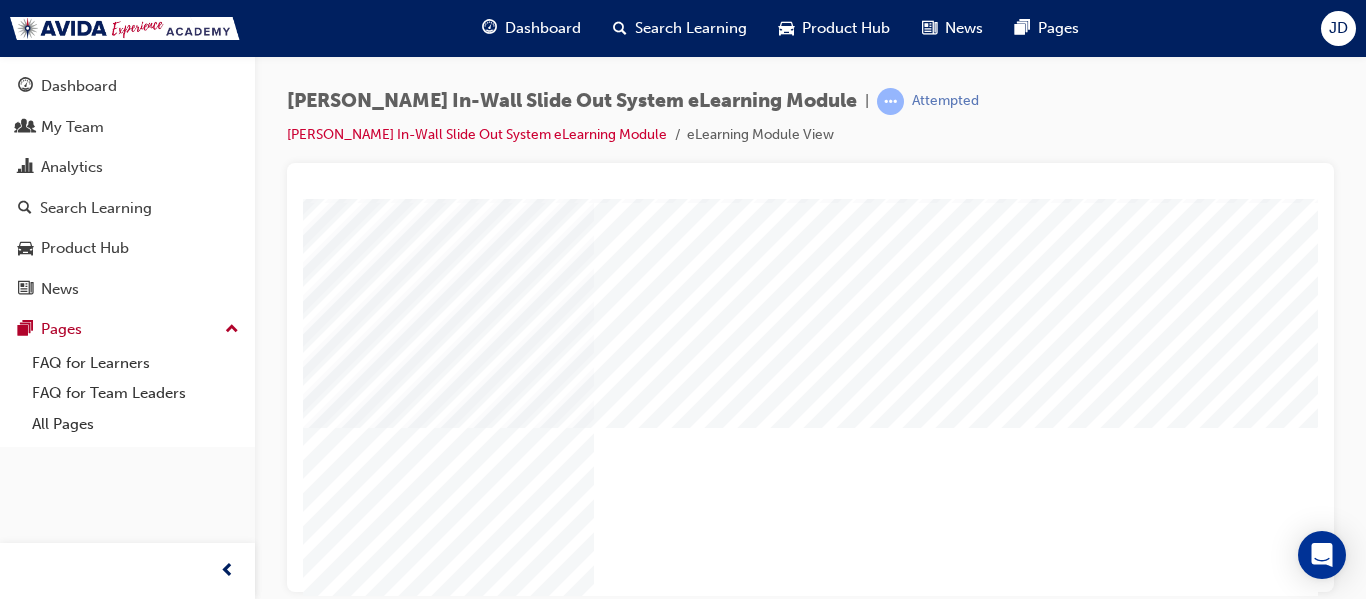 click at bounding box center [467, 1913] 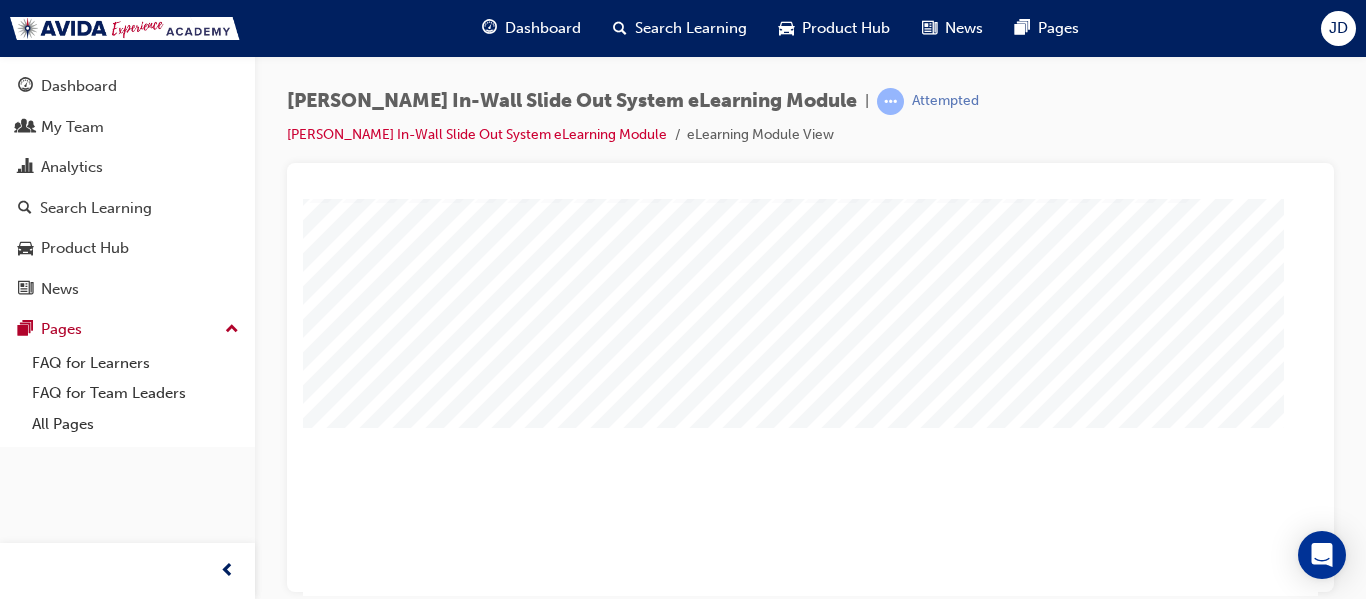 scroll, scrollTop: 300, scrollLeft: 360, axis: both 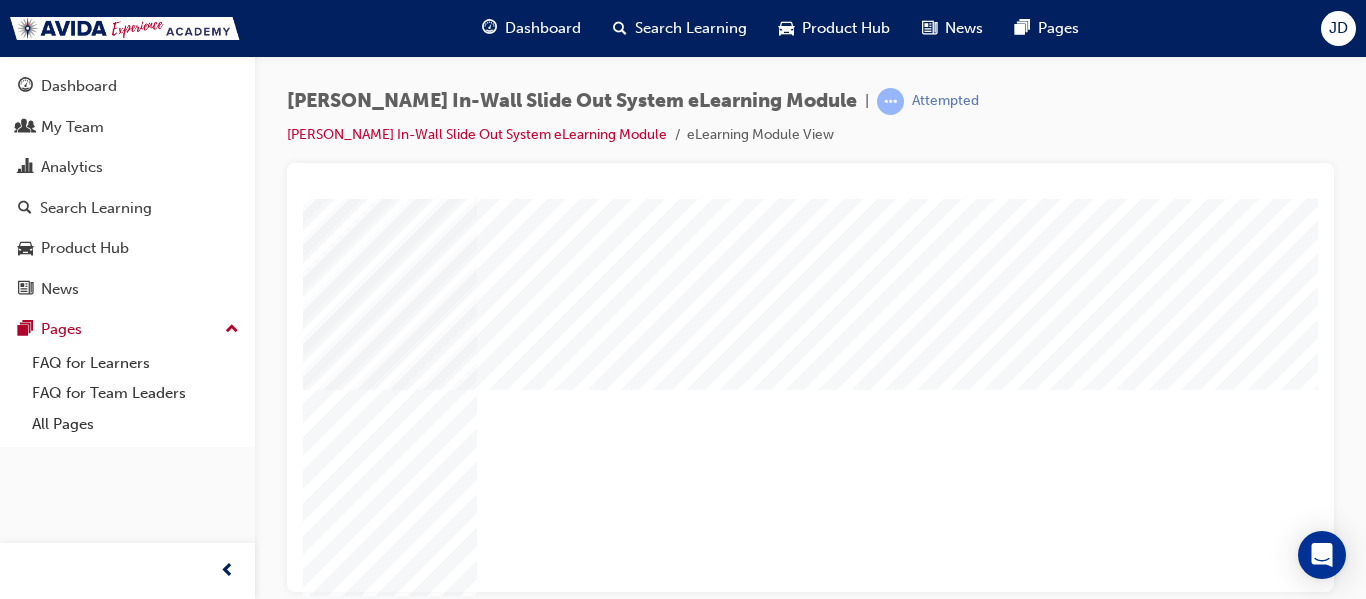 drag, startPoint x: 846, startPoint y: 584, endPoint x: 963, endPoint y: 794, distance: 240.39343 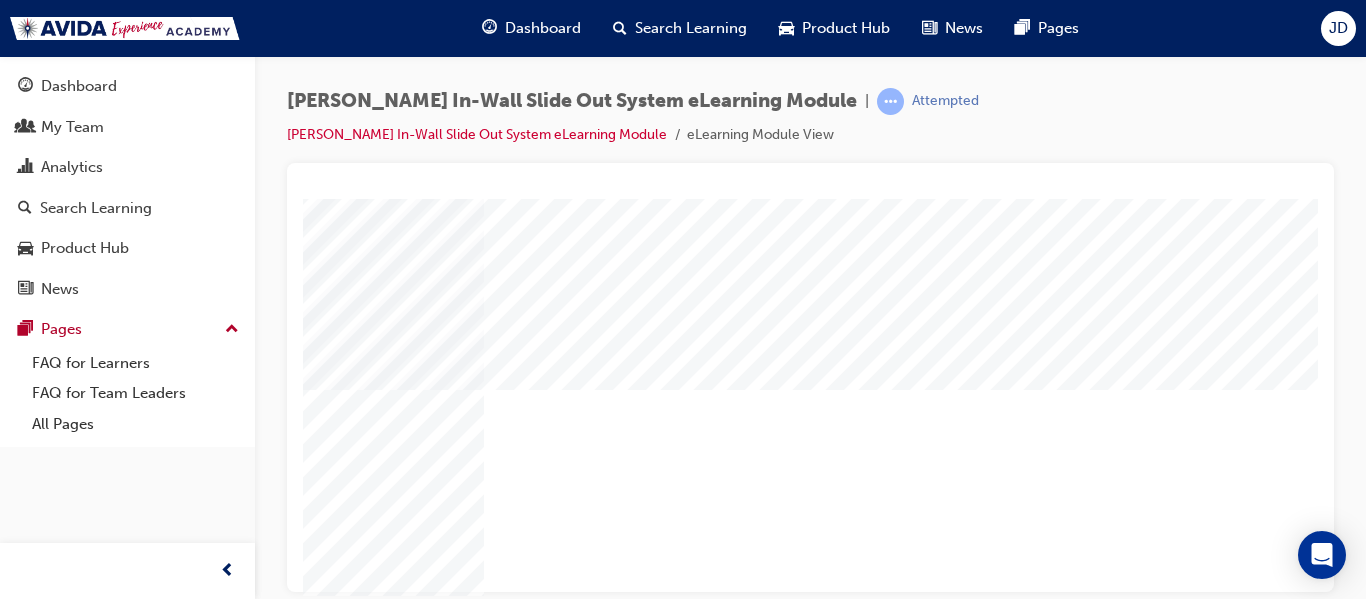 click at bounding box center (357, 1930) 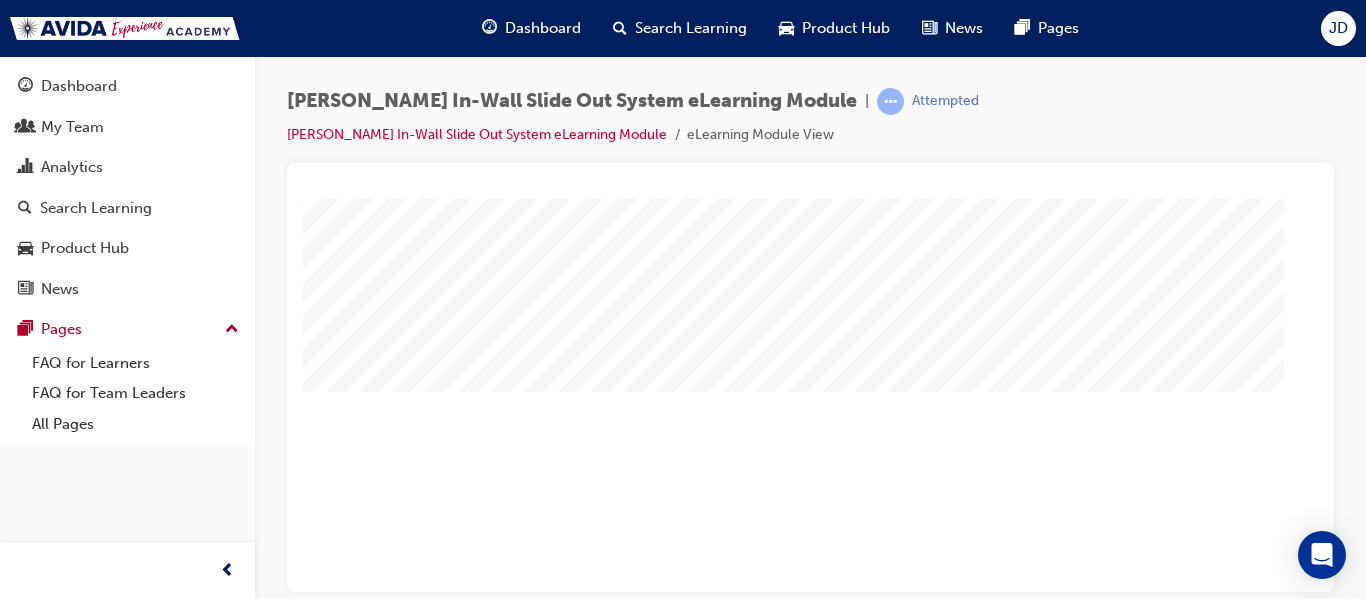 scroll, scrollTop: 338, scrollLeft: 360, axis: both 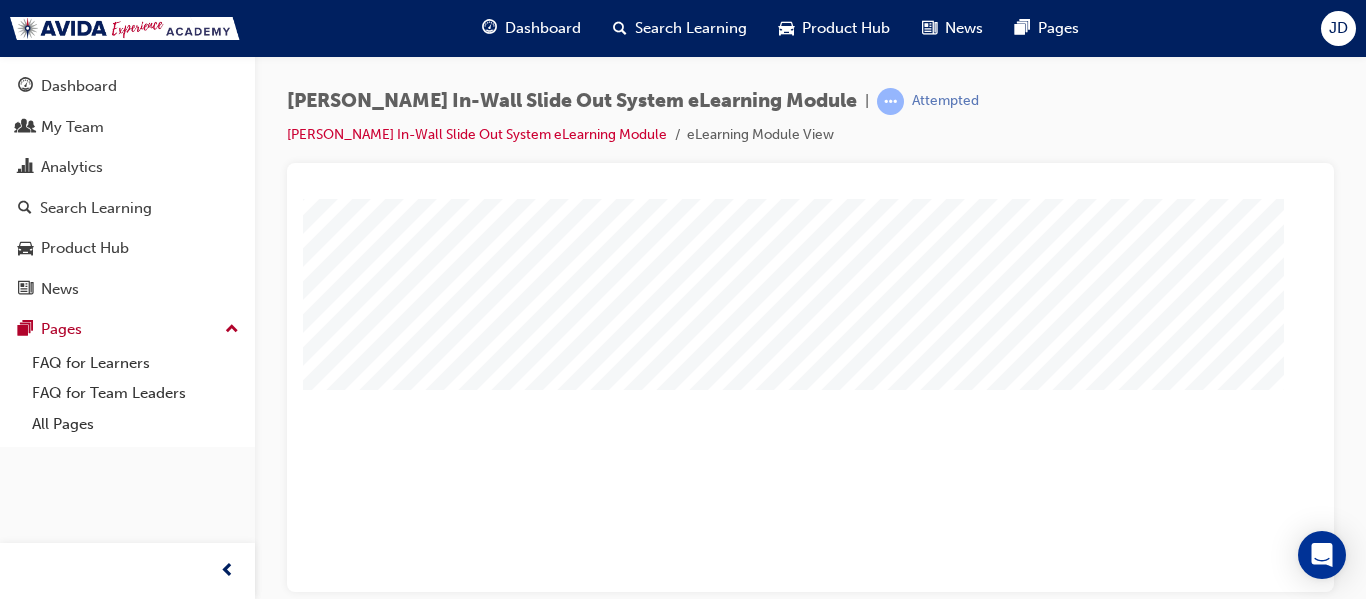 click at bounding box center (28, 834) 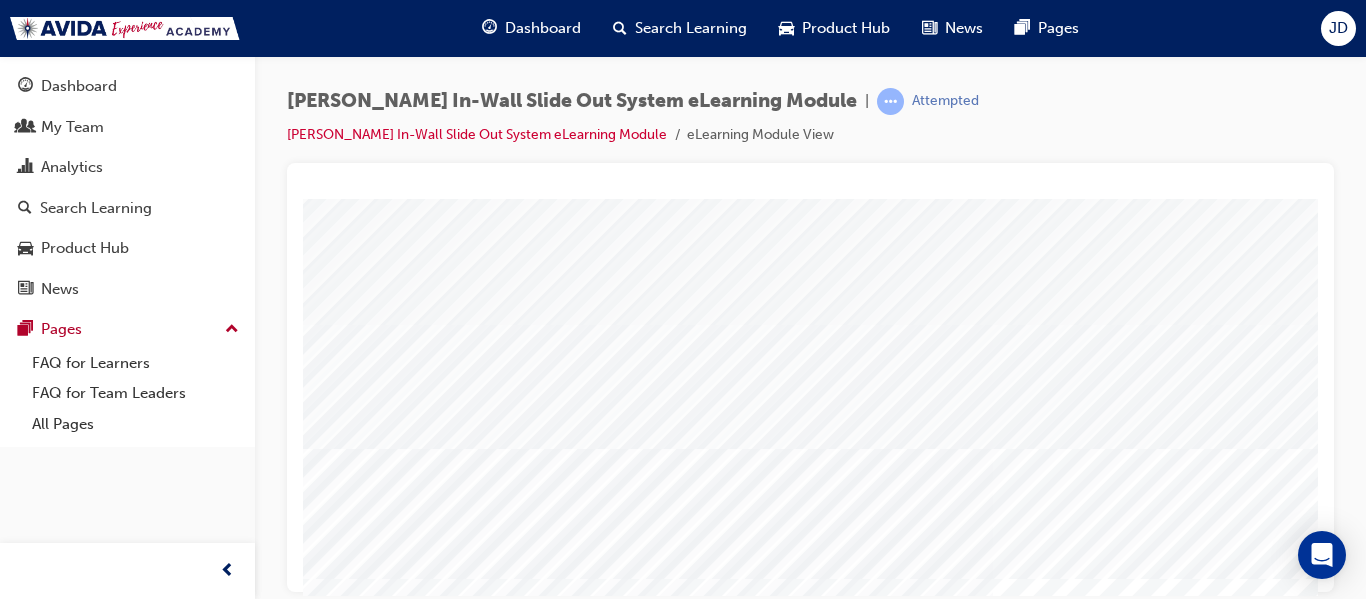 scroll, scrollTop: 200, scrollLeft: 0, axis: vertical 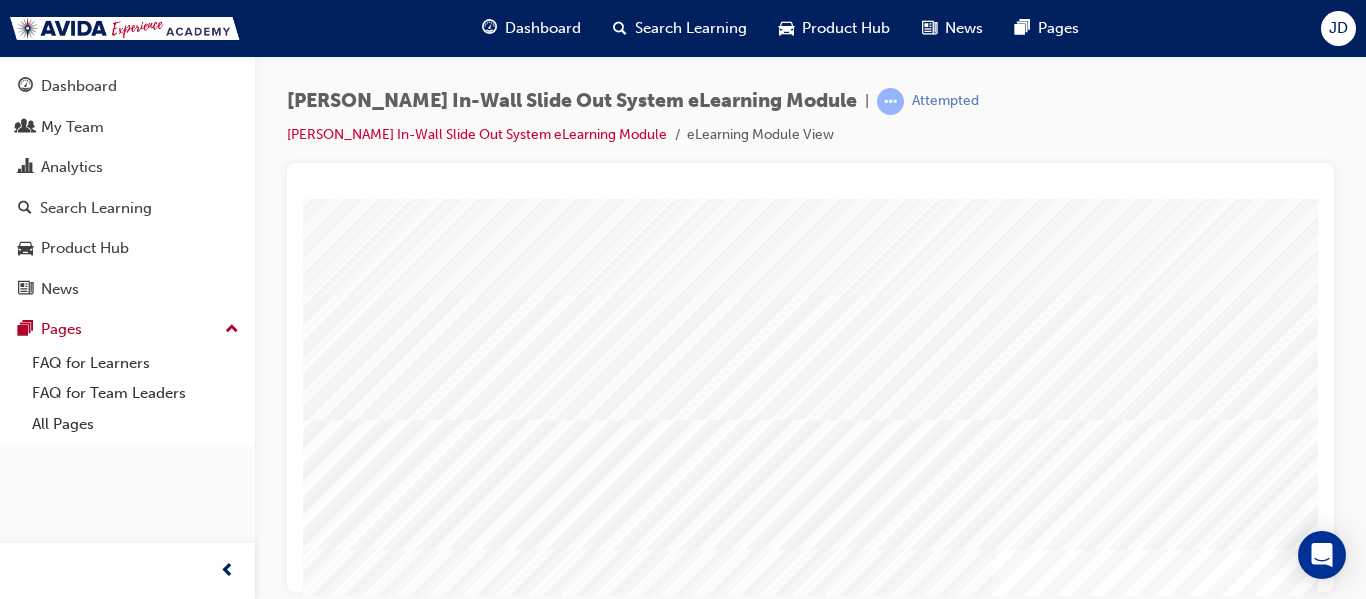 click at bounding box center [378, 6532] 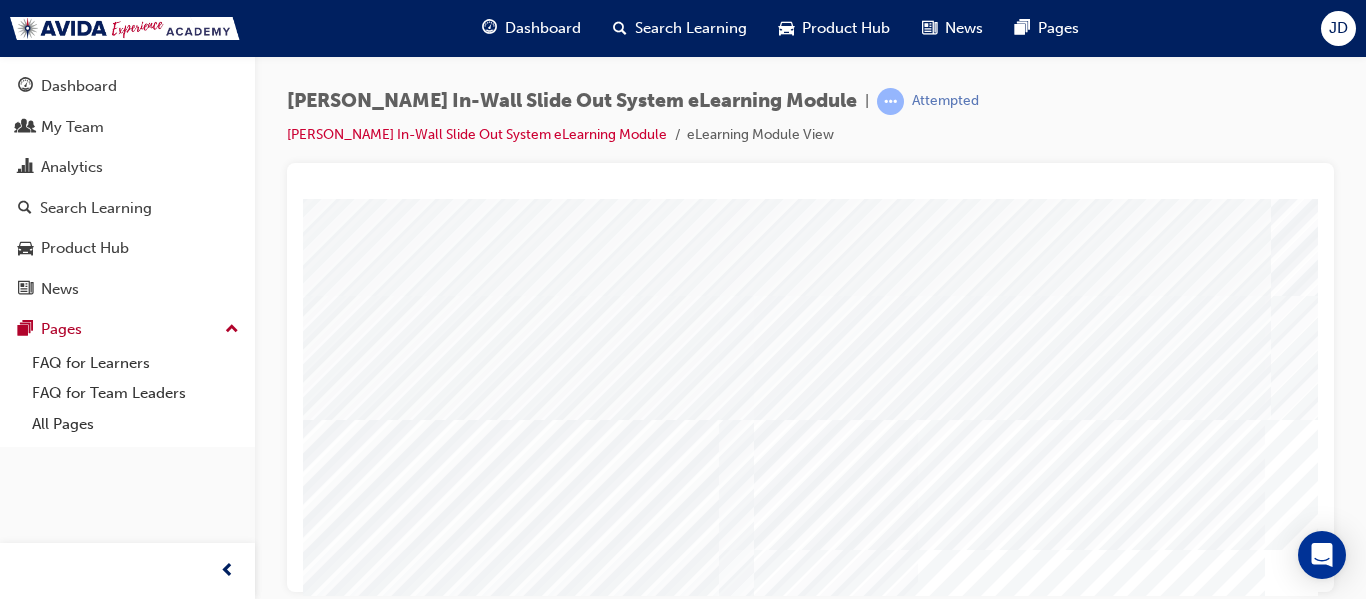 scroll, scrollTop: 200, scrollLeft: 69, axis: both 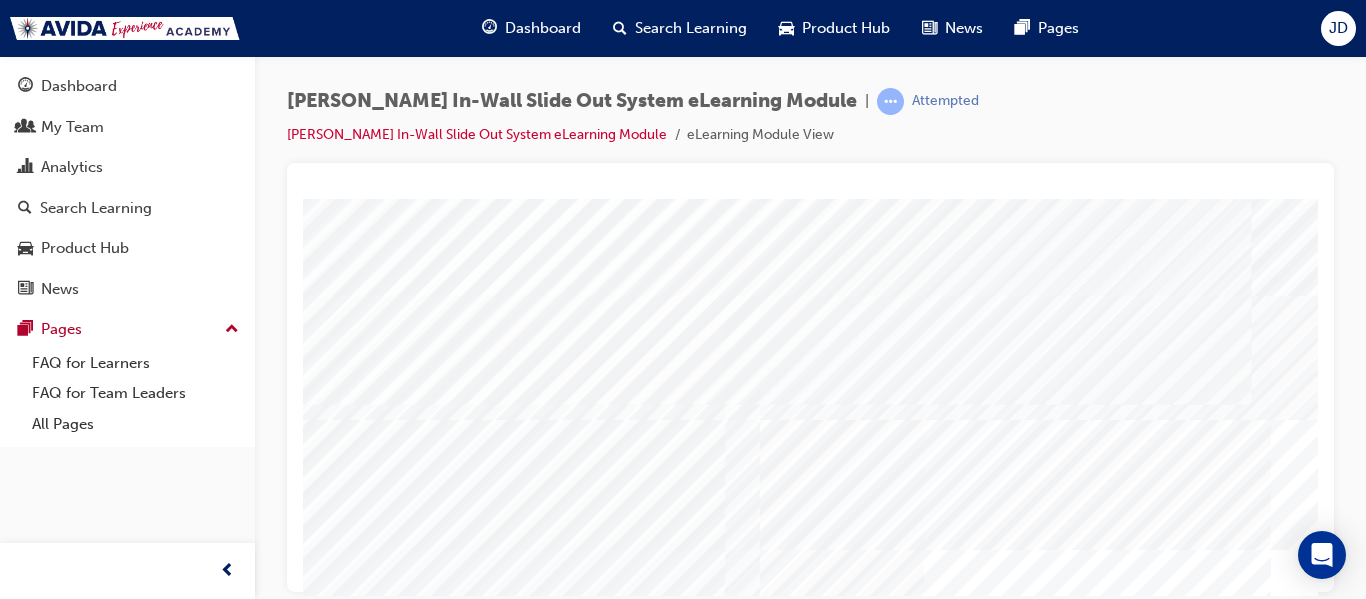 click at bounding box center [309, 6726] 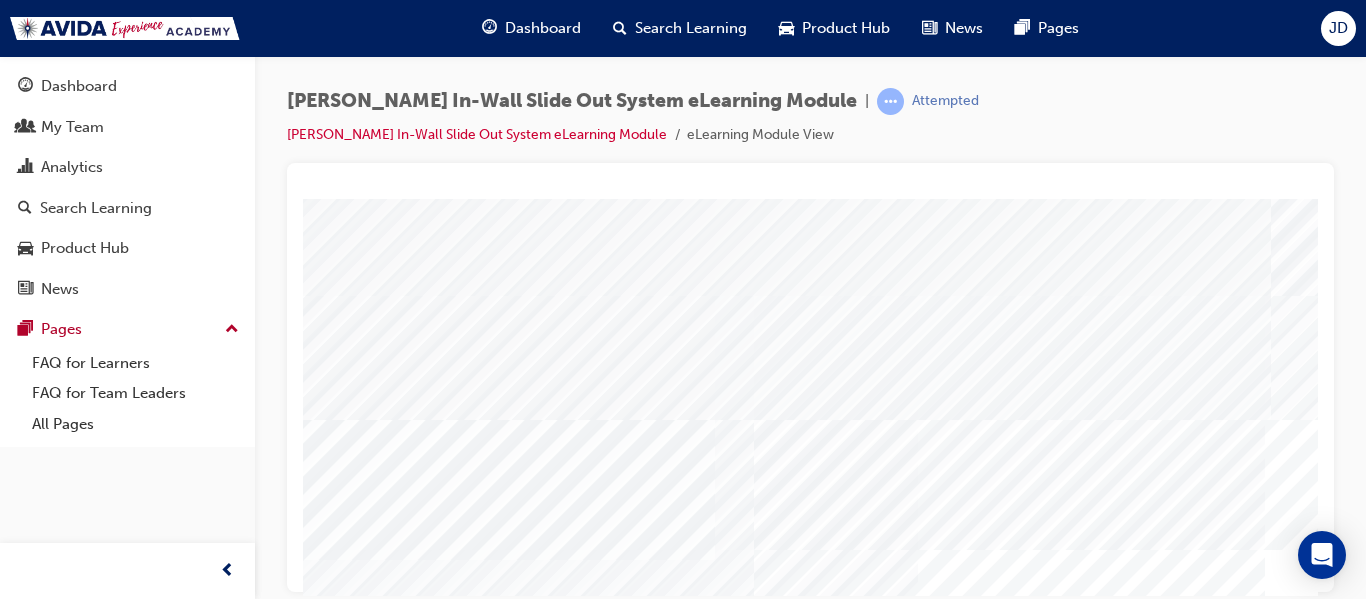 scroll, scrollTop: 200, scrollLeft: 73, axis: both 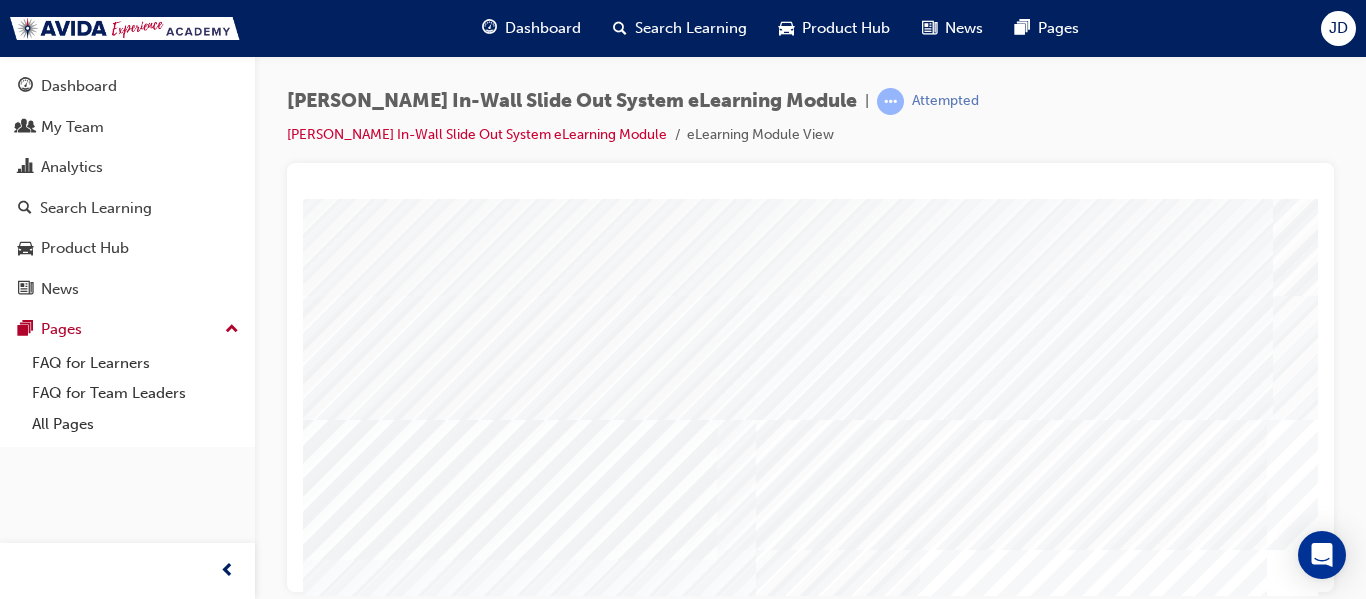 click at bounding box center (305, 6629) 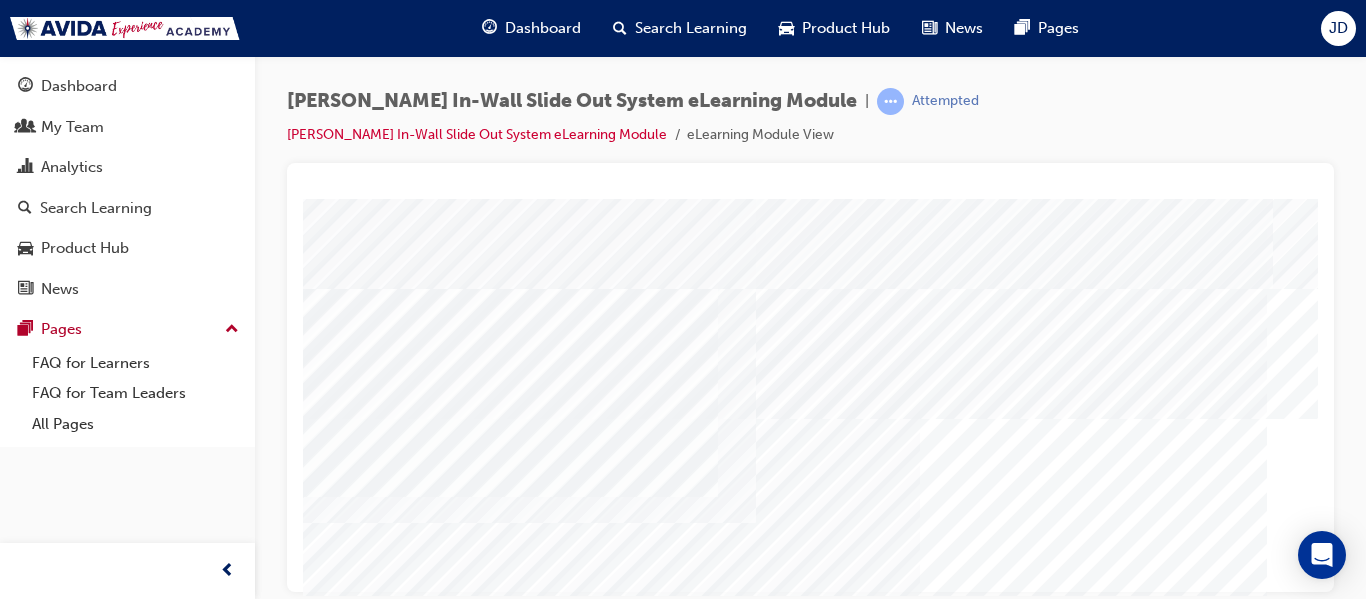 scroll, scrollTop: 338, scrollLeft: 73, axis: both 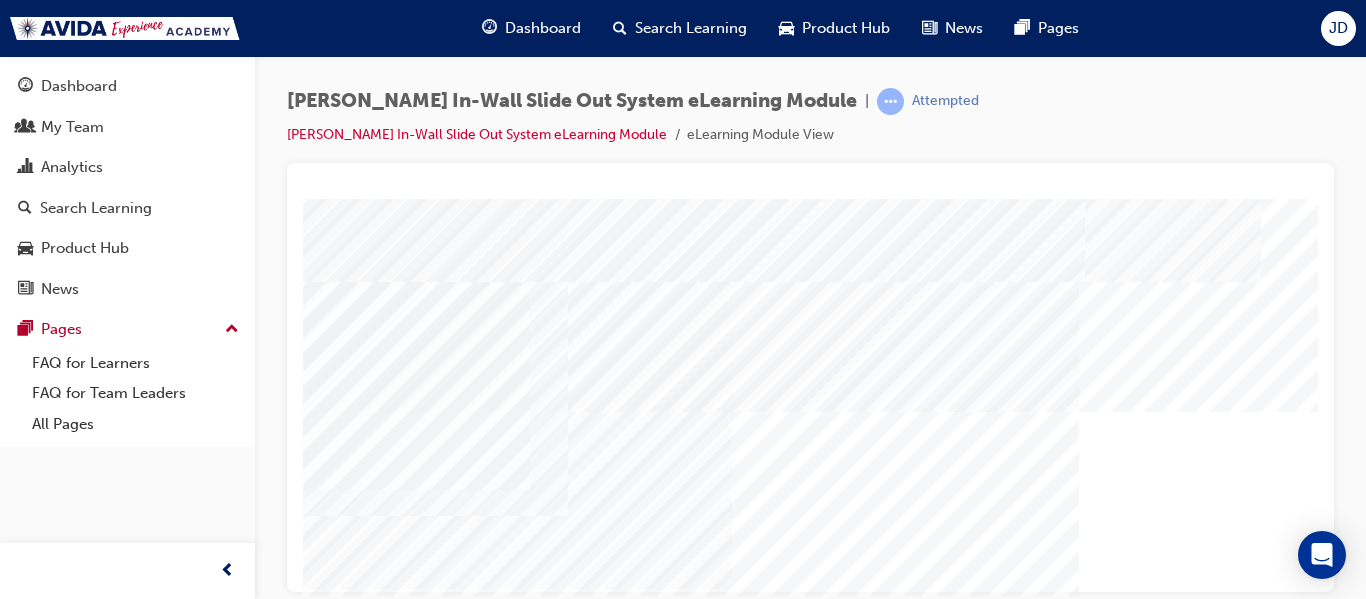 click at bounding box center (117, 6298) 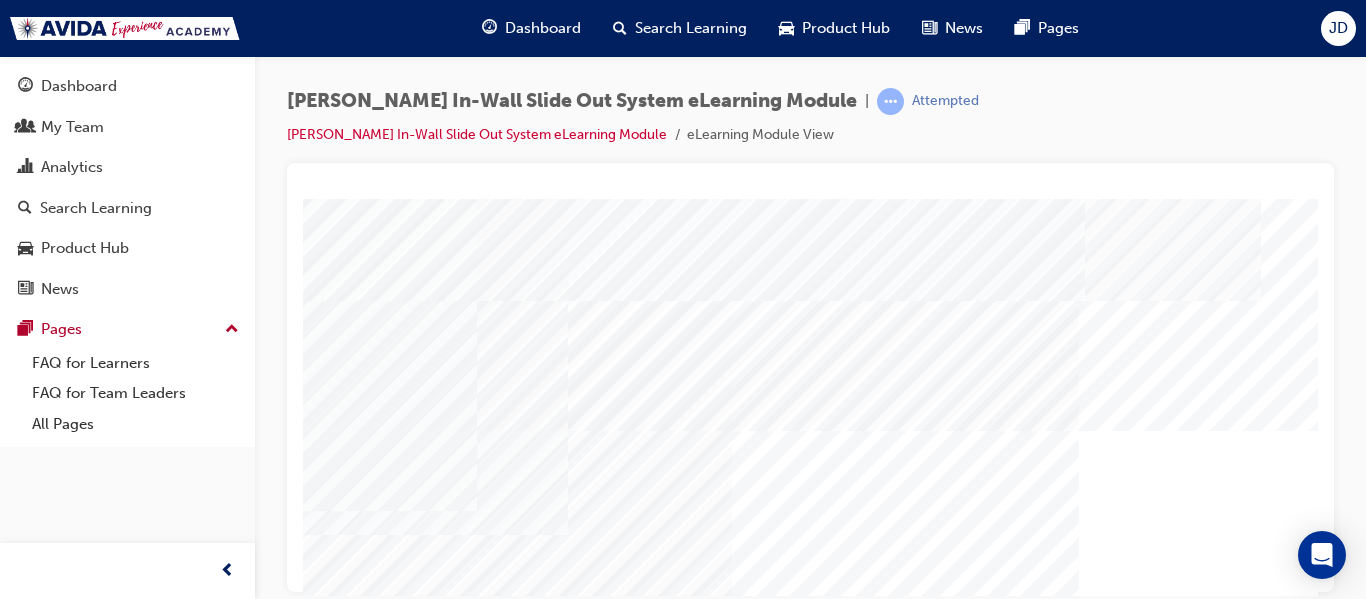 scroll, scrollTop: 338, scrollLeft: 261, axis: both 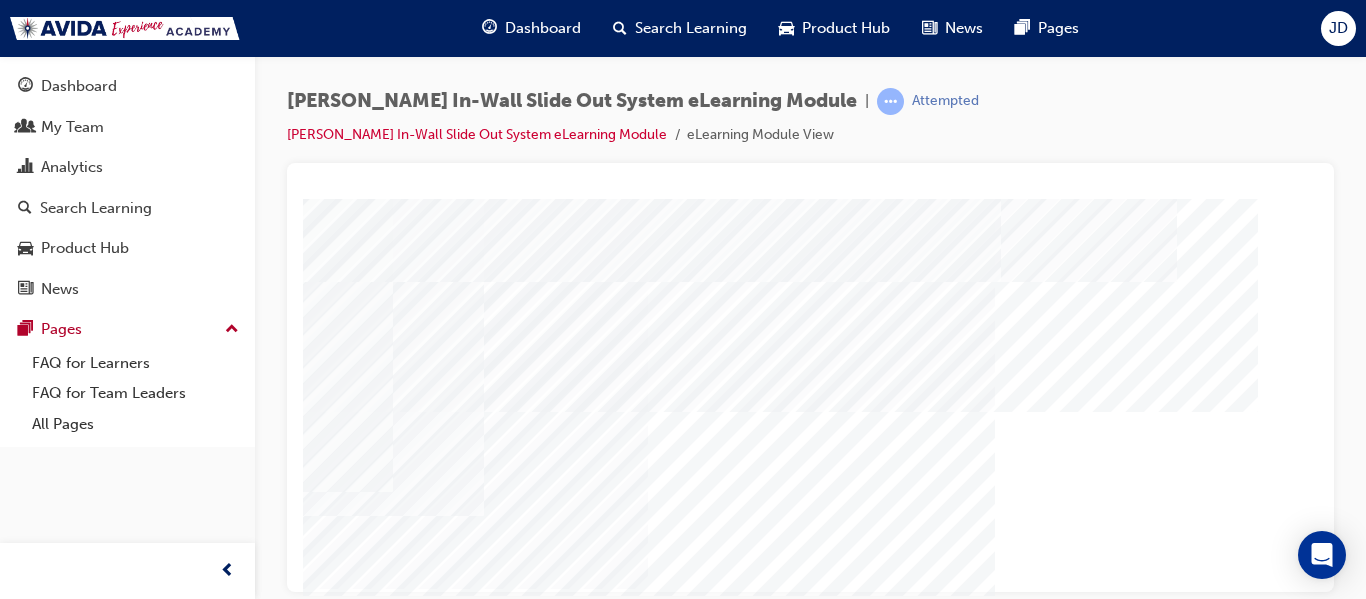 click at bounding box center [28, 6154] 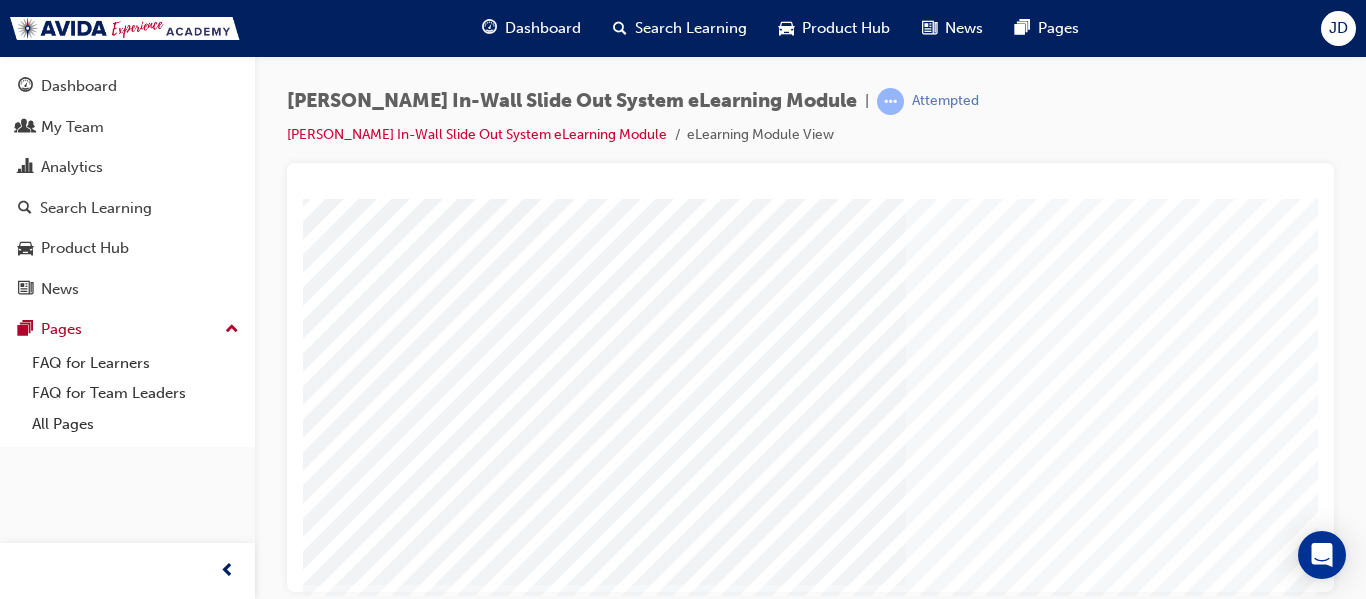 scroll, scrollTop: 338, scrollLeft: 352, axis: both 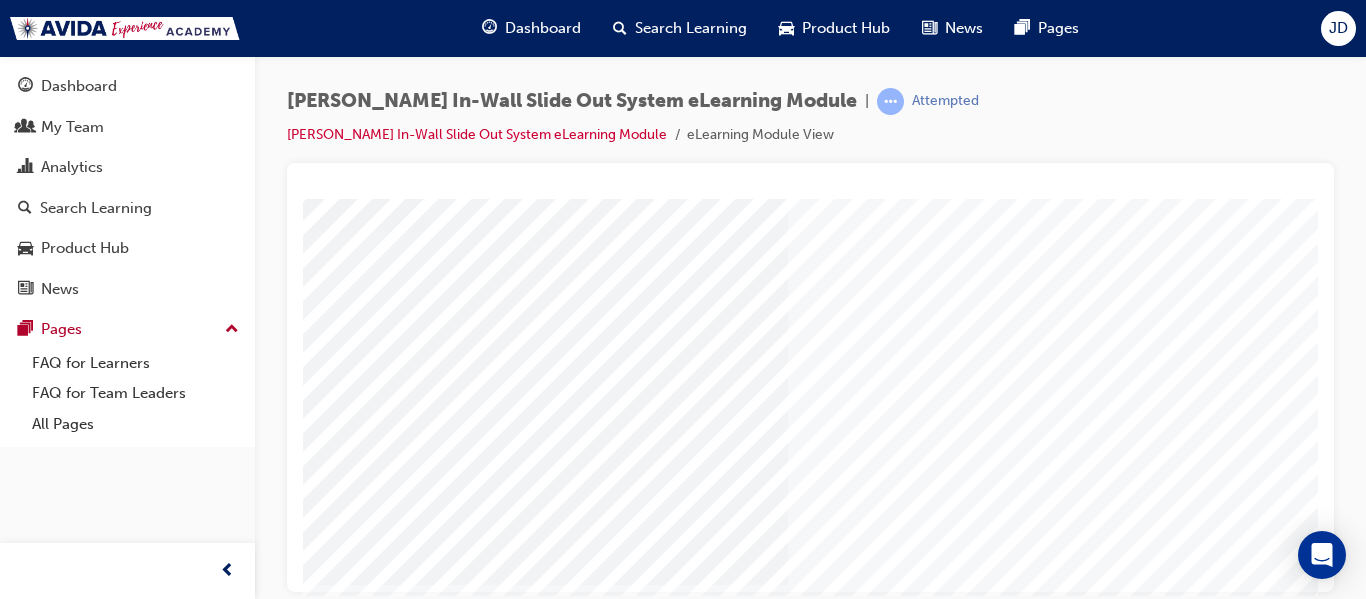 click at bounding box center (21, 2478) 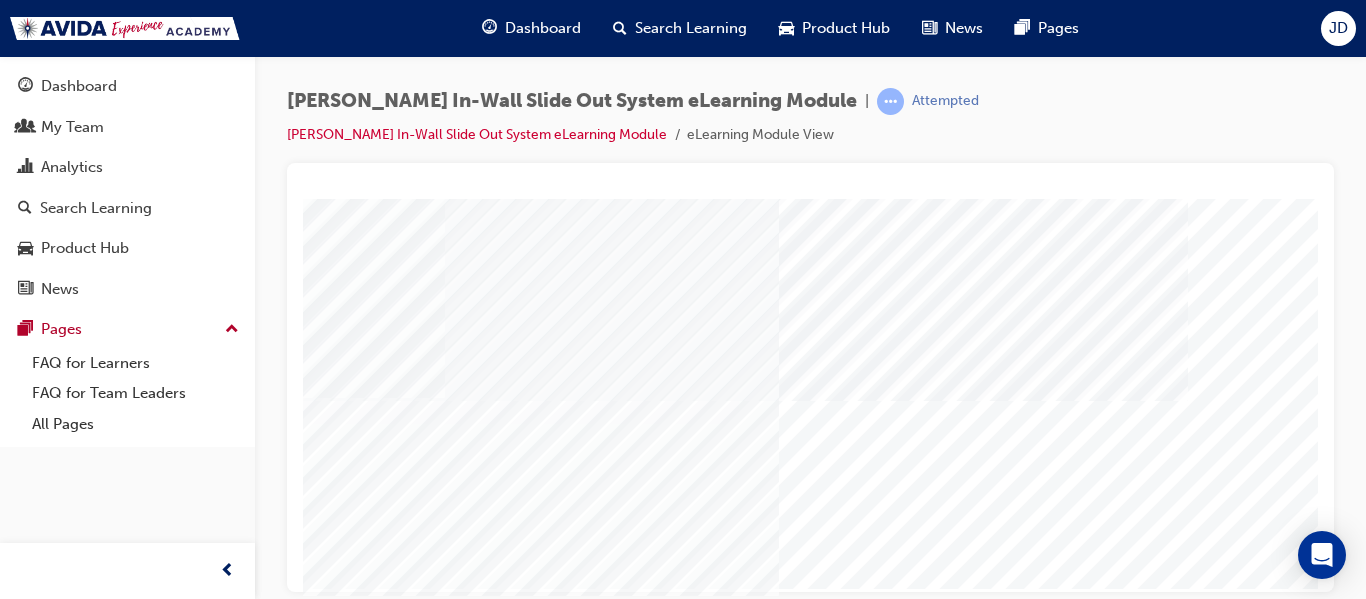 scroll, scrollTop: 0, scrollLeft: 0, axis: both 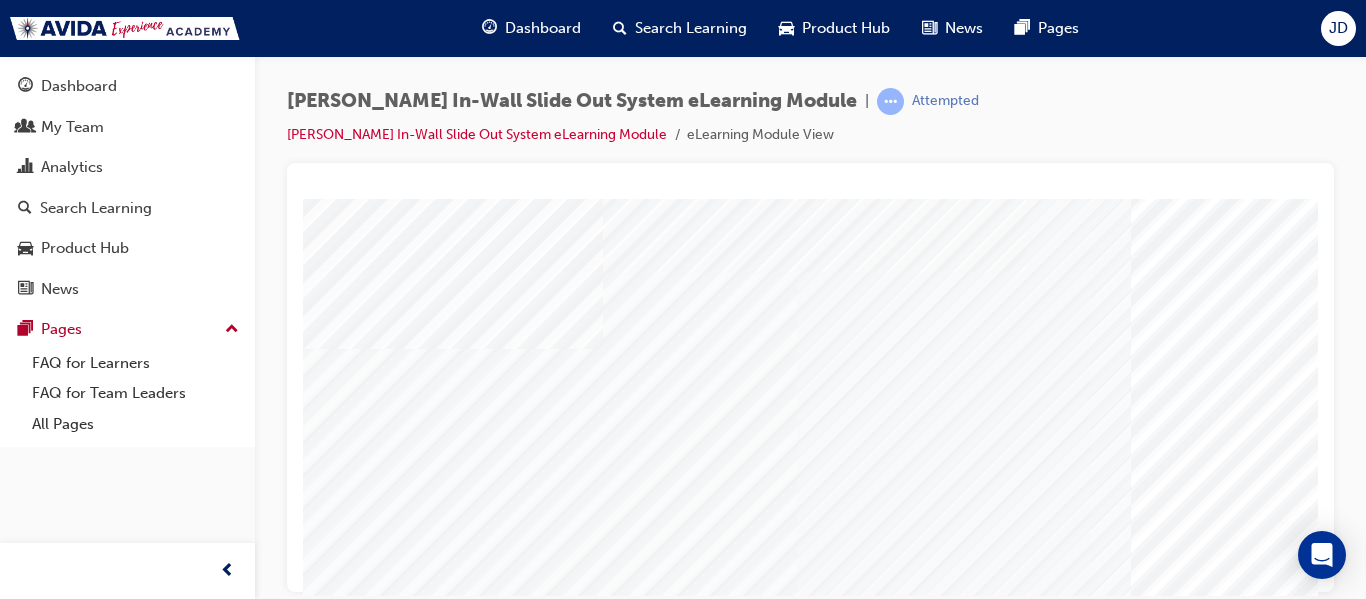 click at bounding box center (485, 1723) 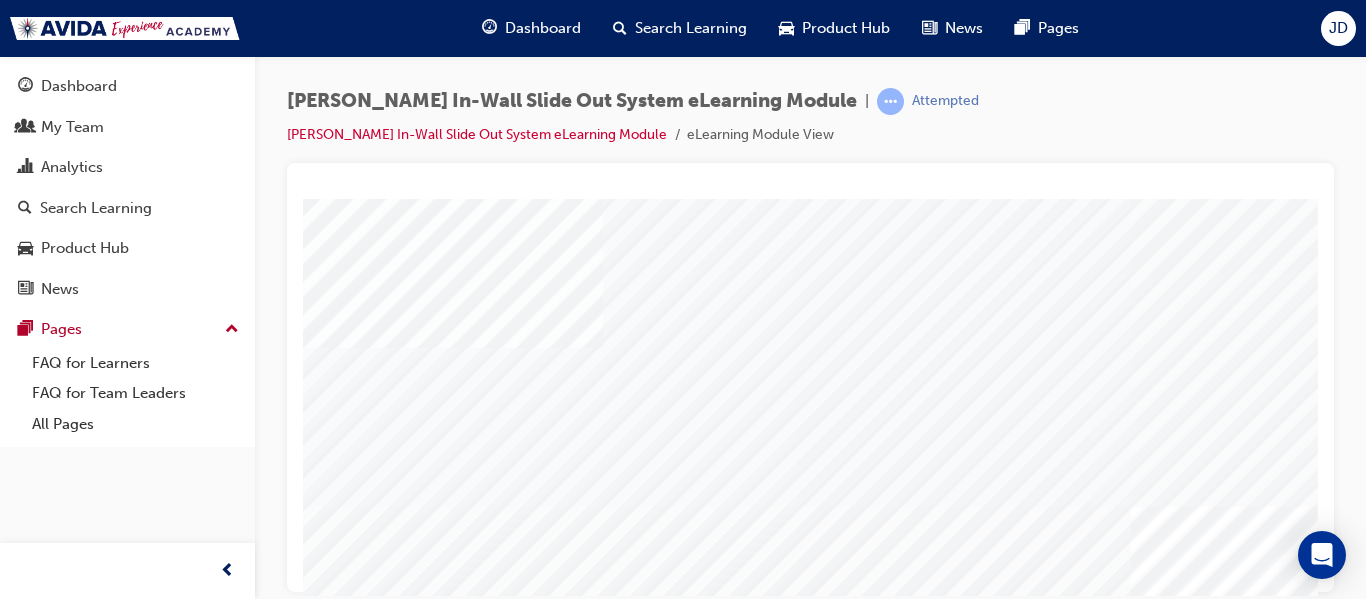 scroll, scrollTop: 0, scrollLeft: 0, axis: both 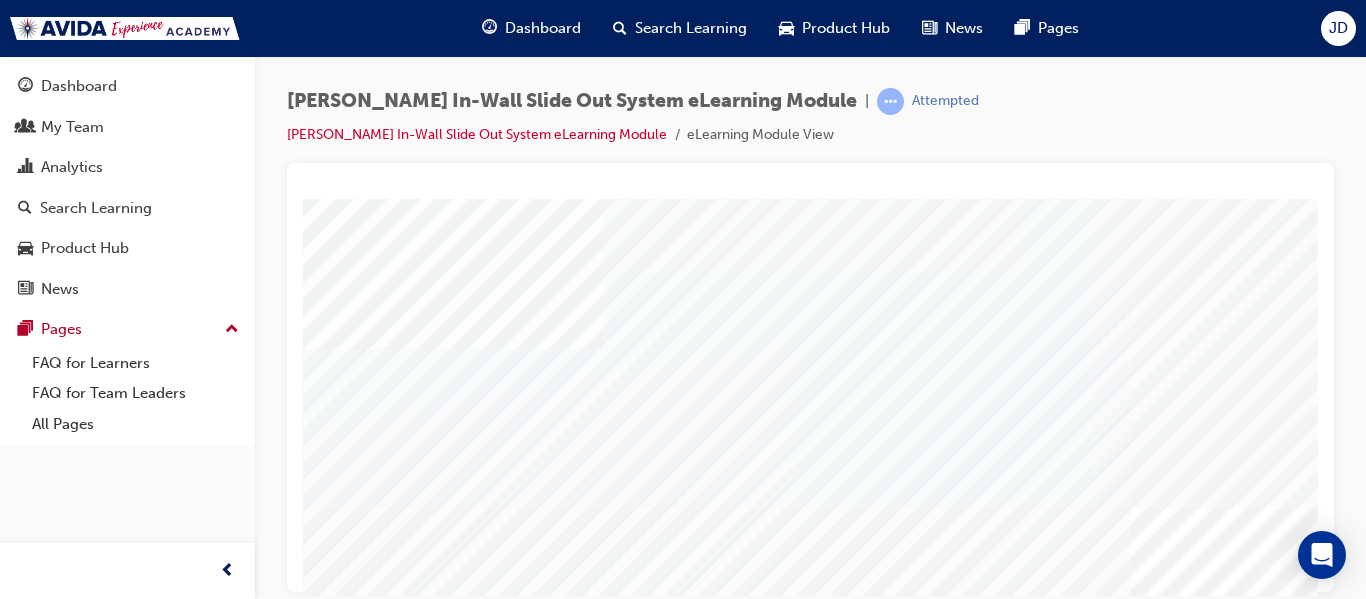 click at bounding box center [485, 1788] 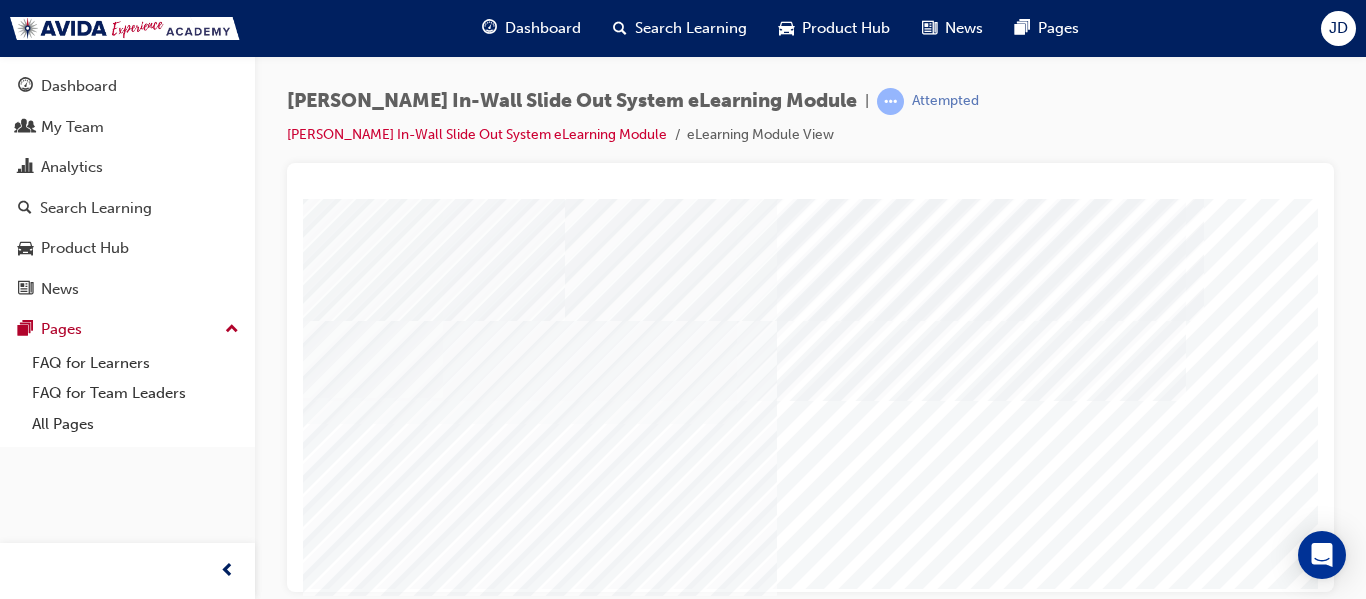 scroll, scrollTop: 338, scrollLeft: 360, axis: both 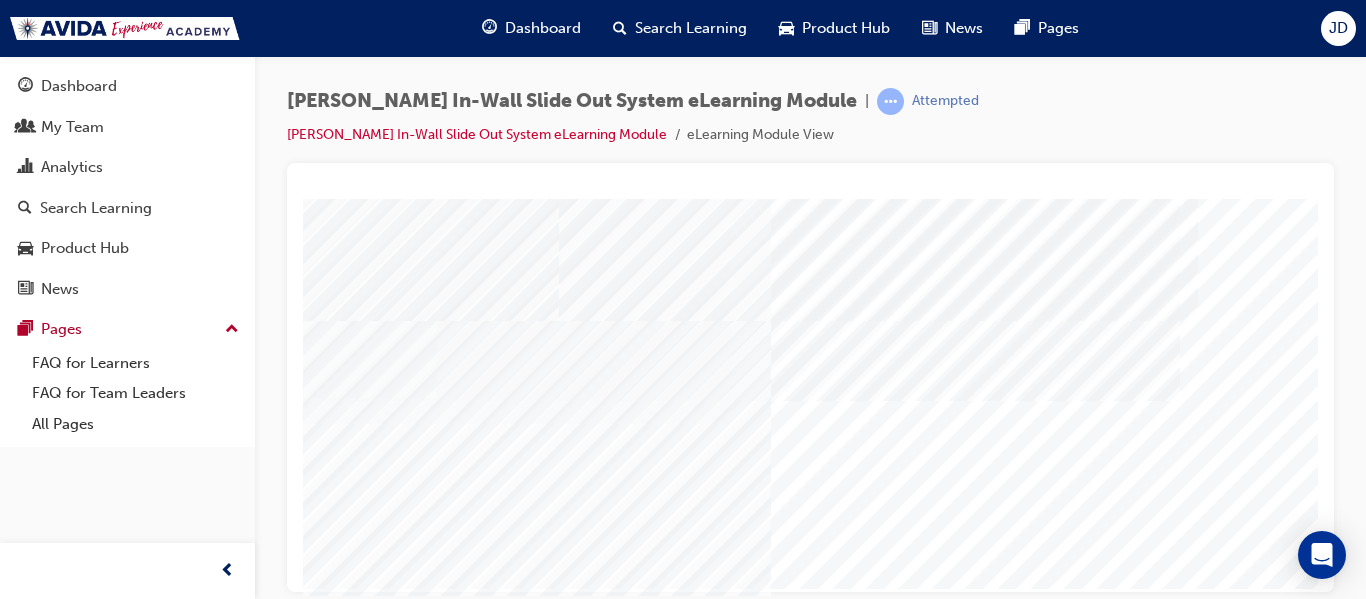 click at bounding box center [13, 1621] 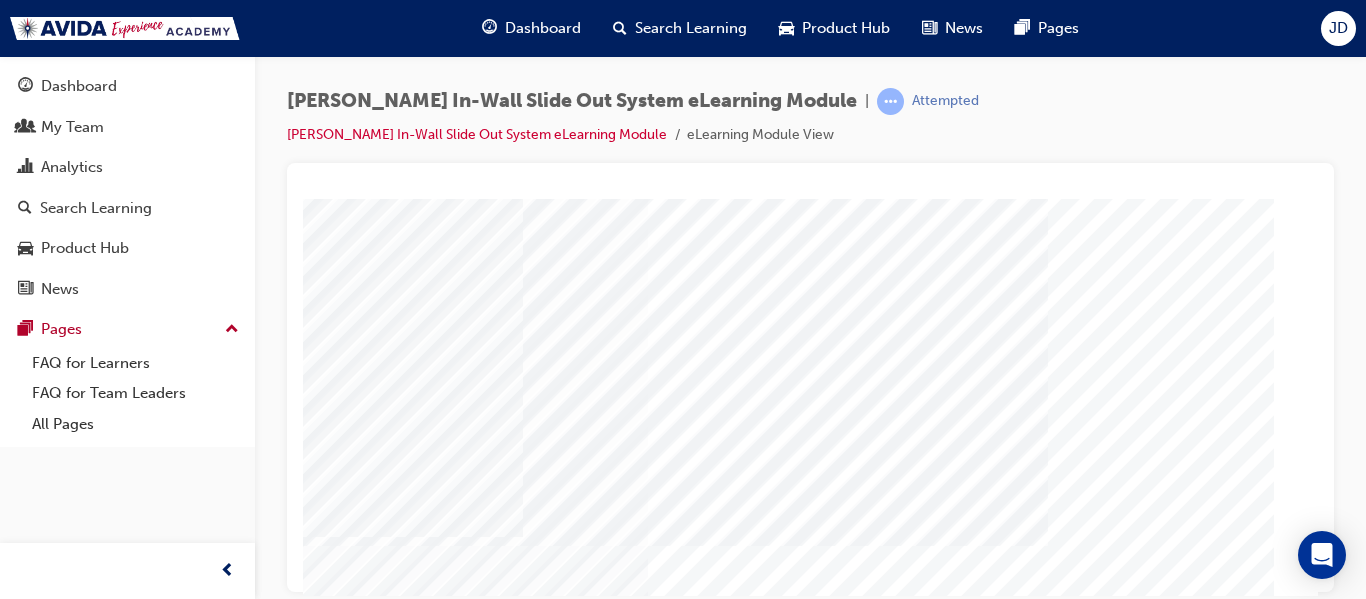 scroll, scrollTop: 300, scrollLeft: 360, axis: both 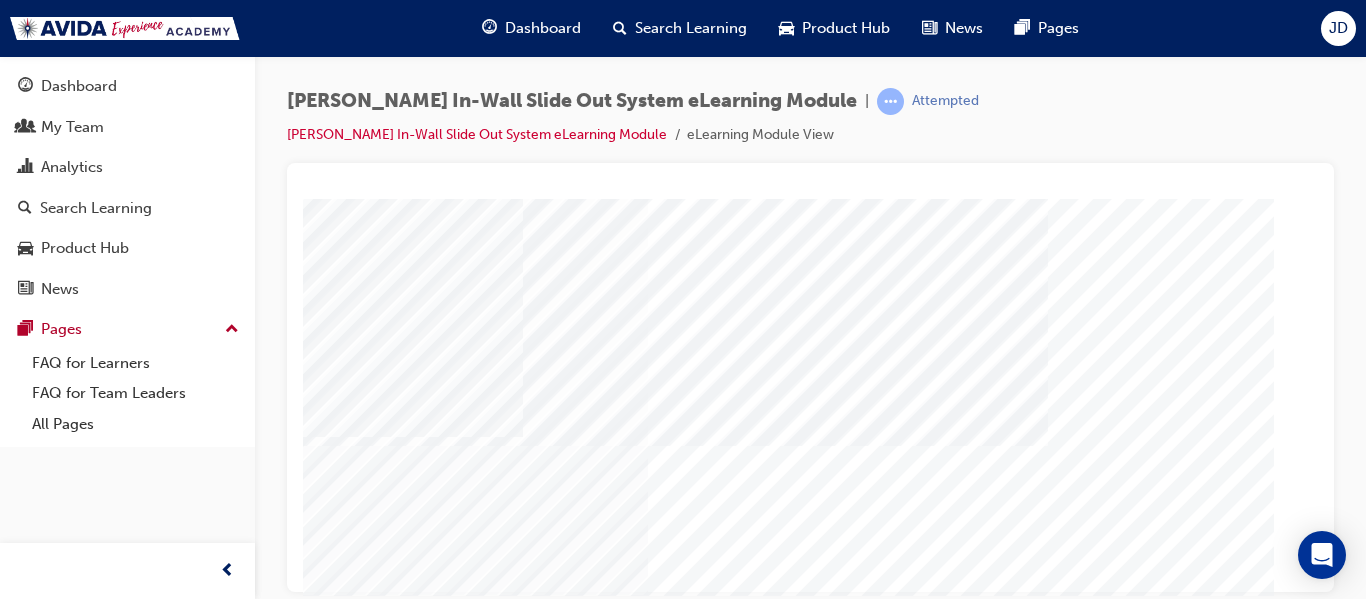 click at bounding box center (28, 6354) 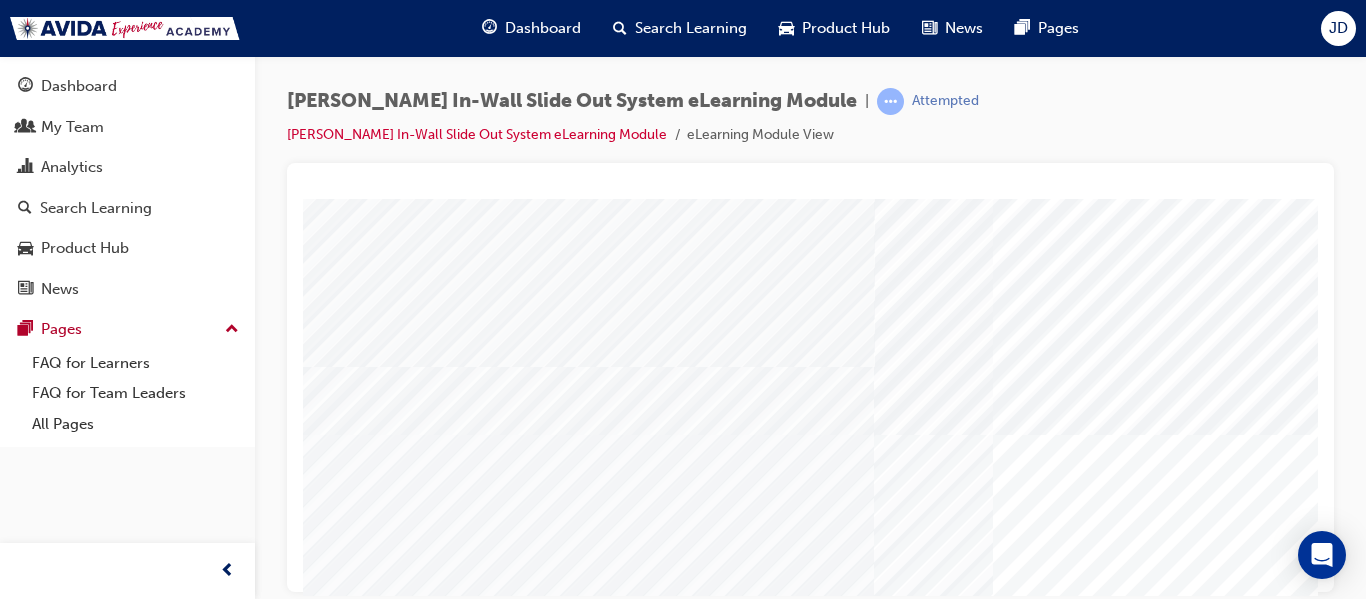 scroll, scrollTop: 300, scrollLeft: 0, axis: vertical 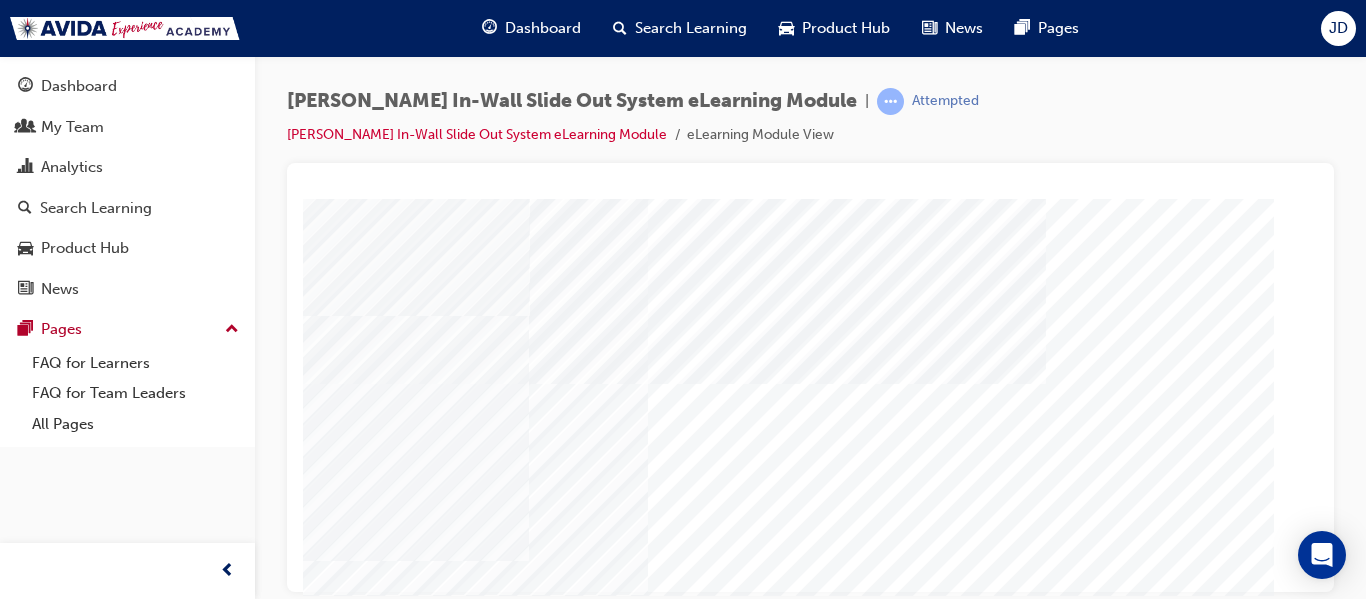 click at bounding box center (28, 6292) 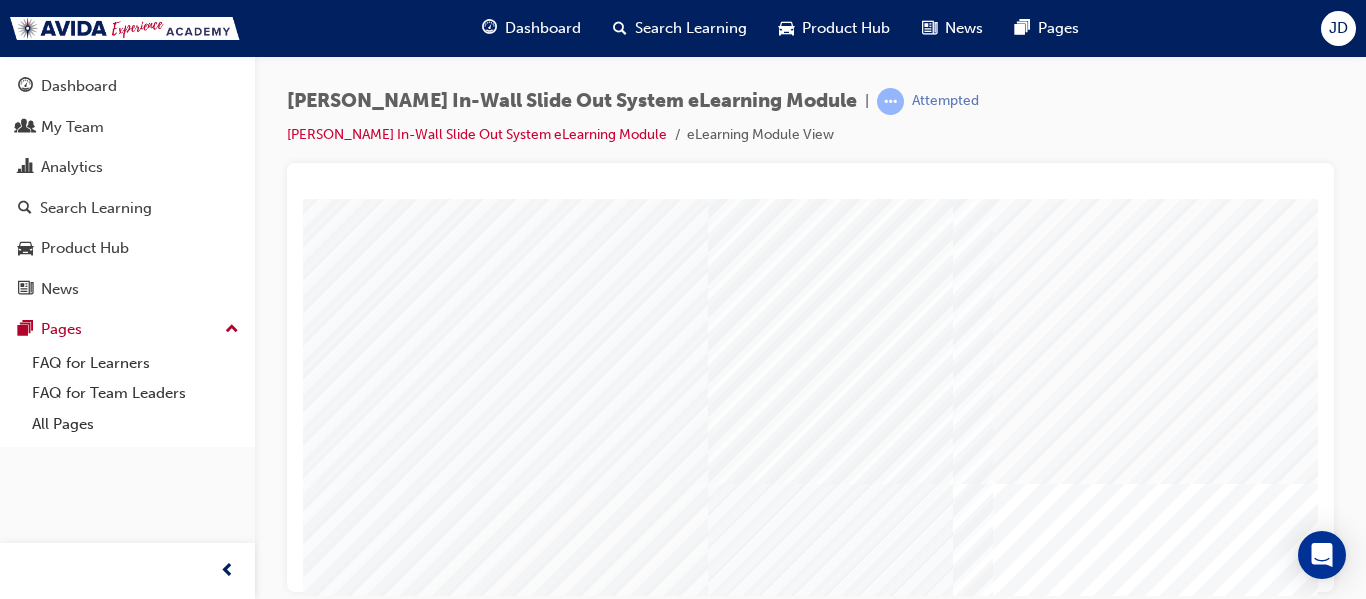 scroll, scrollTop: 300, scrollLeft: 0, axis: vertical 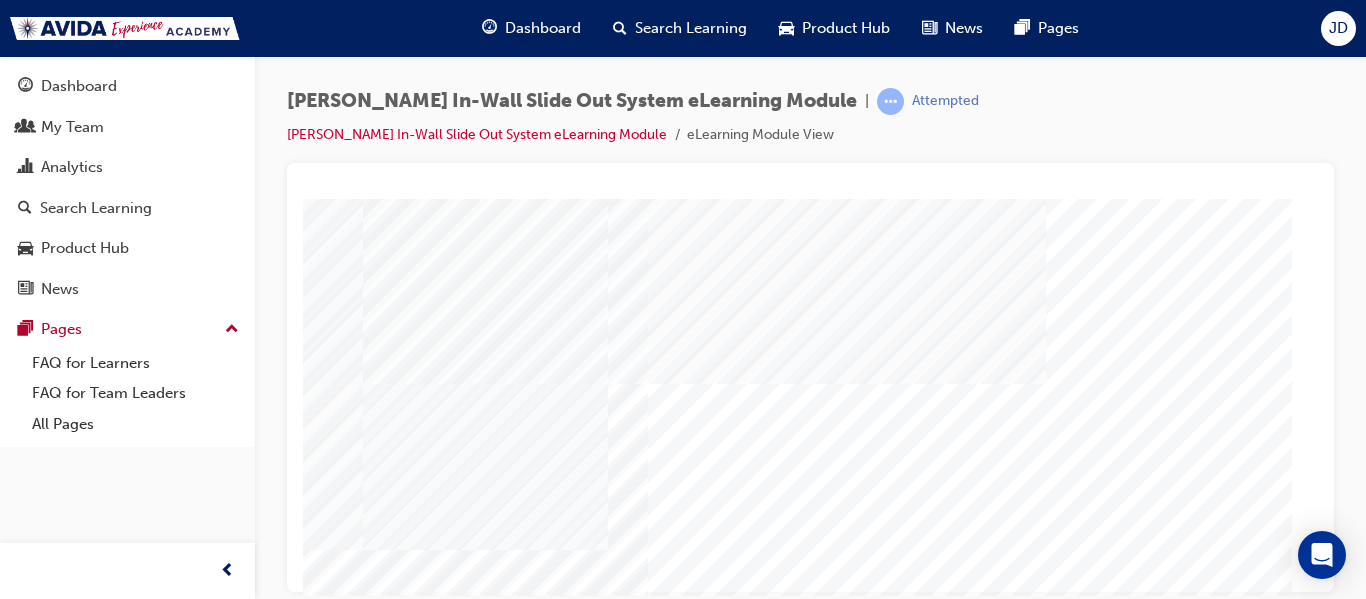 click at bounding box center (28, 2372) 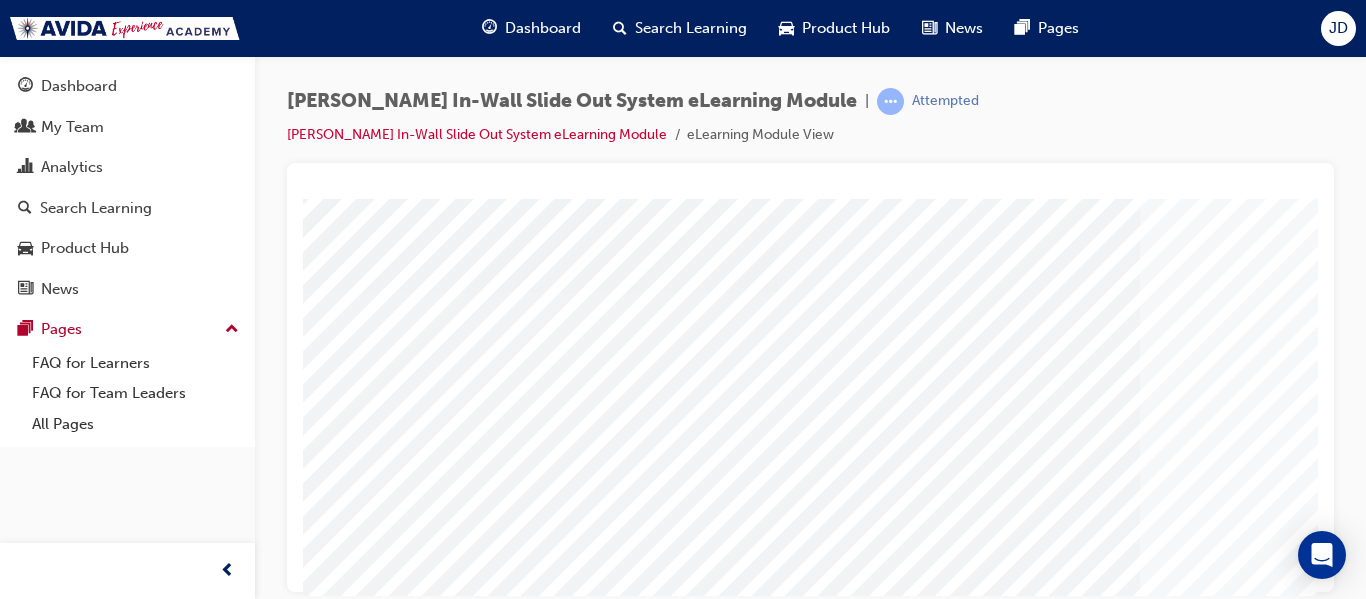 scroll, scrollTop: 300, scrollLeft: 0, axis: vertical 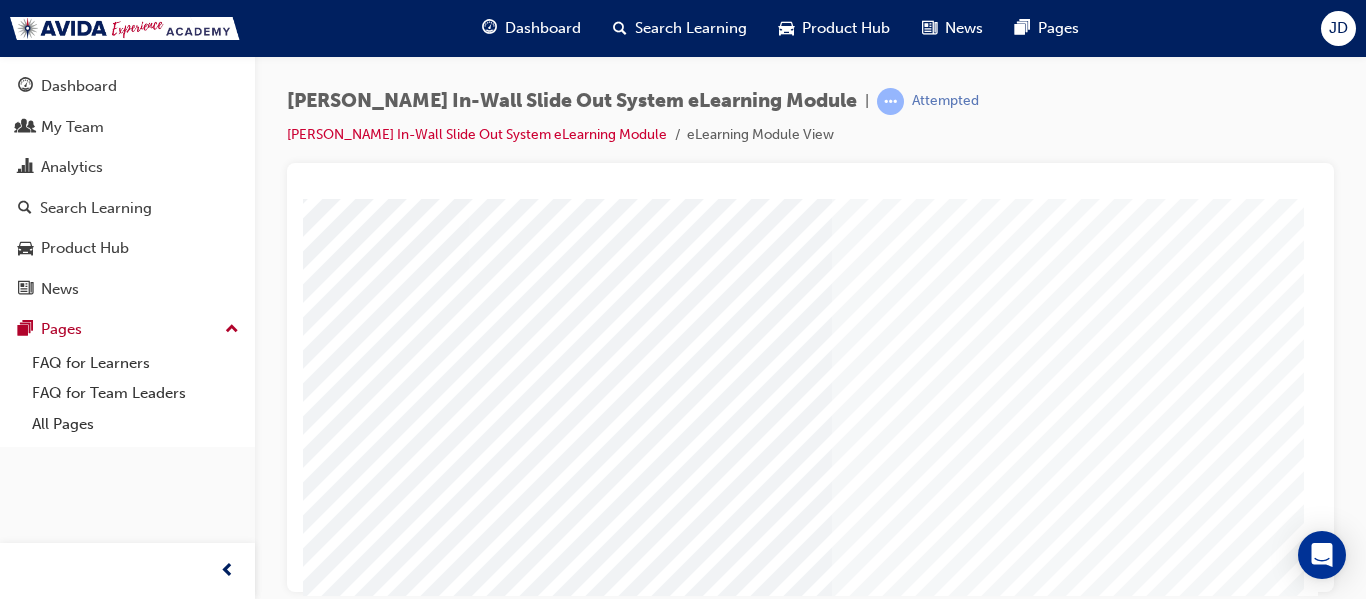 click at bounding box center (65, 2513) 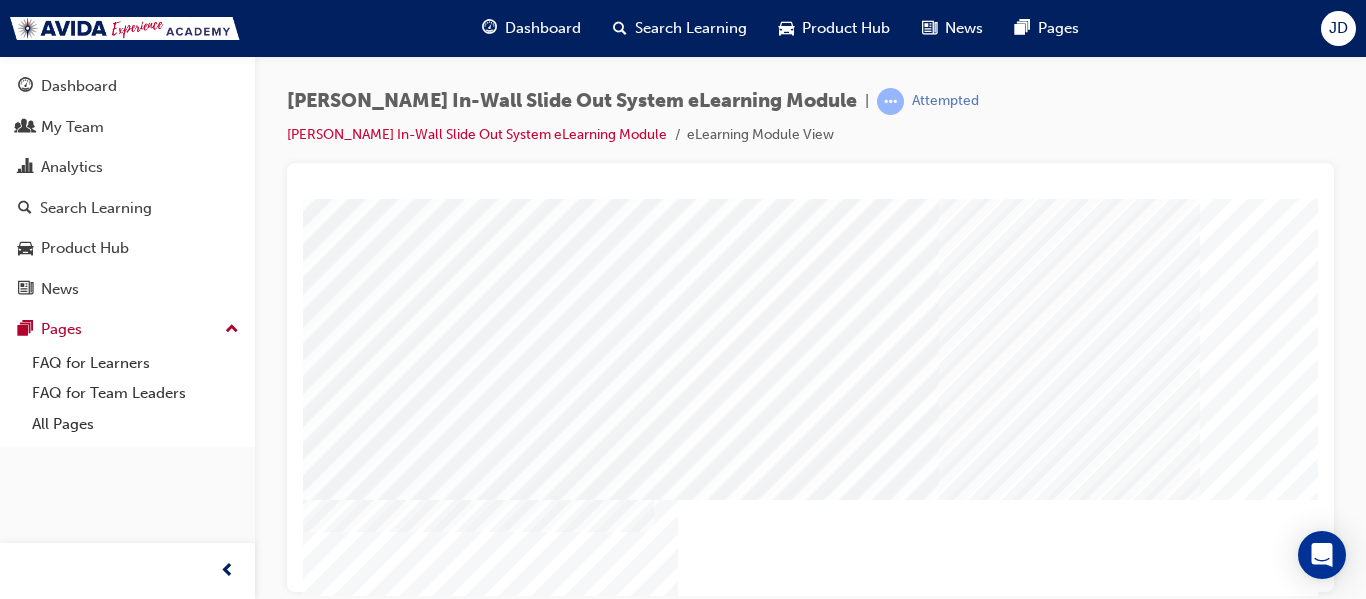scroll, scrollTop: 338, scrollLeft: 0, axis: vertical 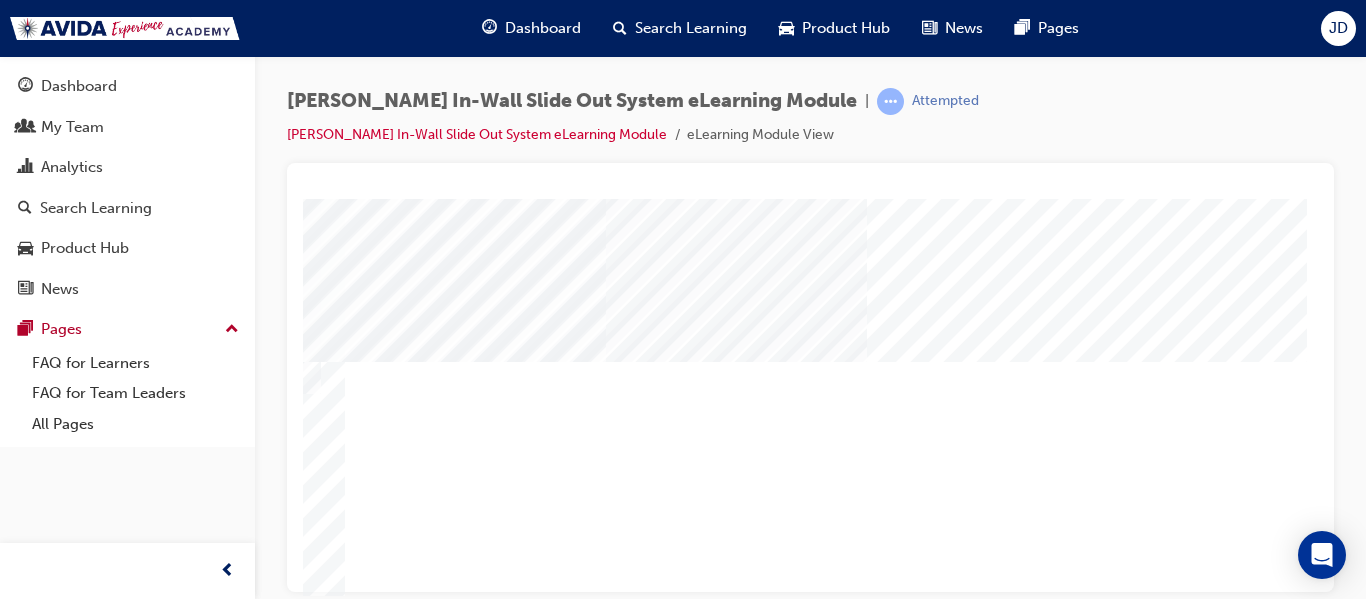 click at bounding box center (40, 1737) 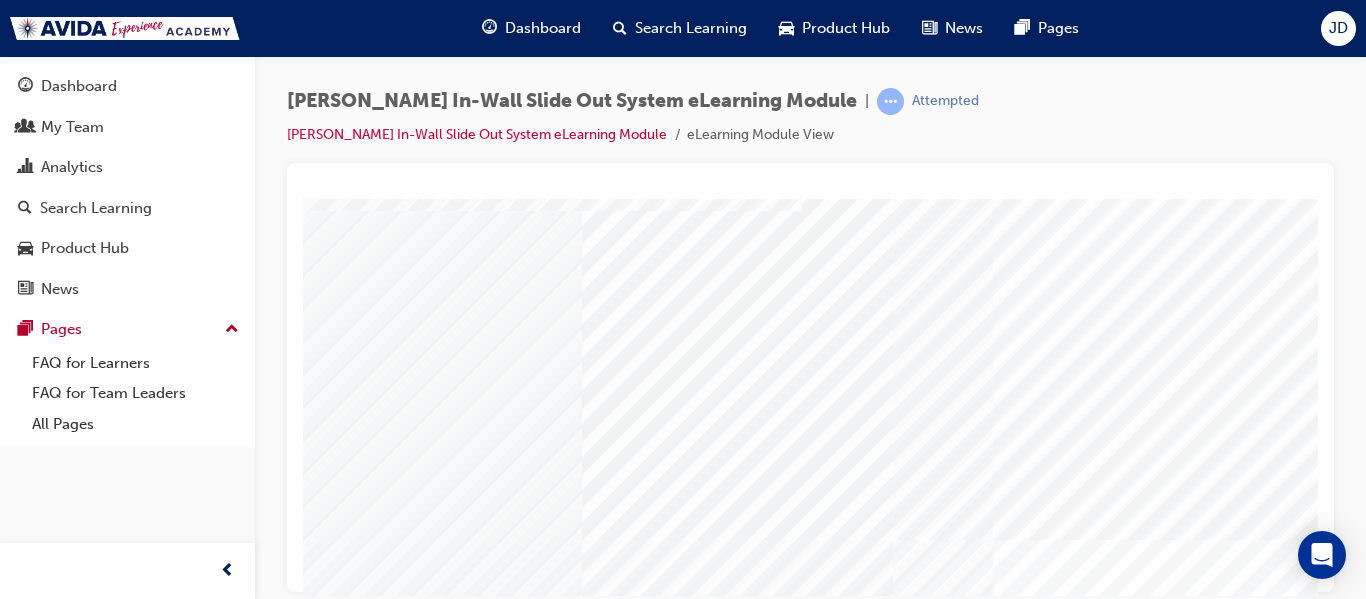 scroll, scrollTop: 200, scrollLeft: 0, axis: vertical 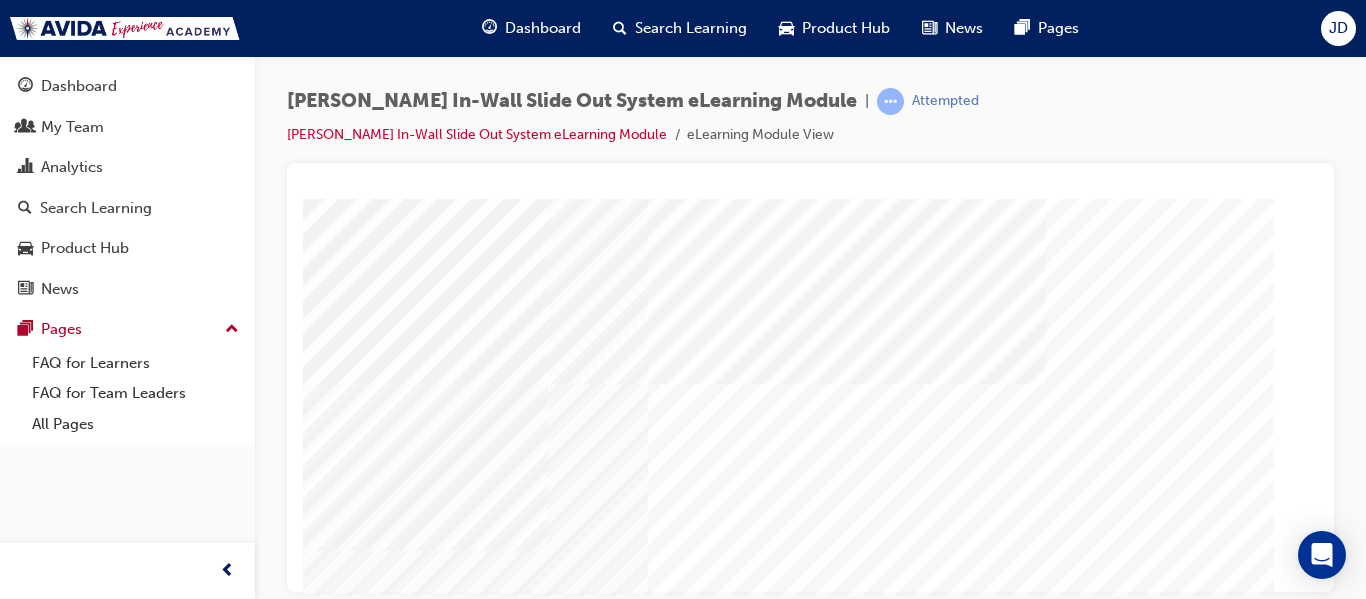 click at bounding box center (28, 7024) 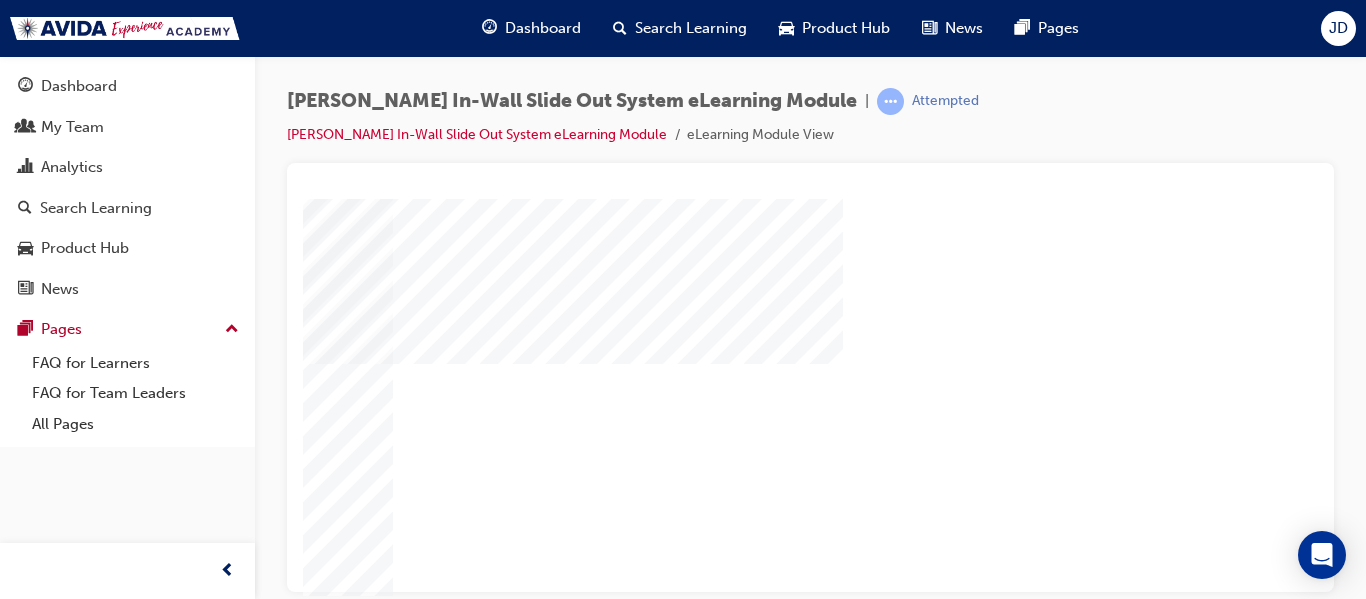 scroll, scrollTop: 338, scrollLeft: 360, axis: both 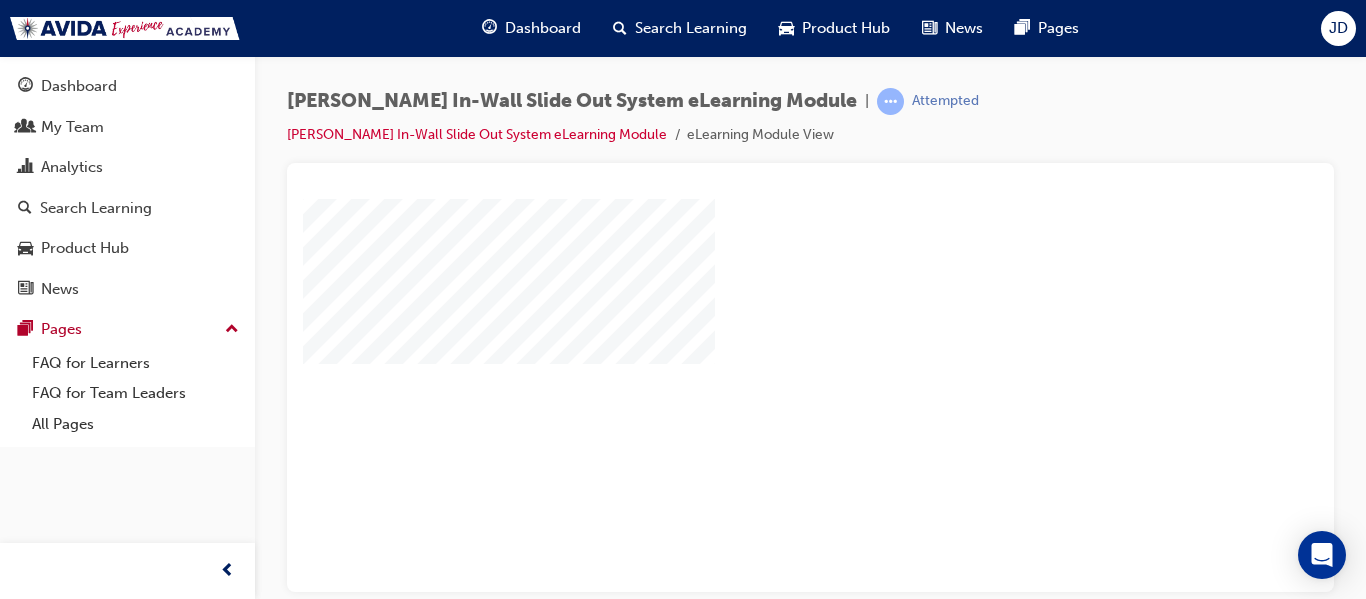 click at bounding box center [28, 834] 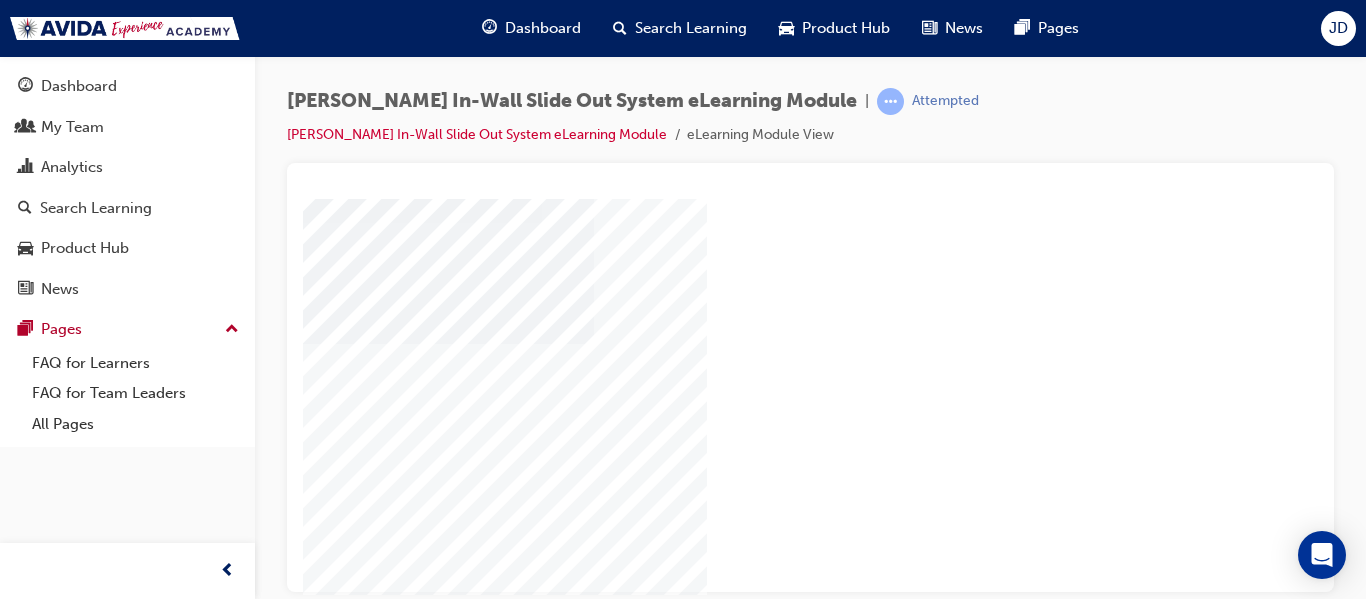 scroll, scrollTop: 338, scrollLeft: 360, axis: both 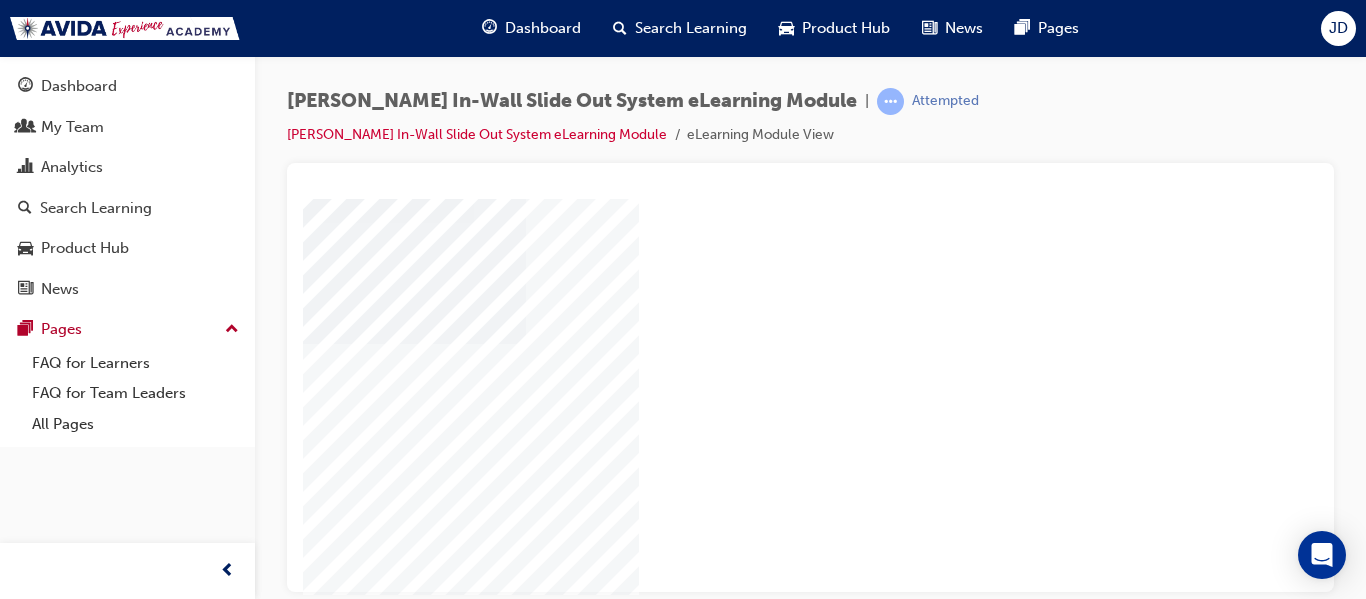 click at bounding box center (28, 1892) 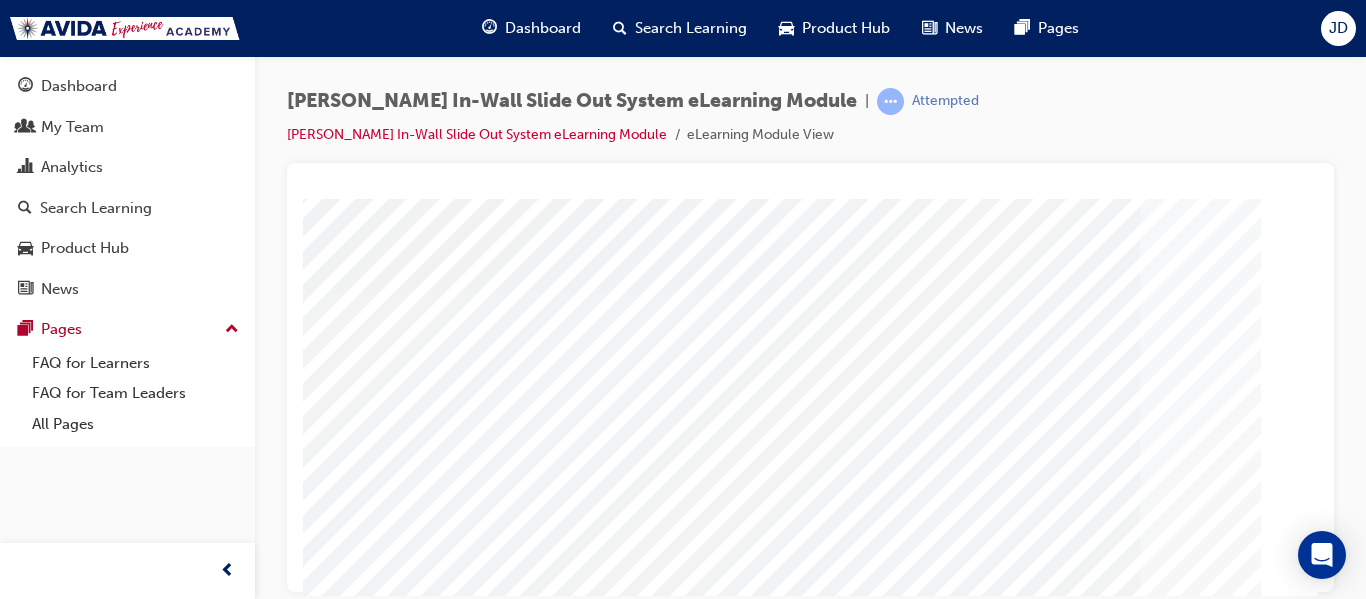 scroll, scrollTop: 338, scrollLeft: 0, axis: vertical 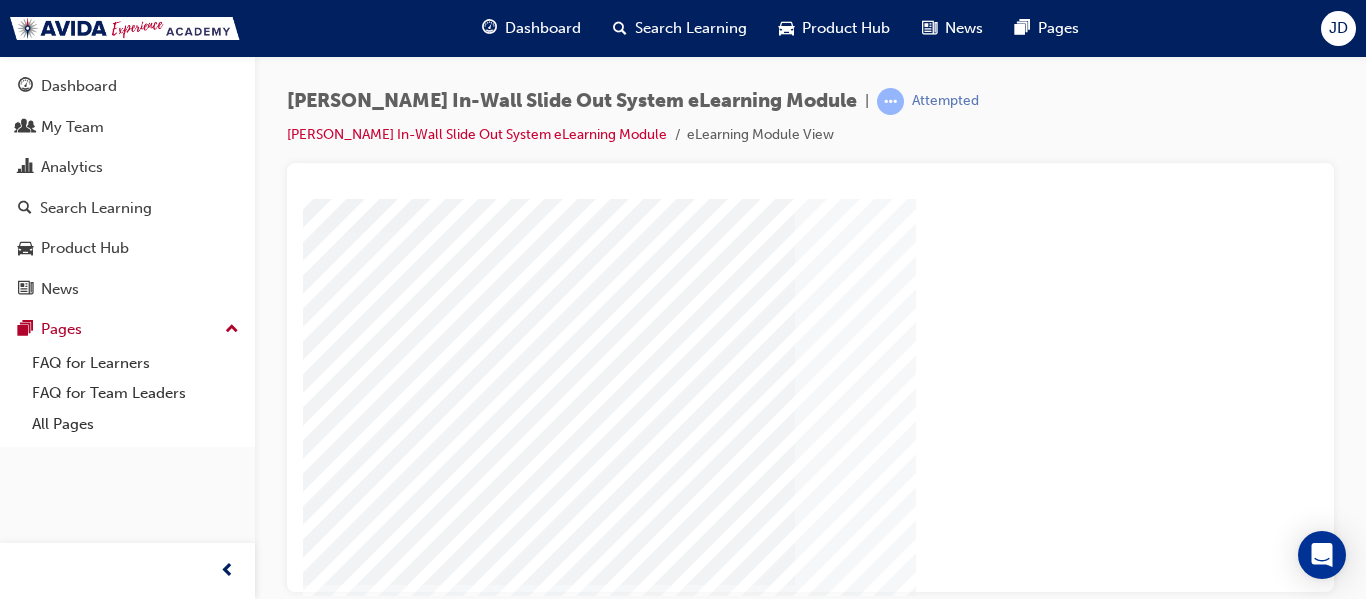drag, startPoint x: 1008, startPoint y: 584, endPoint x: 1616, endPoint y: 762, distance: 633.5203 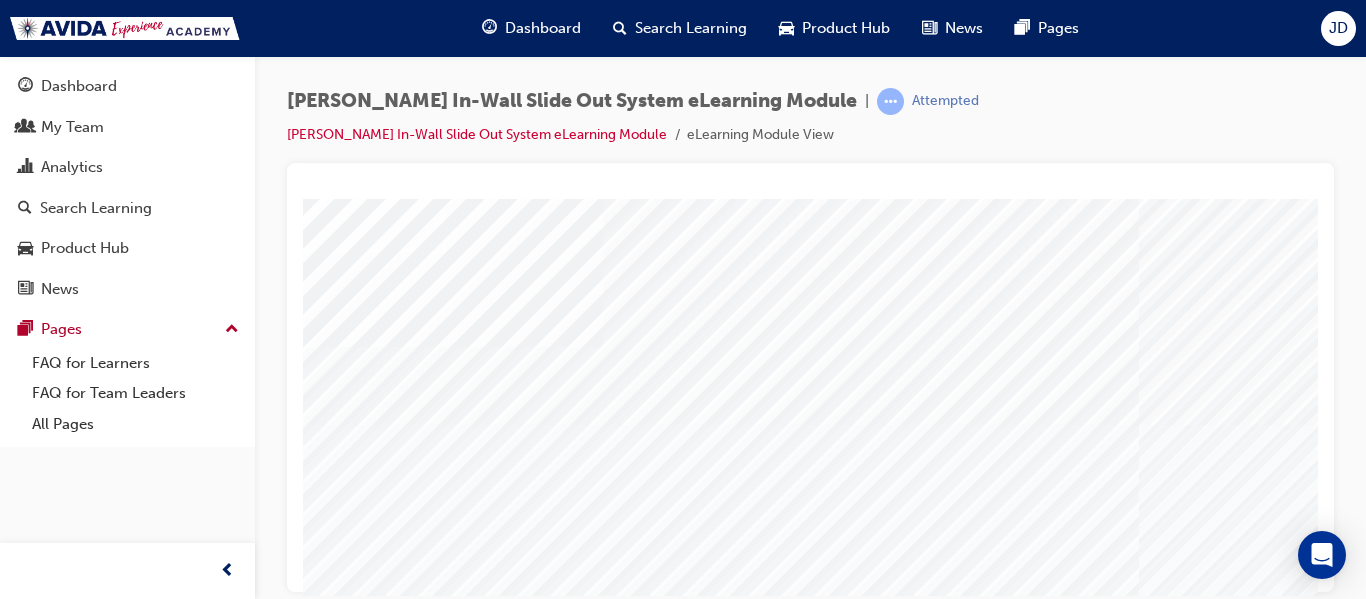 scroll, scrollTop: 0, scrollLeft: 0, axis: both 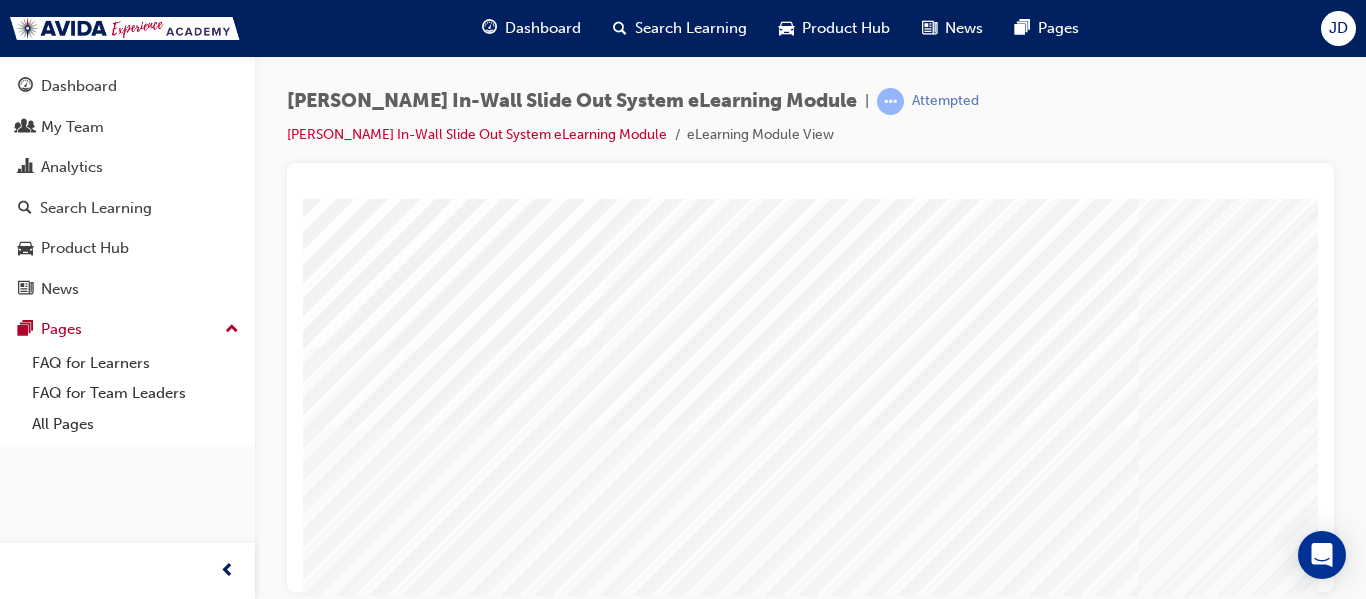 click at bounding box center [721, 3694] 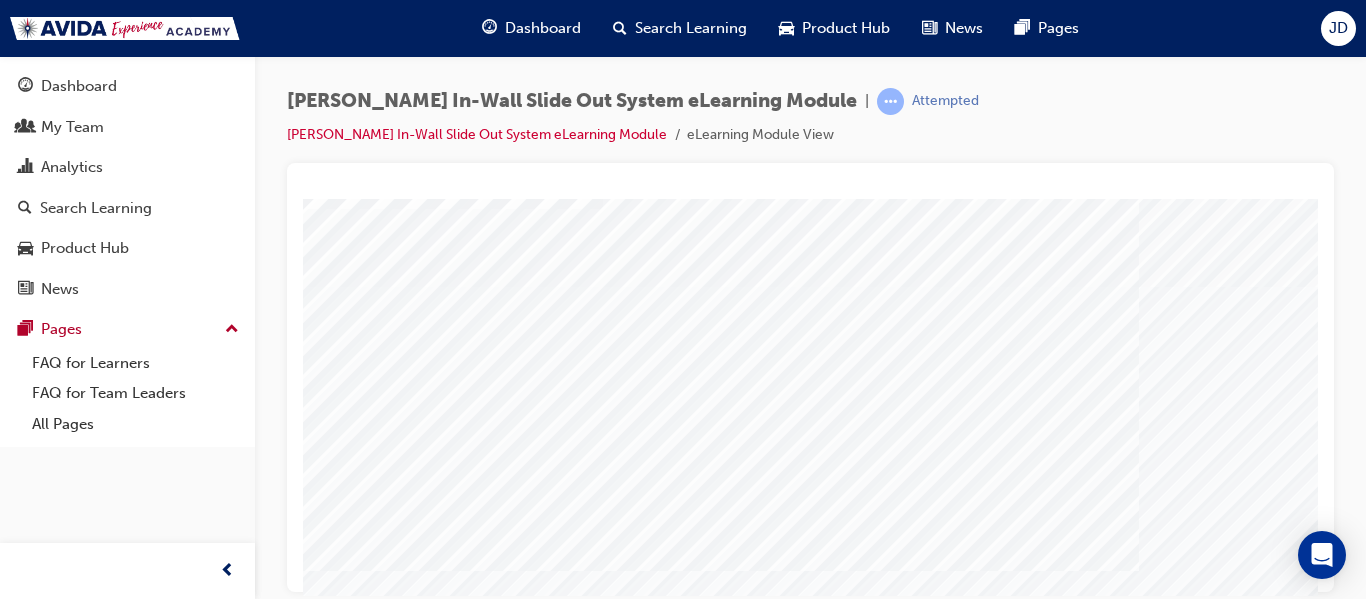 scroll, scrollTop: 138, scrollLeft: 0, axis: vertical 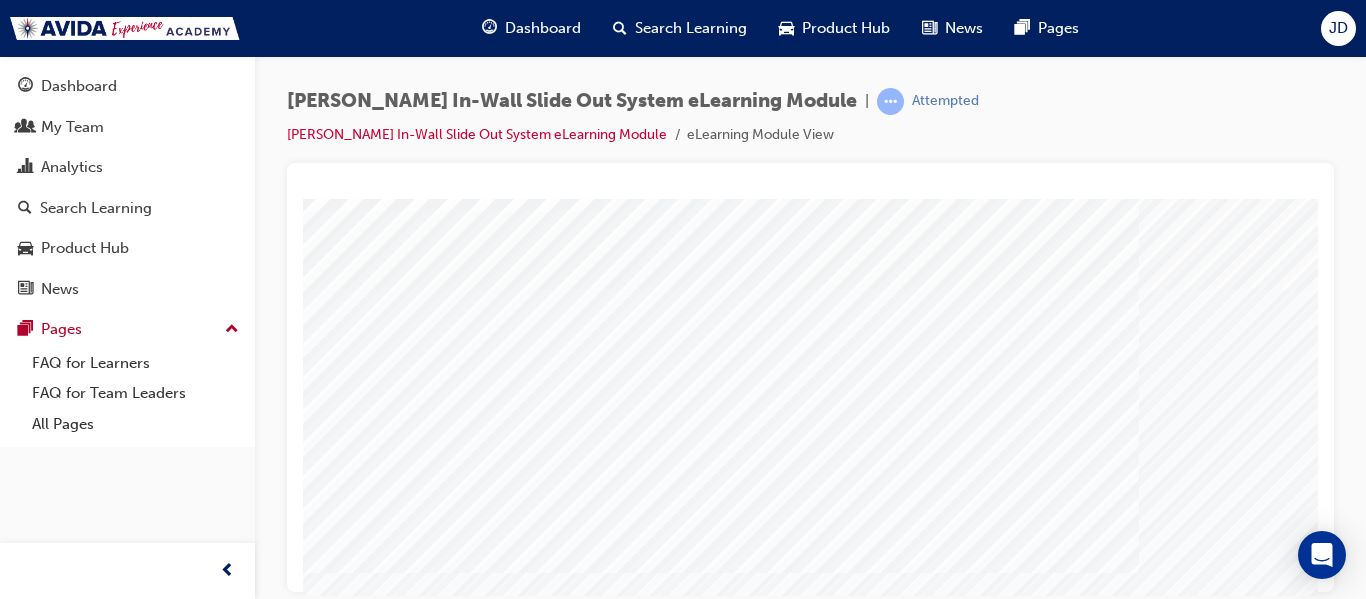click at bounding box center [374, 3928] 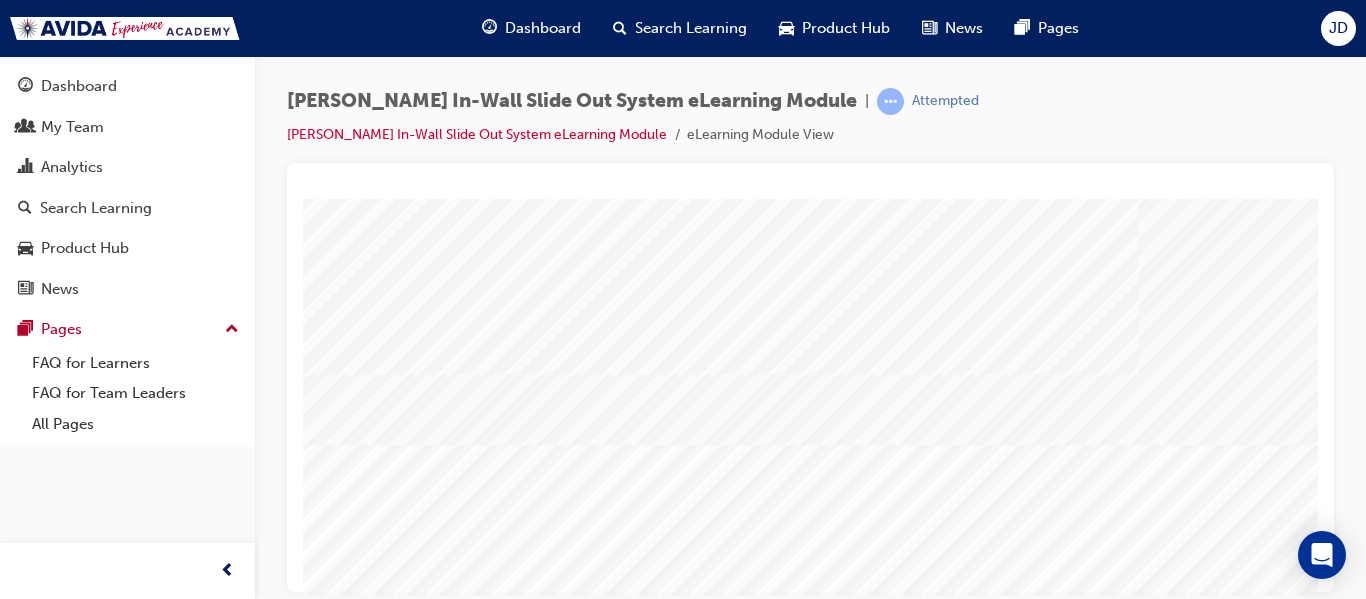 scroll, scrollTop: 338, scrollLeft: 0, axis: vertical 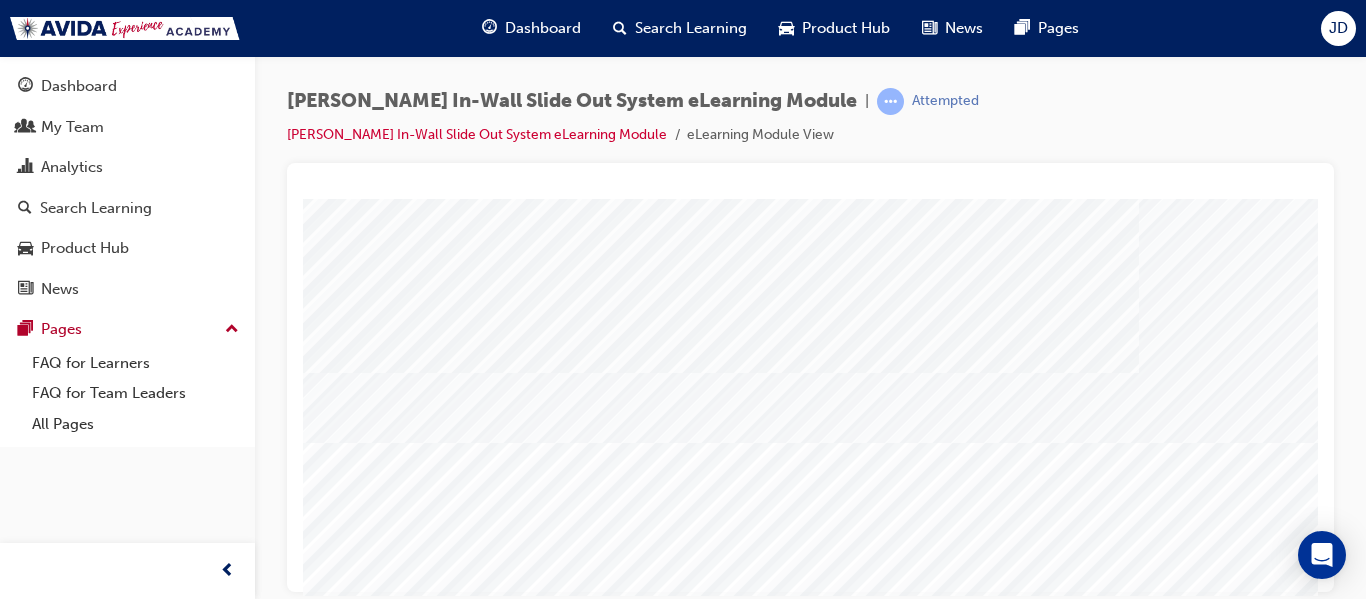 click at bounding box center [374, 3851] 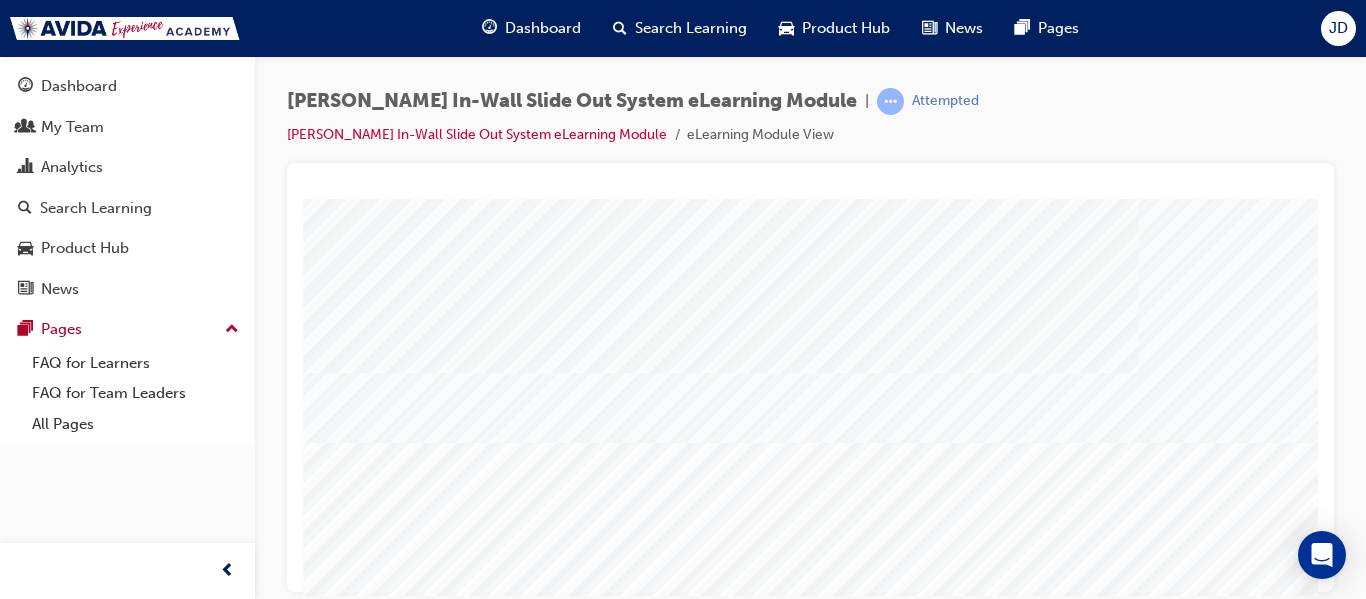 click at bounding box center [374, 3892] 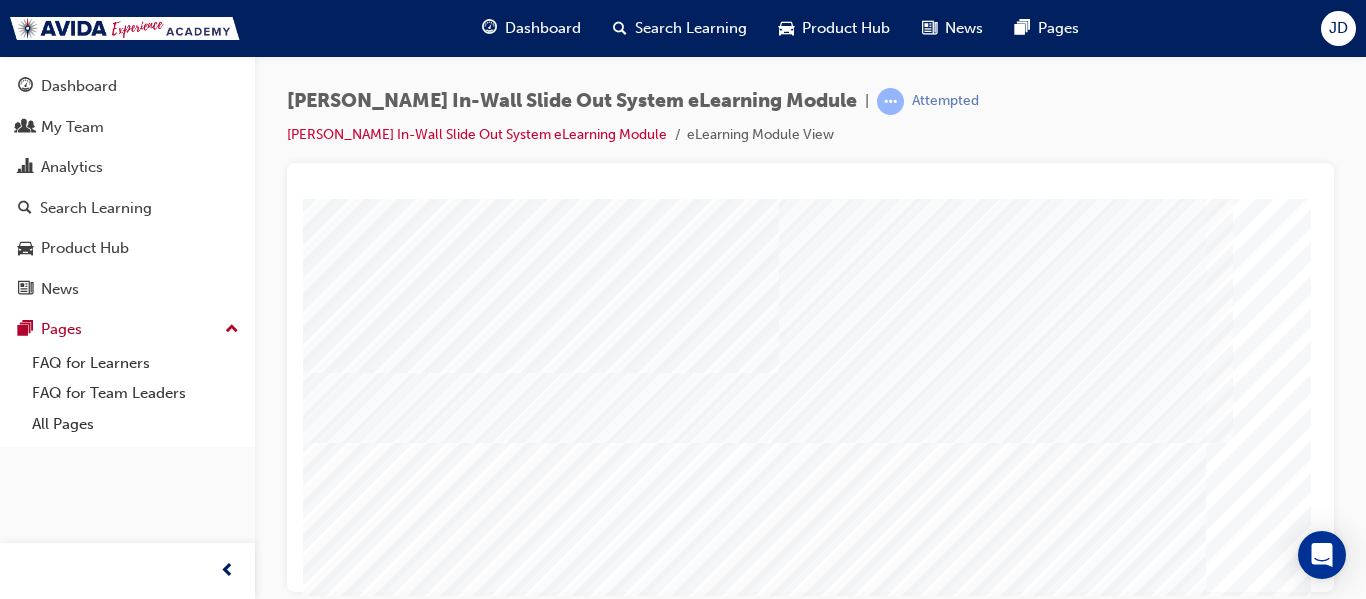 click at bounding box center (13, 2607) 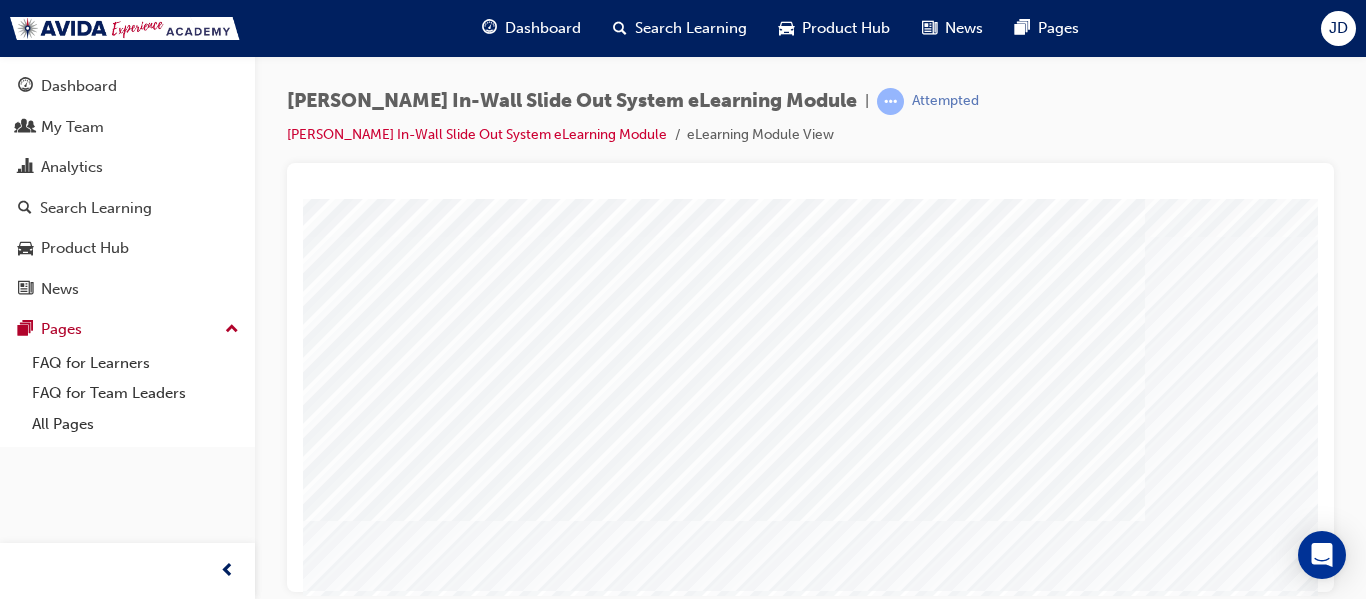 scroll, scrollTop: 0, scrollLeft: 0, axis: both 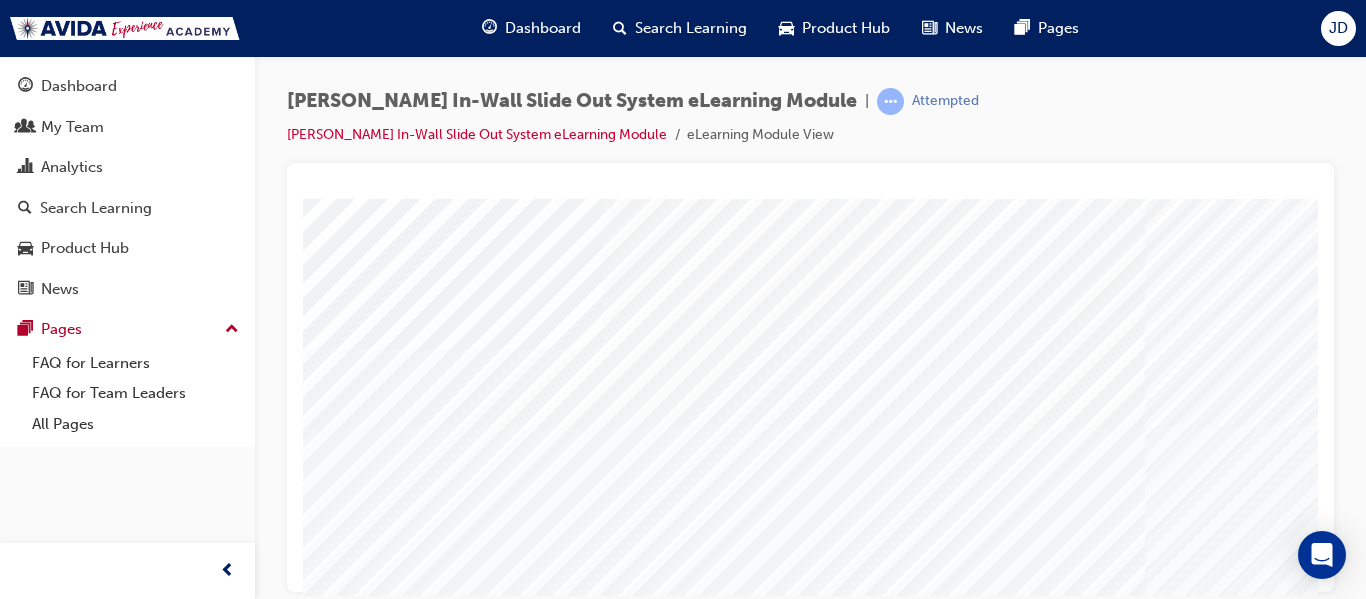 click at bounding box center (374, 4279) 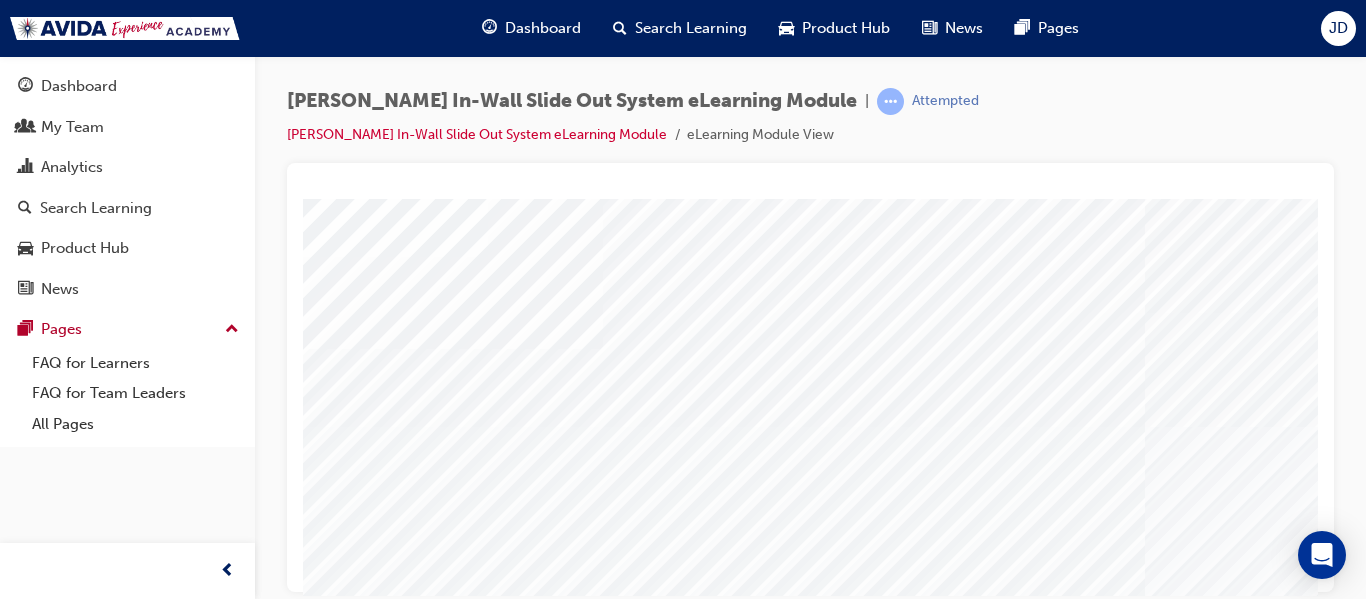click at bounding box center (374, 4235) 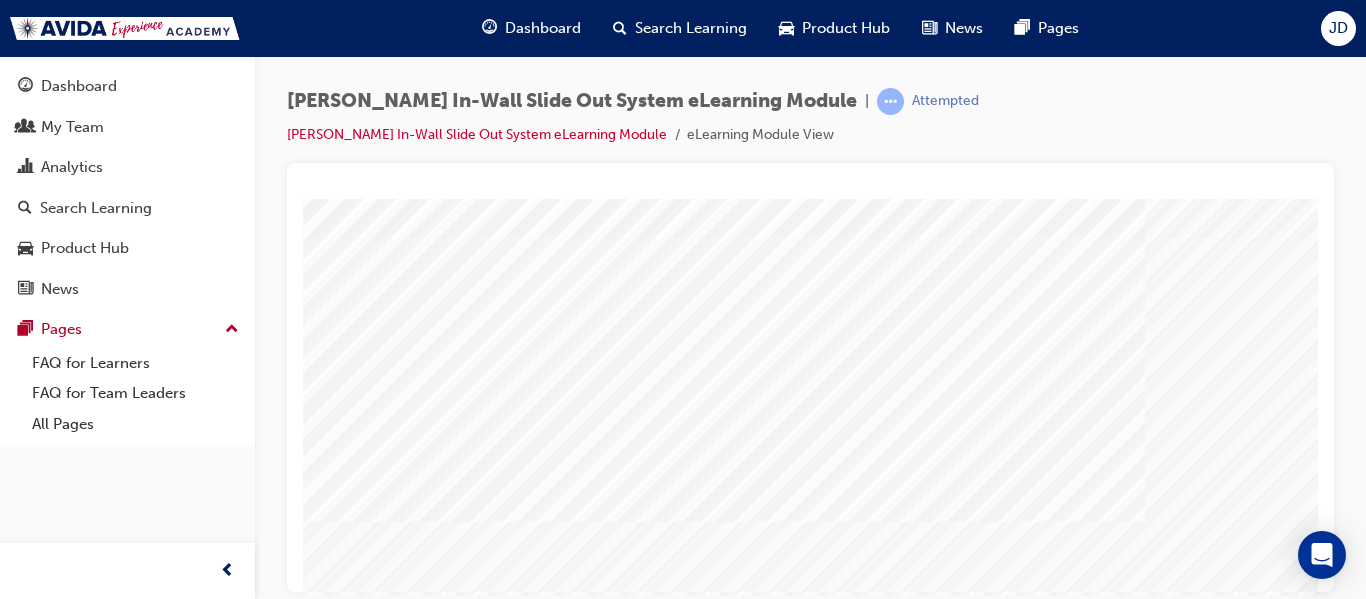 scroll, scrollTop: 200, scrollLeft: 0, axis: vertical 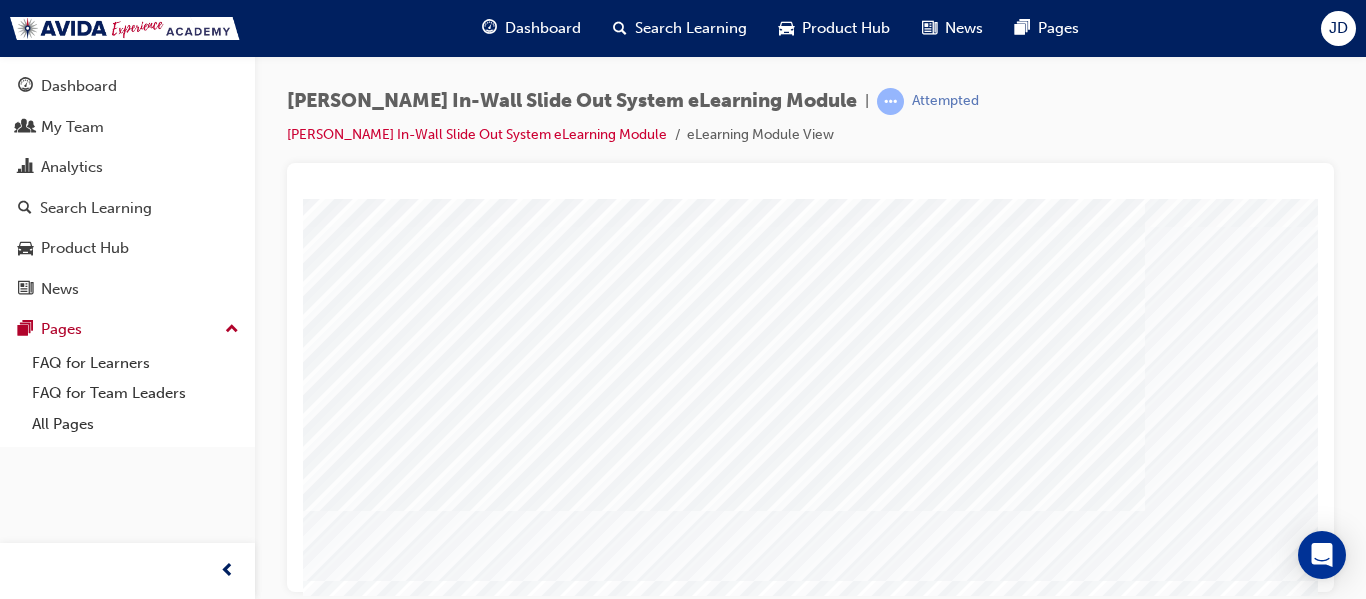 click at bounding box center [374, 4005] 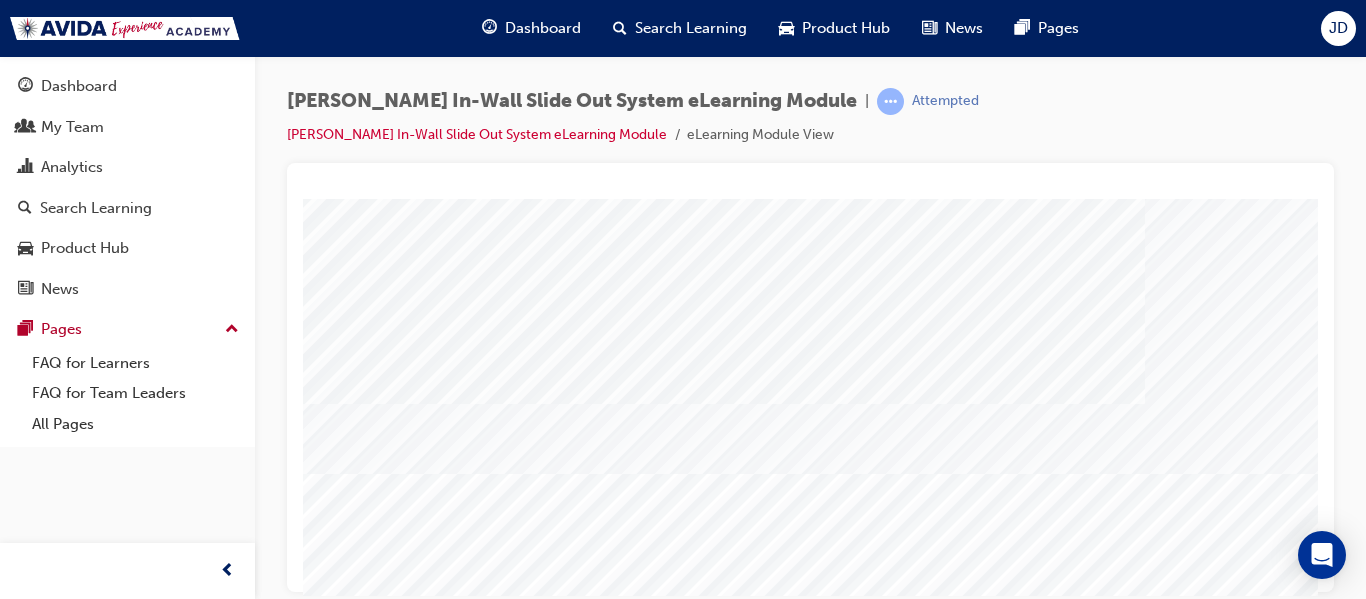 scroll, scrollTop: 338, scrollLeft: 0, axis: vertical 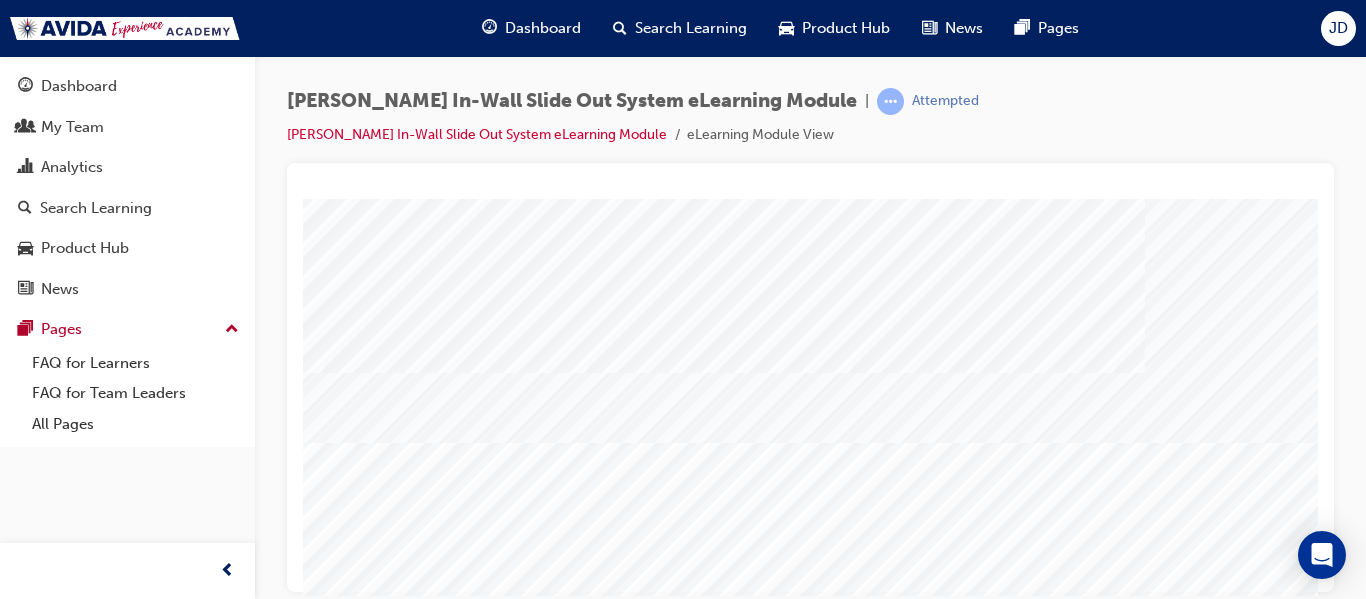 click at bounding box center [374, 3769] 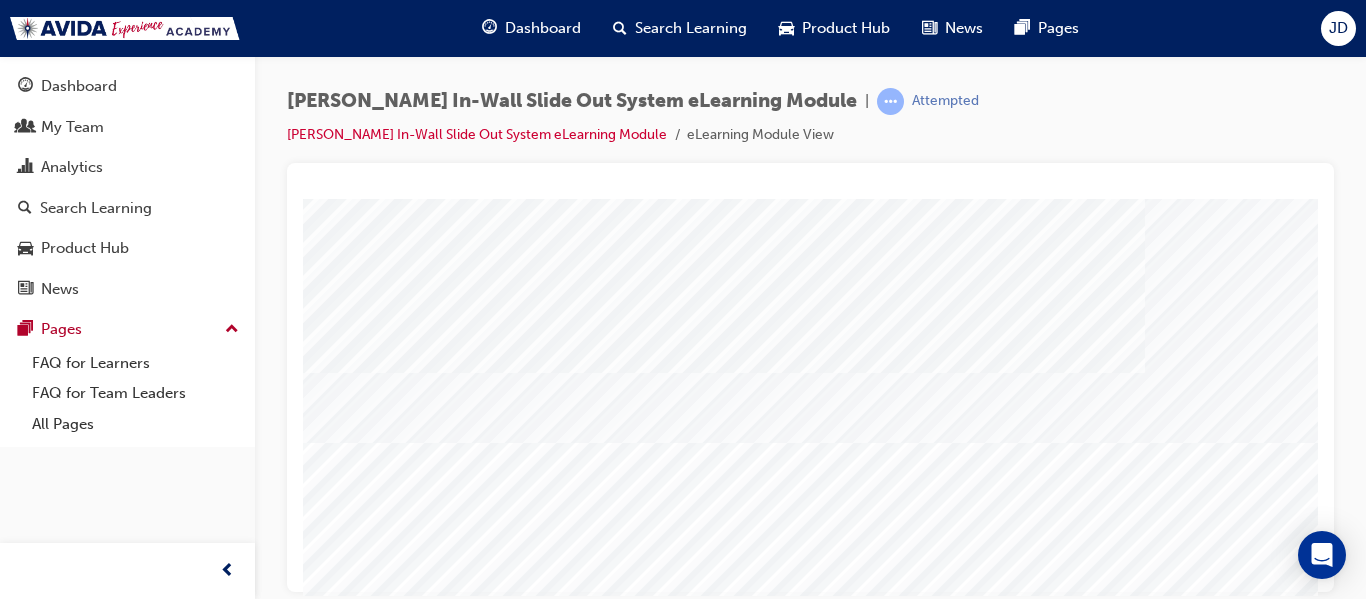 click at bounding box center (374, 3810) 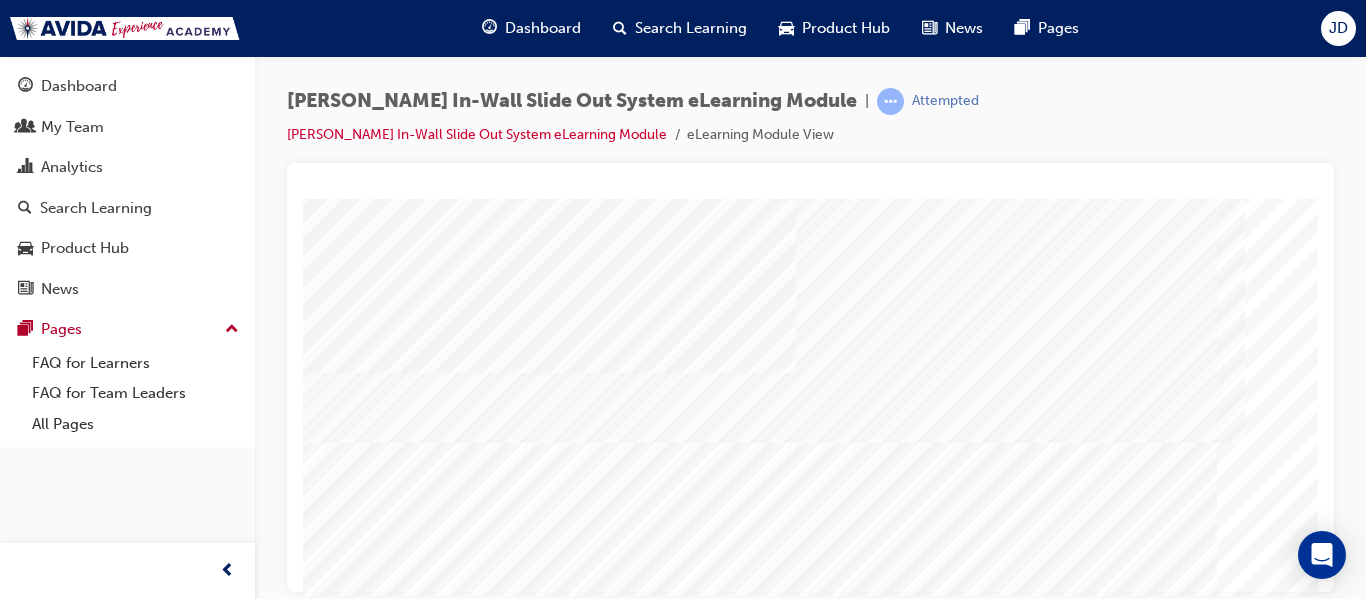scroll, scrollTop: 338, scrollLeft: 360, axis: both 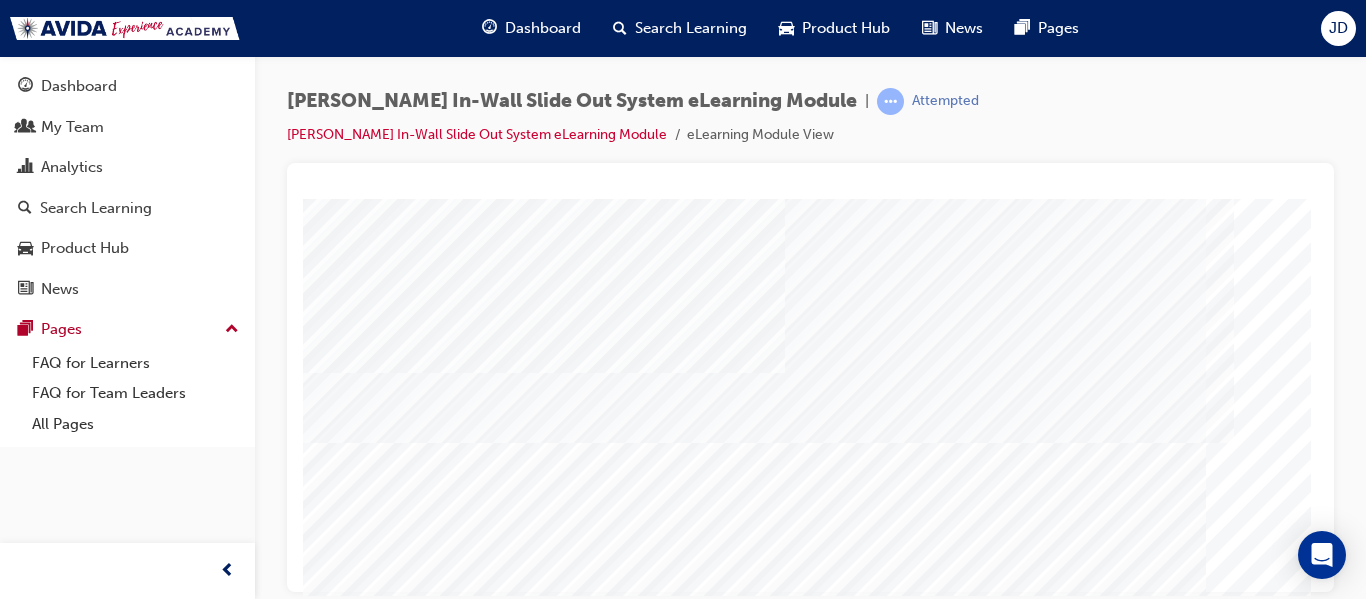 click at bounding box center [13, 2607] 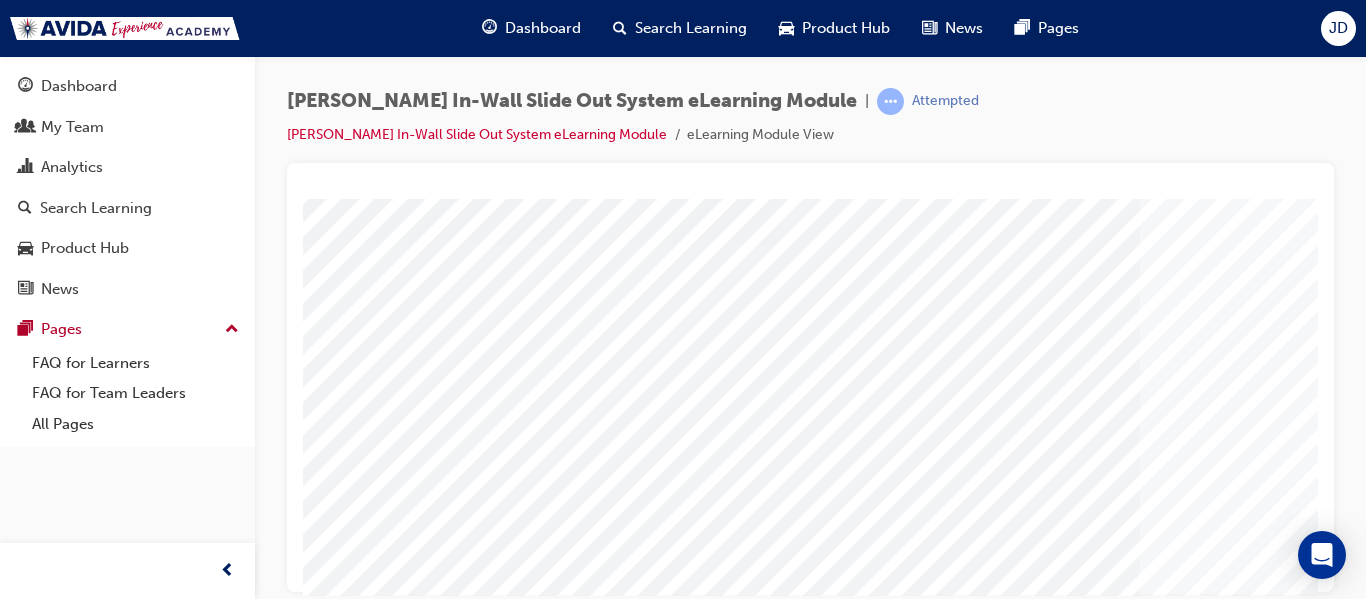 scroll, scrollTop: 338, scrollLeft: 0, axis: vertical 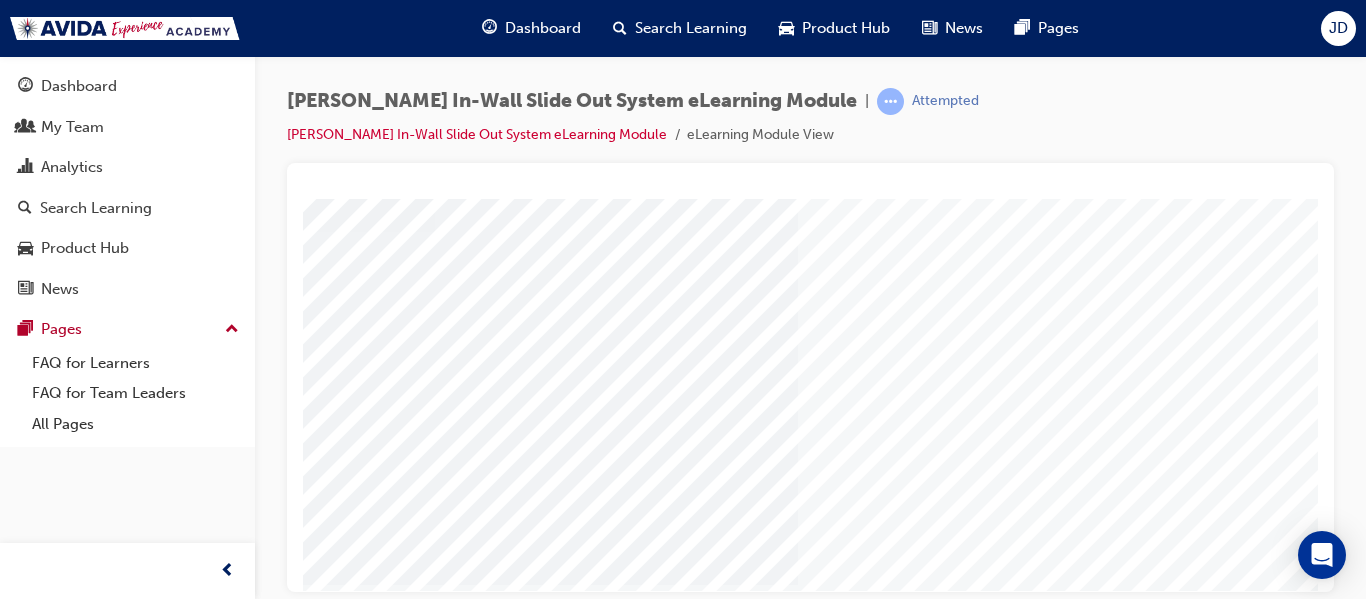 click at bounding box center (31, 2472) 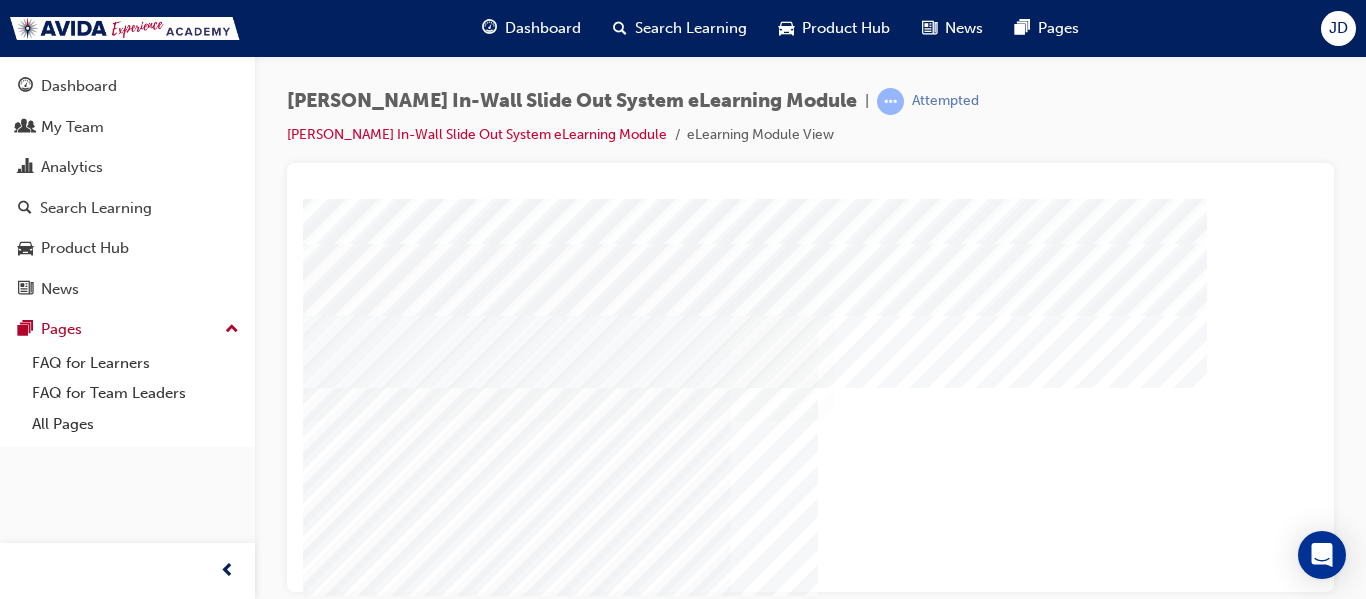 scroll, scrollTop: 0, scrollLeft: 0, axis: both 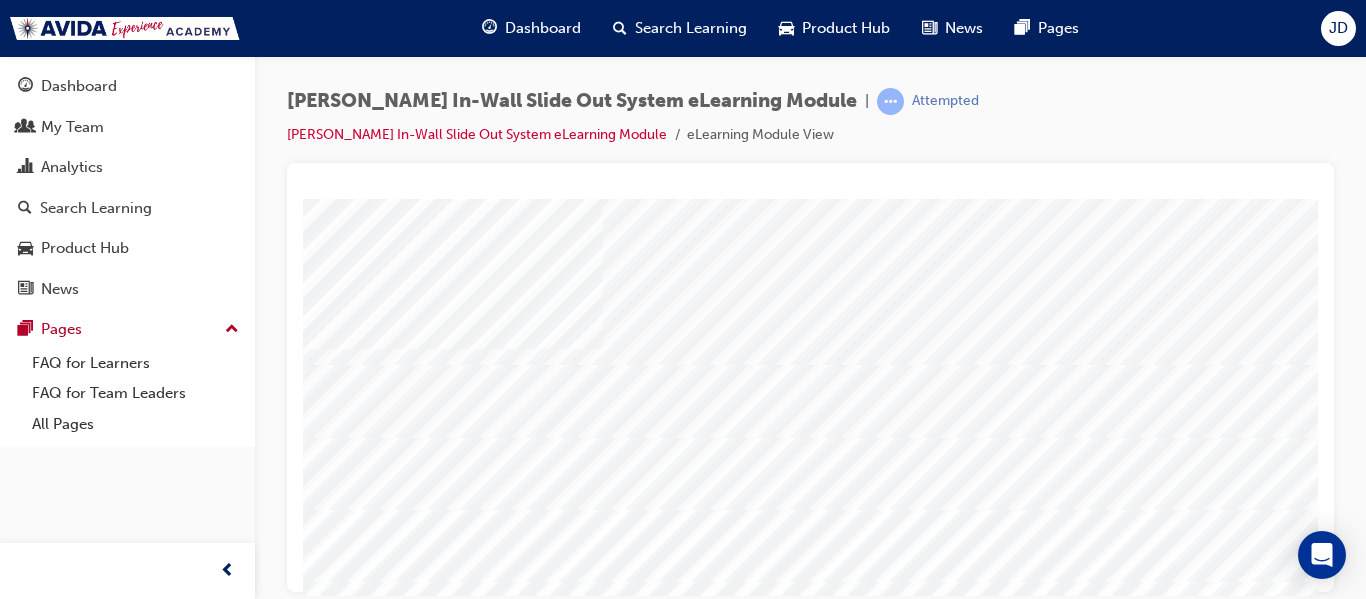 click at bounding box center [467, 2988] 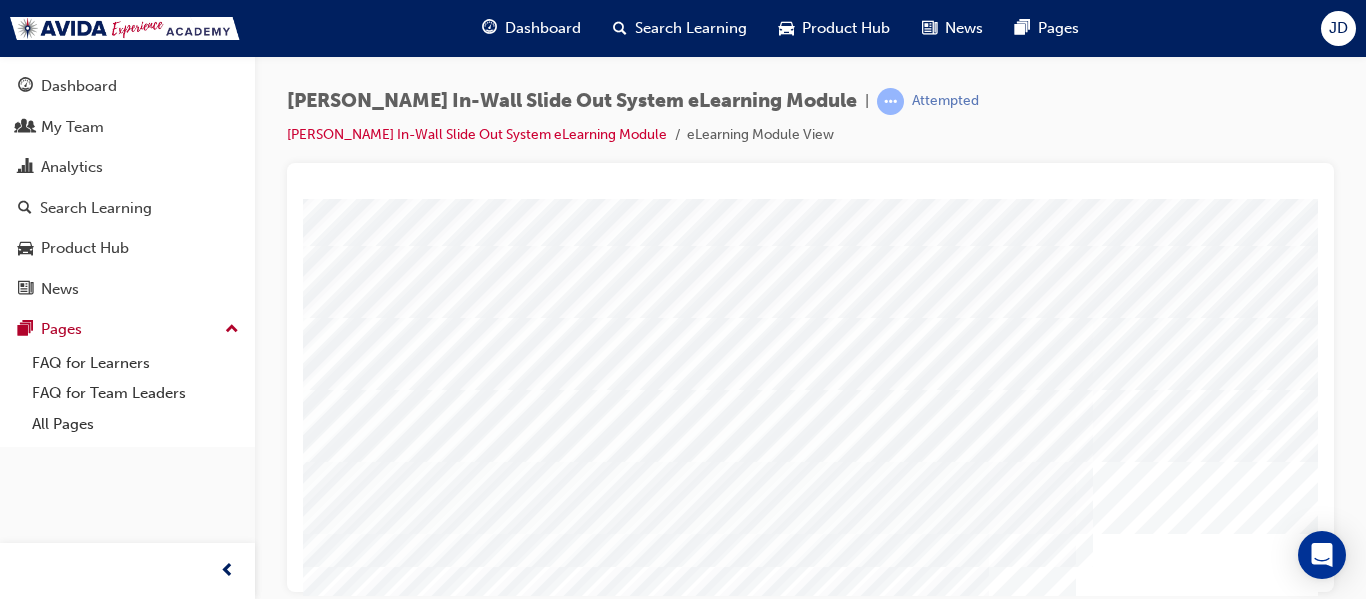 scroll, scrollTop: 200, scrollLeft: 84, axis: both 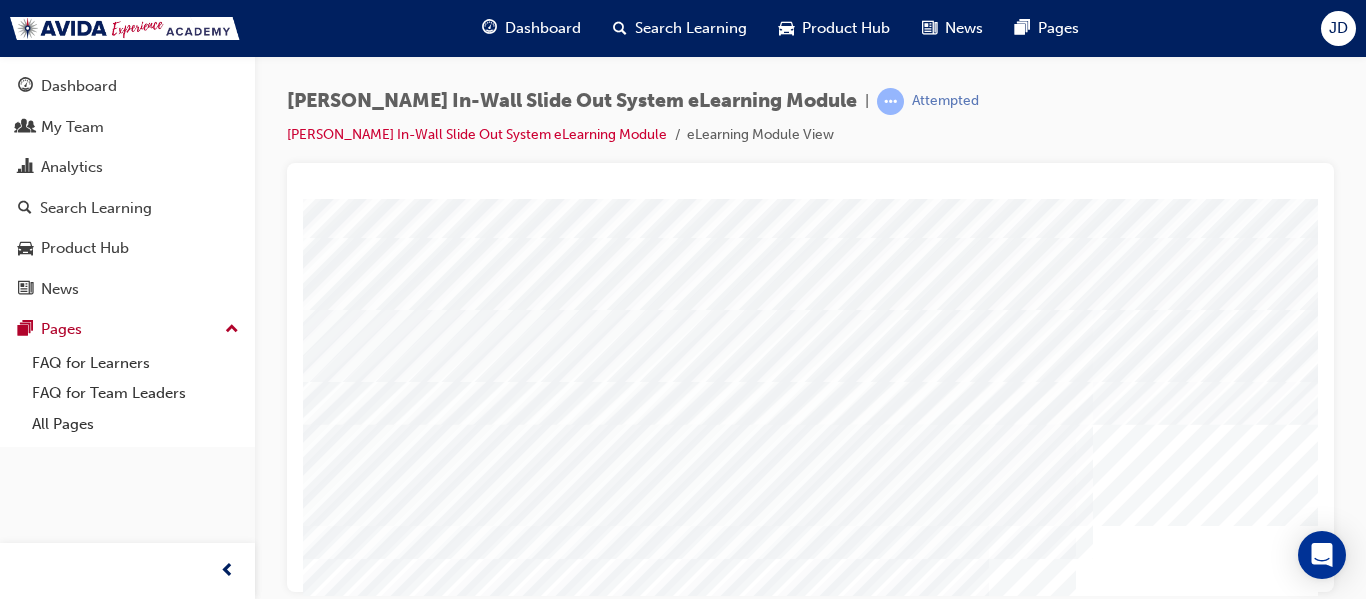 click at bounding box center [383, 4079] 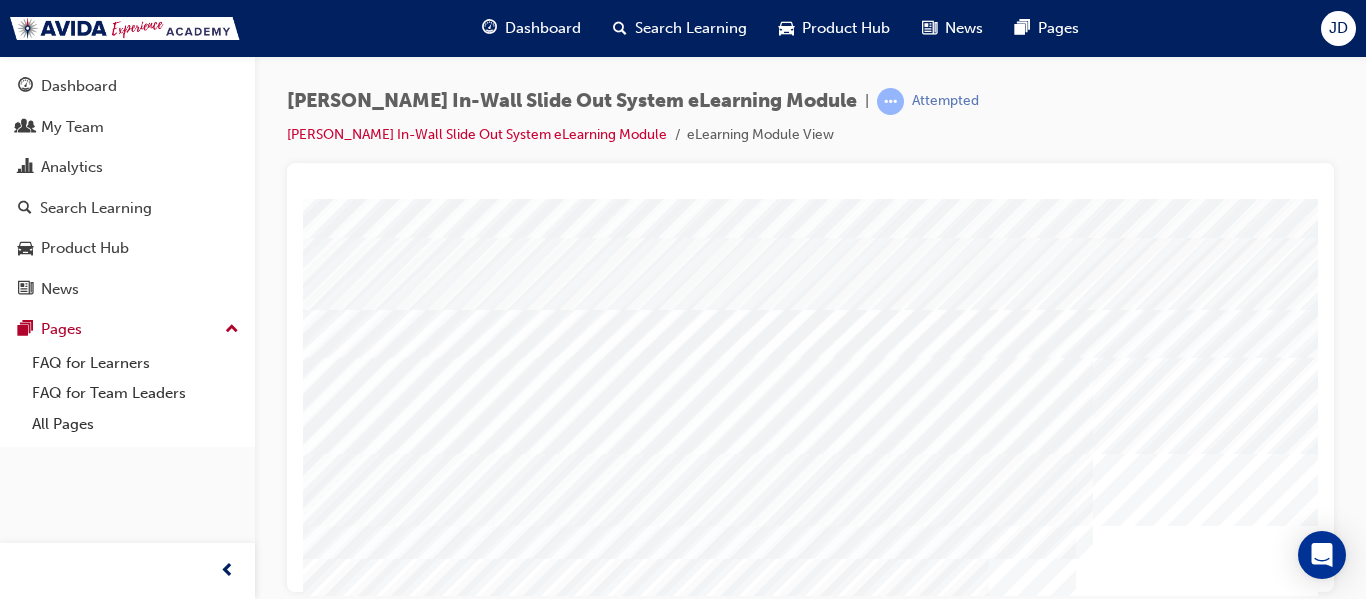 click at bounding box center [383, 4137] 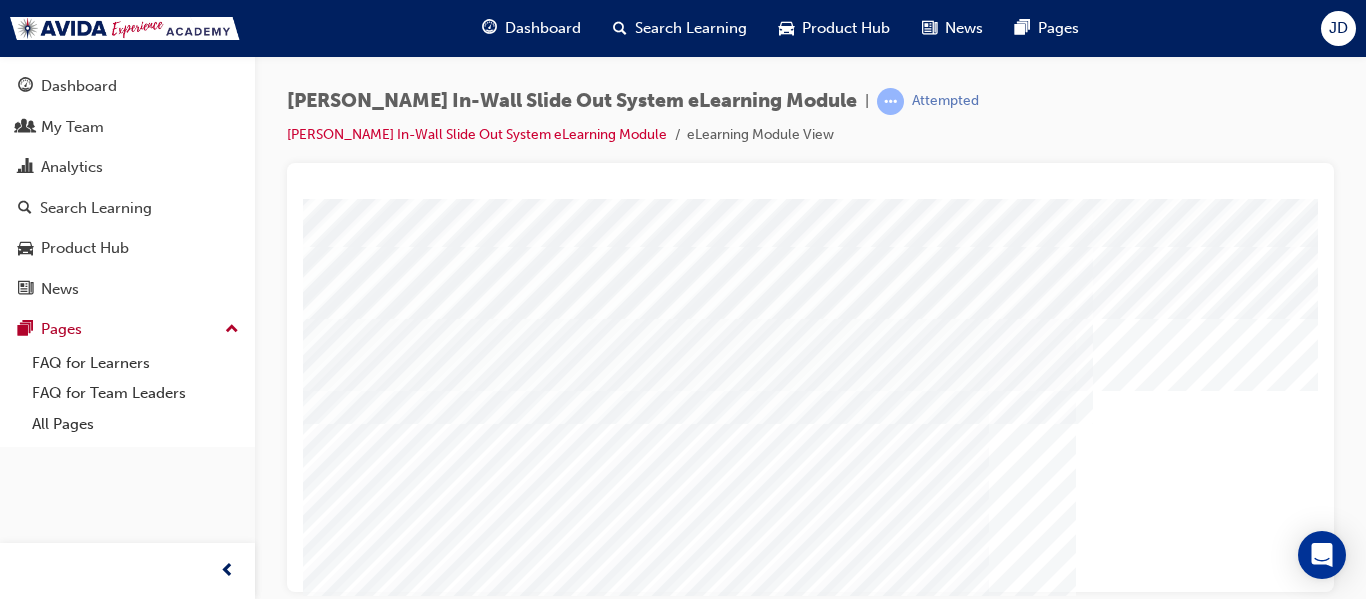 scroll, scrollTop: 338, scrollLeft: 84, axis: both 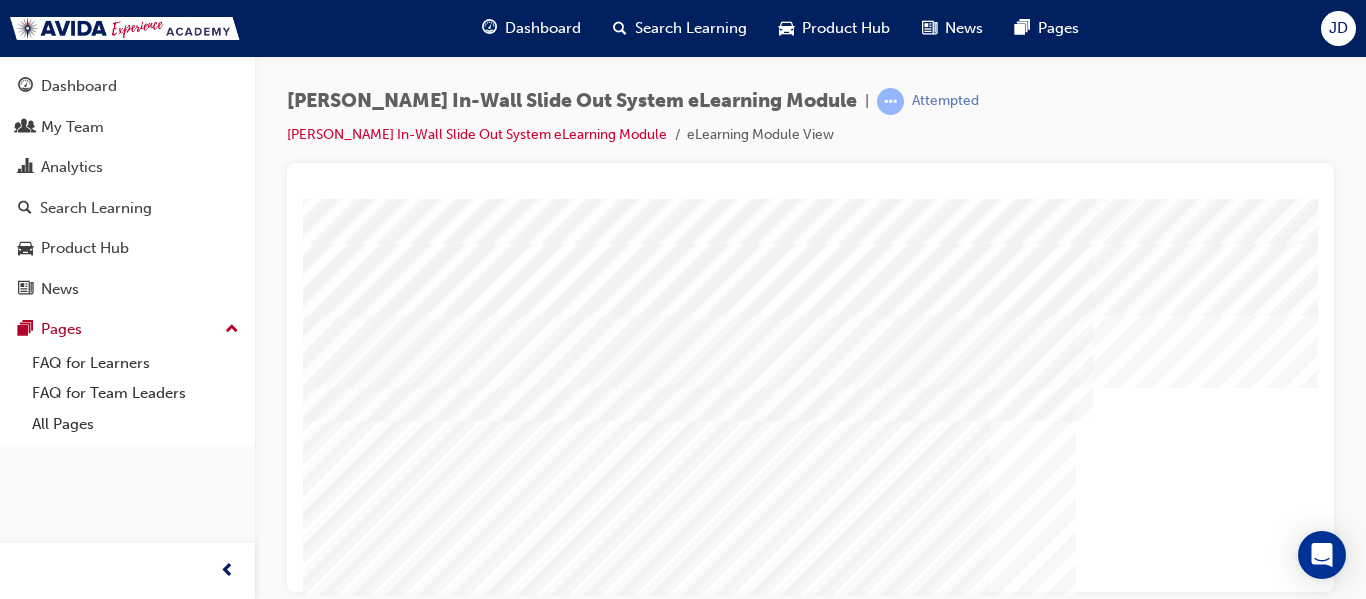 click at bounding box center [383, 4057] 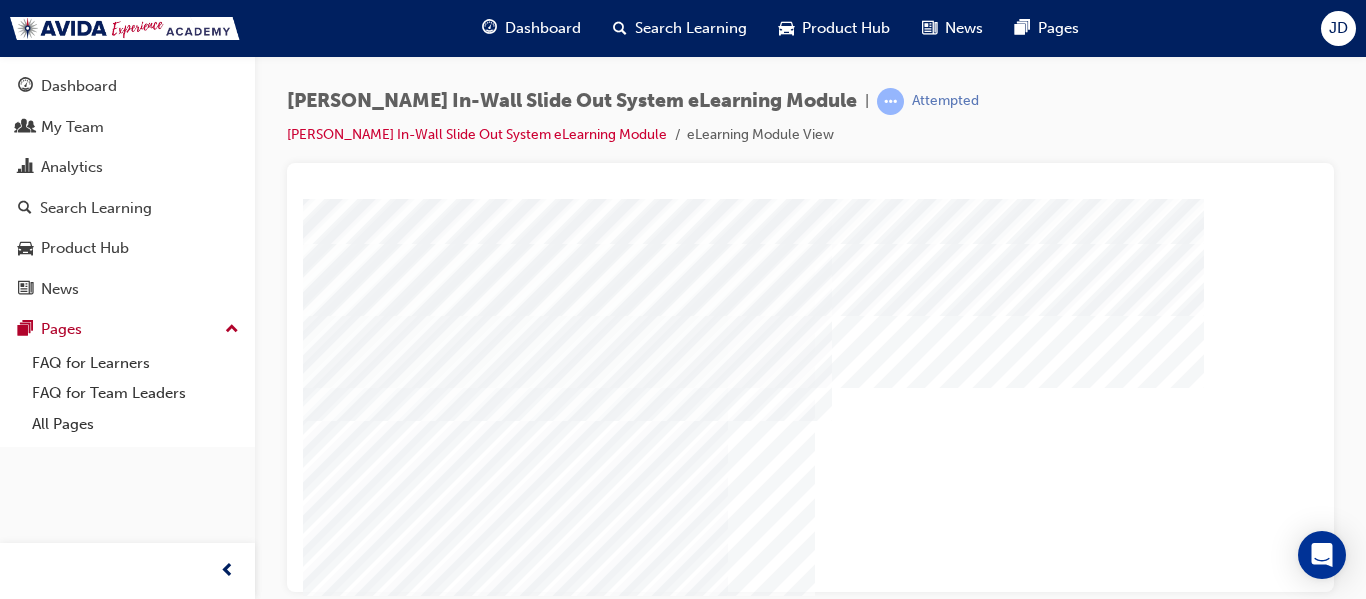 click at bounding box center (28, 1662) 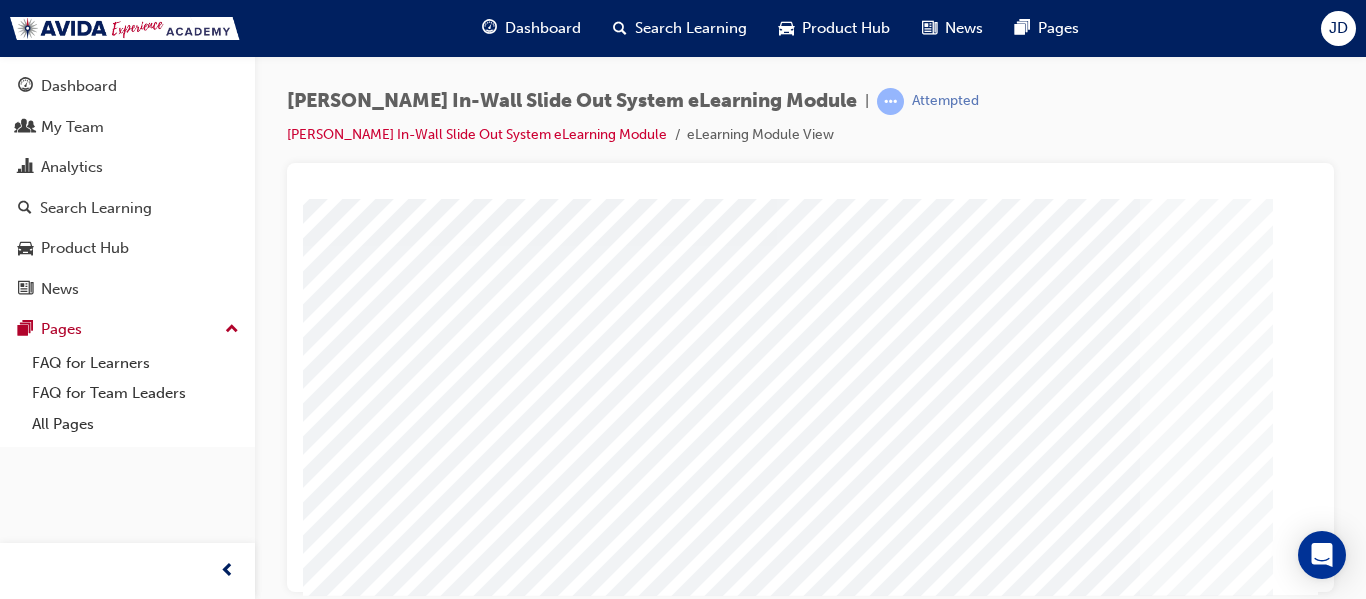 scroll, scrollTop: 338, scrollLeft: 0, axis: vertical 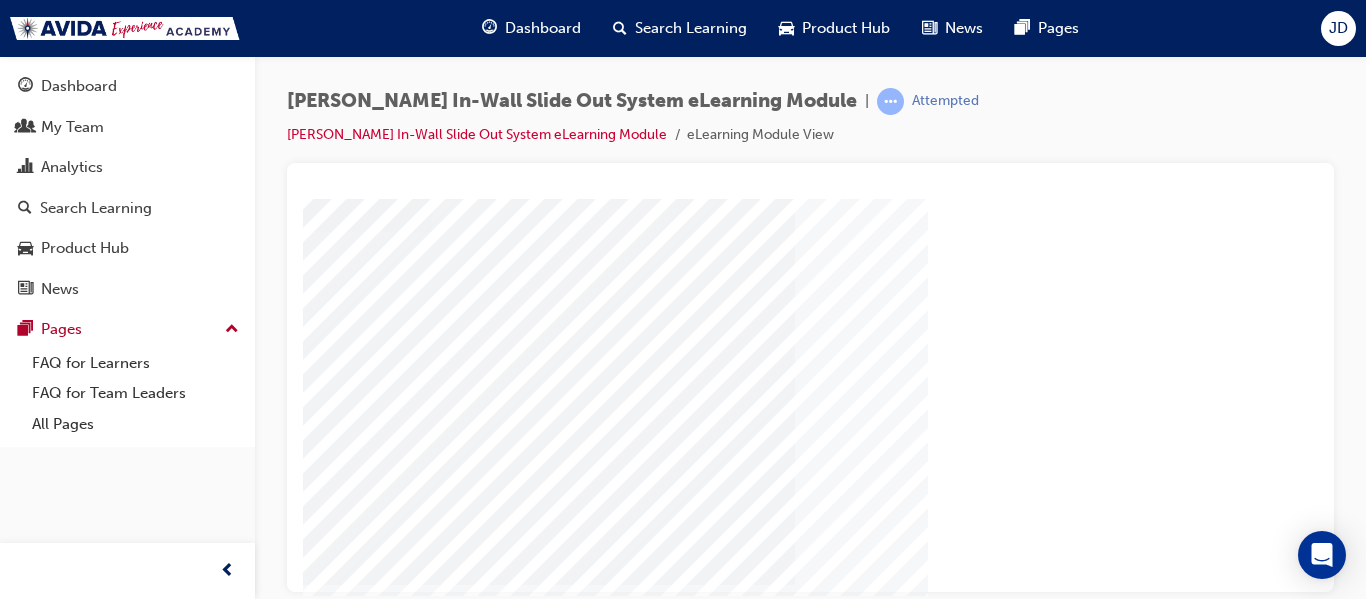 click at bounding box center [28, 3065] 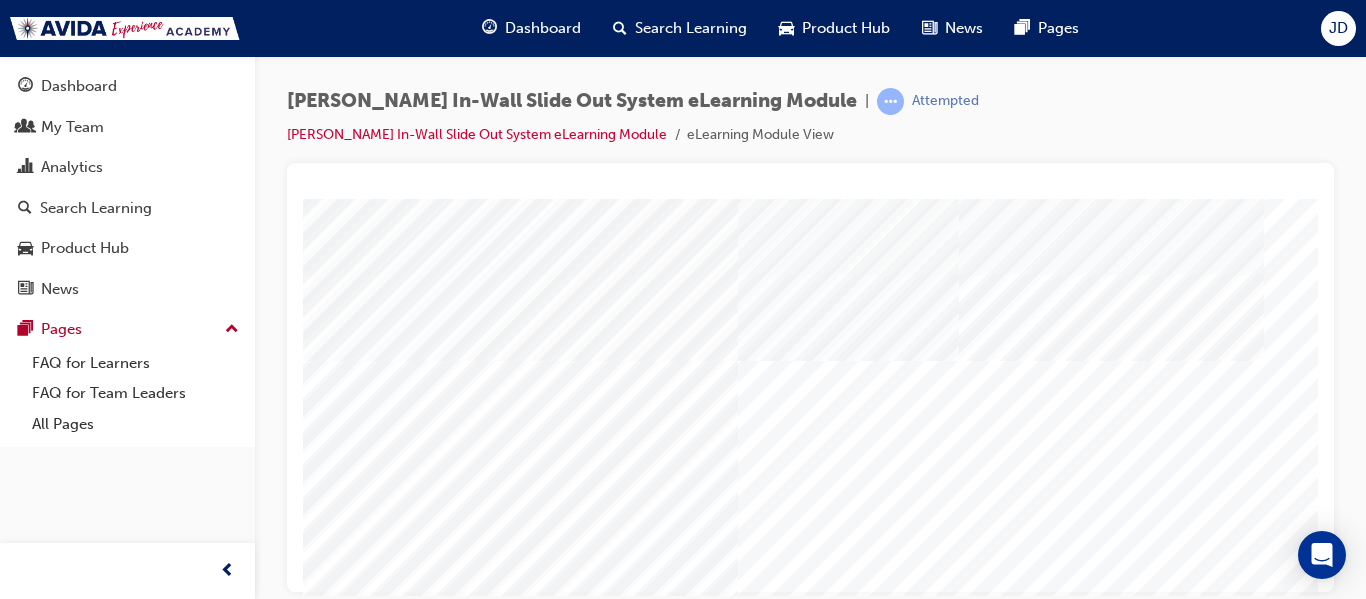 scroll, scrollTop: 0, scrollLeft: 0, axis: both 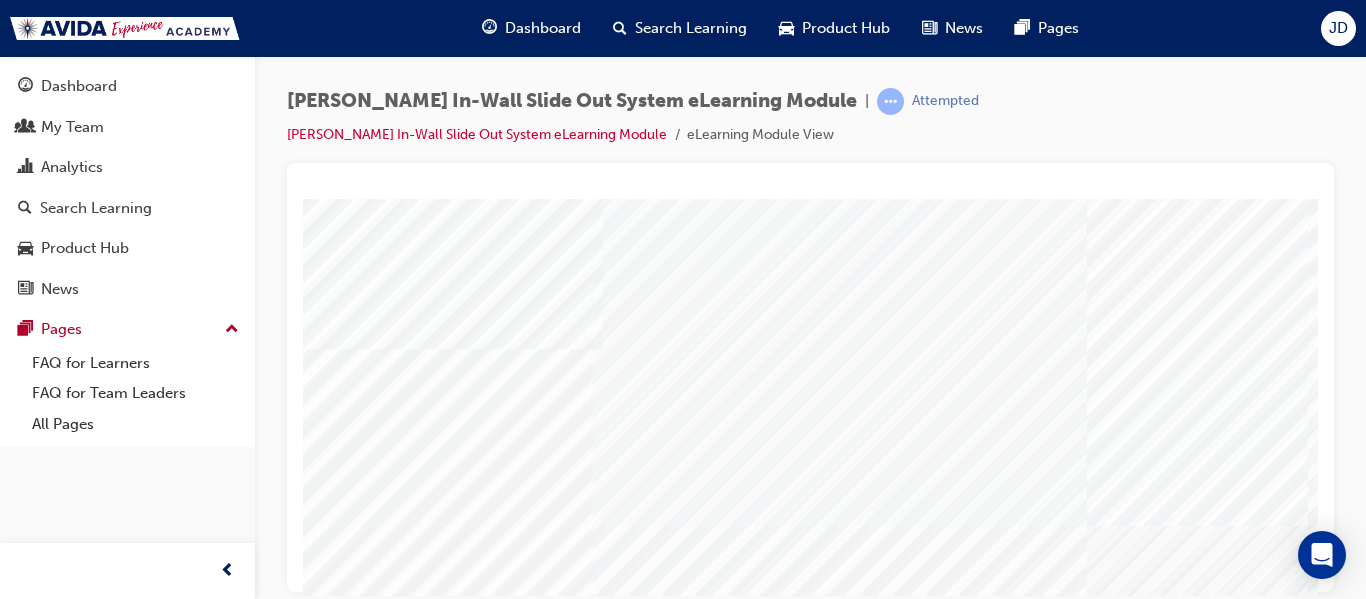 click at bounding box center [448, 2049] 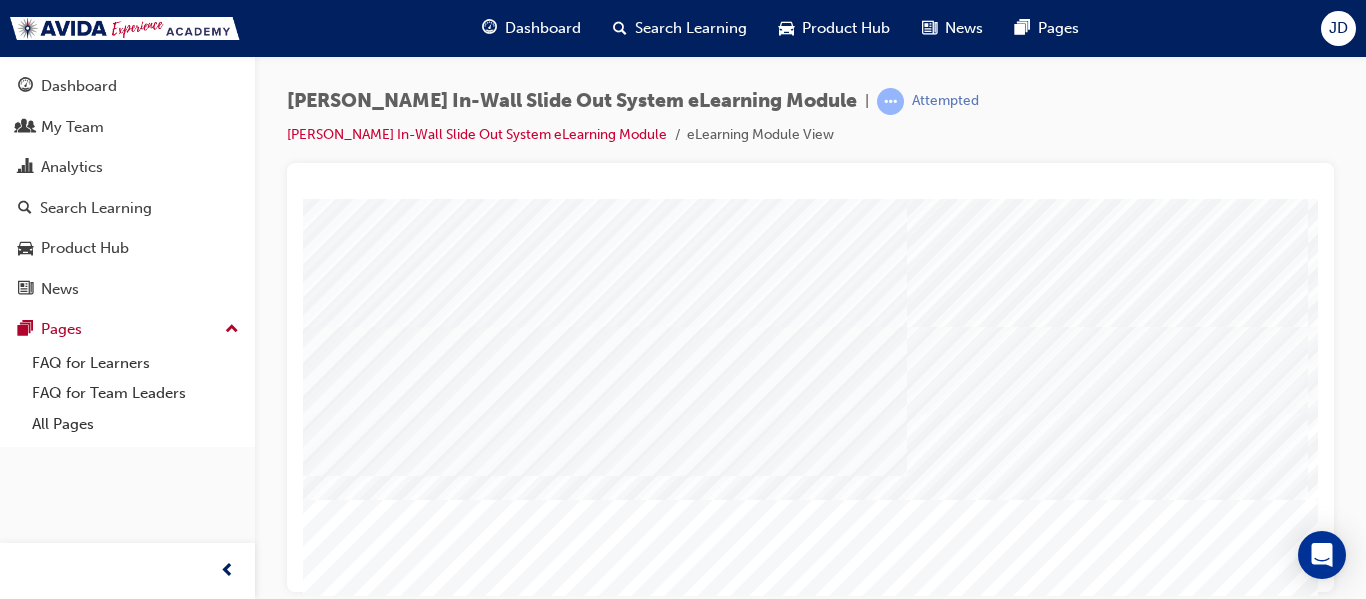 scroll, scrollTop: 200, scrollLeft: 0, axis: vertical 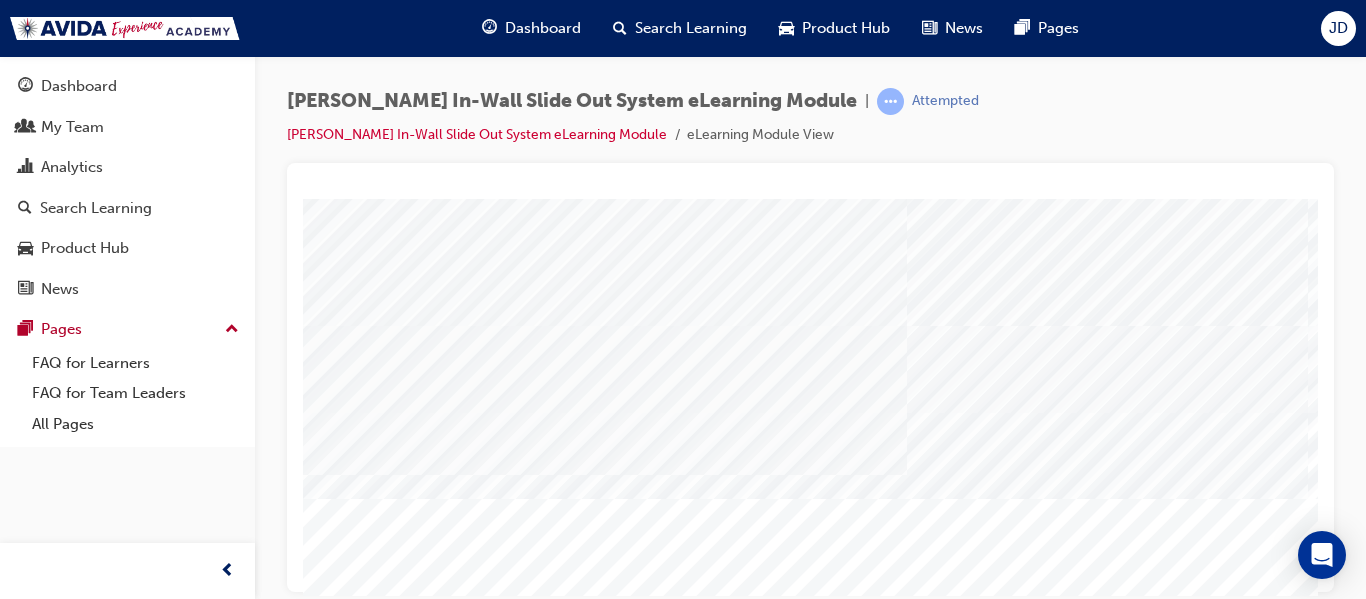 click at bounding box center [448, 1999] 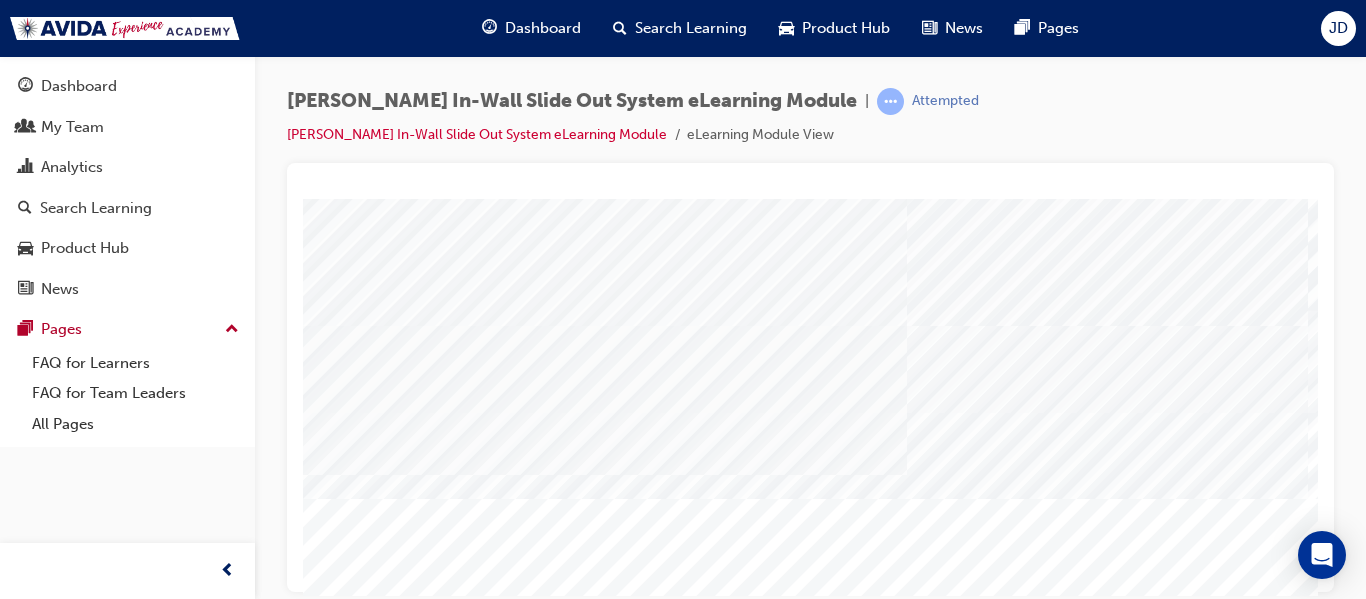 click at bounding box center (448, 1774) 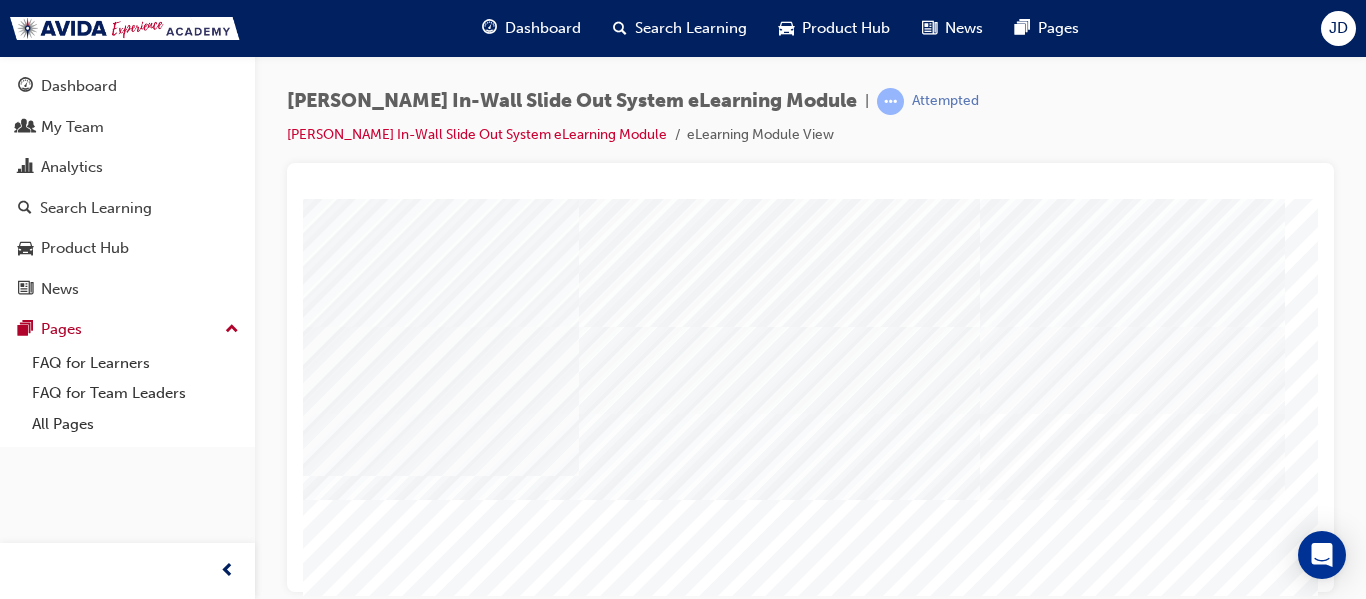 scroll, scrollTop: 200, scrollLeft: 328, axis: both 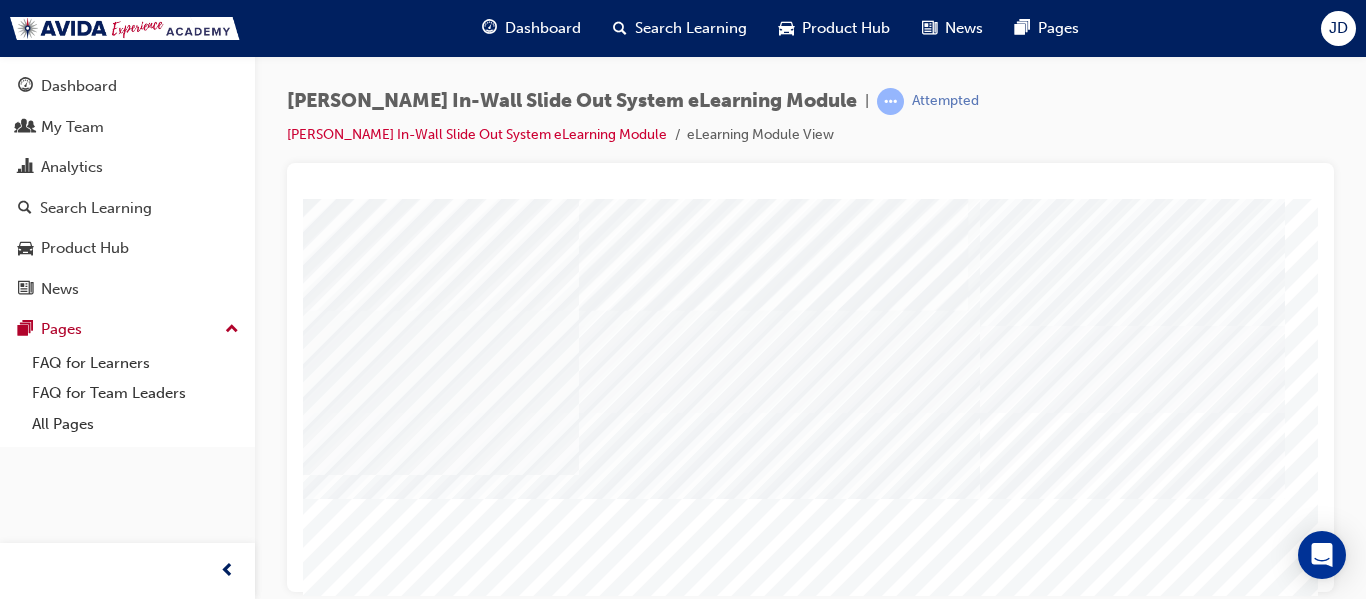 click at bounding box center [120, 2074] 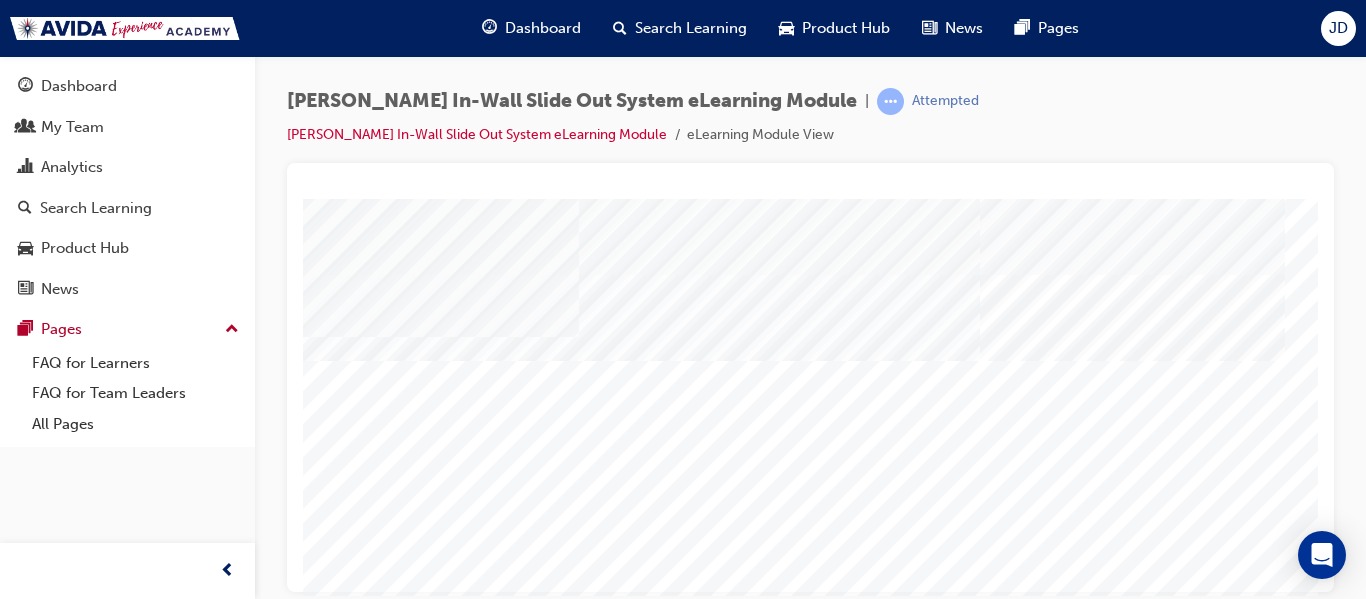 click at bounding box center (45, 1456) 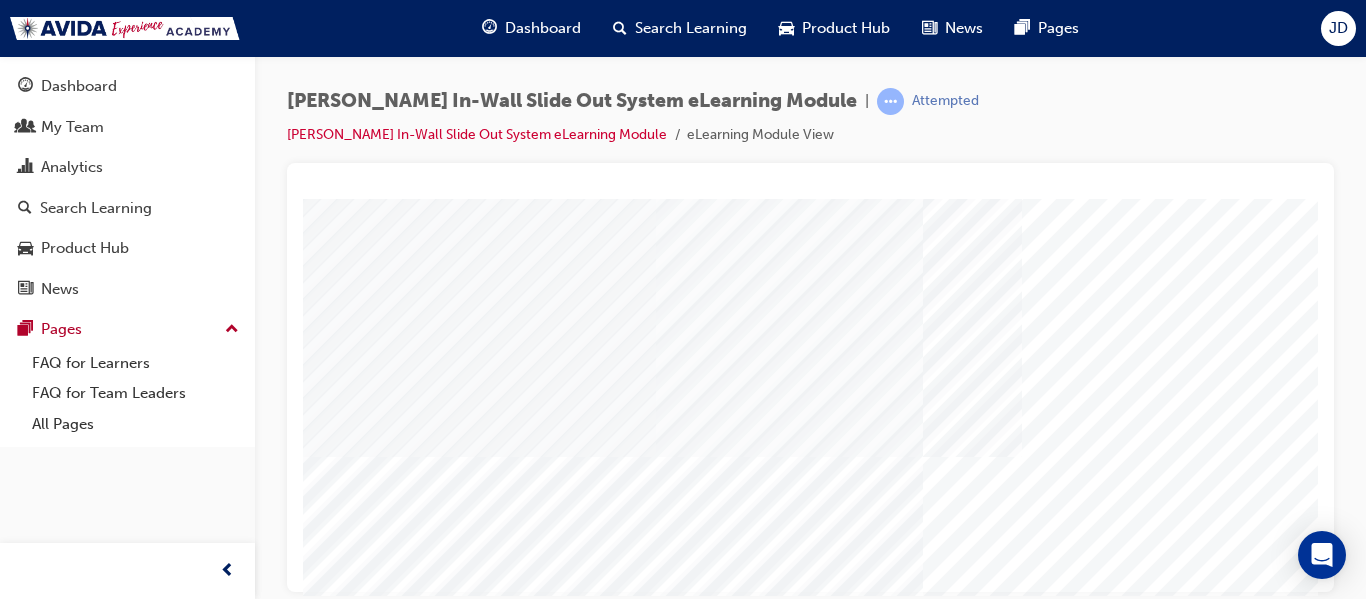 scroll, scrollTop: 0, scrollLeft: 0, axis: both 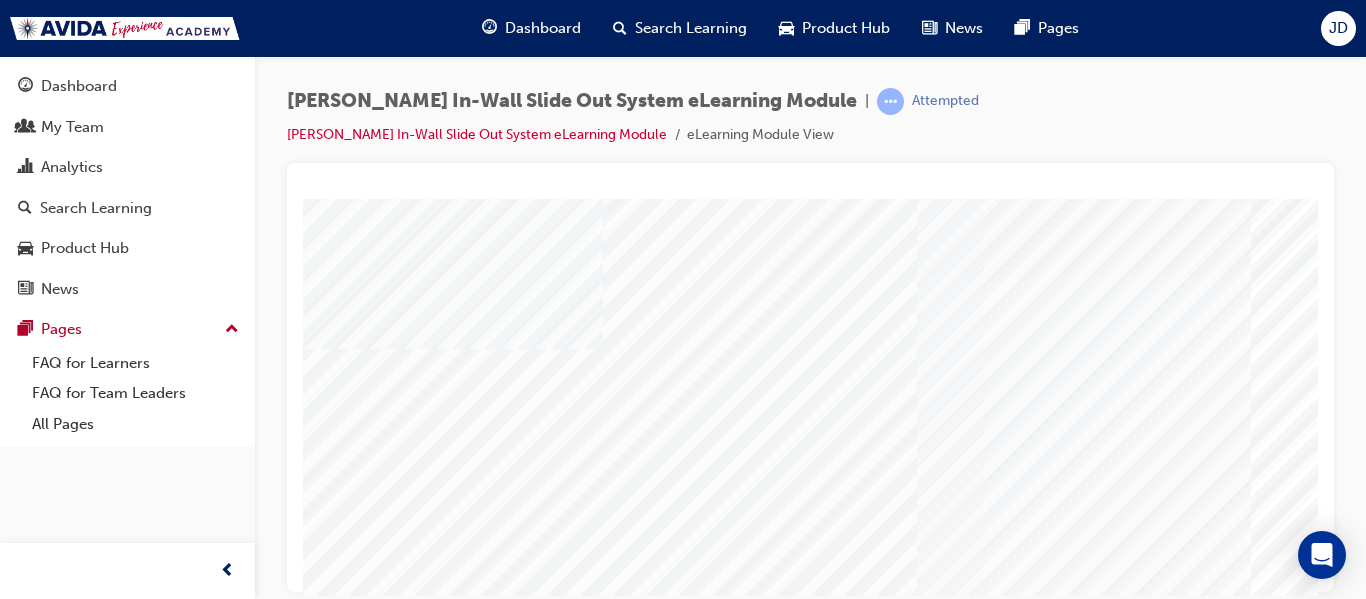 click at bounding box center (478, 1892) 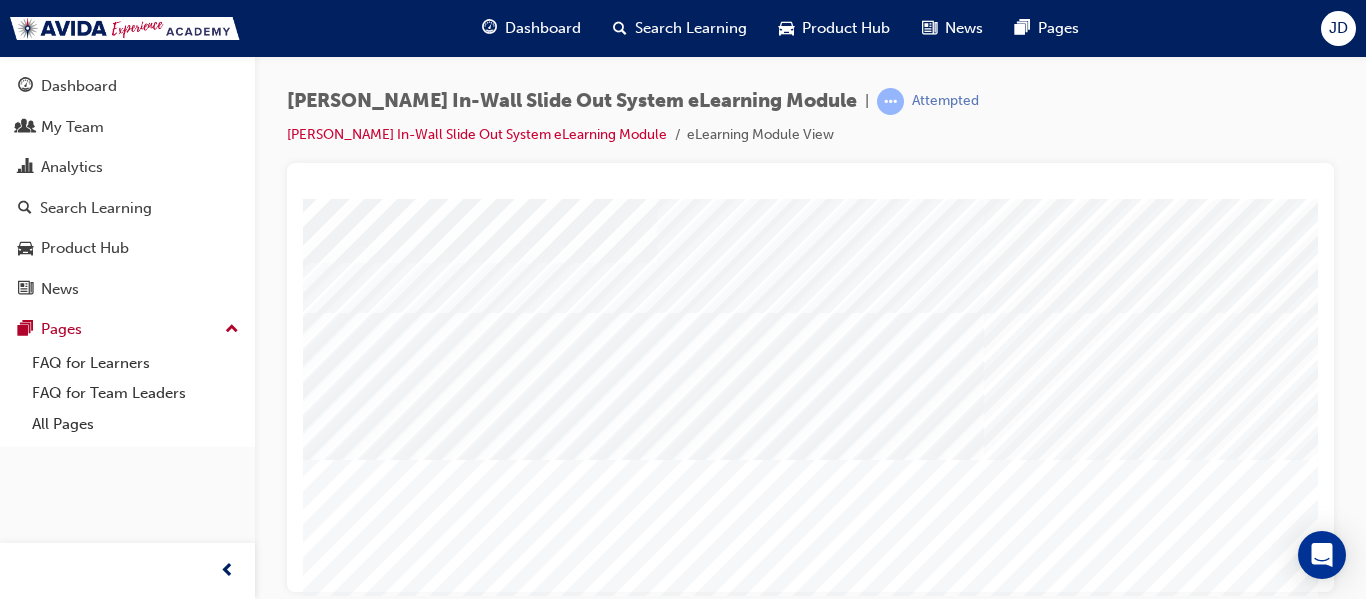 scroll, scrollTop: 338, scrollLeft: 0, axis: vertical 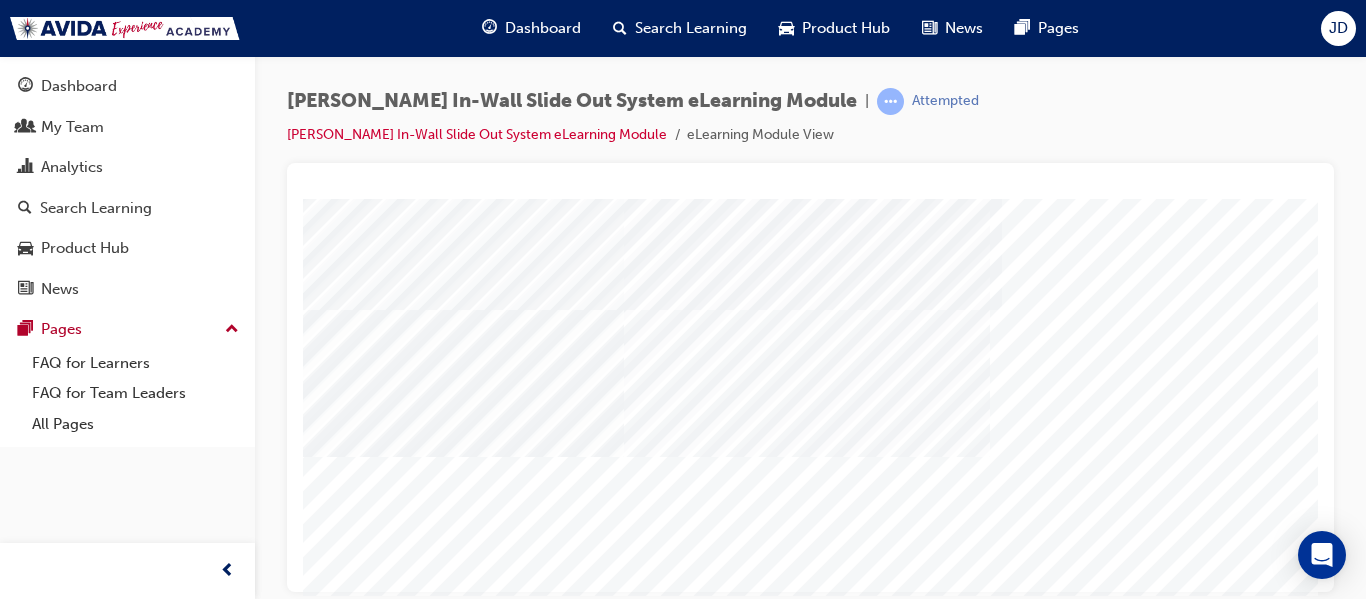 drag, startPoint x: 872, startPoint y: 583, endPoint x: 1422, endPoint y: 796, distance: 589.8042 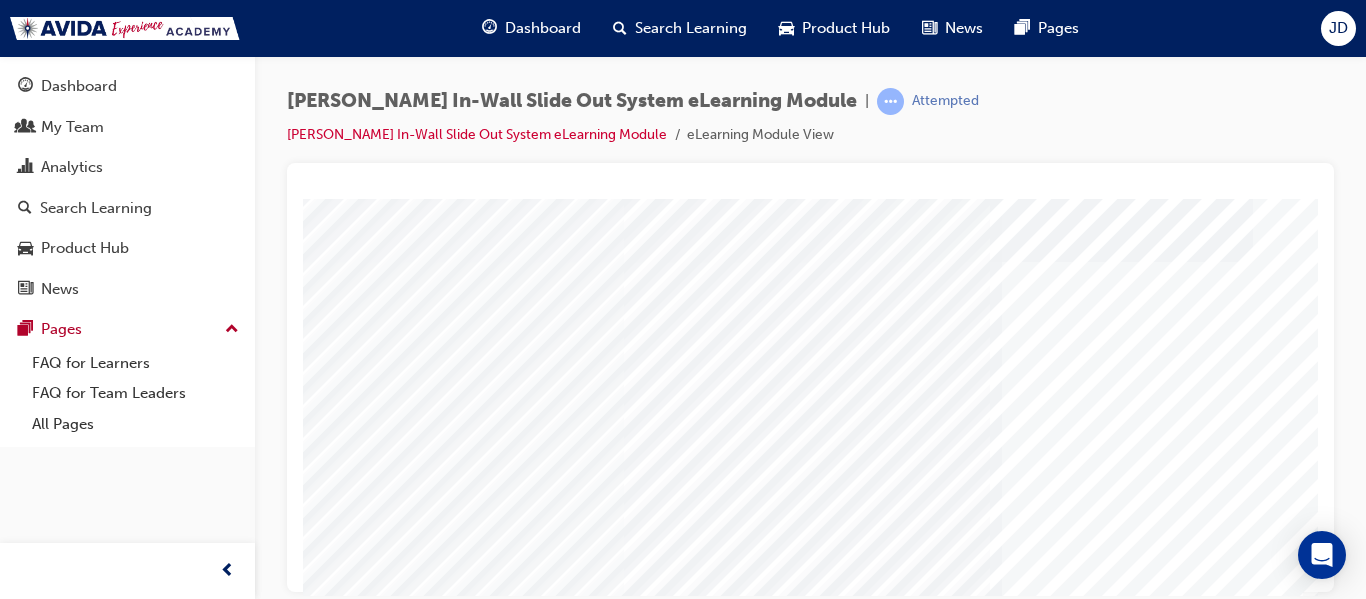 scroll, scrollTop: 0, scrollLeft: 360, axis: horizontal 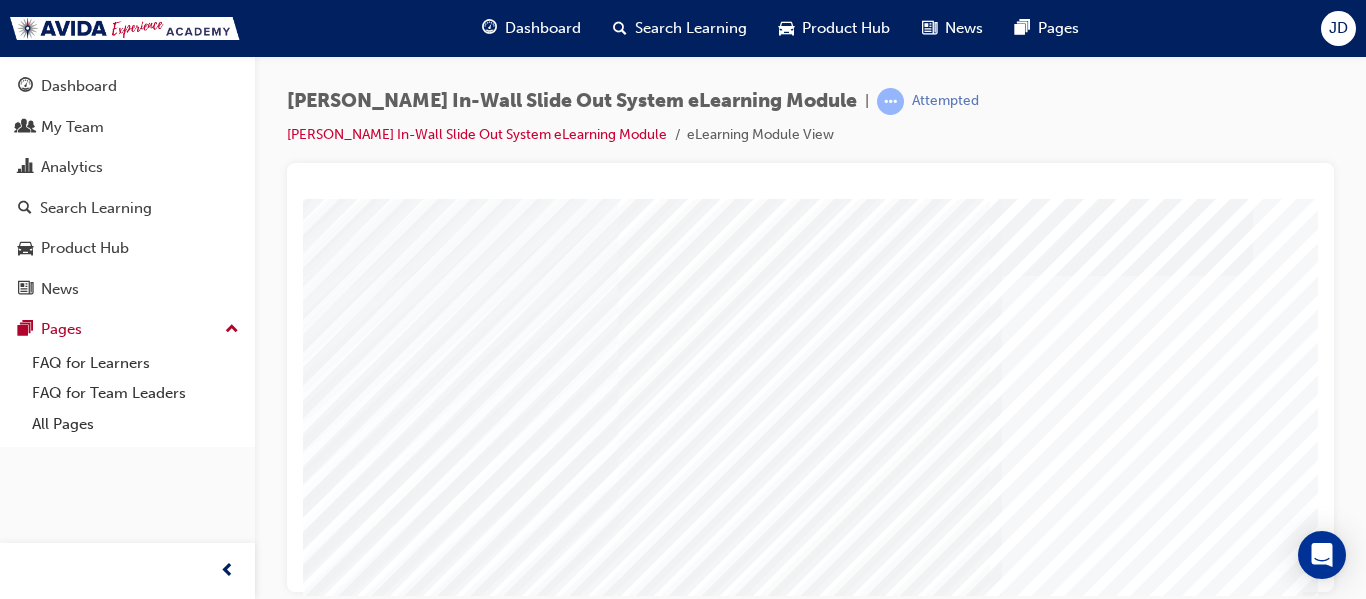 click at bounding box center [118, 1952] 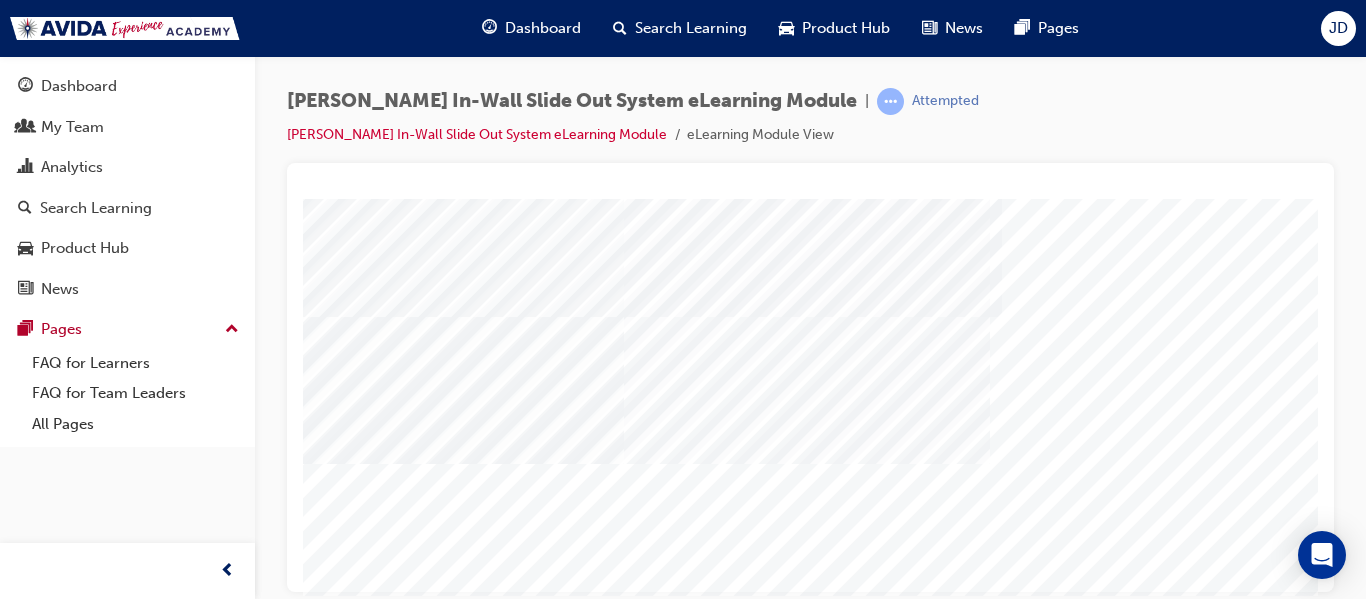 scroll, scrollTop: 338, scrollLeft: 360, axis: both 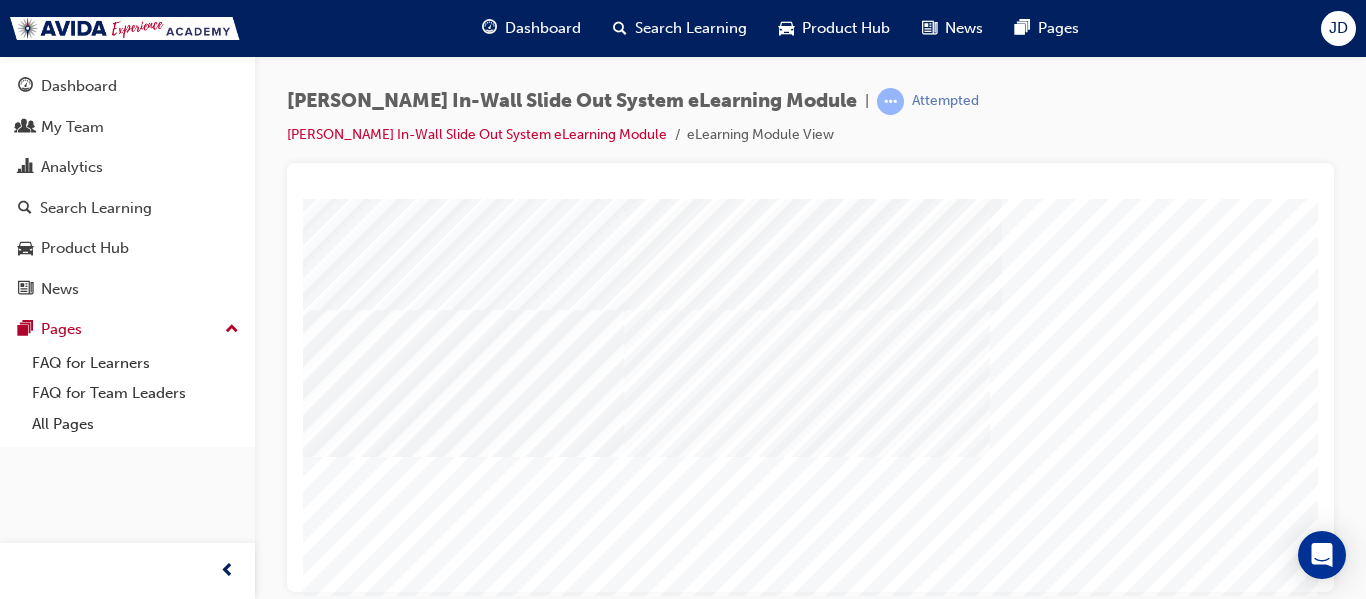 click at bounding box center (13, 1456) 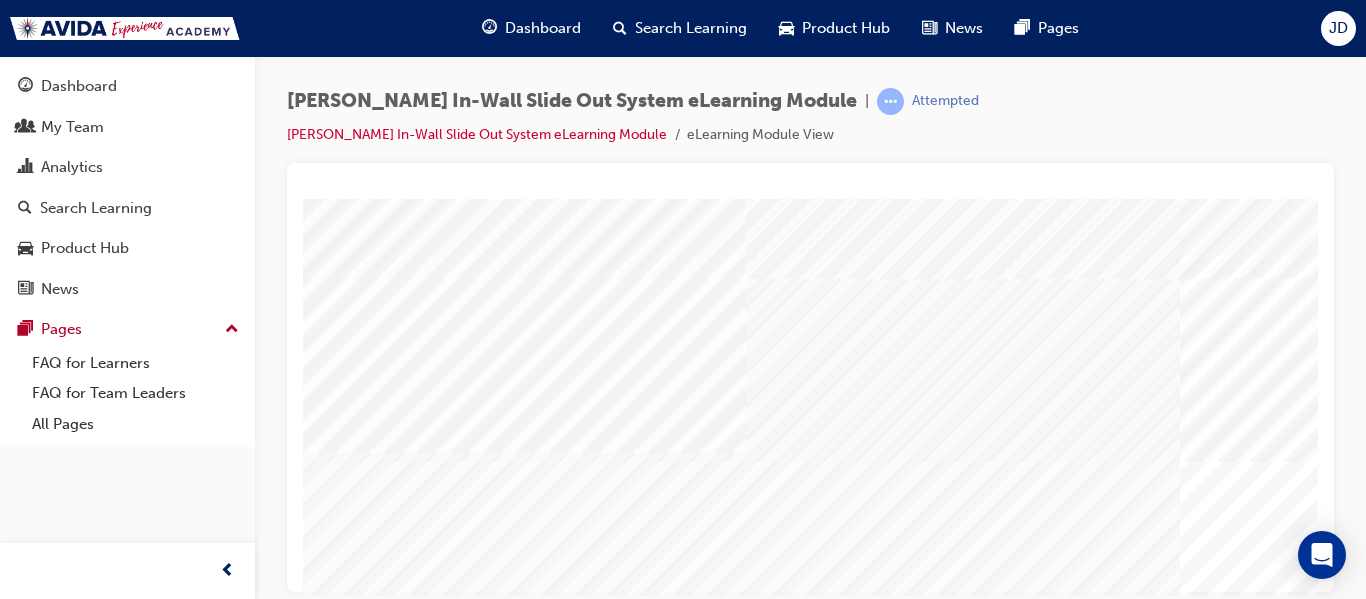 scroll, scrollTop: 338, scrollLeft: 0, axis: vertical 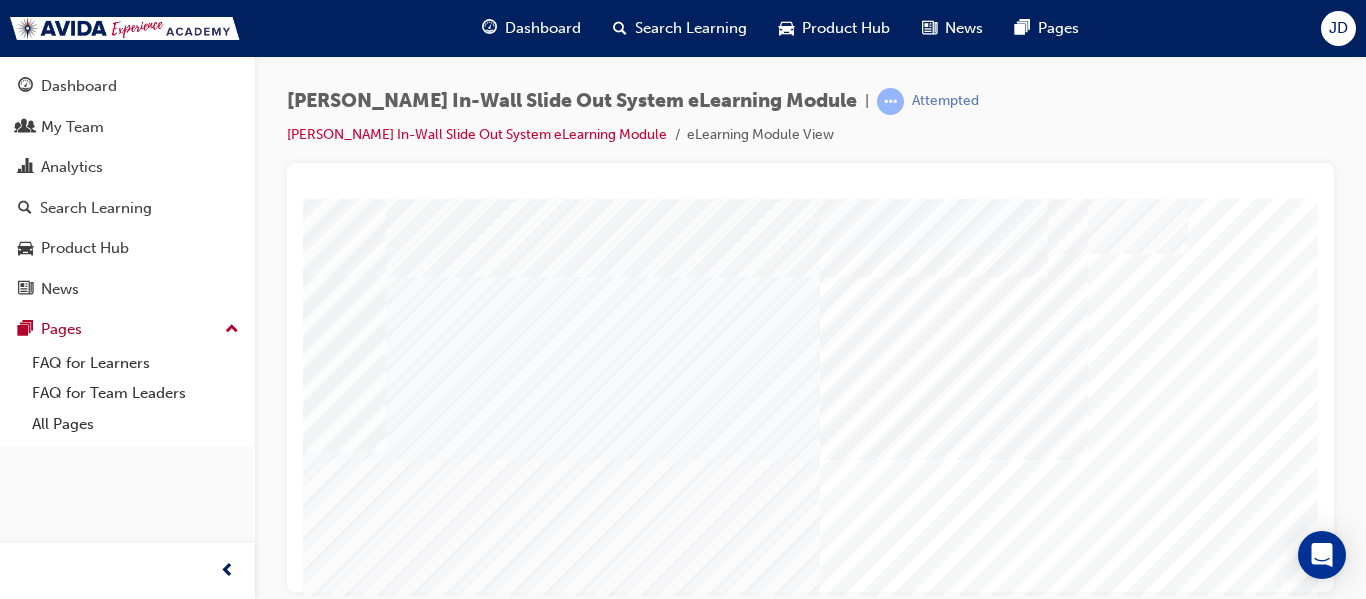 click at bounding box center (13, 1456) 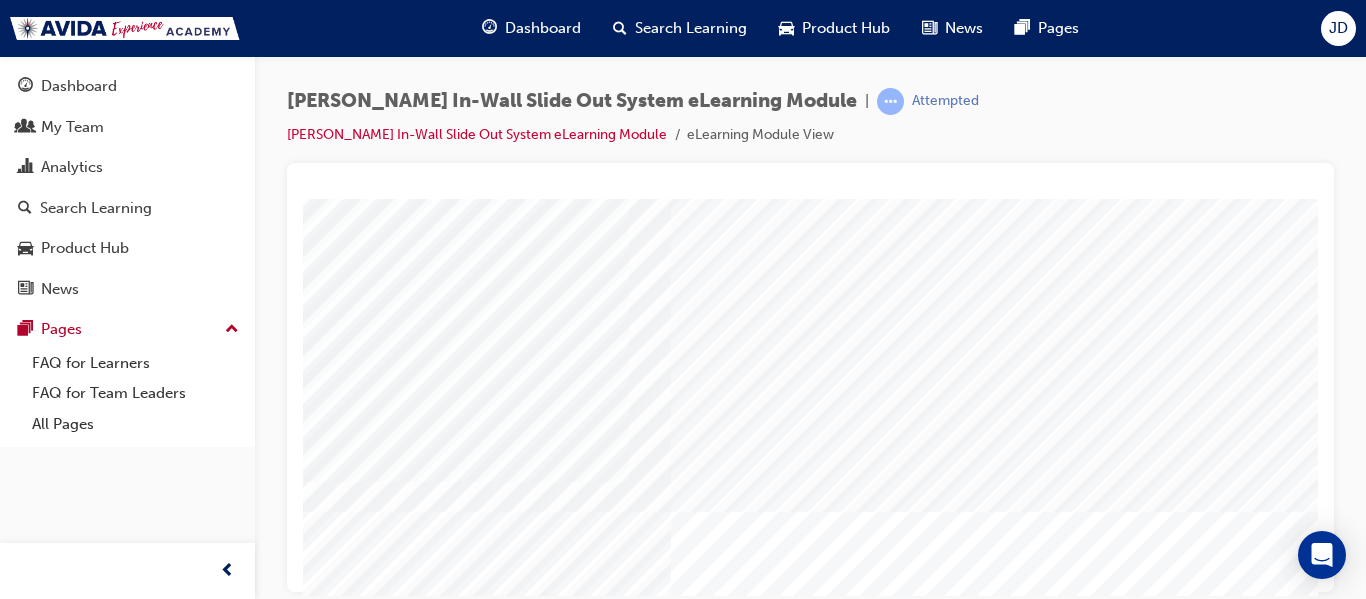 scroll, scrollTop: 338, scrollLeft: 0, axis: vertical 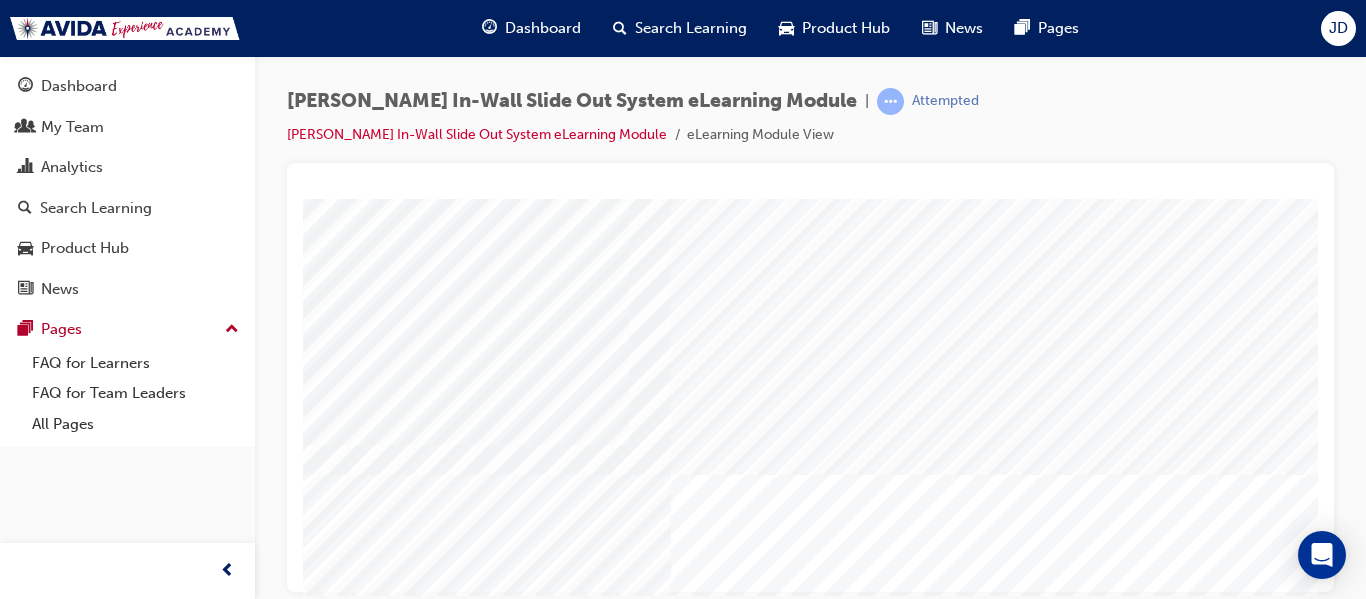 click at bounding box center [671, 2945] 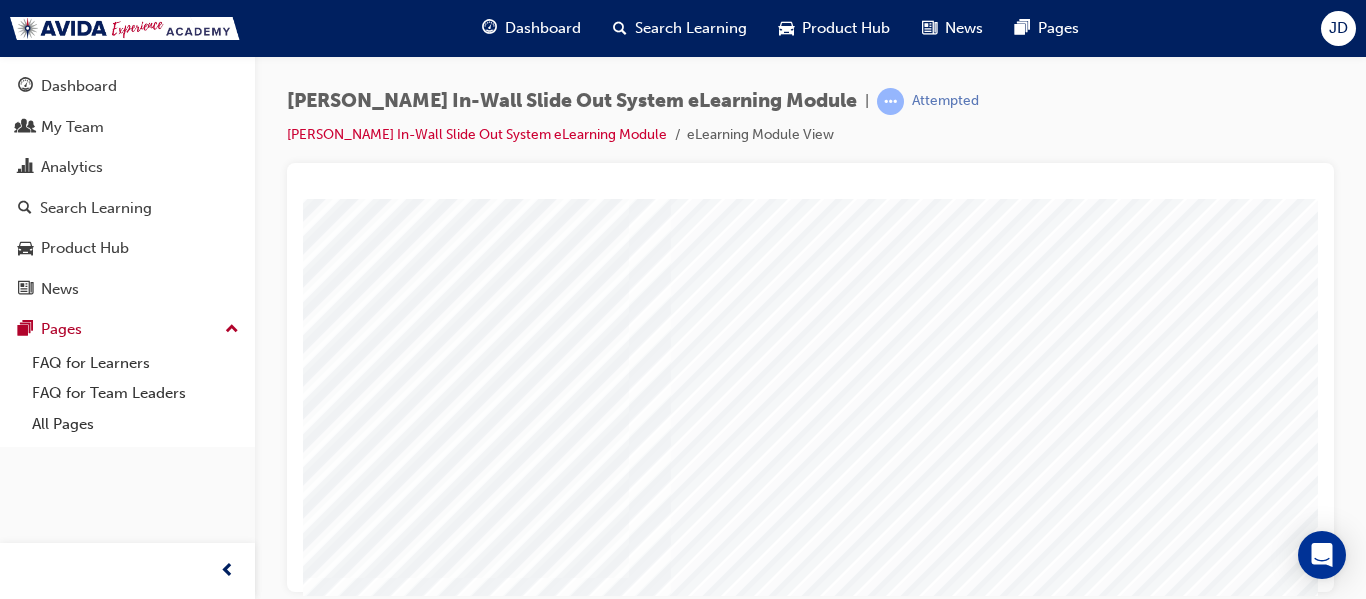 scroll, scrollTop: 0, scrollLeft: 0, axis: both 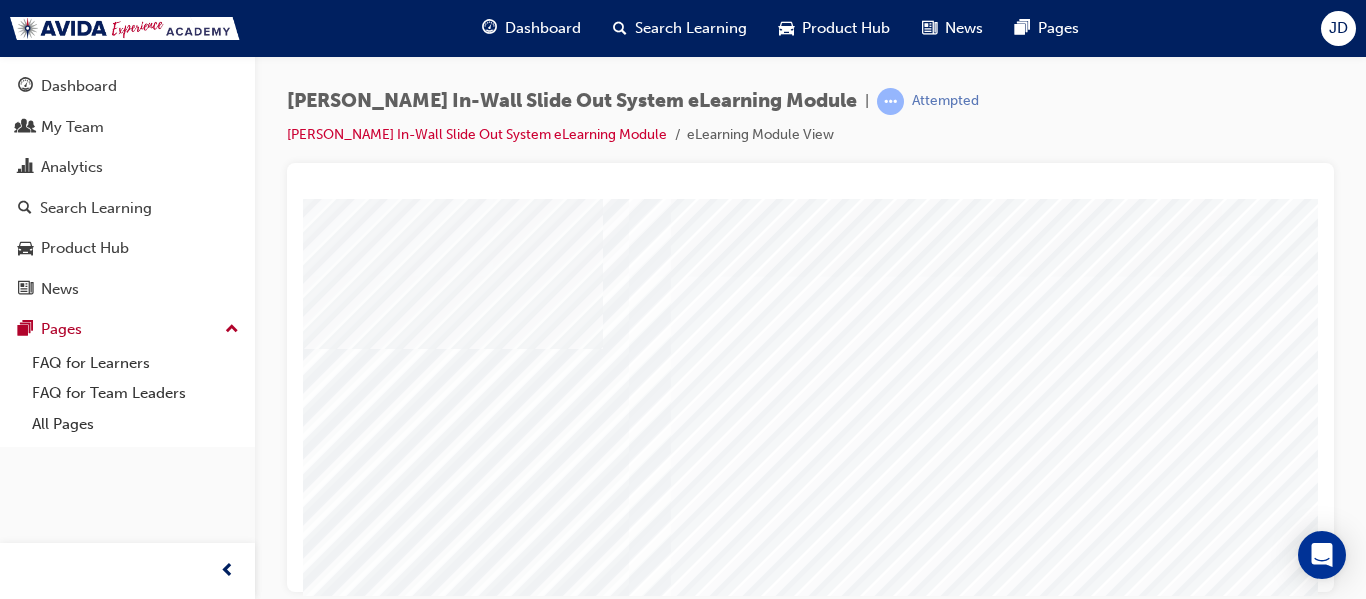click at bounding box center [671, 3283] 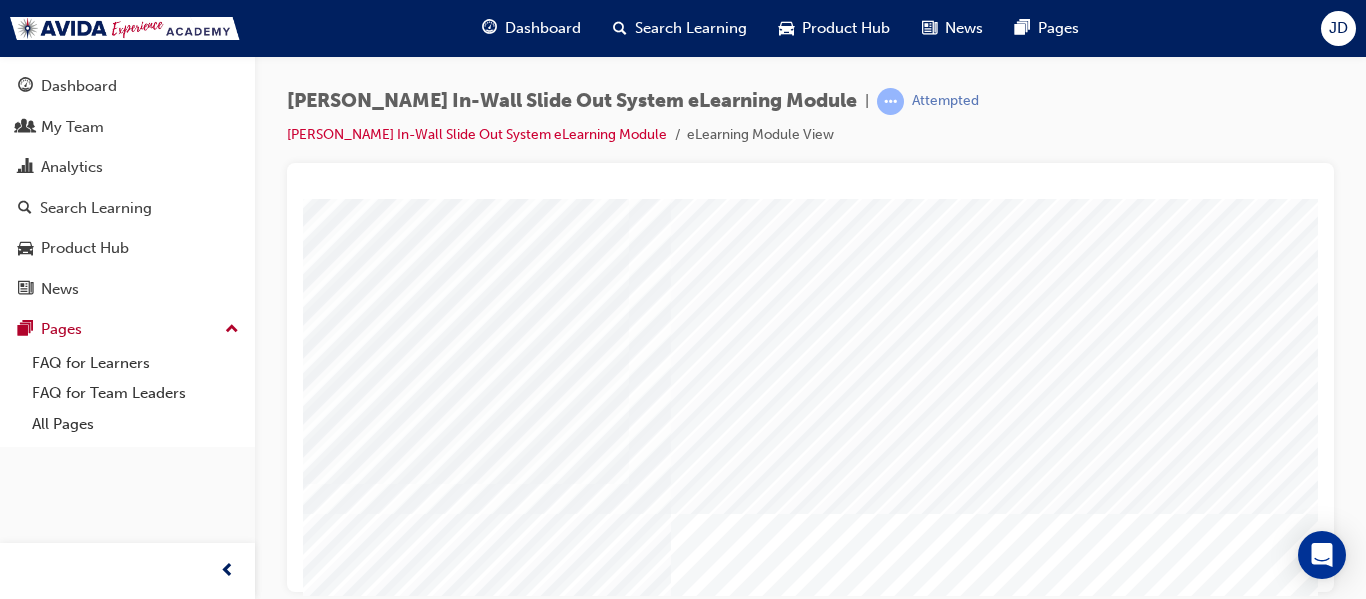 scroll, scrollTop: 300, scrollLeft: 0, axis: vertical 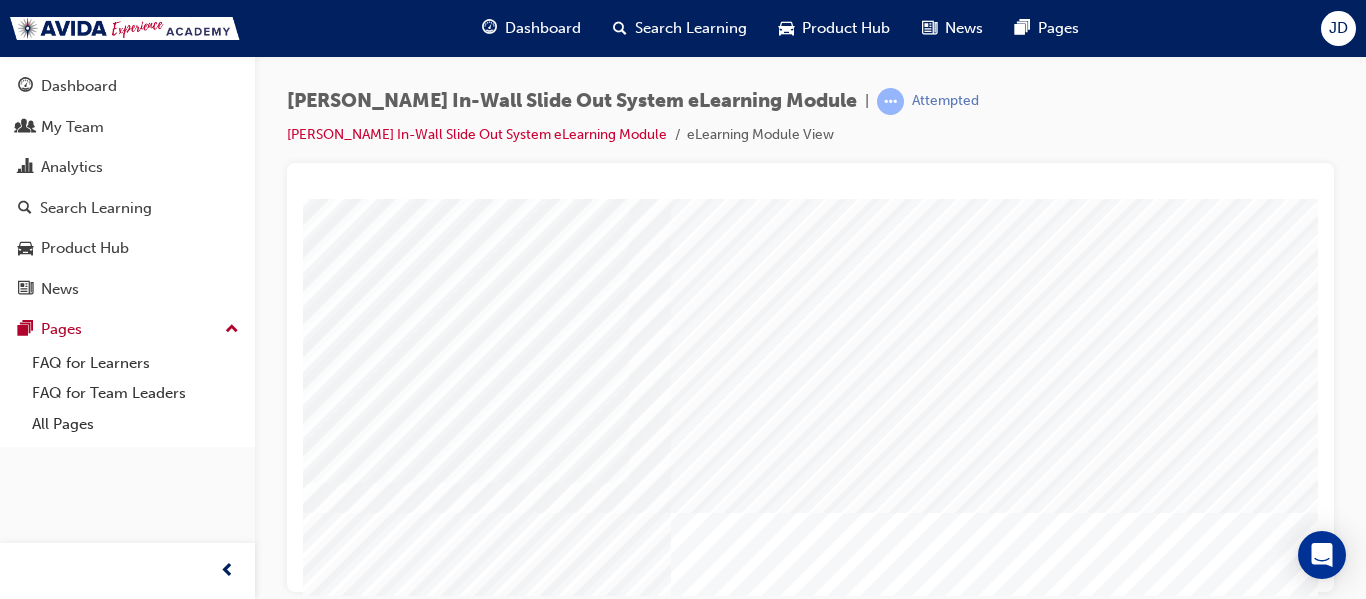 click at bounding box center (373, 1494) 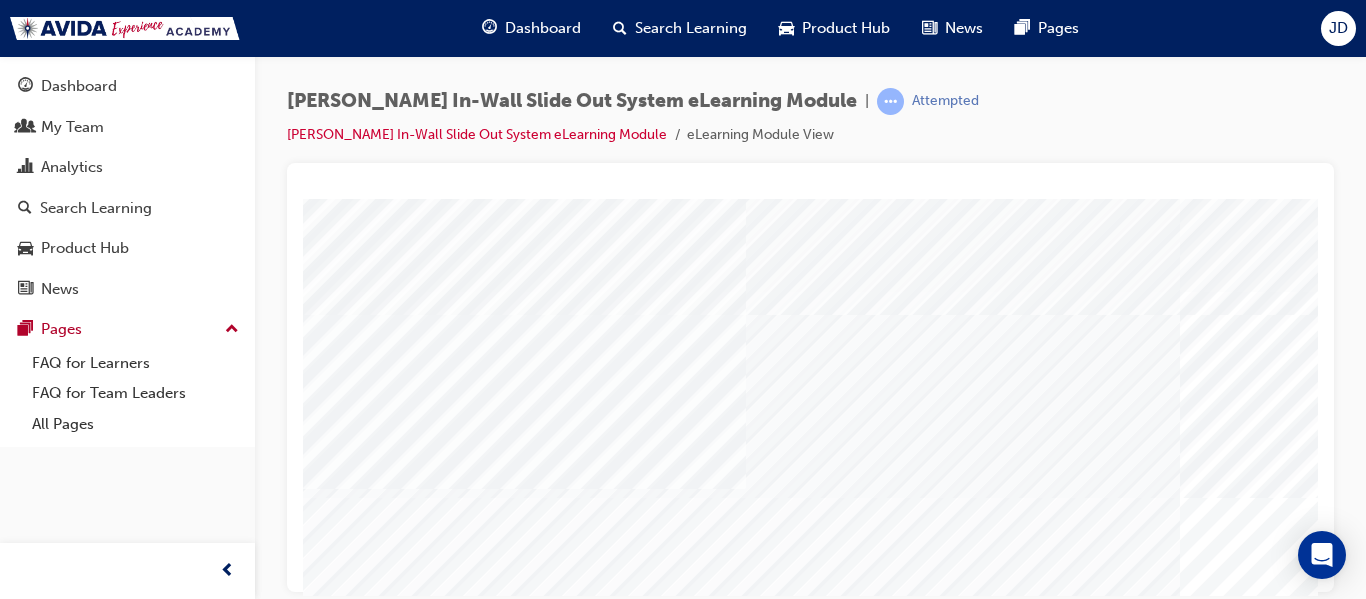 scroll, scrollTop: 338, scrollLeft: 0, axis: vertical 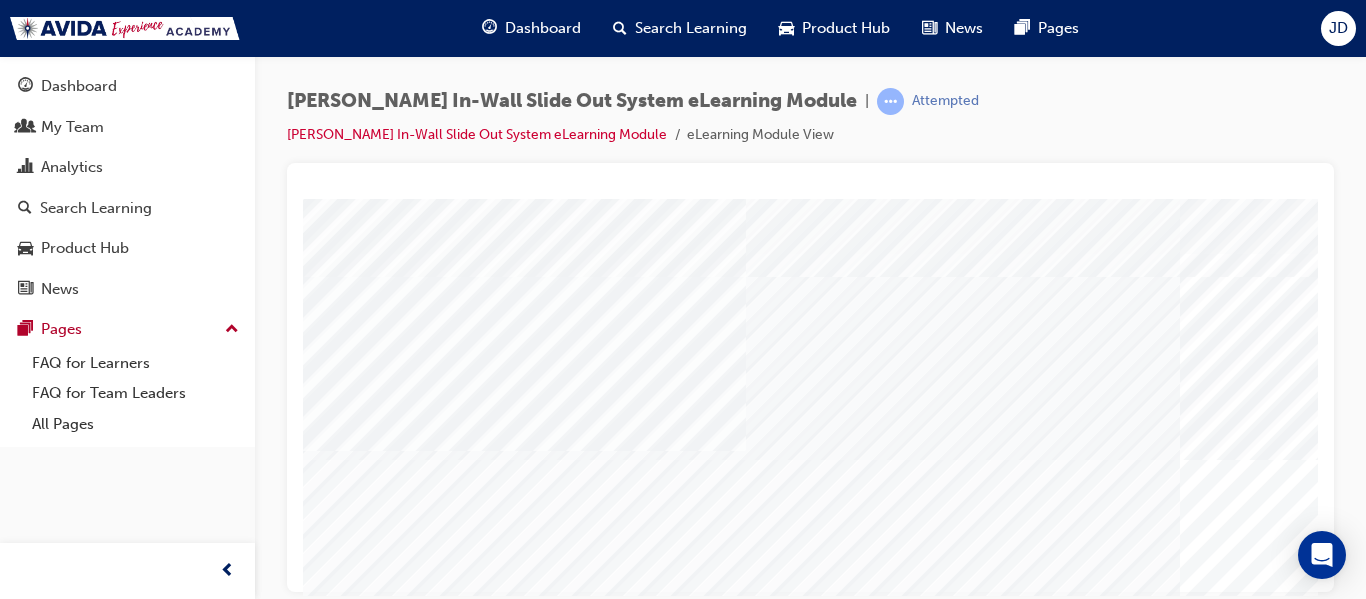 click at bounding box center [548, 1627] 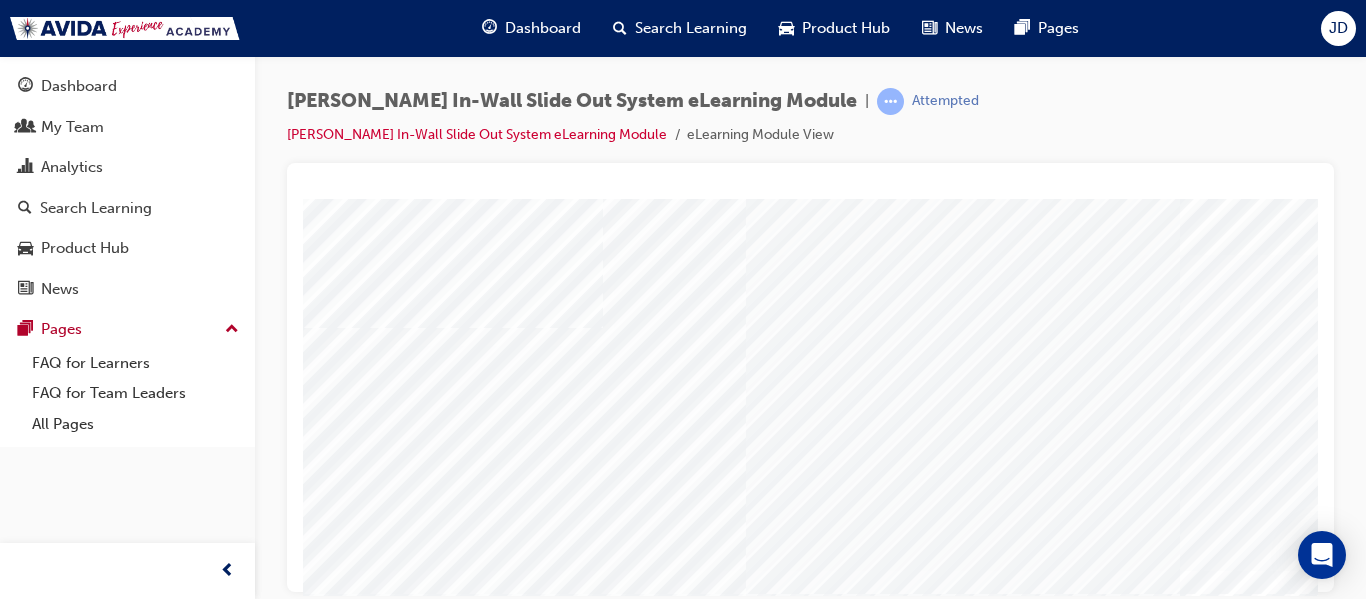 scroll, scrollTop: 0, scrollLeft: 0, axis: both 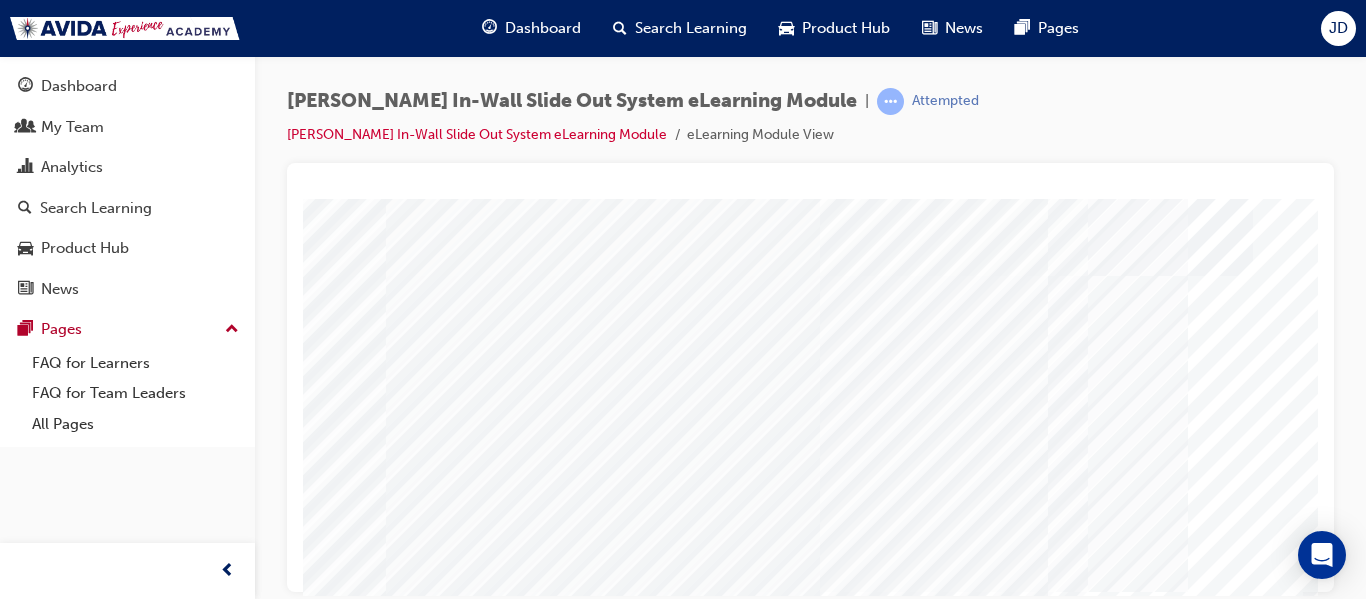 click at bounding box center (98, 3615) 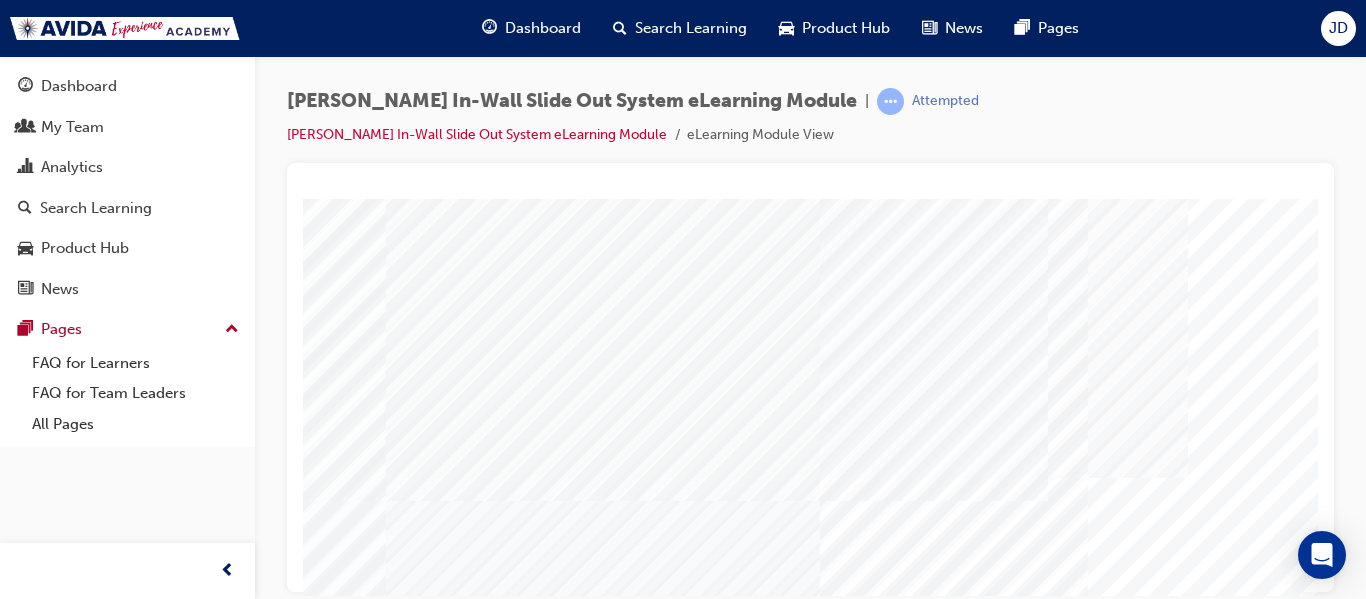 scroll, scrollTop: 338, scrollLeft: 360, axis: both 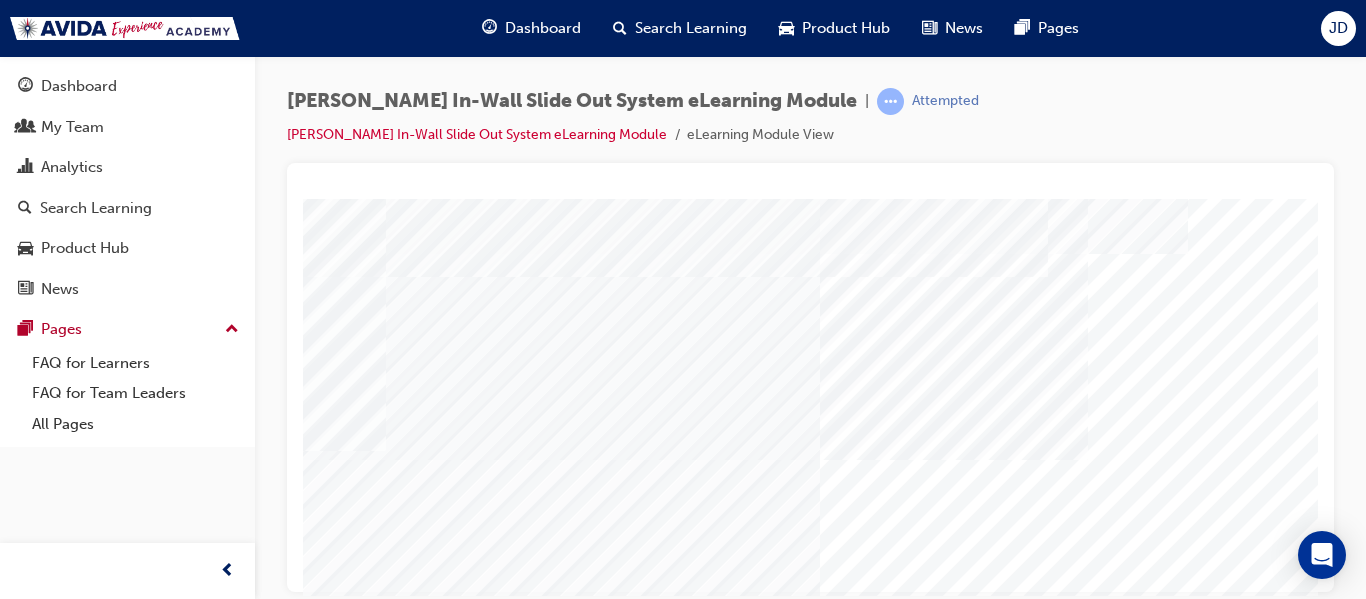 click at bounding box center (13, 1456) 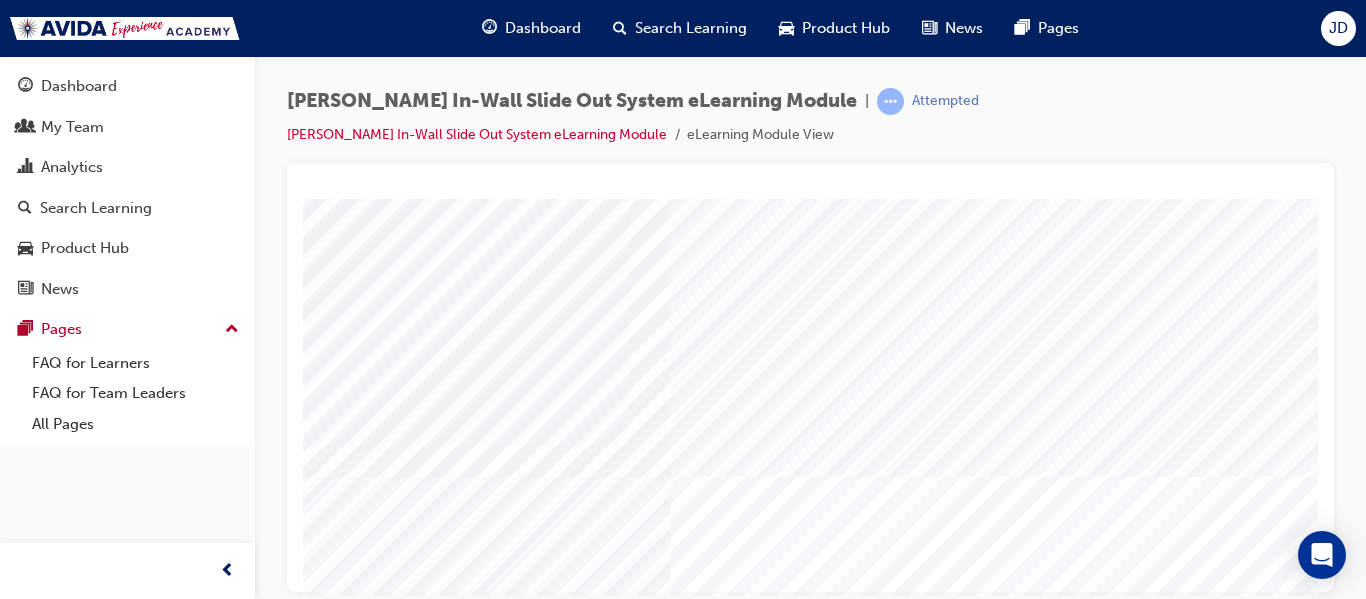 scroll, scrollTop: 338, scrollLeft: 0, axis: vertical 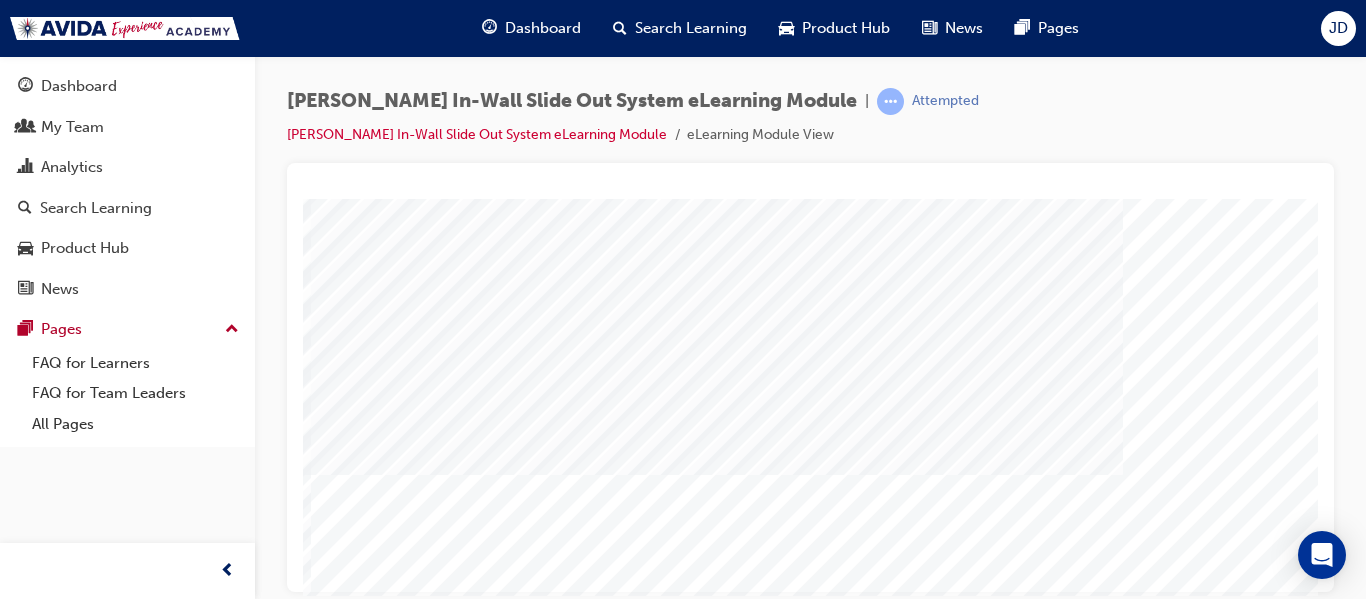 drag, startPoint x: 1201, startPoint y: 500, endPoint x: 1192, endPoint y: 510, distance: 13.453624 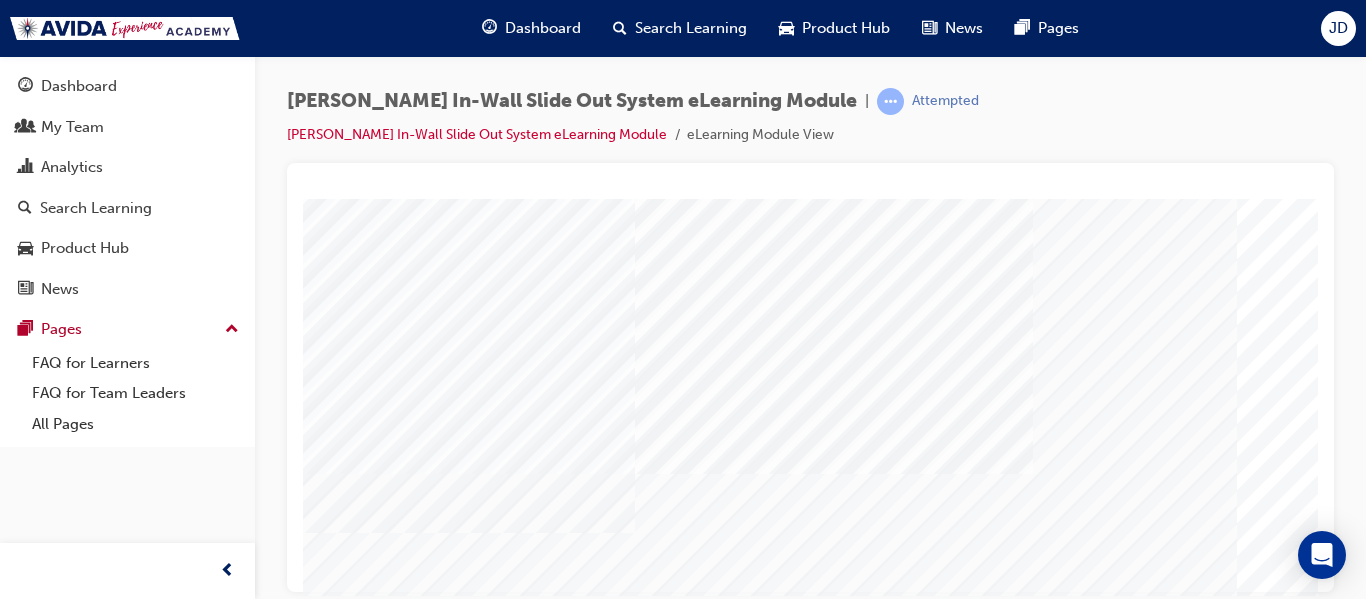 scroll, scrollTop: 338, scrollLeft: 360, axis: both 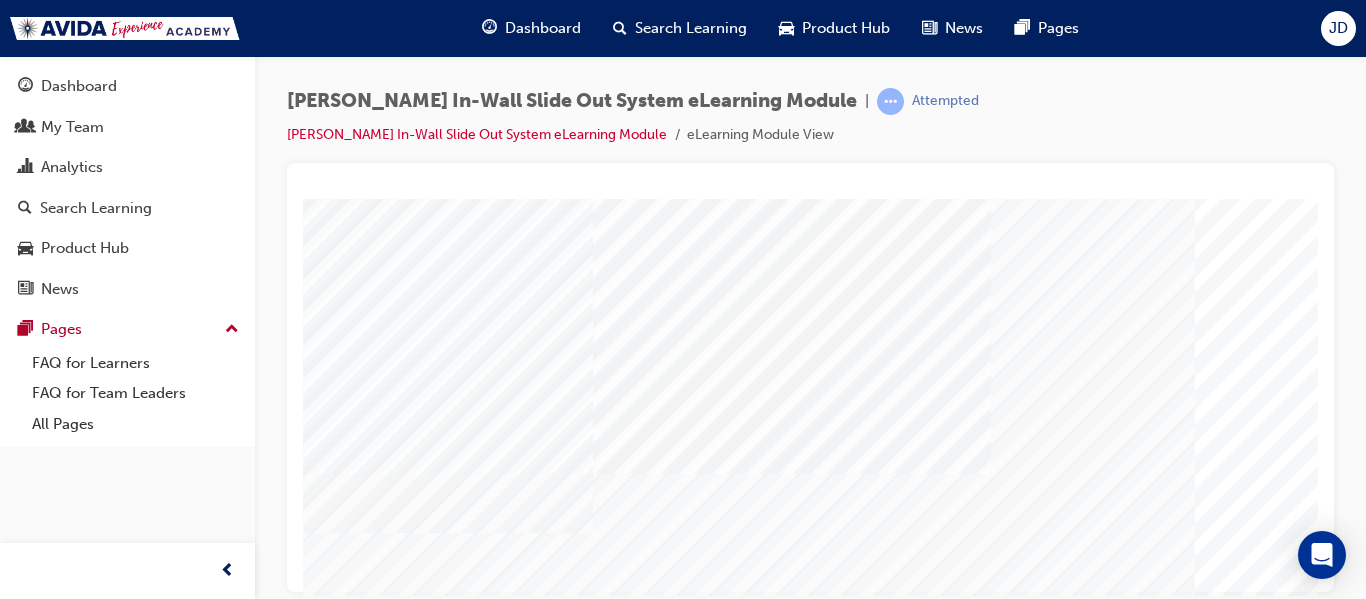 click at bounding box center (-13, 3397) 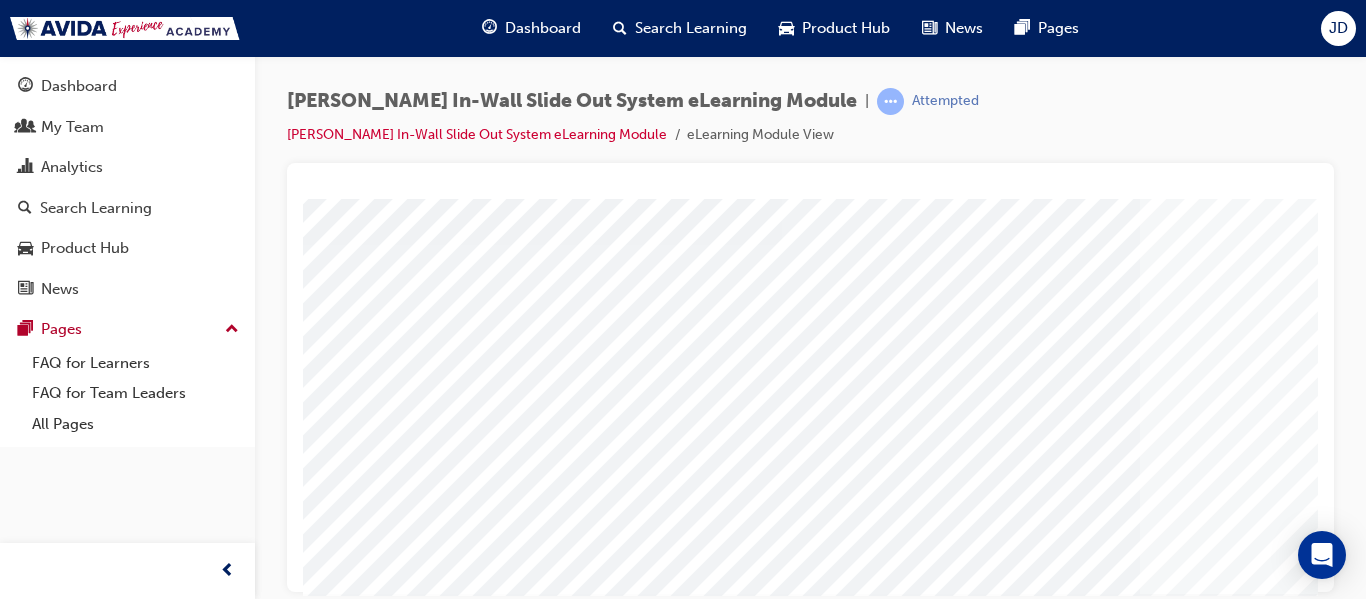 scroll, scrollTop: 338, scrollLeft: 0, axis: vertical 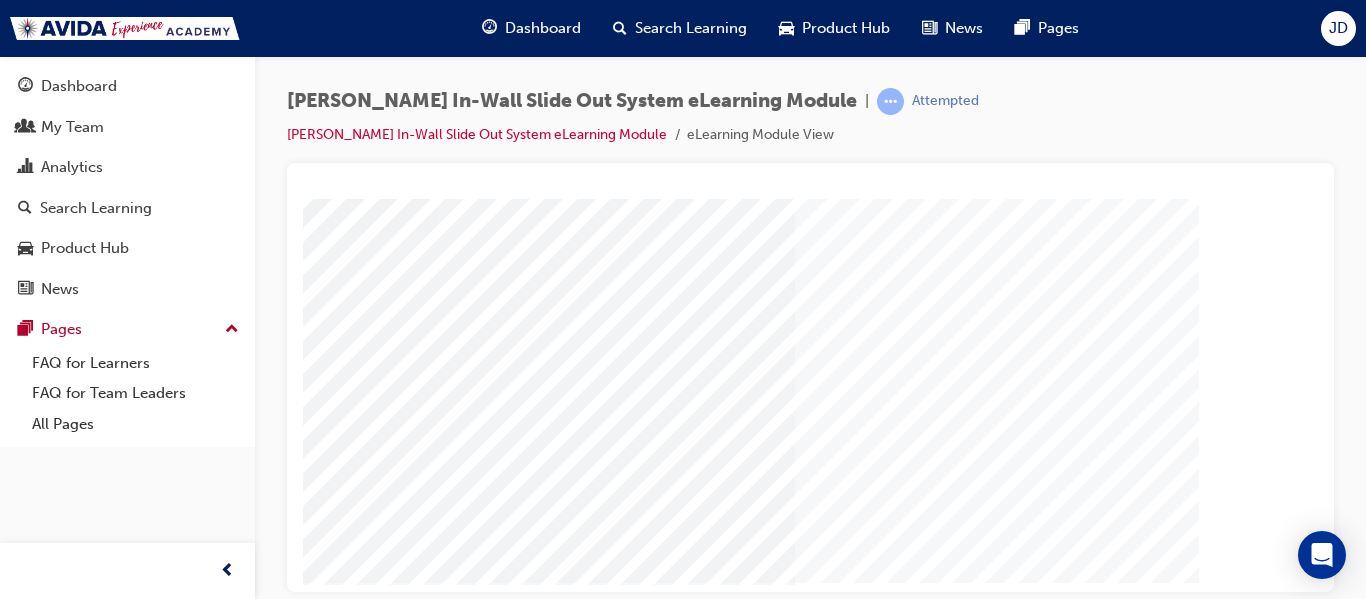click at bounding box center [28, 2464] 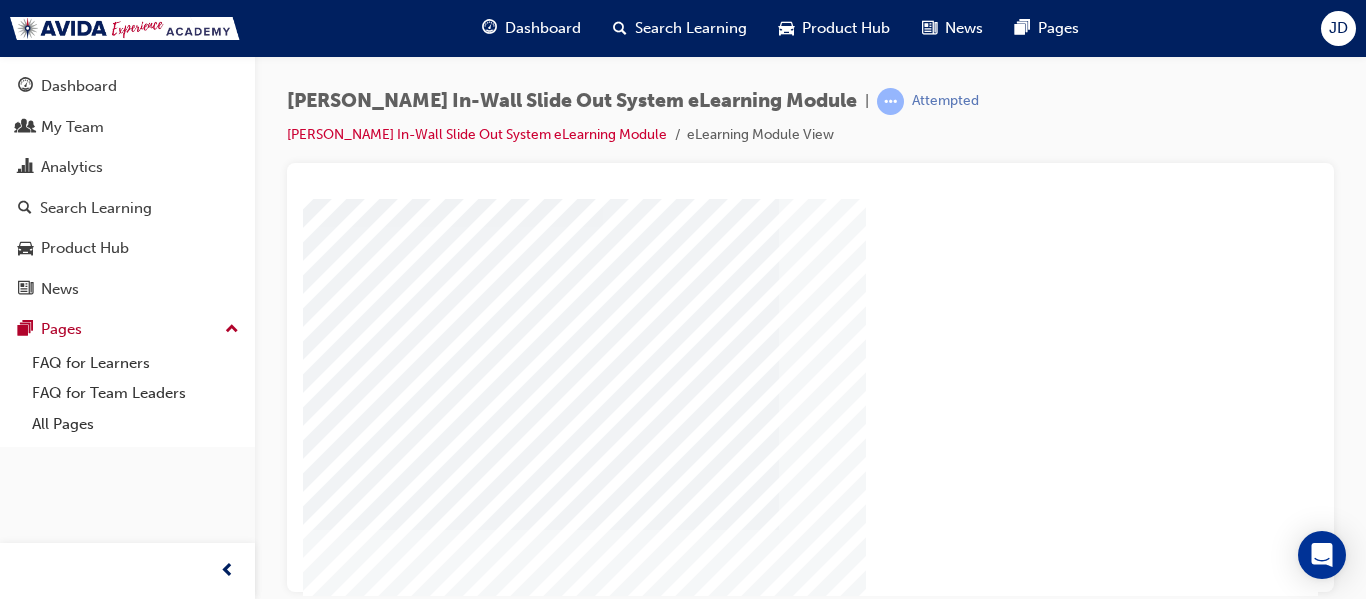 scroll, scrollTop: 338, scrollLeft: 0, axis: vertical 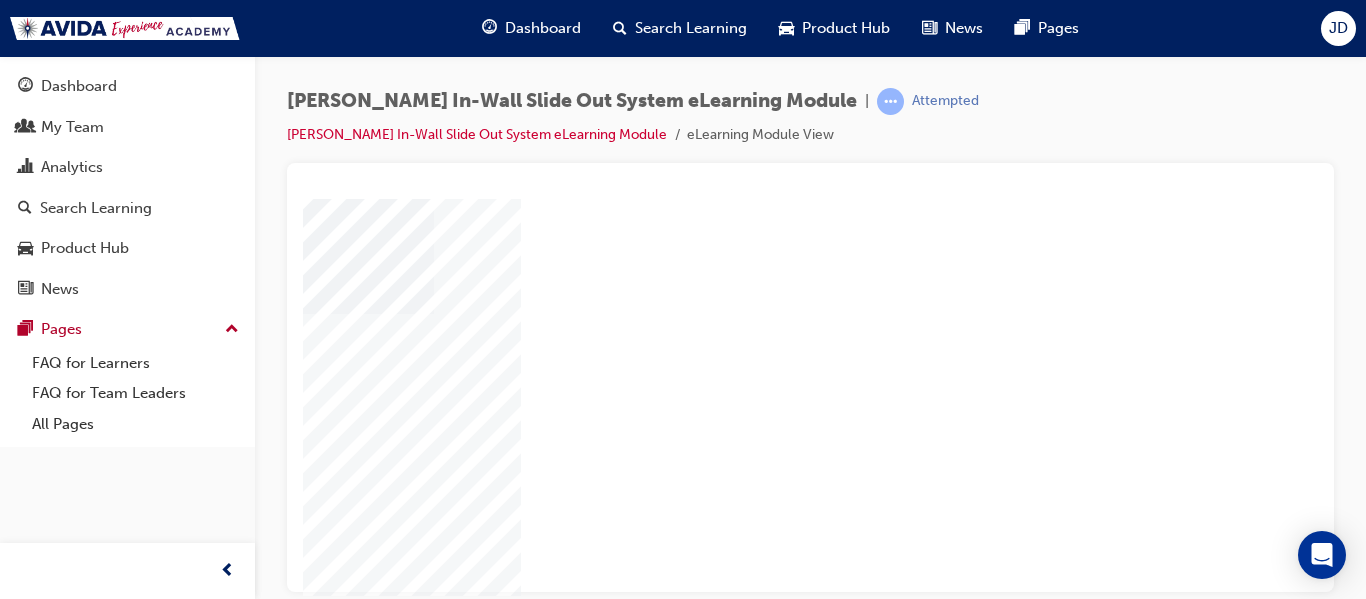 click at bounding box center [28, 680] 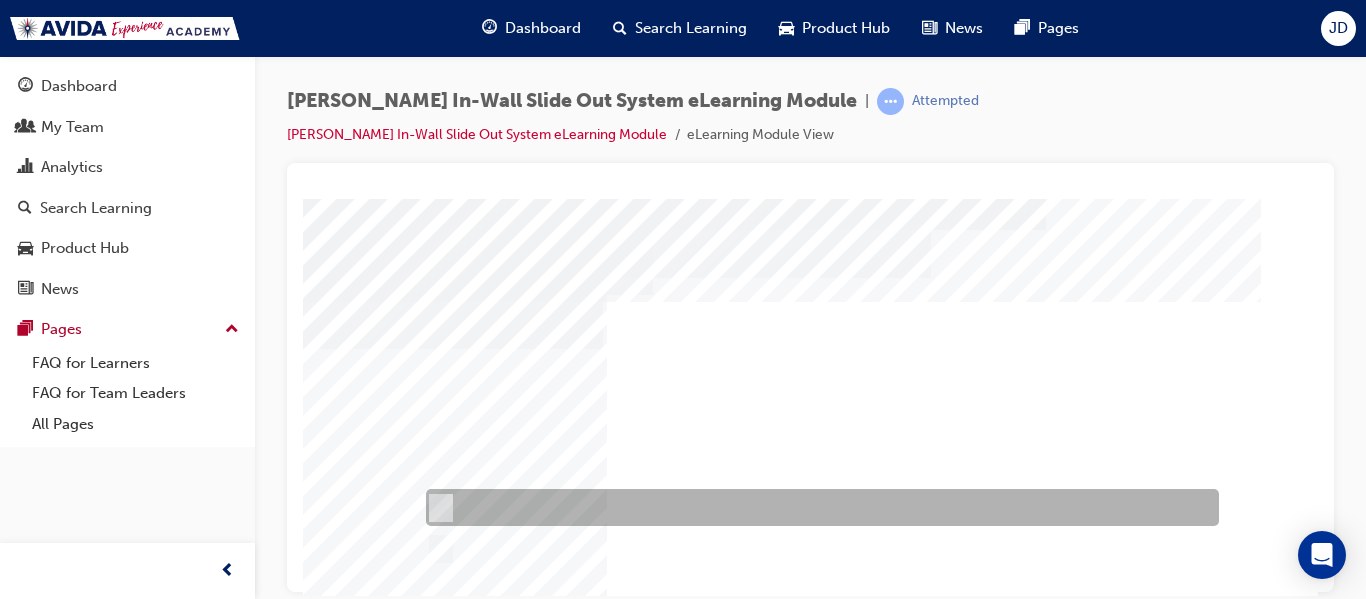 scroll, scrollTop: 100, scrollLeft: 0, axis: vertical 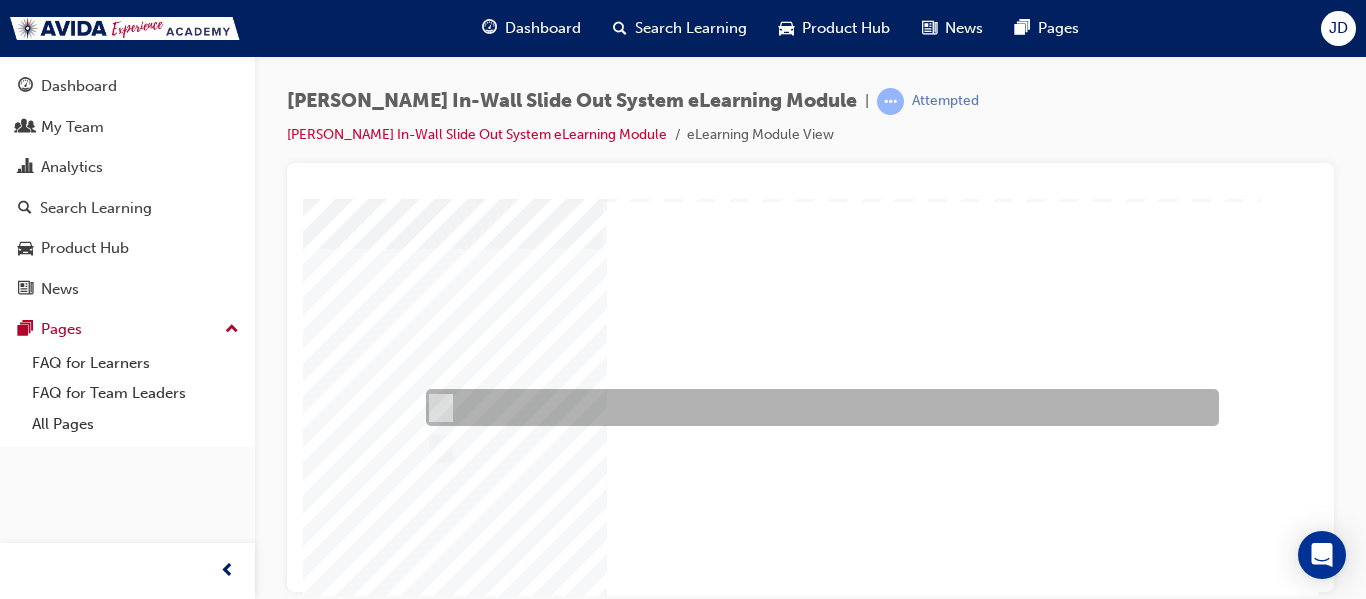 click at bounding box center (817, 407) 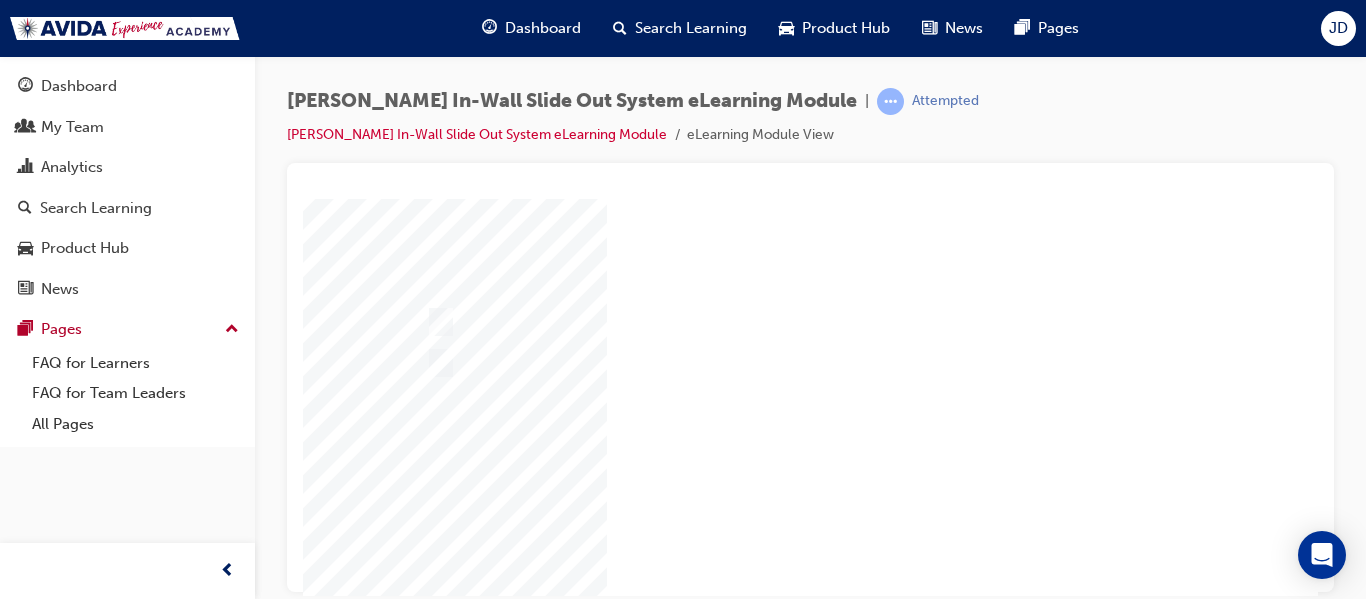 scroll, scrollTop: 338, scrollLeft: 0, axis: vertical 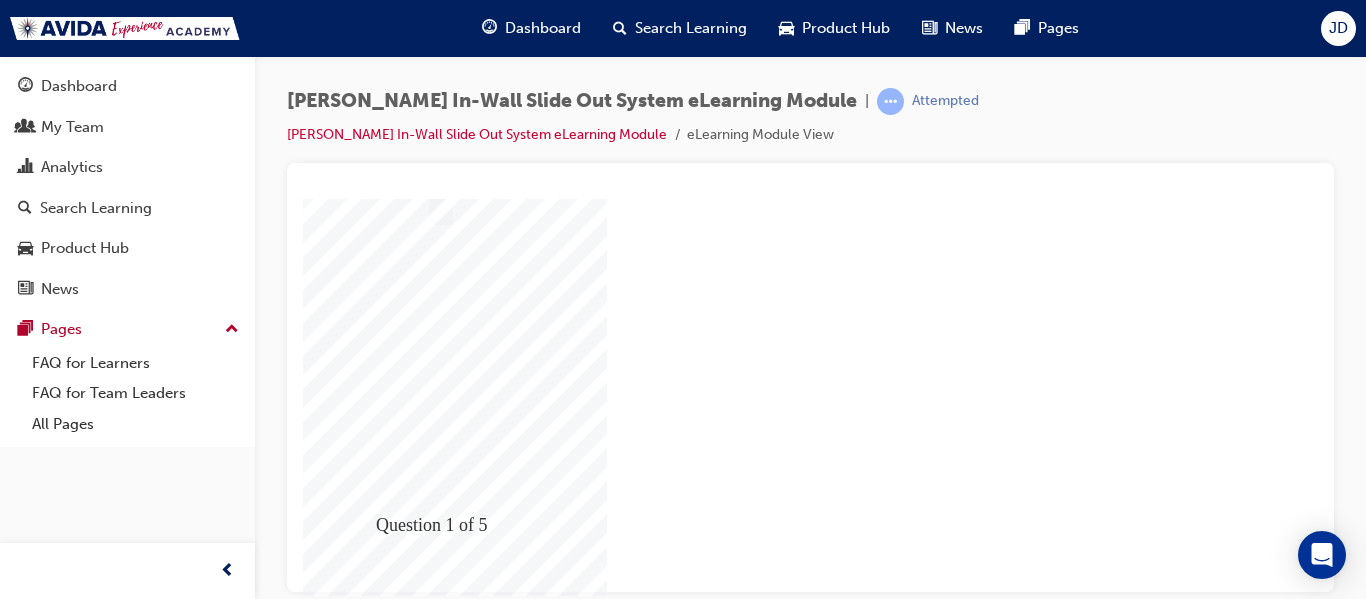 click at bounding box center (373, 1935) 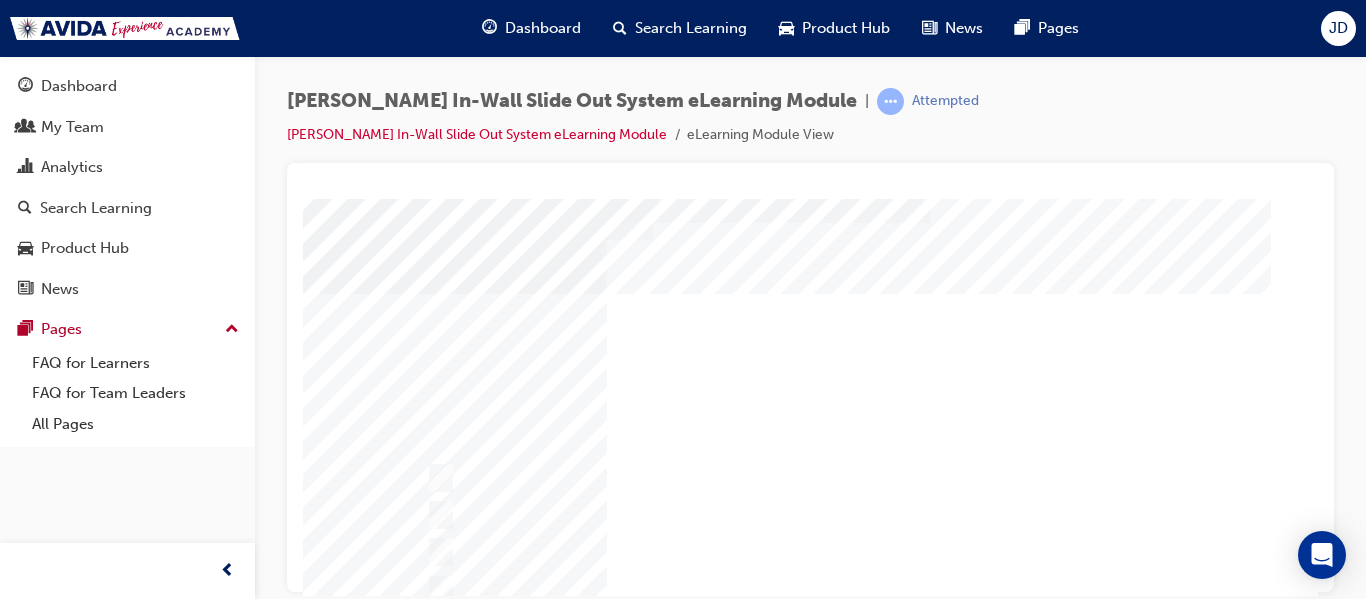 scroll, scrollTop: 100, scrollLeft: 0, axis: vertical 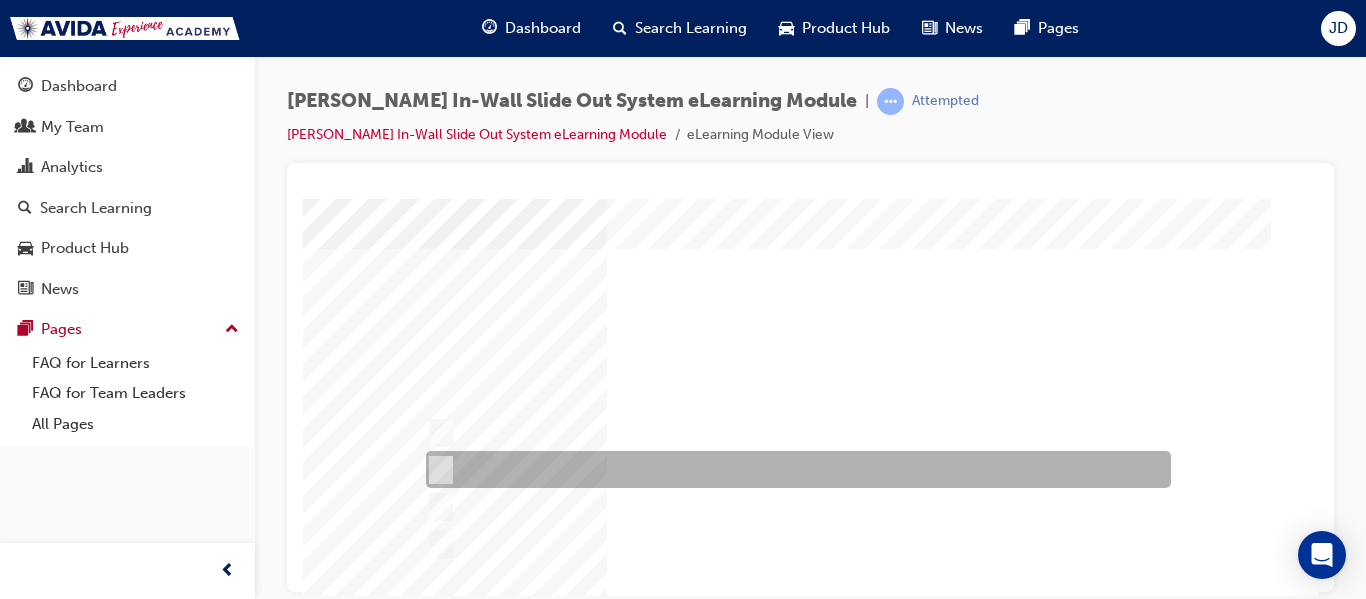 click at bounding box center (436, 470) 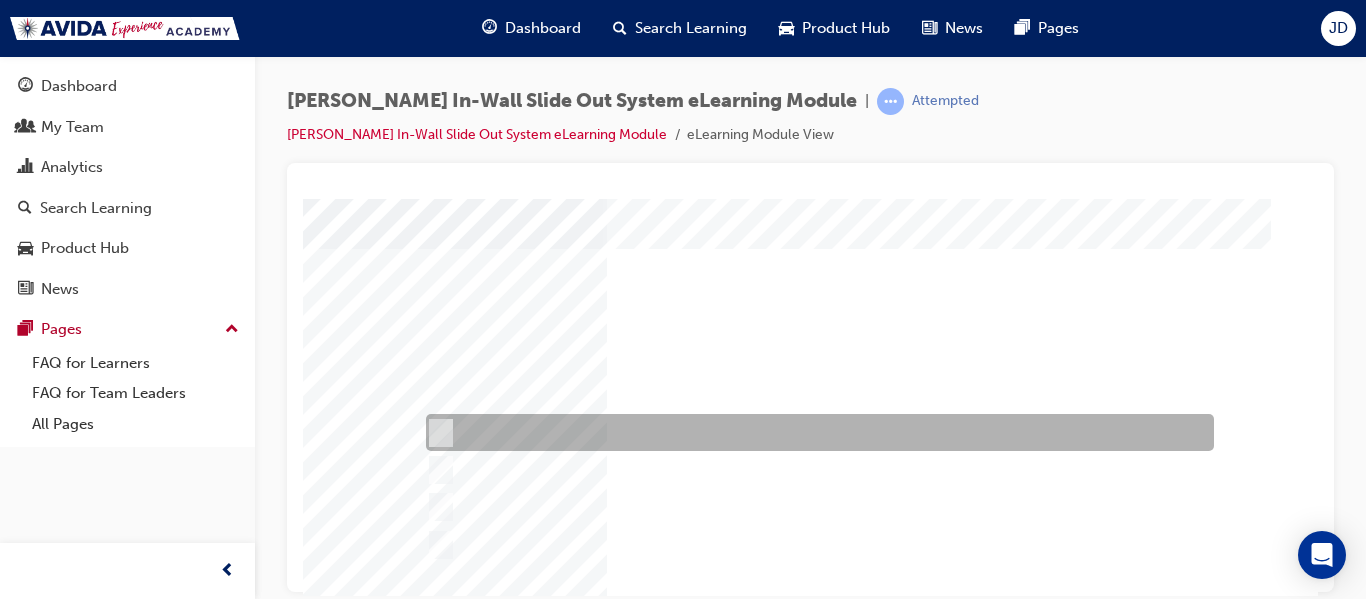 click at bounding box center (436, 433) 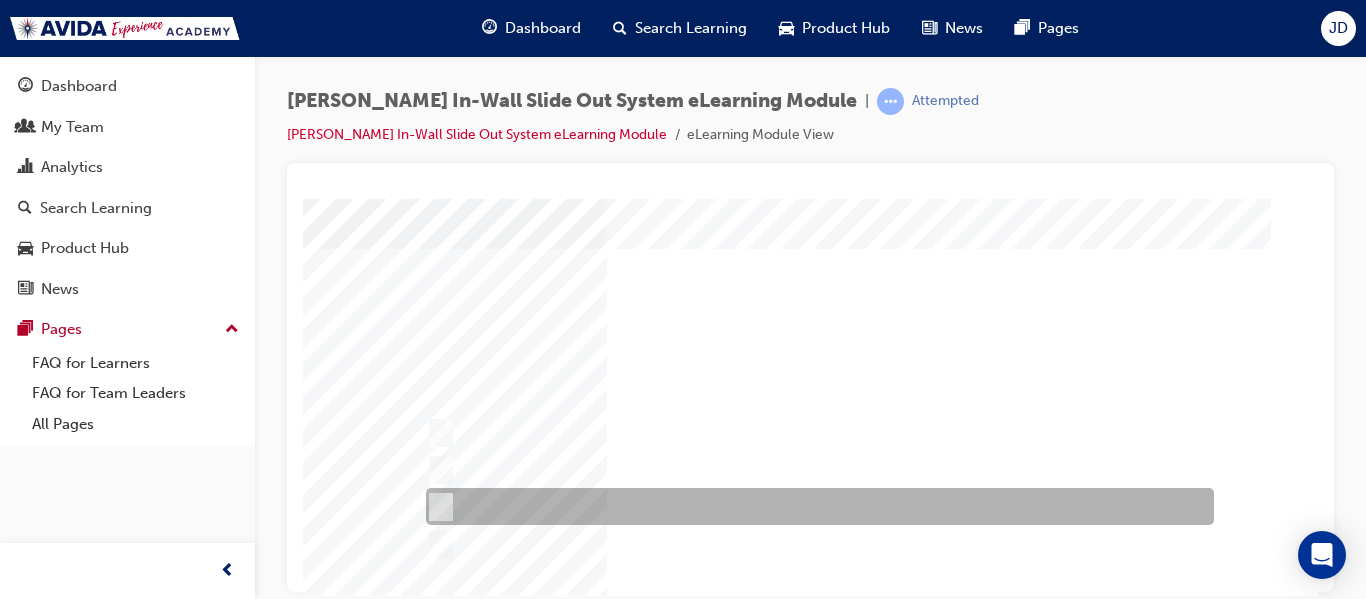 click at bounding box center [436, 507] 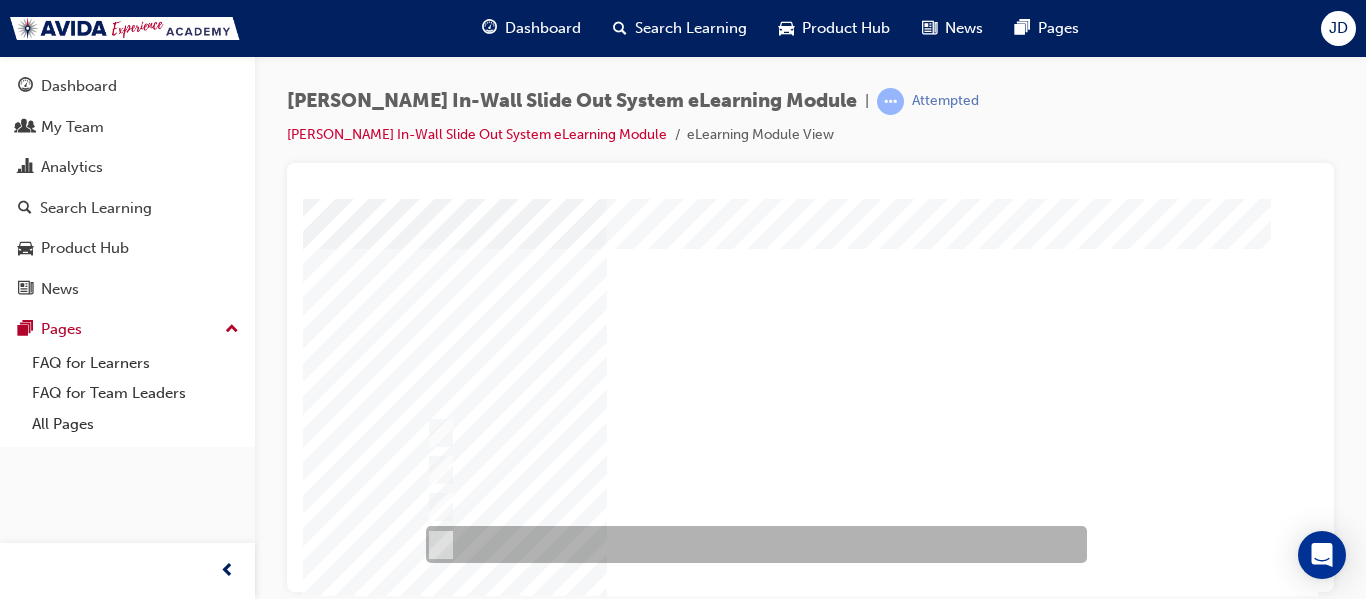 click at bounding box center (436, 545) 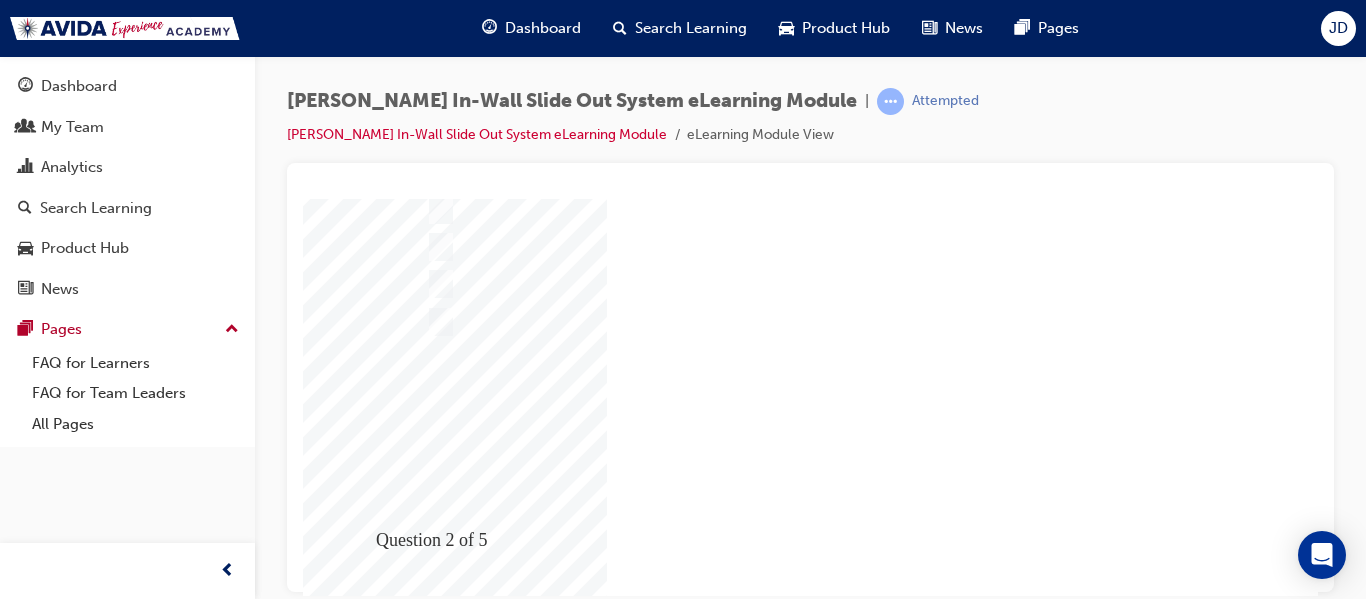 scroll, scrollTop: 338, scrollLeft: 0, axis: vertical 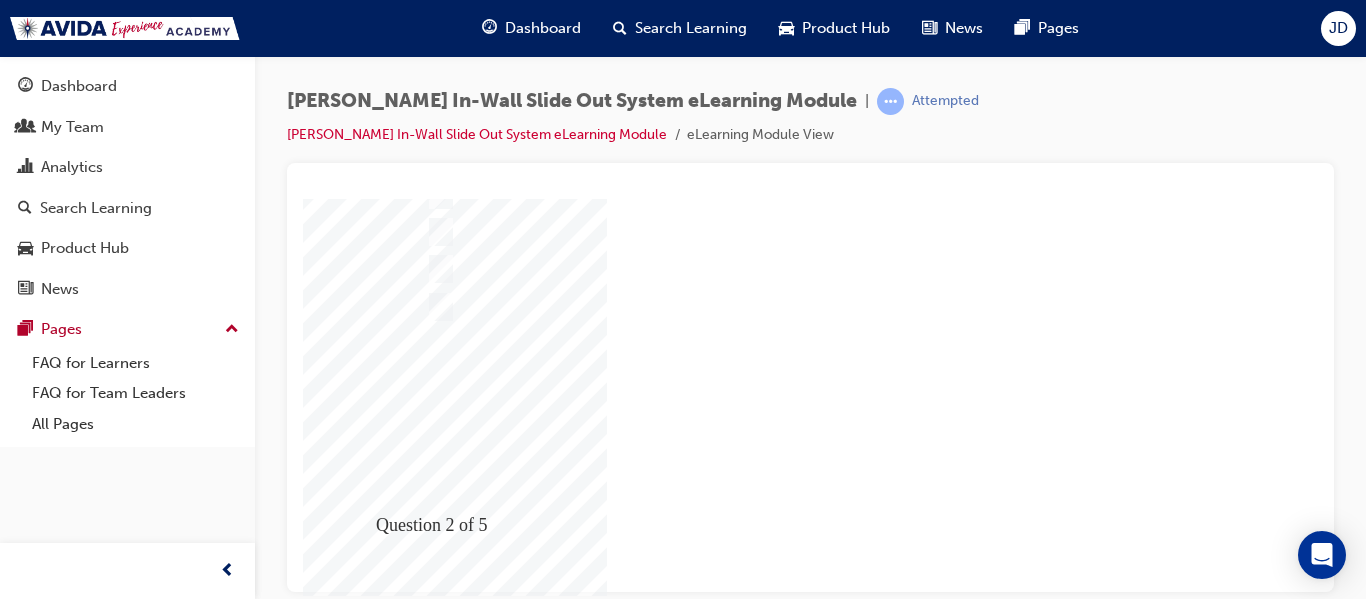 click at bounding box center [373, 2028] 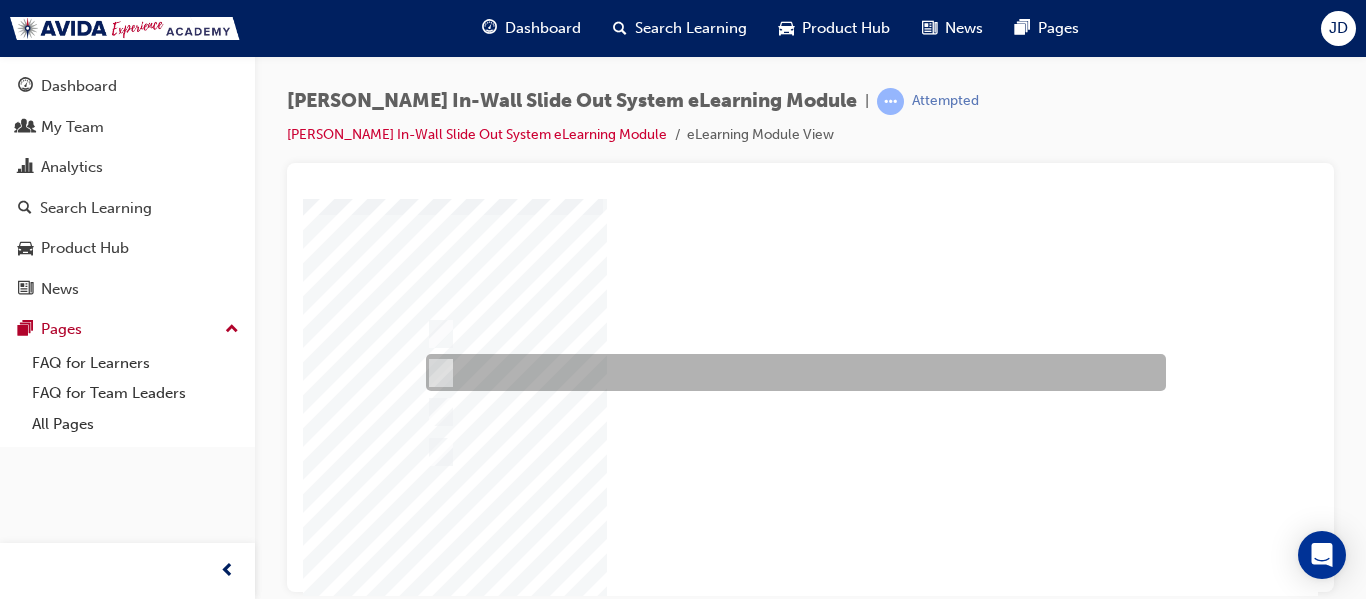 scroll, scrollTop: 200, scrollLeft: 0, axis: vertical 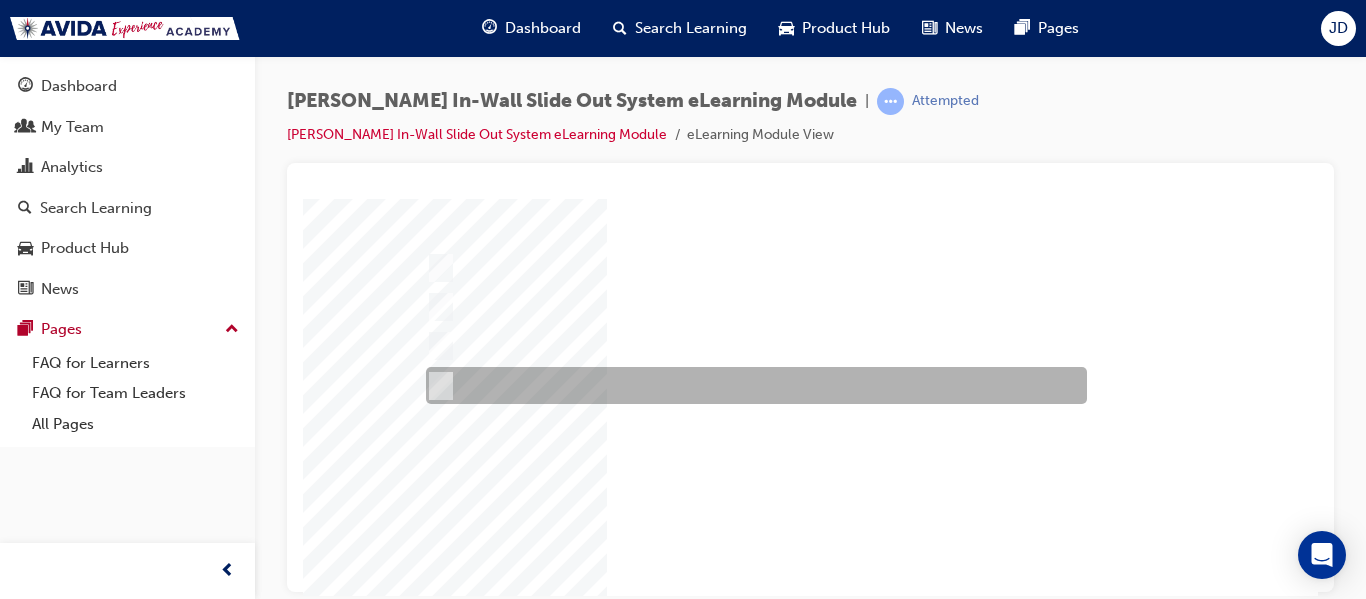 click at bounding box center [437, 386] 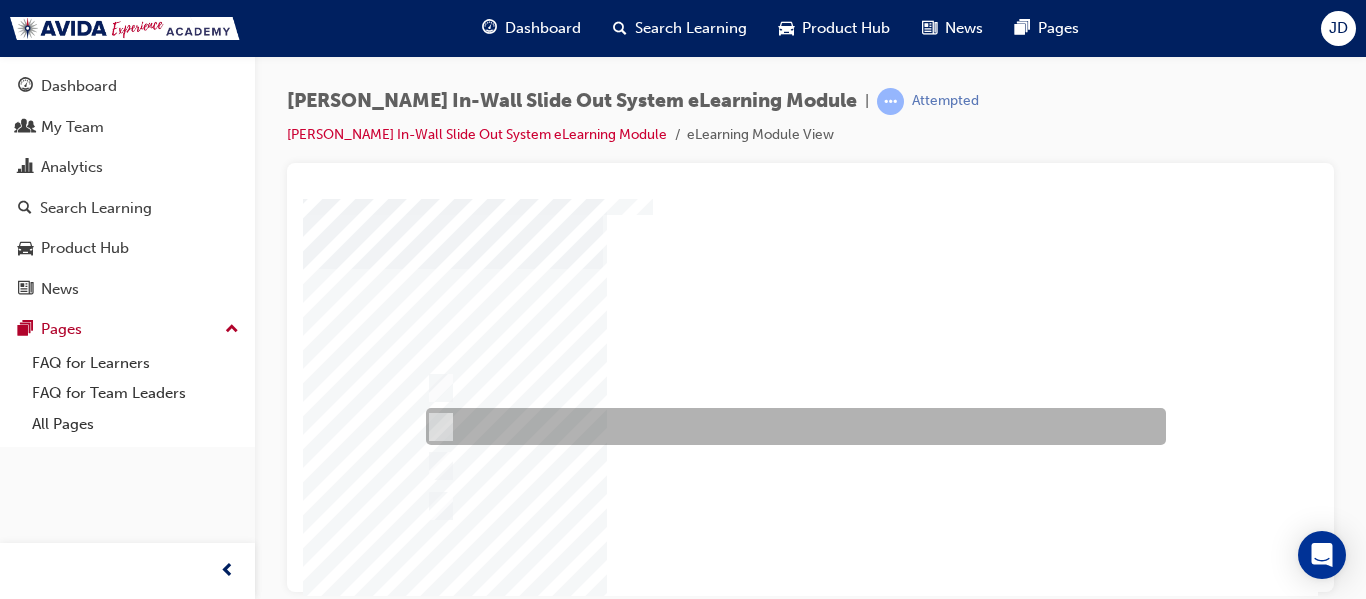 scroll, scrollTop: 200, scrollLeft: 0, axis: vertical 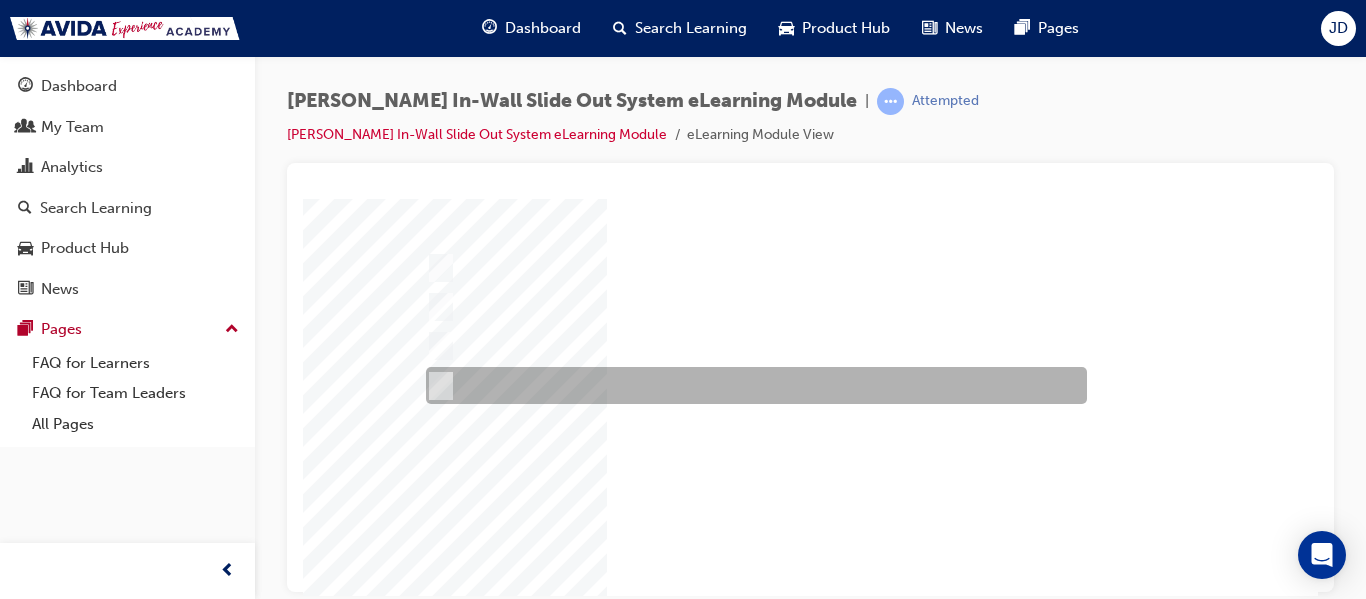 click at bounding box center (437, 386) 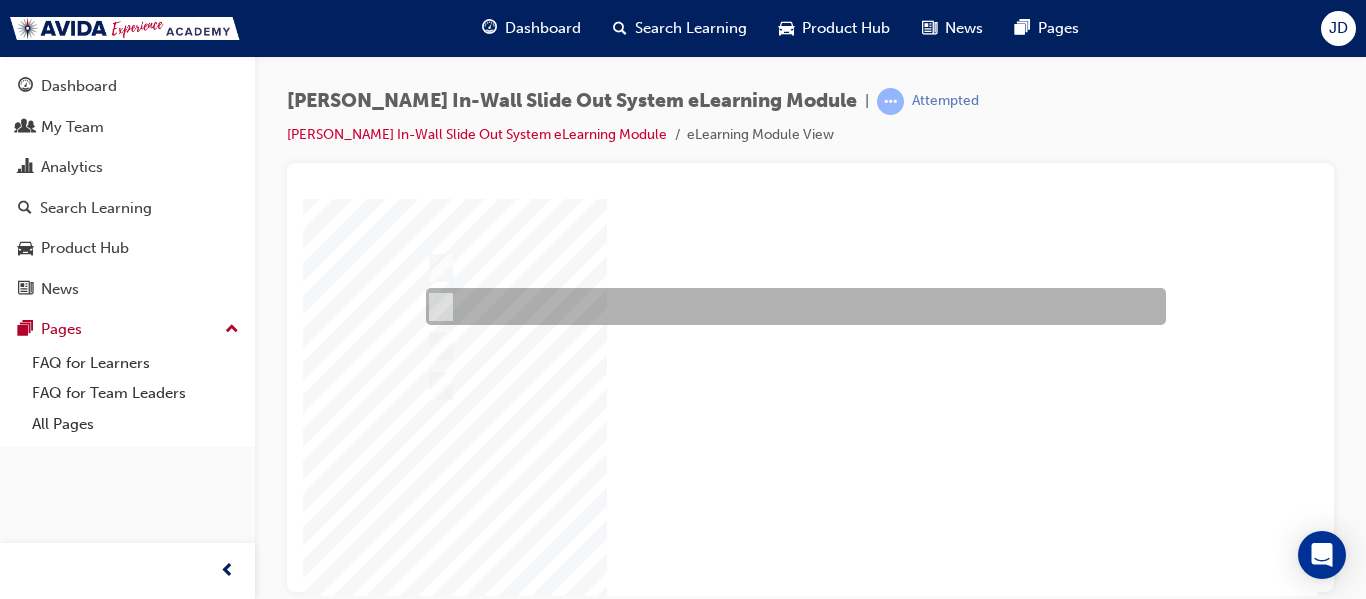 click at bounding box center (437, 307) 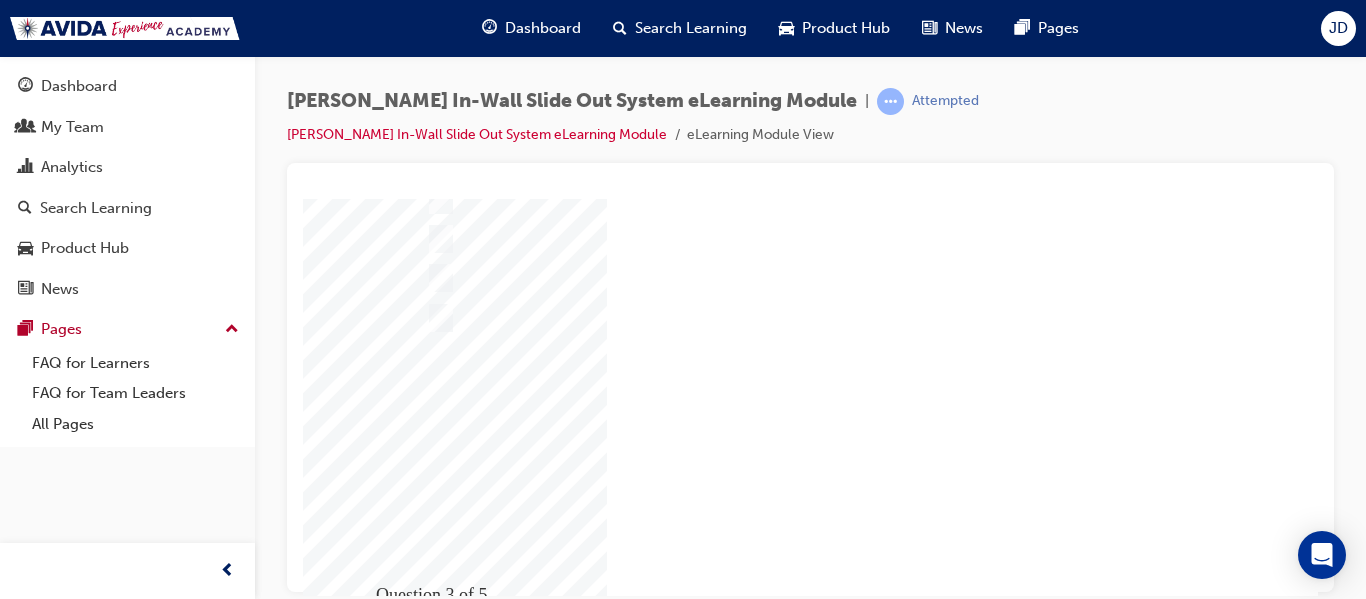 scroll, scrollTop: 338, scrollLeft: 0, axis: vertical 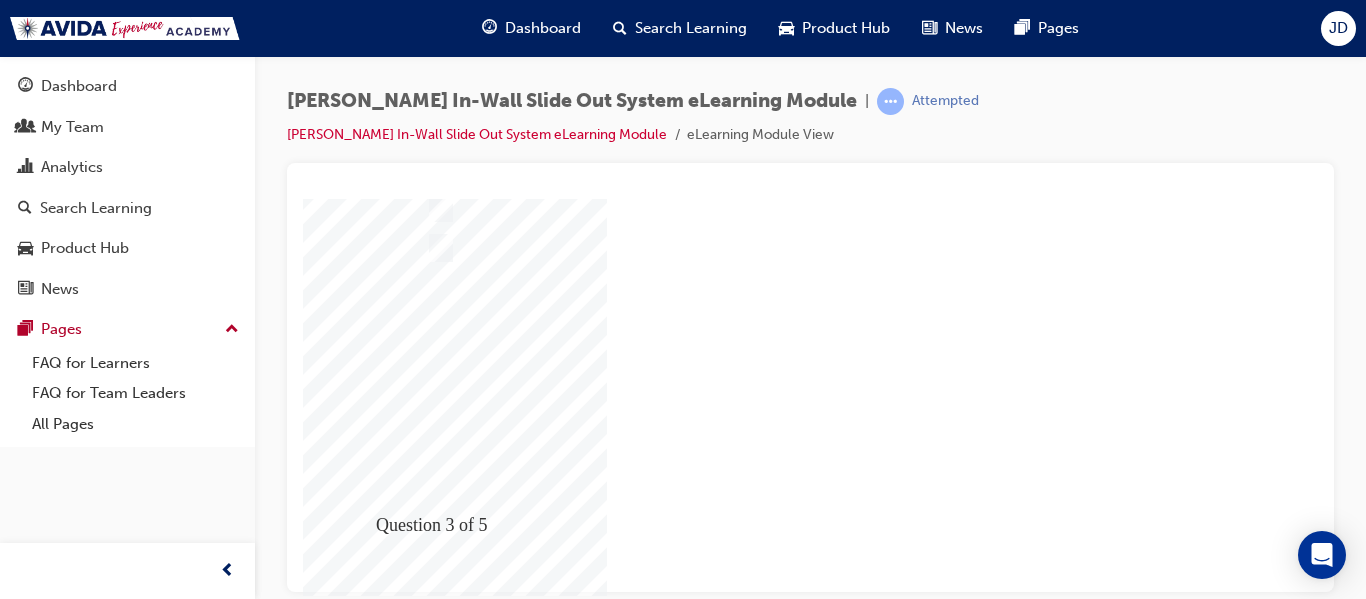 click at bounding box center [373, 1928] 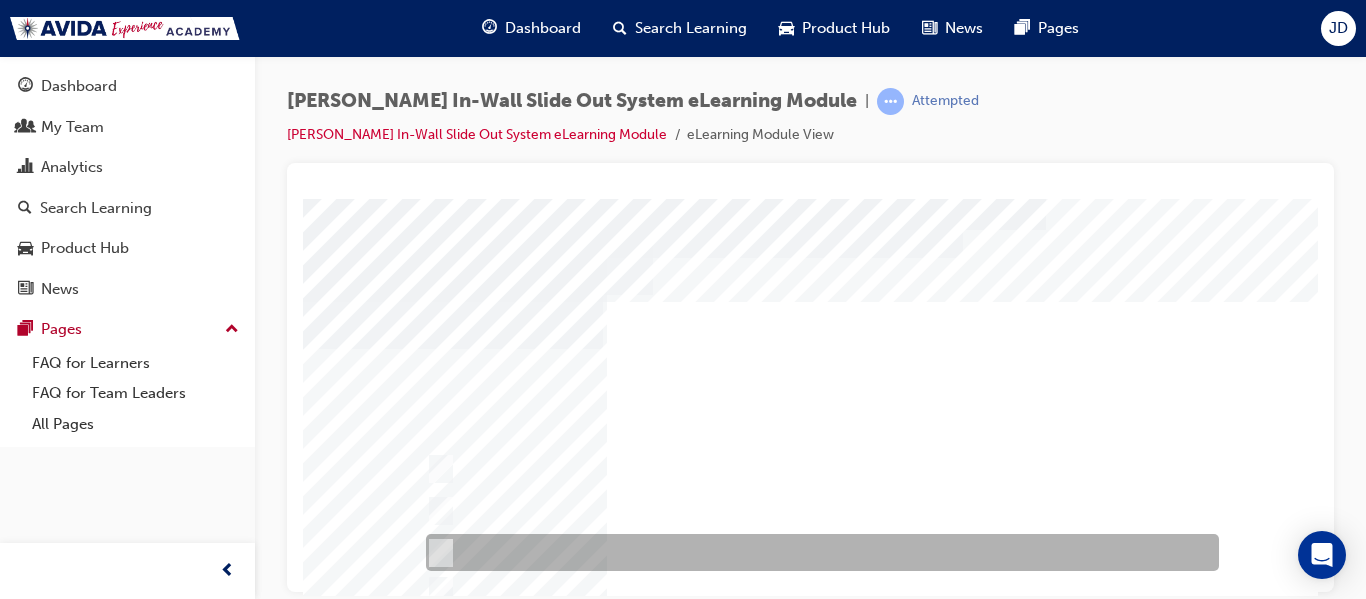 click at bounding box center (437, 553) 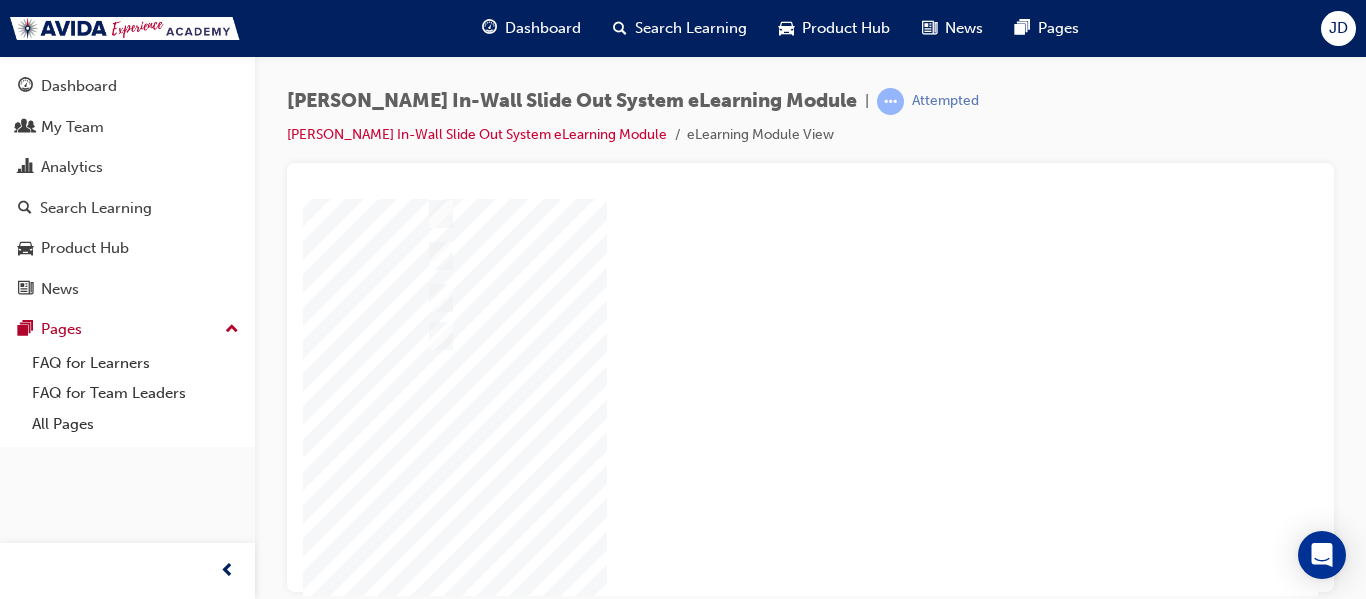 scroll, scrollTop: 300, scrollLeft: 0, axis: vertical 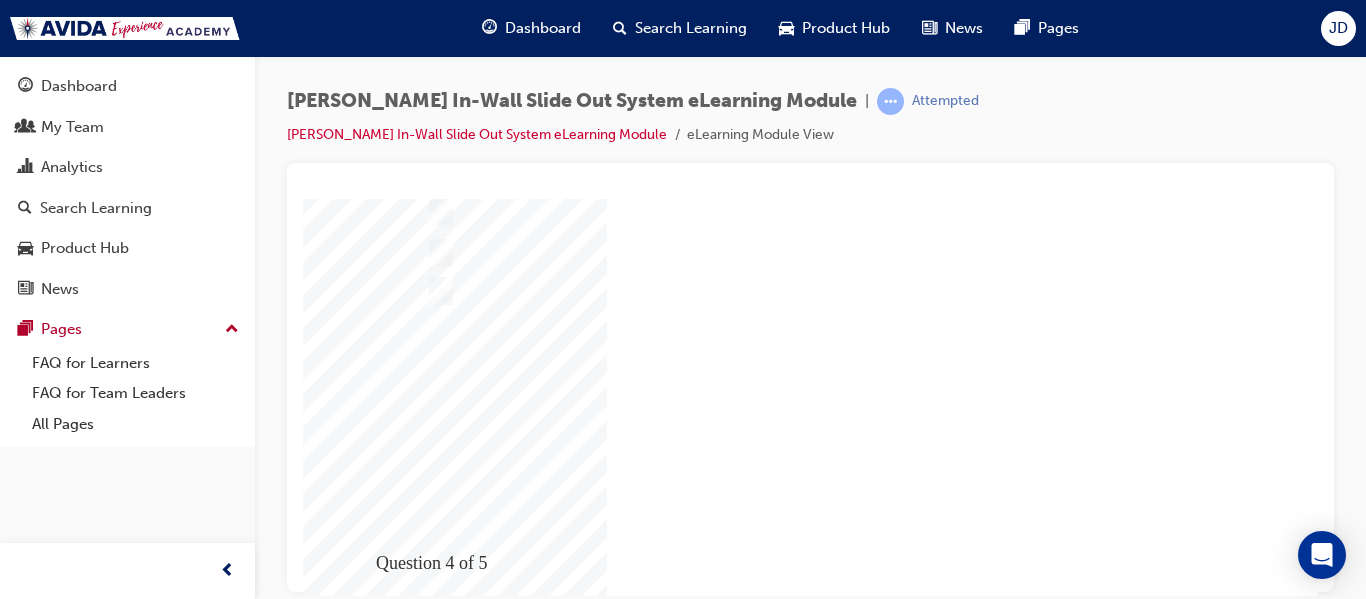 click at bounding box center [373, 1999] 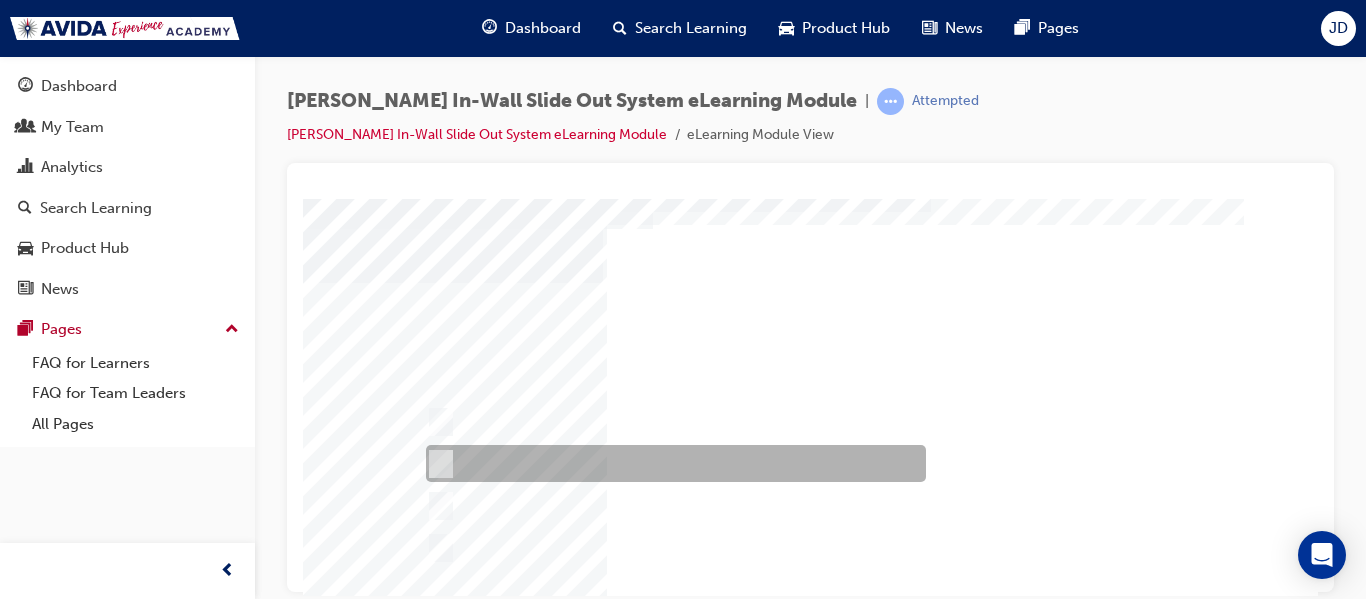 scroll, scrollTop: 100, scrollLeft: 0, axis: vertical 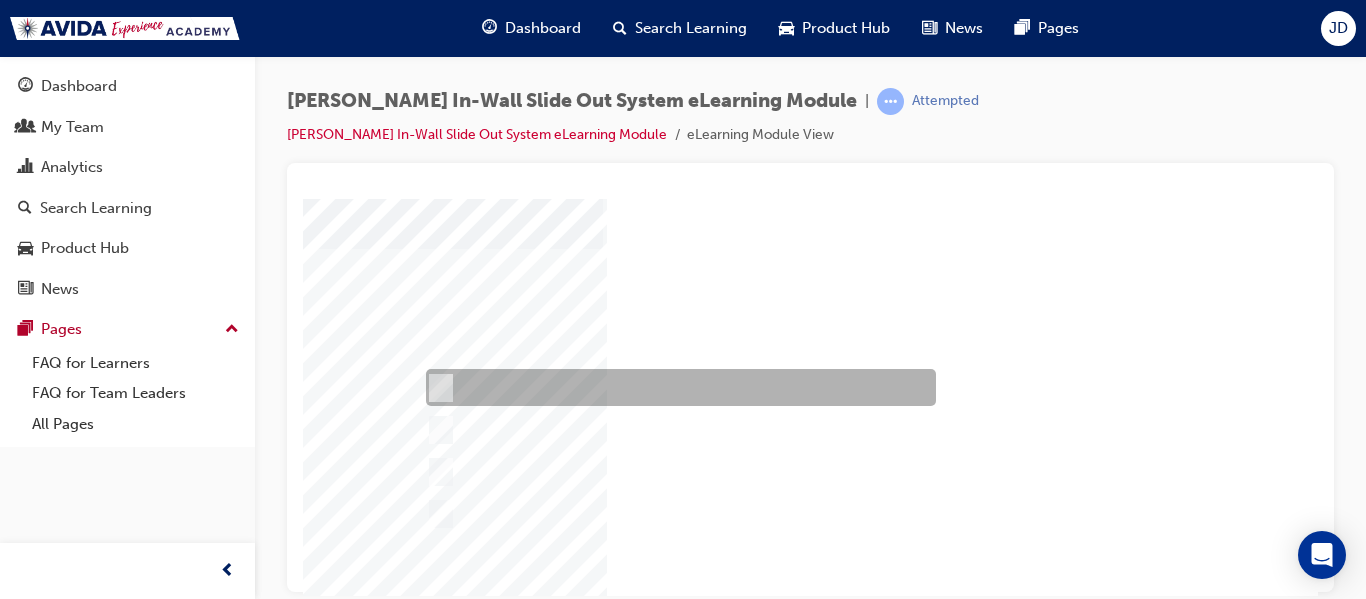 click at bounding box center [437, 388] 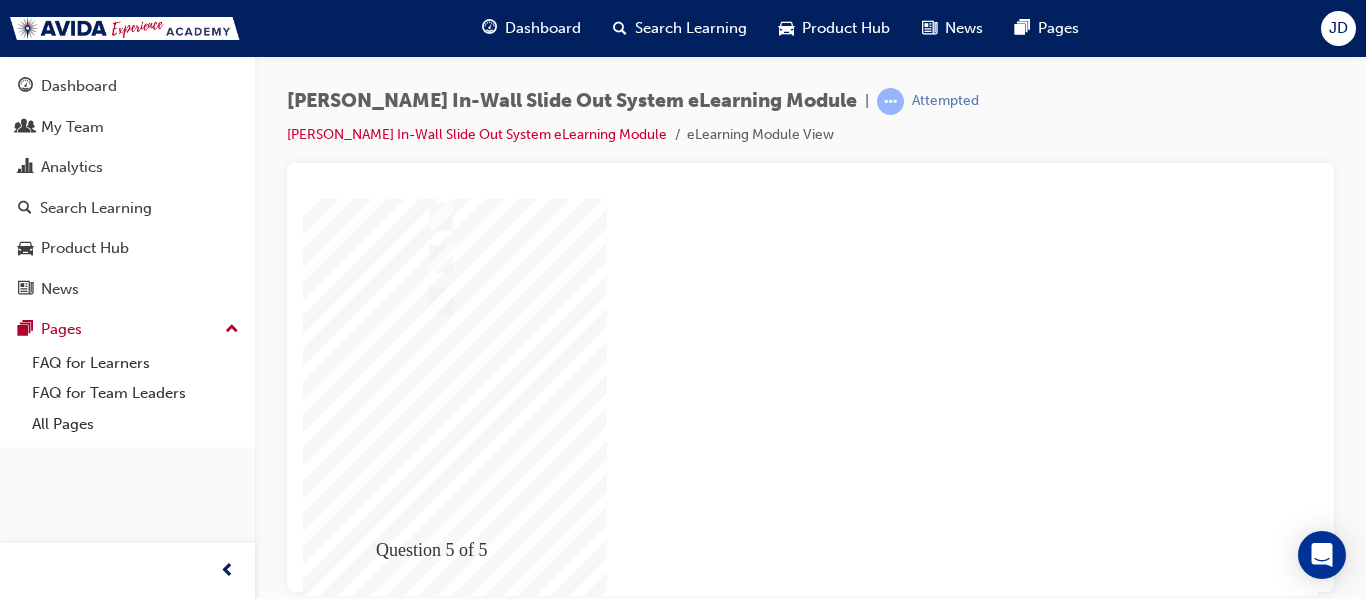 scroll, scrollTop: 338, scrollLeft: 0, axis: vertical 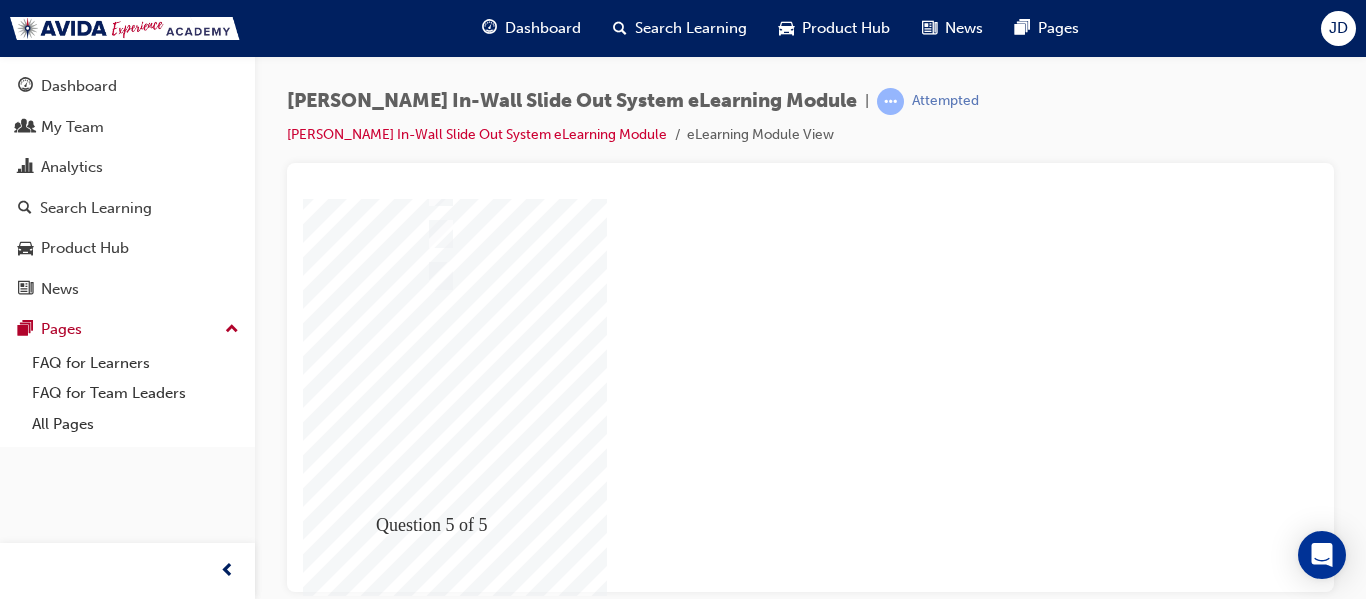 click at bounding box center (373, 1970) 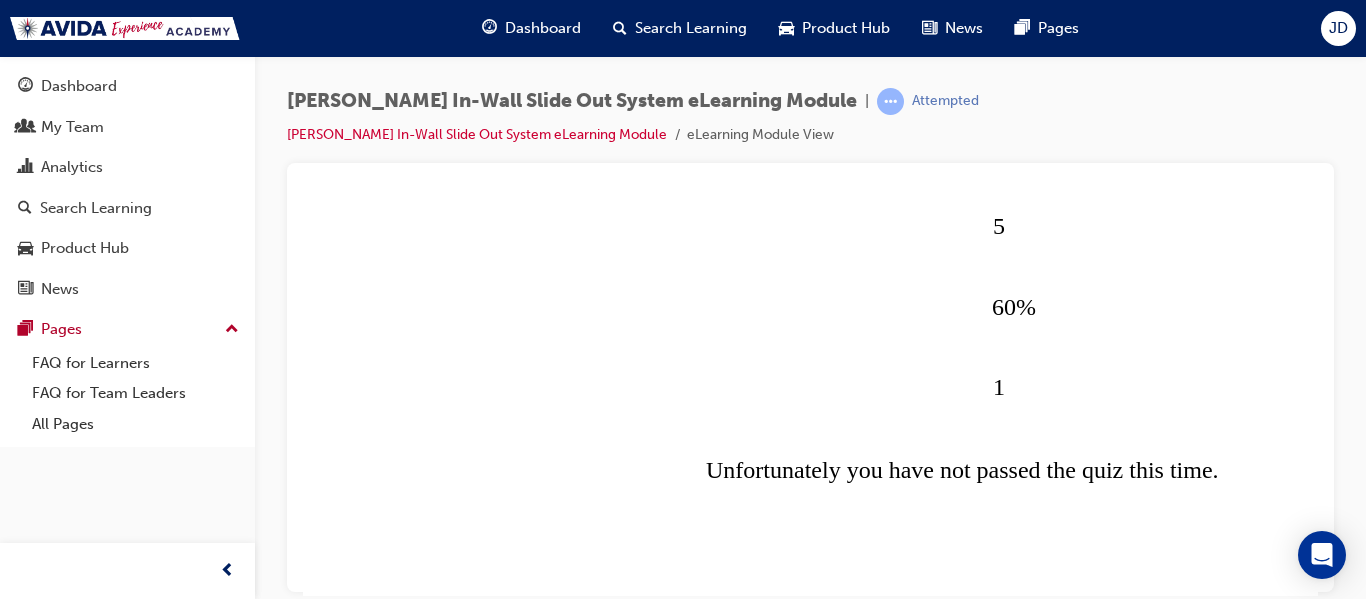 scroll, scrollTop: 300, scrollLeft: 0, axis: vertical 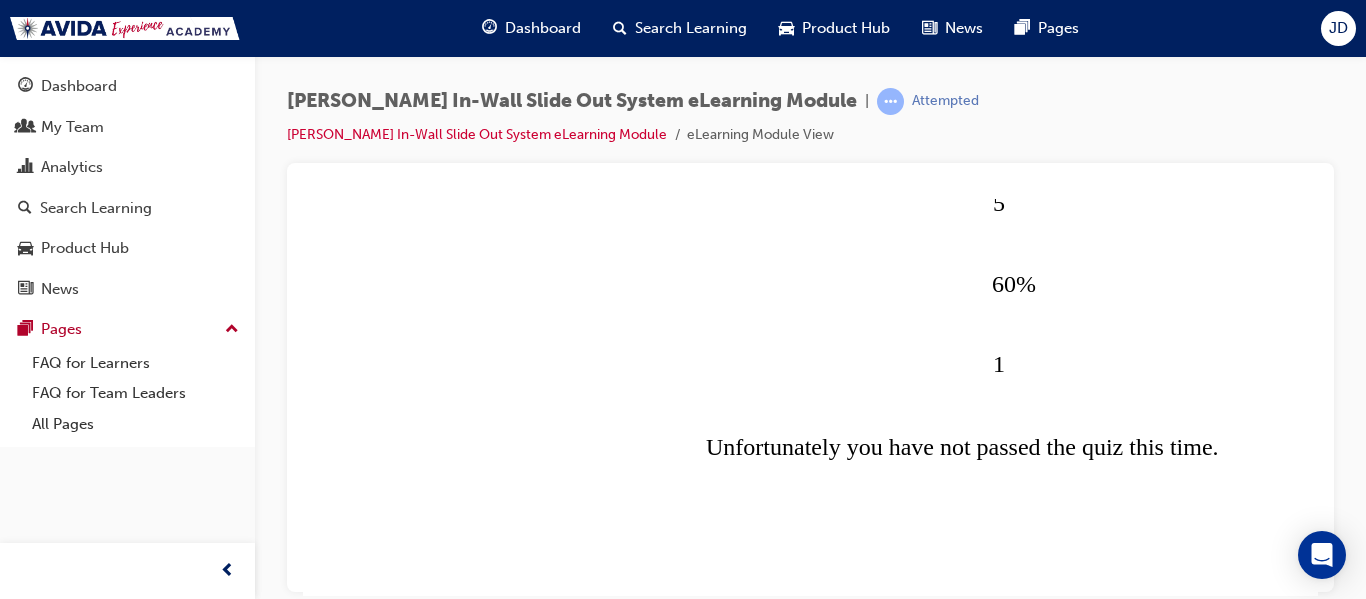 click at bounding box center (373, 1186) 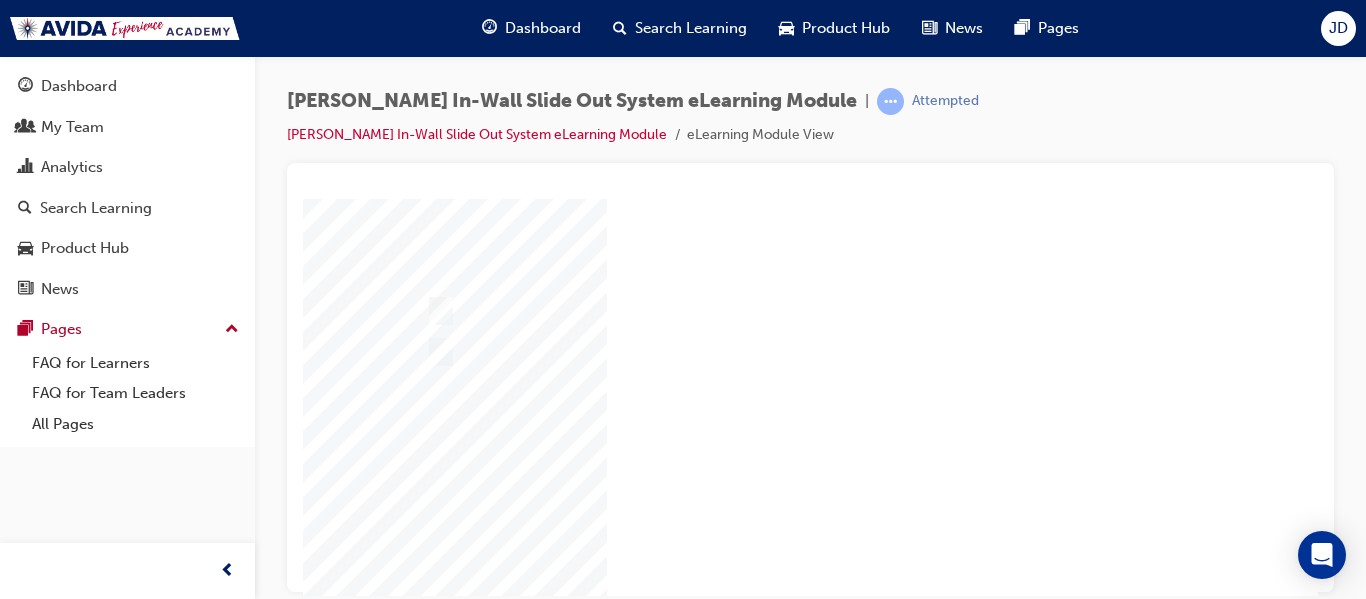 scroll, scrollTop: 200, scrollLeft: 0, axis: vertical 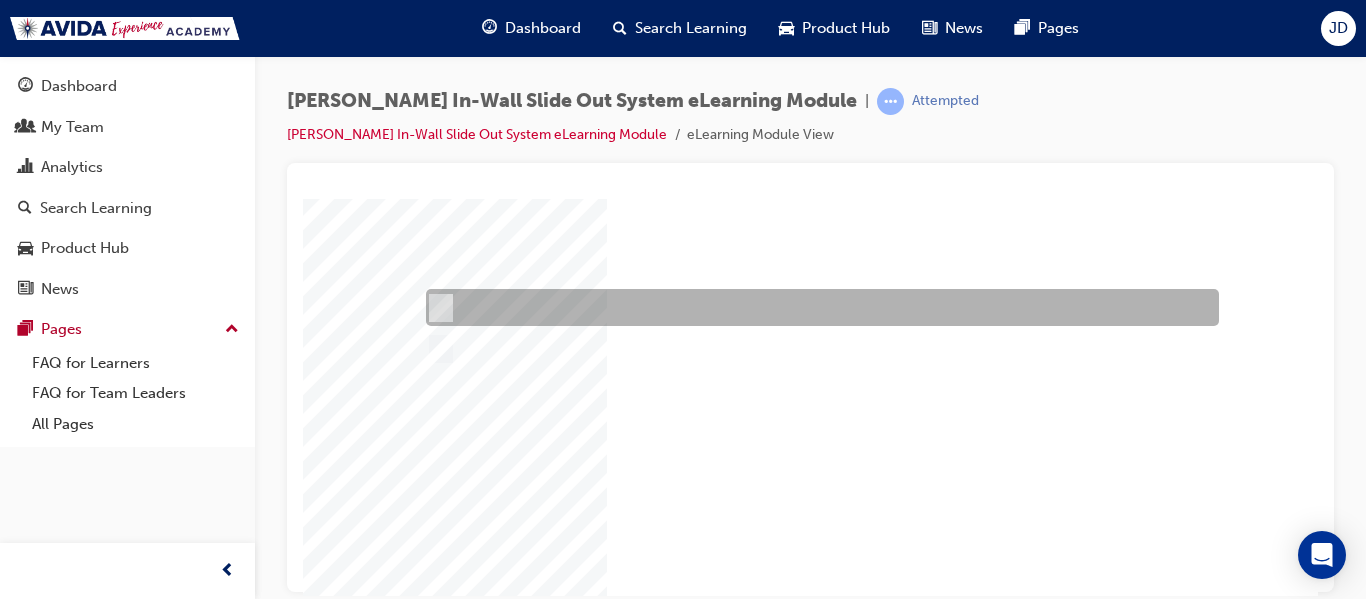 click at bounding box center (437, 308) 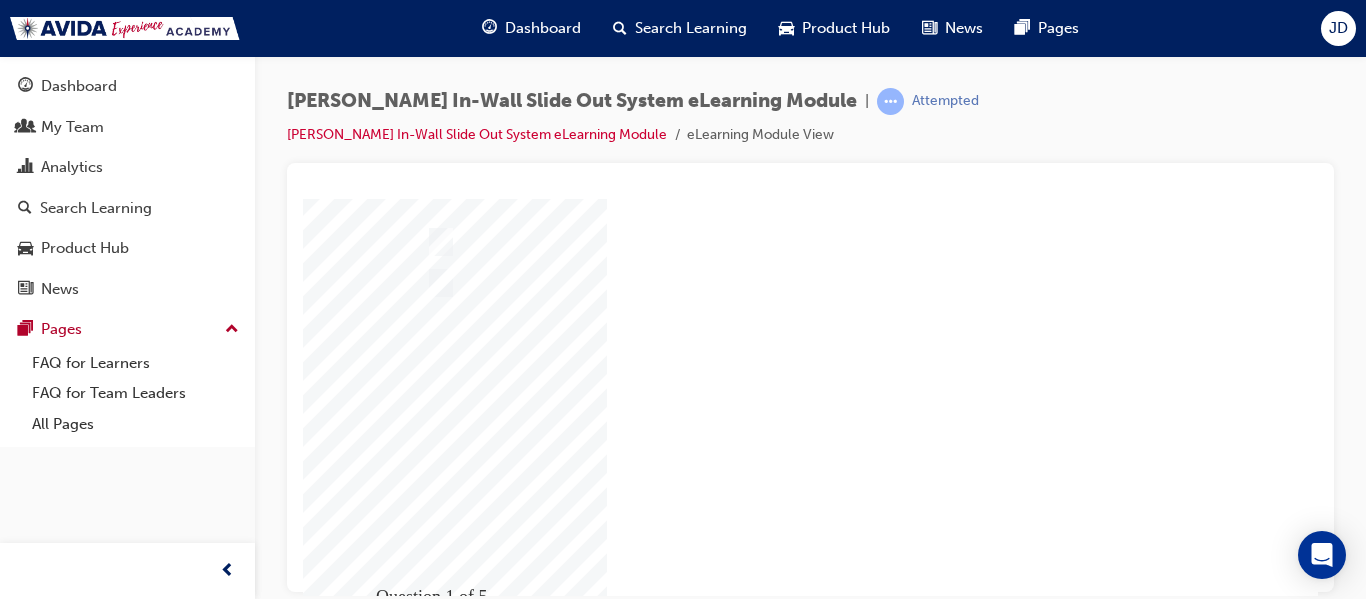 scroll, scrollTop: 338, scrollLeft: 0, axis: vertical 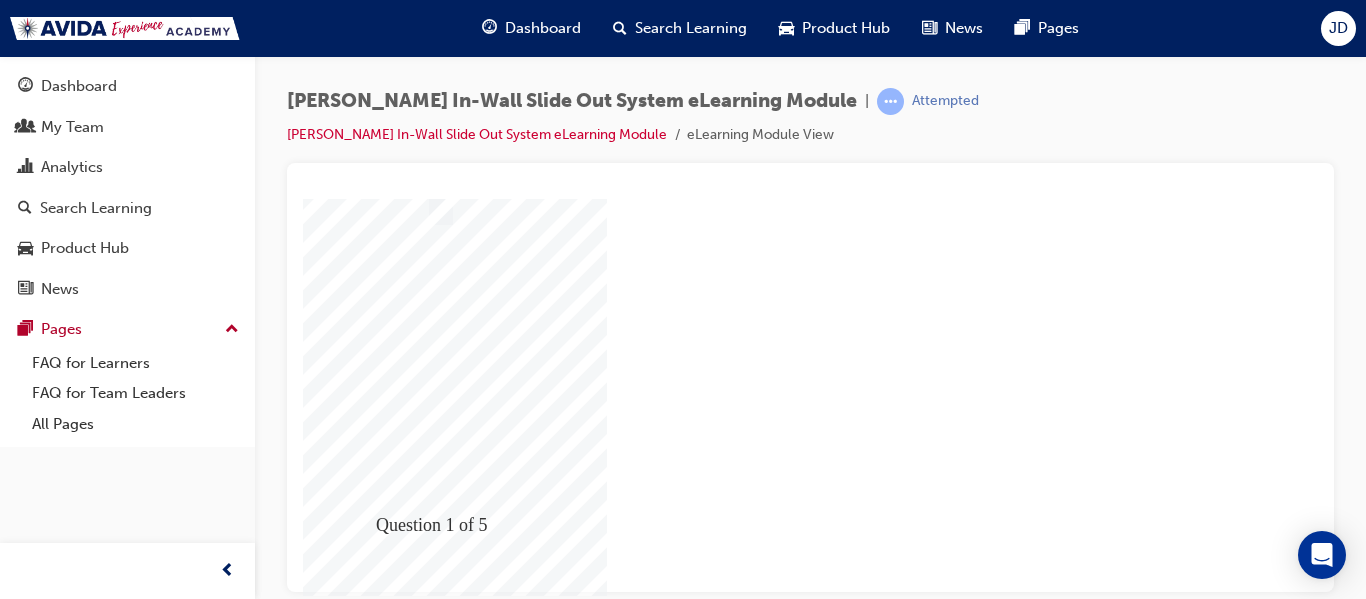 click at bounding box center [373, 1935] 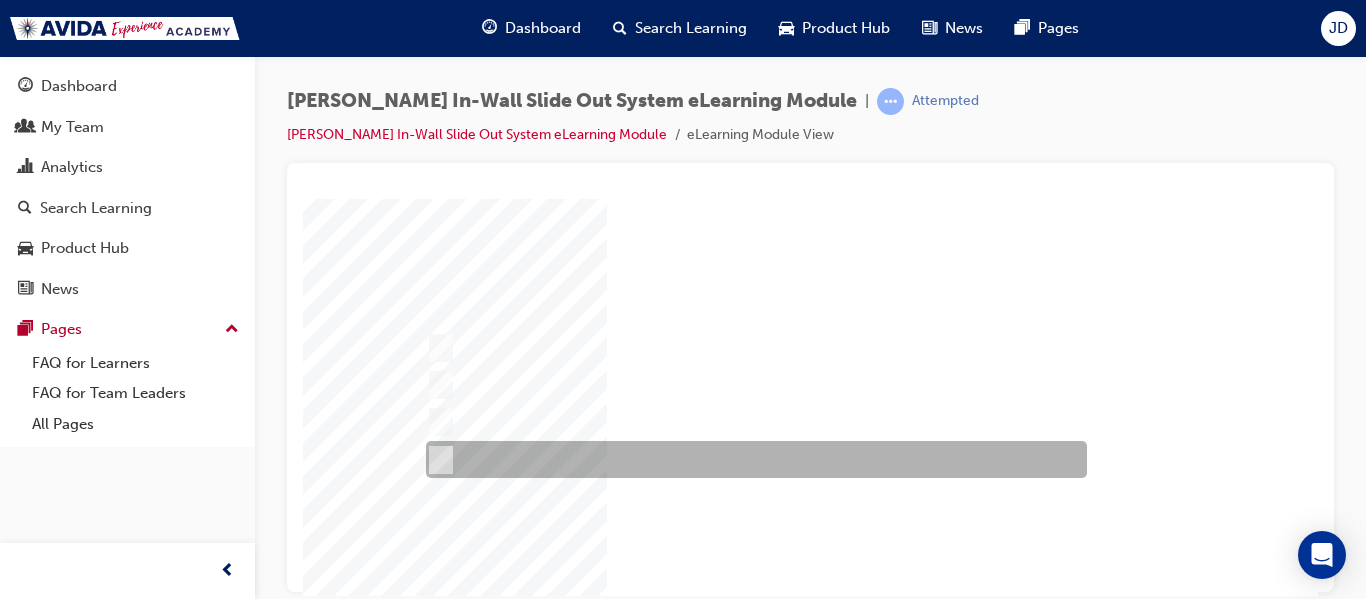 scroll, scrollTop: 200, scrollLeft: 0, axis: vertical 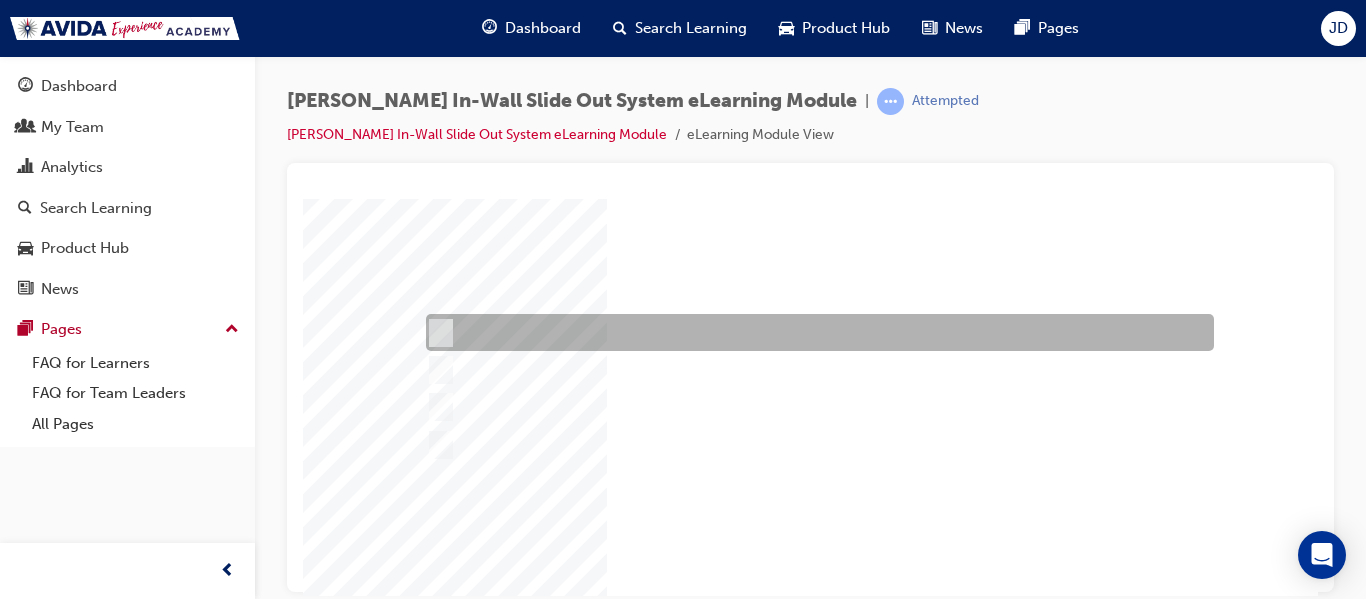 click at bounding box center (436, 333) 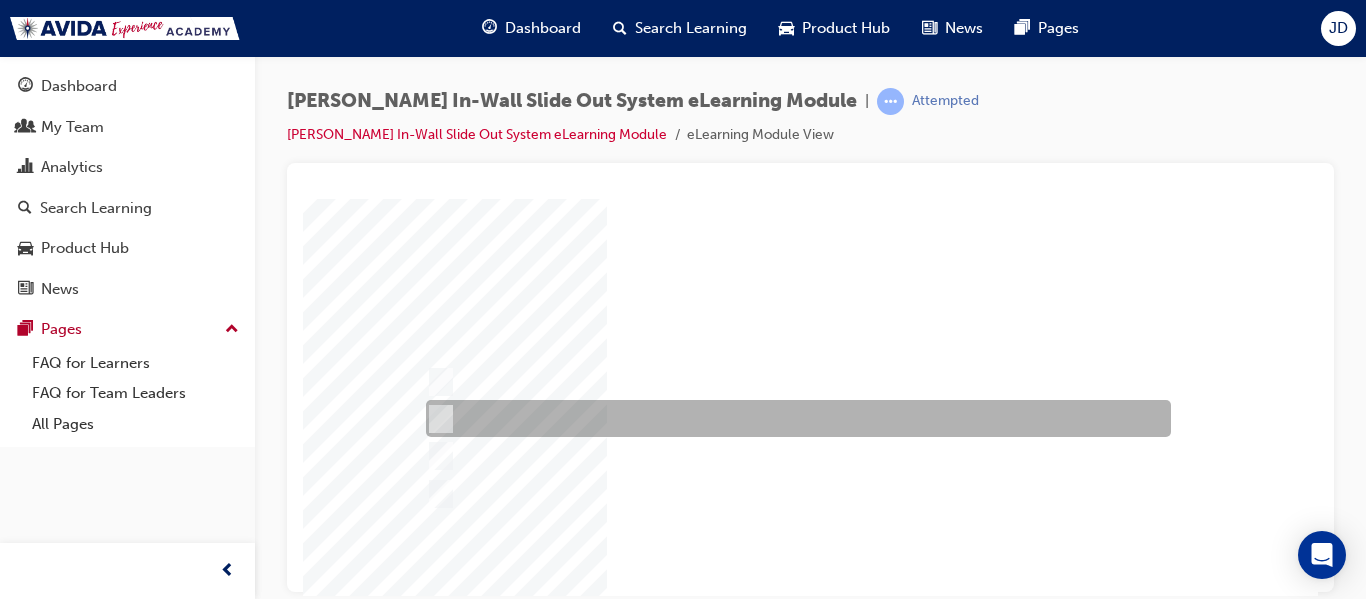 scroll, scrollTop: 200, scrollLeft: 0, axis: vertical 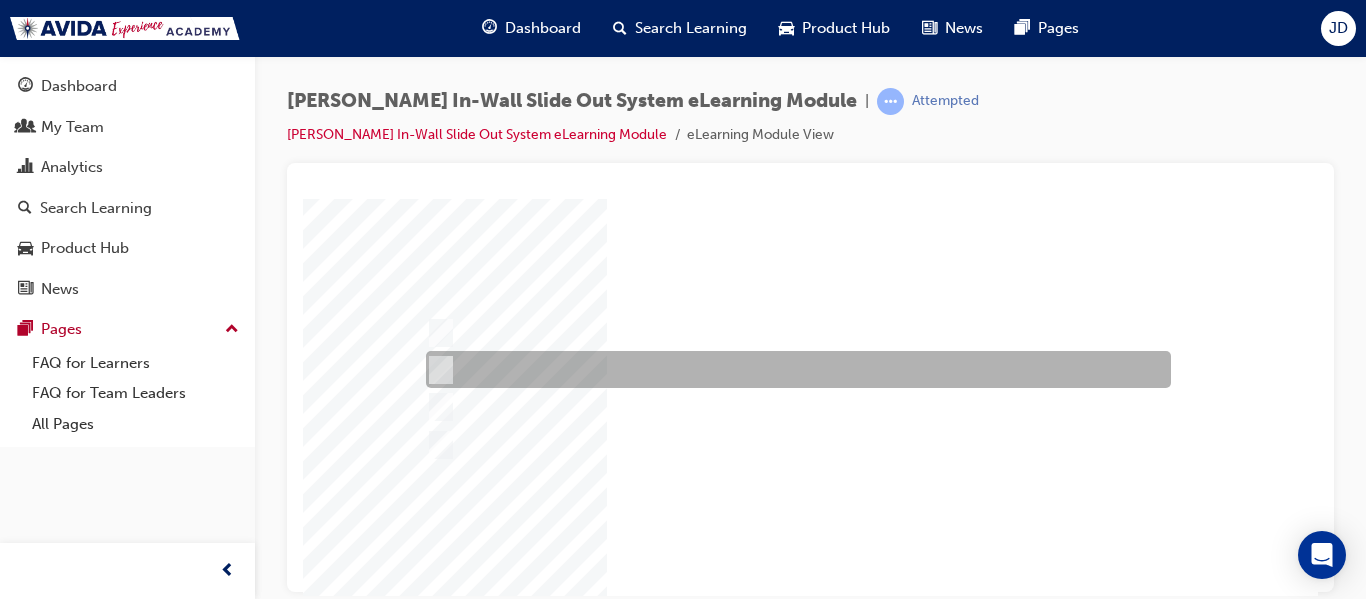 click at bounding box center (436, 370) 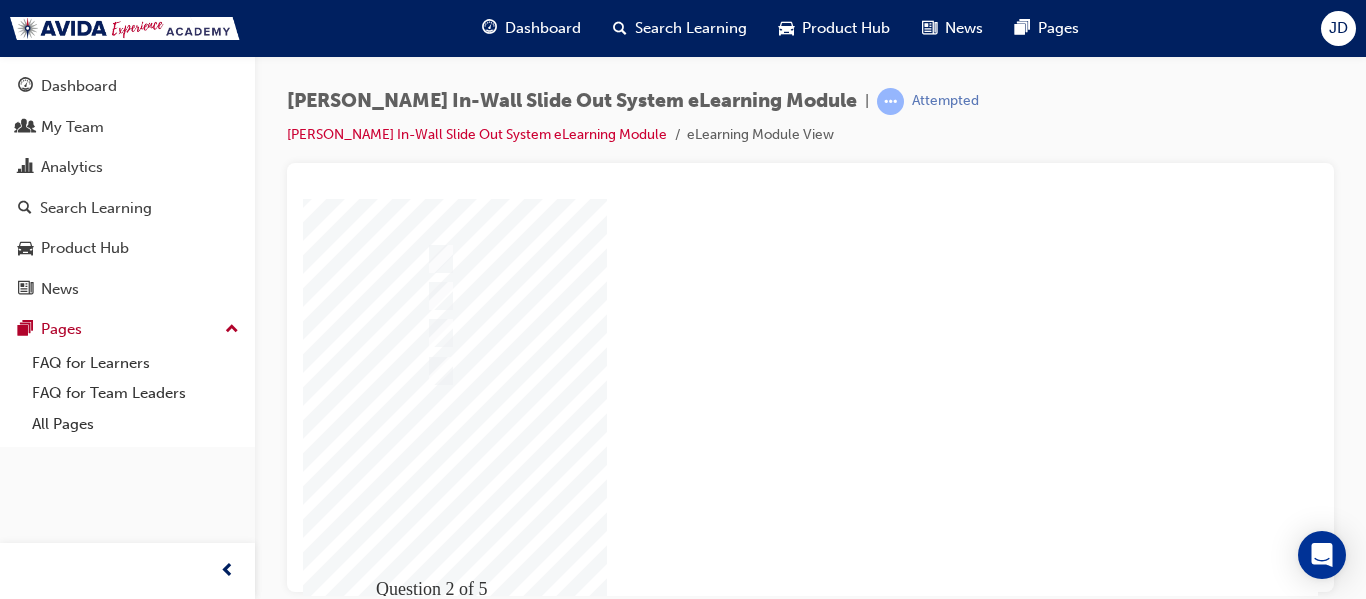 scroll, scrollTop: 338, scrollLeft: 0, axis: vertical 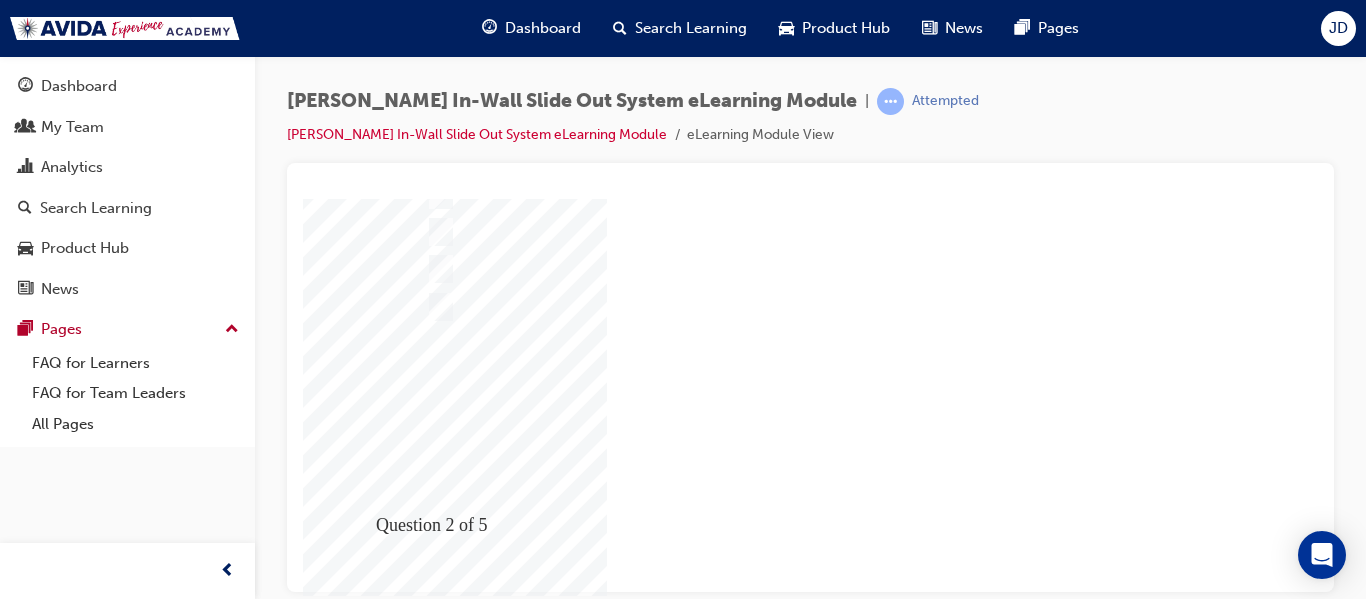 click at bounding box center (373, 2028) 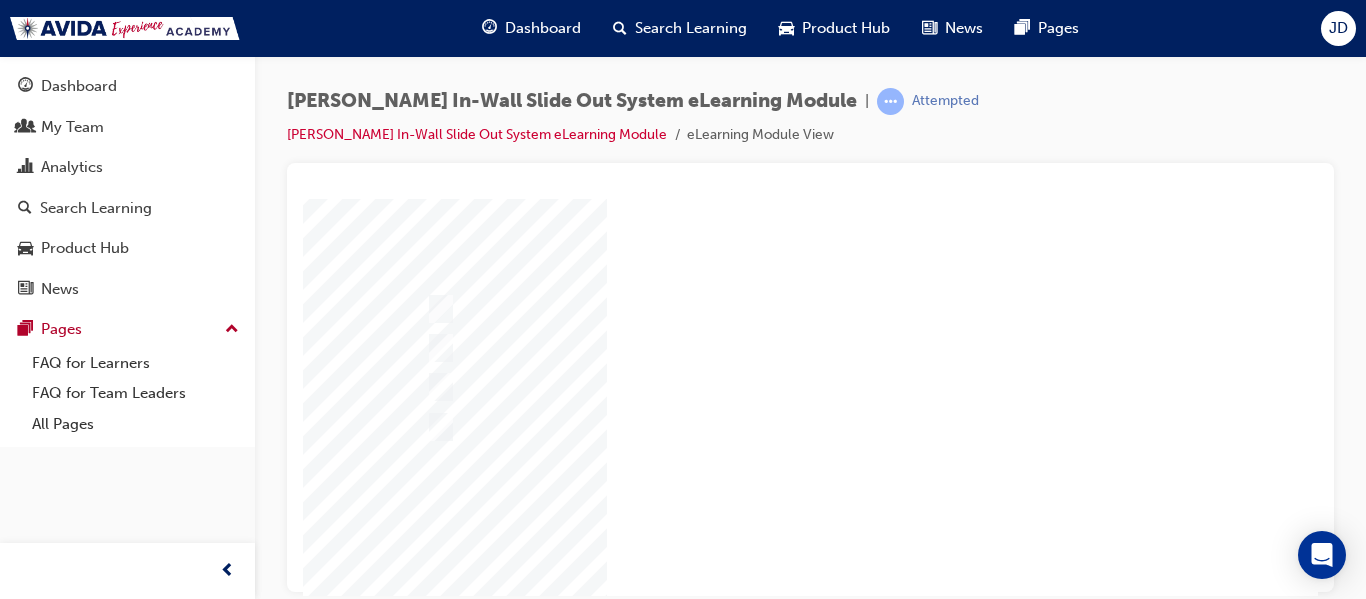 scroll, scrollTop: 200, scrollLeft: 0, axis: vertical 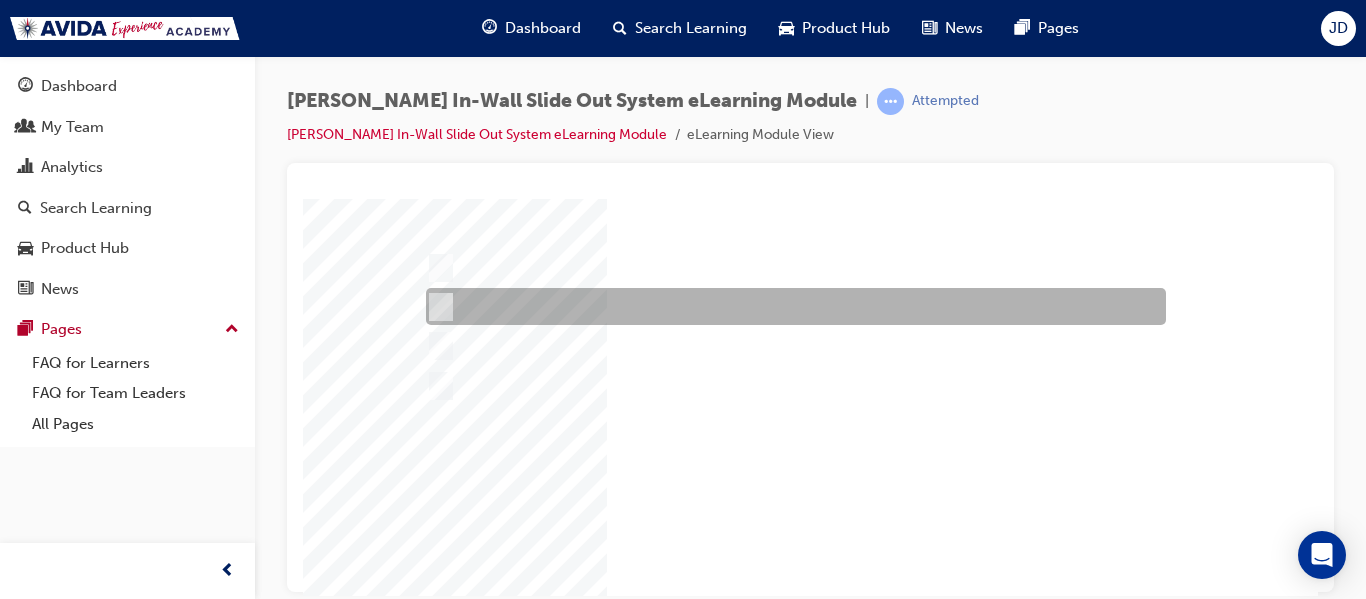 click at bounding box center (437, 307) 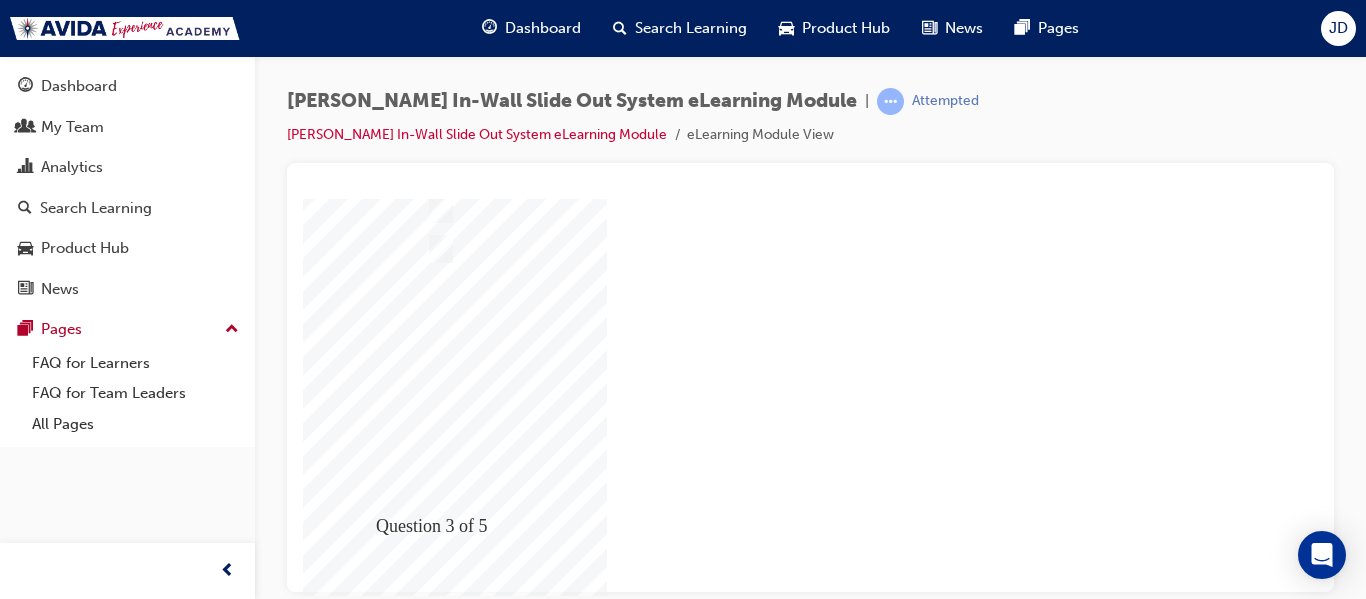 scroll, scrollTop: 338, scrollLeft: 0, axis: vertical 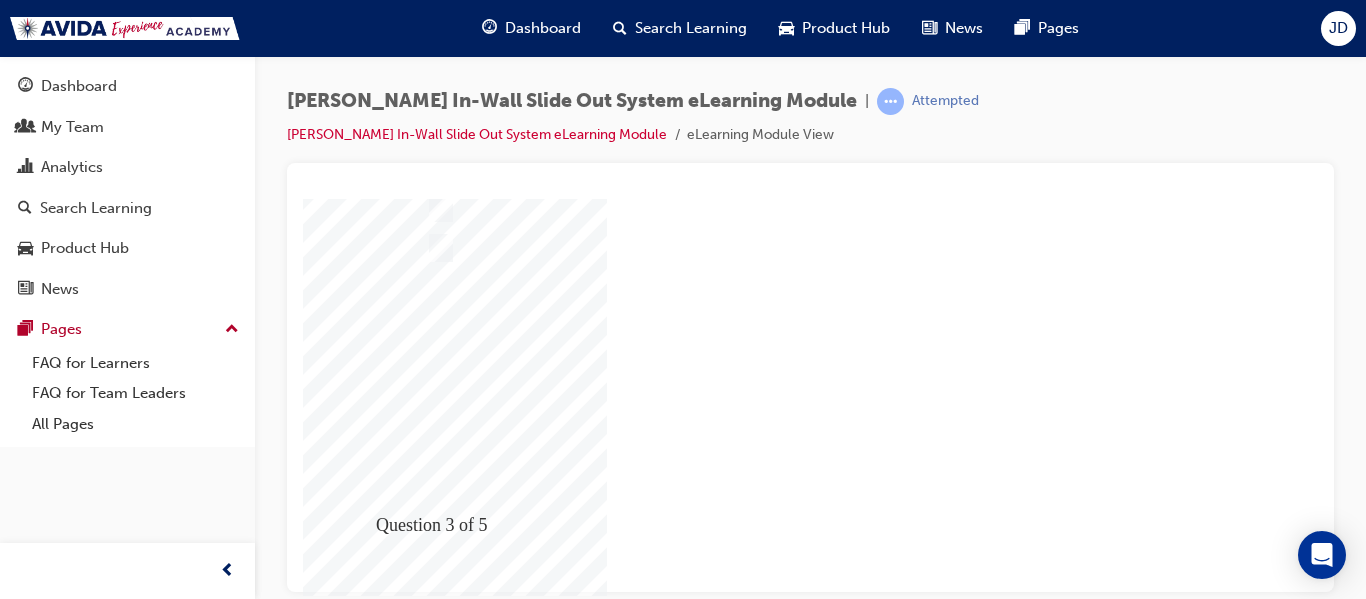 click at bounding box center [373, 1928] 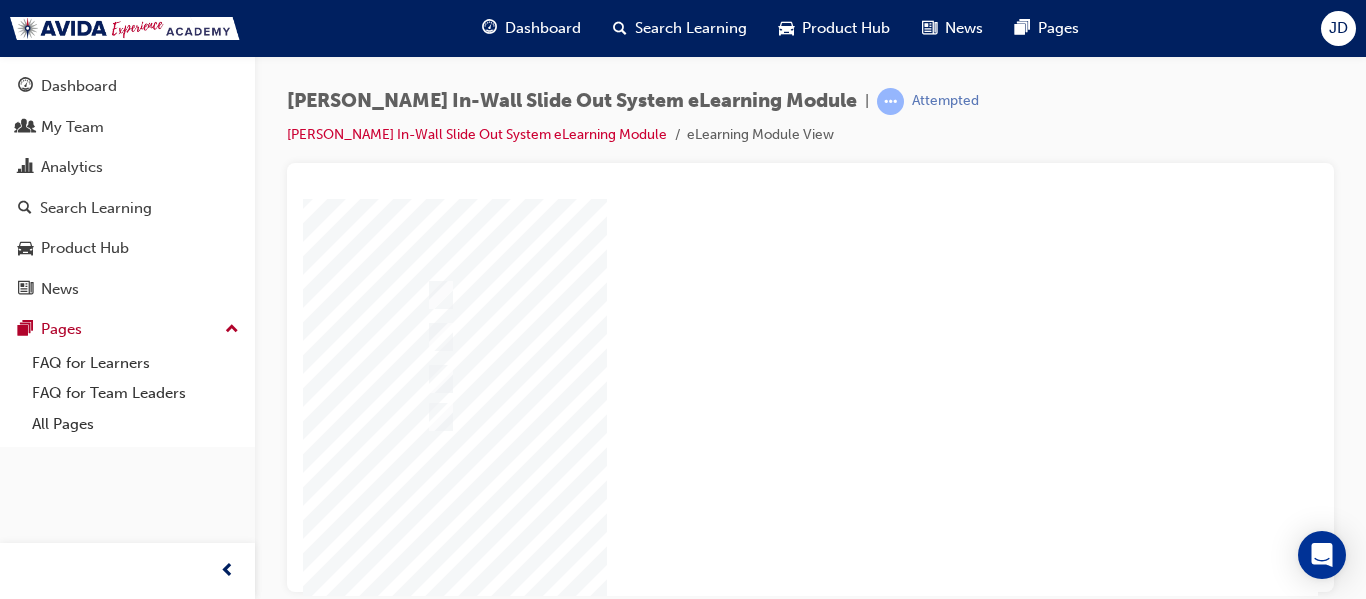 scroll, scrollTop: 200, scrollLeft: 0, axis: vertical 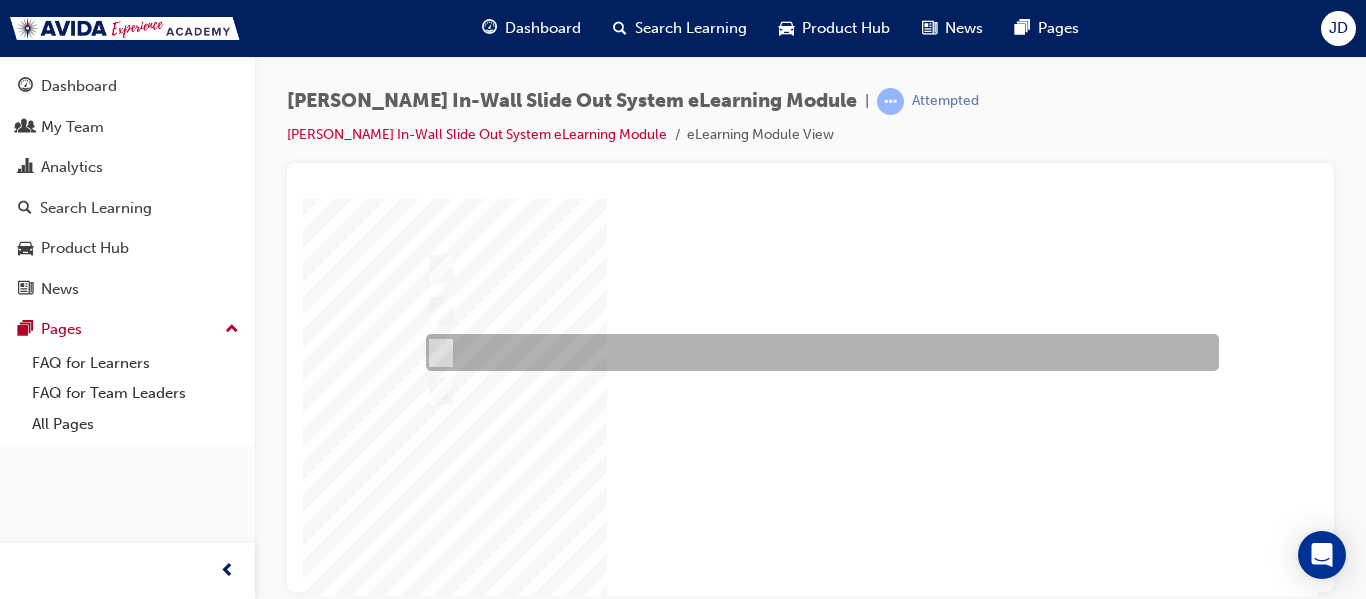 click at bounding box center (817, 352) 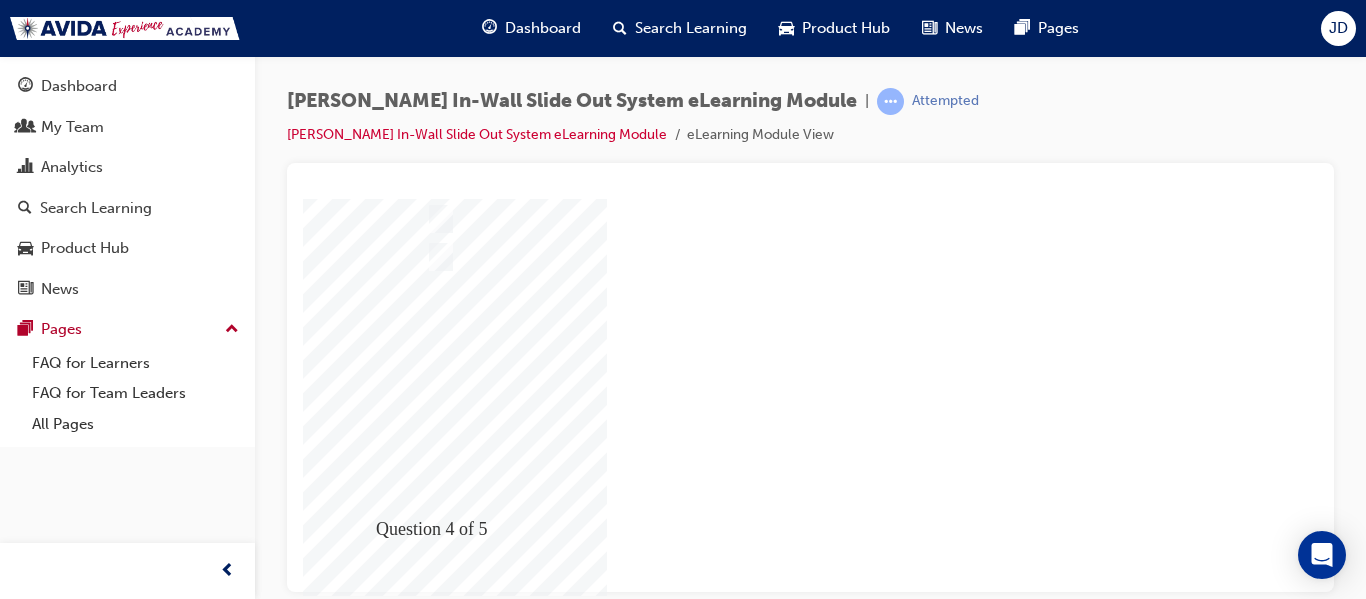 scroll, scrollTop: 338, scrollLeft: 0, axis: vertical 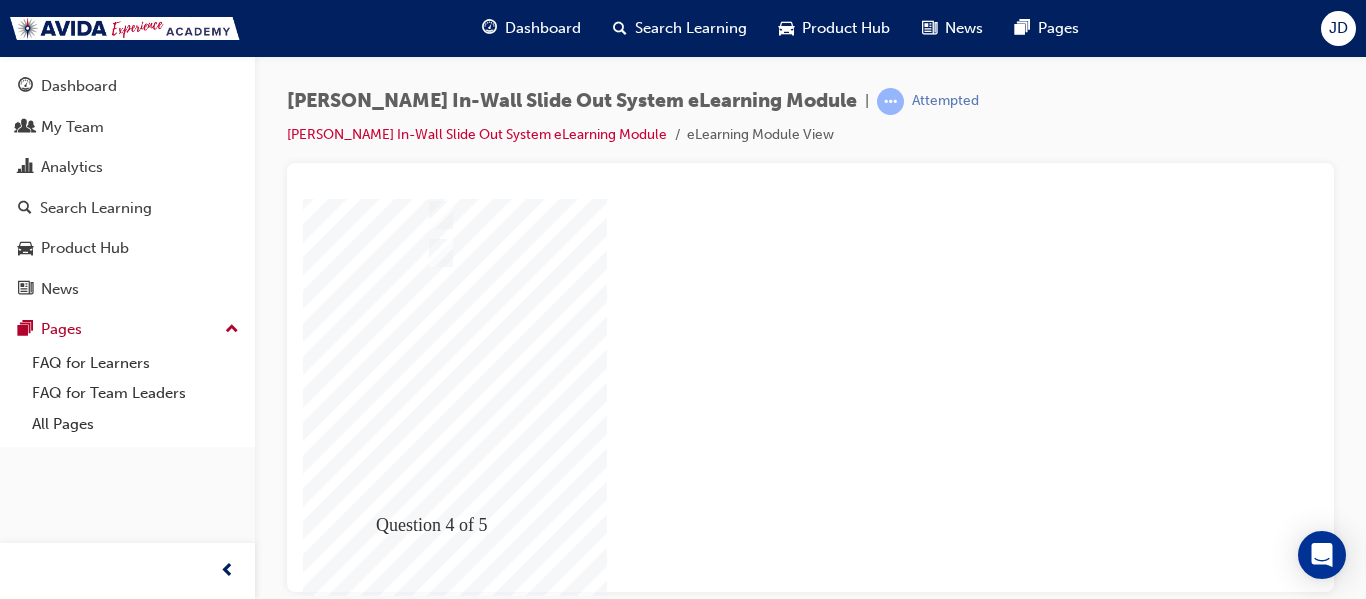 click at bounding box center (373, 1961) 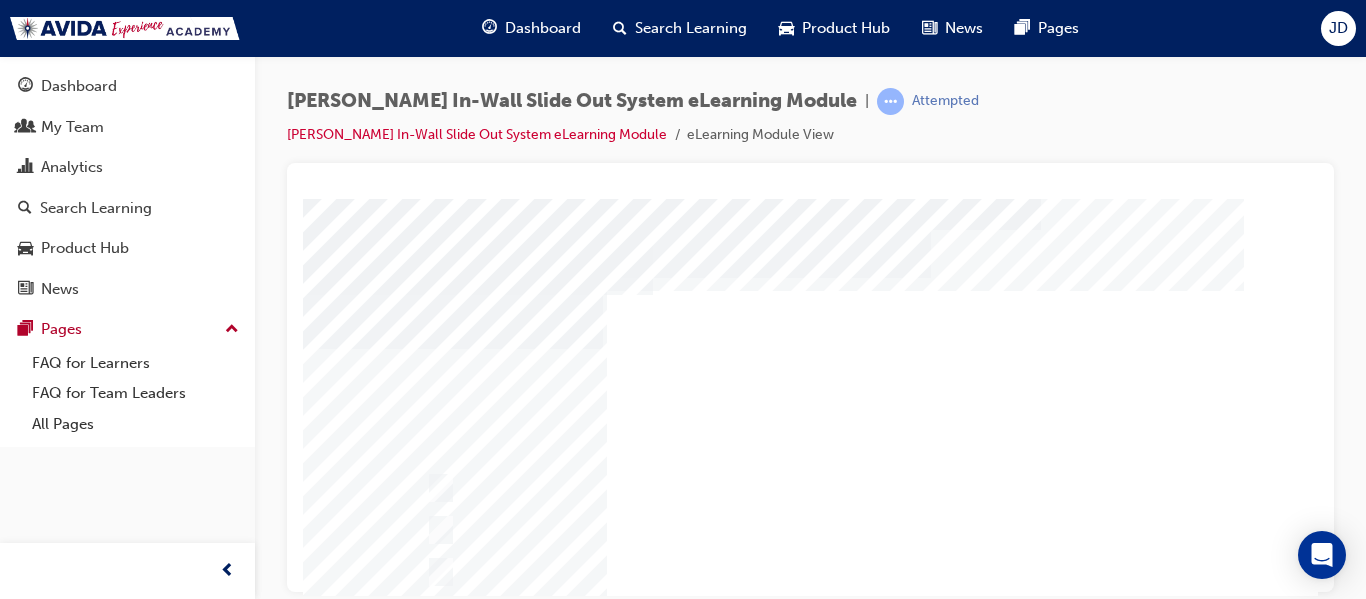 scroll, scrollTop: 100, scrollLeft: 0, axis: vertical 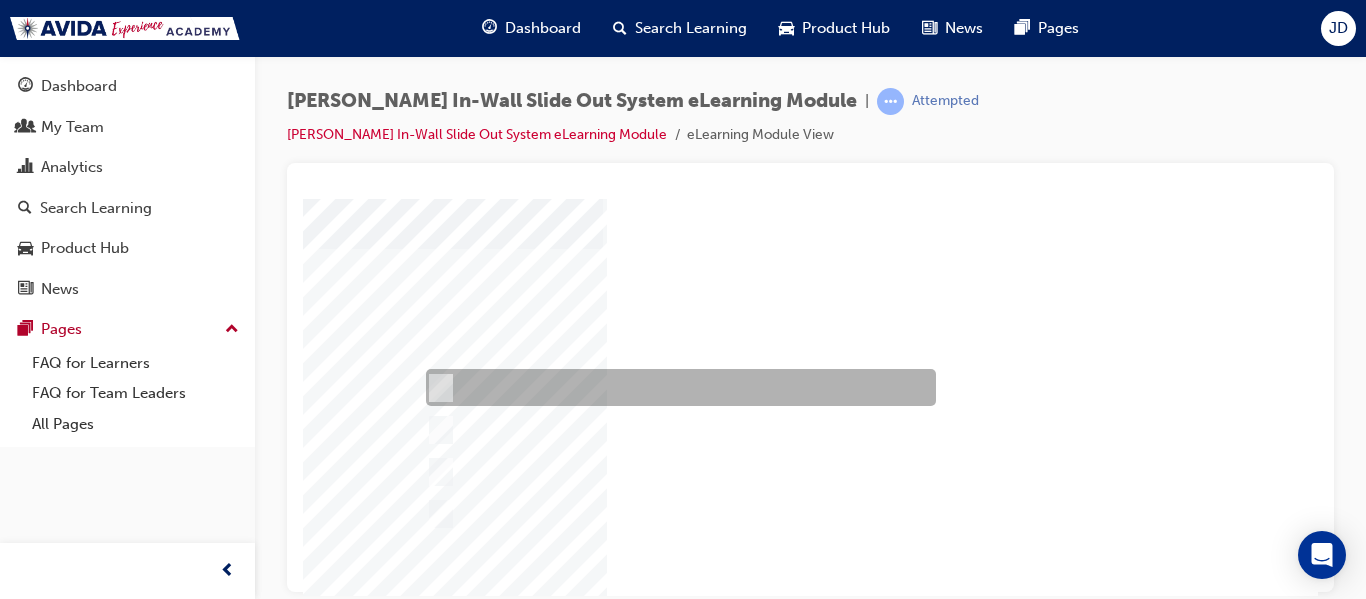 click at bounding box center [437, 388] 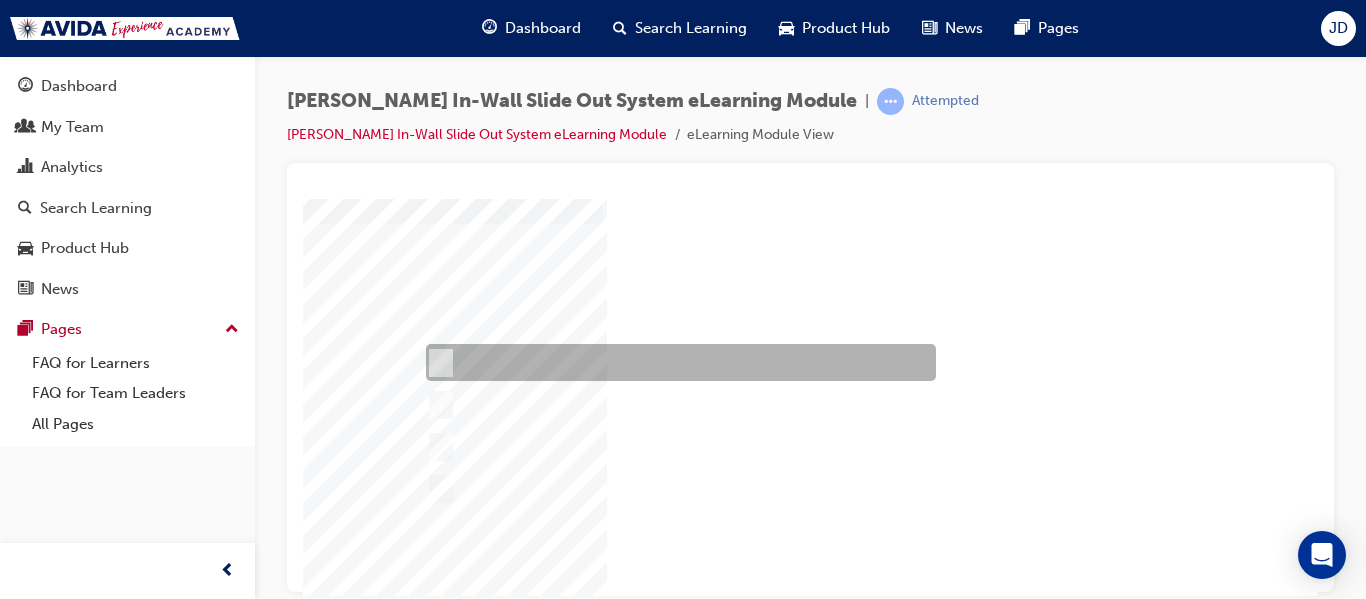 scroll, scrollTop: 338, scrollLeft: 0, axis: vertical 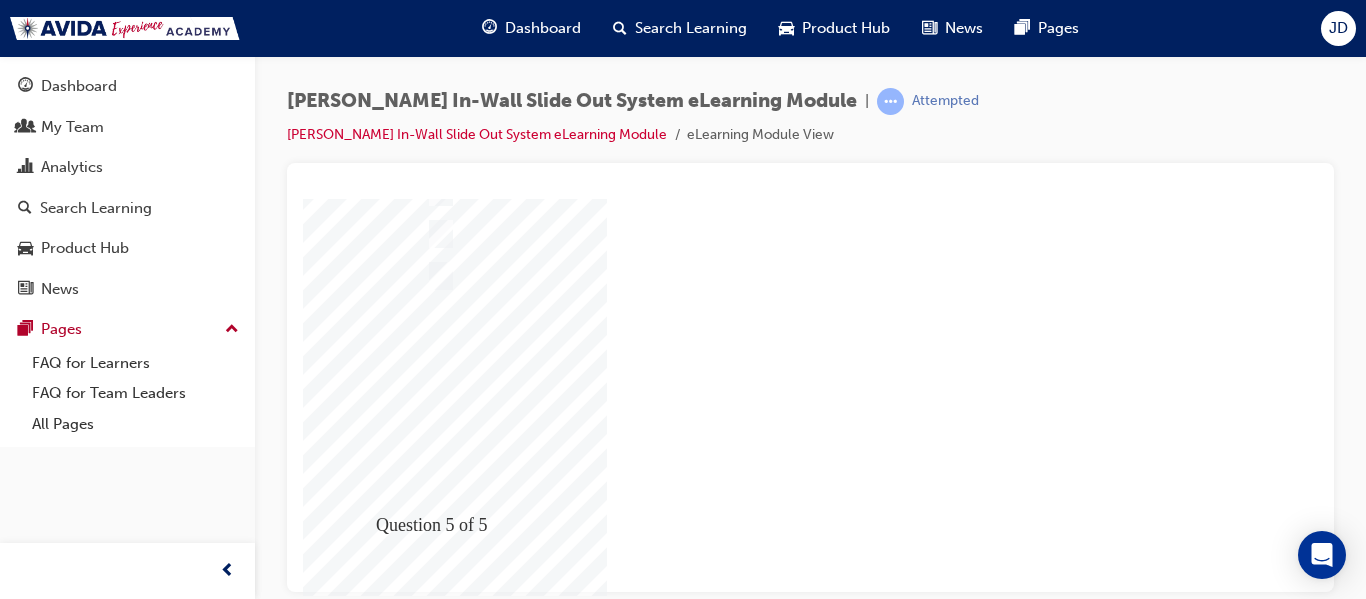 click at bounding box center [373, 1970] 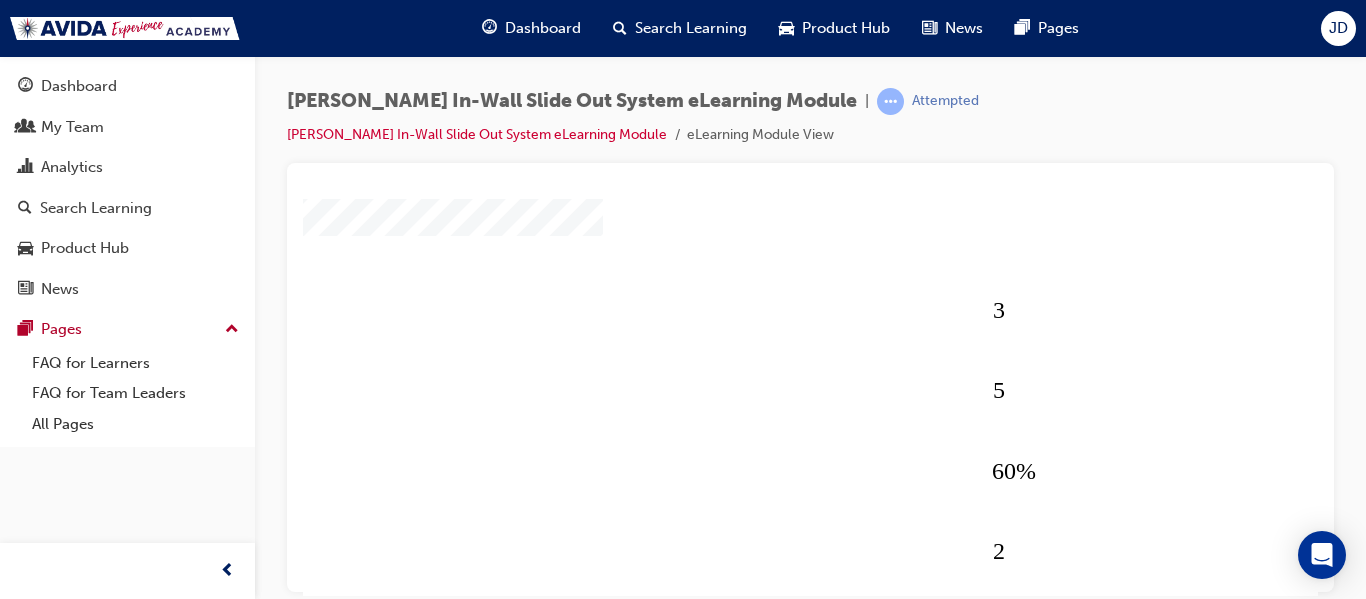 scroll, scrollTop: 338, scrollLeft: 0, axis: vertical 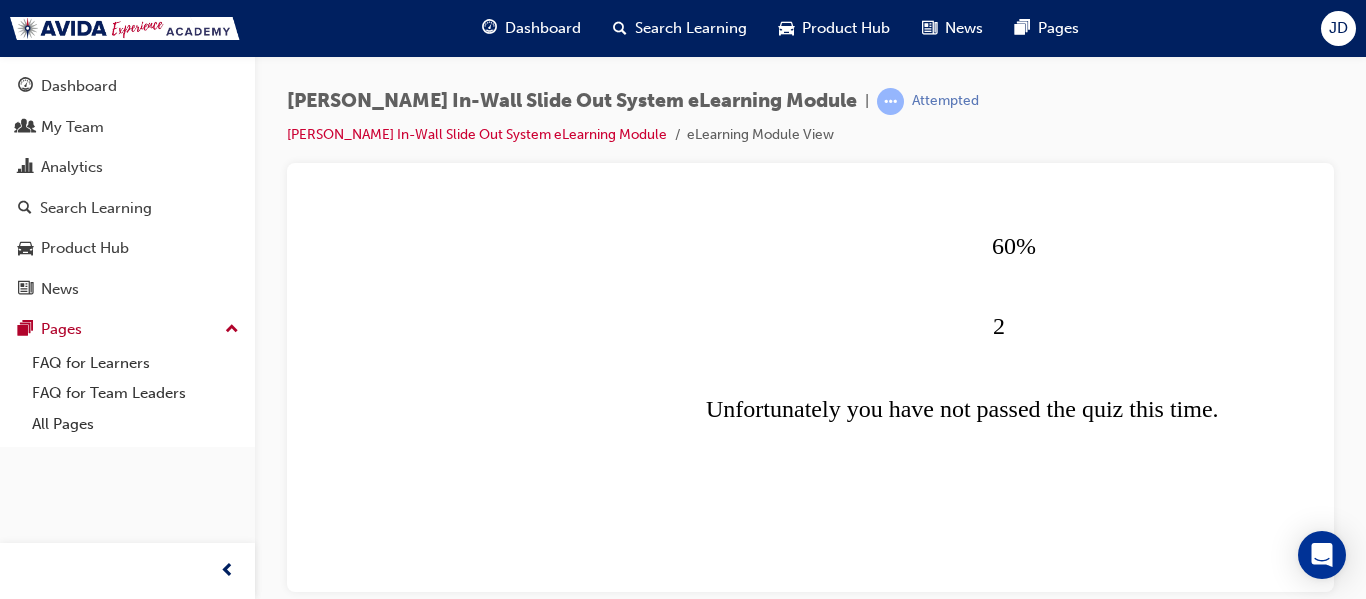click at bounding box center [373, 1148] 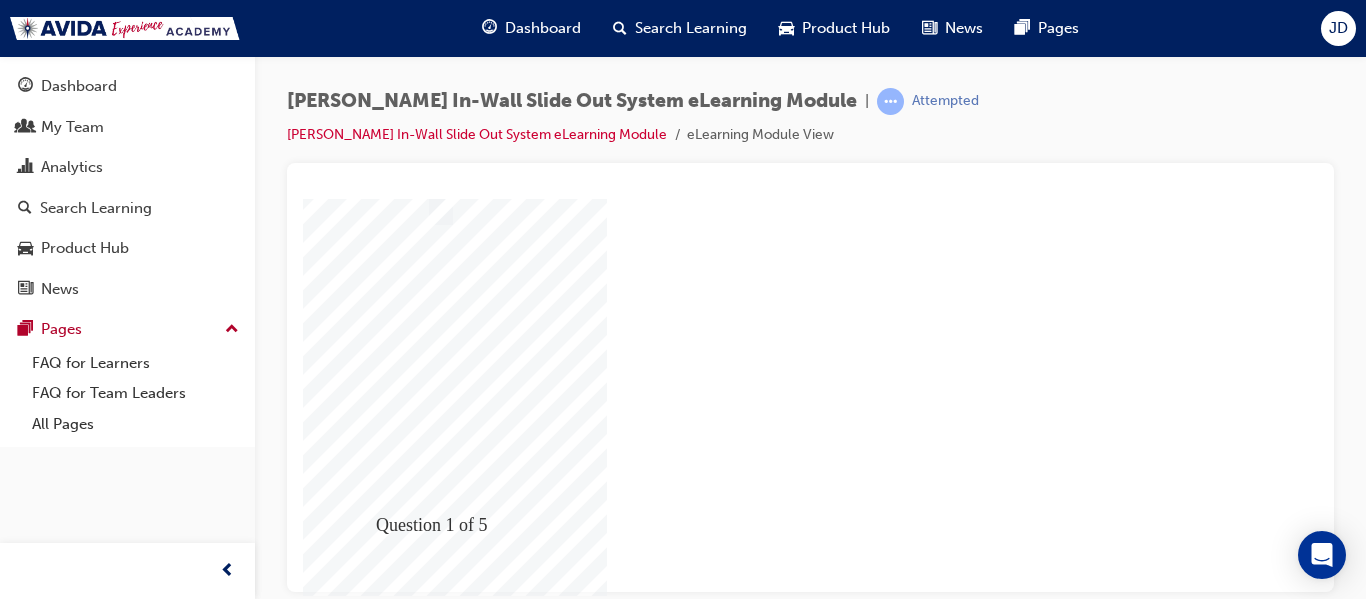 scroll 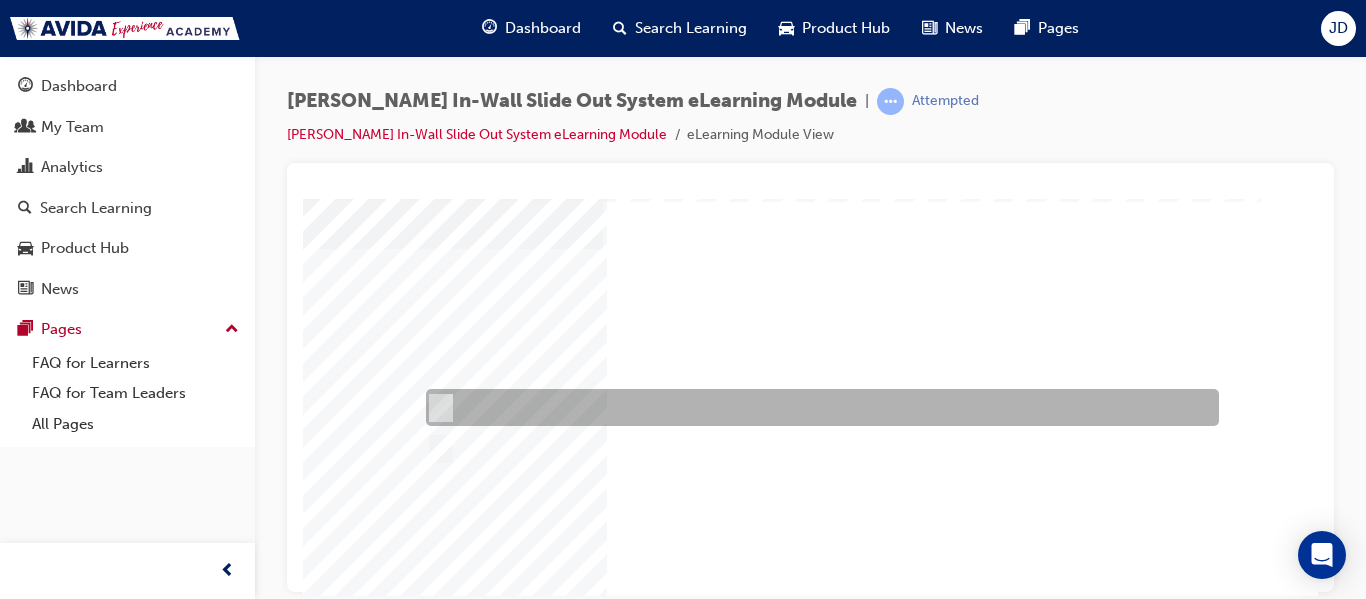 click at bounding box center [817, 407] 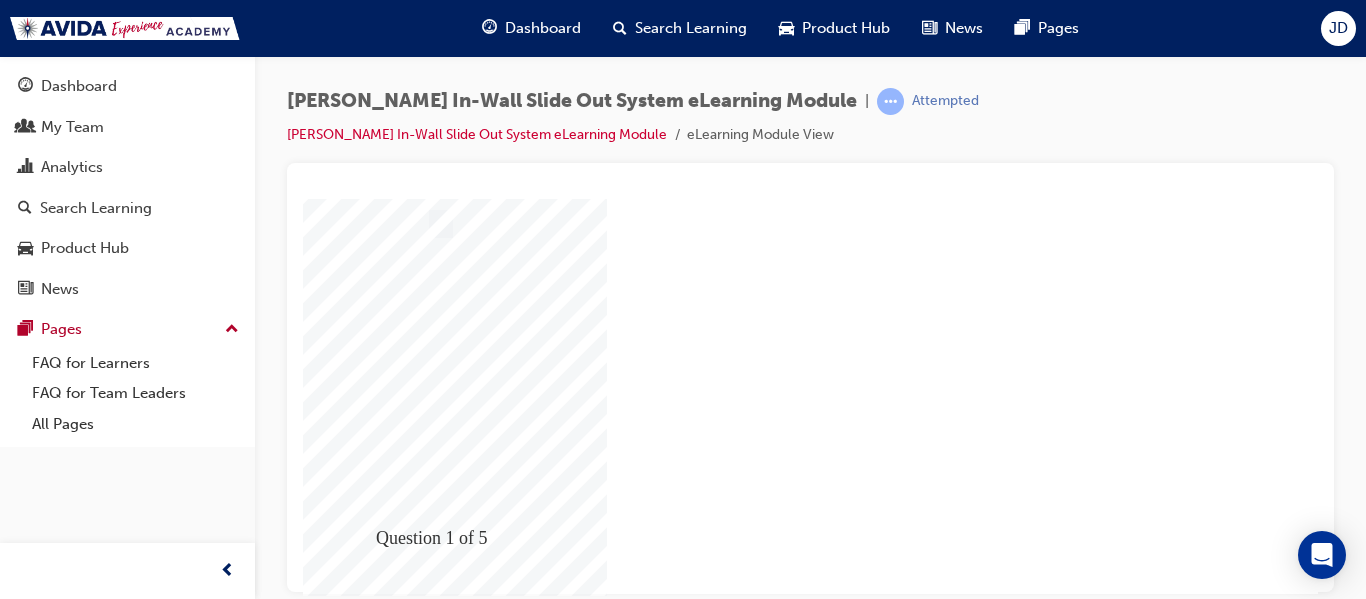 scroll, scrollTop: 338, scrollLeft: 0, axis: vertical 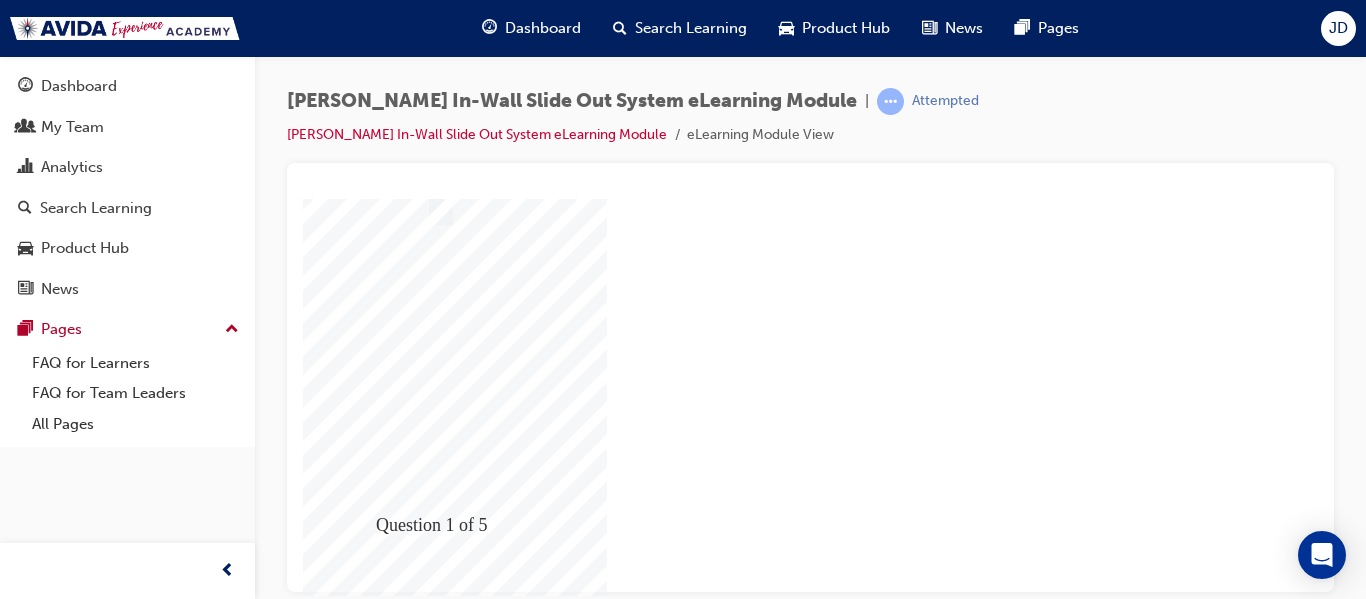 click at bounding box center (373, 1935) 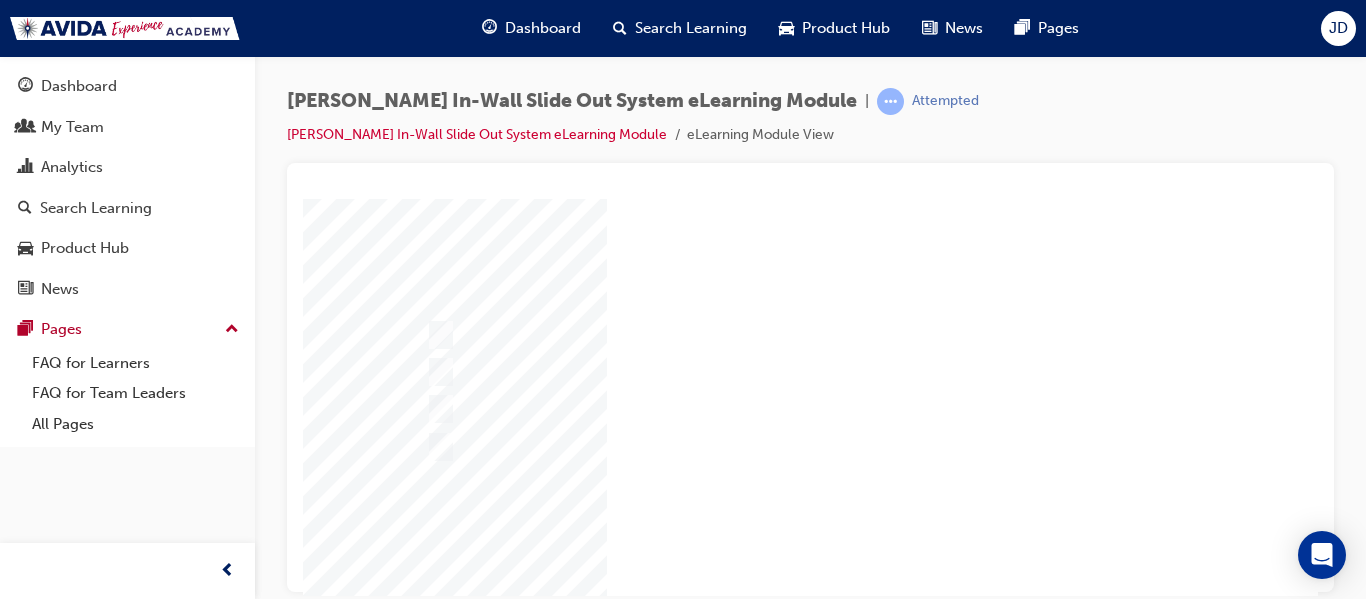 scroll, scrollTop: 200, scrollLeft: 0, axis: vertical 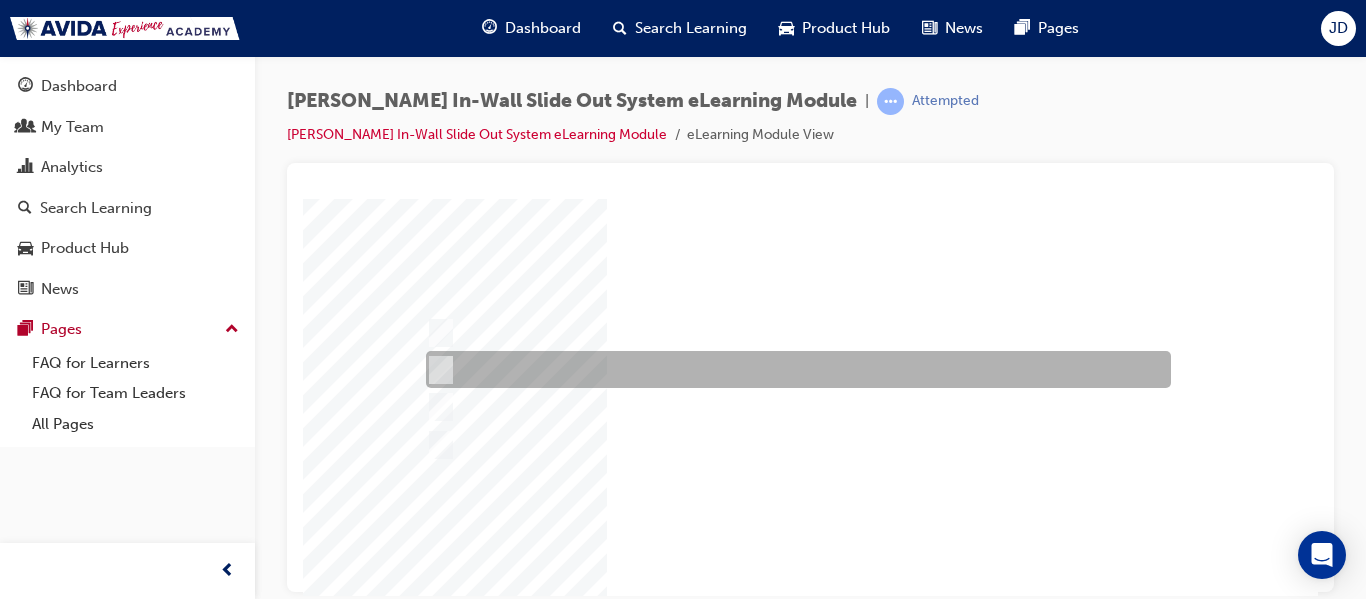 click at bounding box center [436, 370] 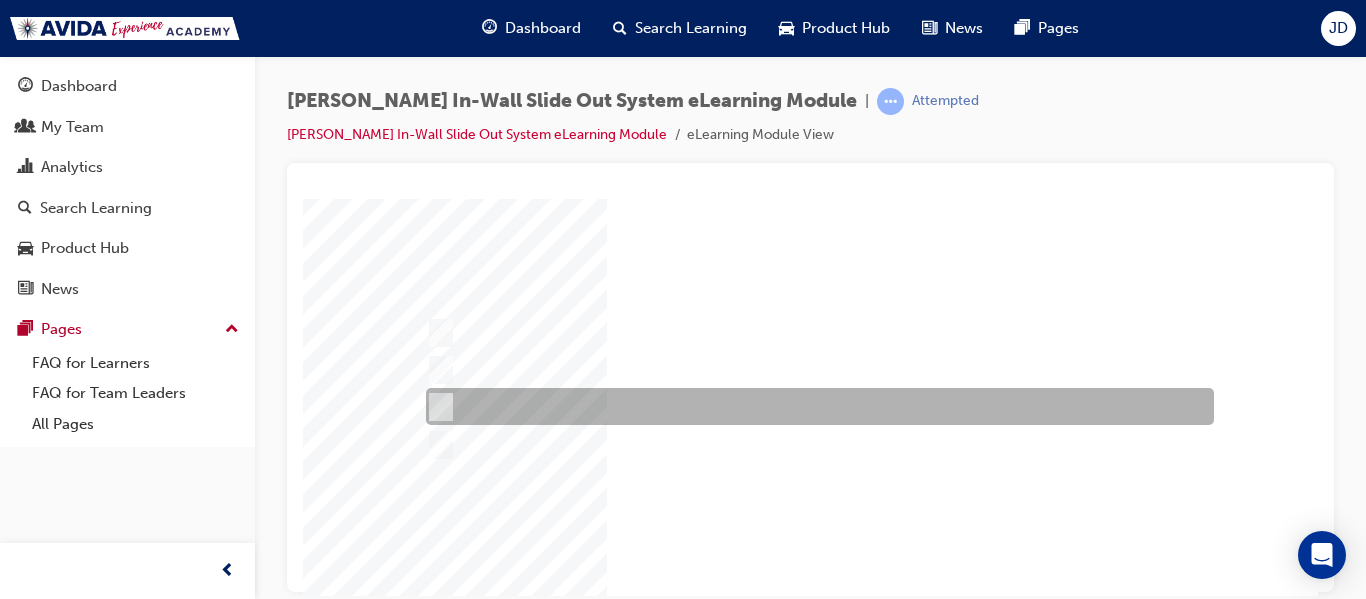 click at bounding box center [815, 406] 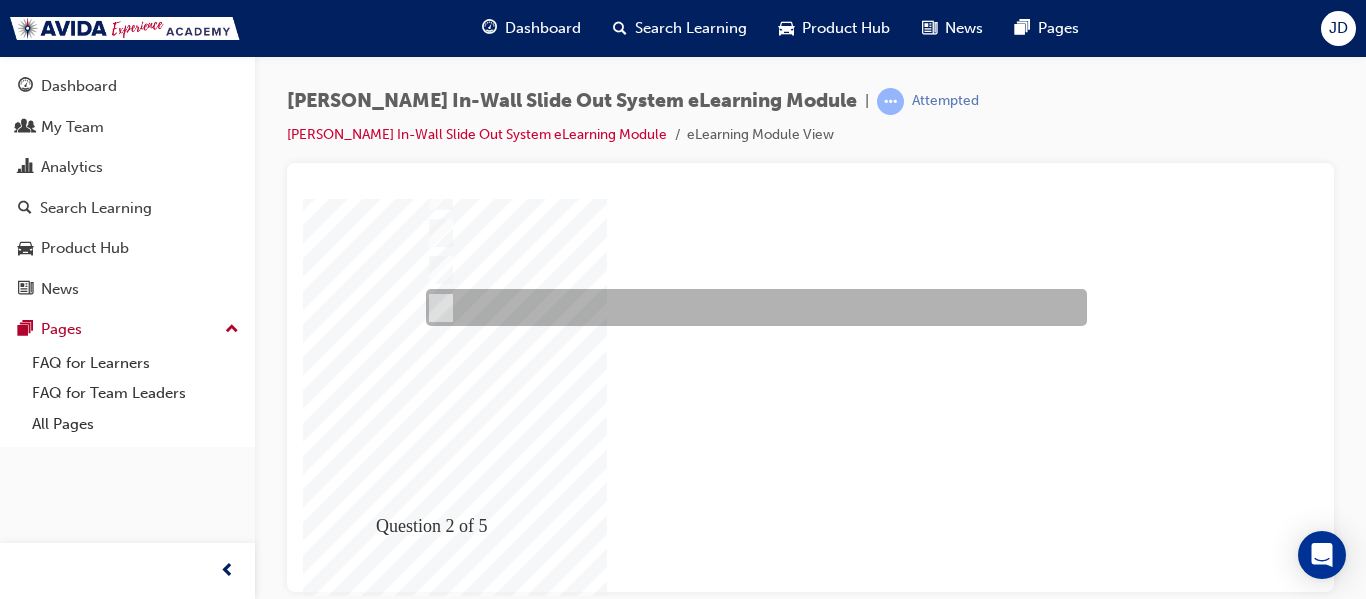 scroll, scrollTop: 338, scrollLeft: 0, axis: vertical 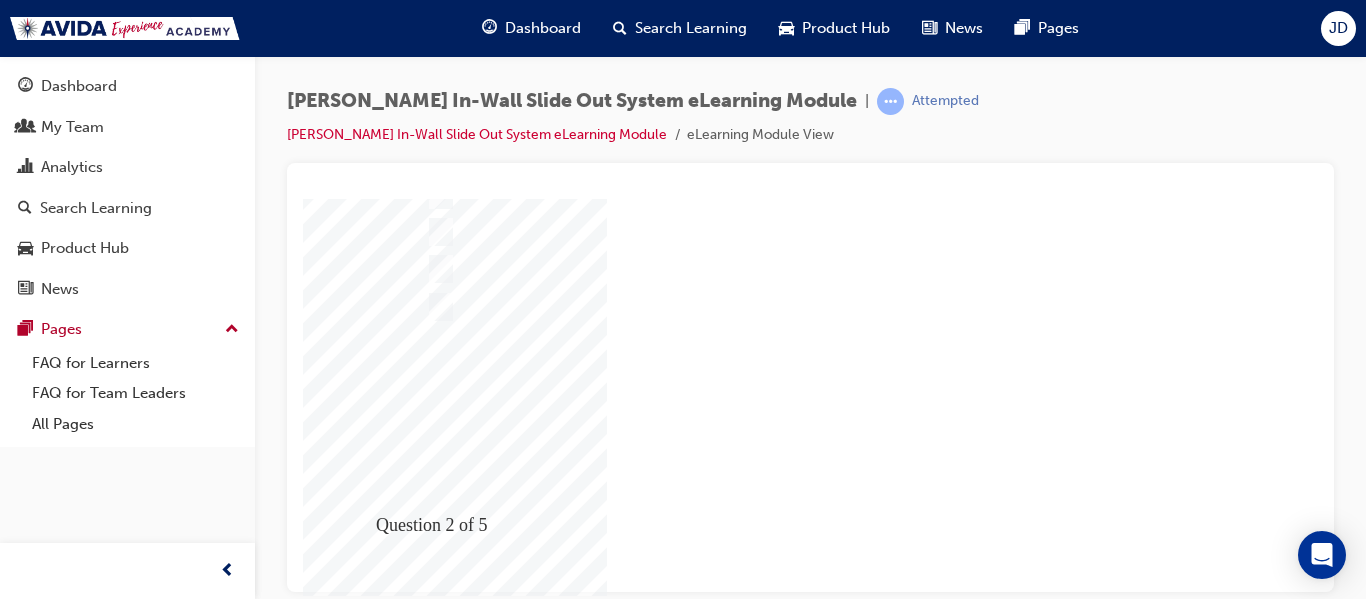 click at bounding box center [373, 2028] 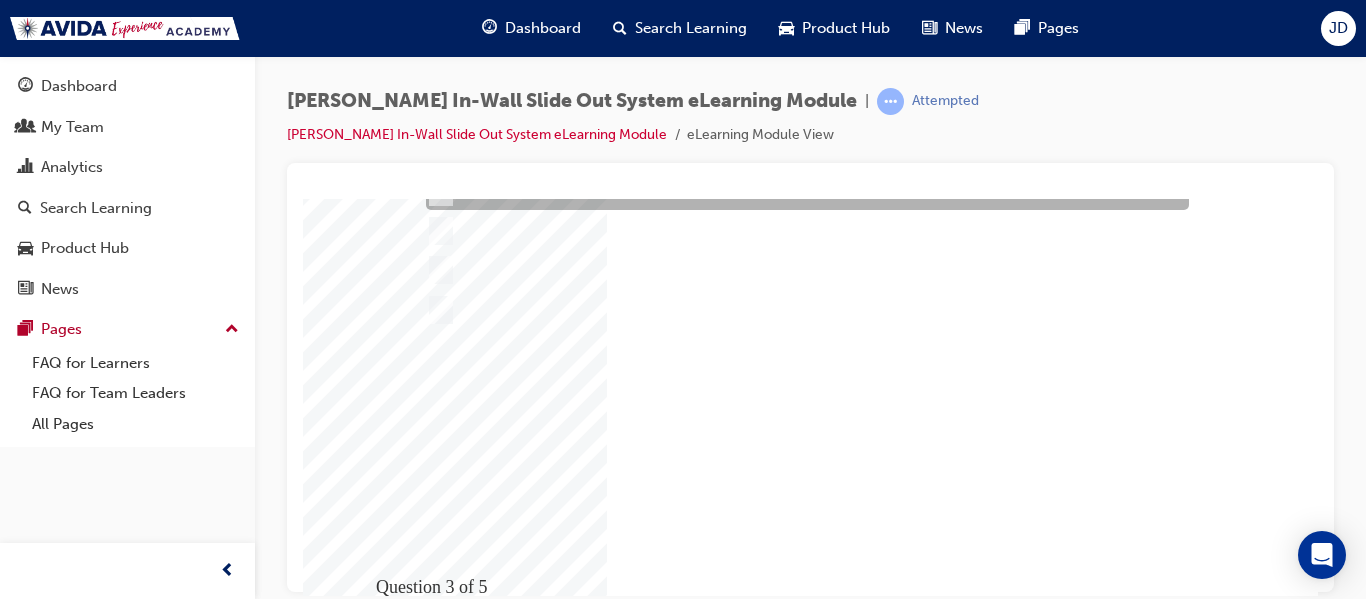 scroll, scrollTop: 277, scrollLeft: 0, axis: vertical 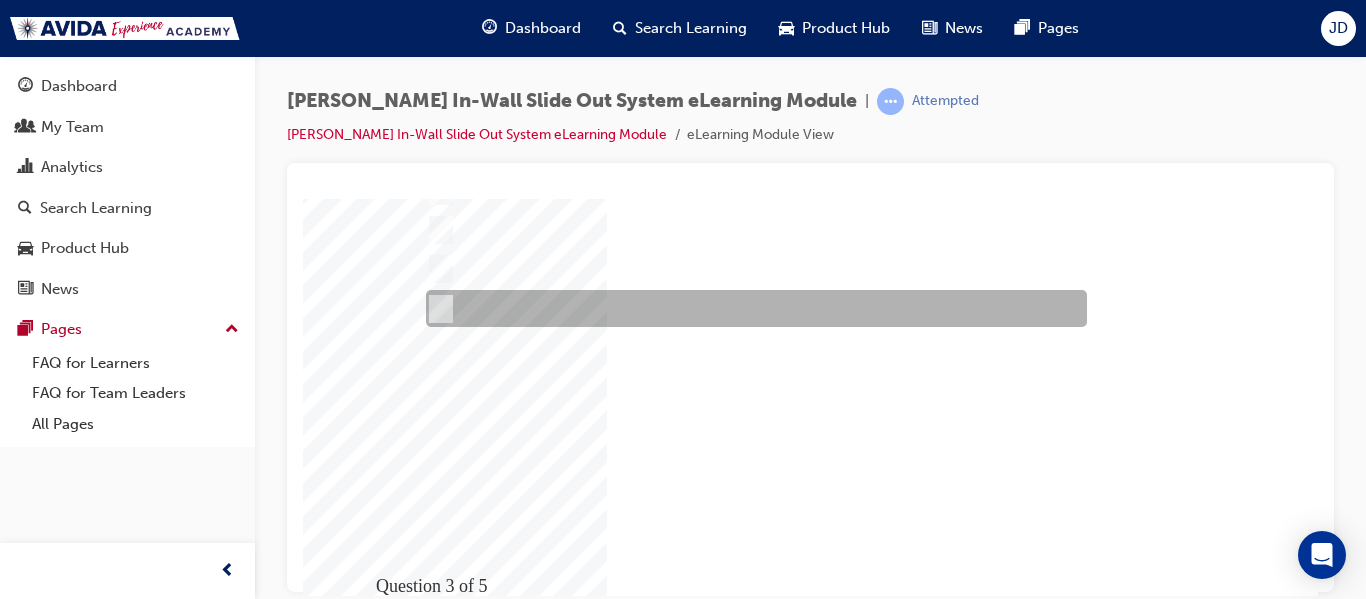 click at bounding box center [437, 309] 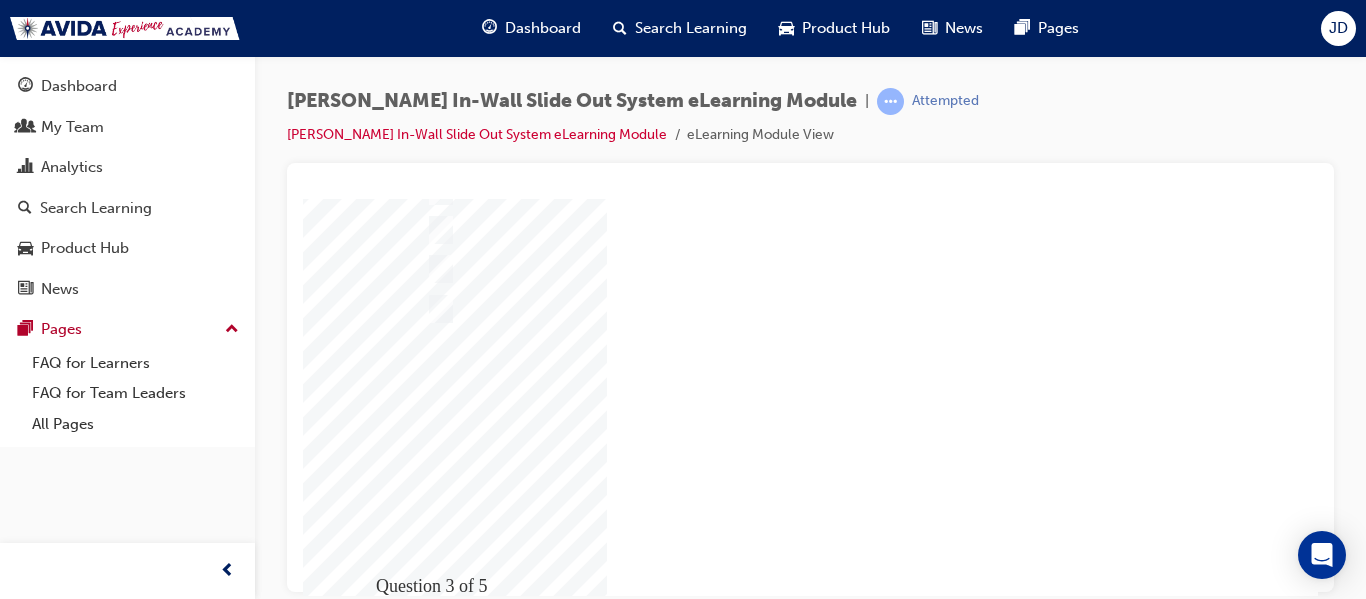 click at bounding box center (373, 1989) 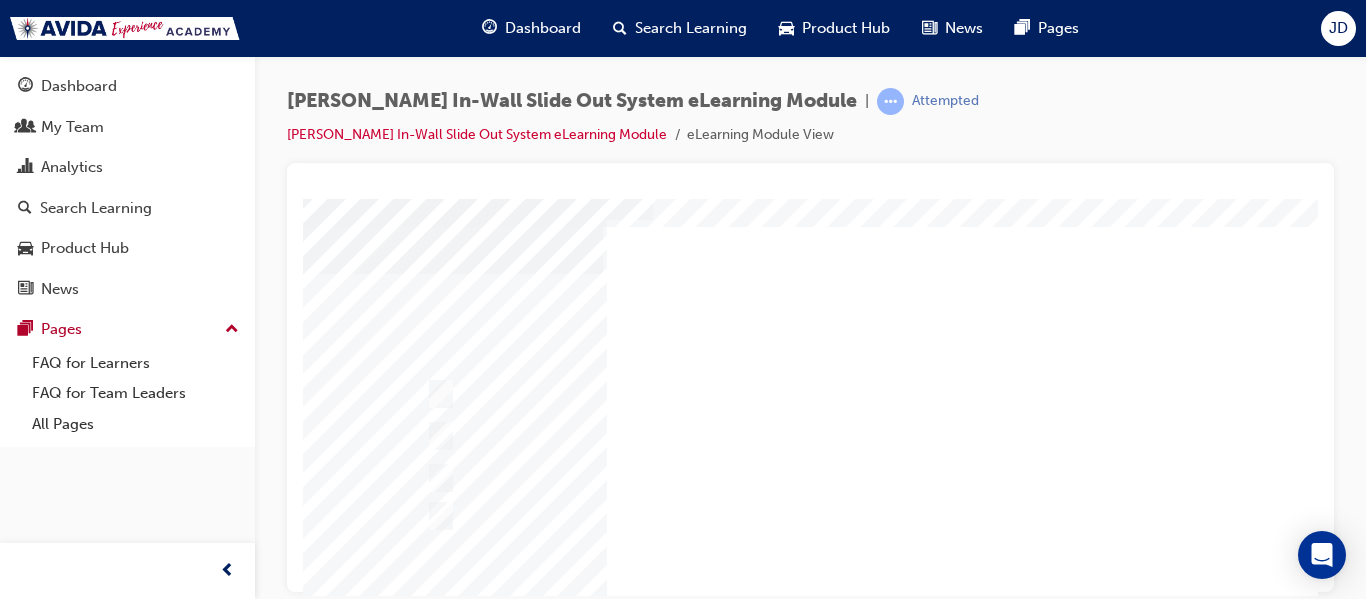 scroll, scrollTop: 164, scrollLeft: 0, axis: vertical 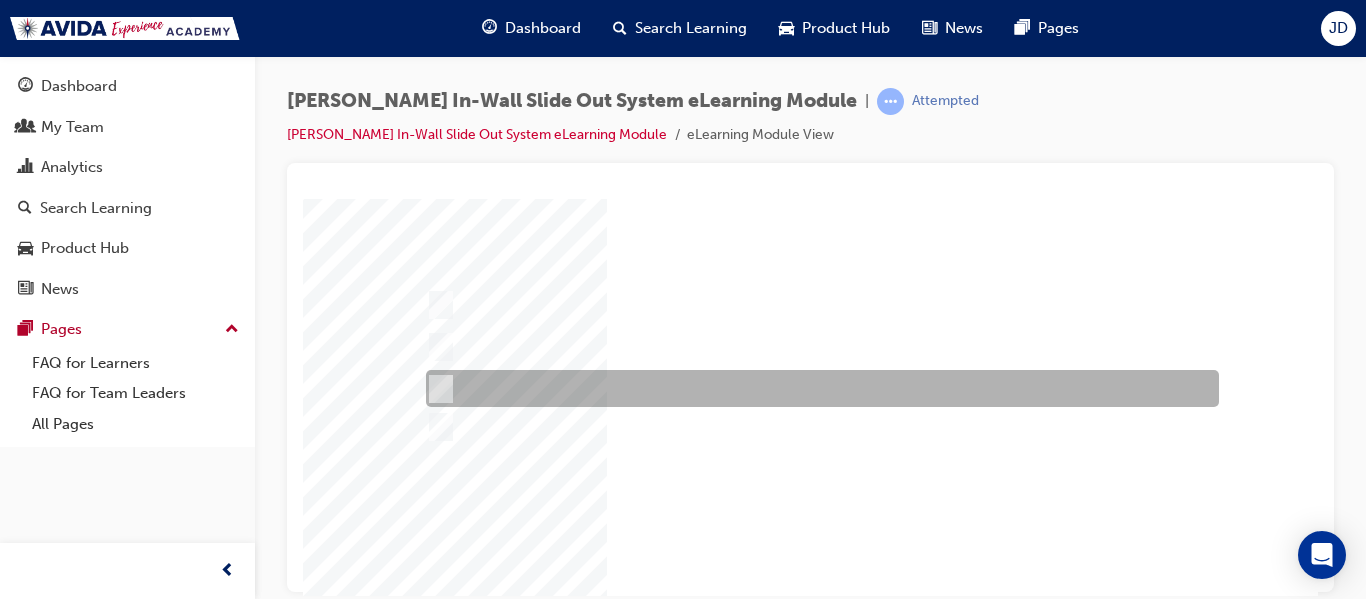 click at bounding box center [437, 389] 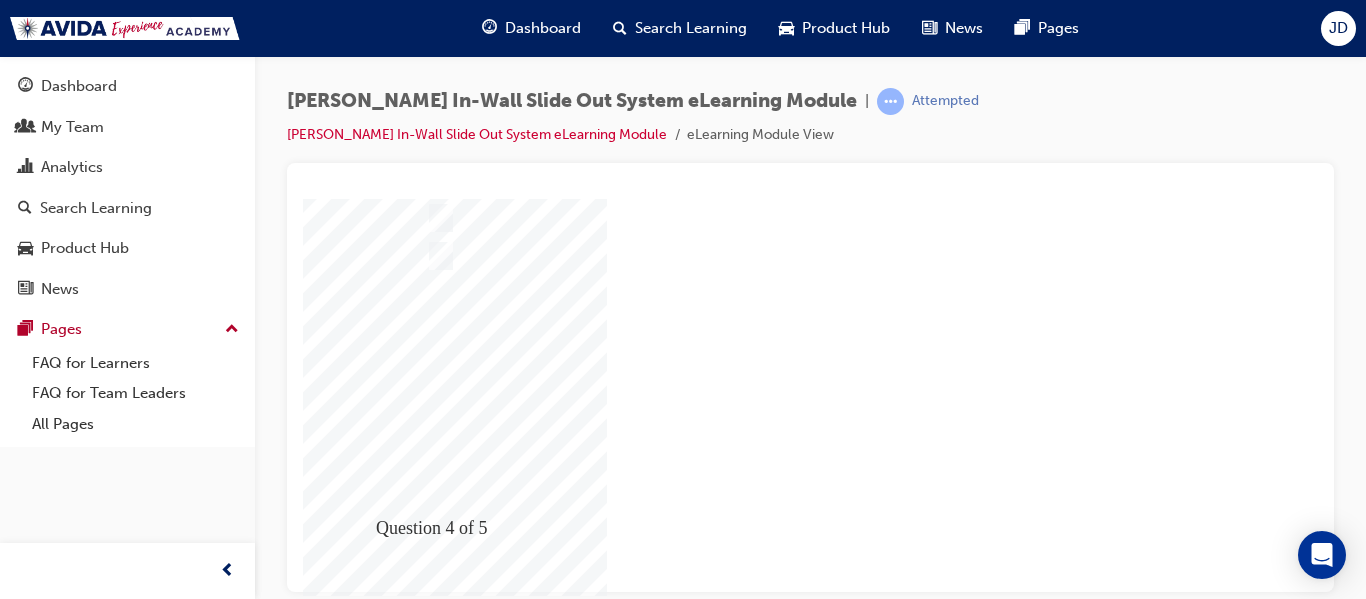 scroll, scrollTop: 338, scrollLeft: 0, axis: vertical 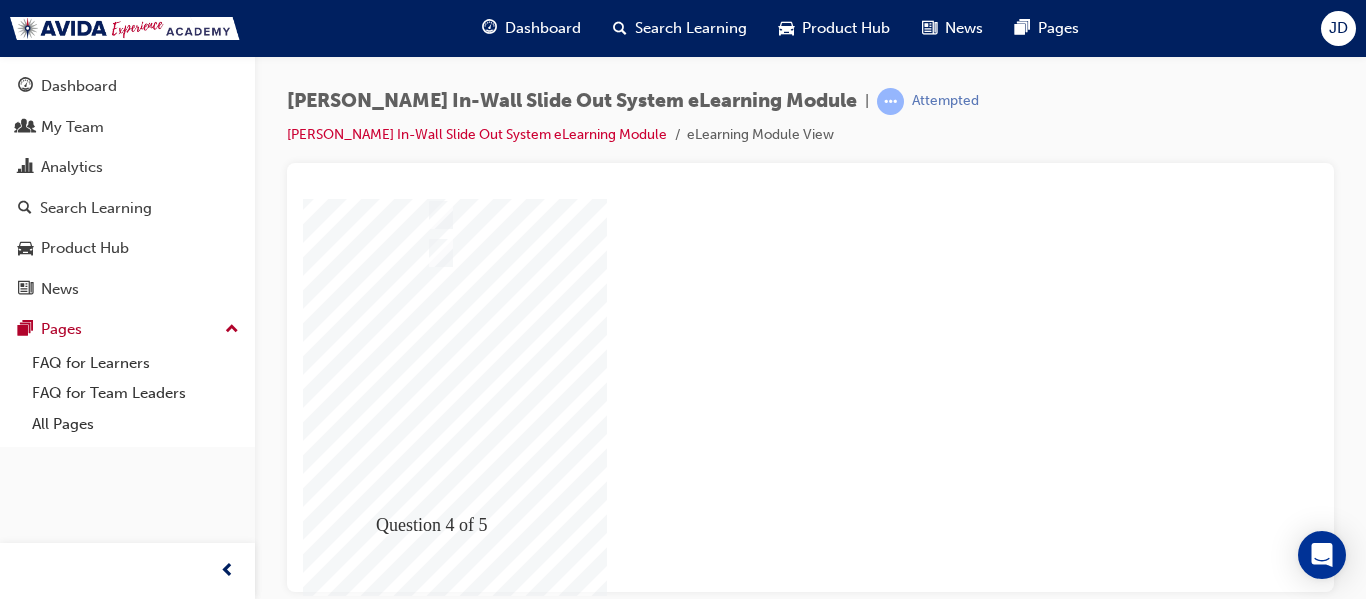click at bounding box center [373, 1961] 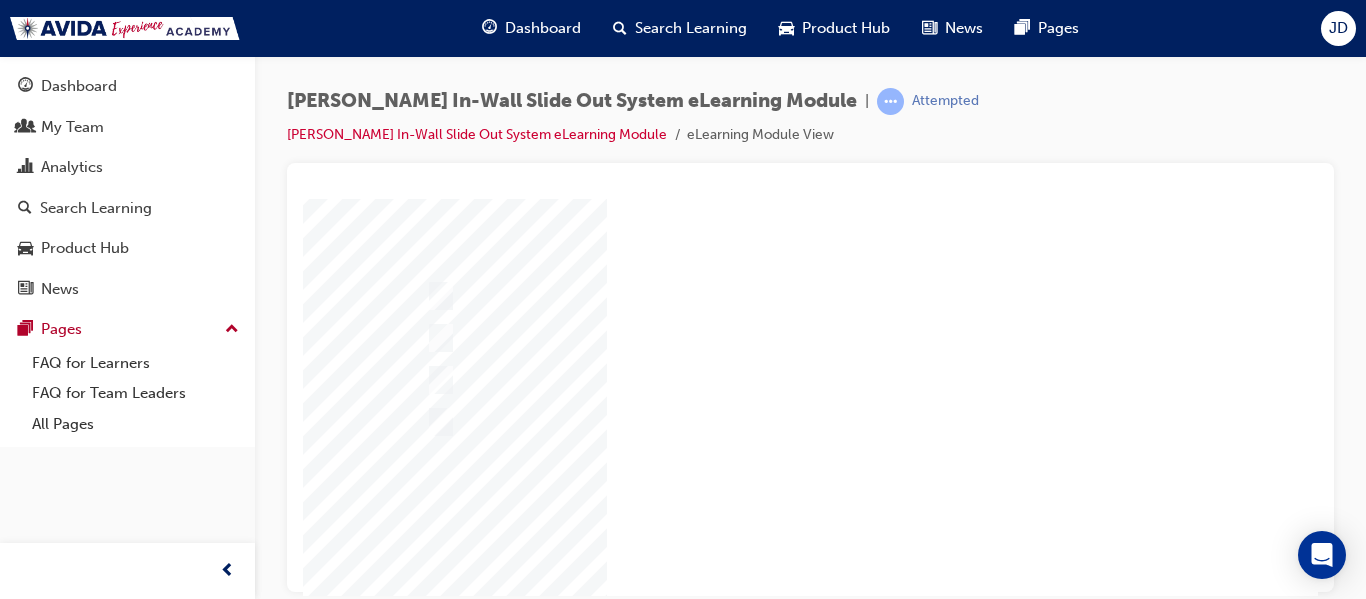 scroll, scrollTop: 200, scrollLeft: 0, axis: vertical 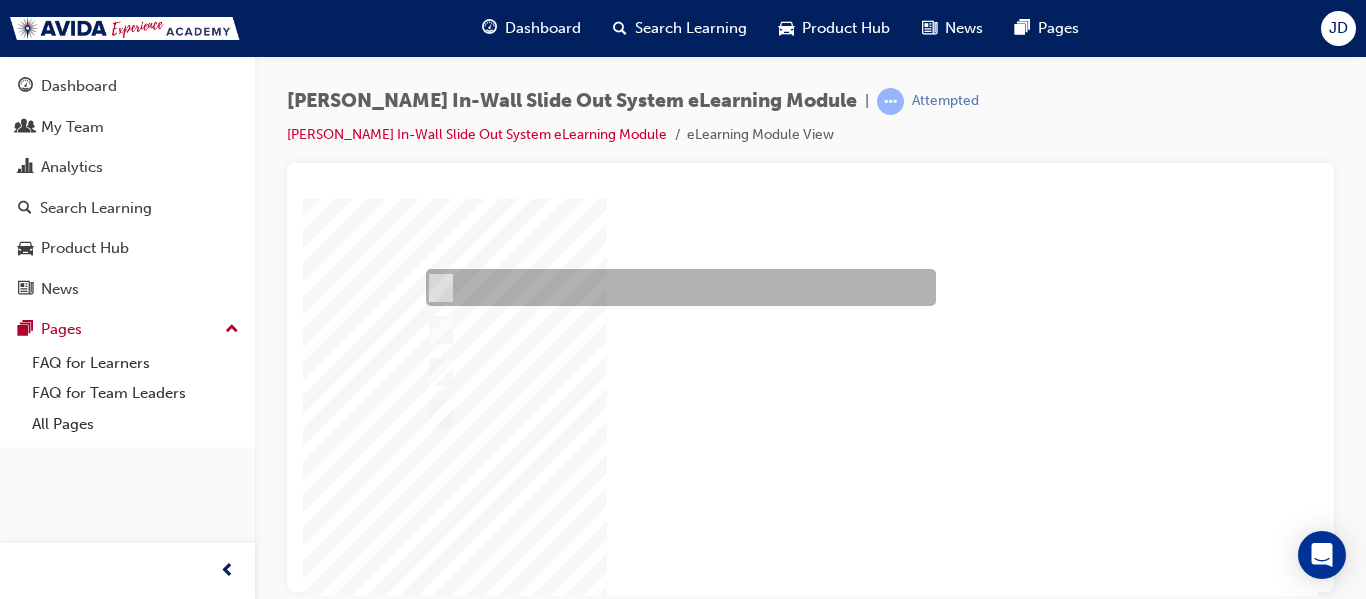 click at bounding box center [676, 287] 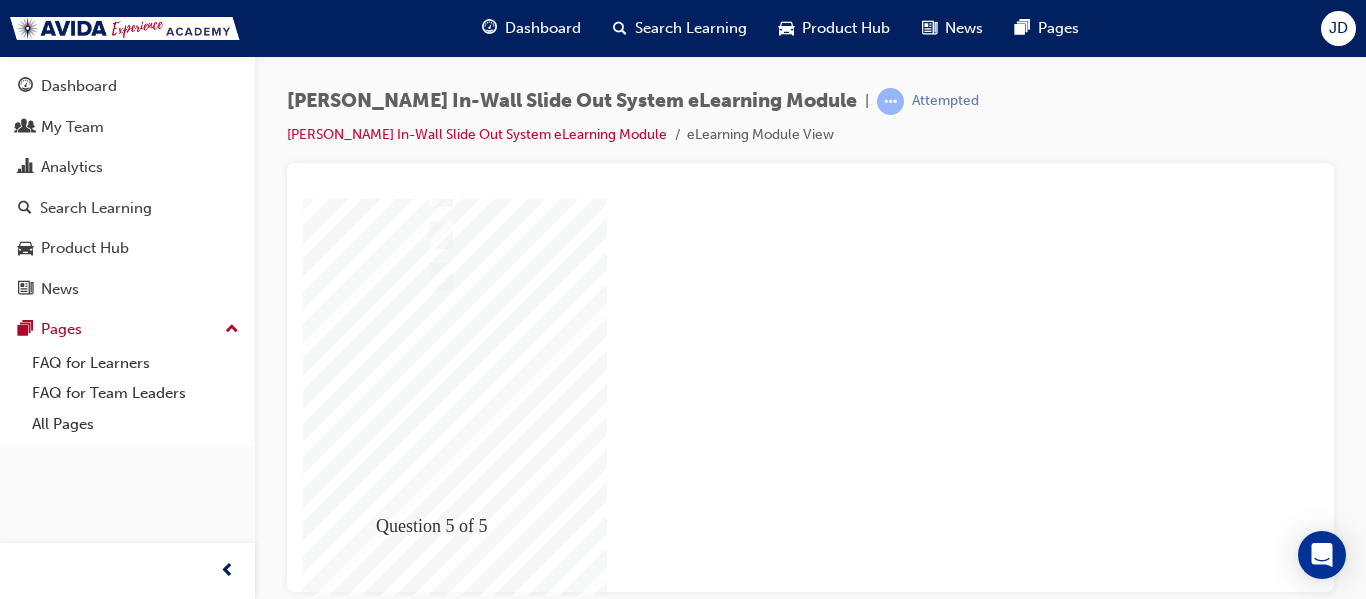 scroll, scrollTop: 338, scrollLeft: 0, axis: vertical 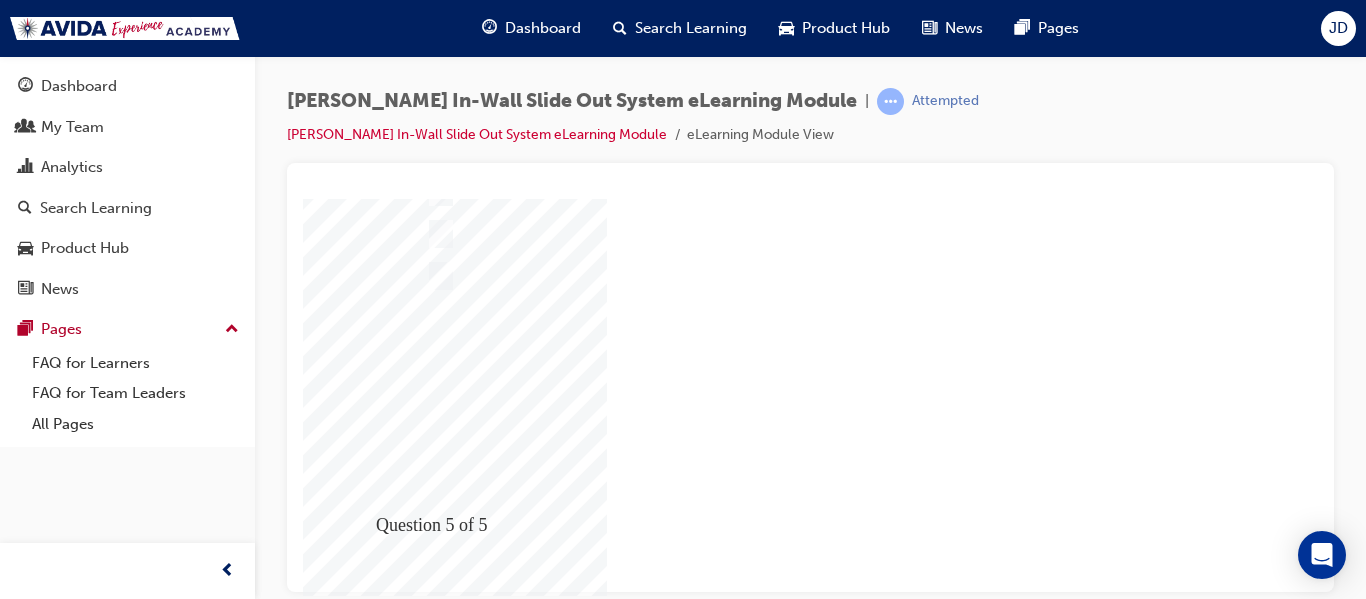 click at bounding box center [373, 1970] 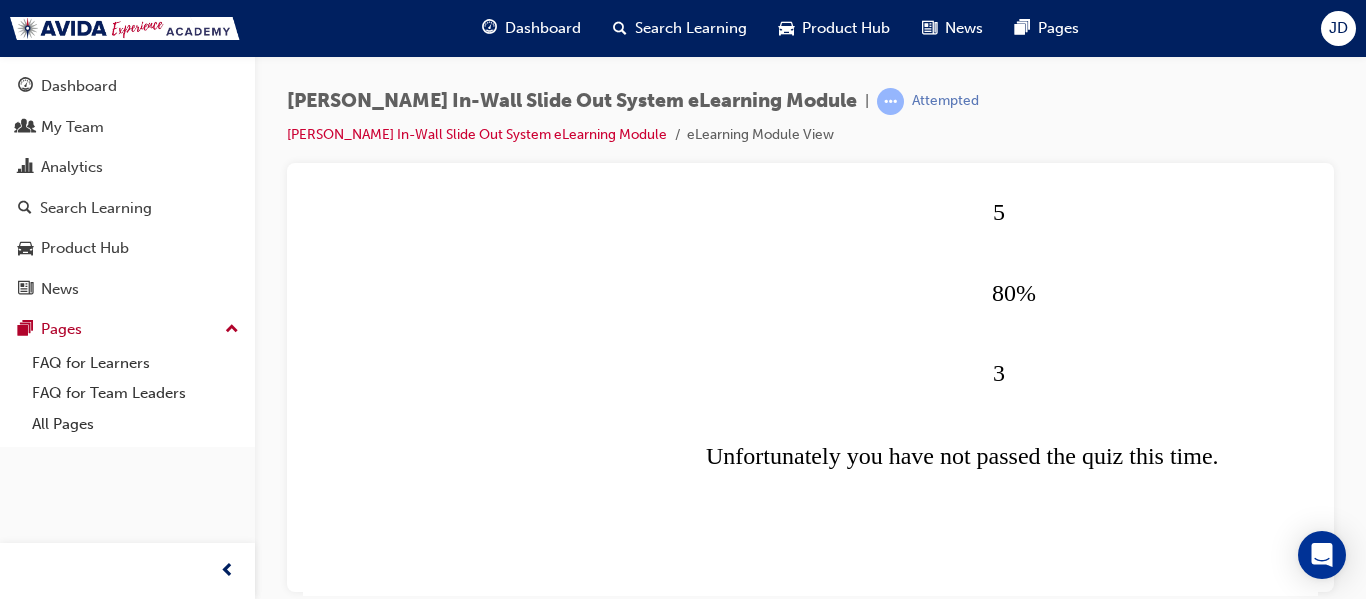 scroll, scrollTop: 338, scrollLeft: 0, axis: vertical 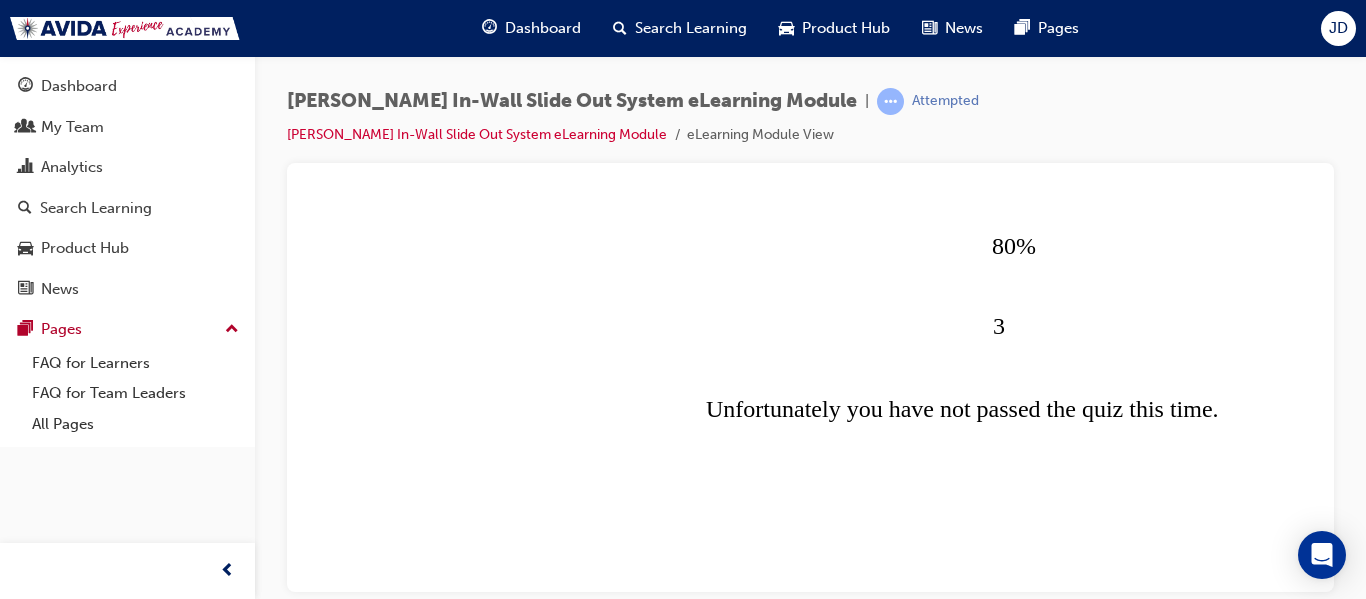 click at bounding box center [373, 1148] 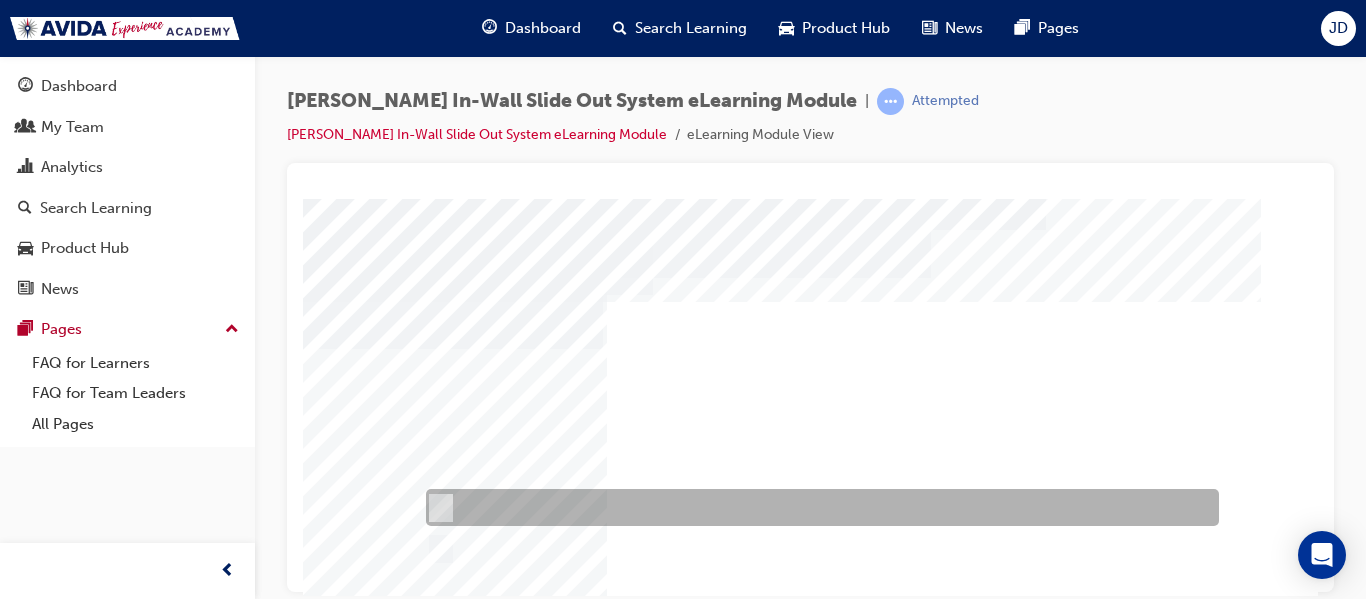 click at bounding box center (437, 508) 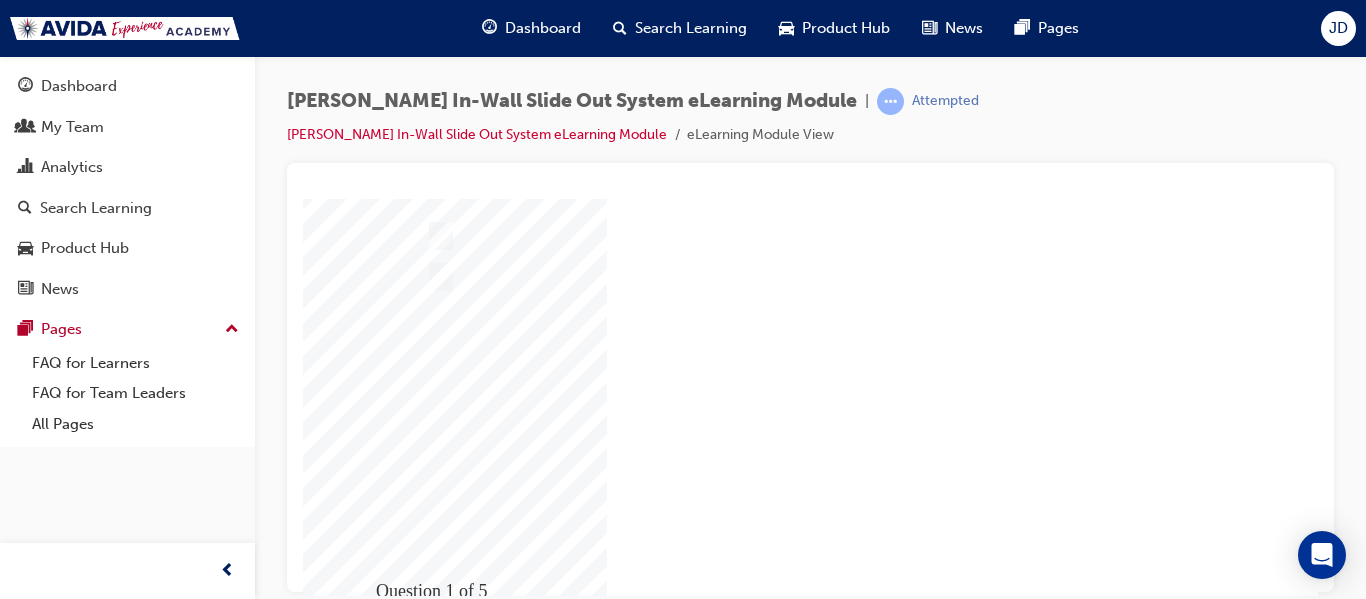 scroll, scrollTop: 338, scrollLeft: 0, axis: vertical 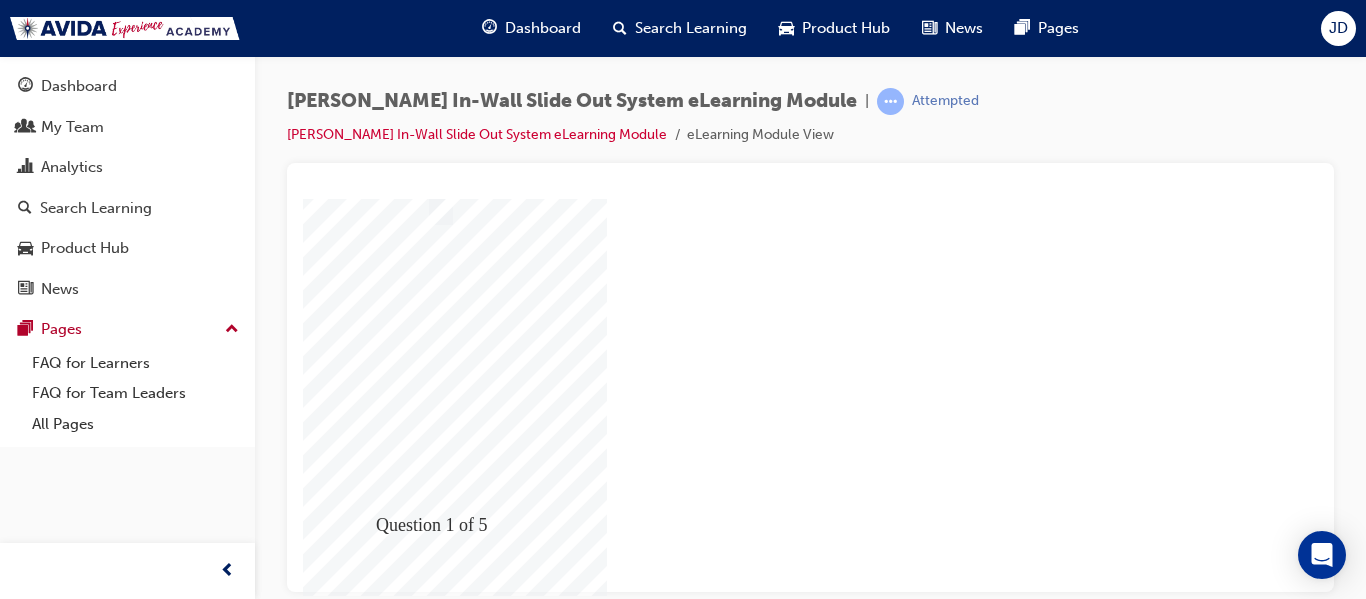 click at bounding box center (373, 1935) 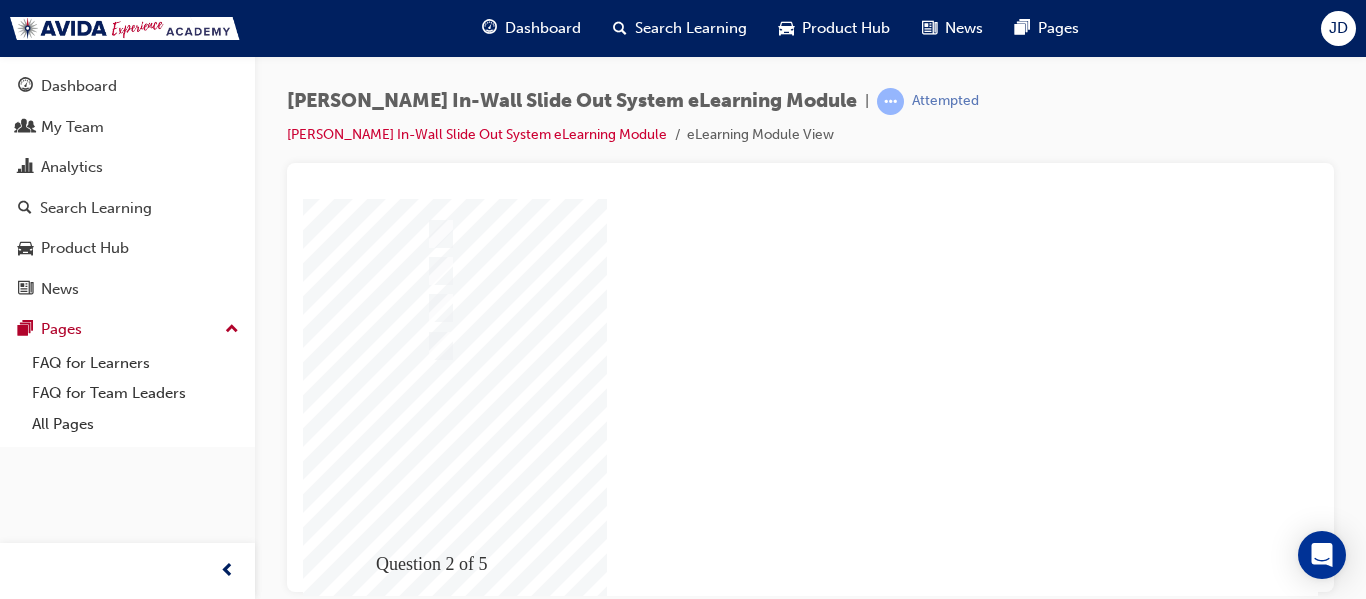 scroll, scrollTop: 300, scrollLeft: 0, axis: vertical 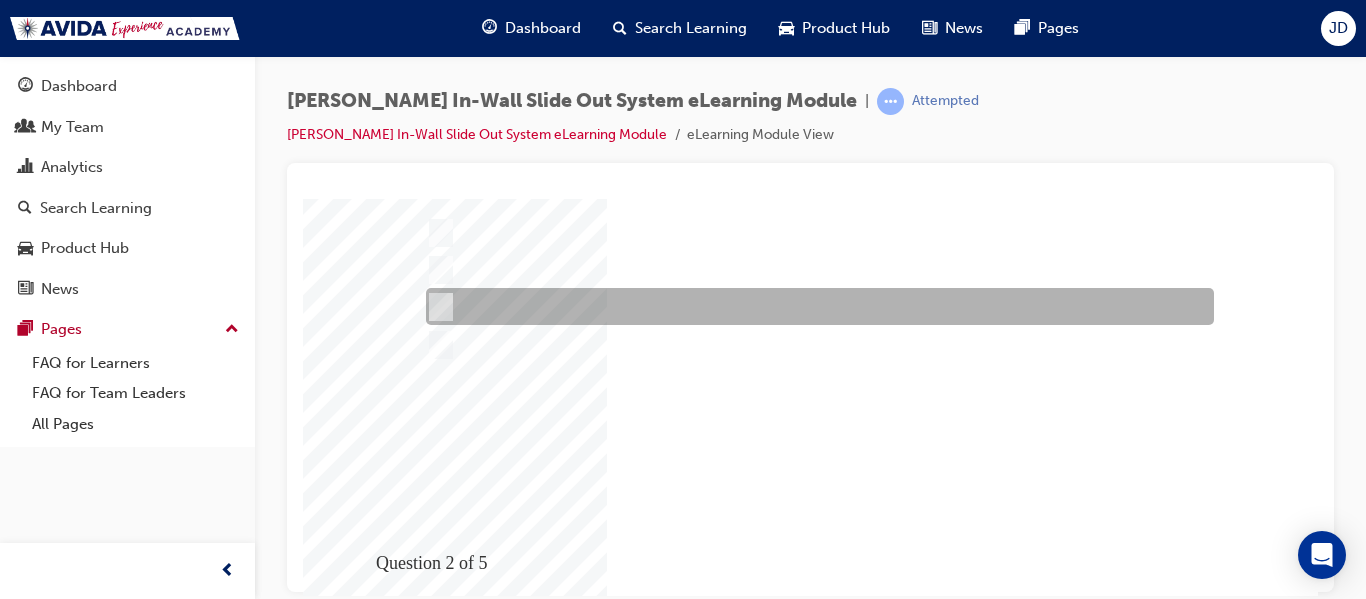 click at bounding box center [436, 307] 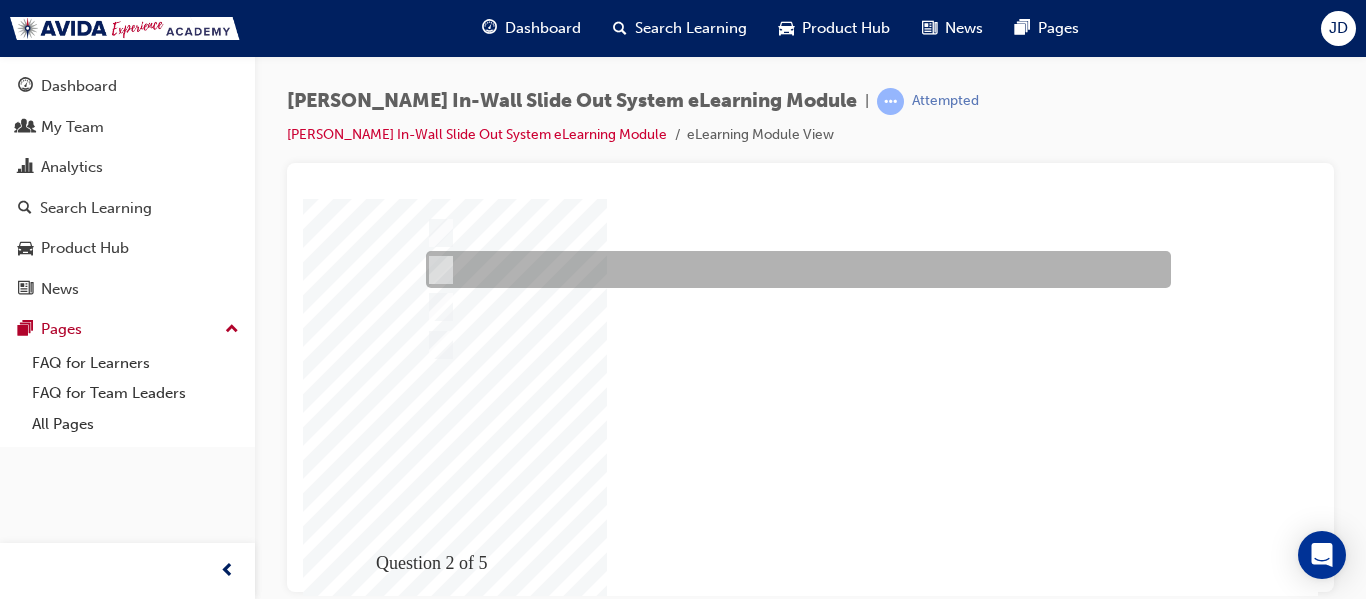 click at bounding box center [436, 270] 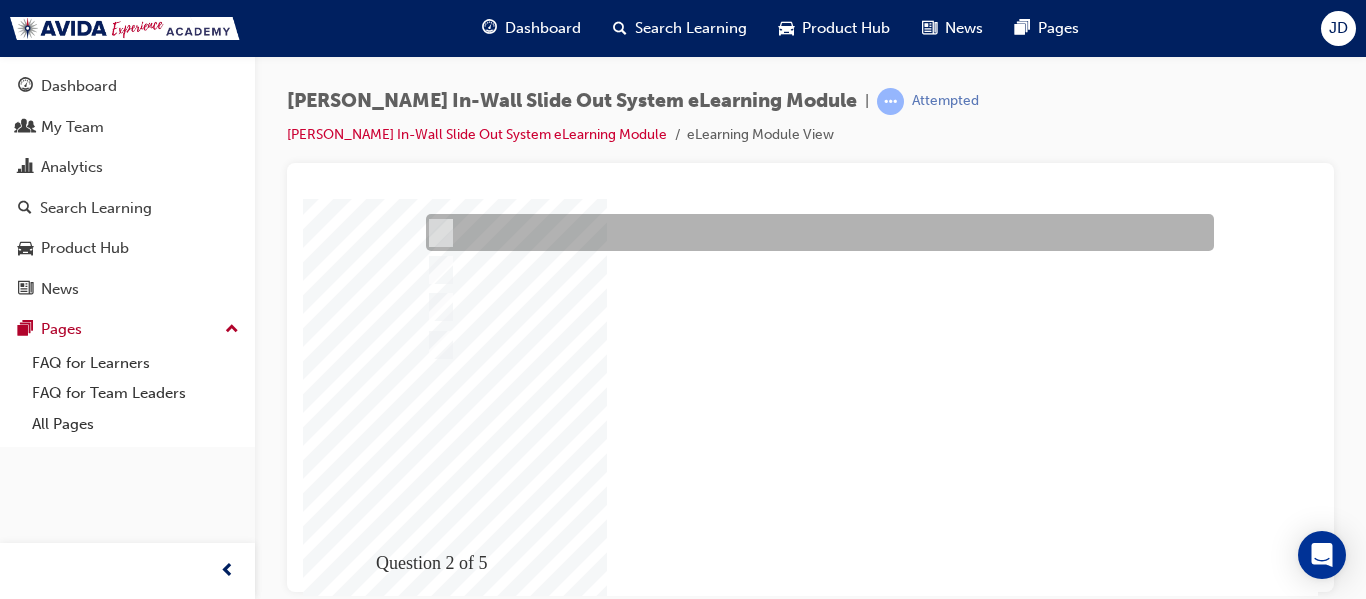 click at bounding box center (815, 232) 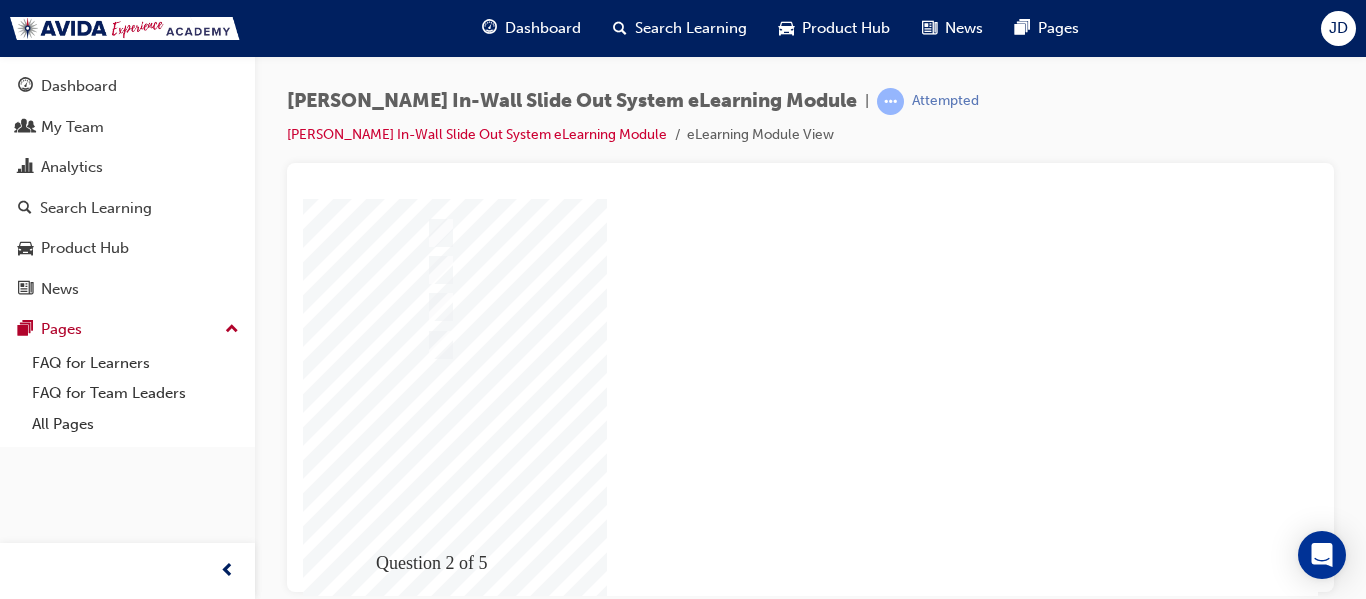 click at bounding box center [373, 2066] 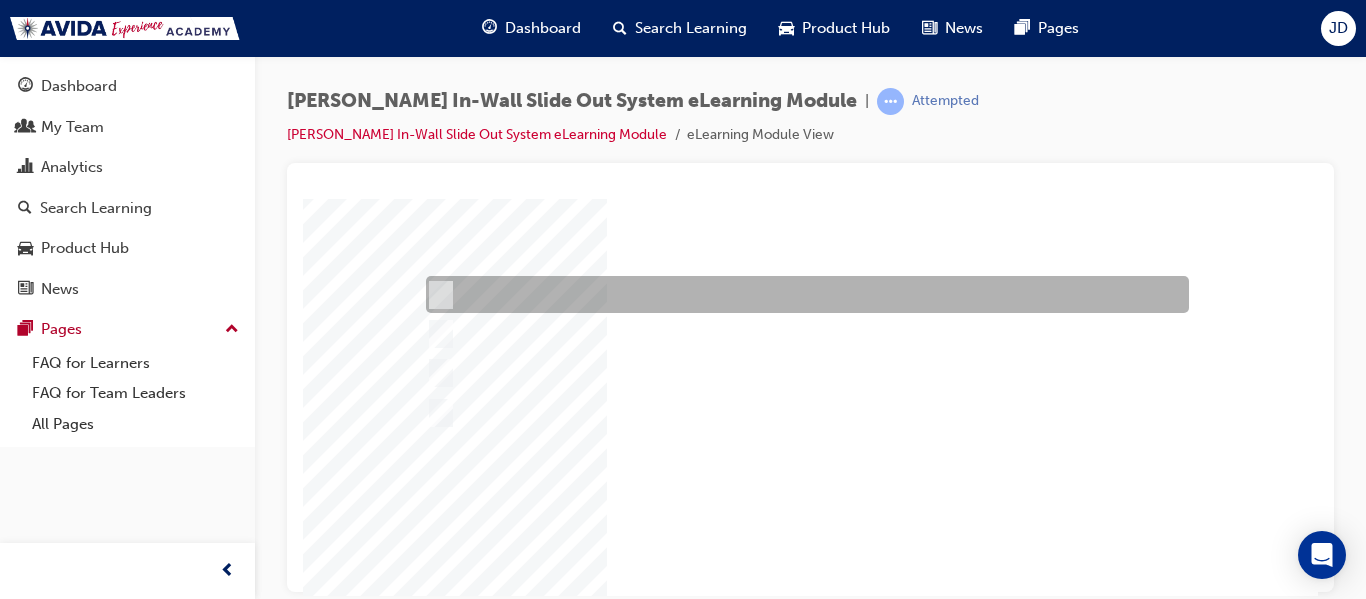 scroll, scrollTop: 187, scrollLeft: 0, axis: vertical 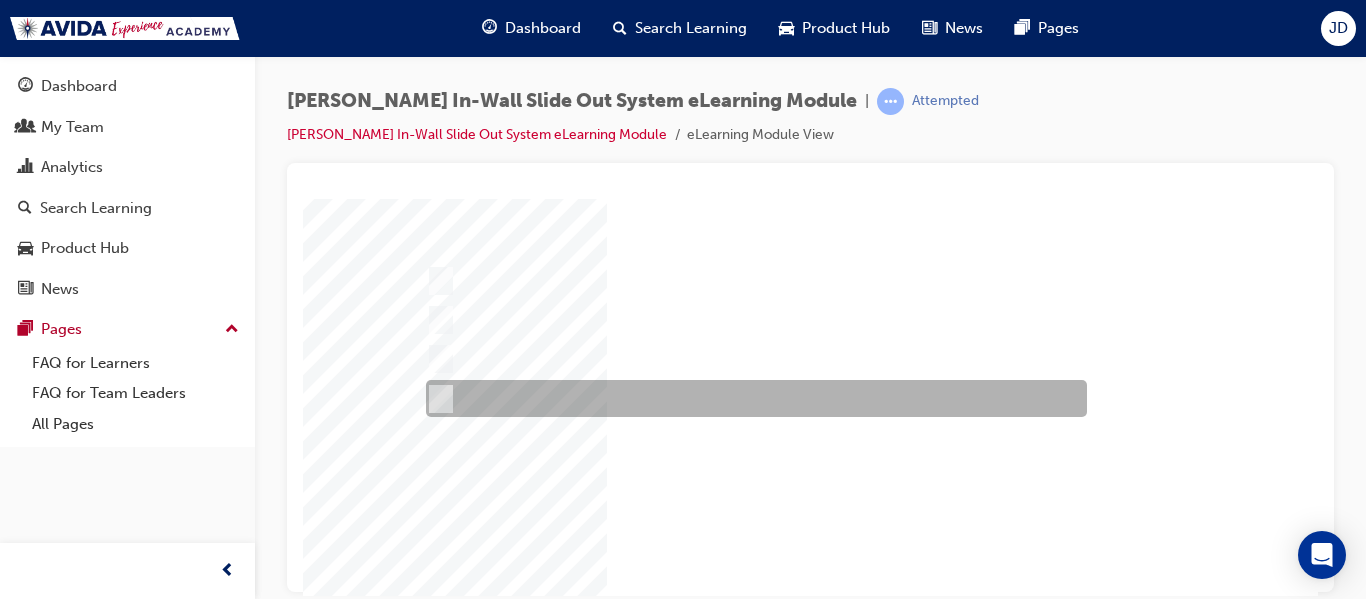 click at bounding box center [437, 399] 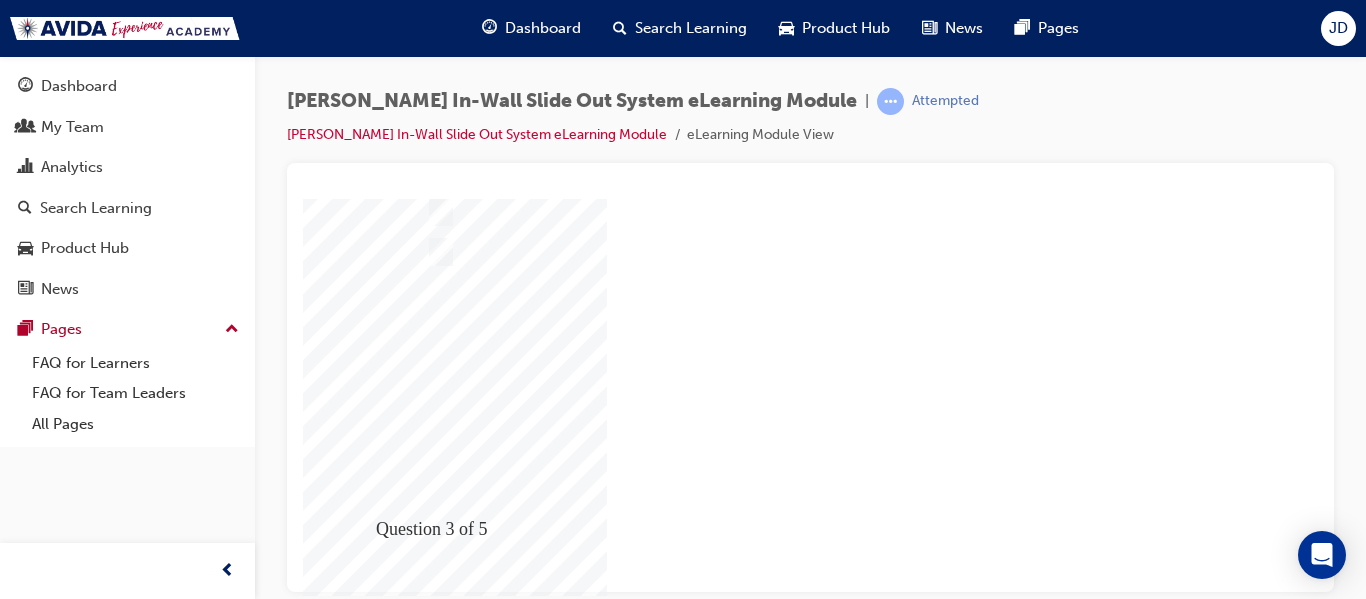 scroll, scrollTop: 338, scrollLeft: 0, axis: vertical 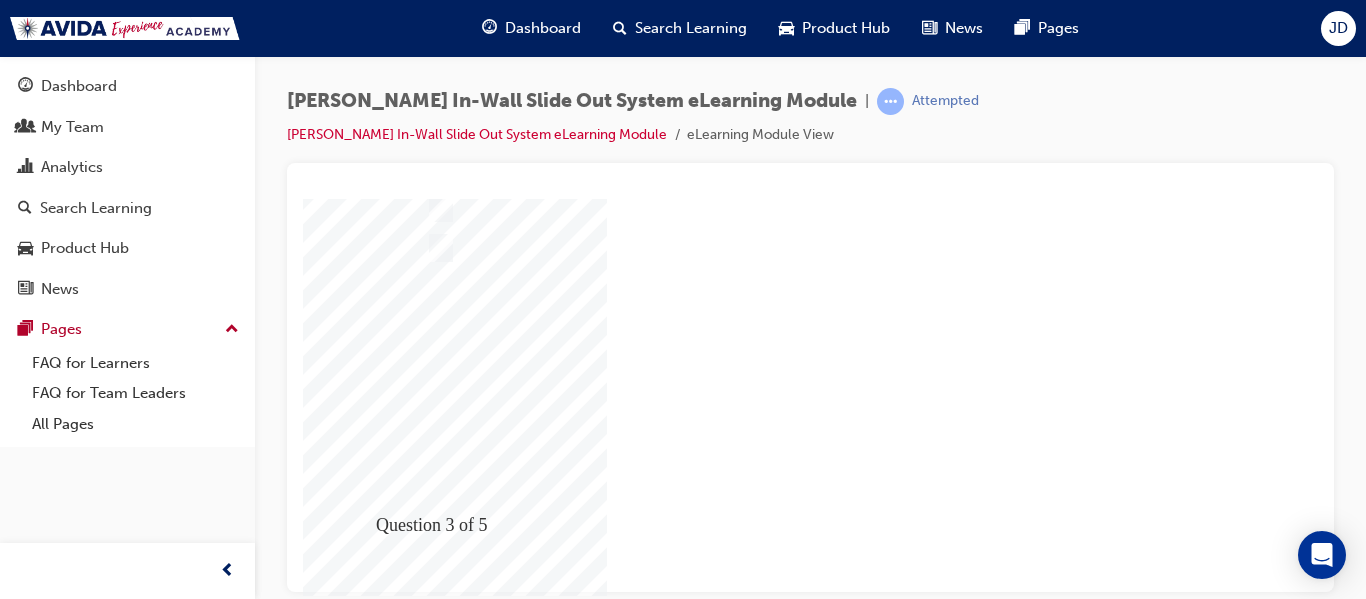 click at bounding box center [373, 1928] 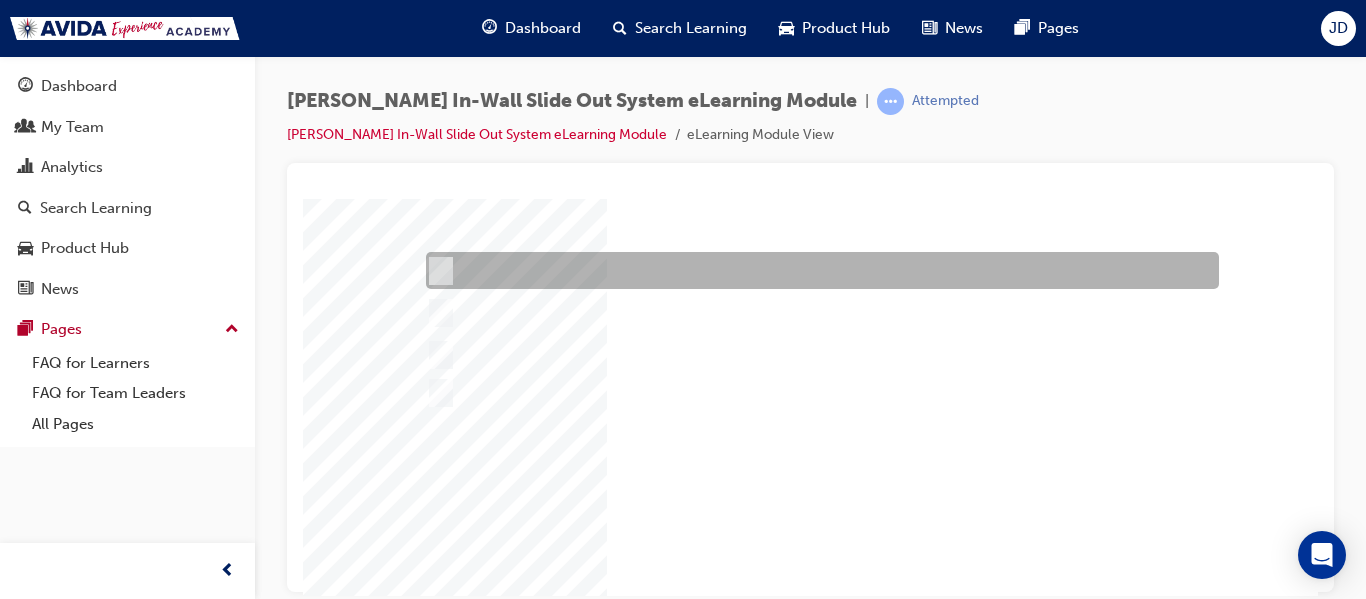 scroll, scrollTop: 200, scrollLeft: 0, axis: vertical 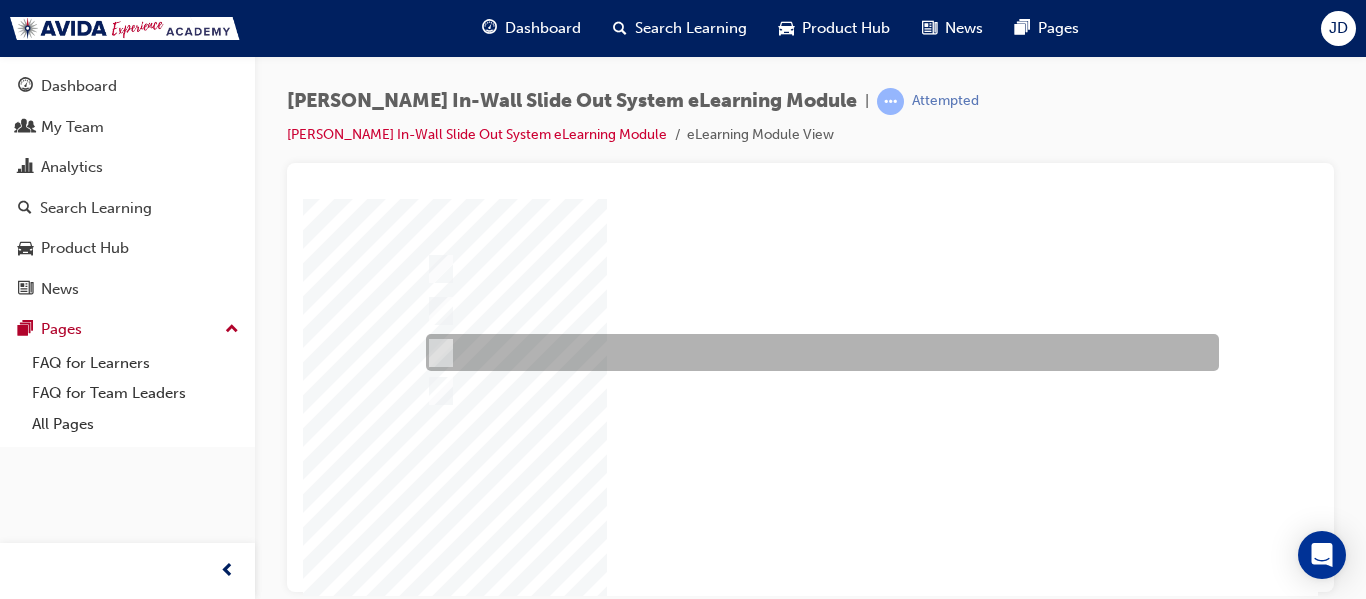 click at bounding box center [437, 353] 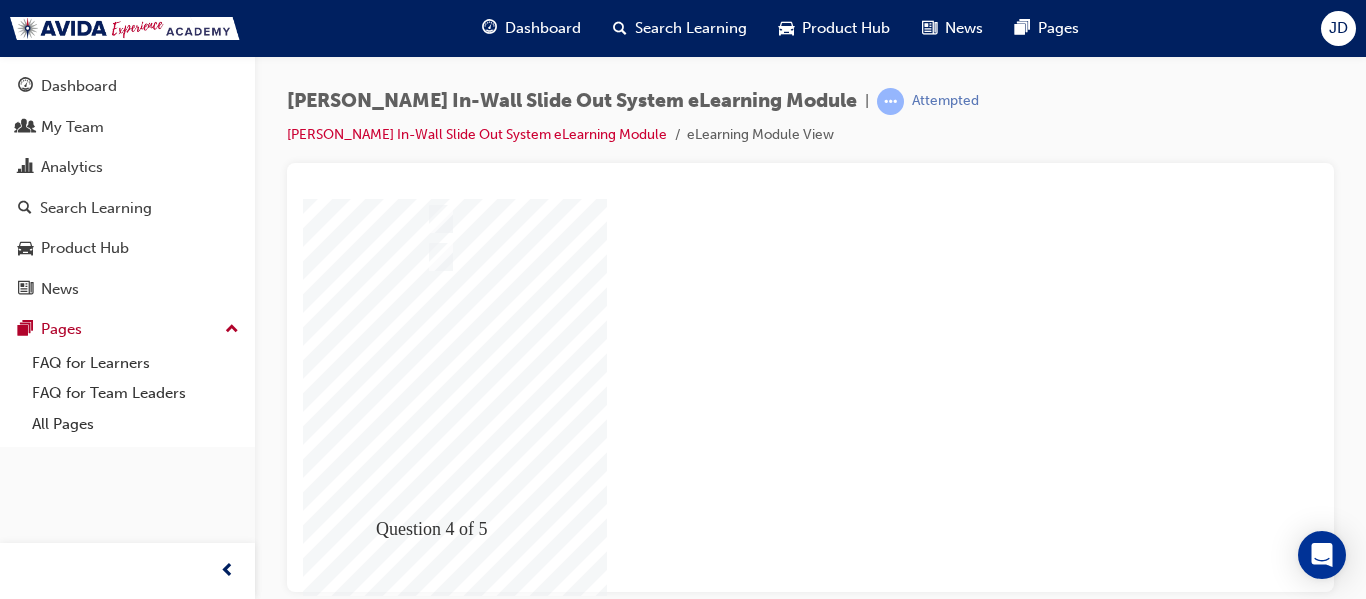 scroll, scrollTop: 338, scrollLeft: 0, axis: vertical 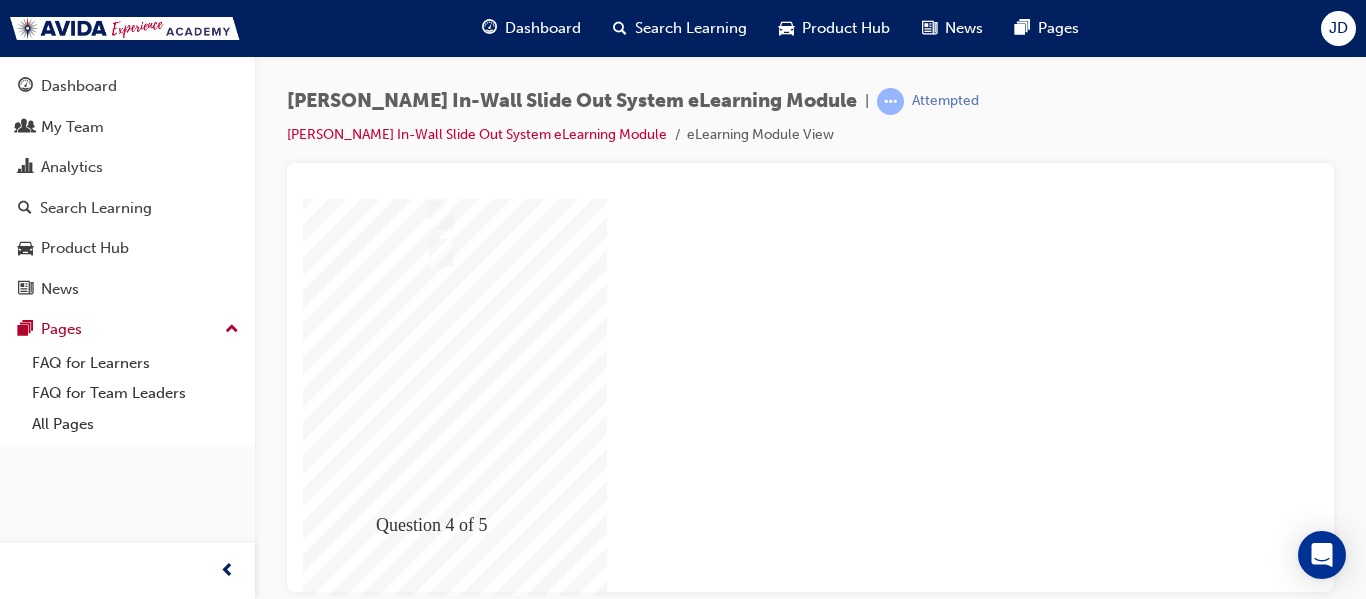 click at bounding box center (373, 1961) 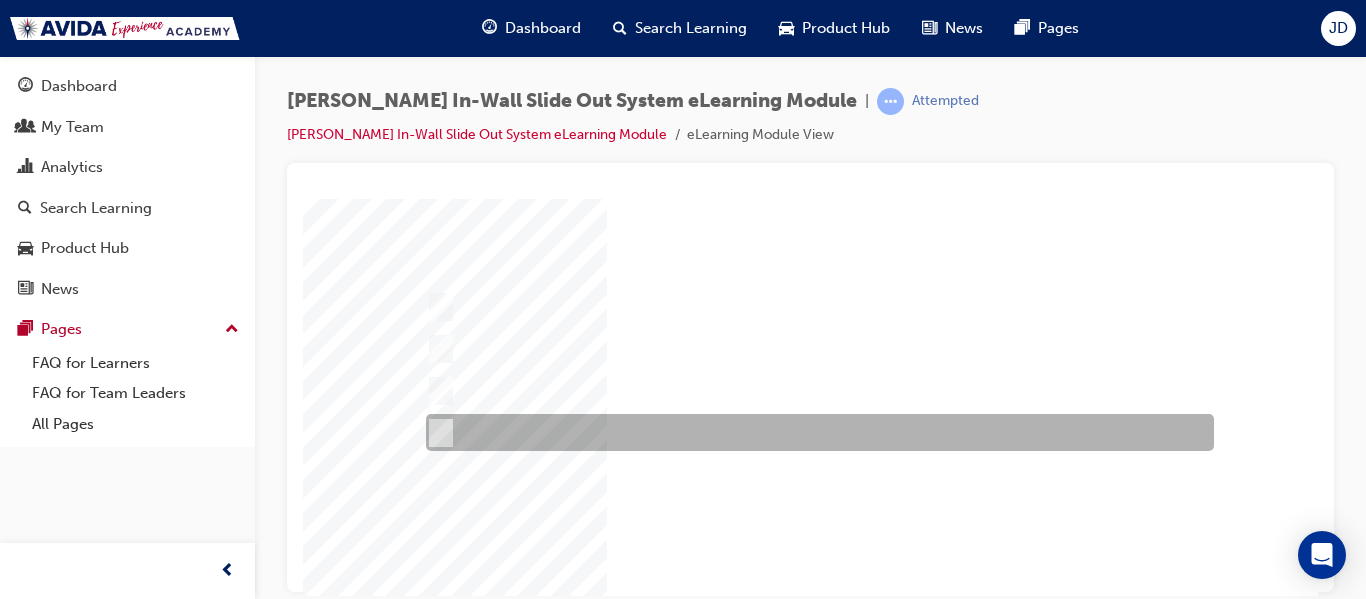 scroll, scrollTop: 200, scrollLeft: 0, axis: vertical 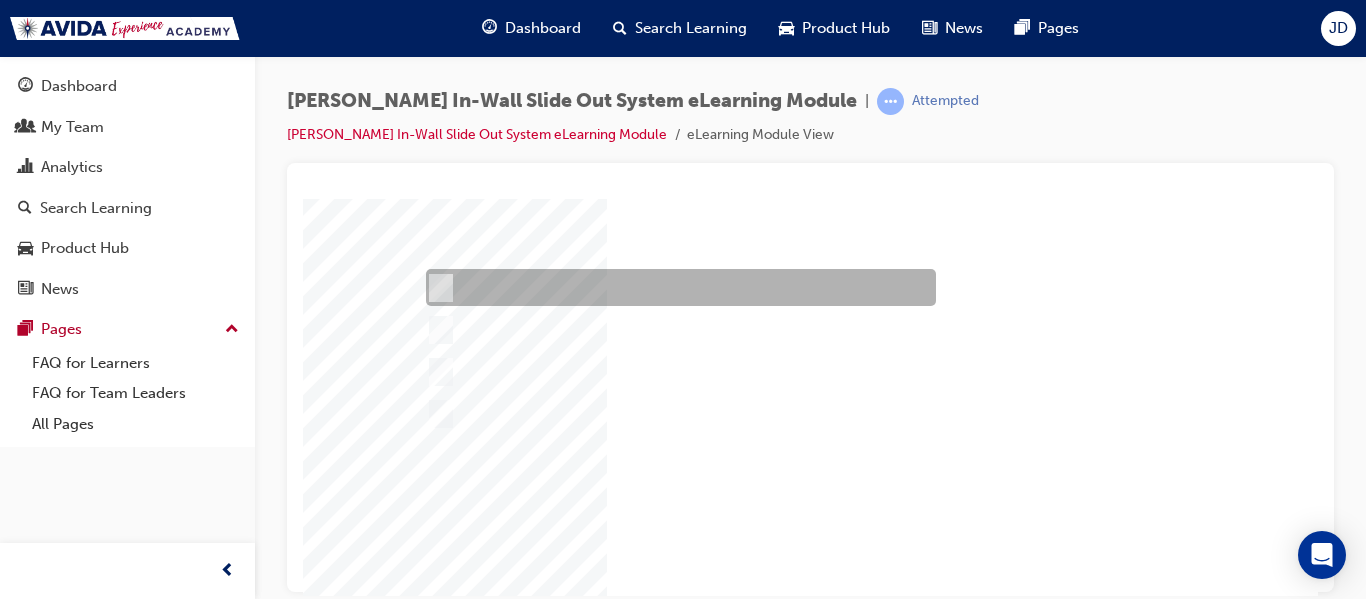 drag, startPoint x: 451, startPoint y: 276, endPoint x: 576, endPoint y: 271, distance: 125.09996 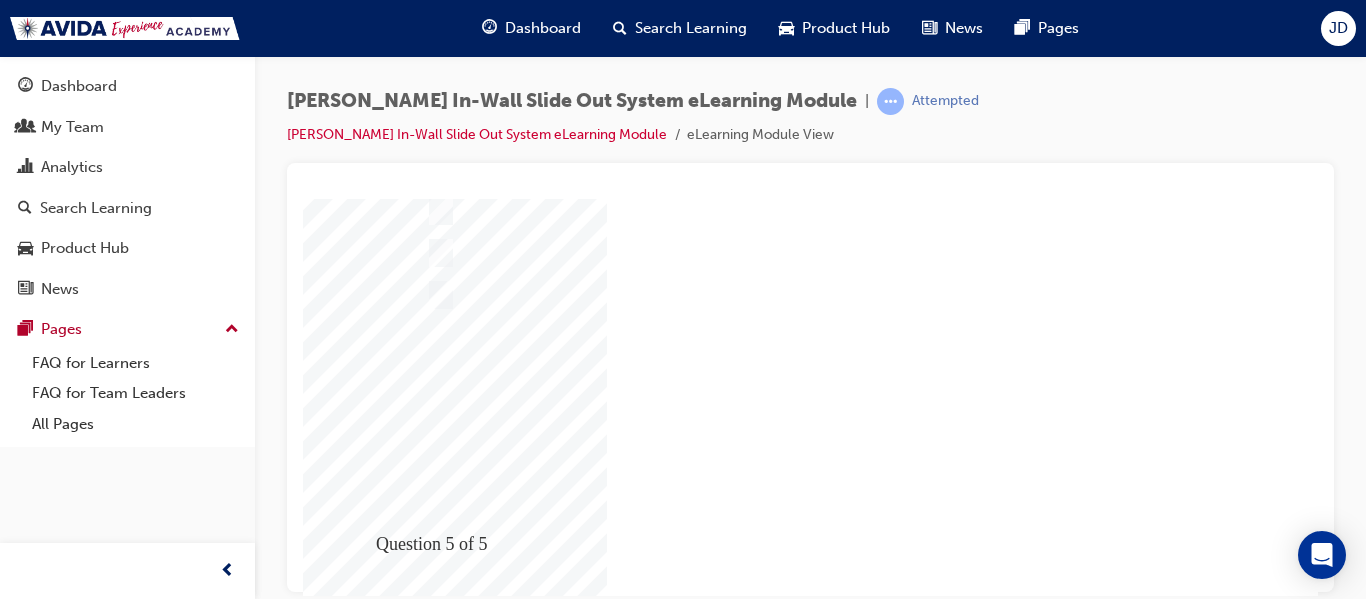 scroll, scrollTop: 338, scrollLeft: 0, axis: vertical 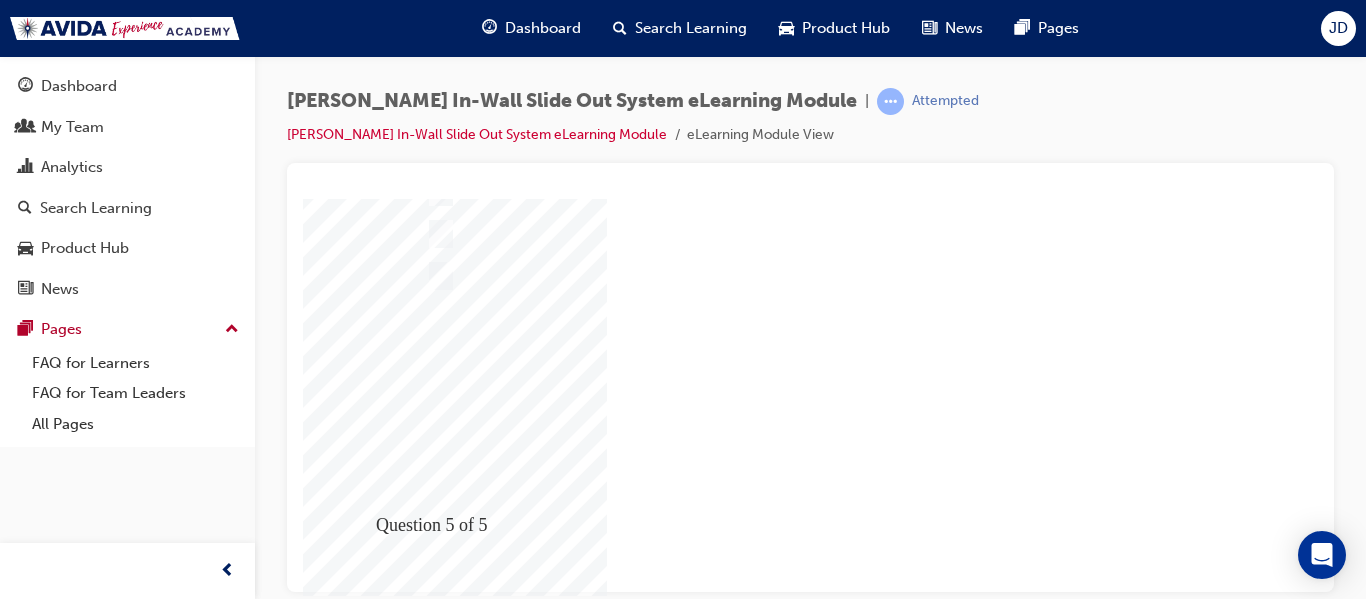 click at bounding box center (373, 1970) 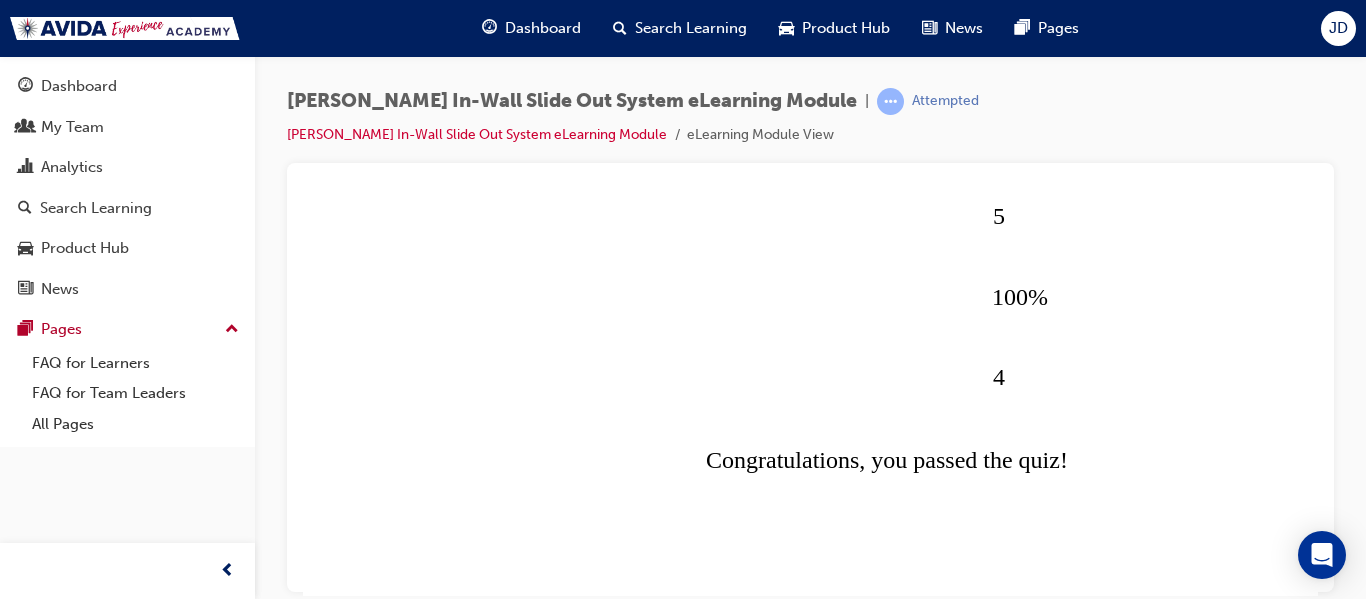 scroll, scrollTop: 338, scrollLeft: 0, axis: vertical 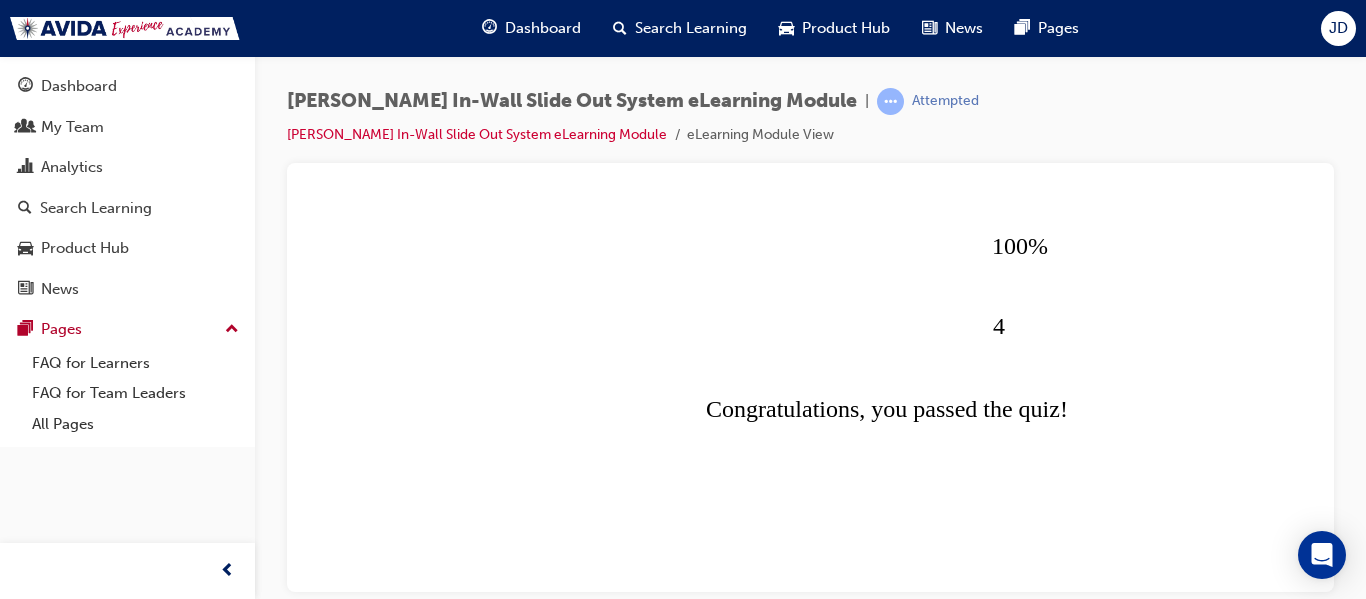 click at bounding box center (373, 1102) 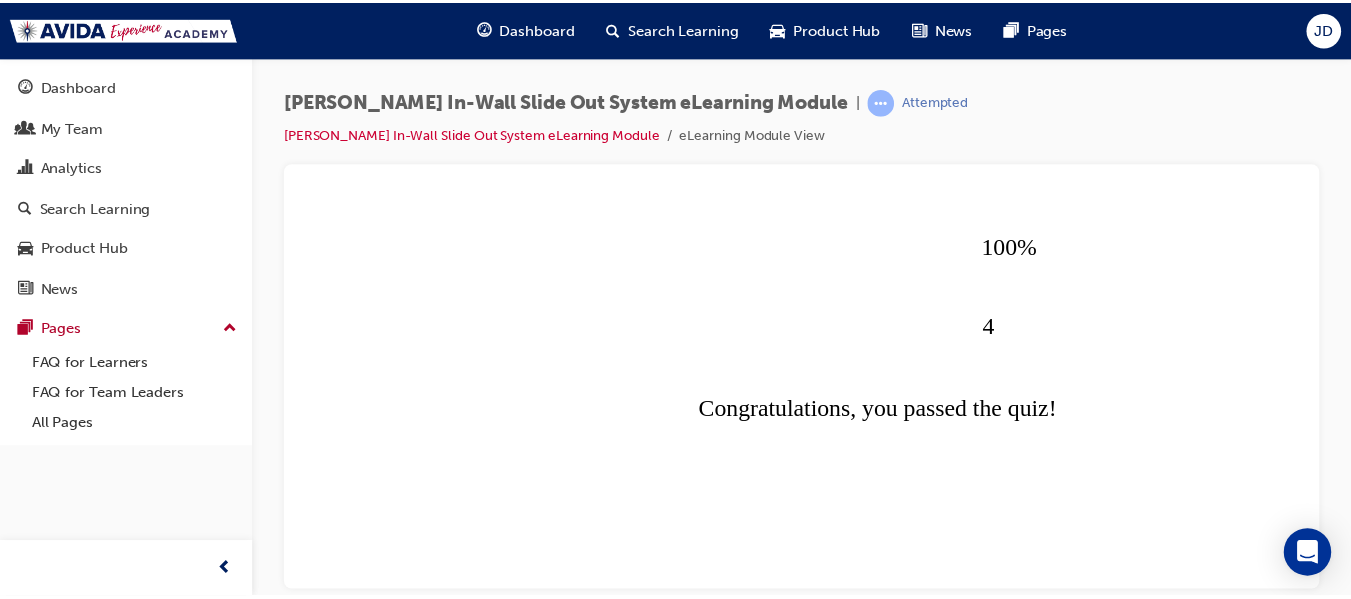 scroll, scrollTop: 0, scrollLeft: 0, axis: both 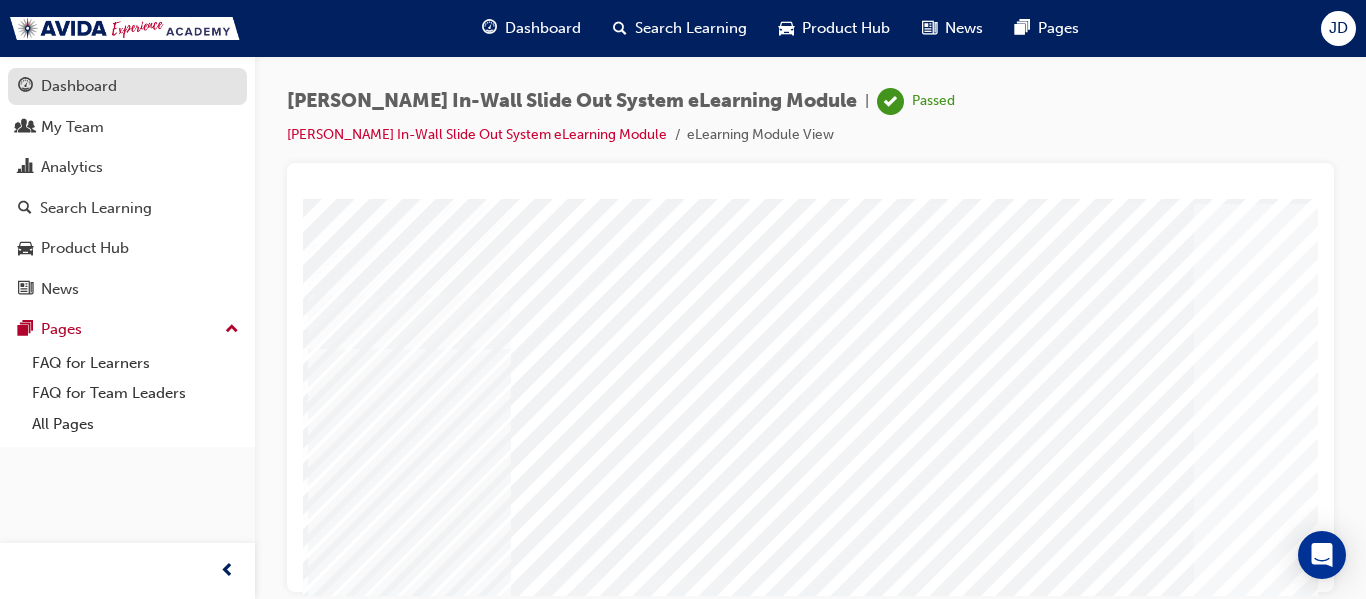 click on "Dashboard" at bounding box center (79, 86) 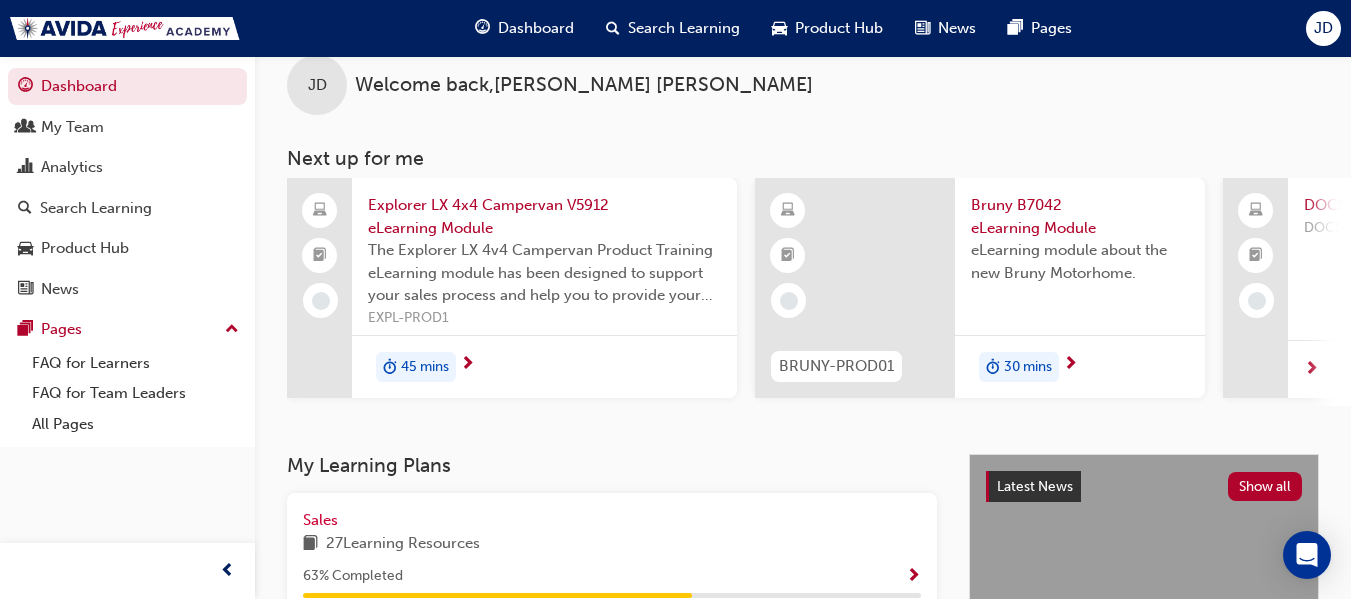scroll, scrollTop: 0, scrollLeft: 0, axis: both 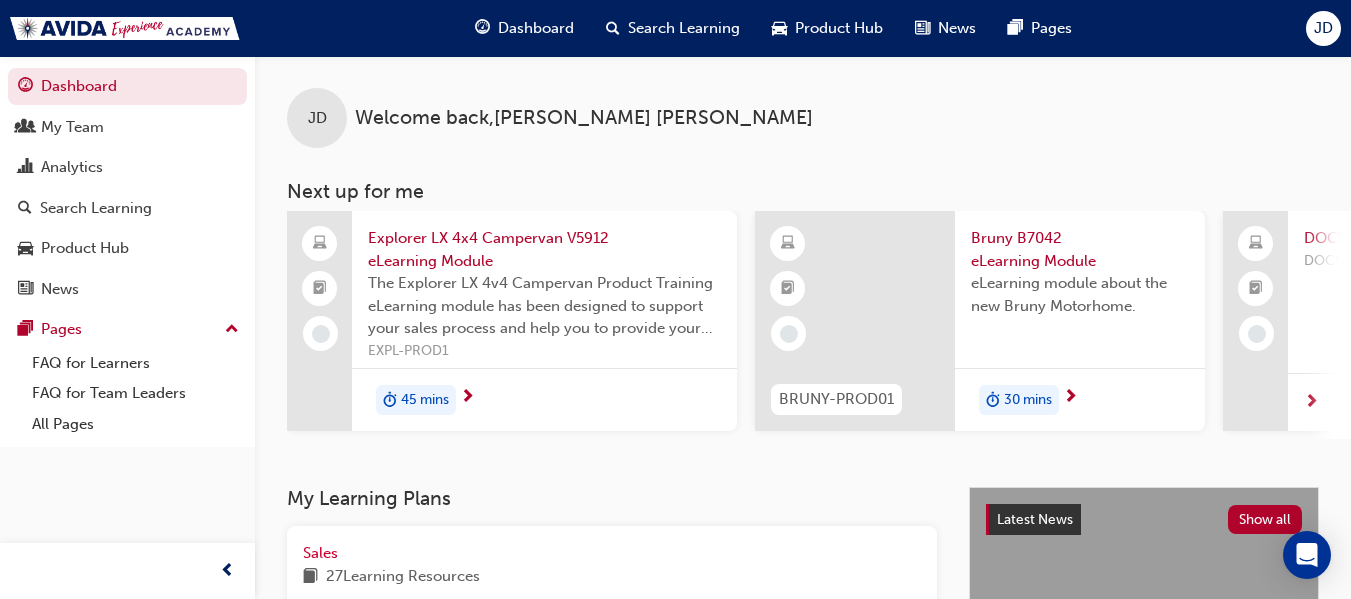 click on "30 mins" at bounding box center [1028, 400] 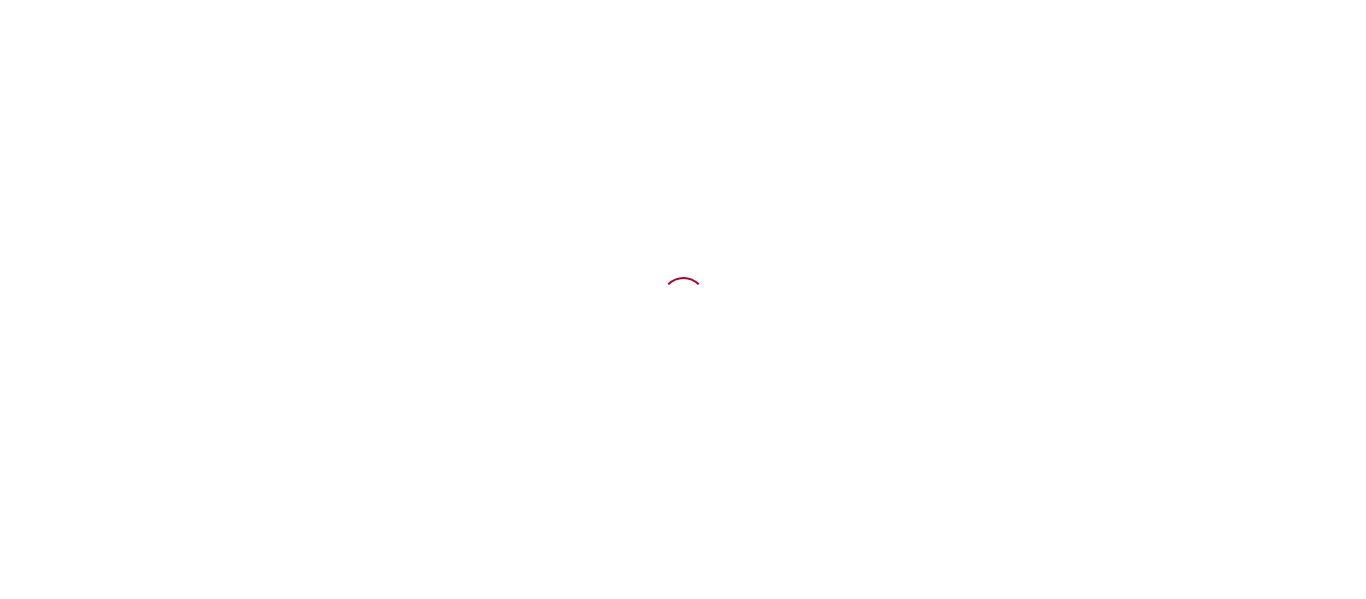 scroll, scrollTop: 0, scrollLeft: 0, axis: both 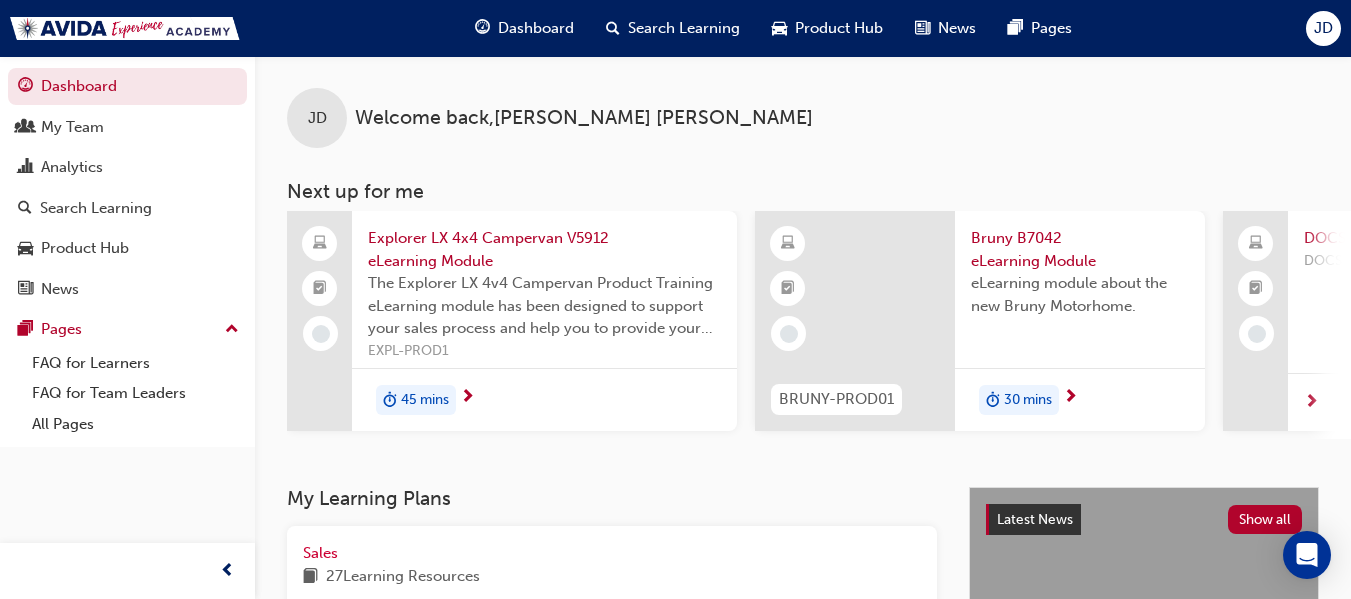 click on "30 mins" at bounding box center (1028, 400) 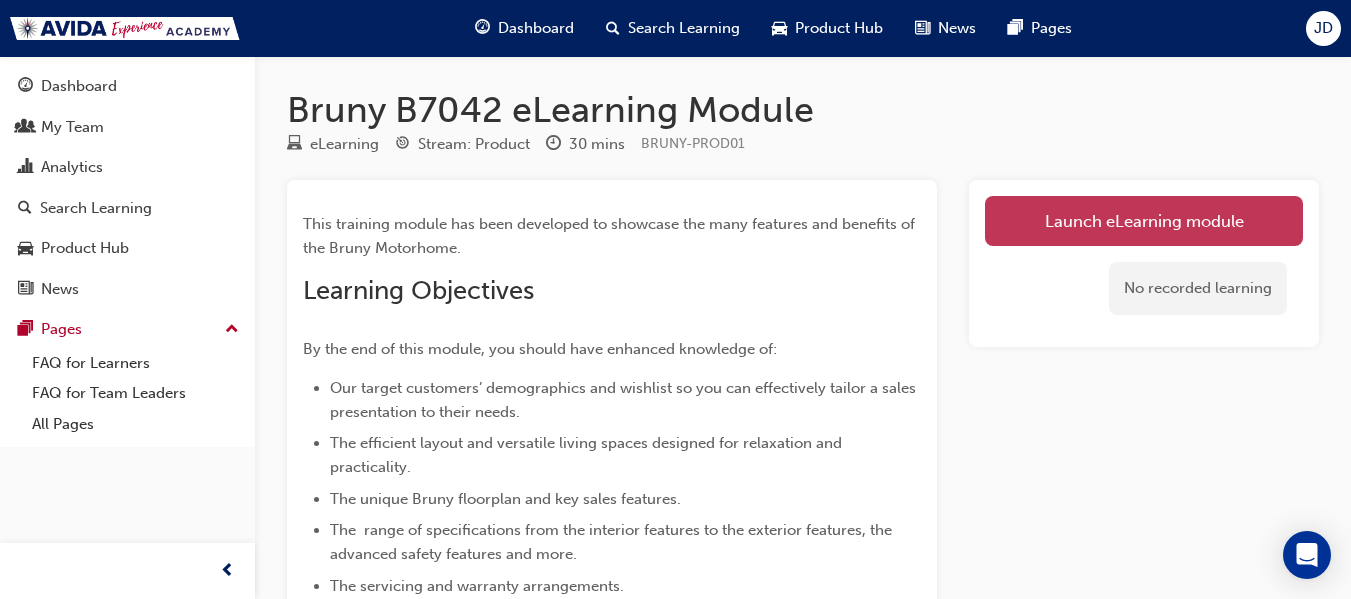 click on "Launch eLearning module" at bounding box center (1144, 221) 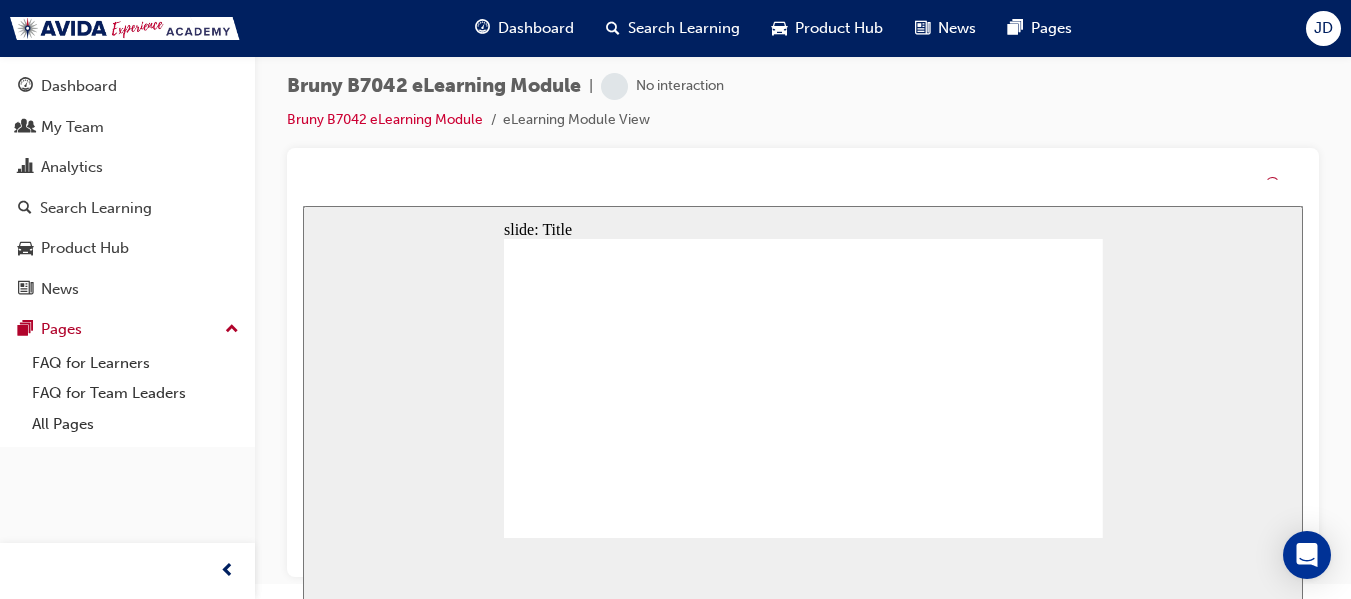 scroll, scrollTop: 0, scrollLeft: 0, axis: both 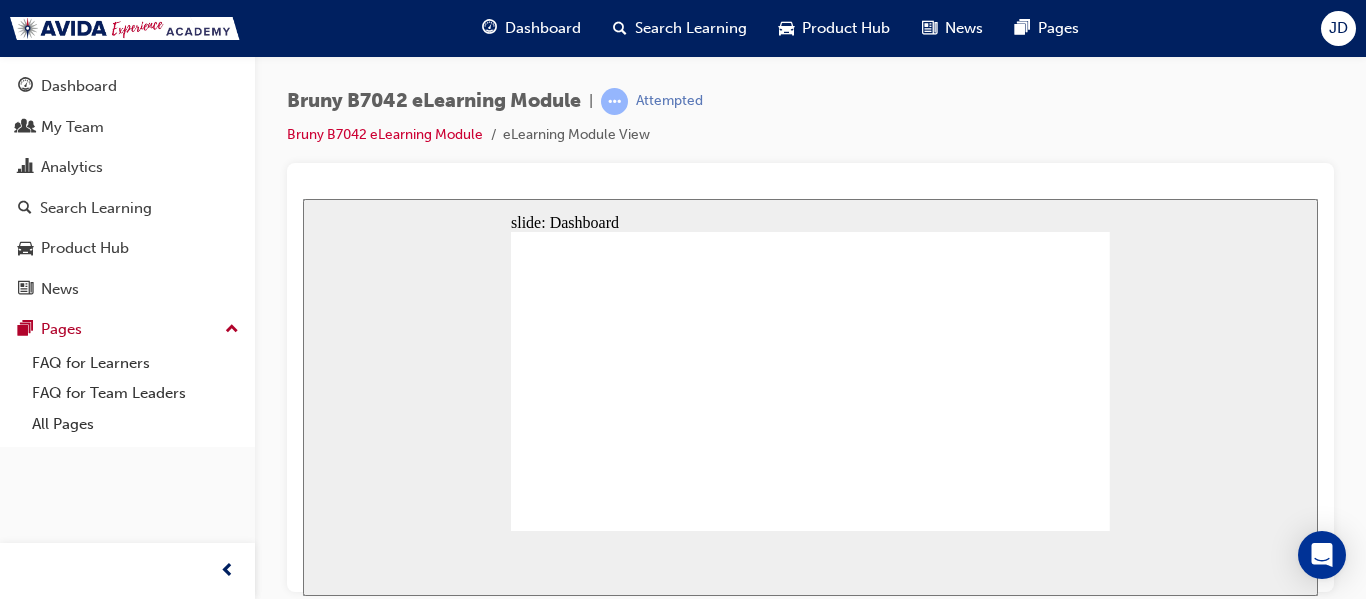 click 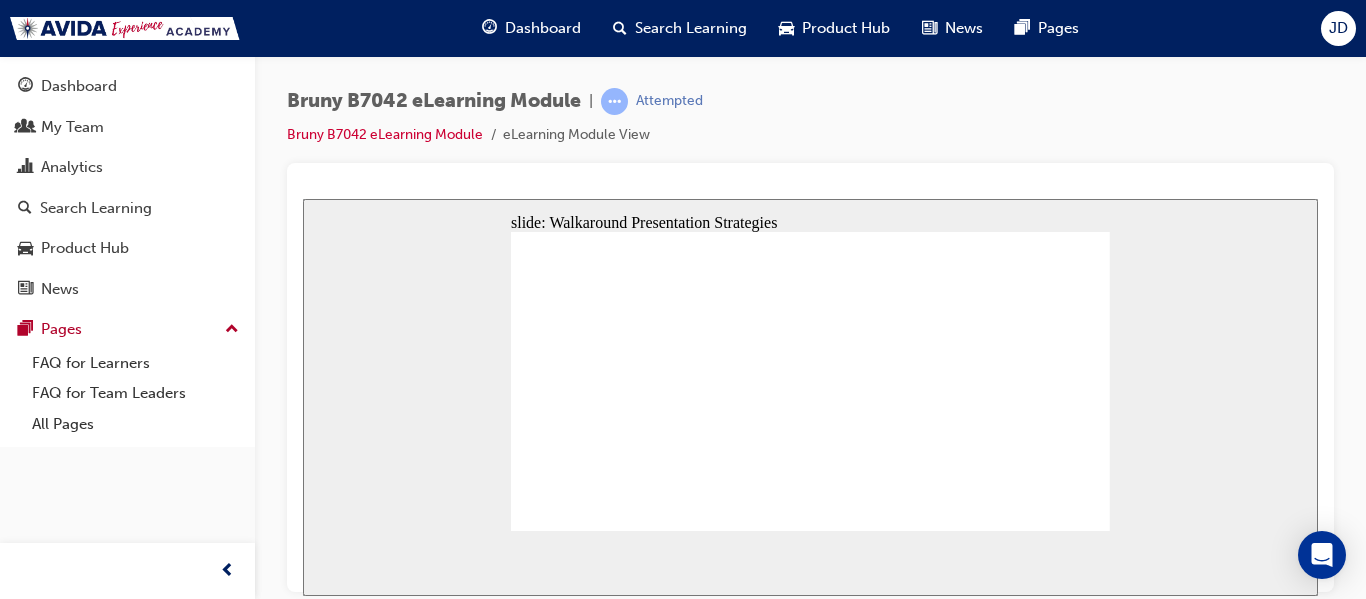 click 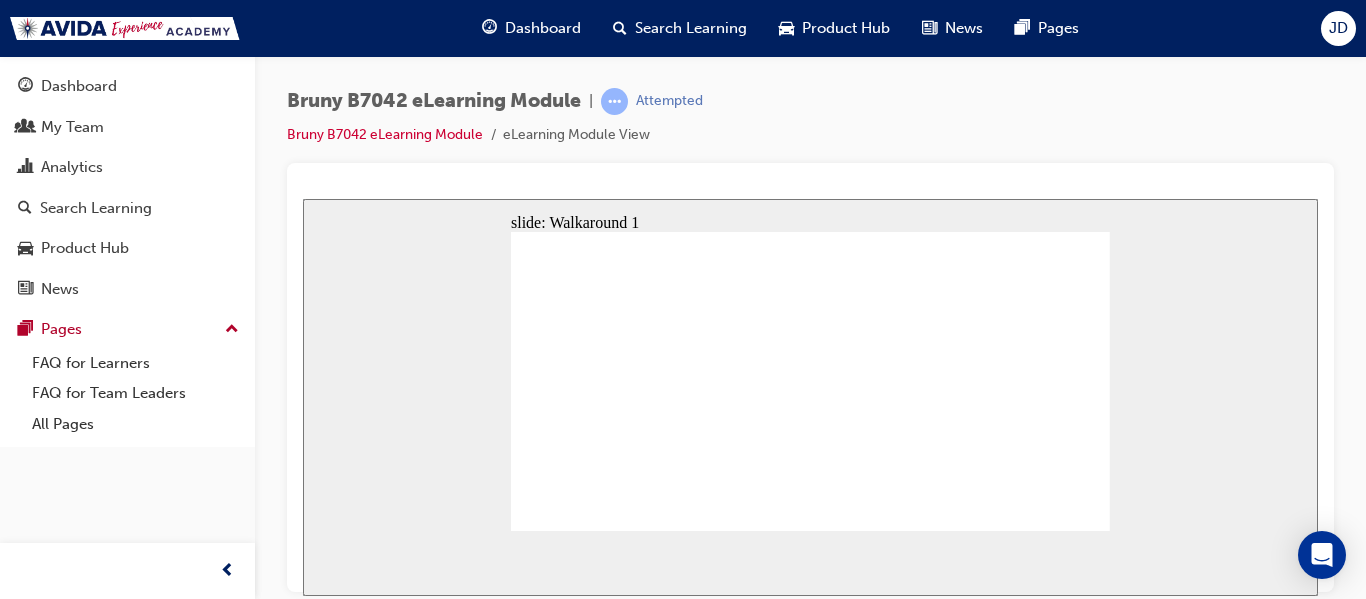 click 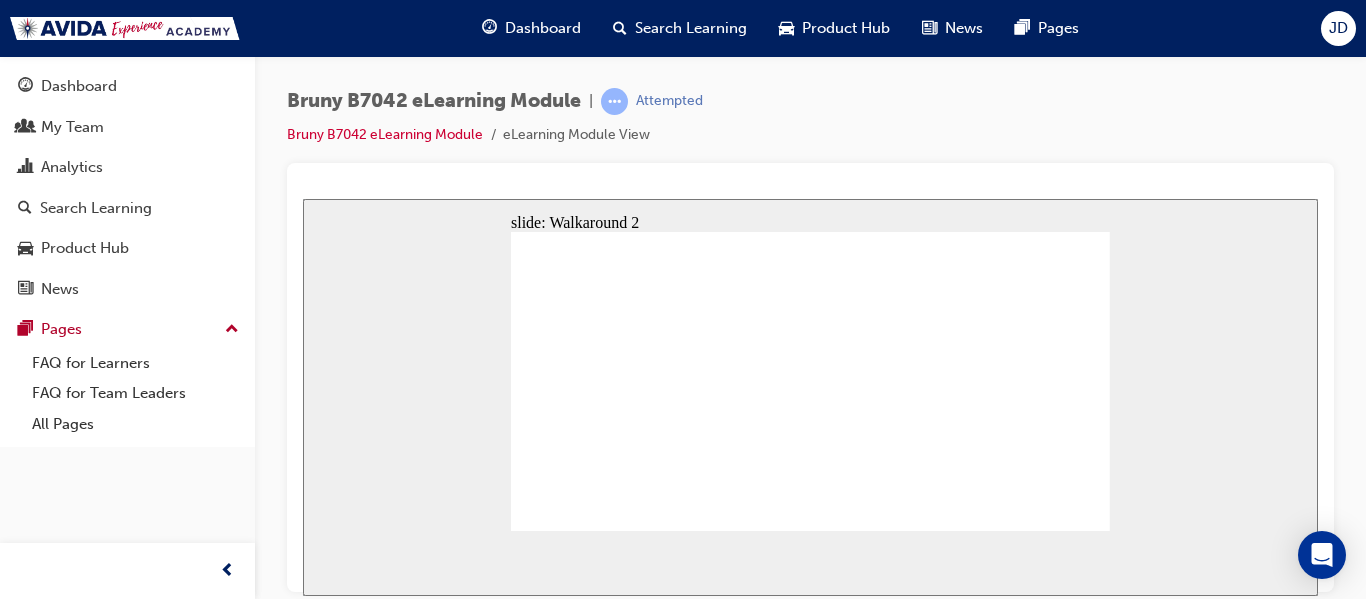 click 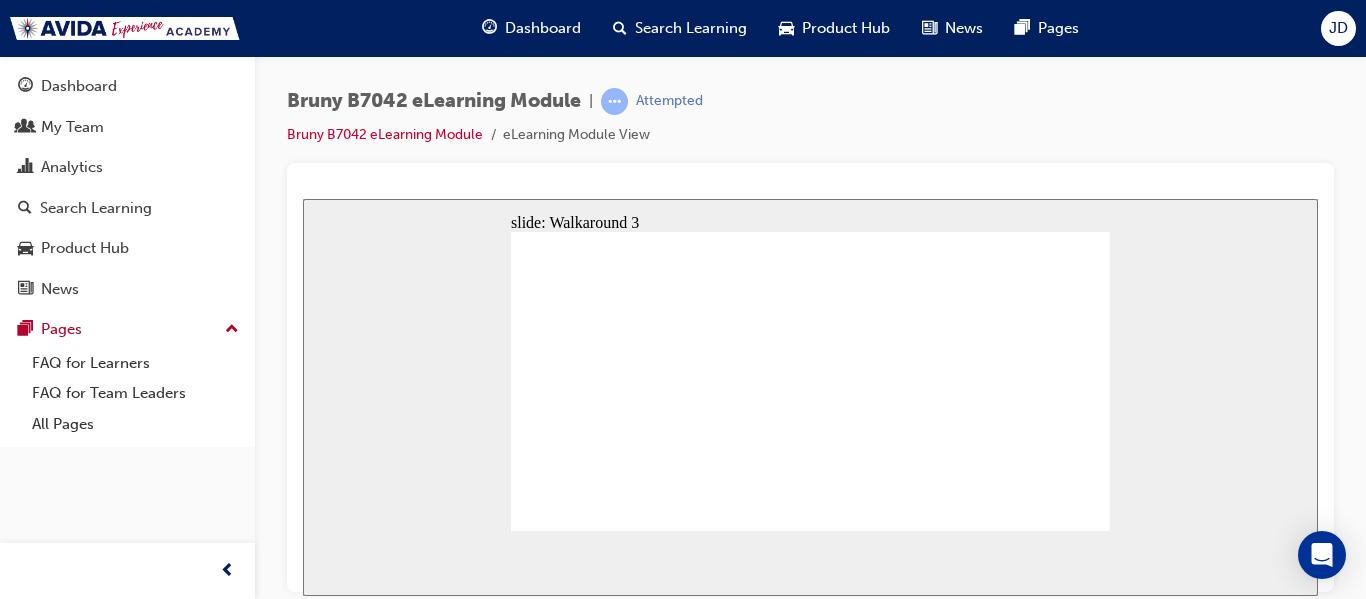 click 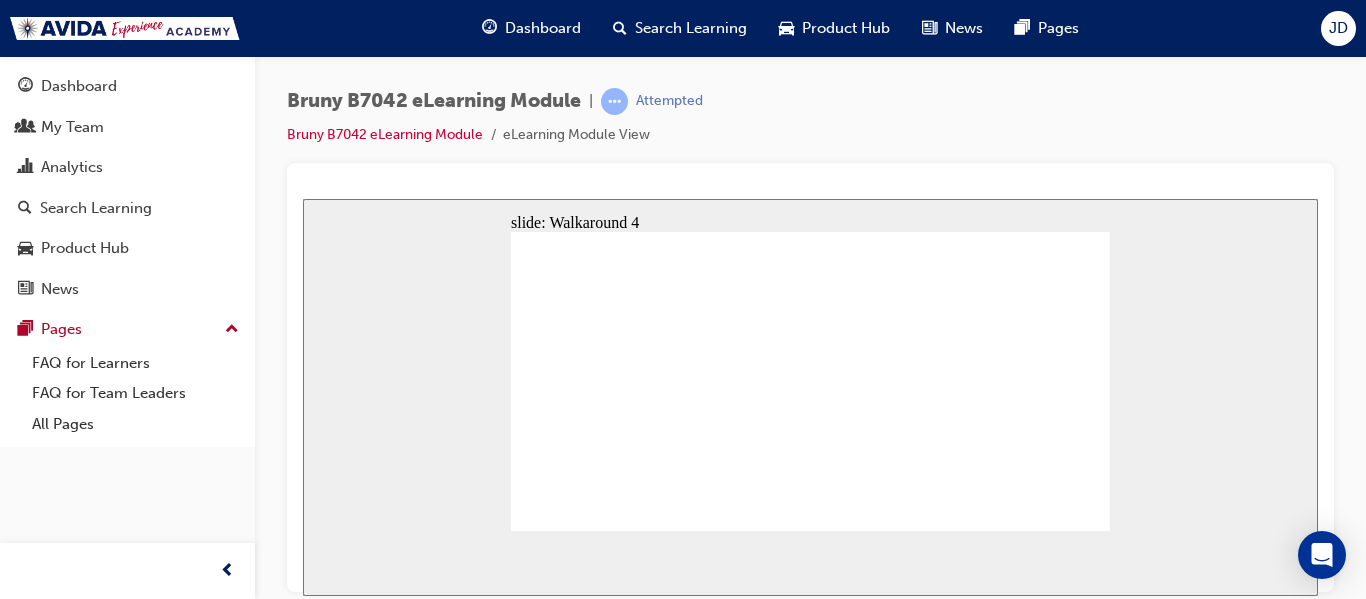 click 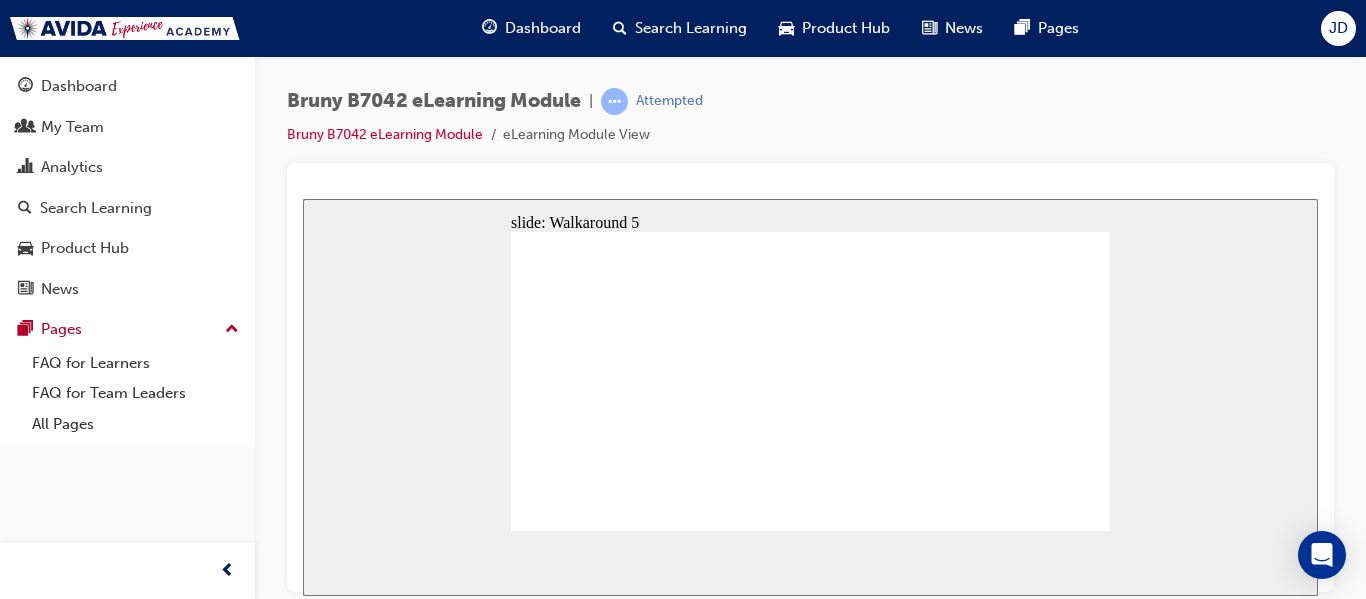 click 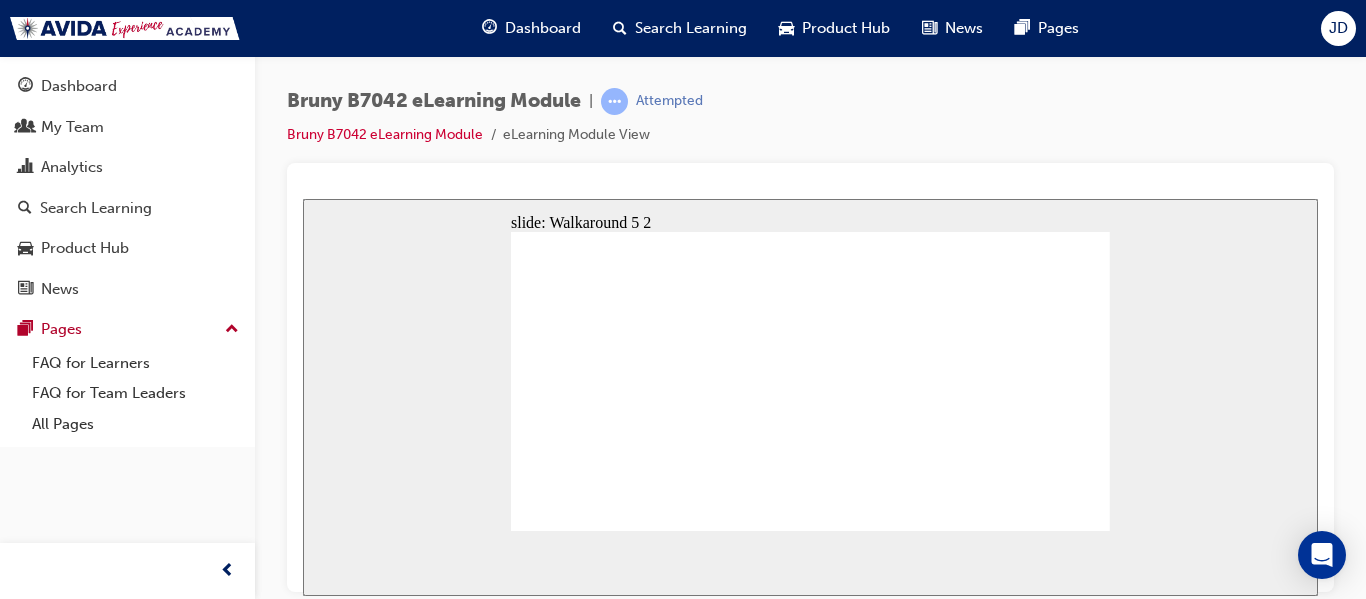 click 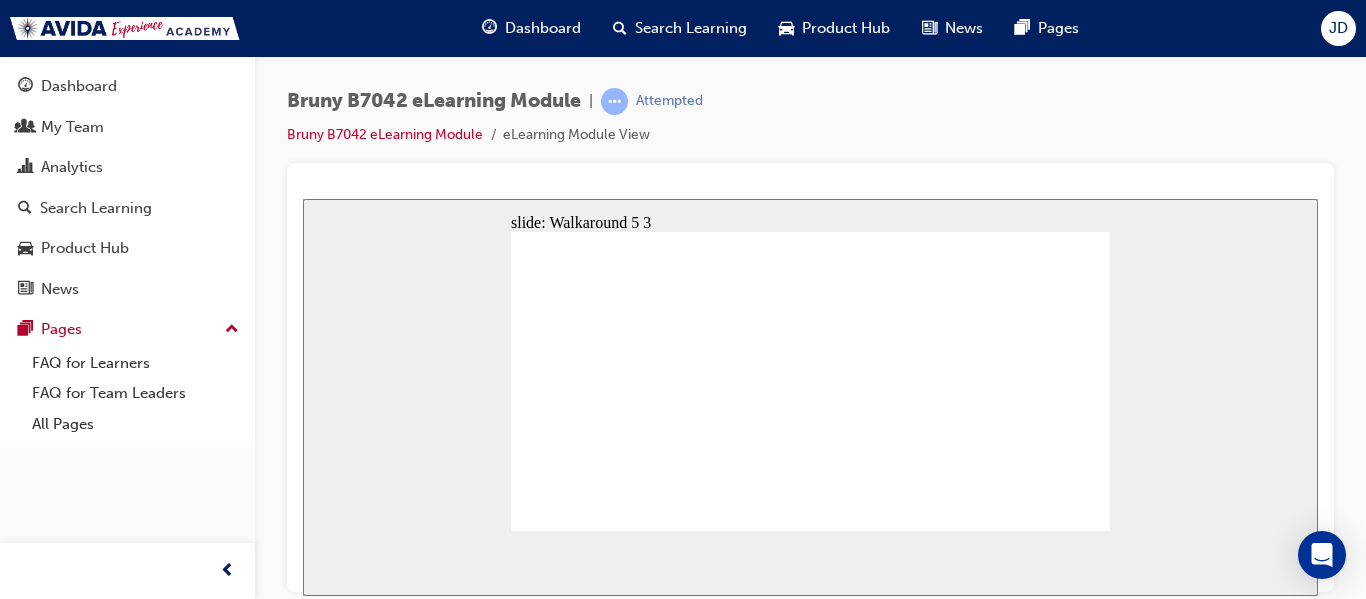 click 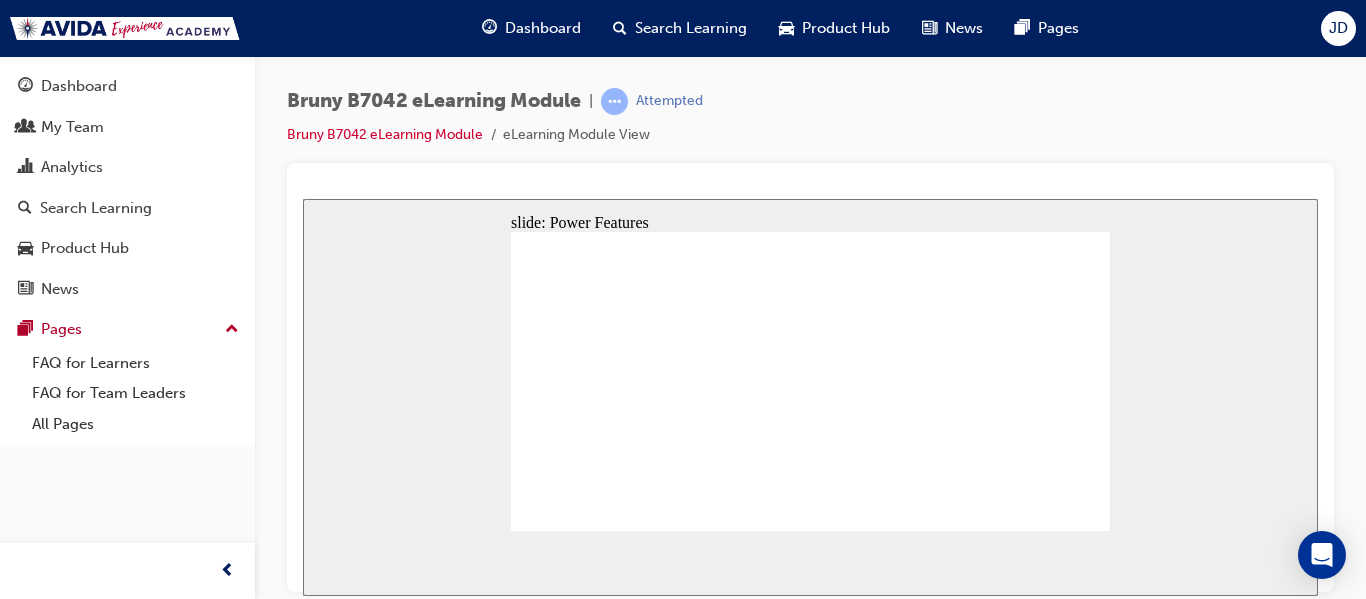 click 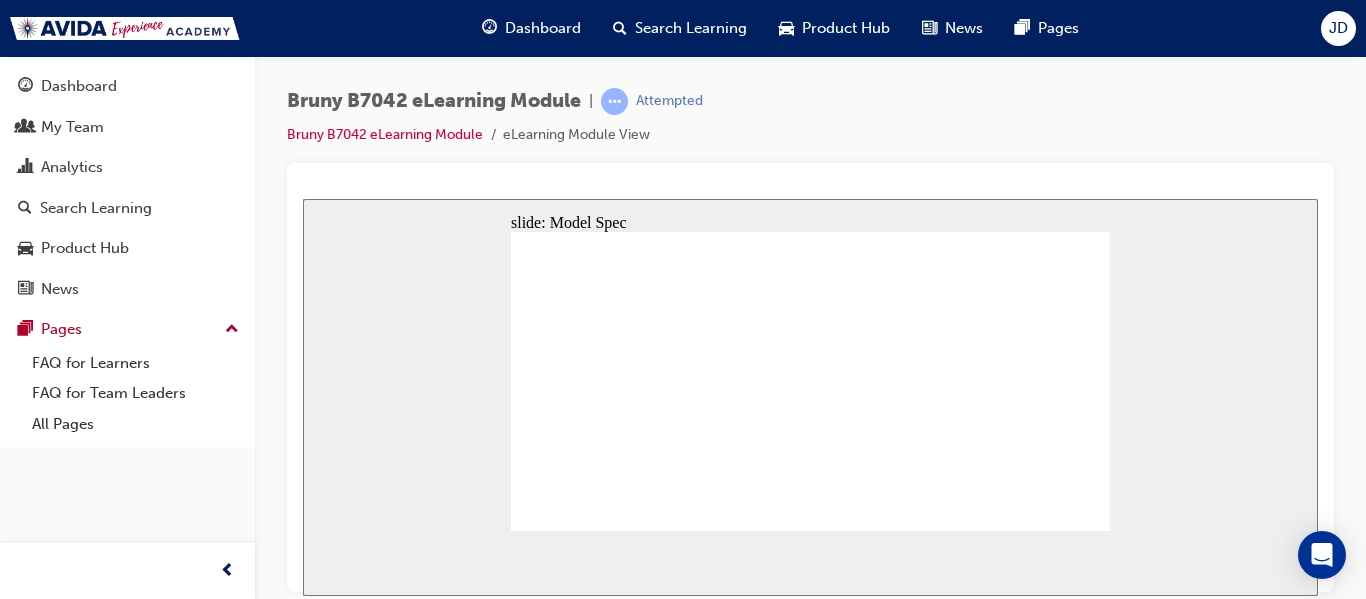 click 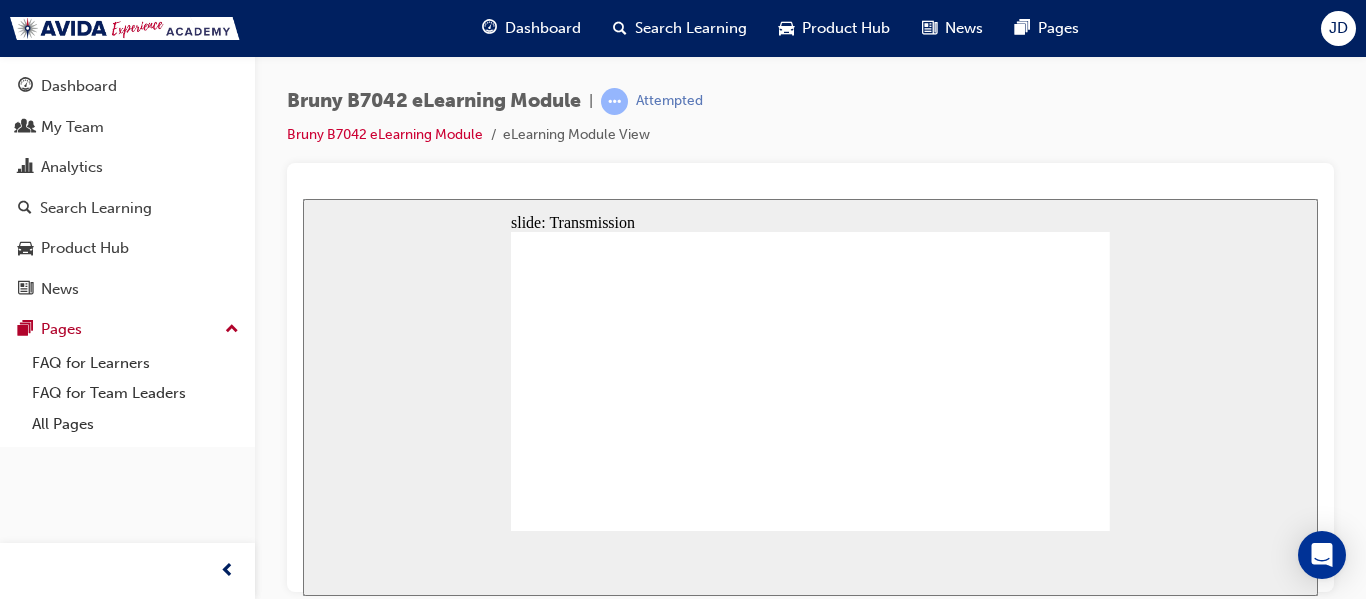 click 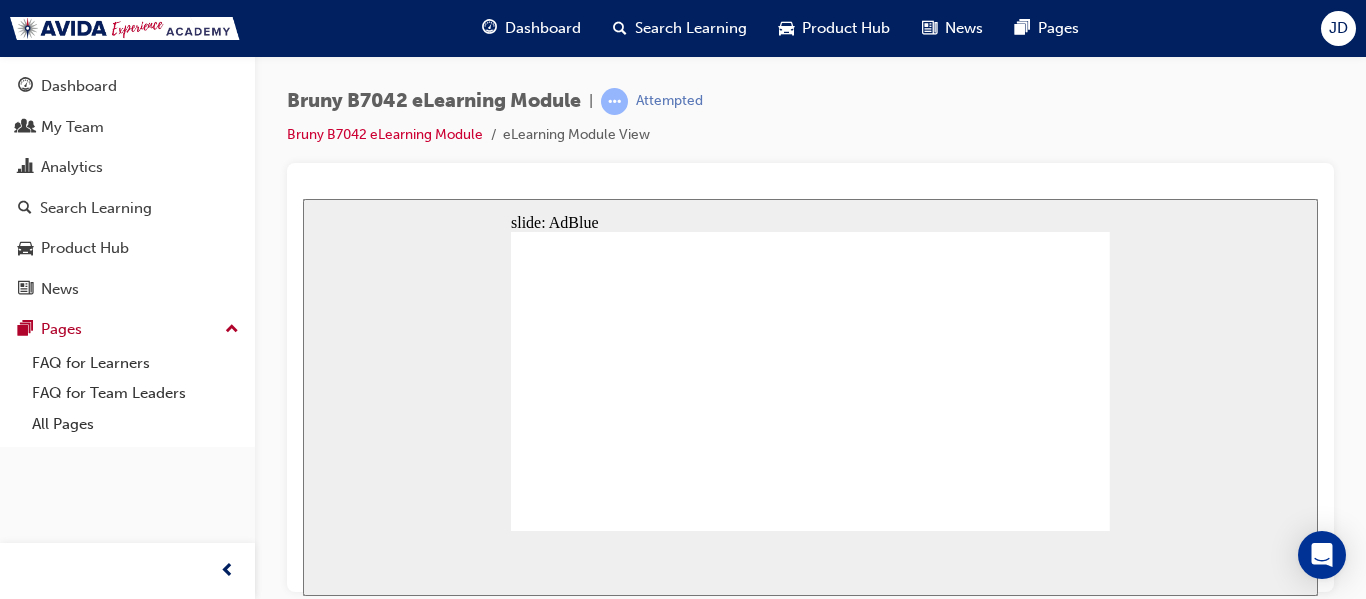 click 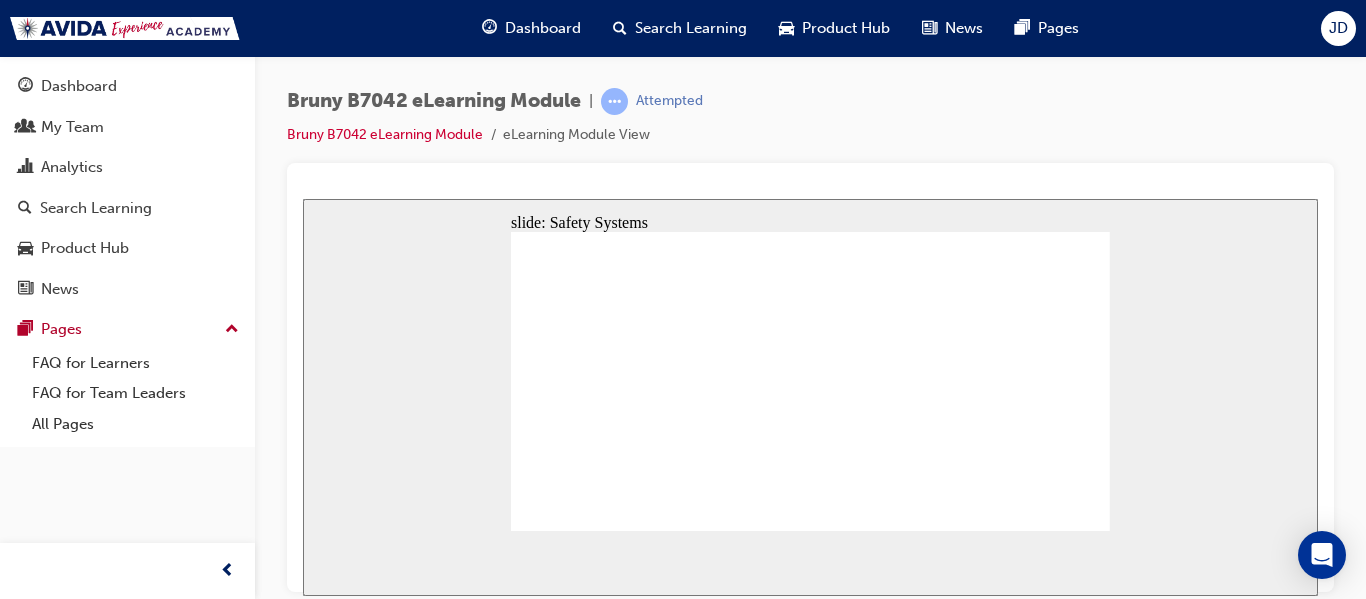 click 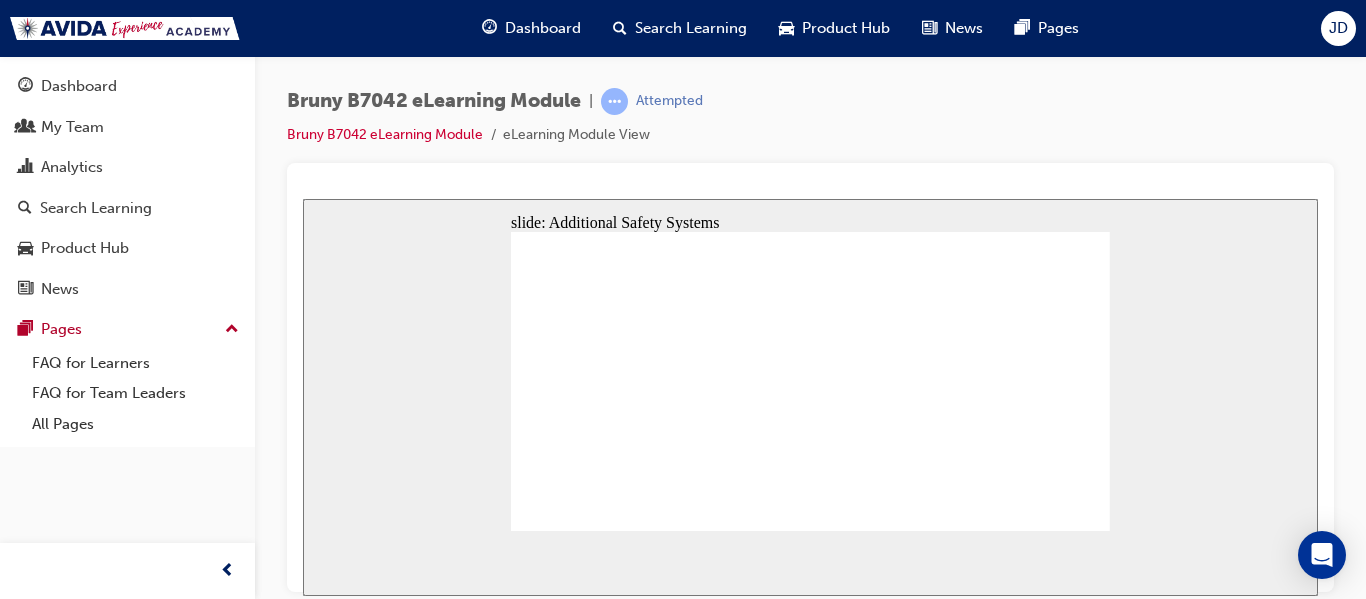click 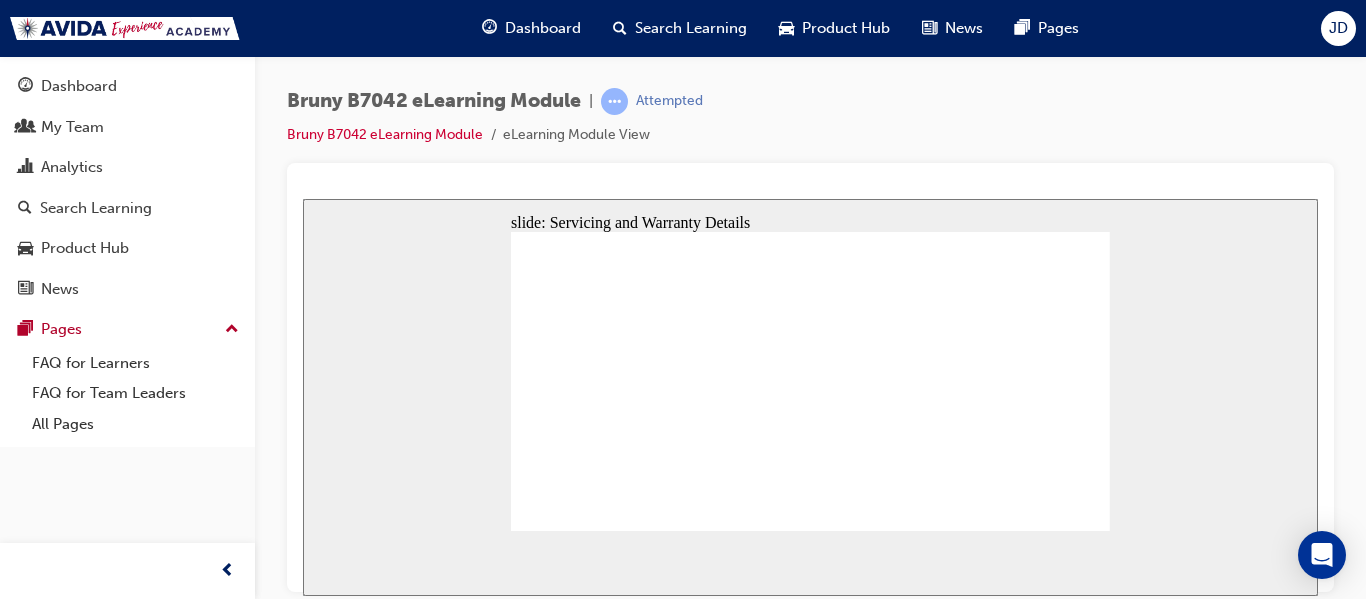click 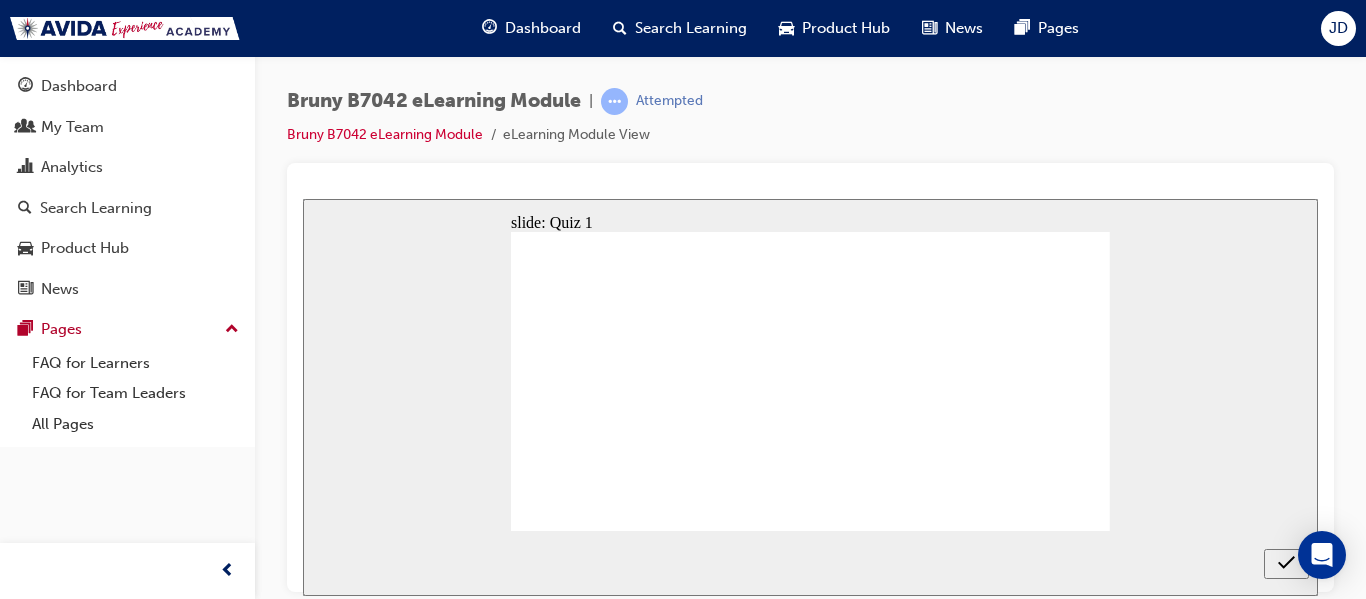 radio on "true" 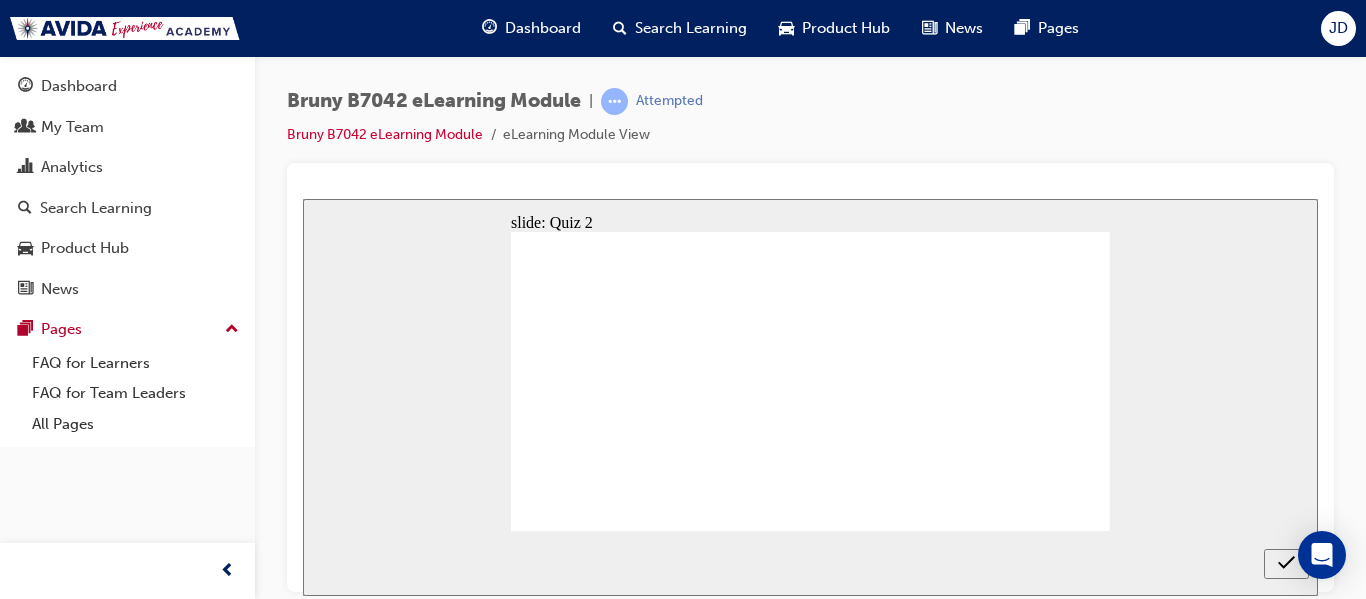radio on "true" 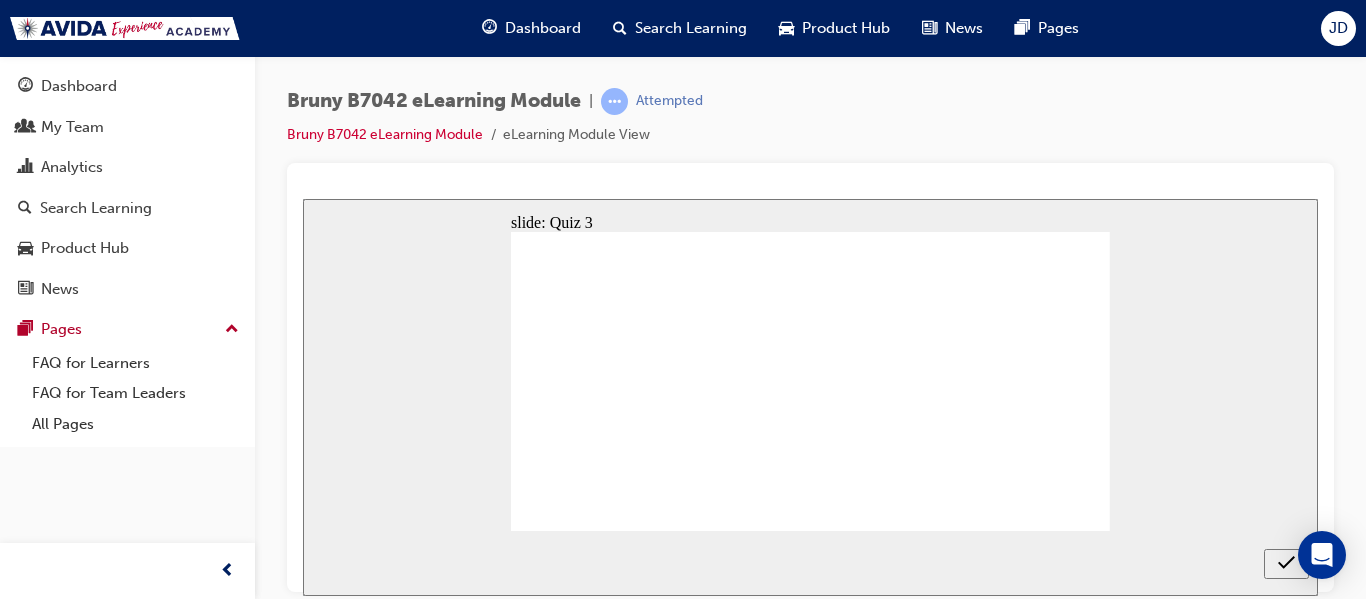 checkbox on "true" 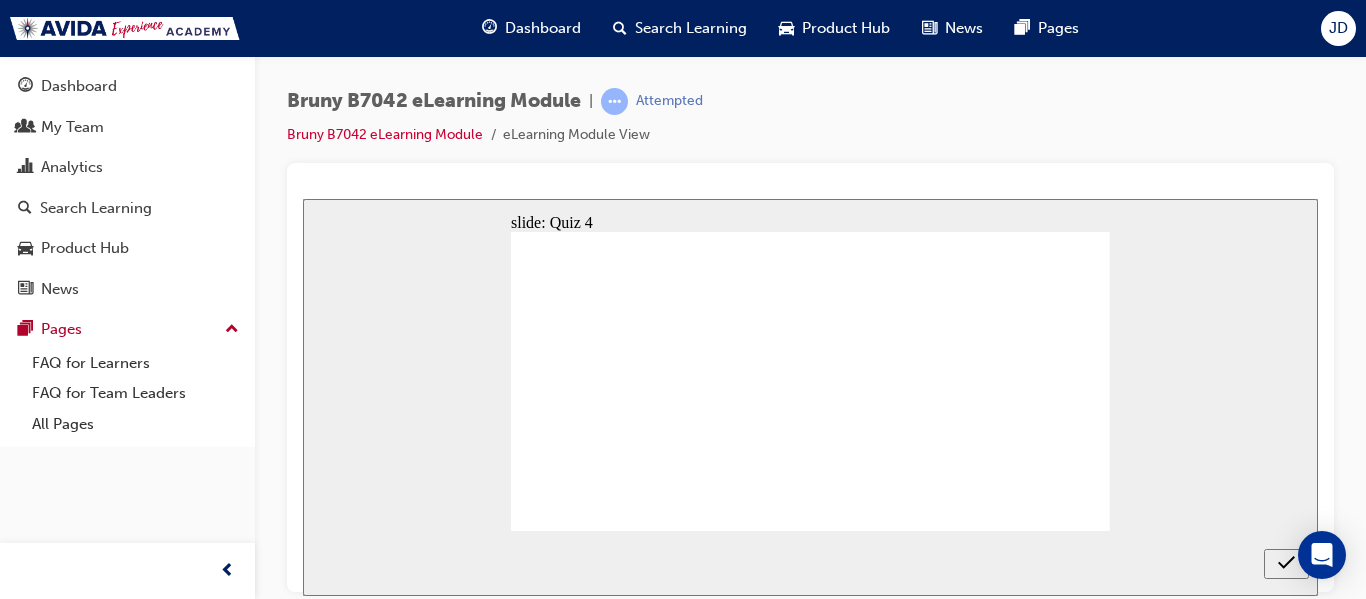 checkbox on "true" 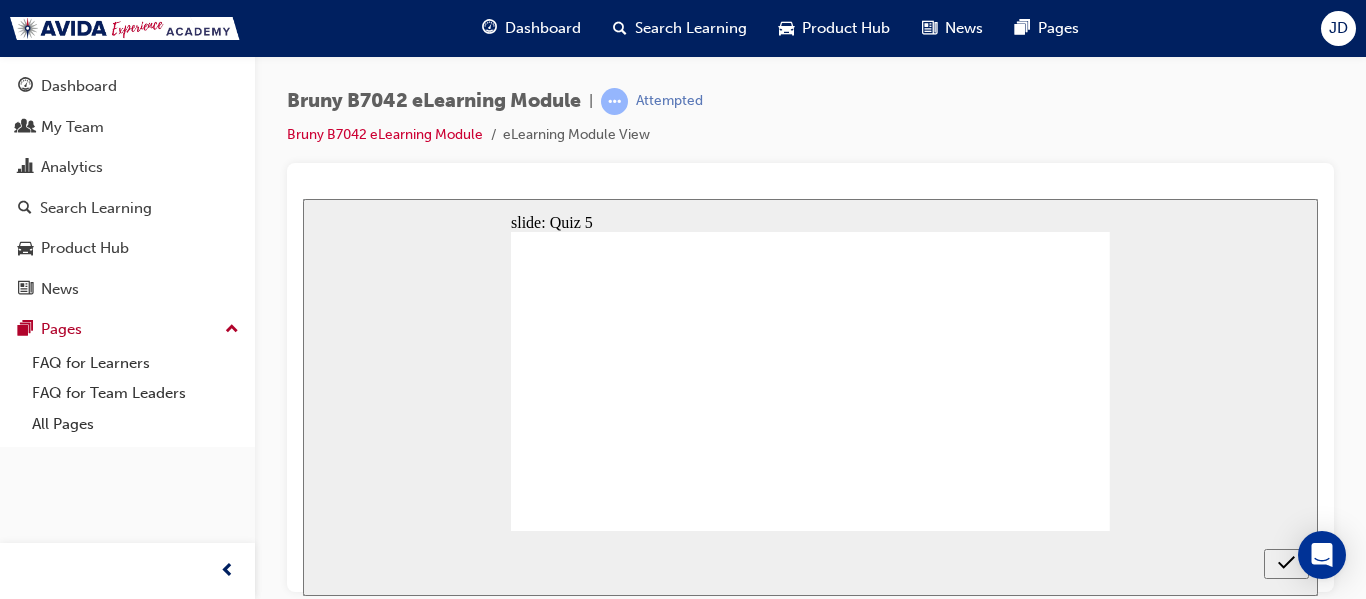 radio on "true" 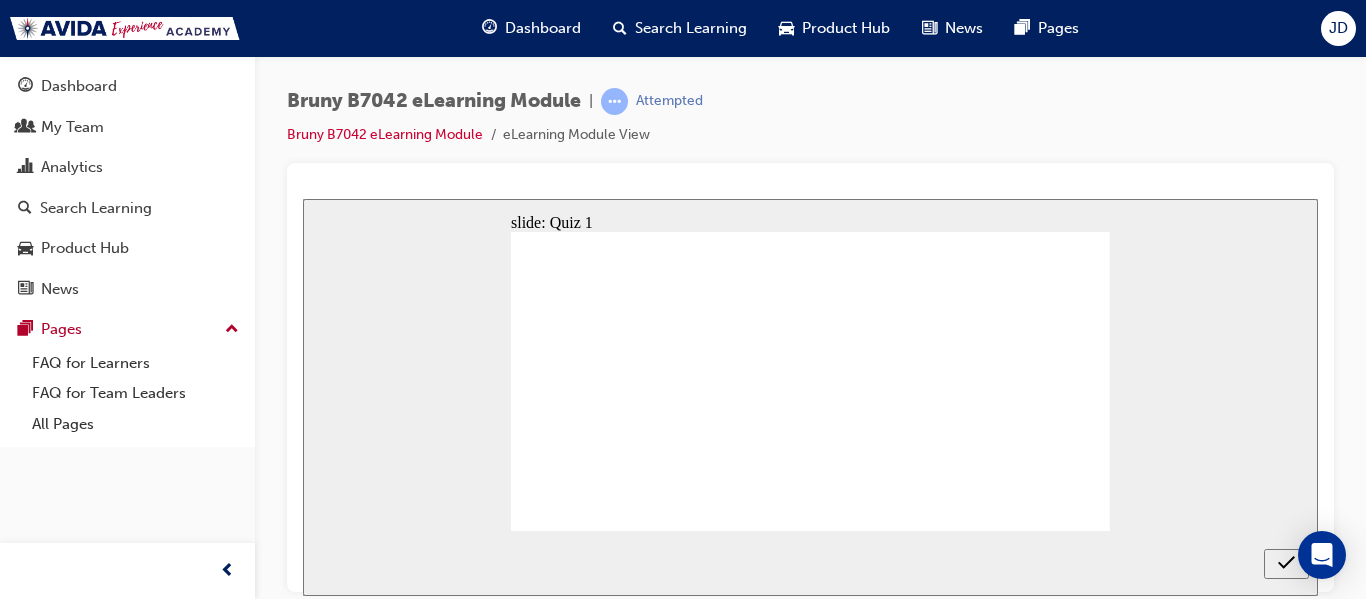 radio on "true" 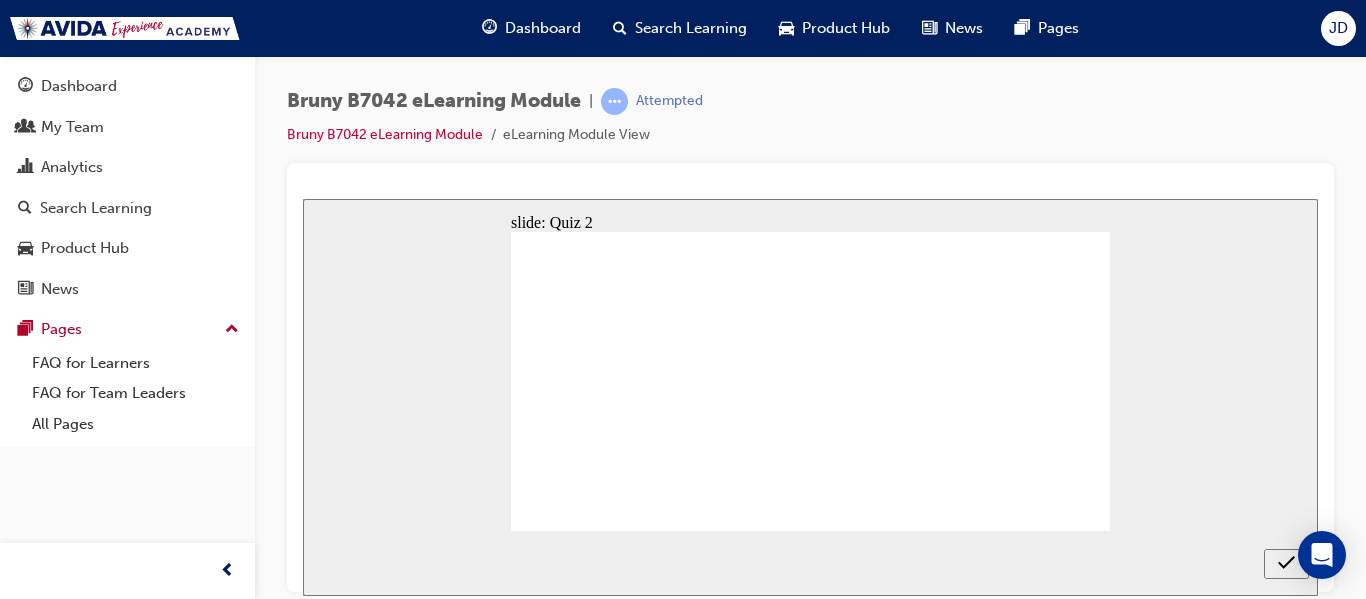 radio on "true" 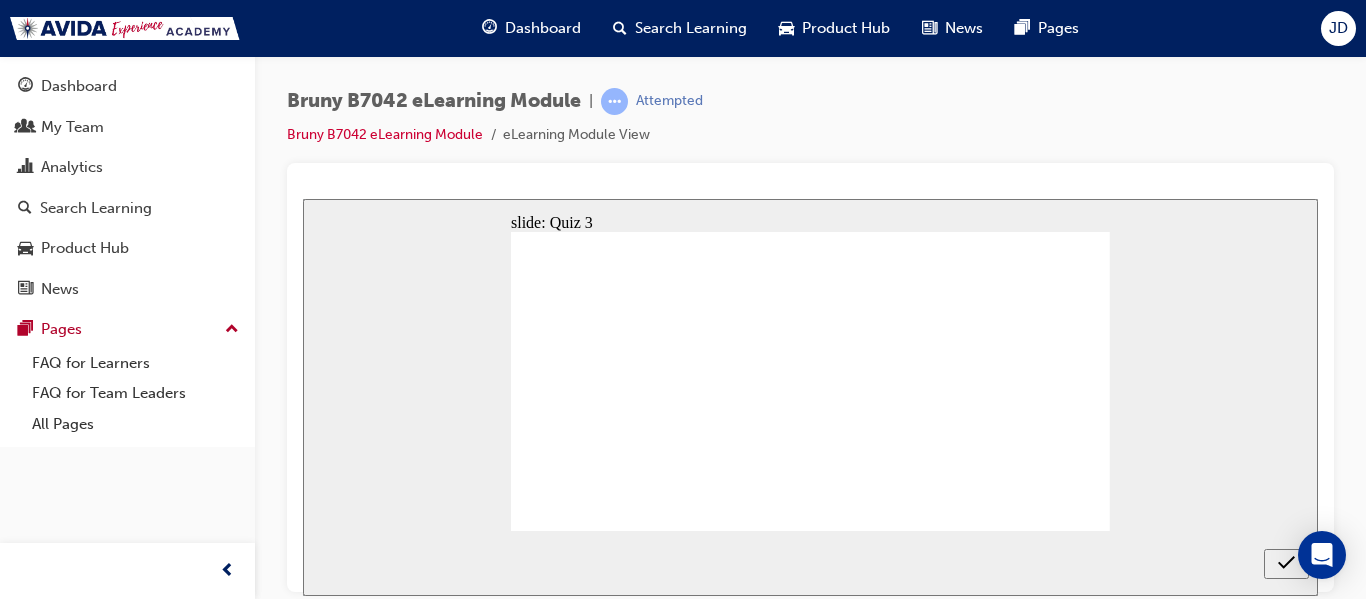 checkbox on "true" 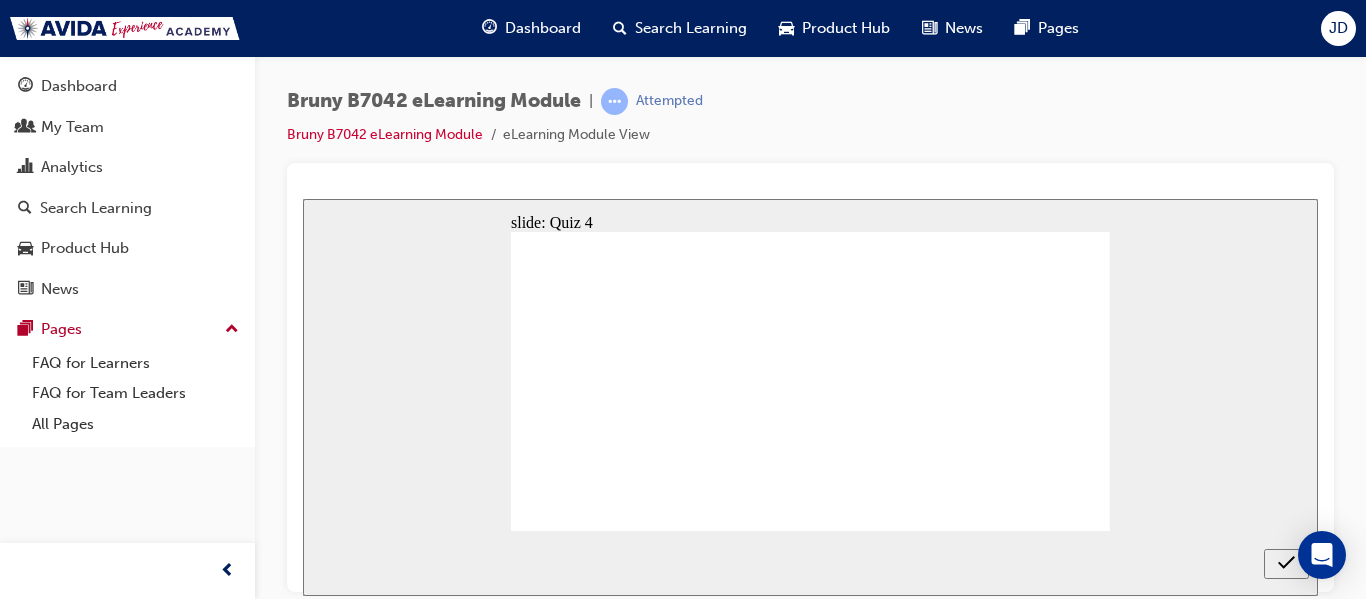 checkbox on "true" 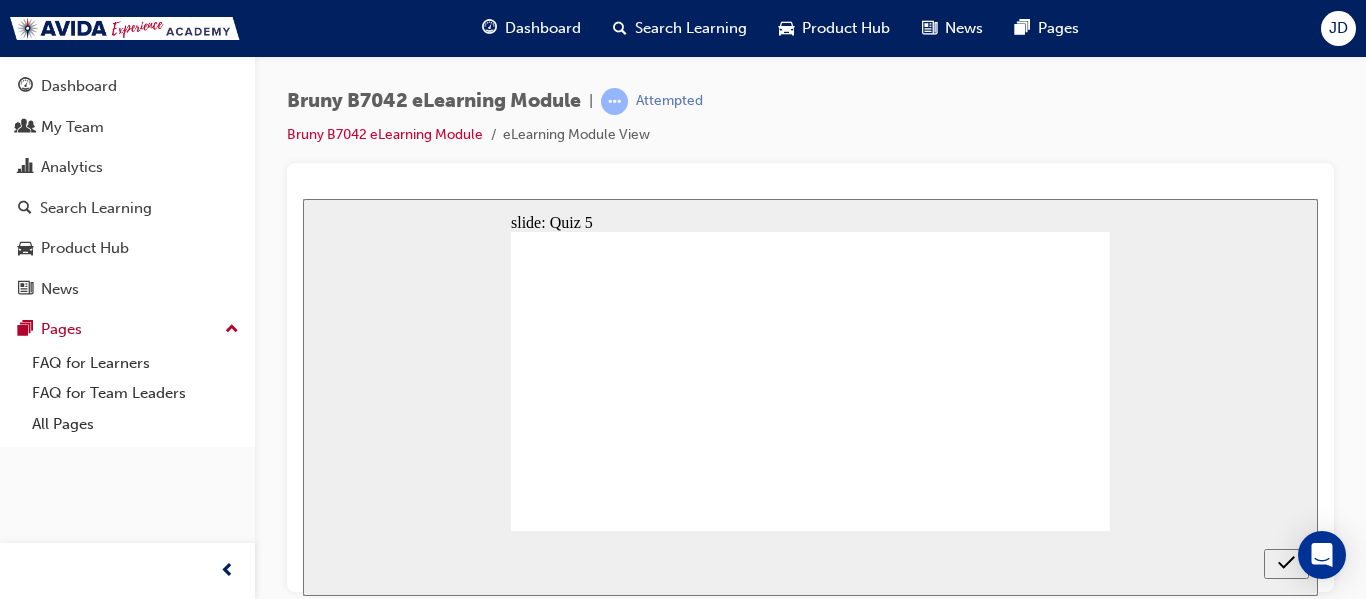 radio on "true" 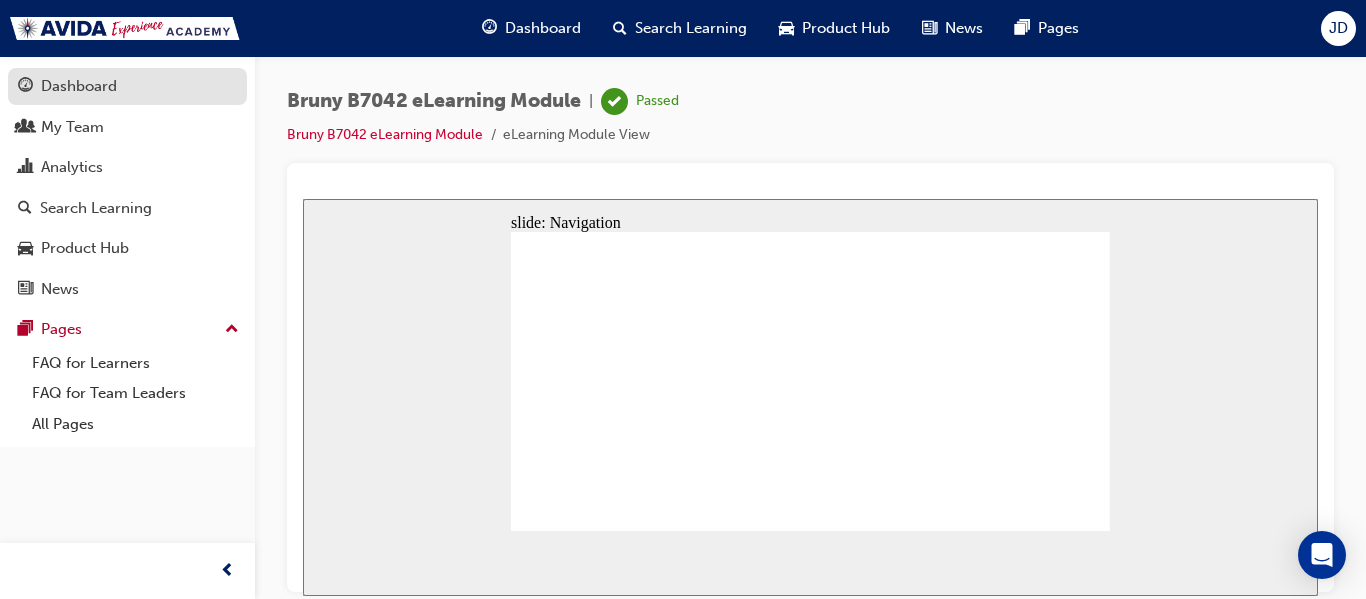 click on "Dashboard" at bounding box center (79, 86) 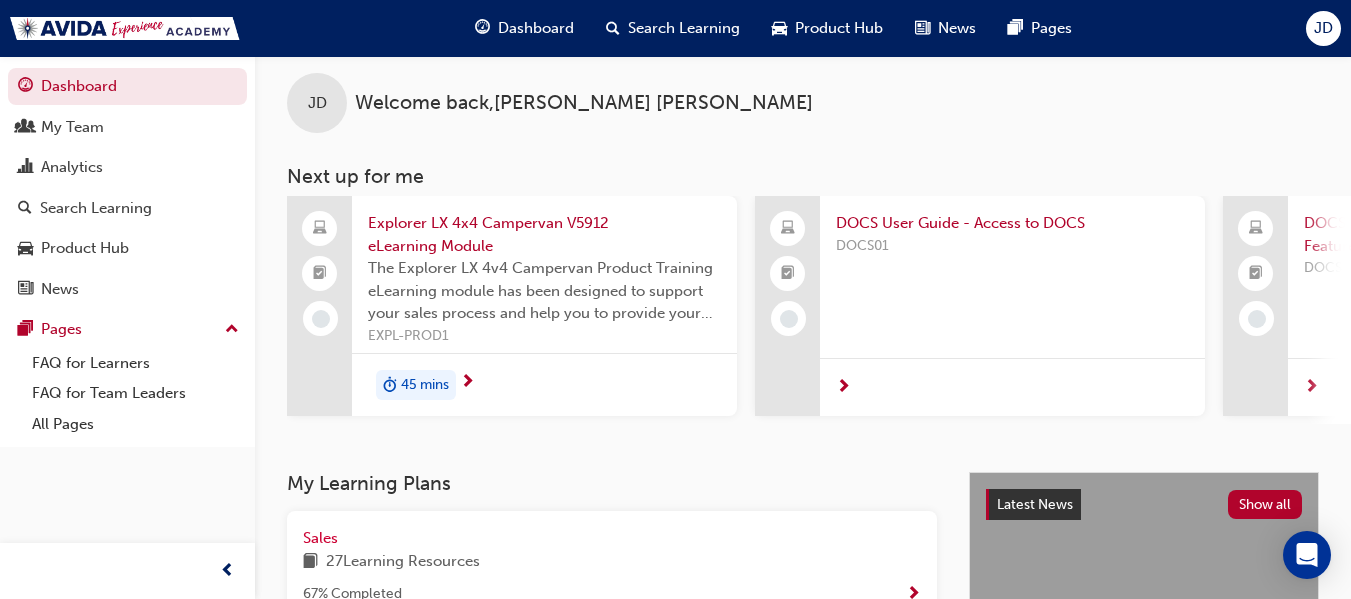 scroll, scrollTop: 0, scrollLeft: 0, axis: both 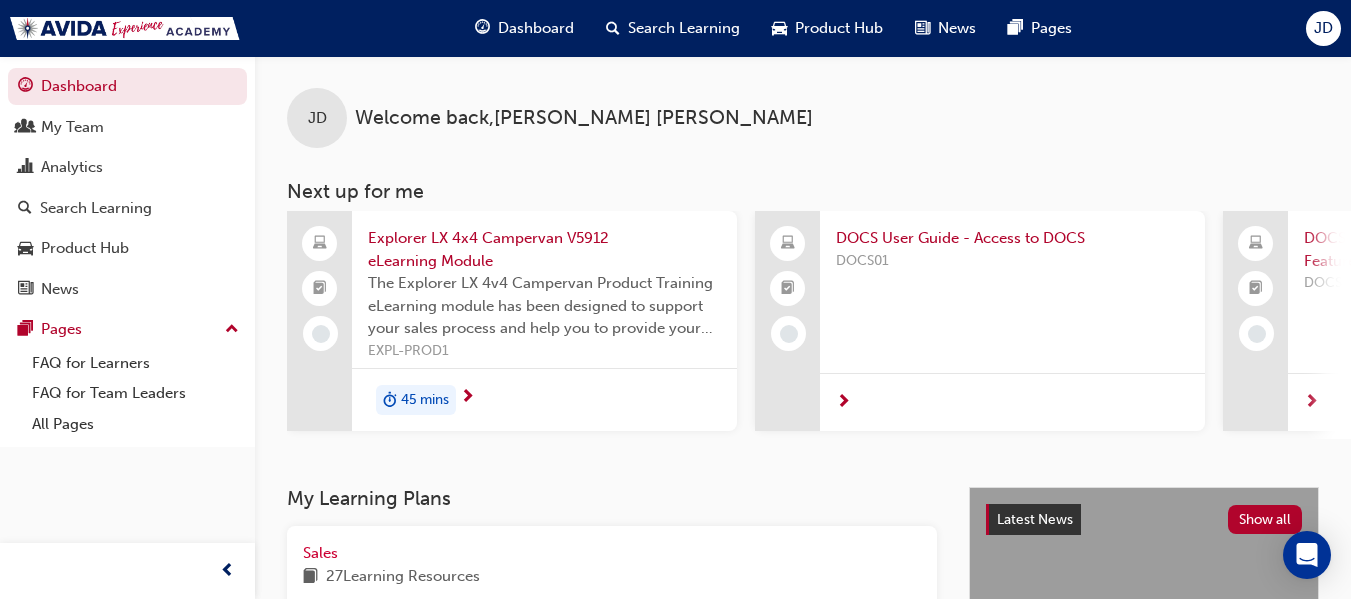 drag, startPoint x: 660, startPoint y: 448, endPoint x: 799, endPoint y: 441, distance: 139.17615 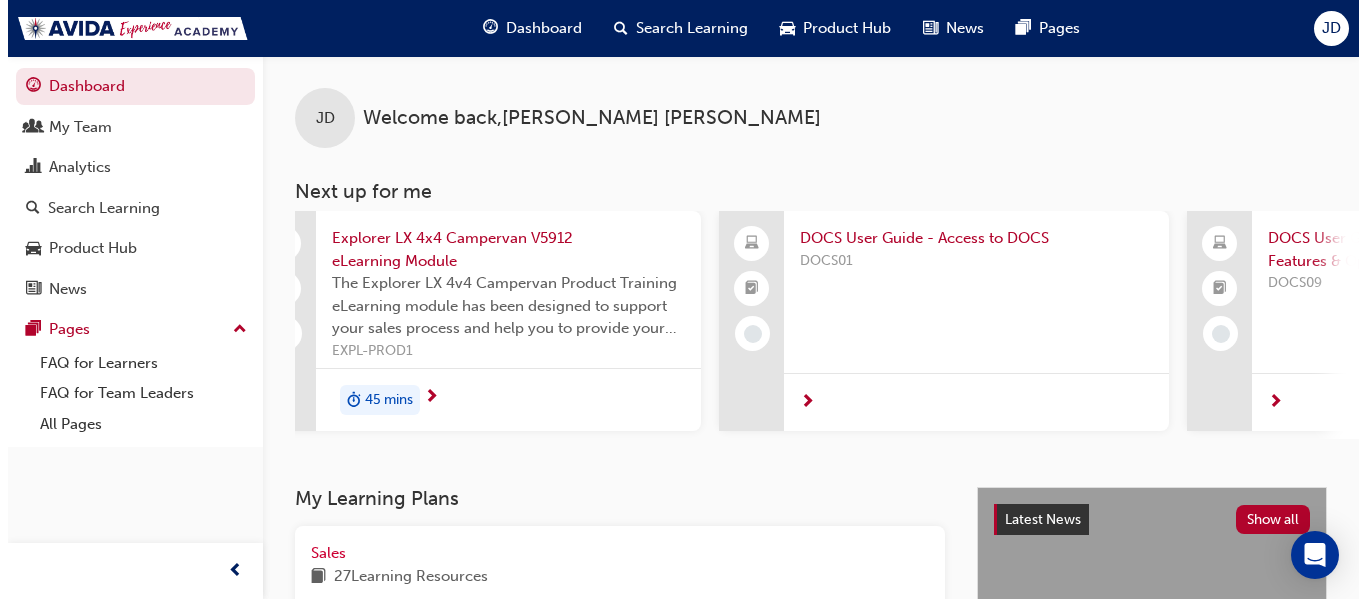 scroll, scrollTop: 0, scrollLeft: 0, axis: both 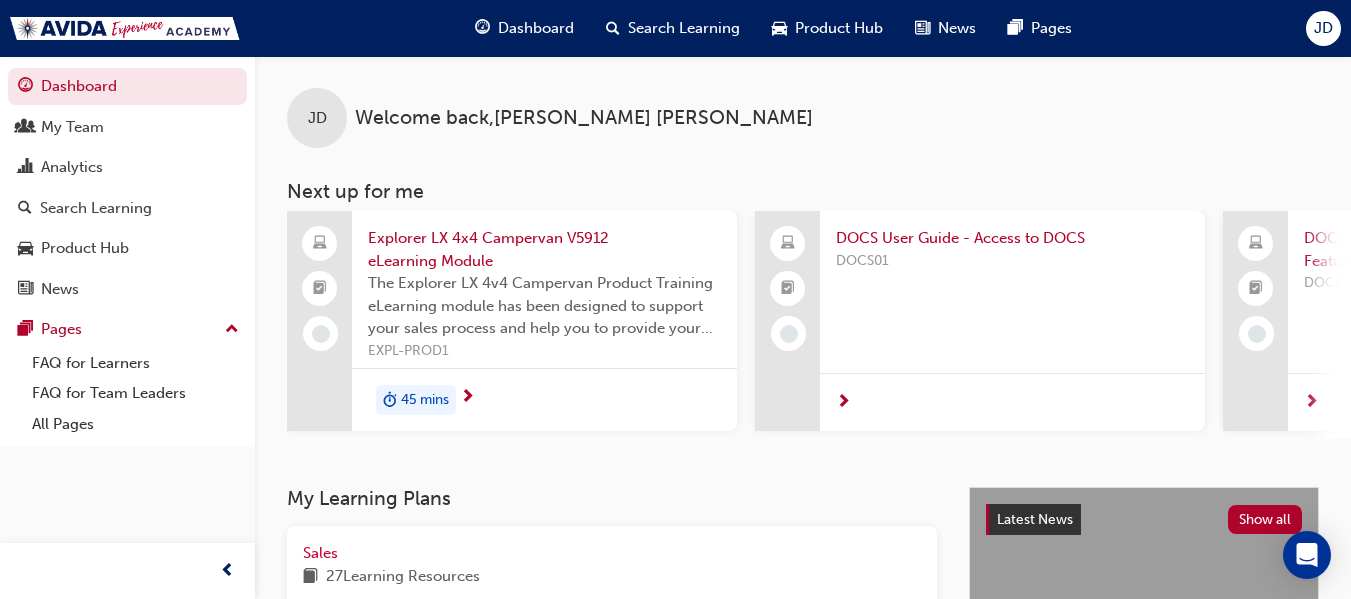 click on "45 mins" at bounding box center [425, 400] 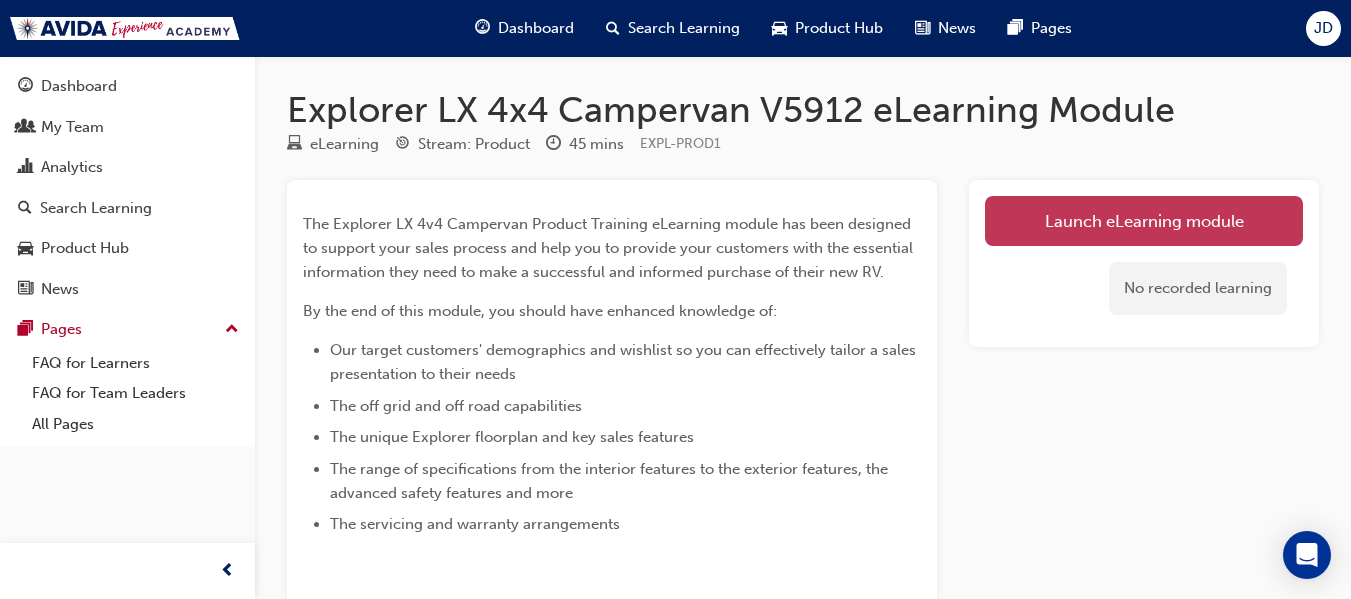 click on "Launch eLearning module" at bounding box center (1144, 221) 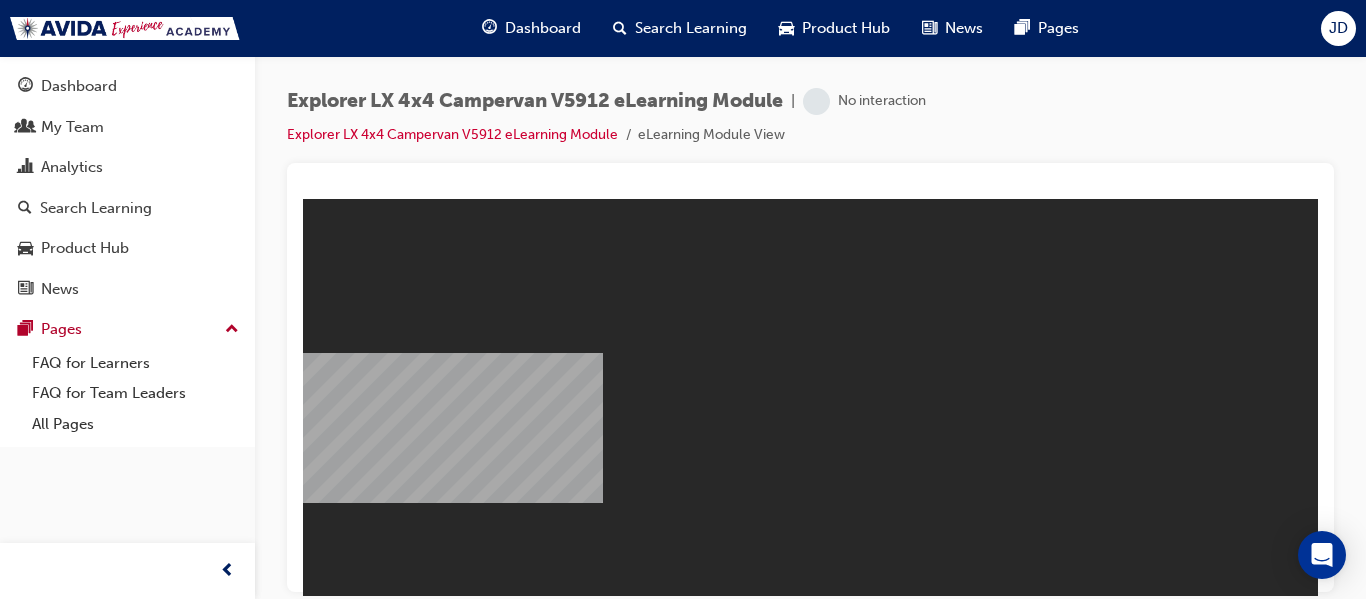 scroll, scrollTop: 0, scrollLeft: 0, axis: both 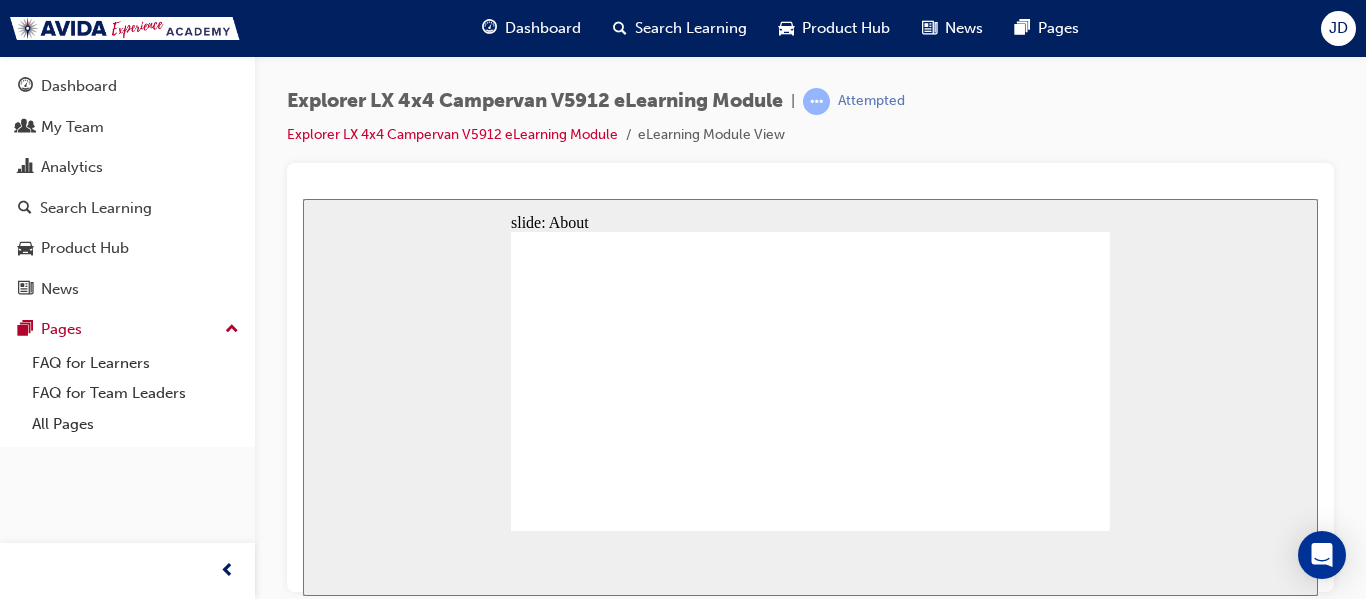 click on "Playback Speed
2
1.75
1.5
1.25" at bounding box center [810, 562] 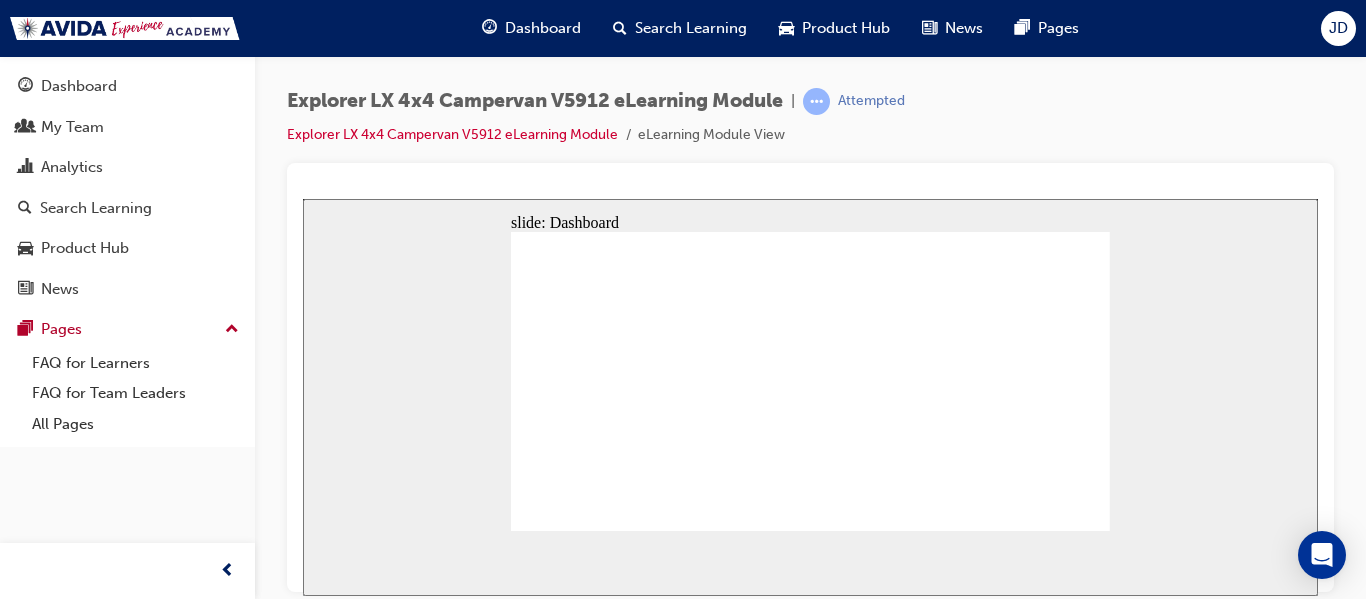 click 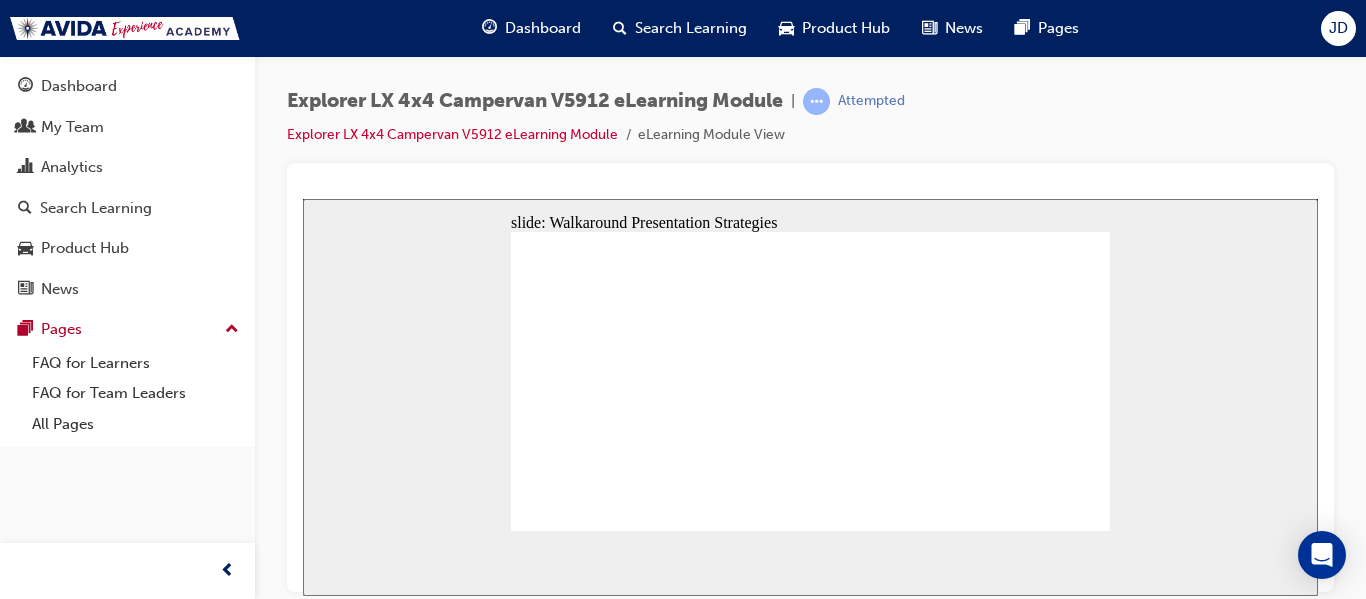 click 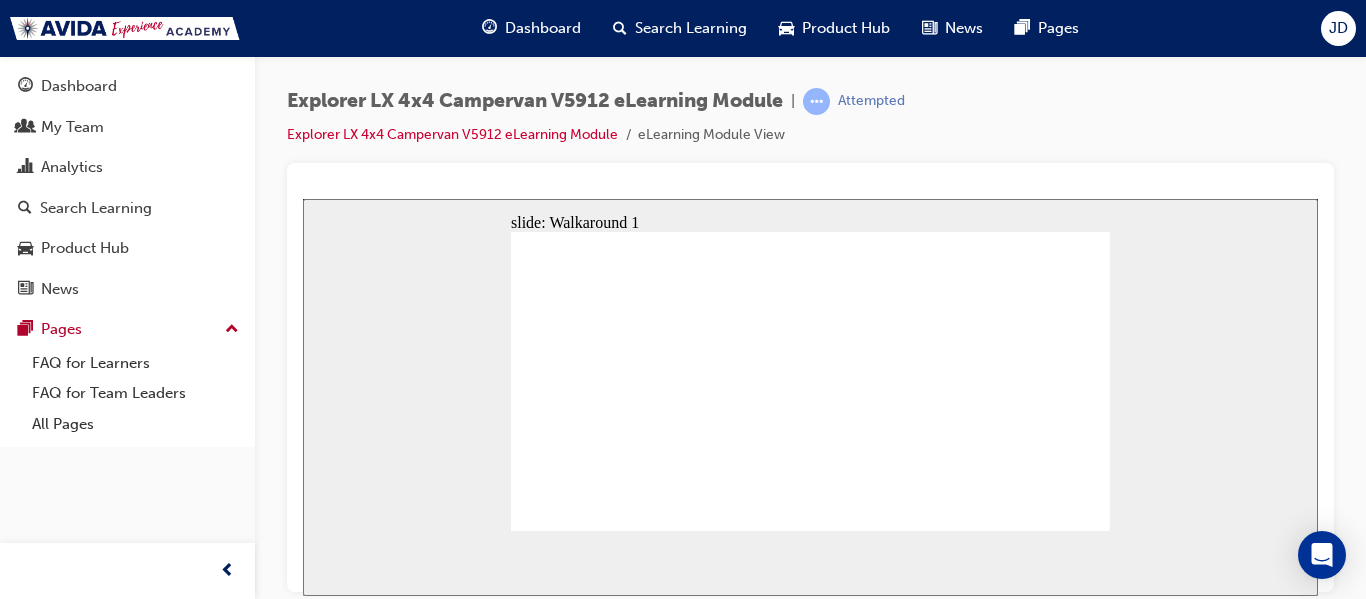 click 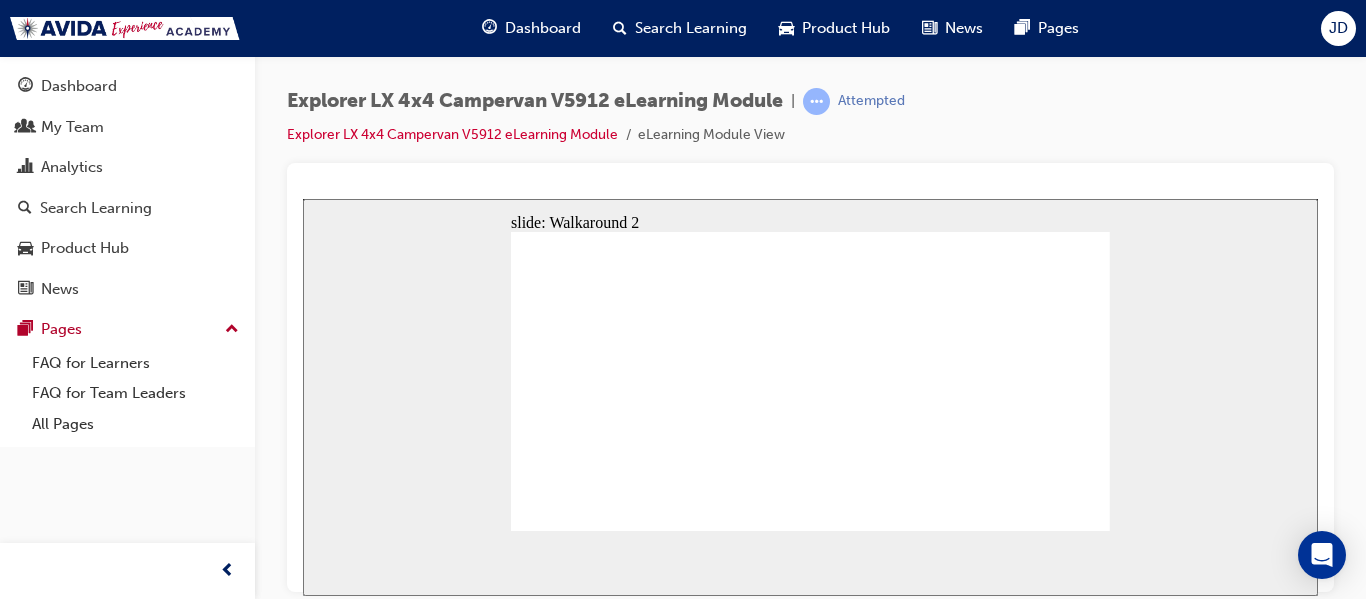 click 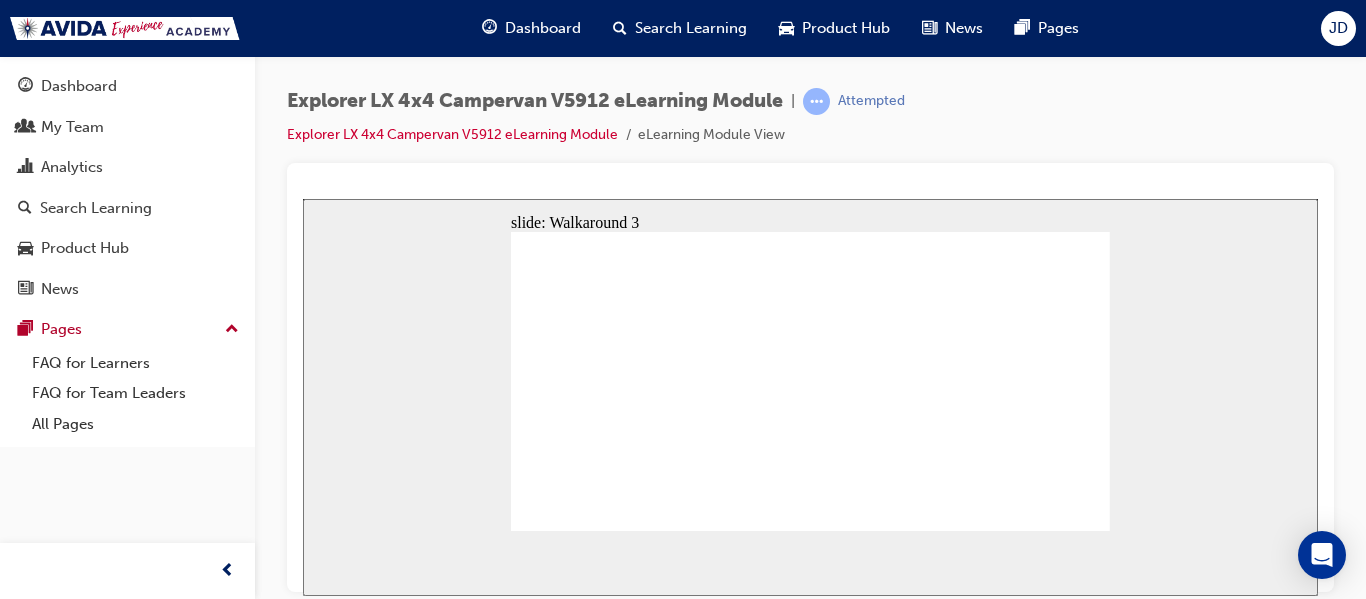 click 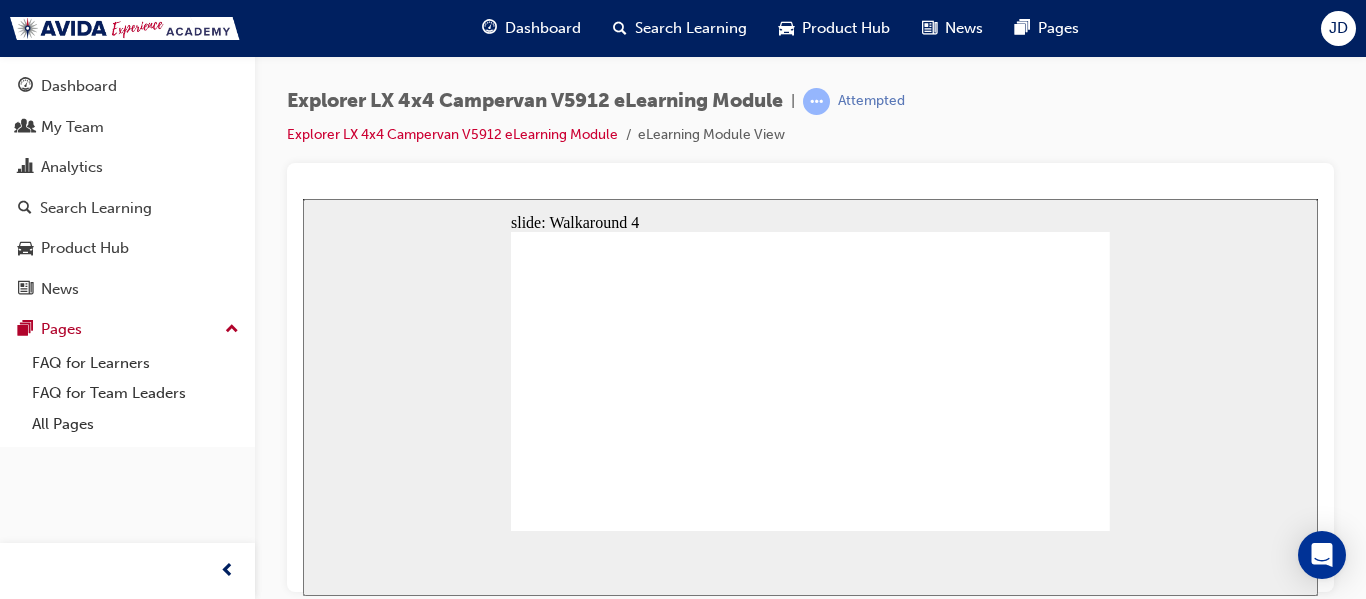 click 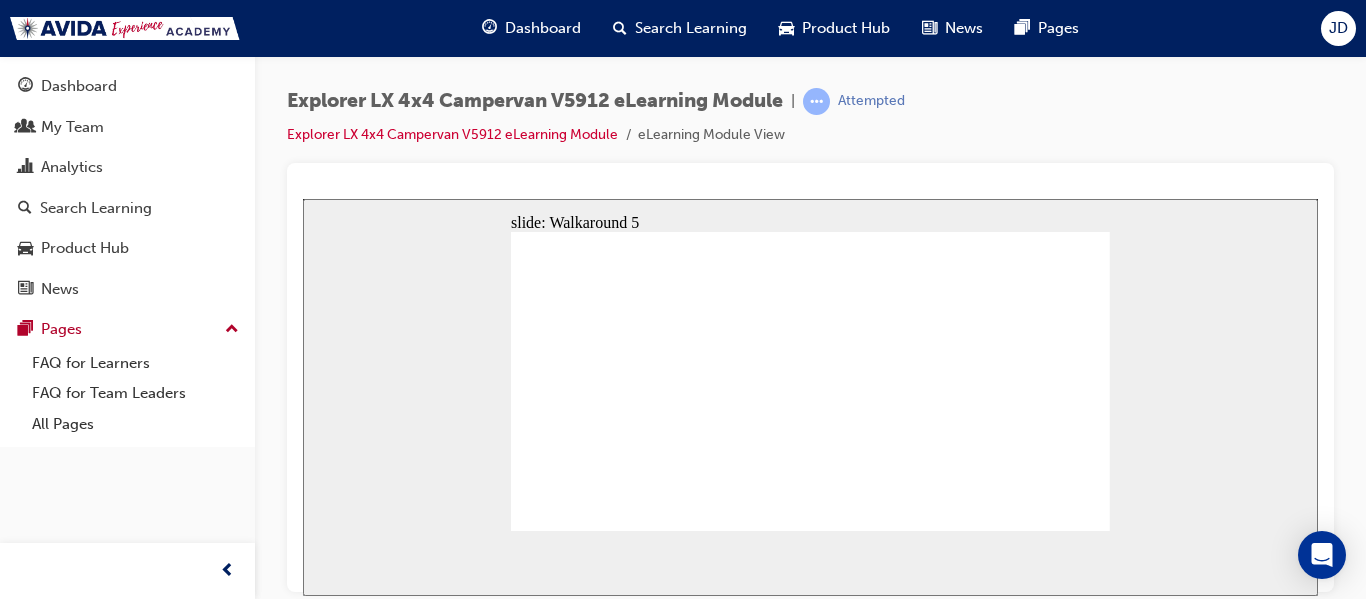 click 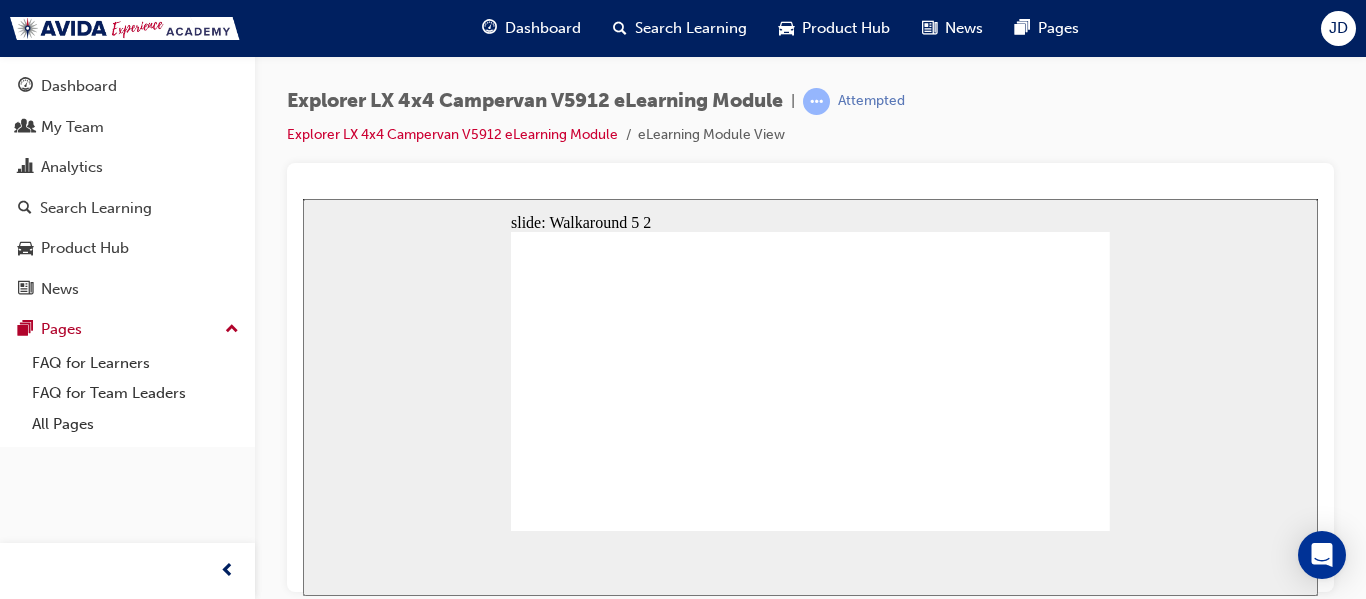 click 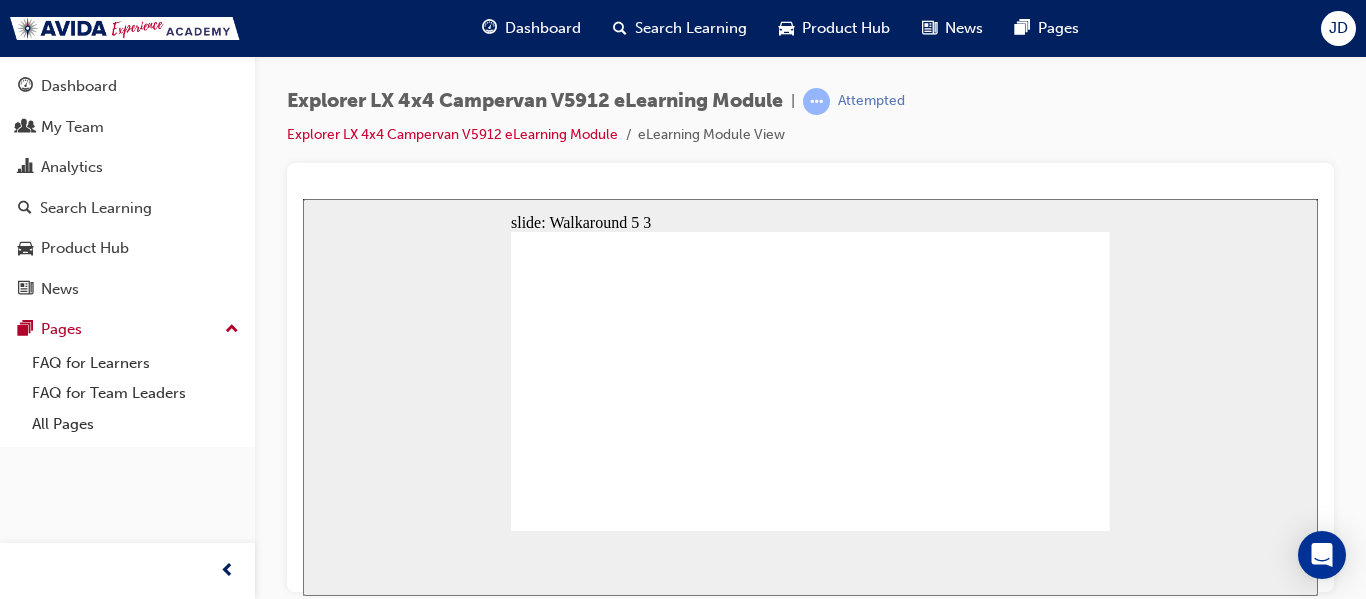 click 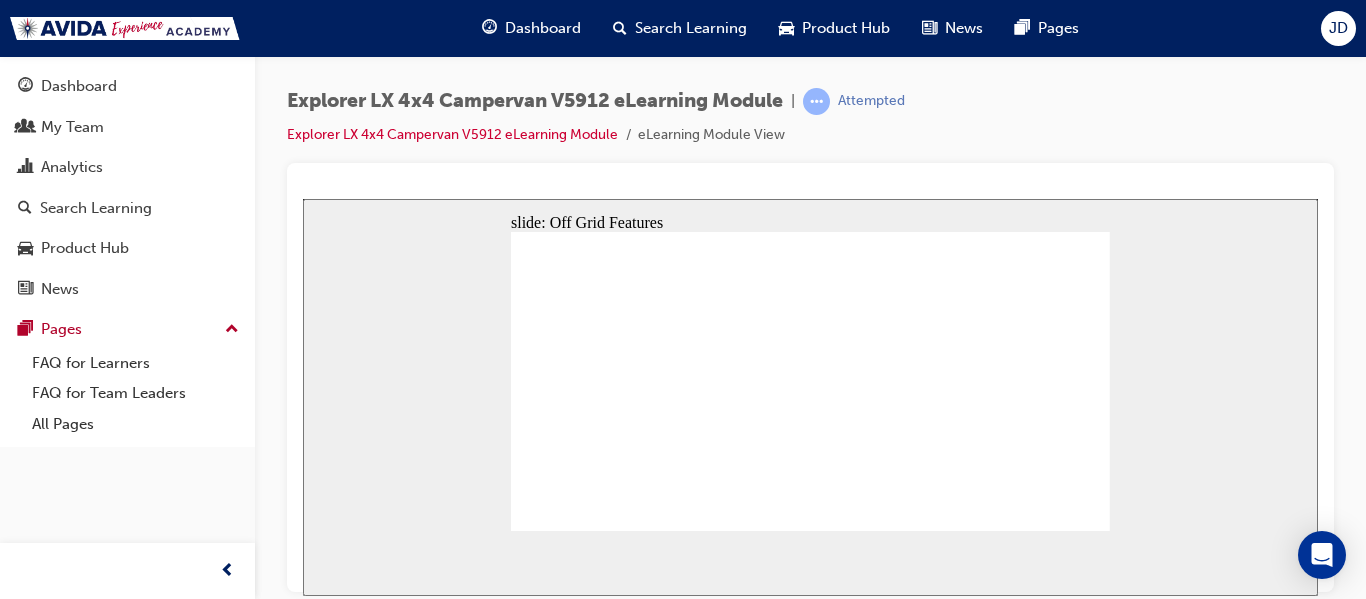 click 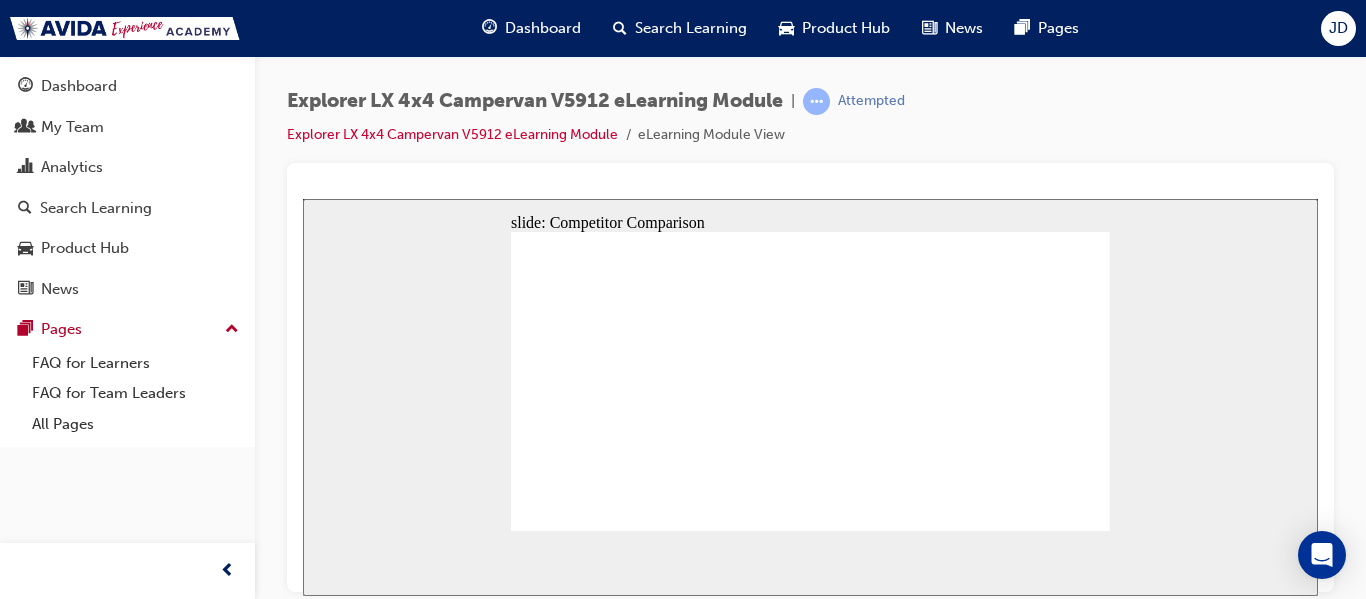 click 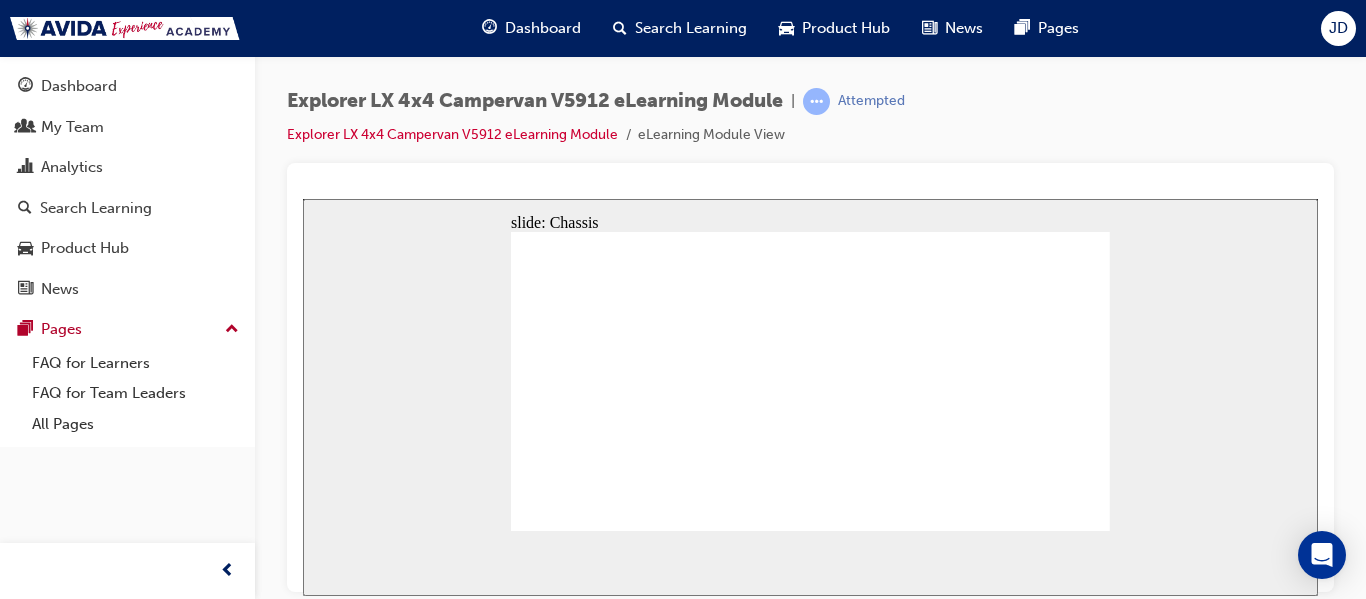 click 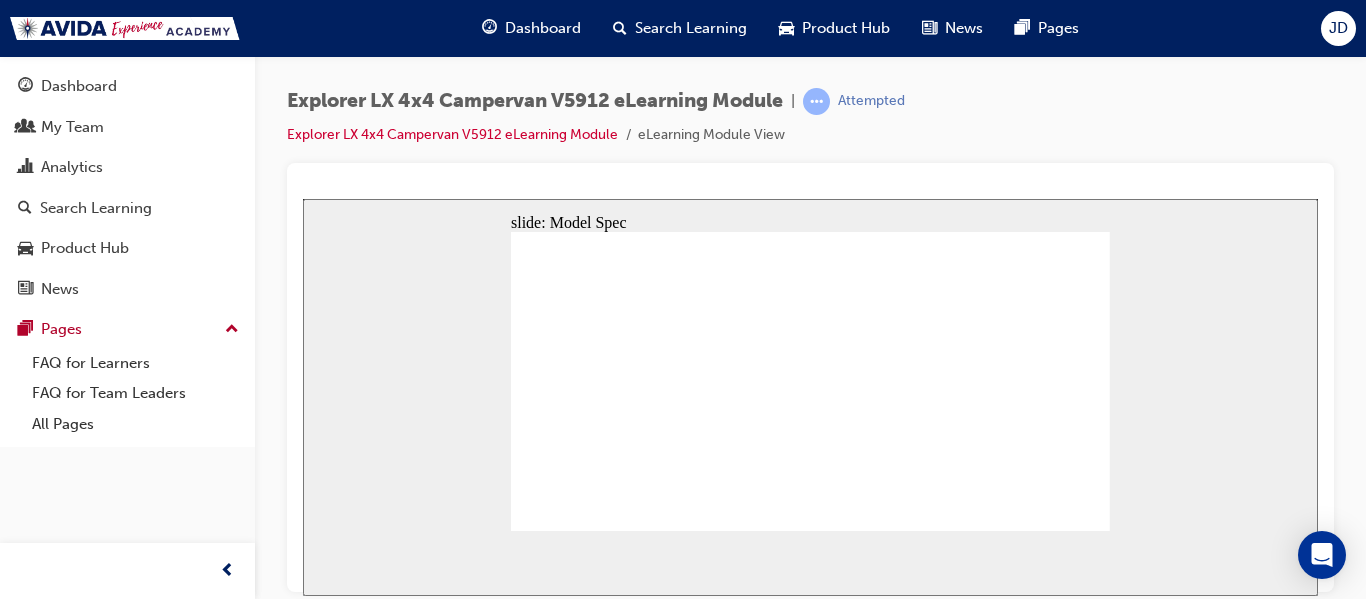 click 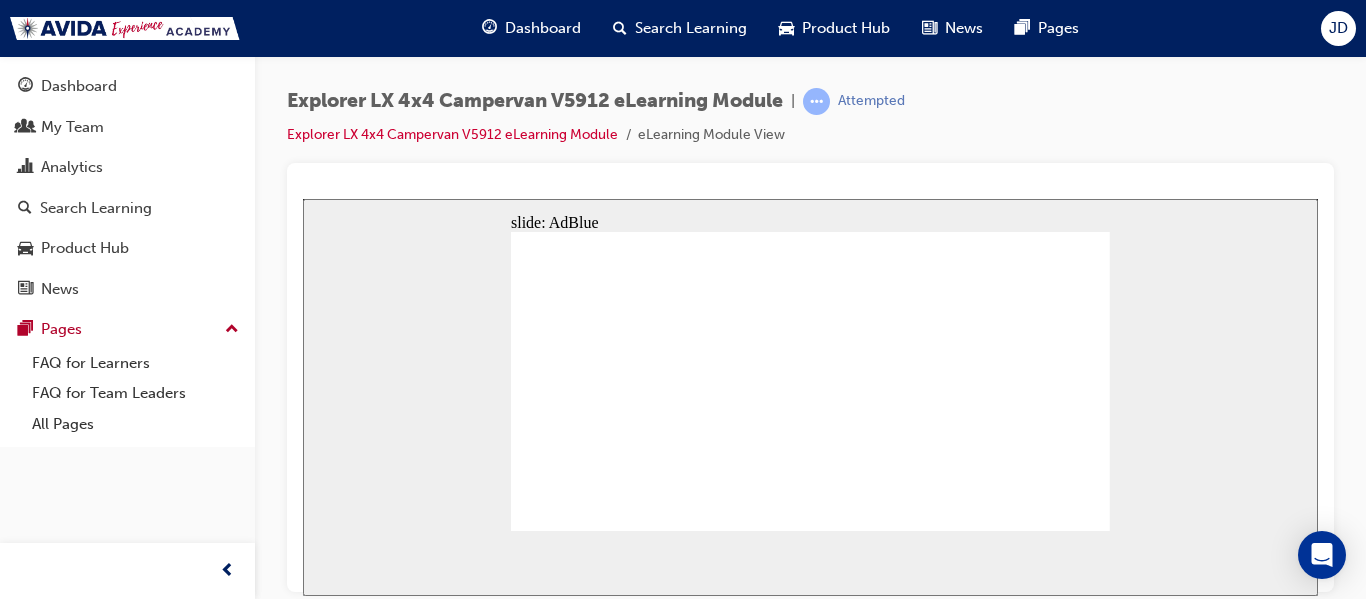 click 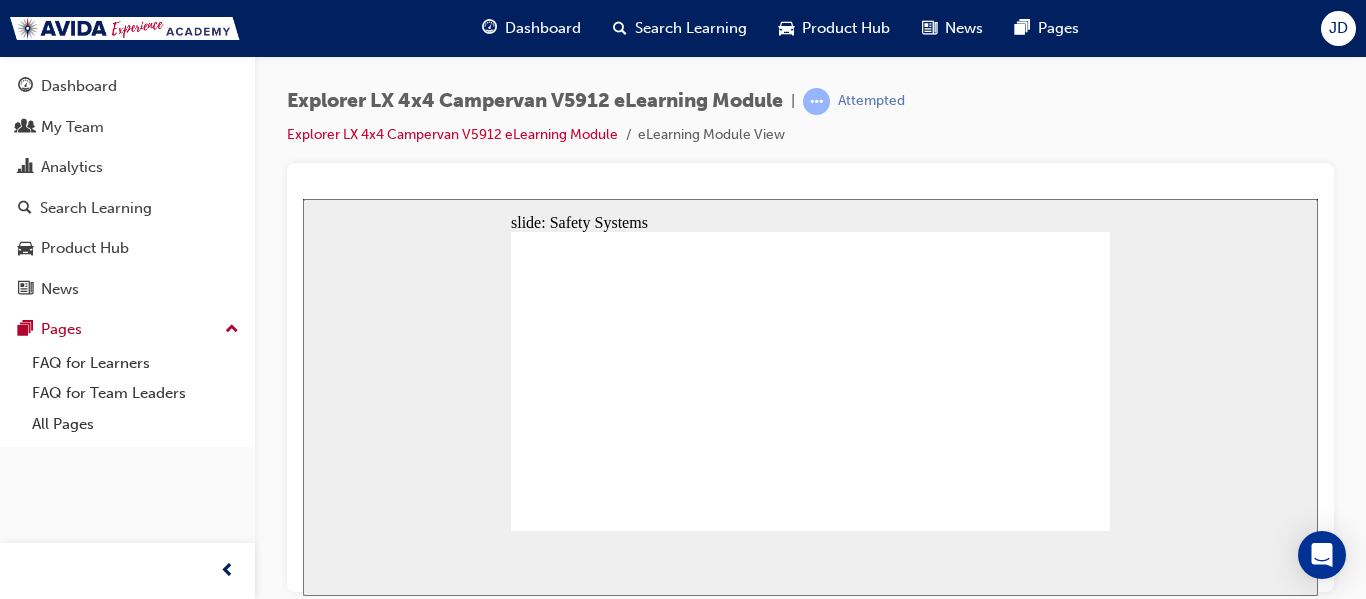 click 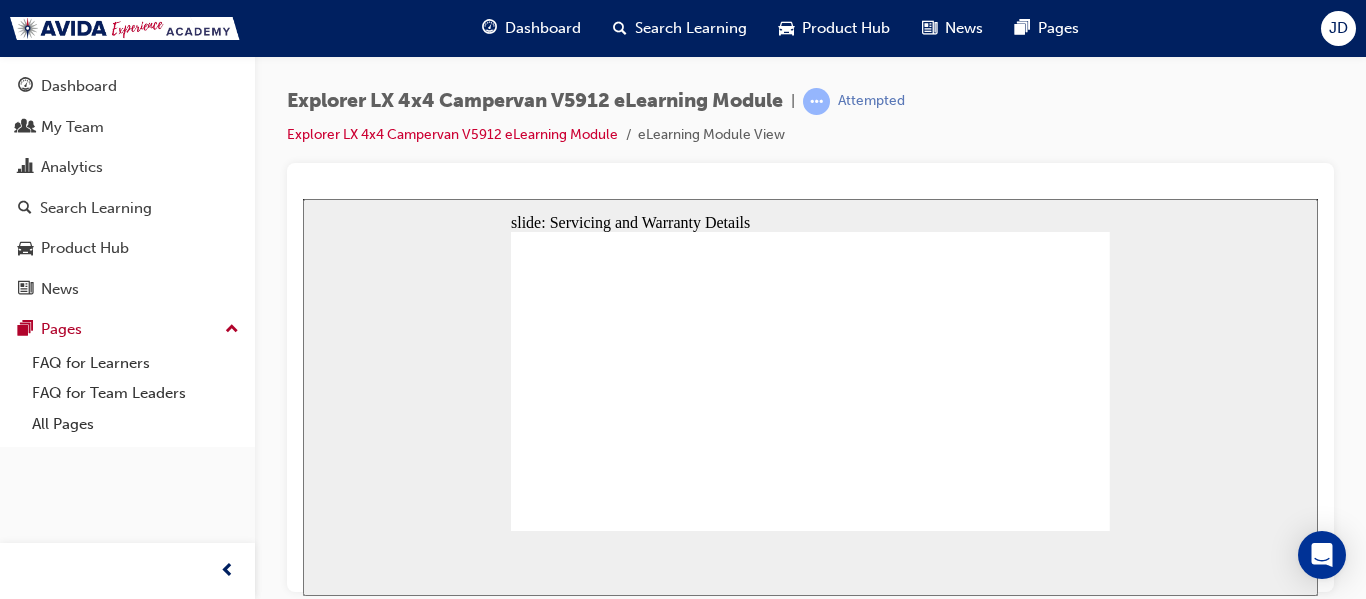 click 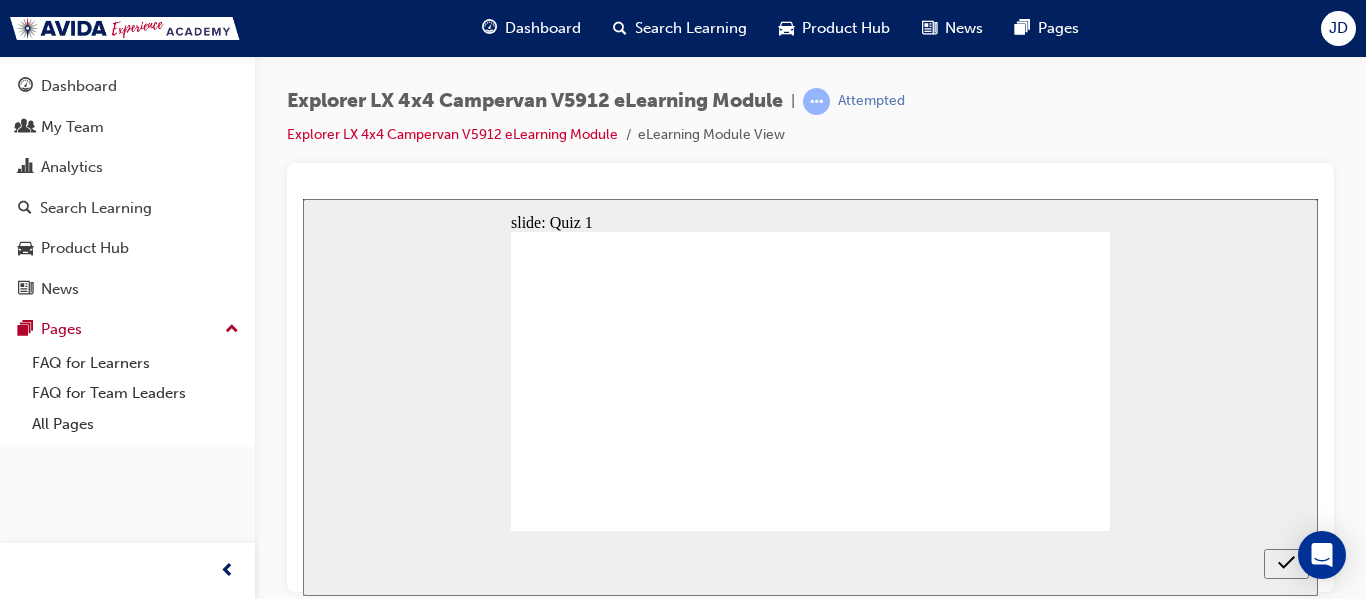 radio on "true" 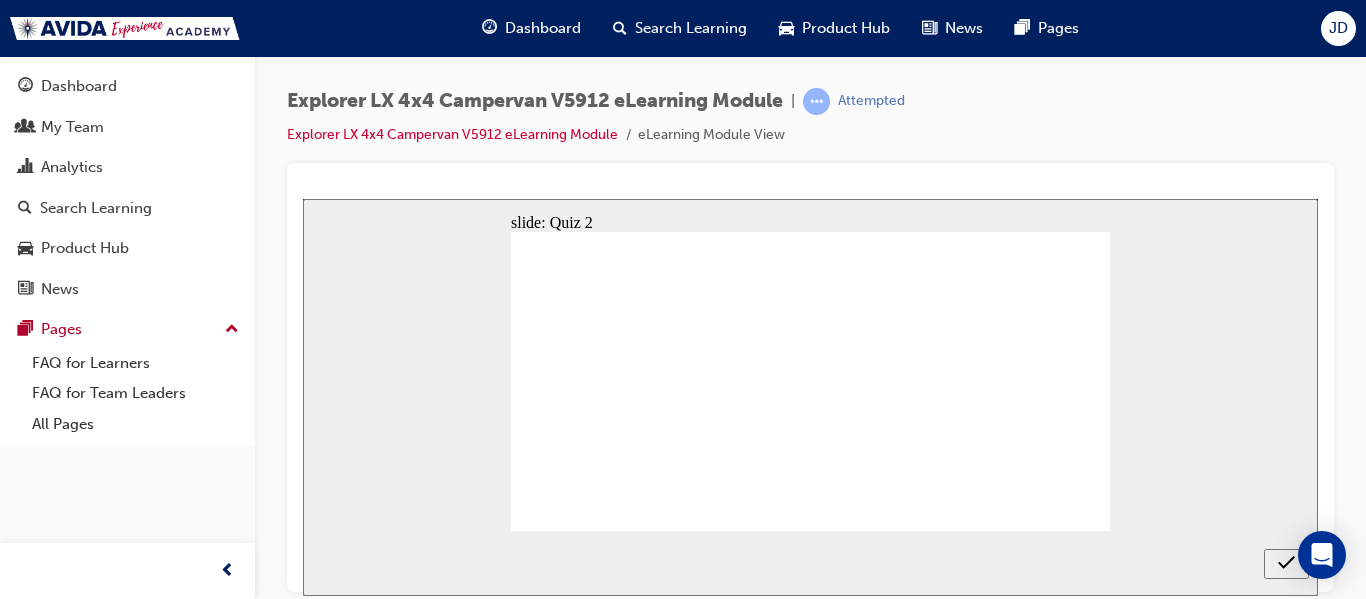 radio on "true" 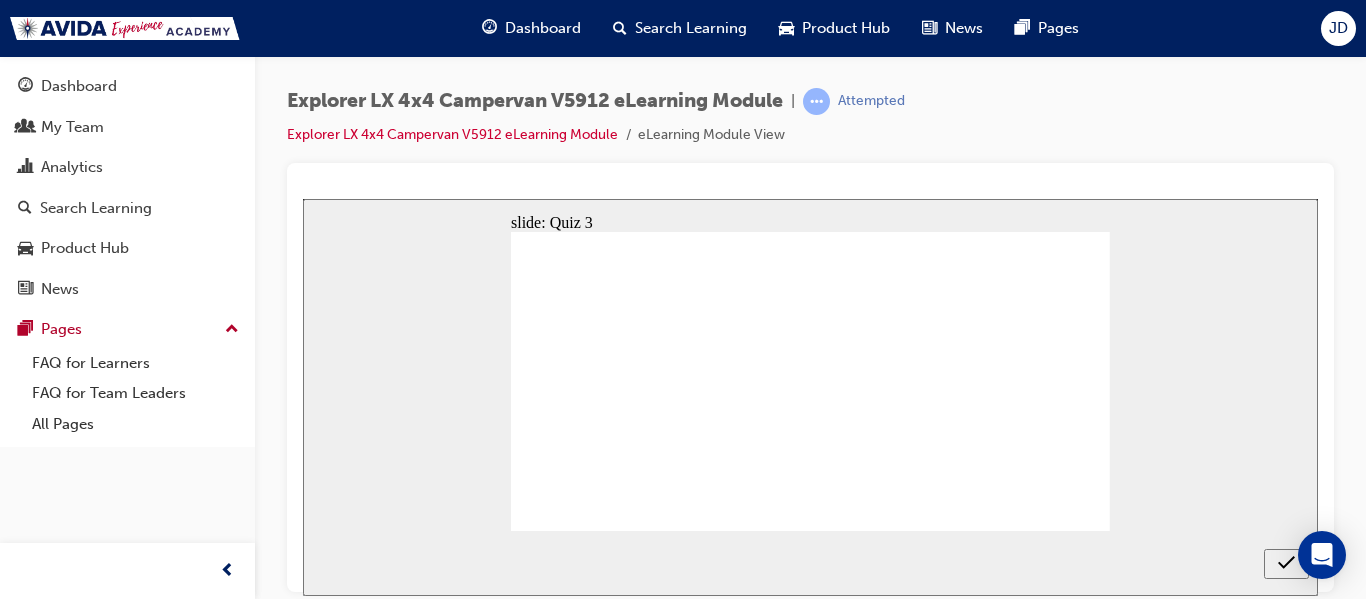 checkbox on "true" 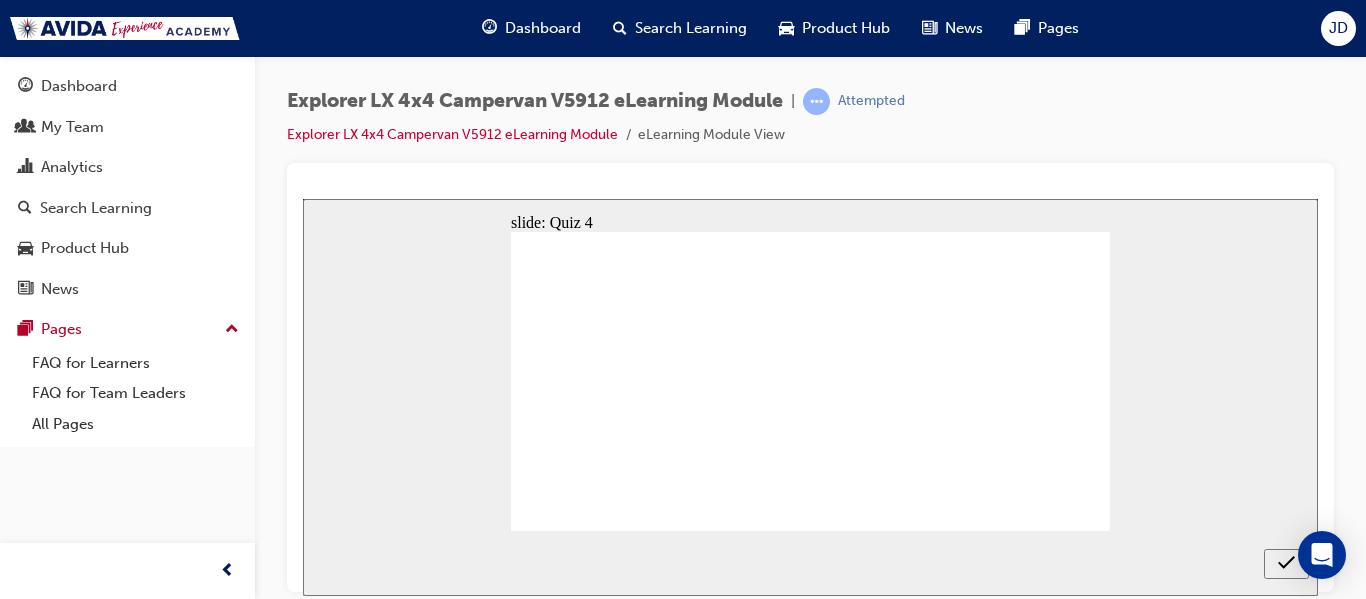 checkbox on "true" 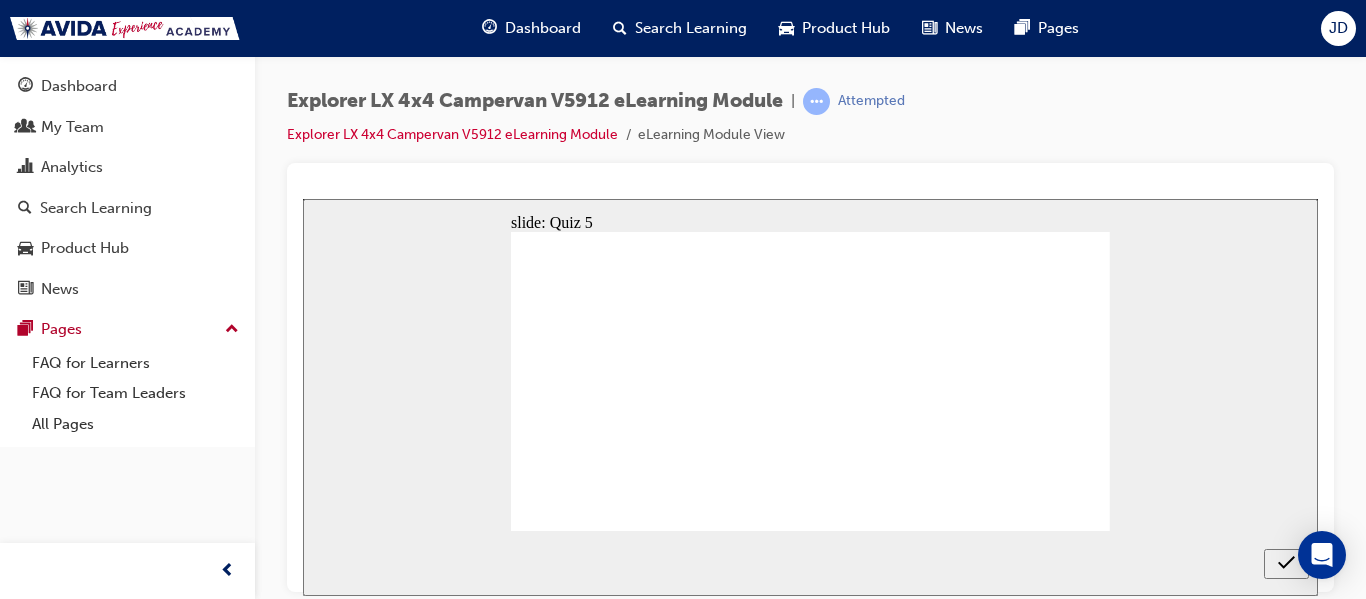 radio on "true" 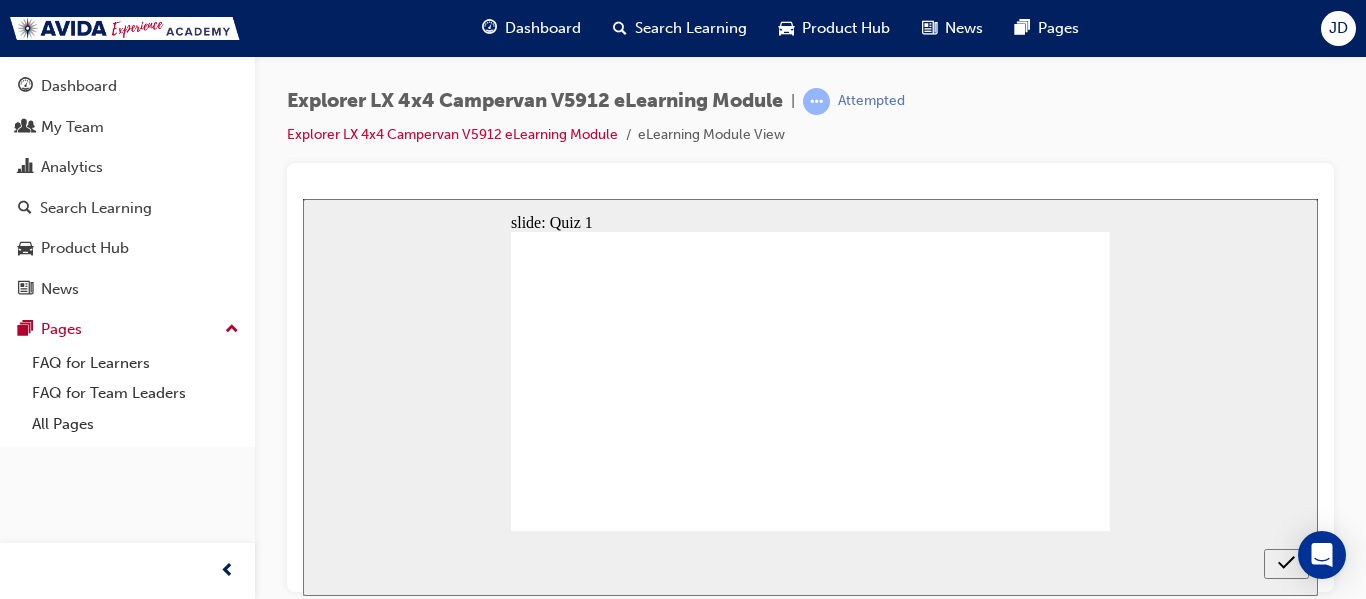 radio on "true" 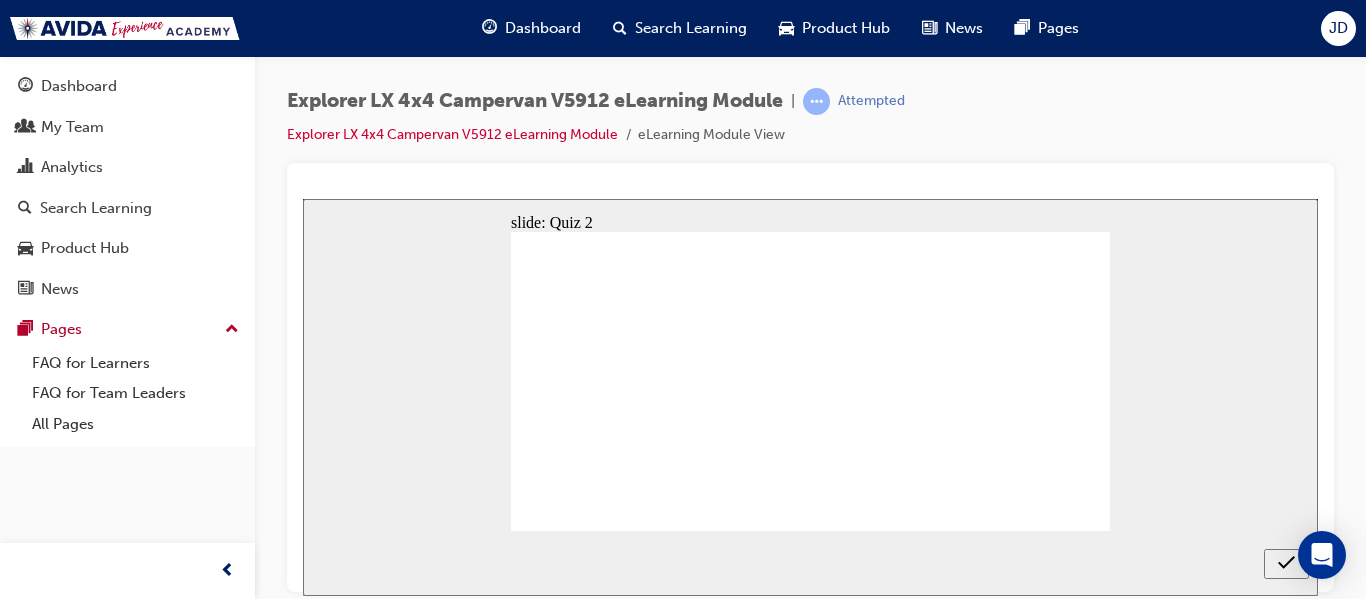 radio on "true" 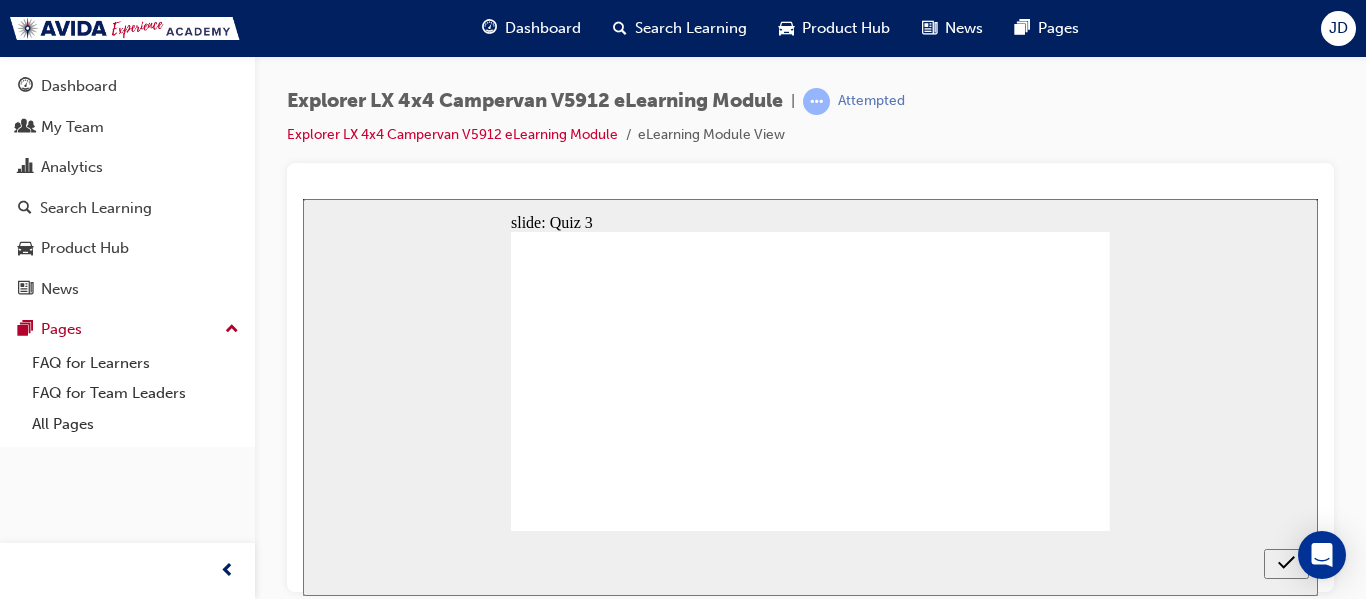 checkbox on "true" 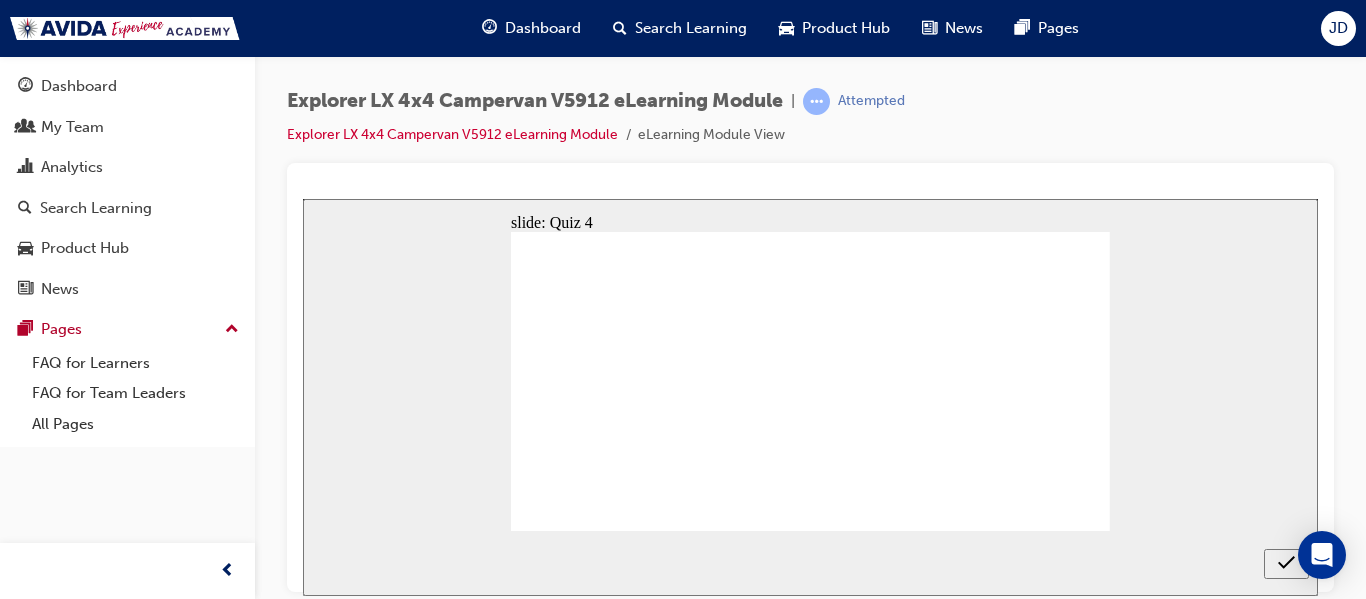 checkbox on "true" 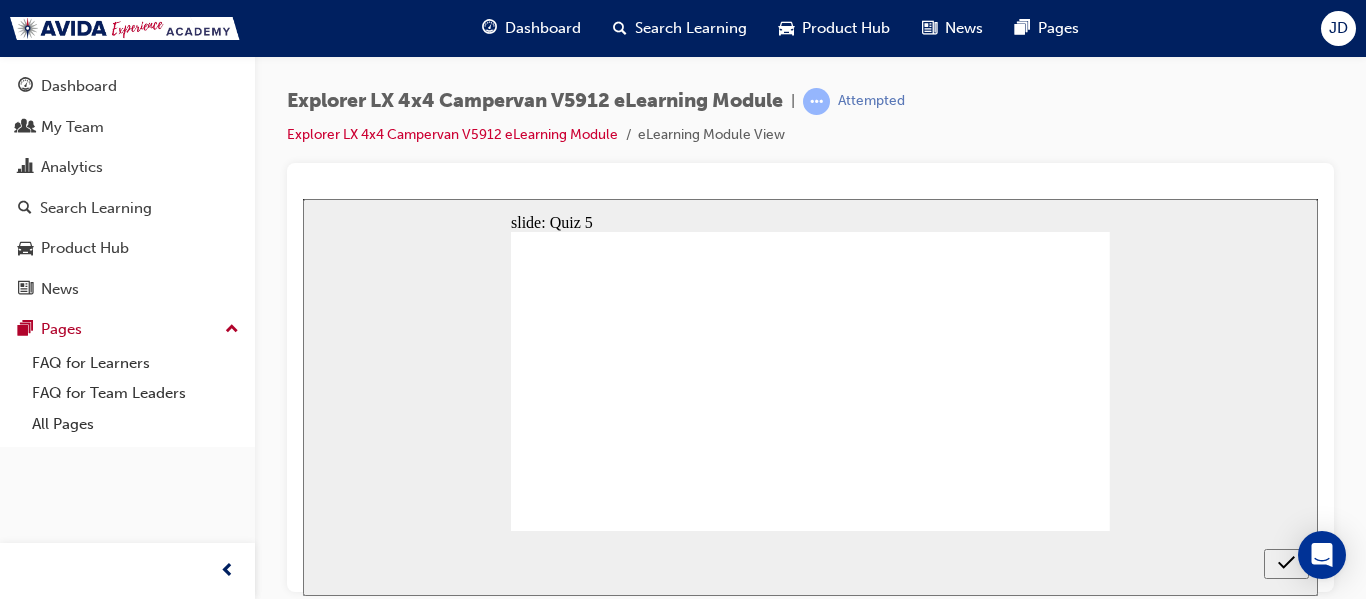 radio on "true" 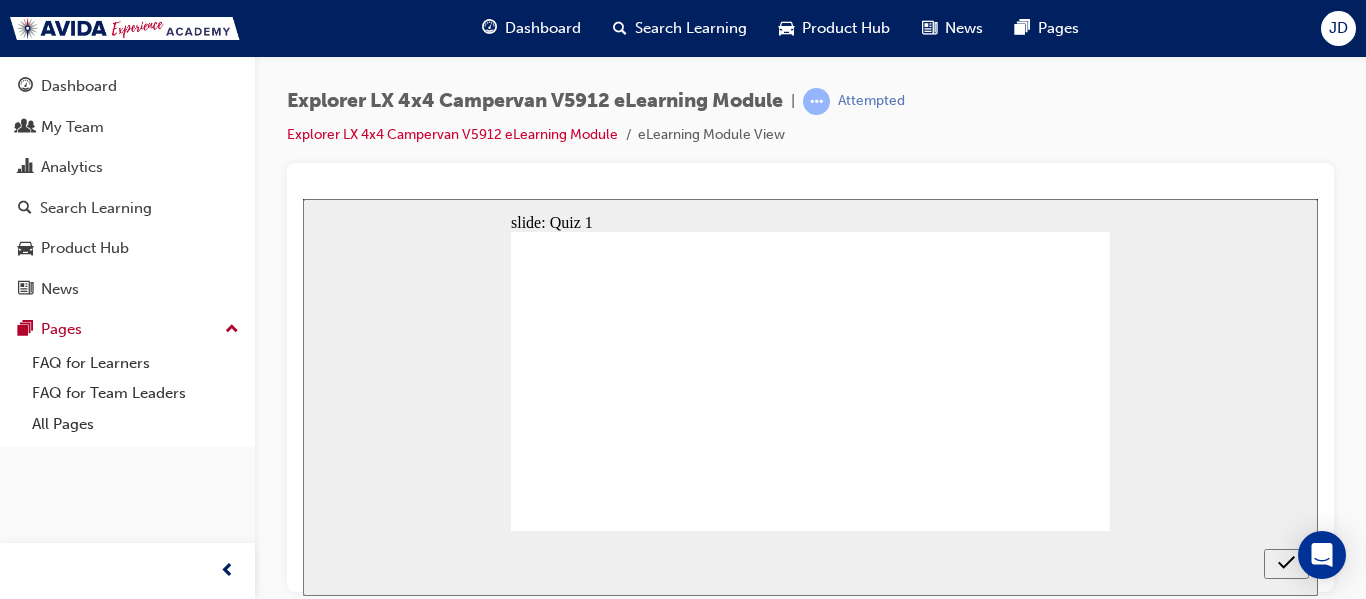 radio on "true" 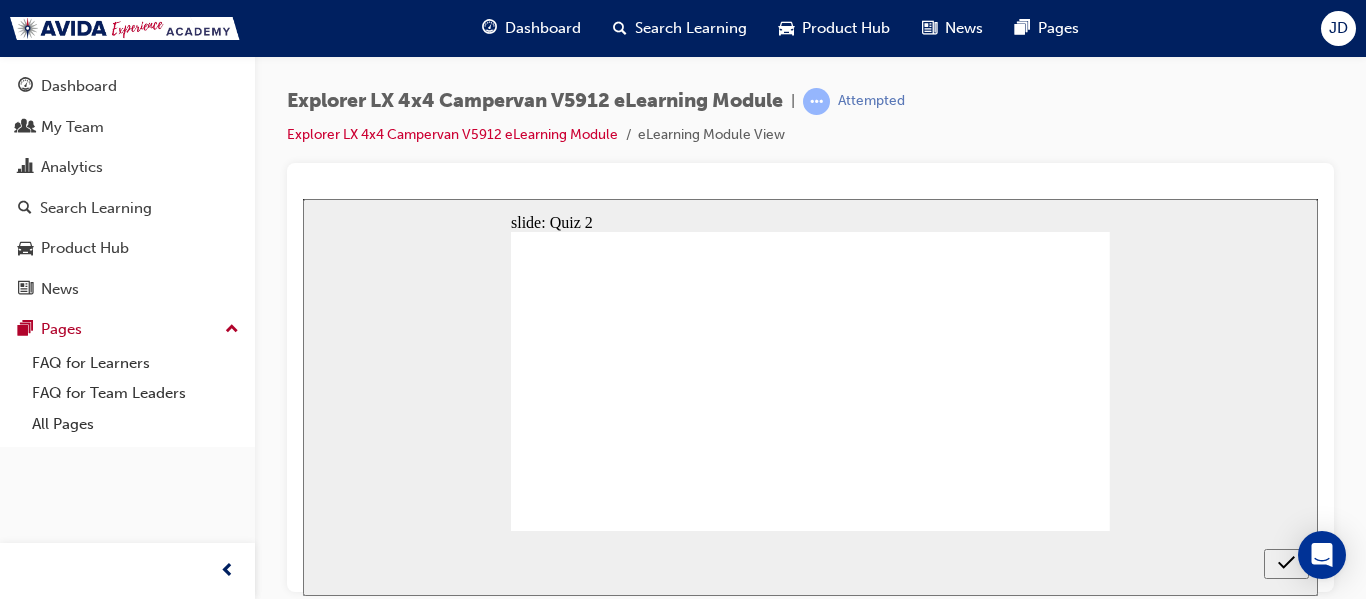 radio on "true" 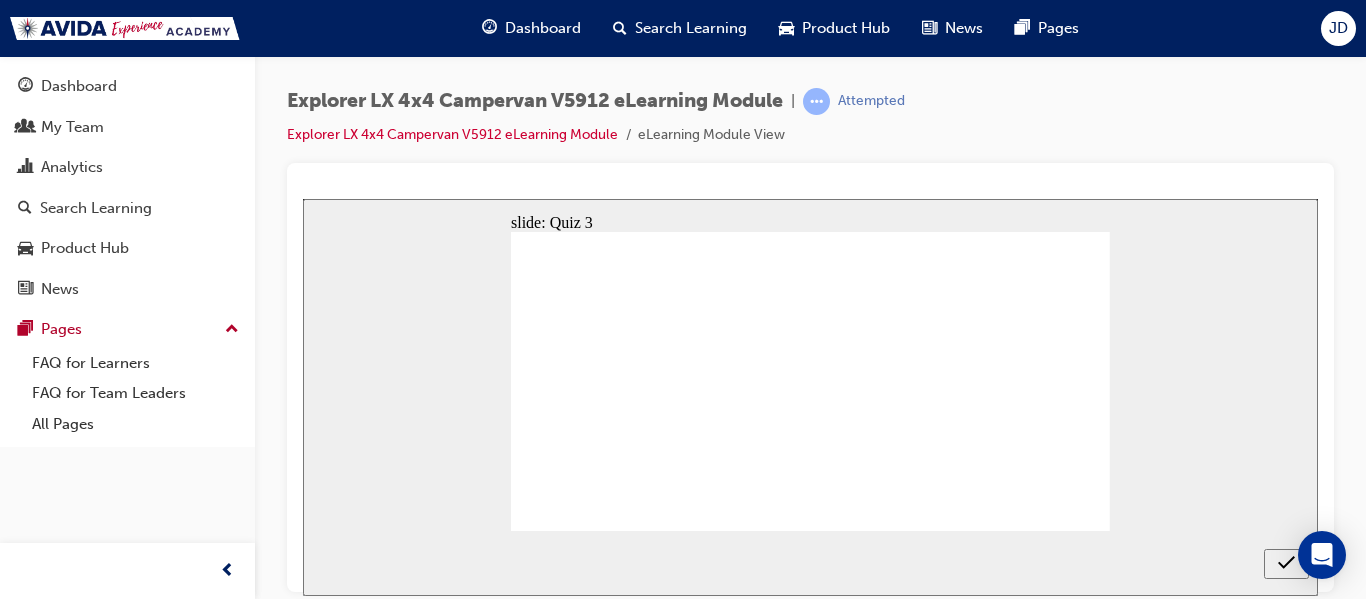 checkbox on "true" 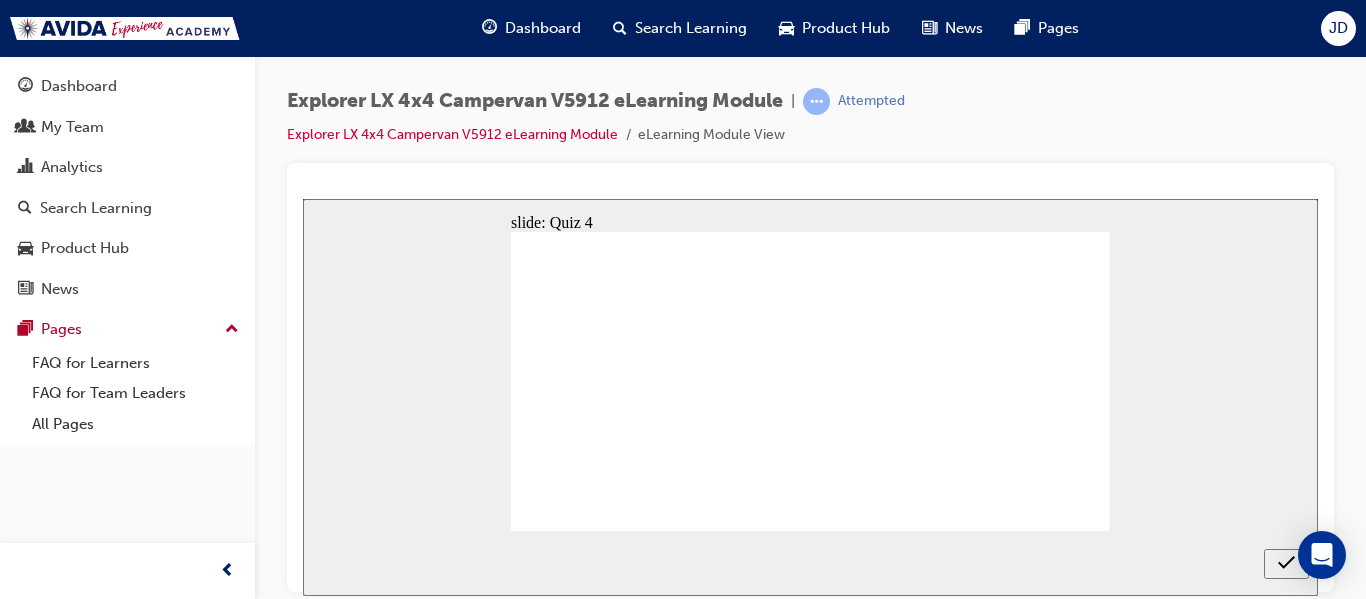 checkbox on "true" 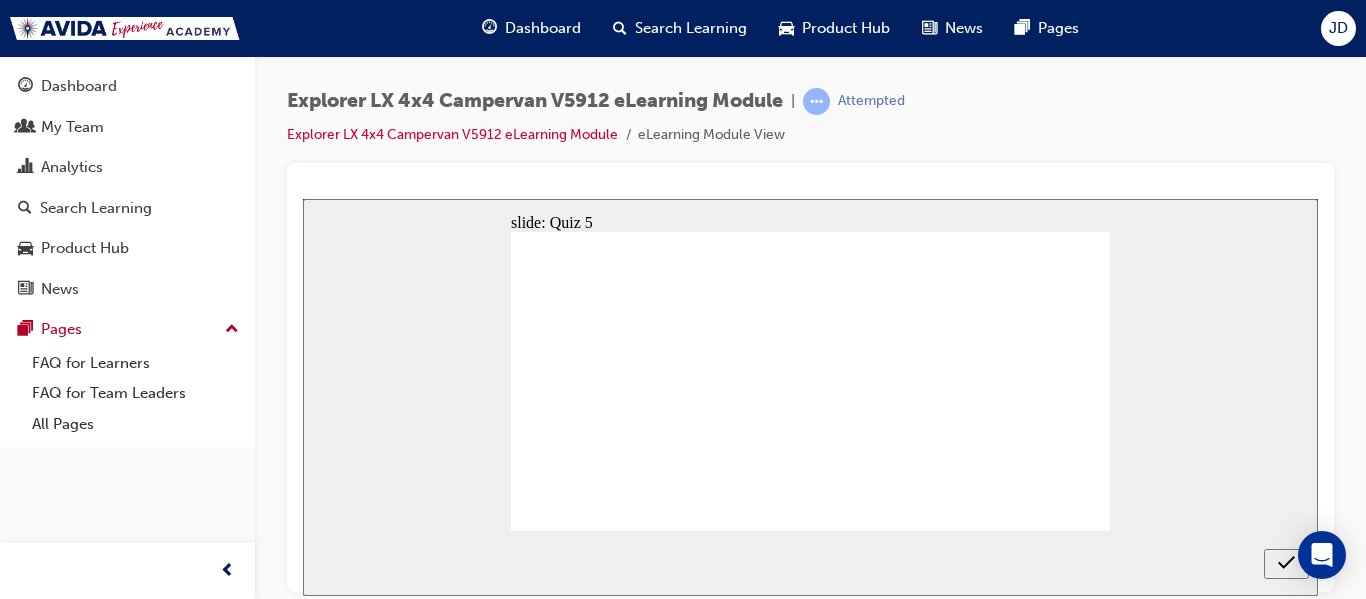 radio on "true" 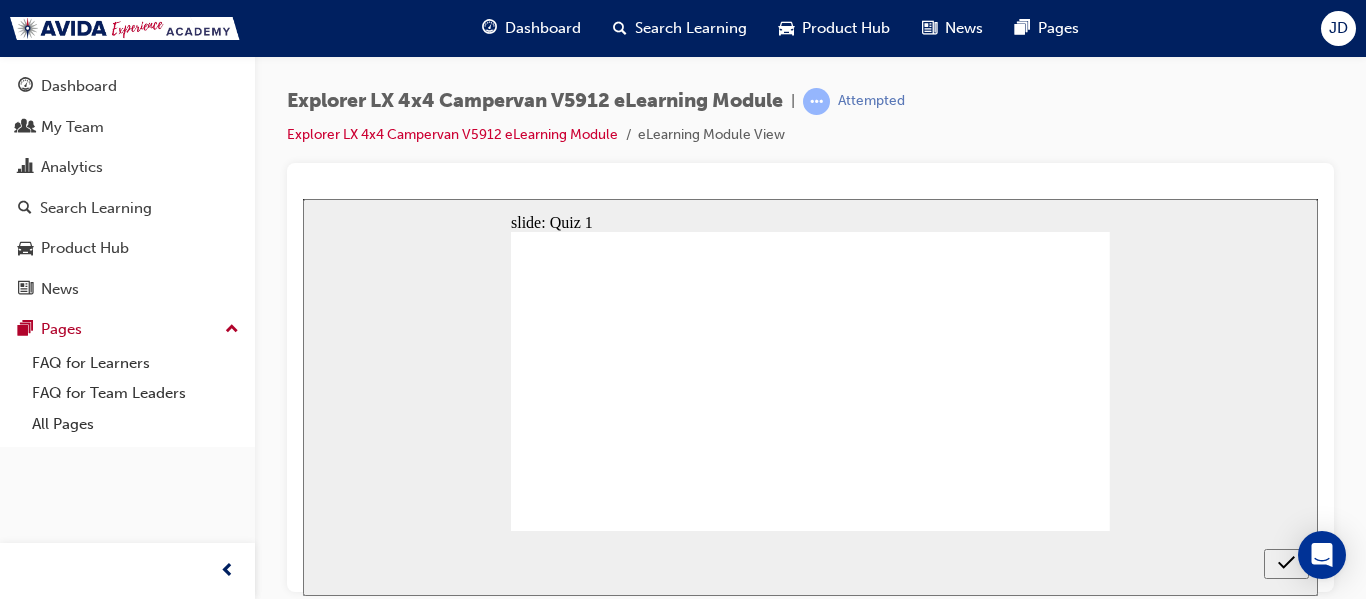 radio on "true" 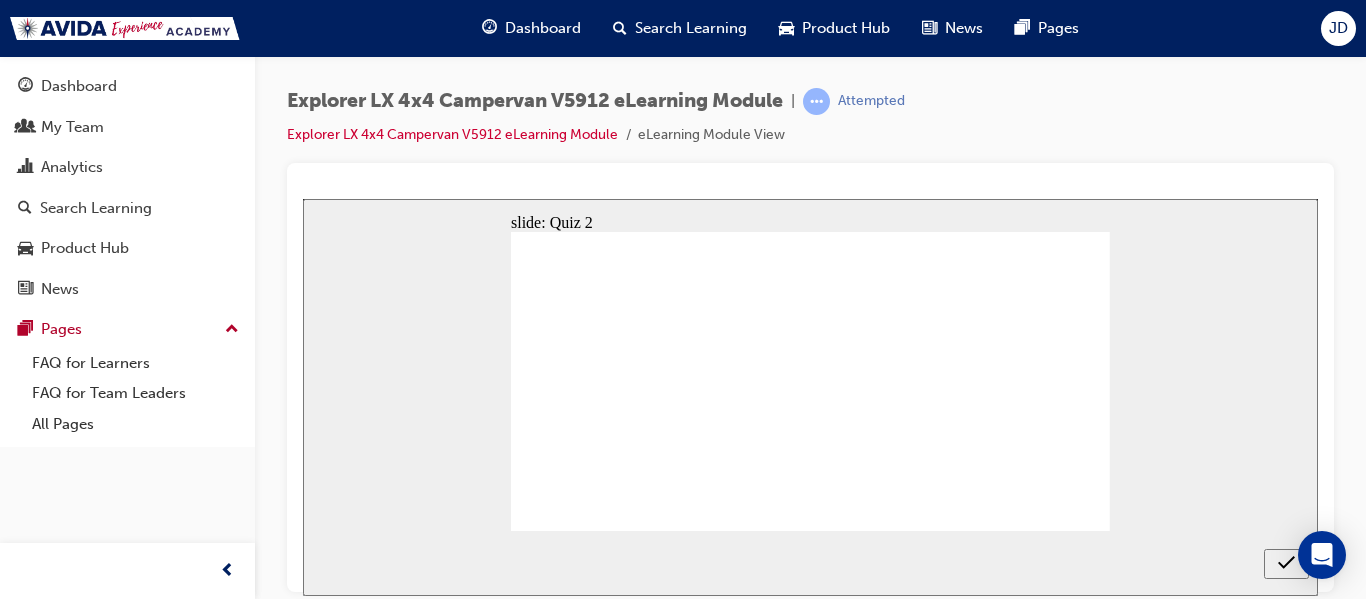 radio on "true" 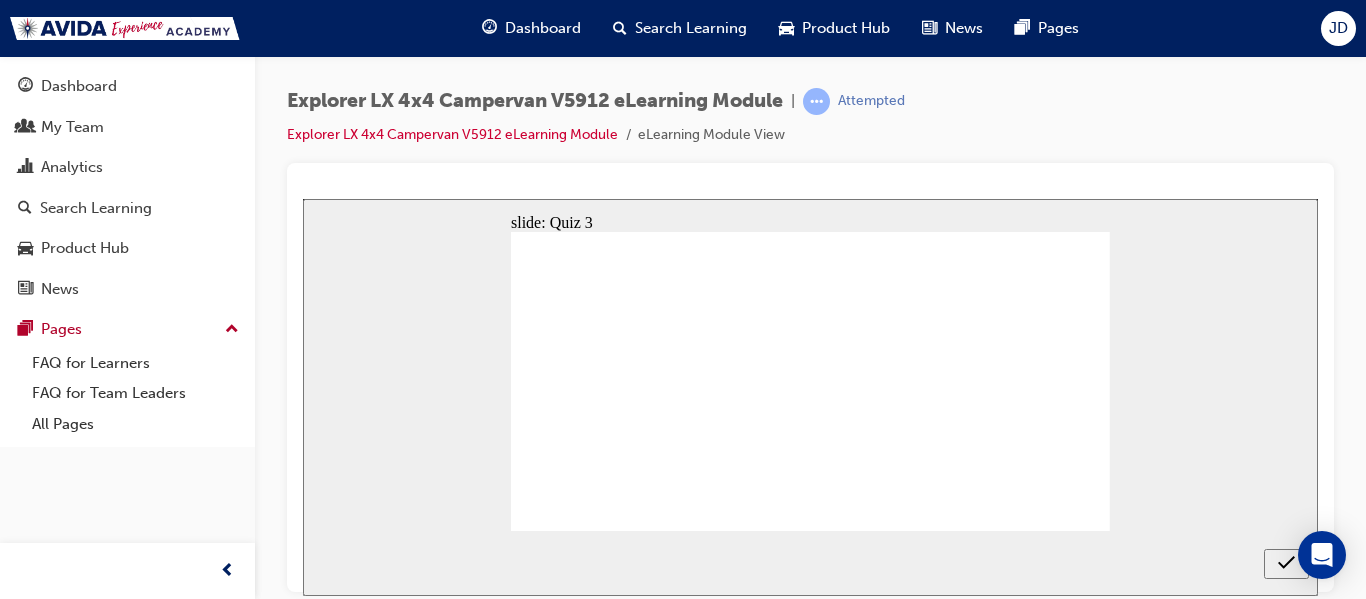 checkbox on "true" 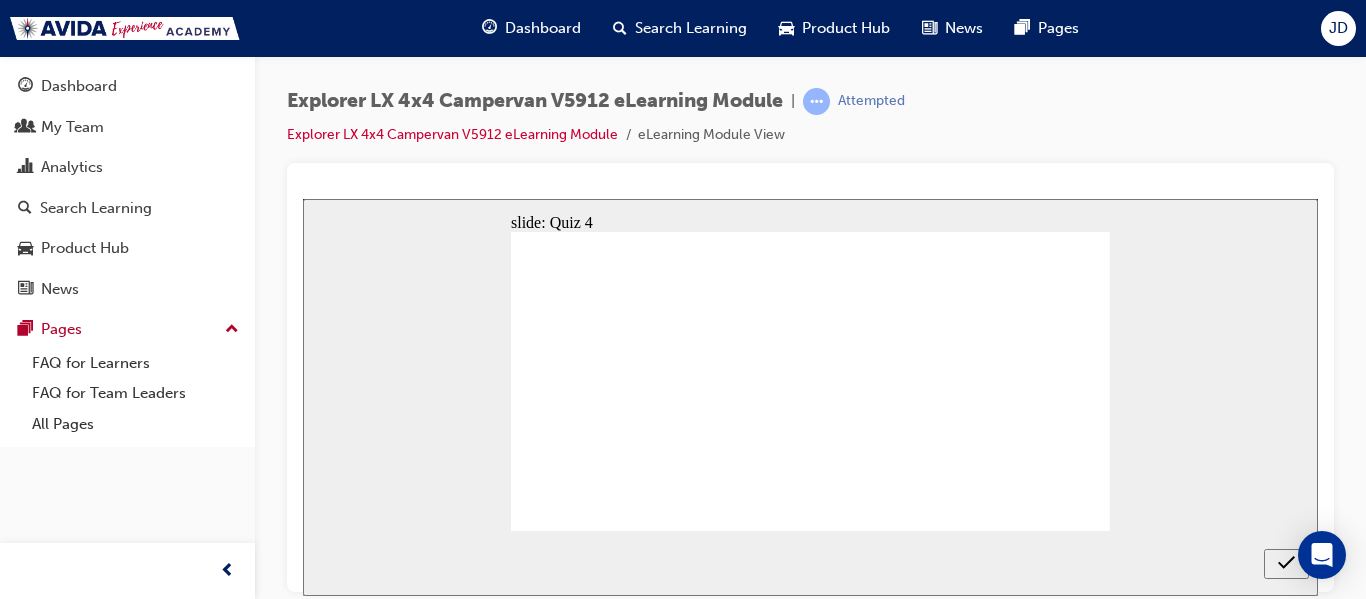 checkbox on "true" 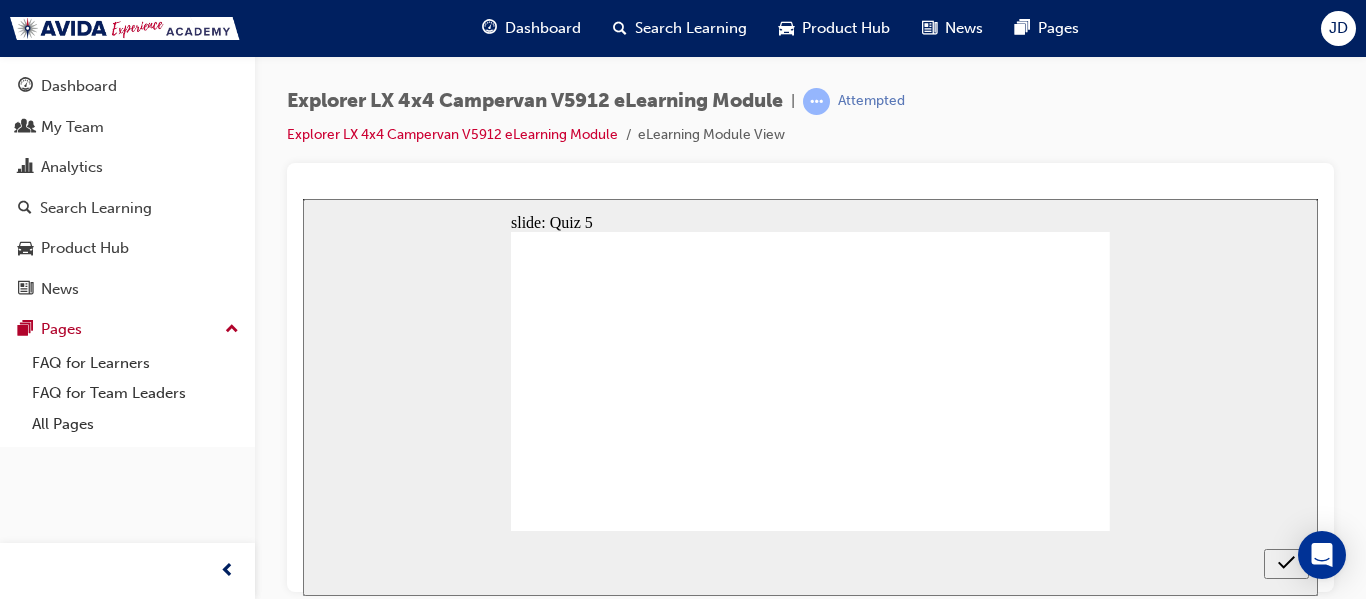 radio on "true" 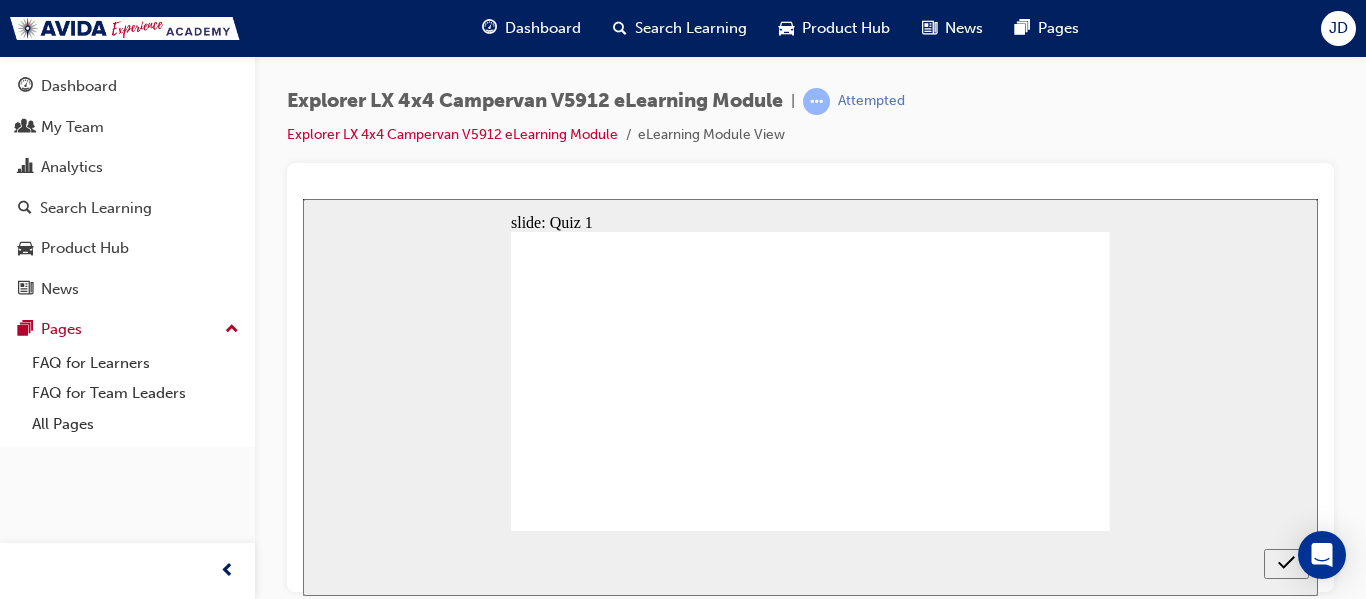 radio on "true" 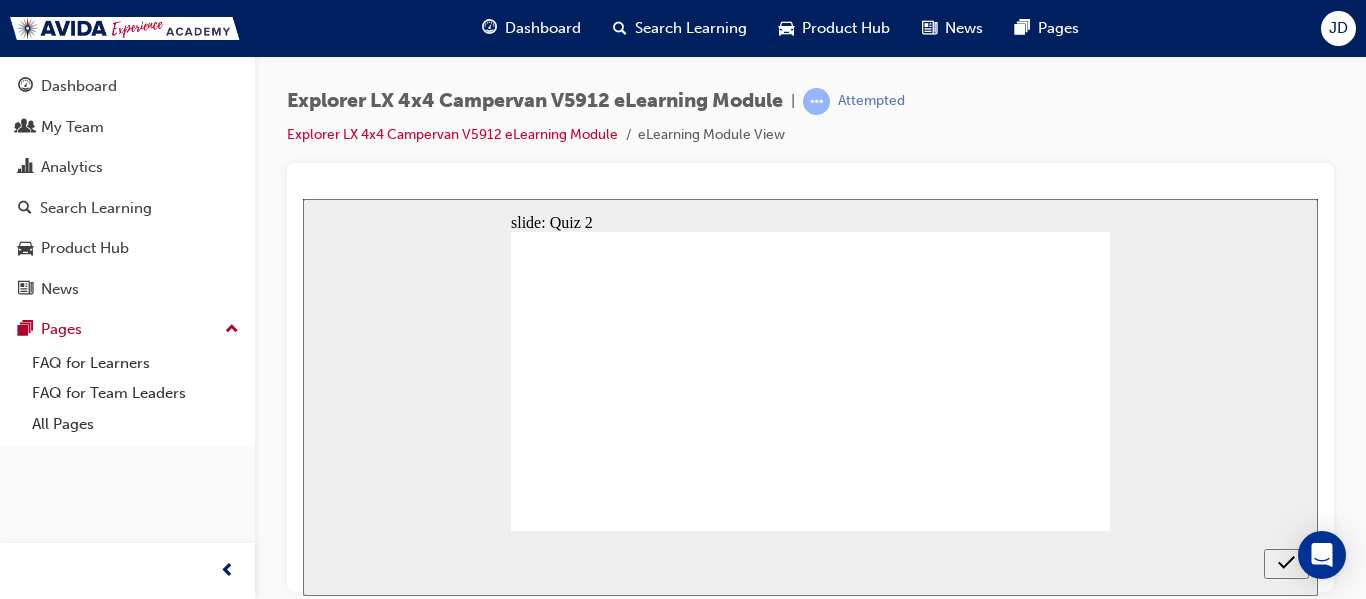 radio on "true" 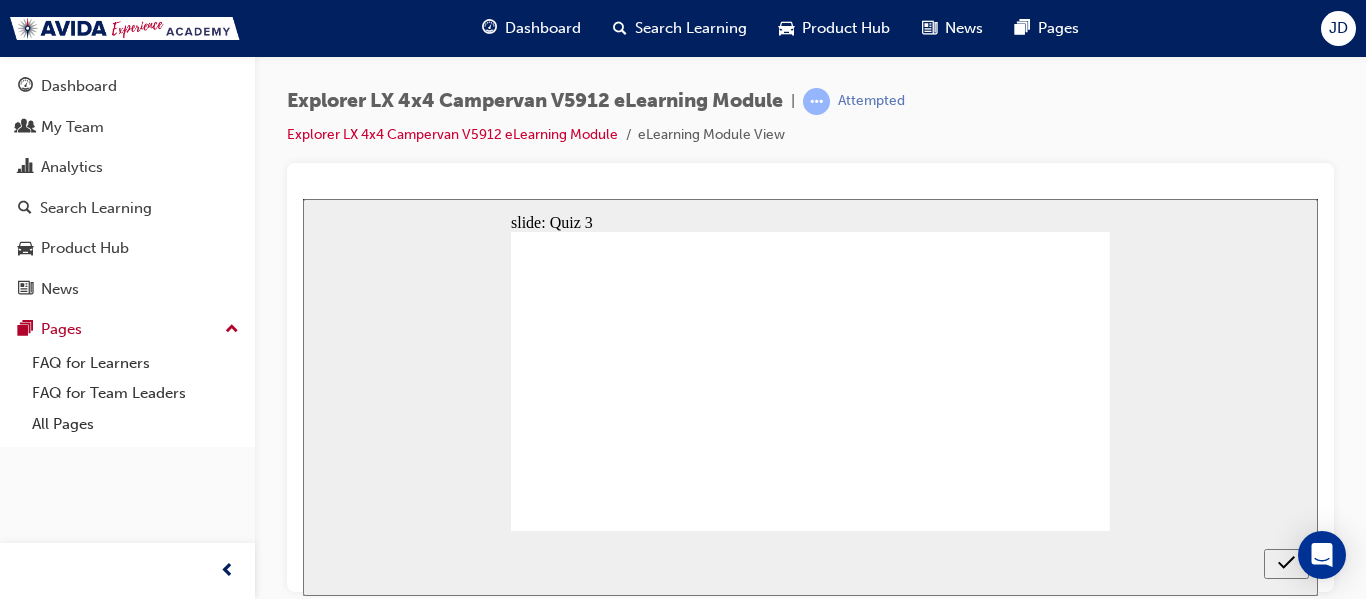 checkbox on "true" 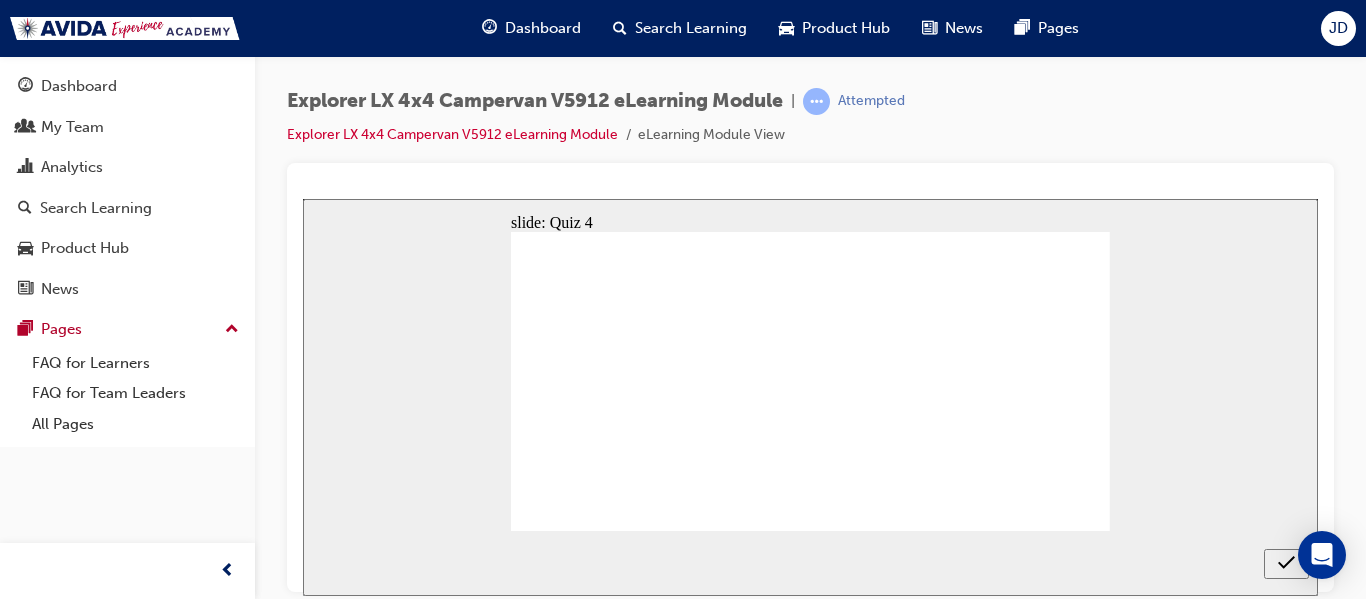 checkbox on "true" 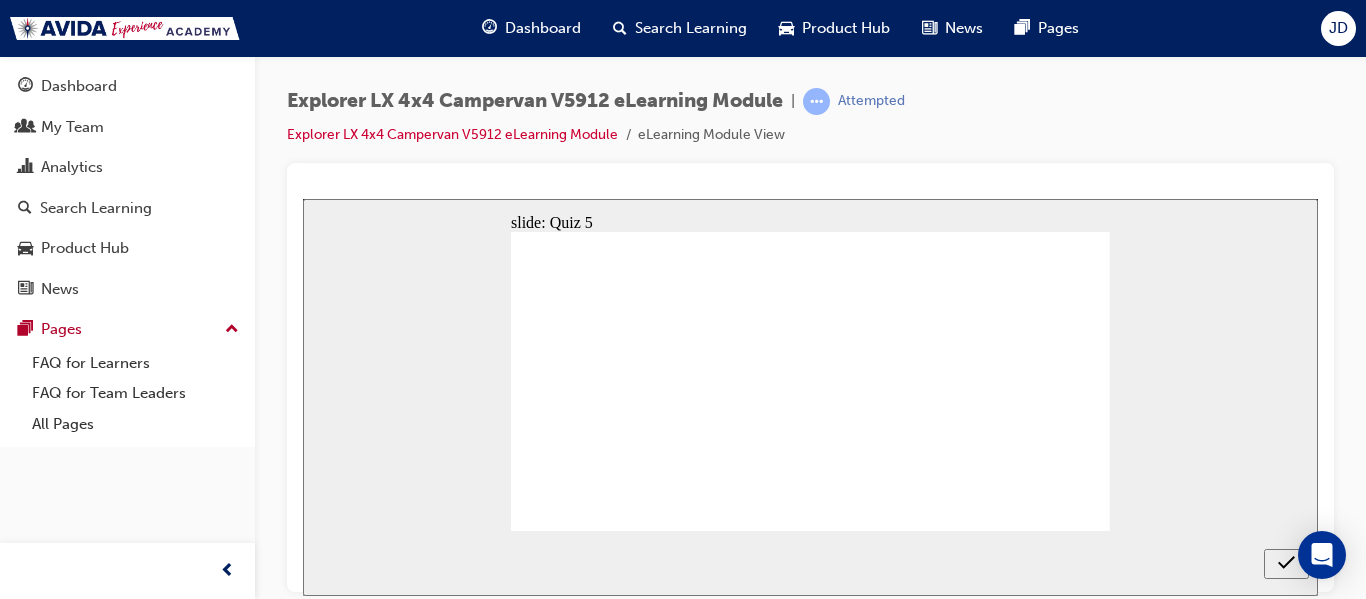 radio on "true" 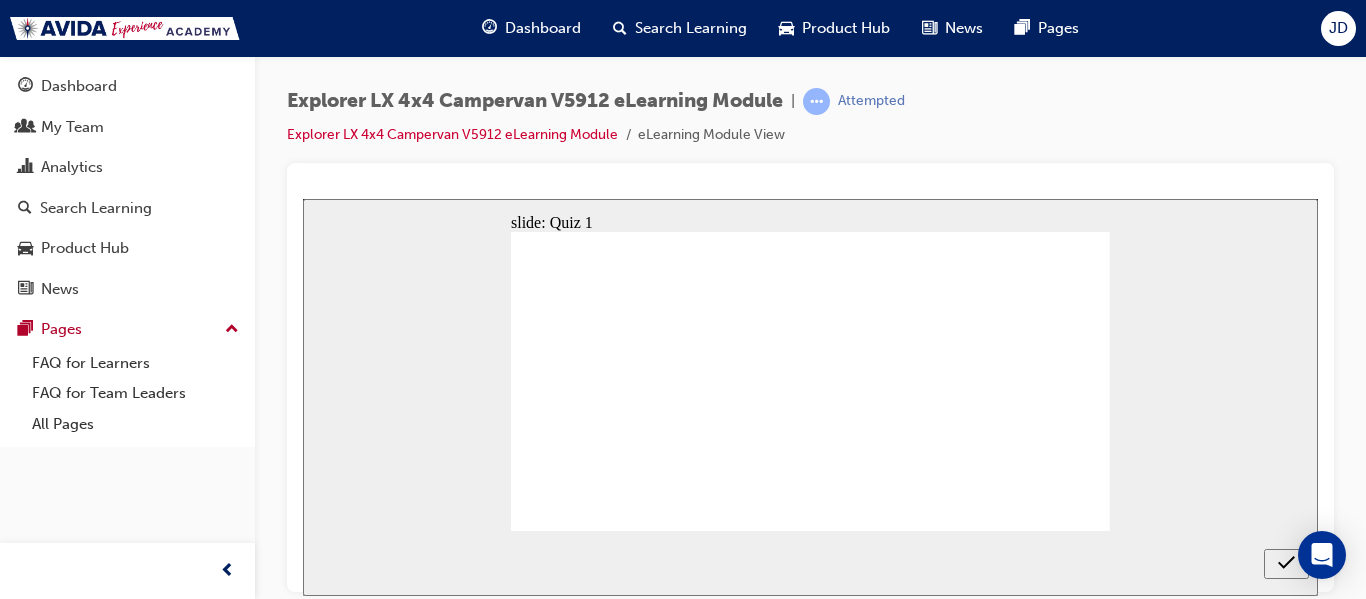 radio on "true" 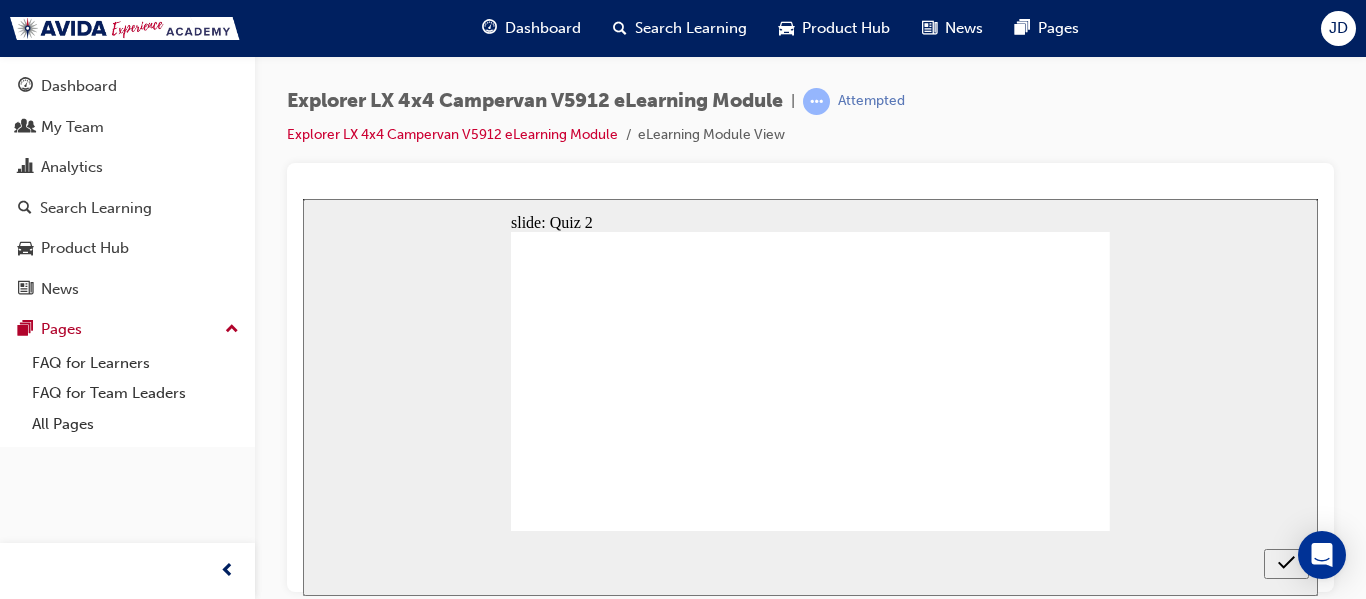 radio on "true" 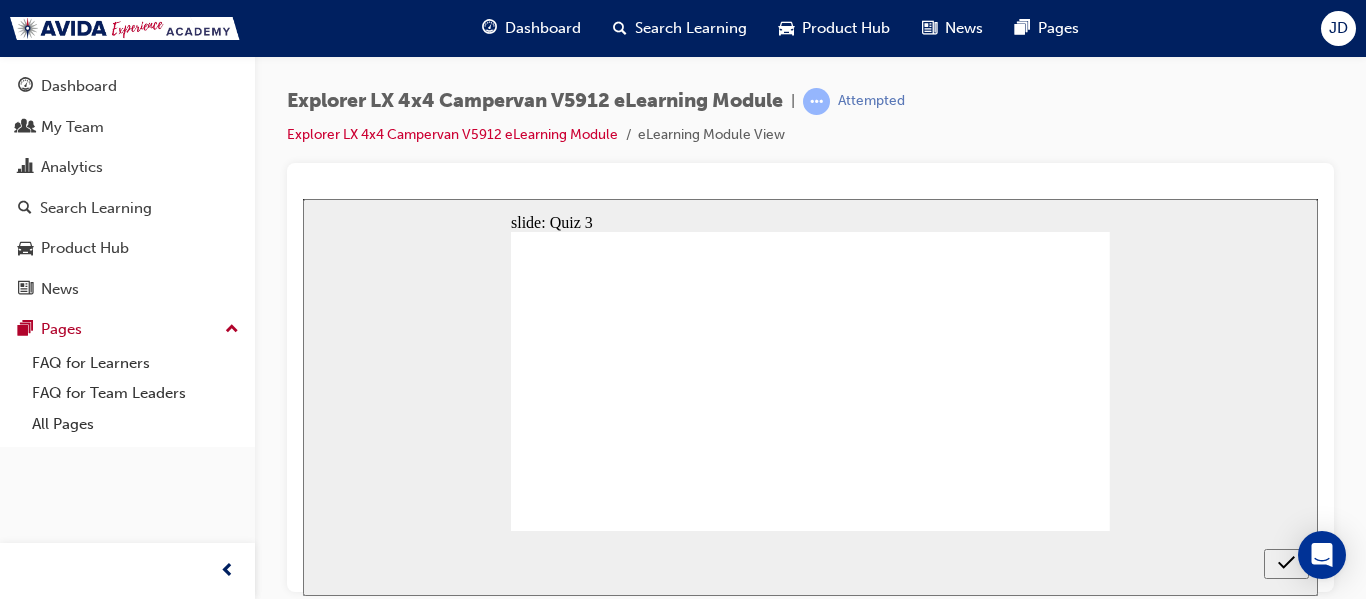 checkbox on "true" 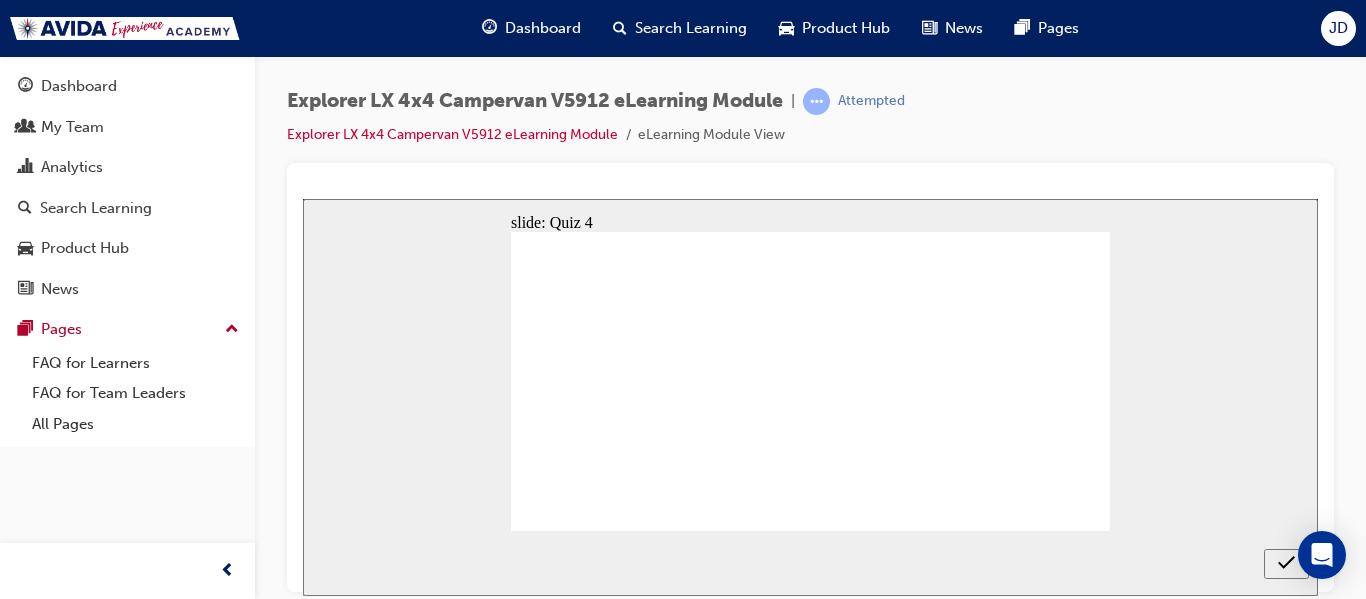 checkbox on "true" 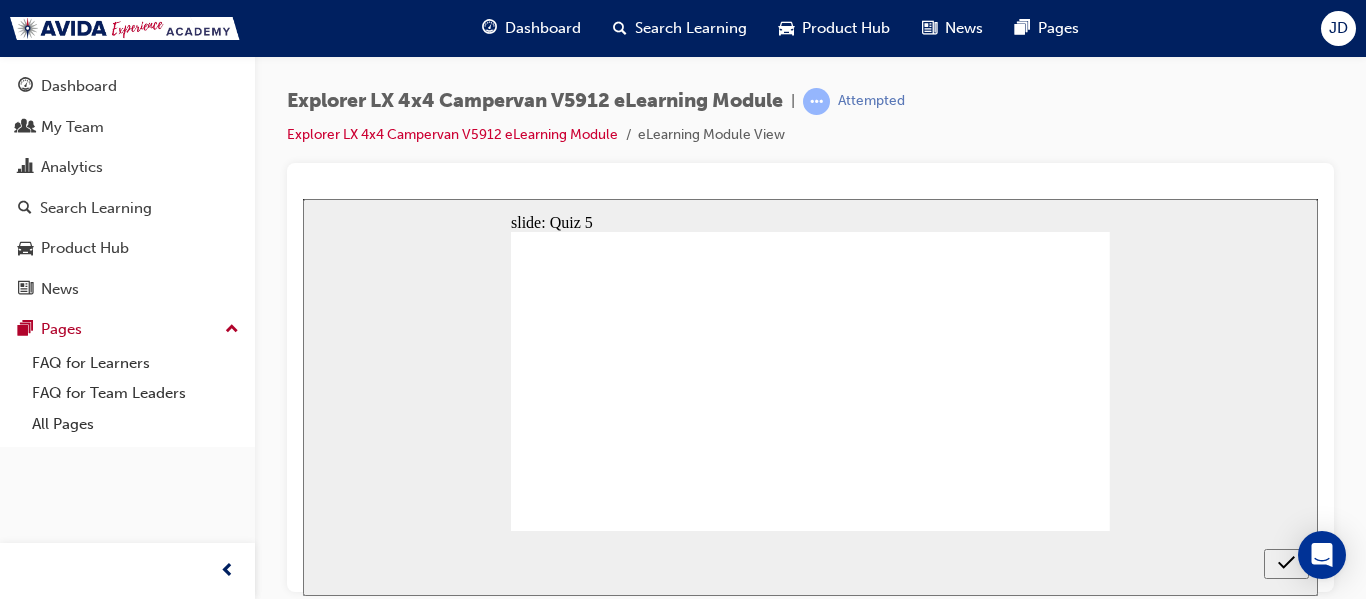 radio on "true" 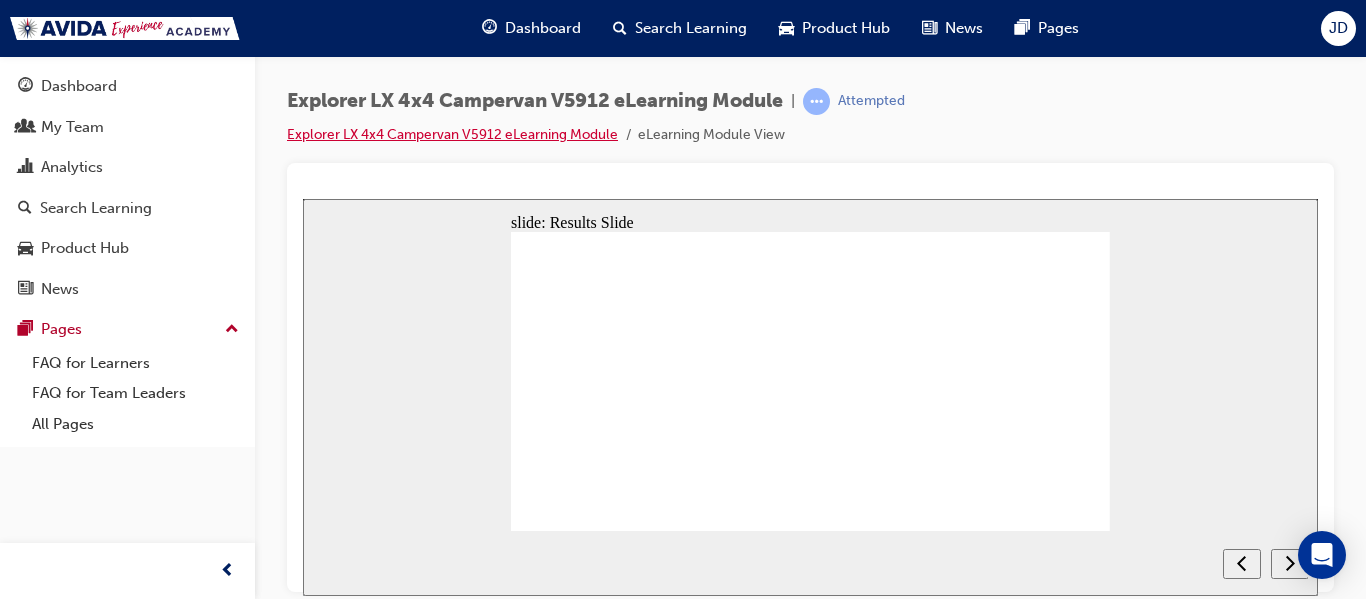 click on "Explorer LX 4x4 Campervan V5912 eLearning Module" at bounding box center (452, 134) 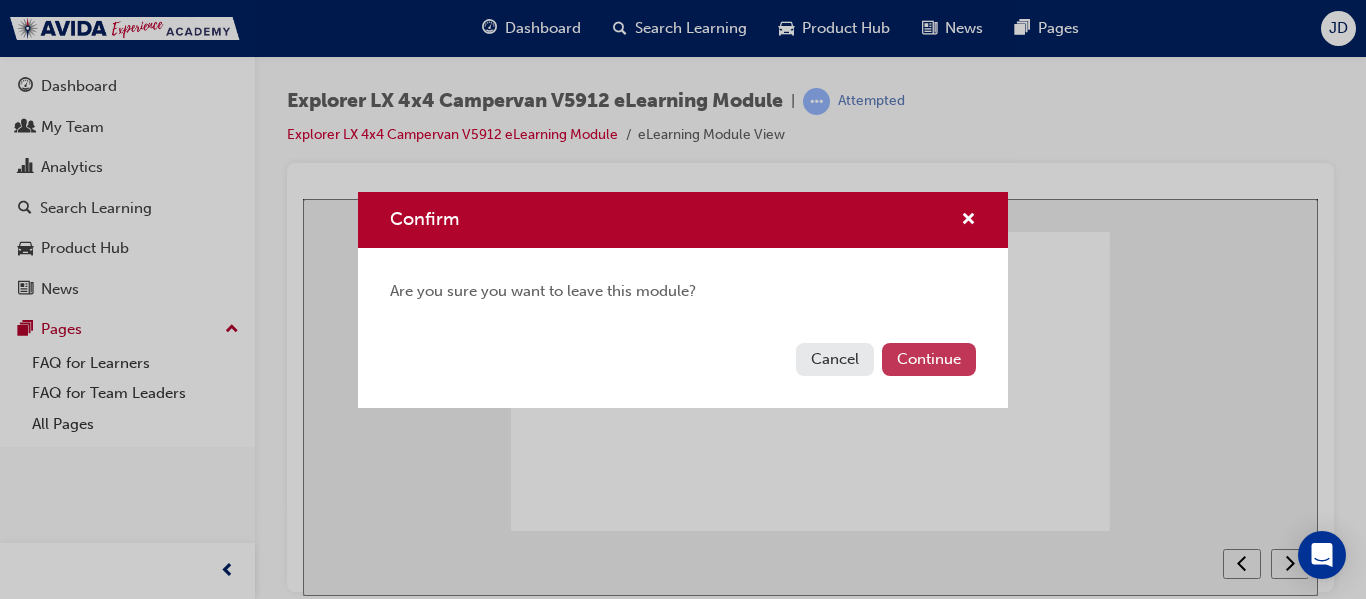 click on "Continue" at bounding box center (929, 359) 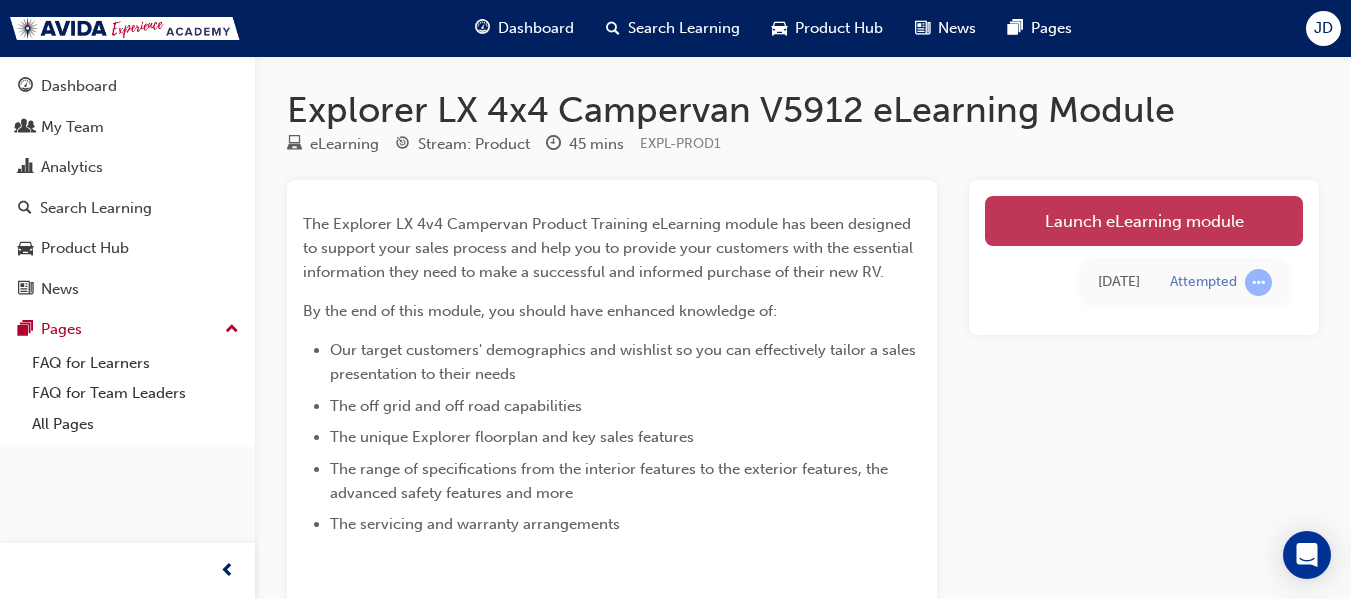 click on "Launch eLearning module" at bounding box center (1144, 221) 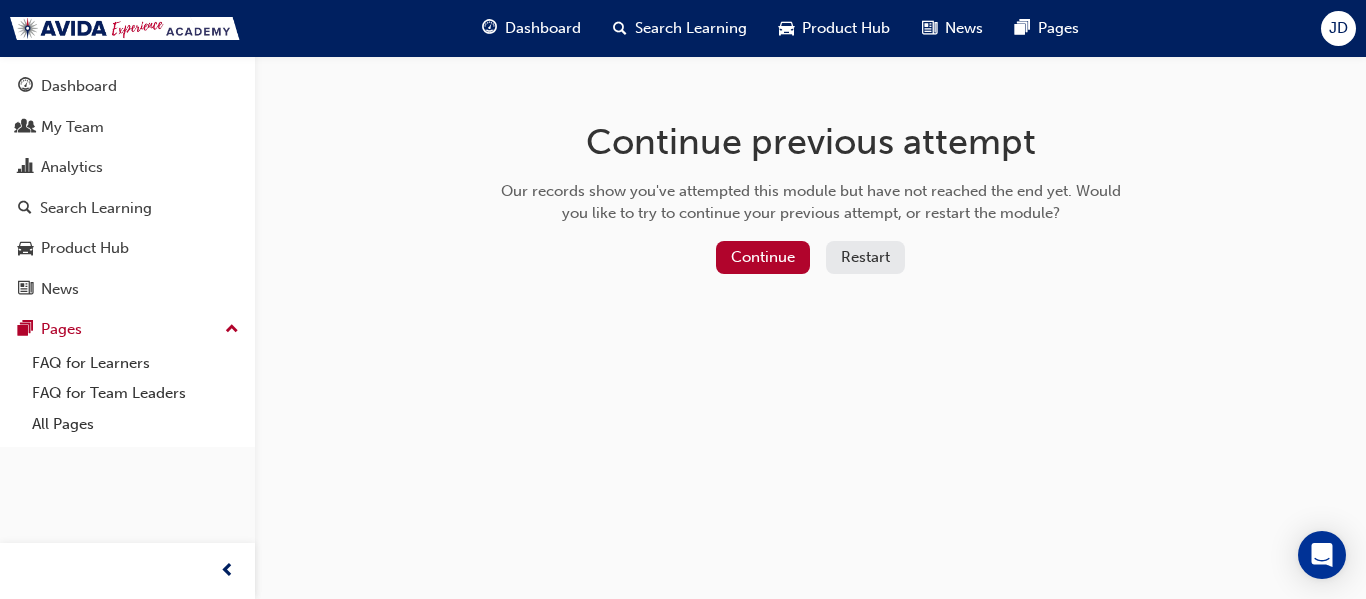 click on "Restart" at bounding box center (865, 257) 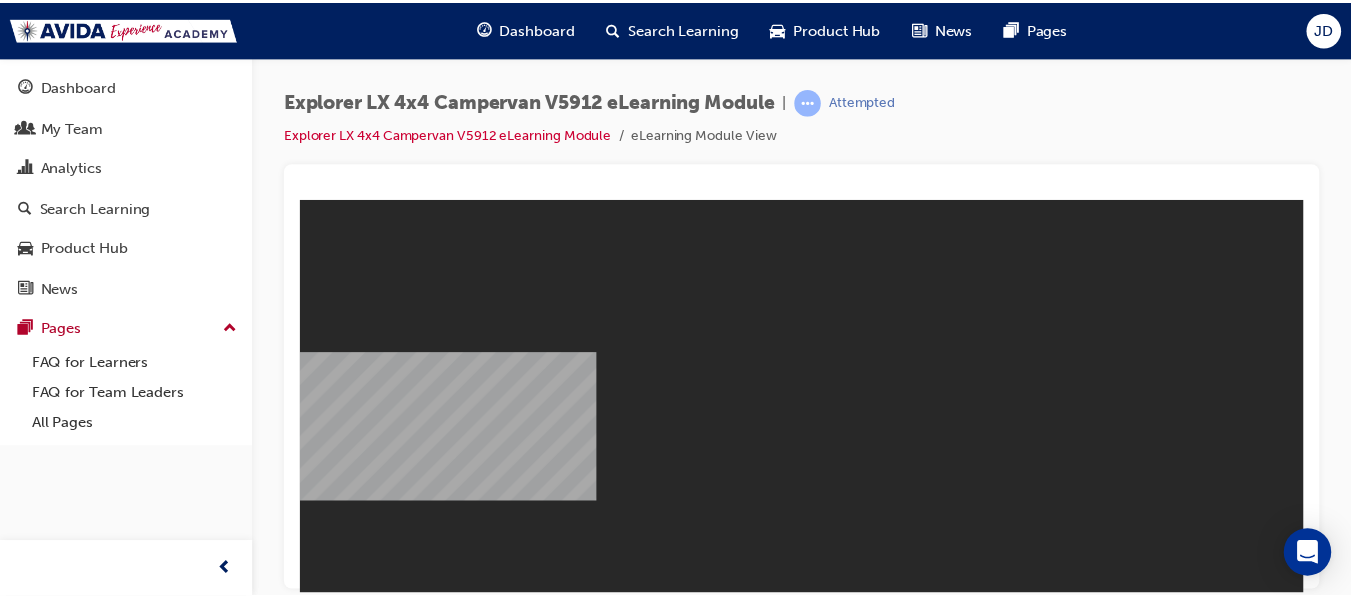 scroll, scrollTop: 0, scrollLeft: 0, axis: both 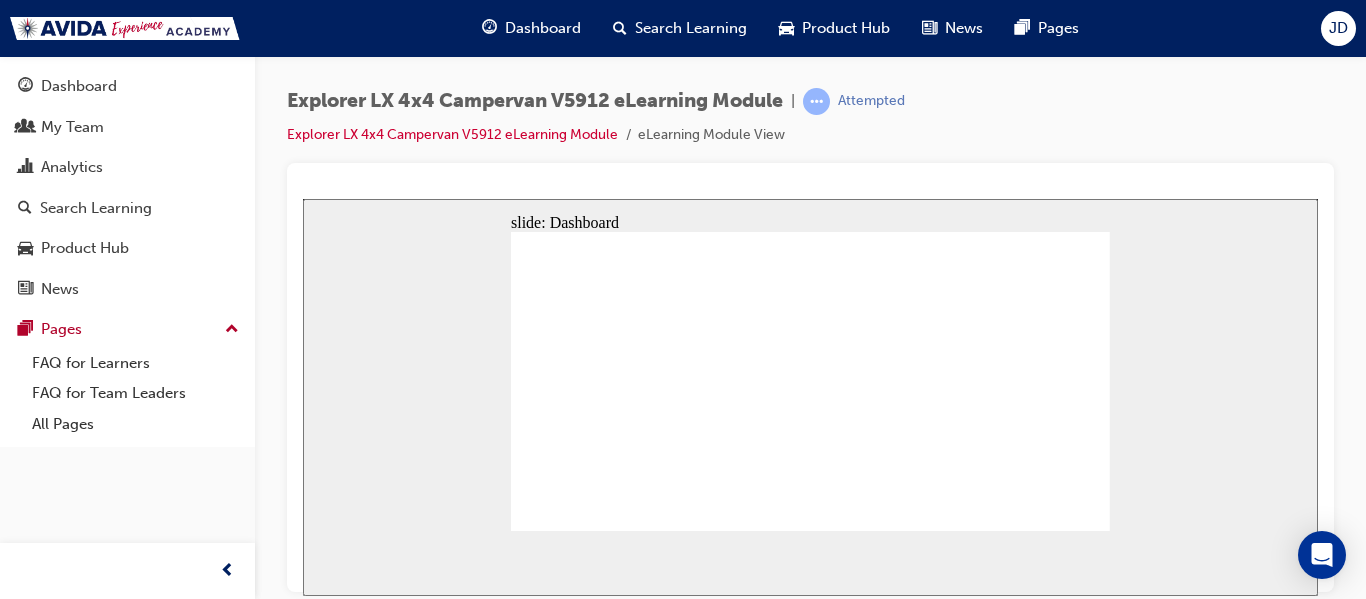 click 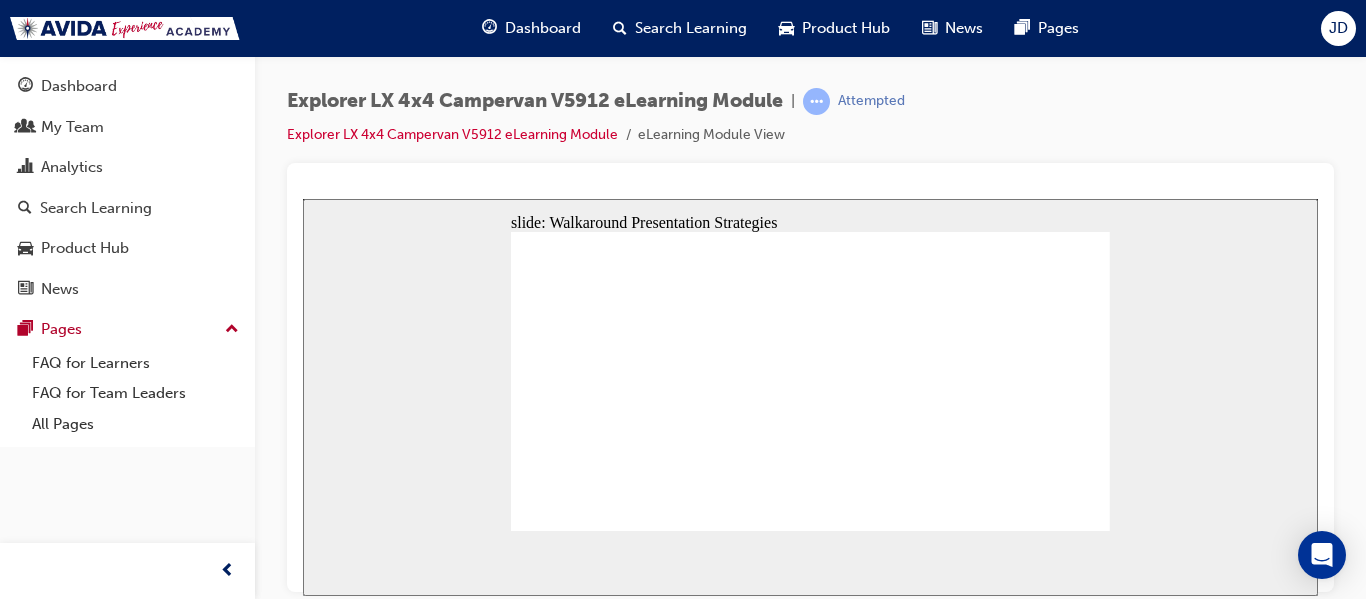 click 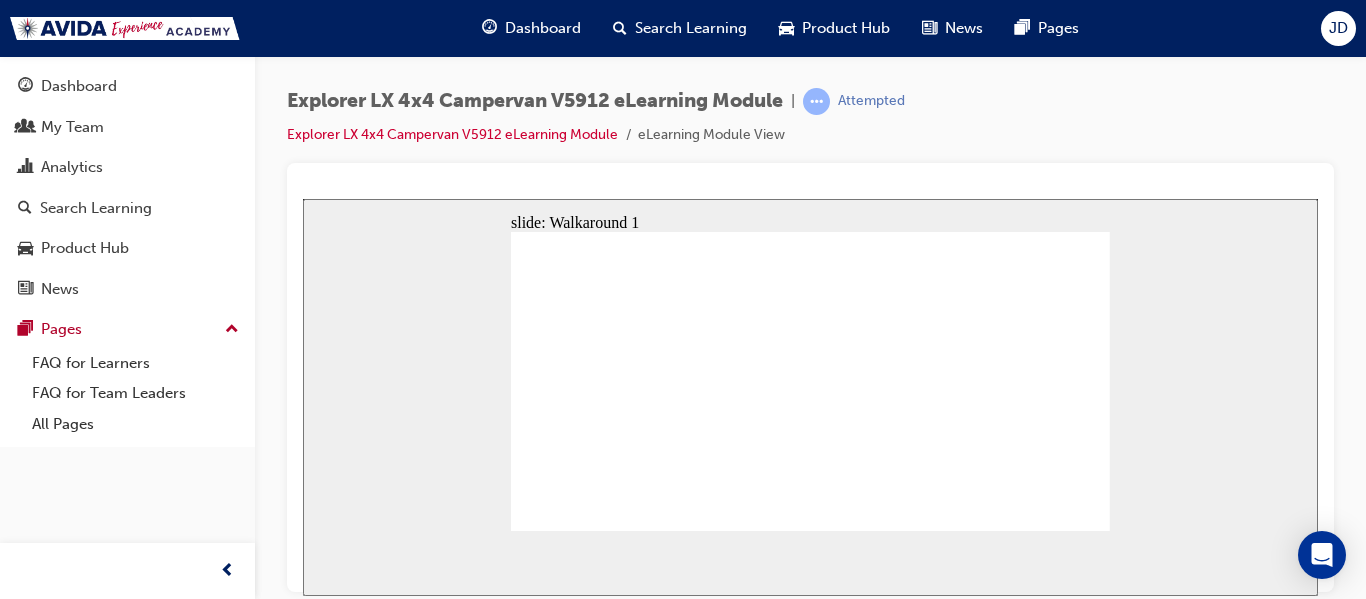 click 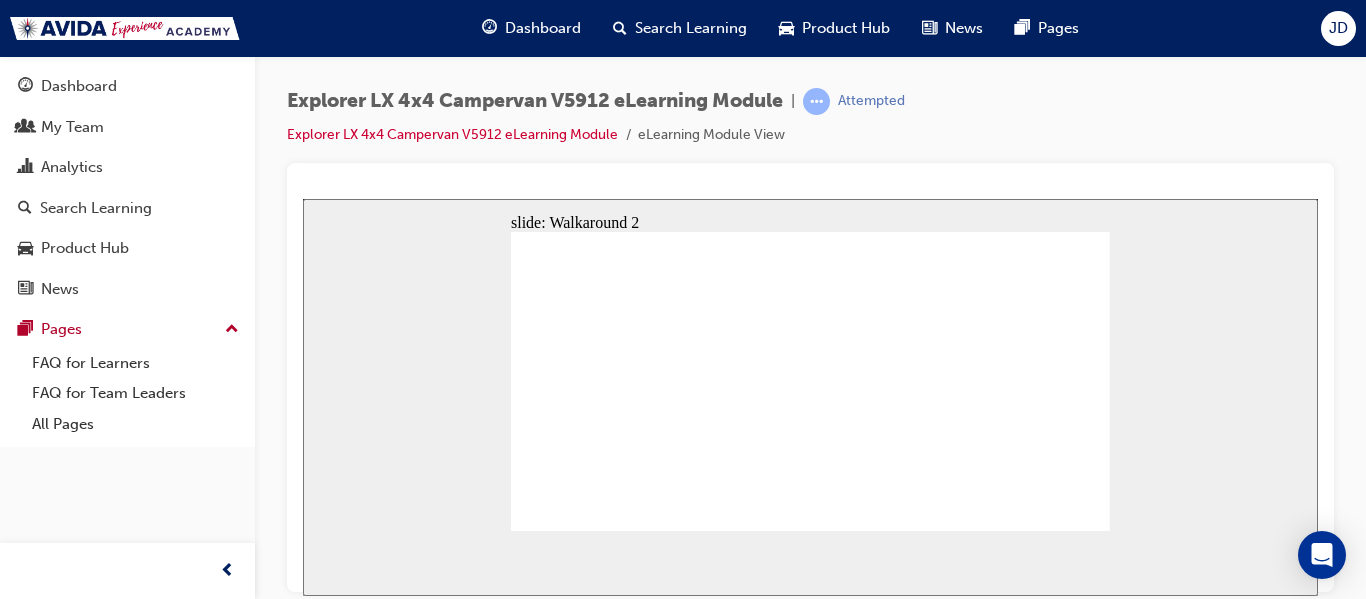 click 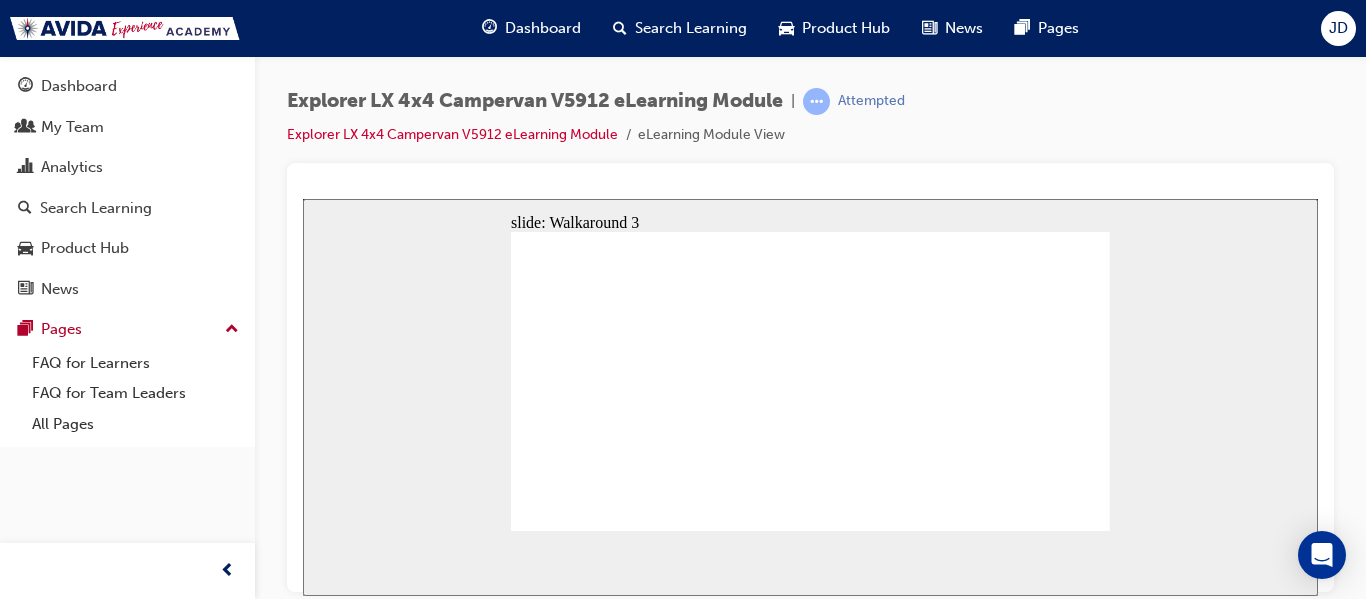 click 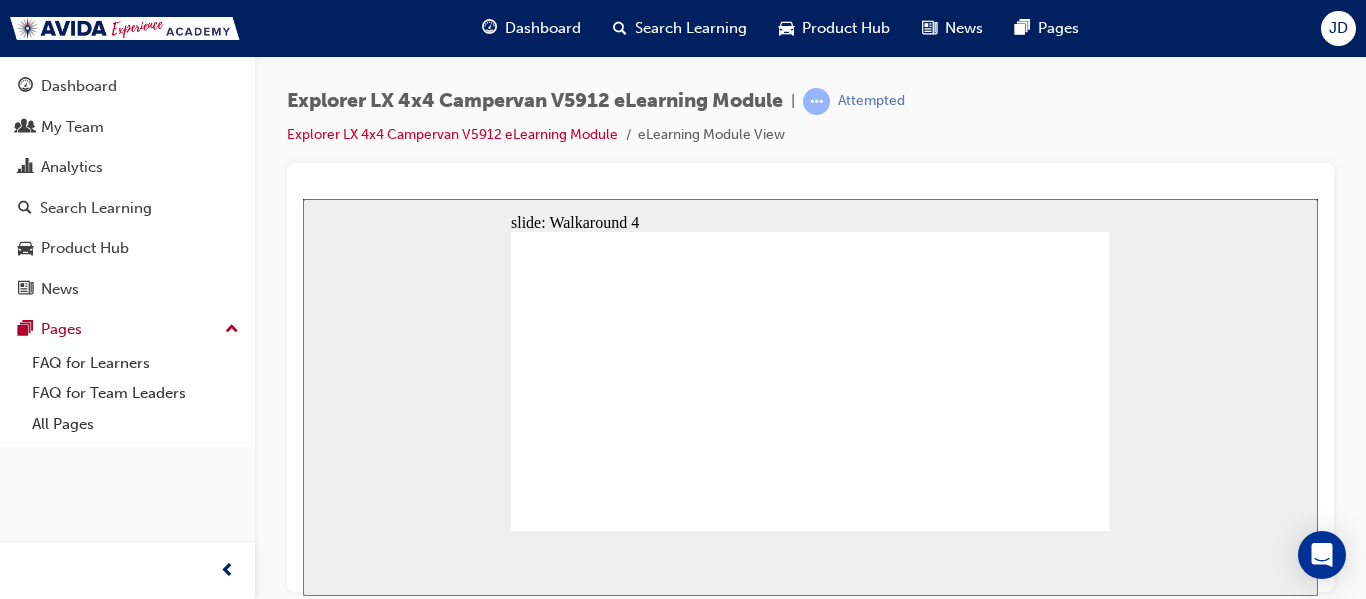 click 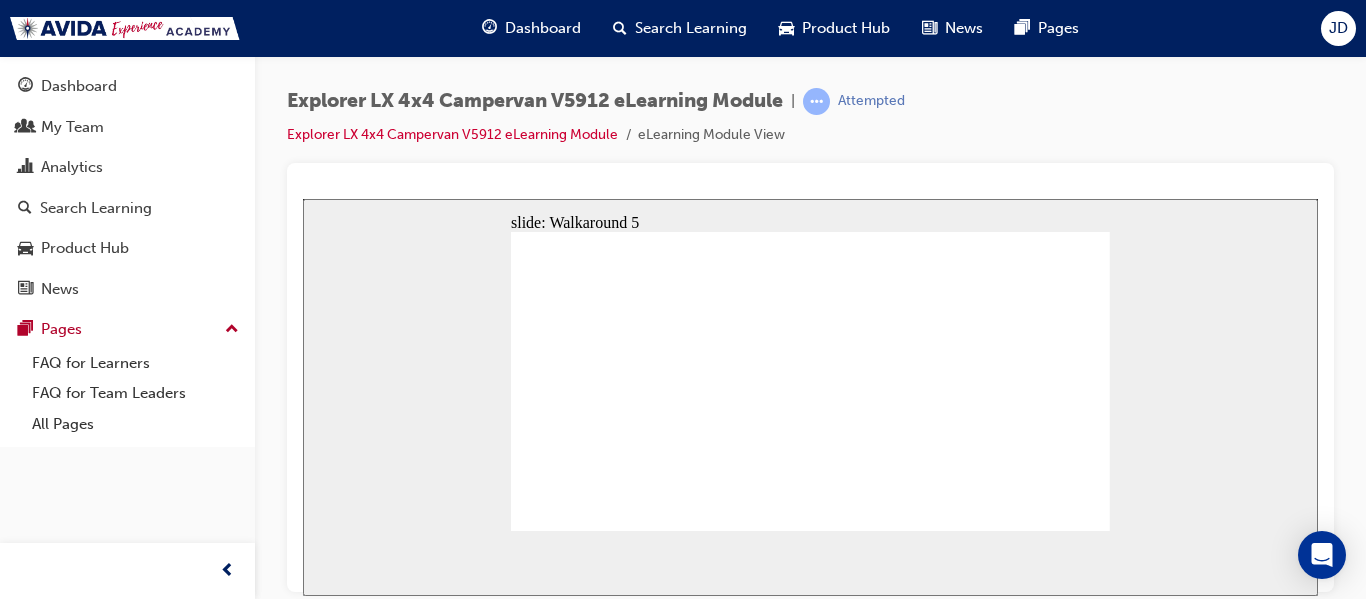 click 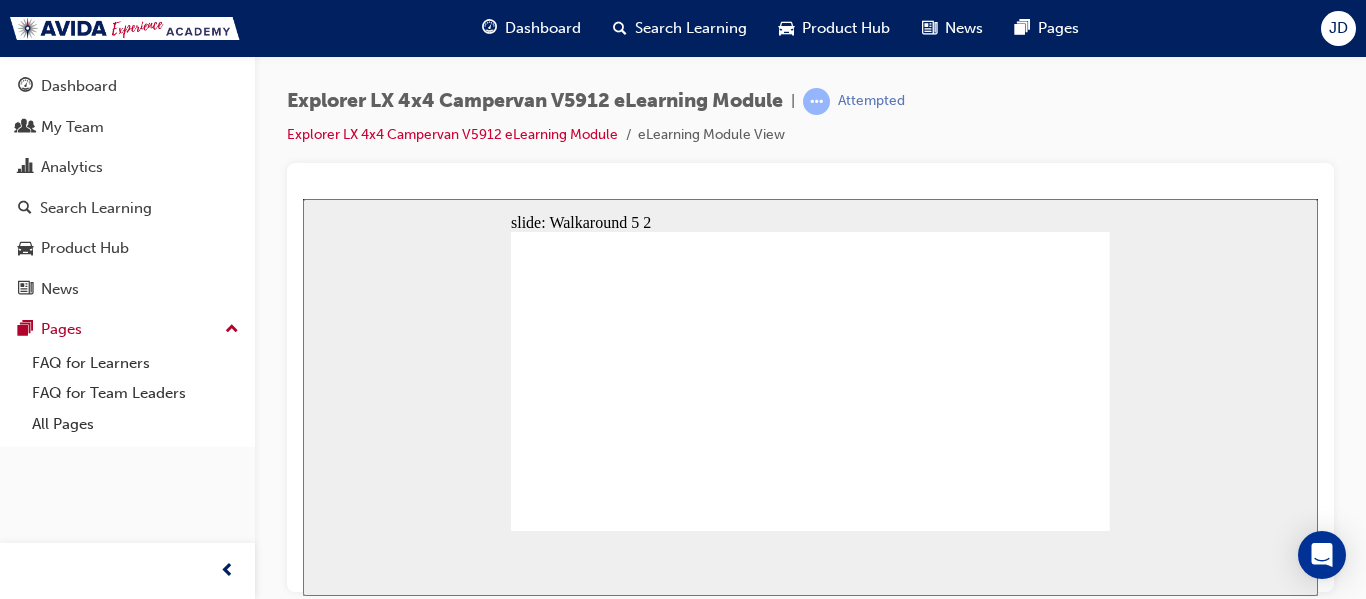 click 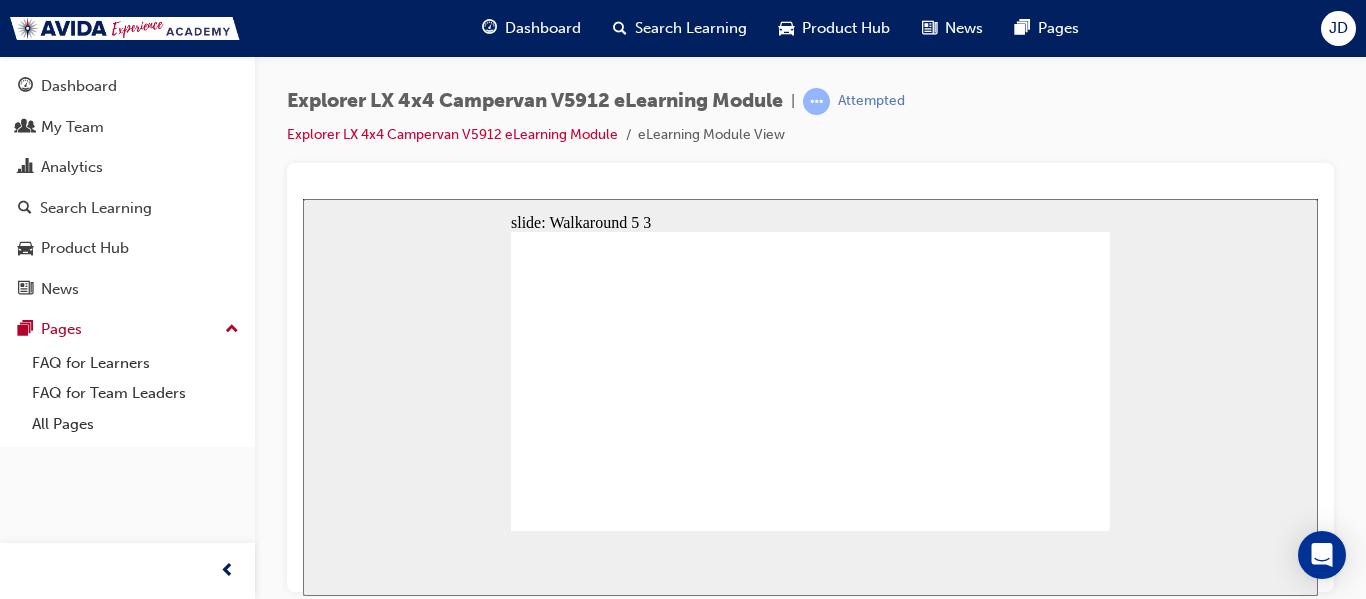 click 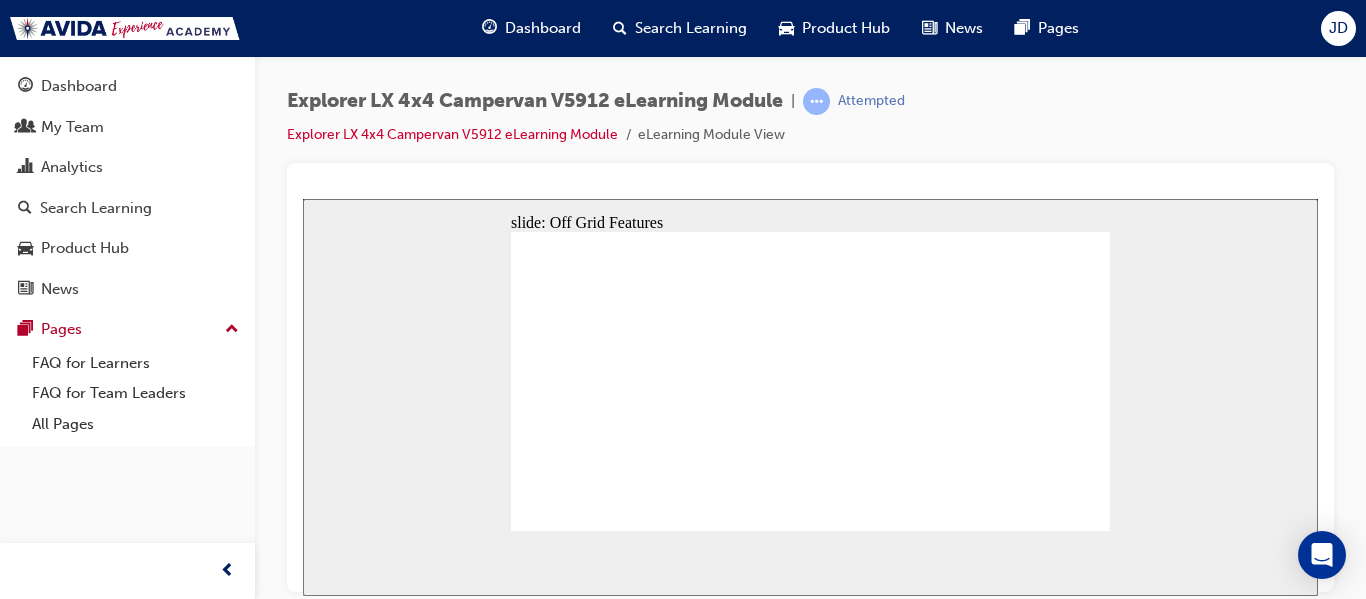 click 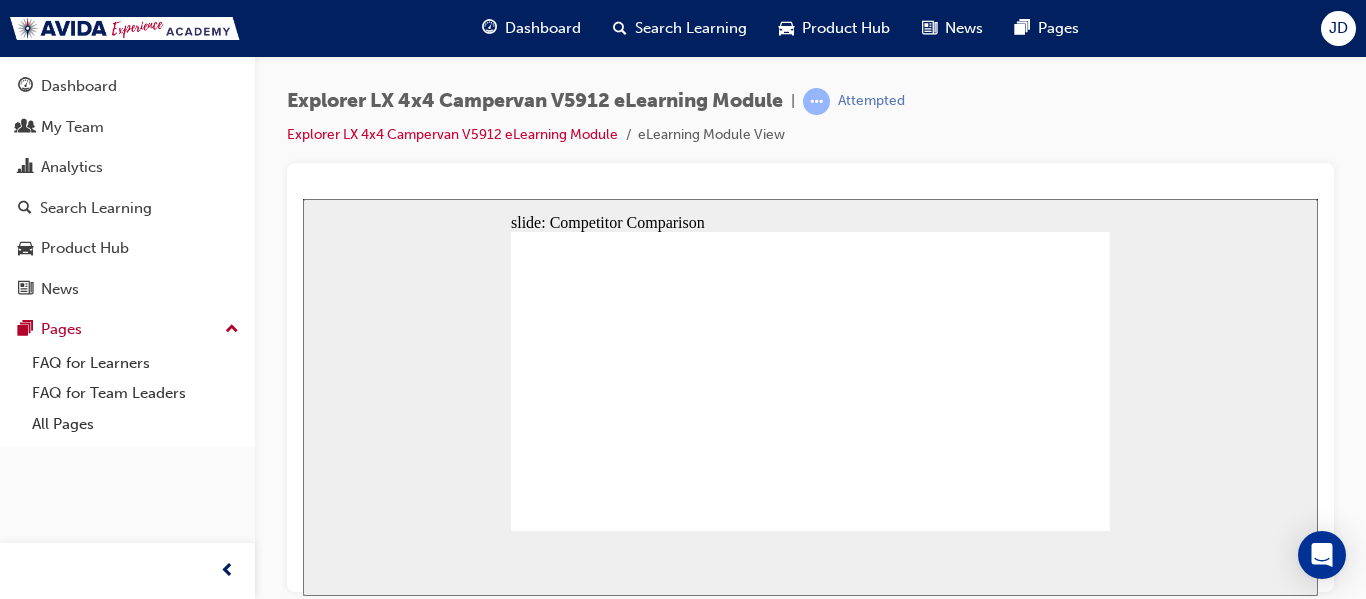 click 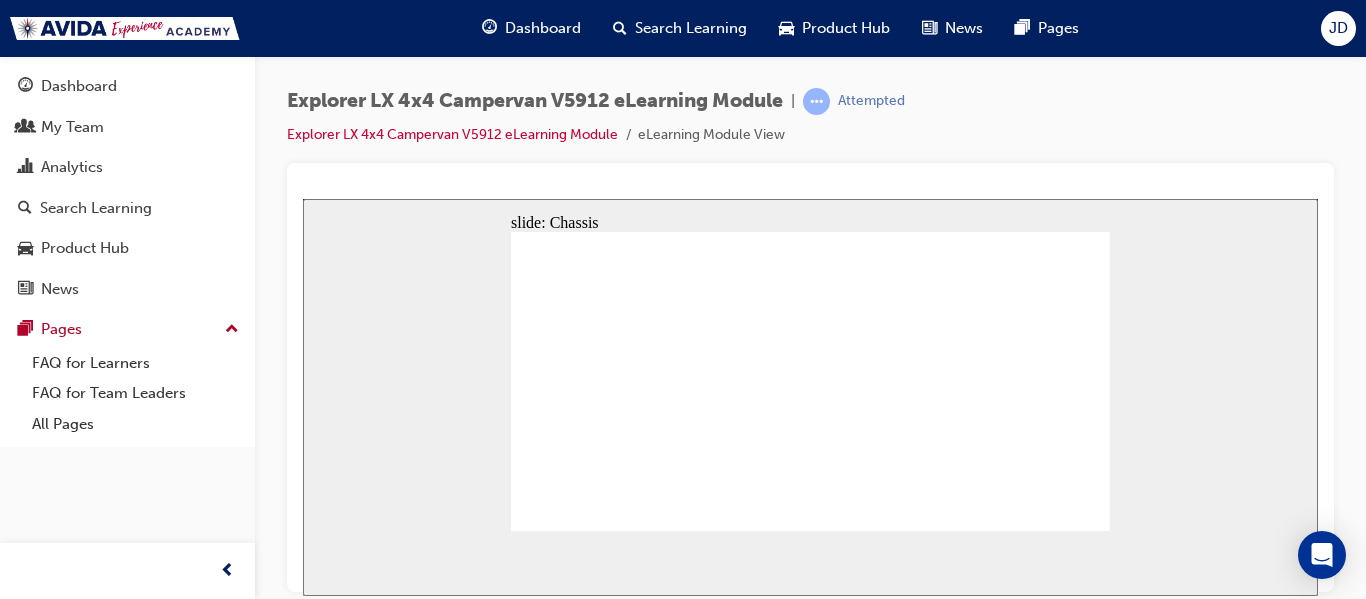 click 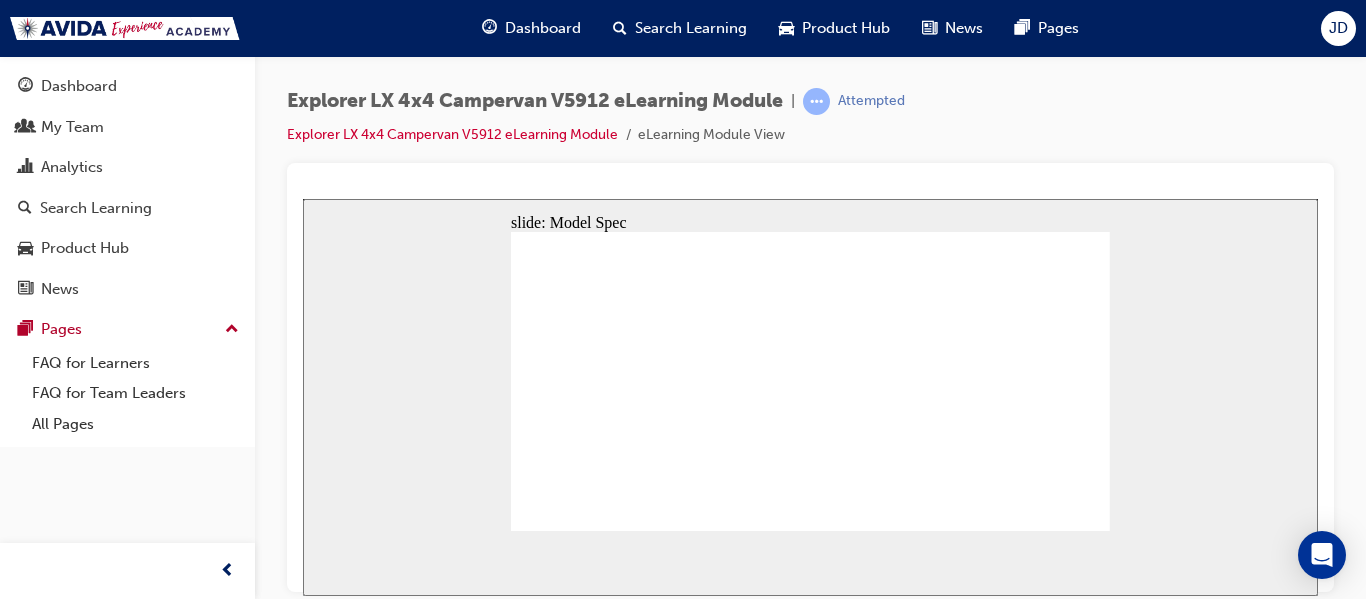 click 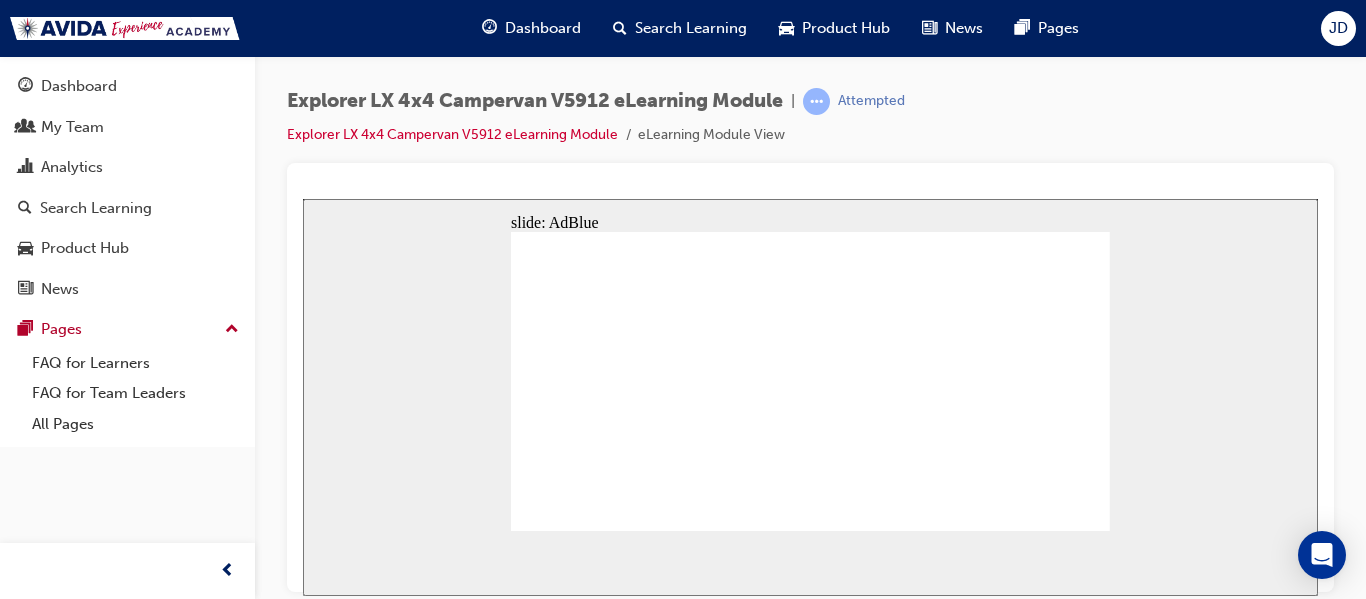 click 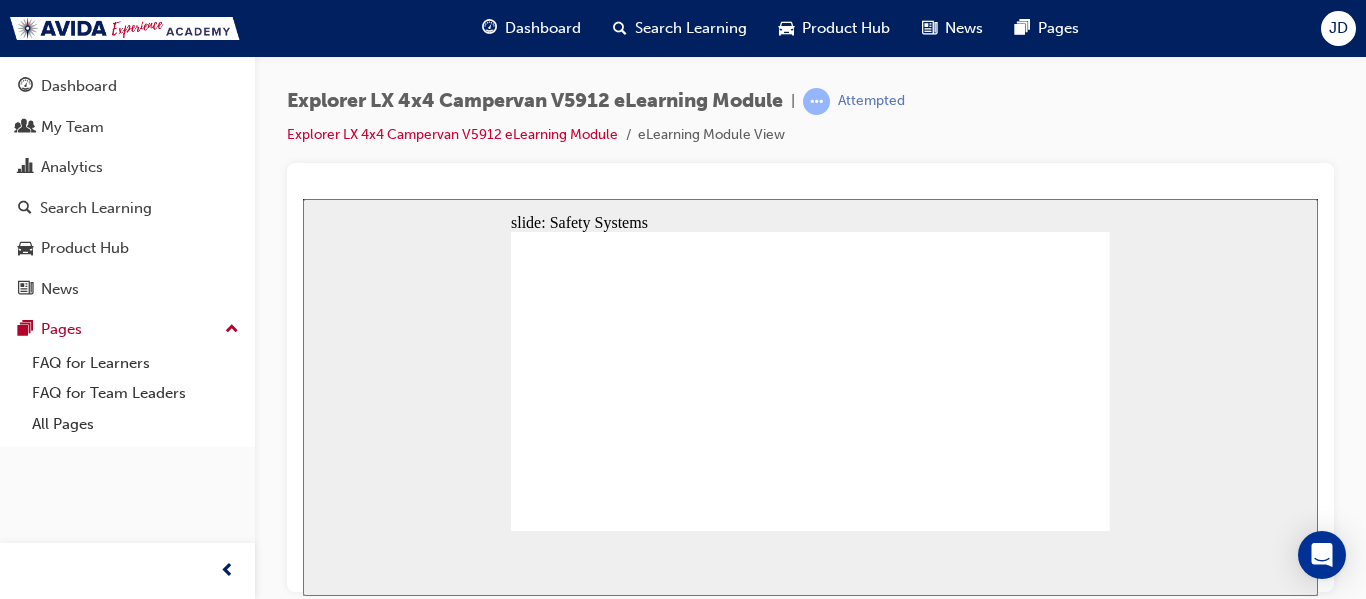 click 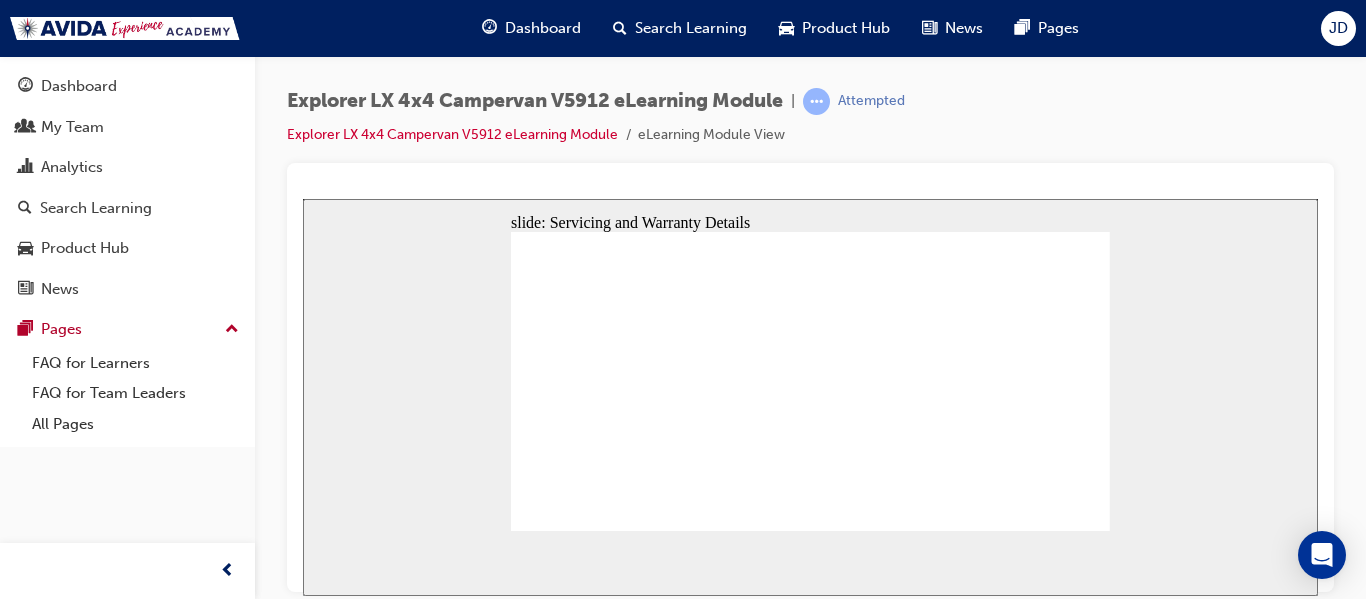 click 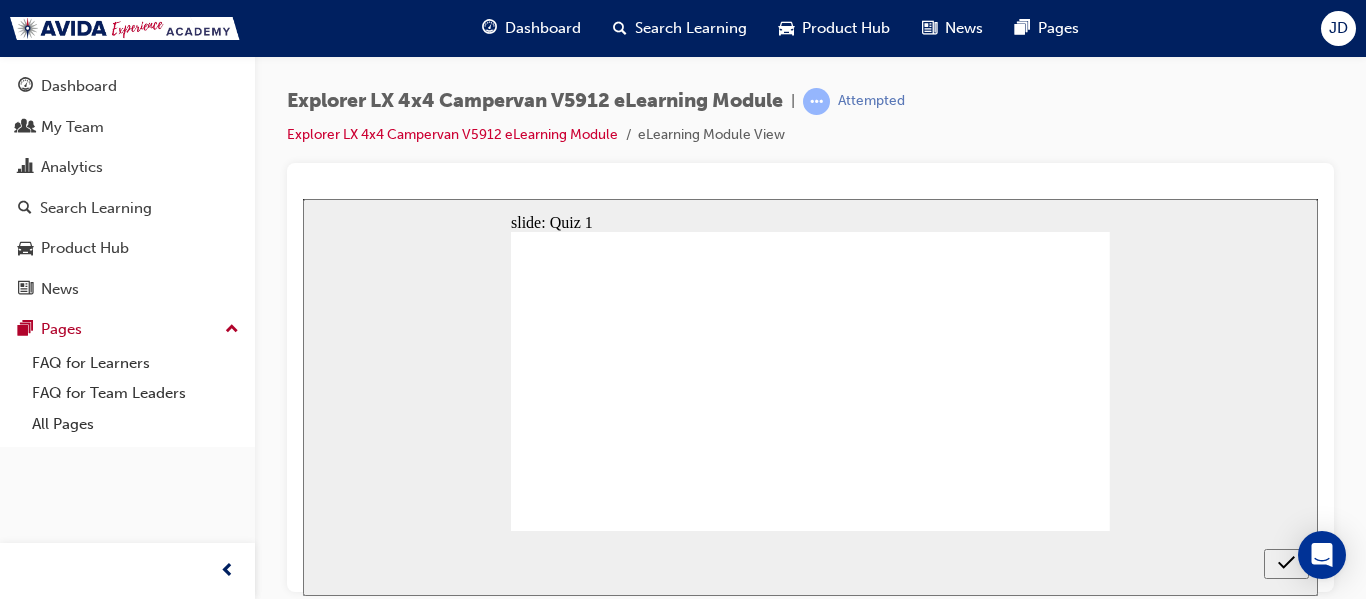 radio on "true" 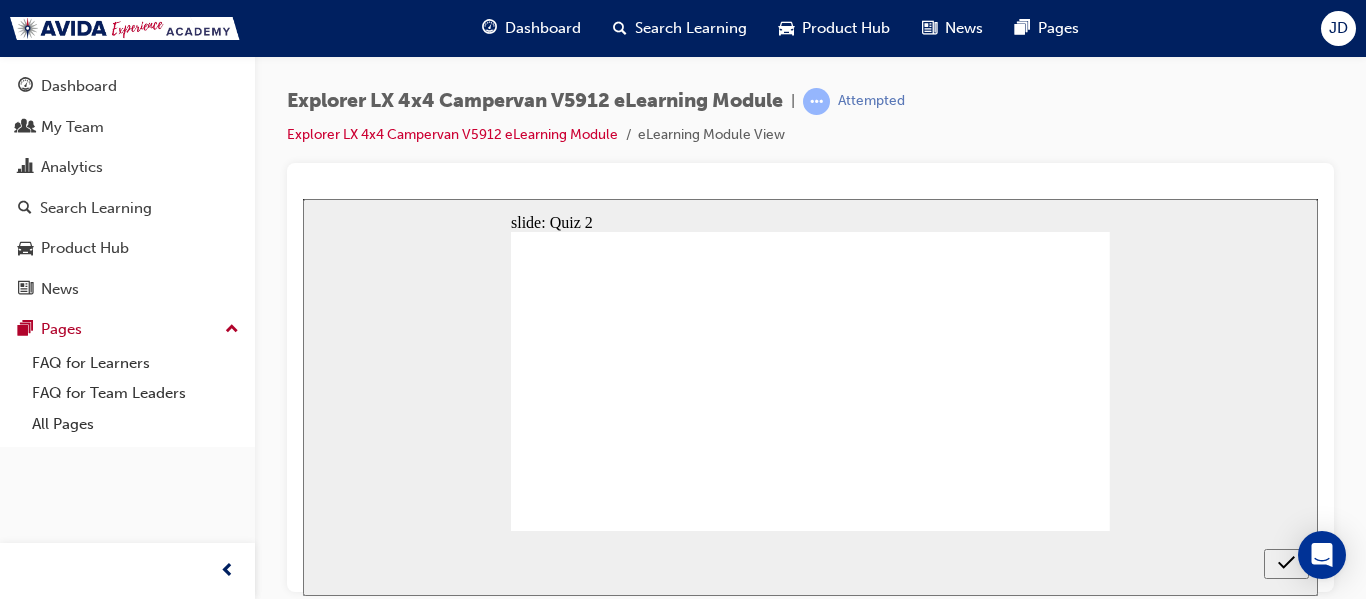 radio on "true" 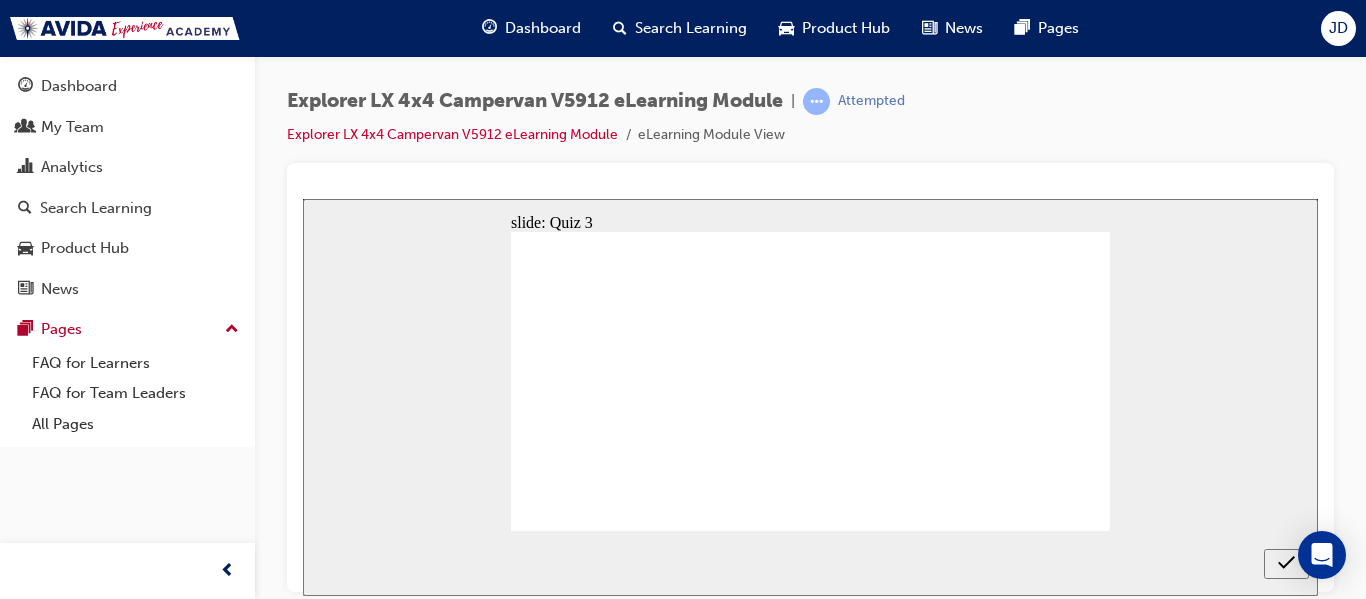 checkbox on "true" 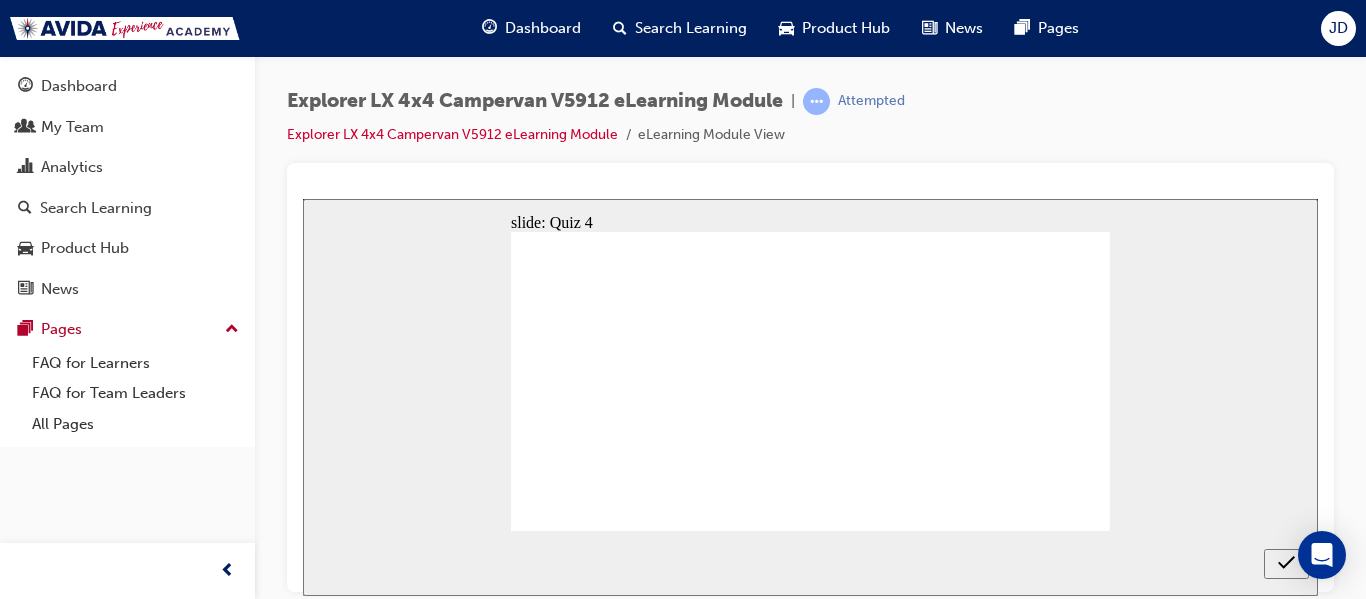 checkbox on "true" 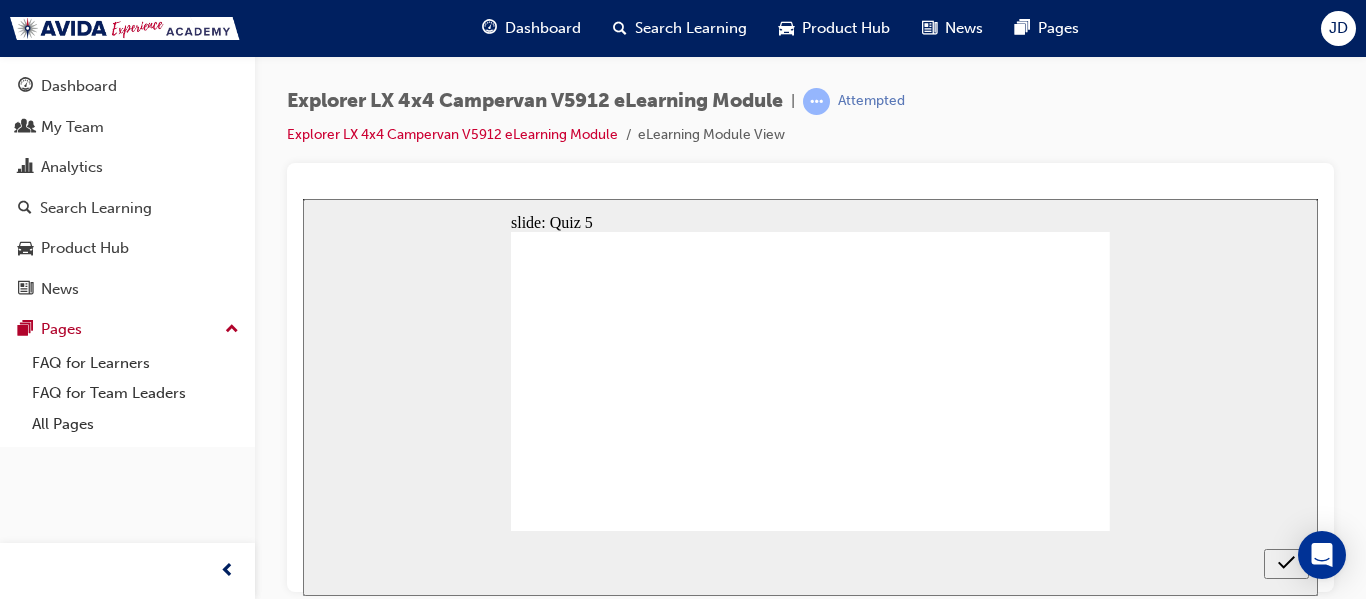 radio on "true" 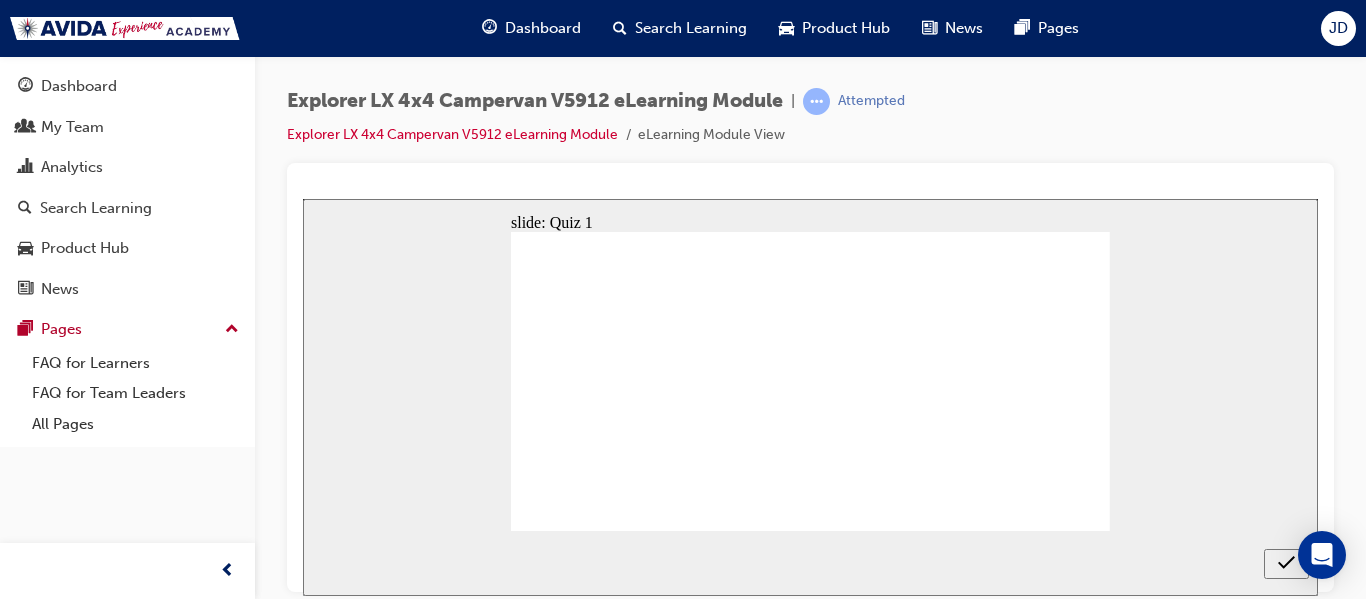 radio on "true" 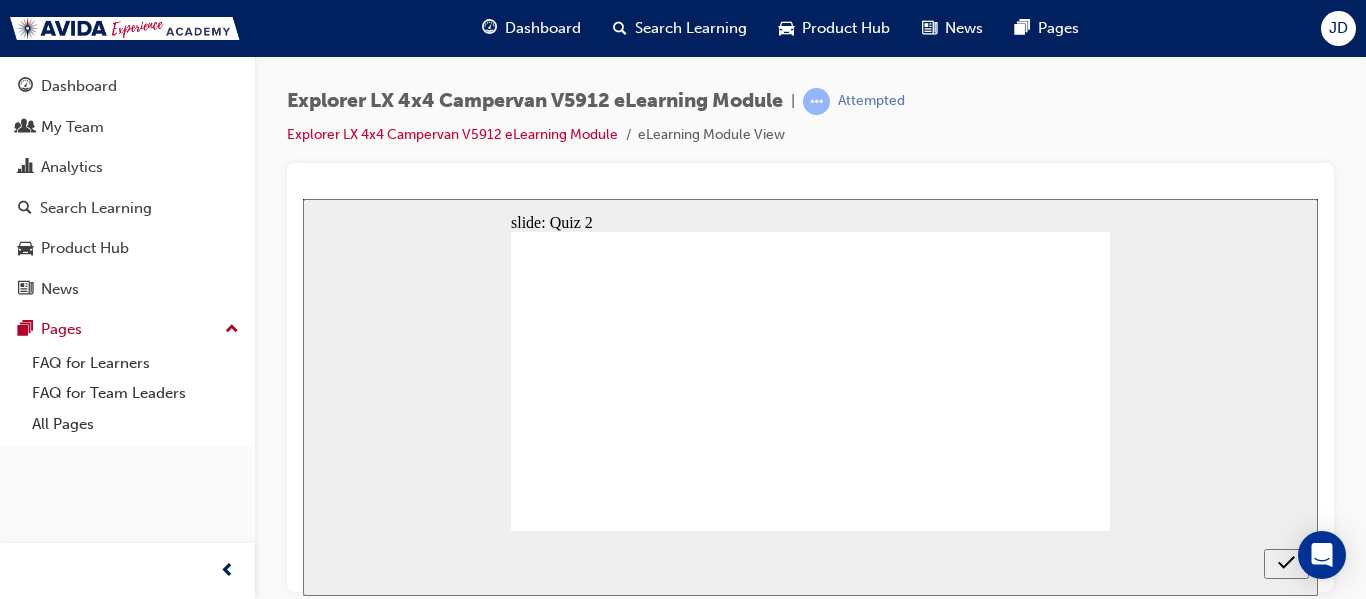 radio on "true" 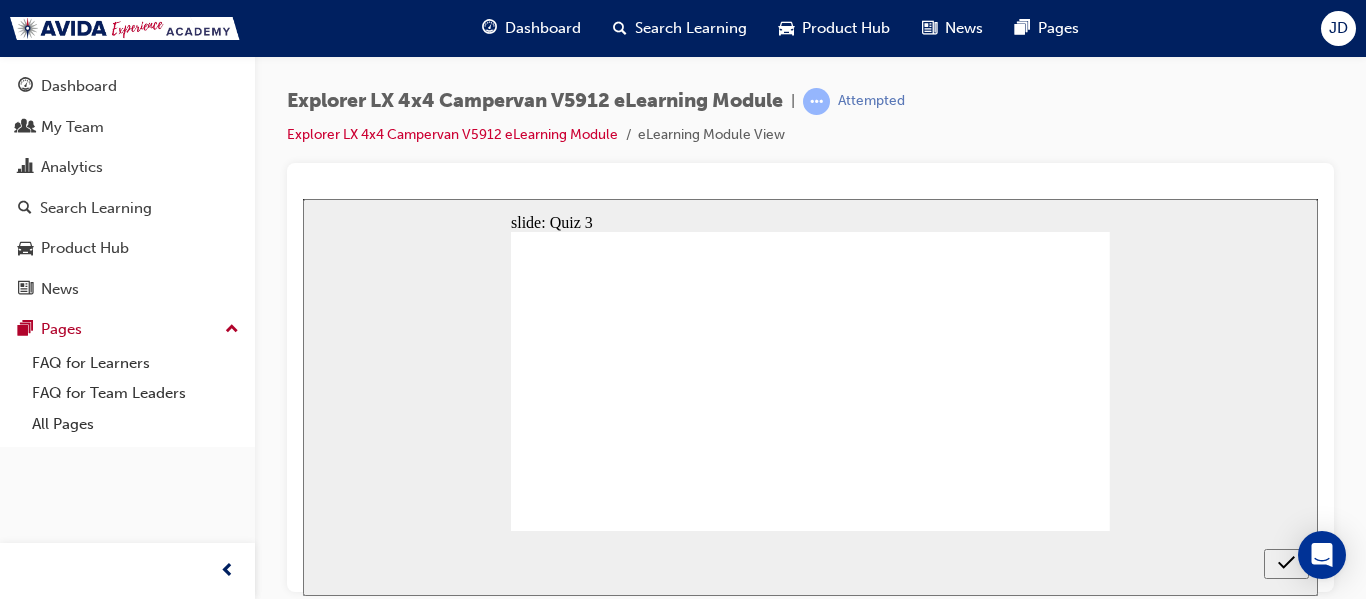 checkbox on "true" 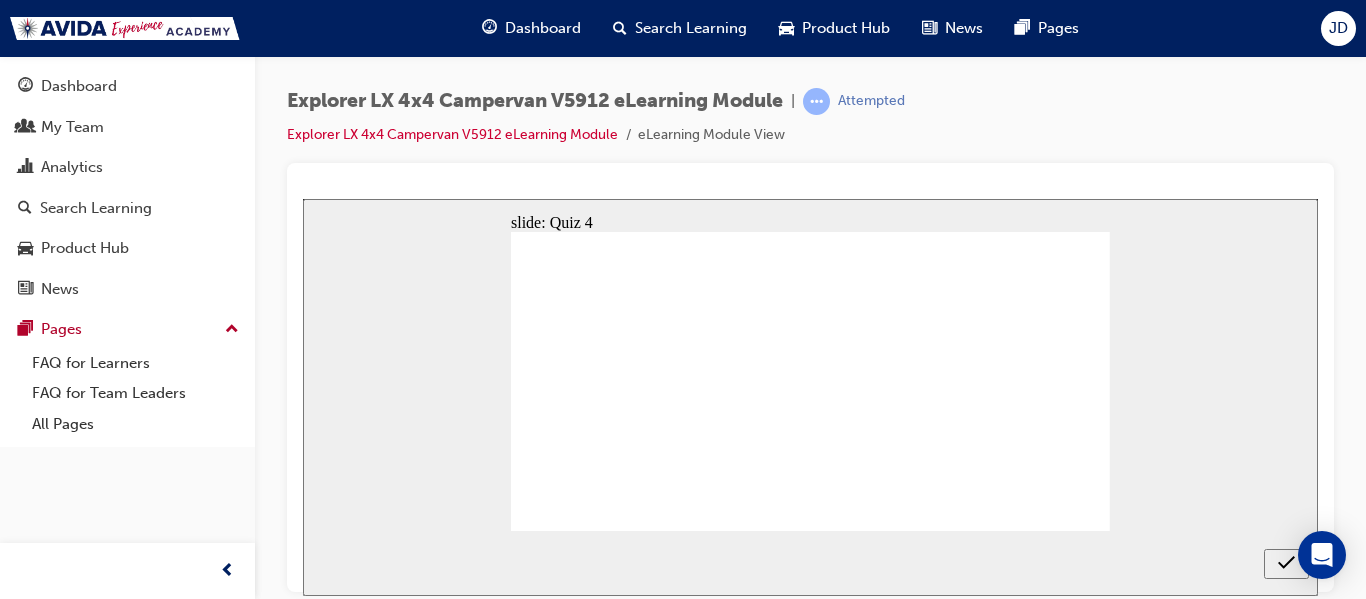 checkbox on "true" 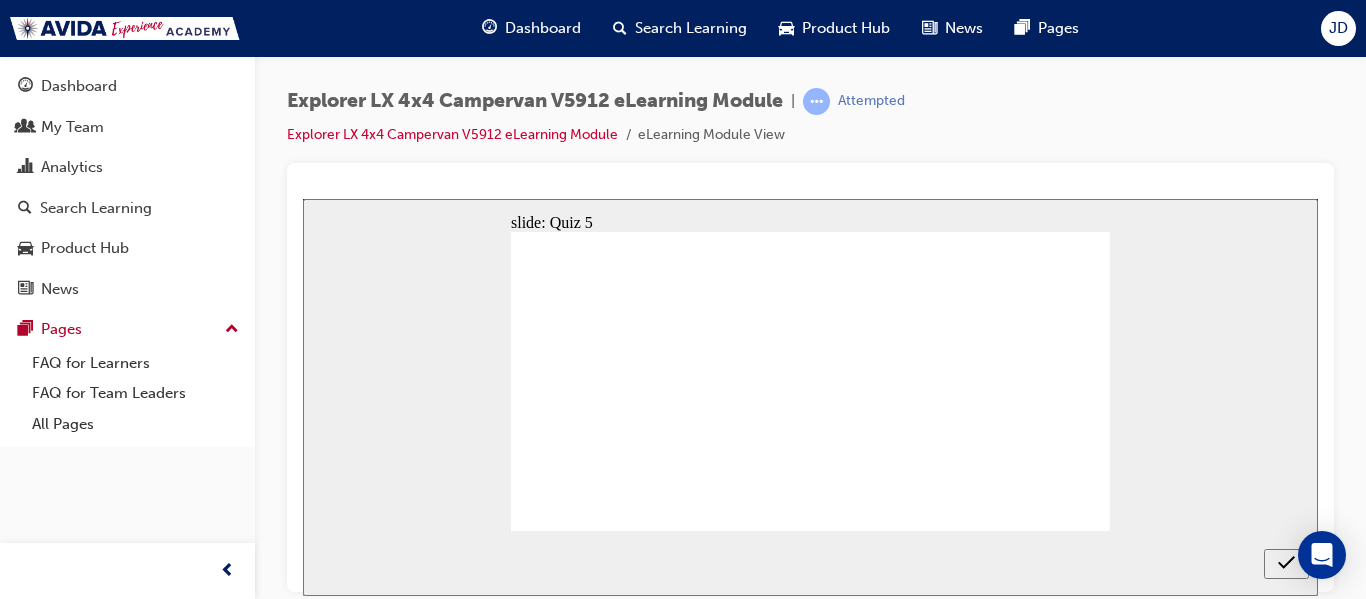 radio on "true" 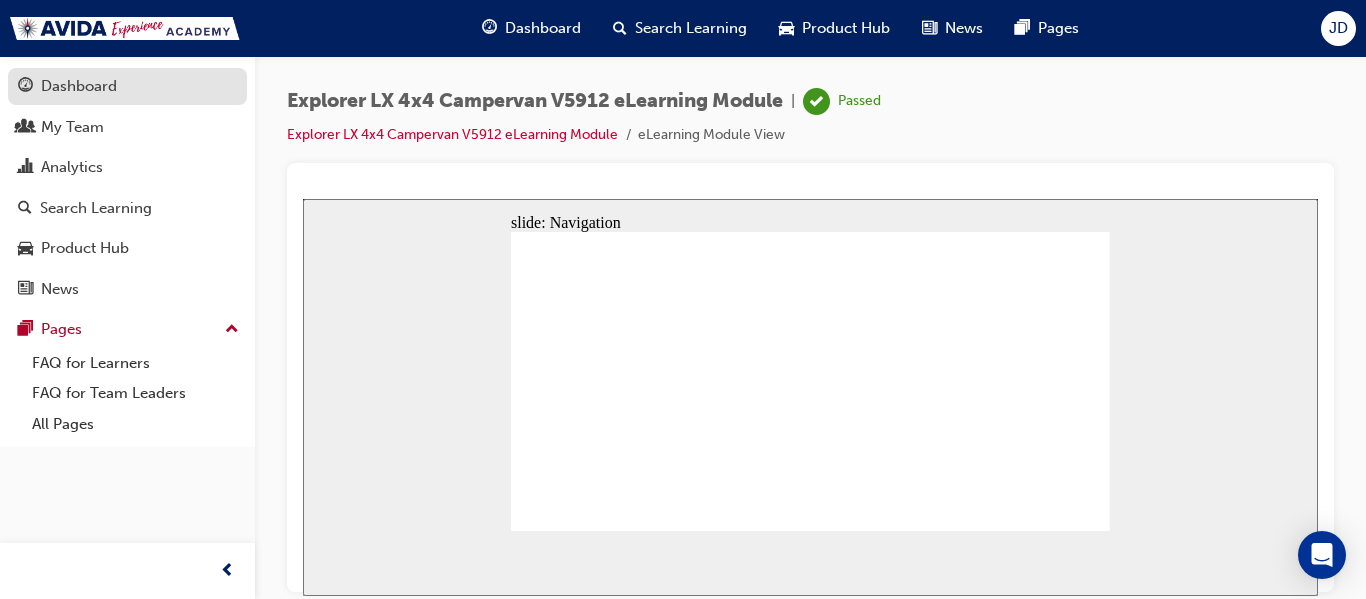 click on "Dashboard" at bounding box center [79, 86] 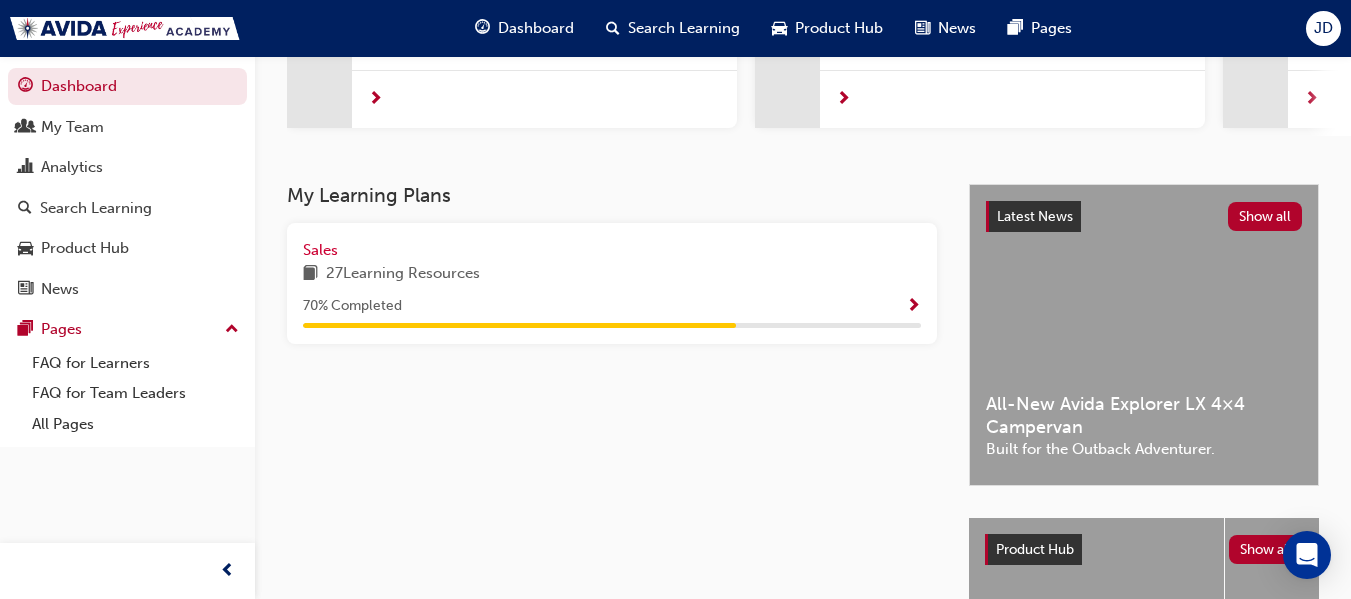 scroll, scrollTop: 0, scrollLeft: 0, axis: both 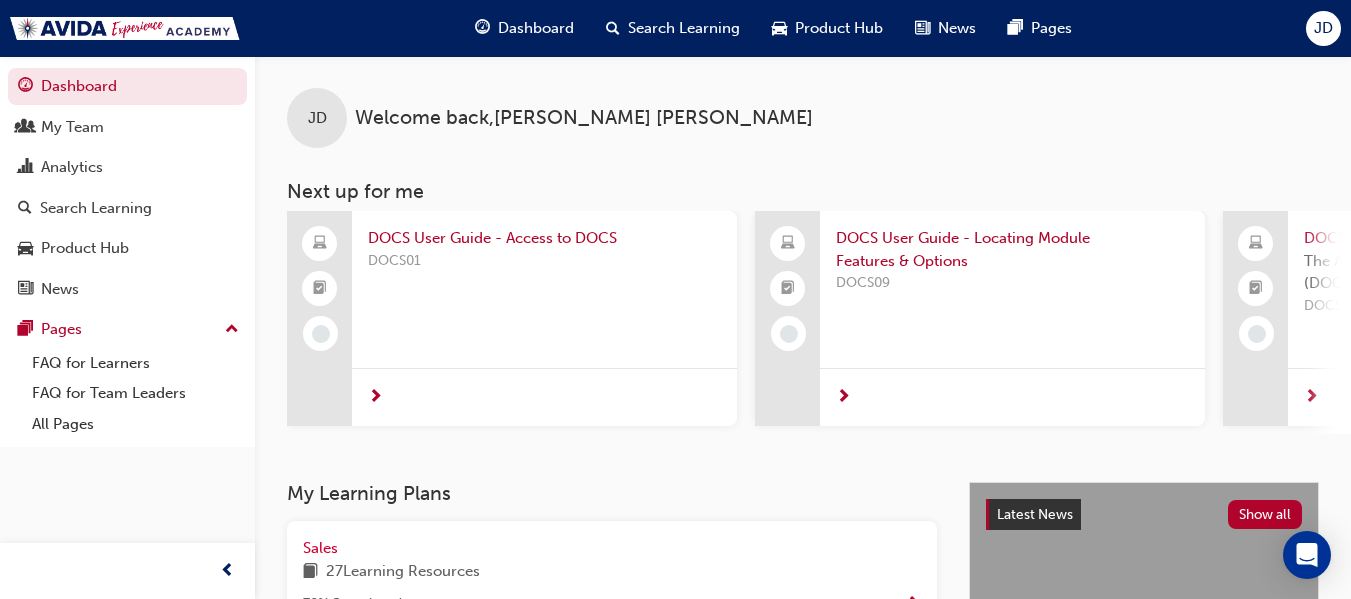 click on "JD" at bounding box center (1323, 28) 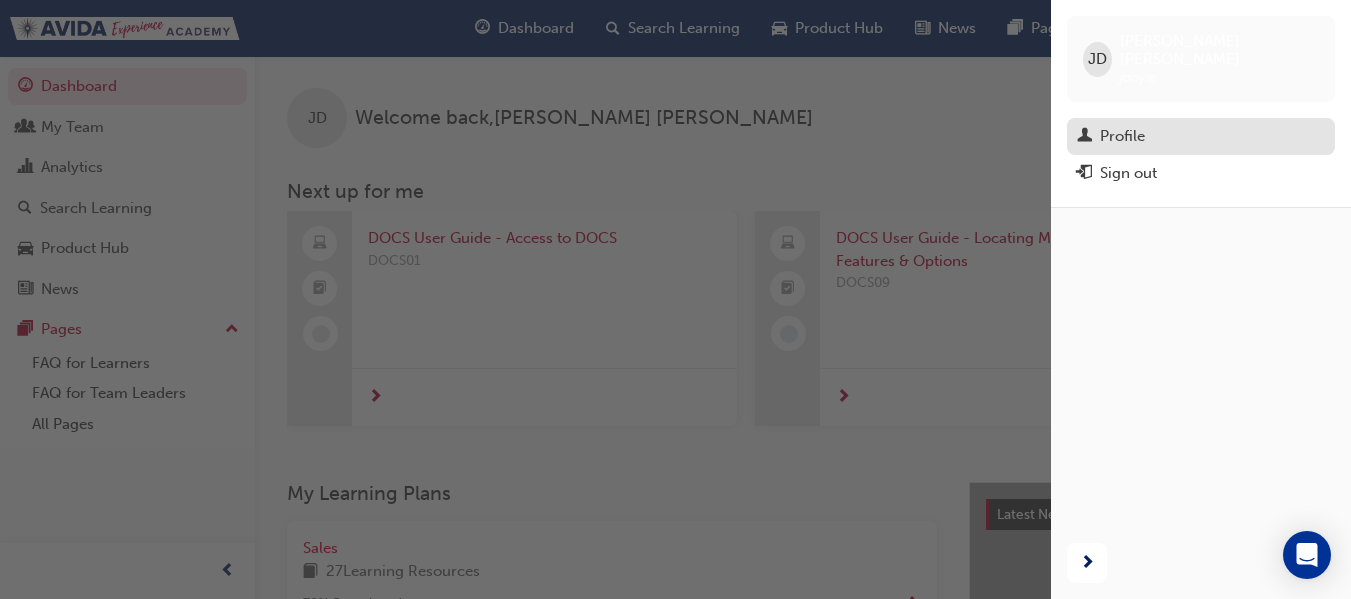 click on "Profile" at bounding box center (1122, 136) 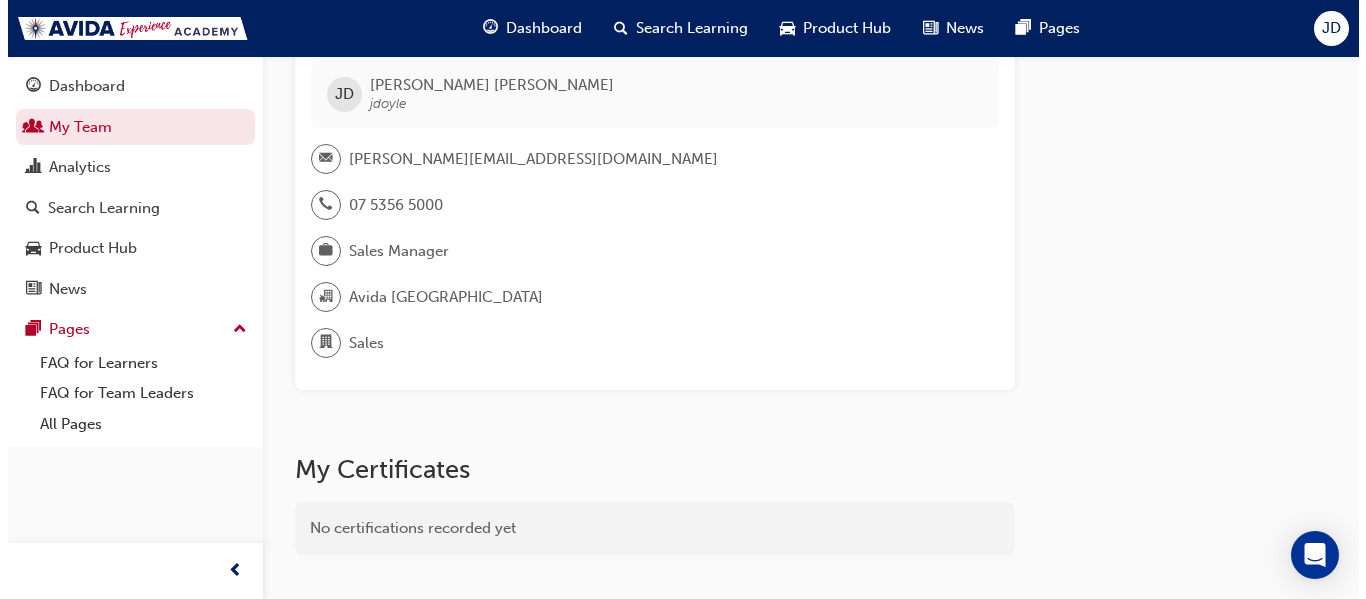 scroll, scrollTop: 0, scrollLeft: 0, axis: both 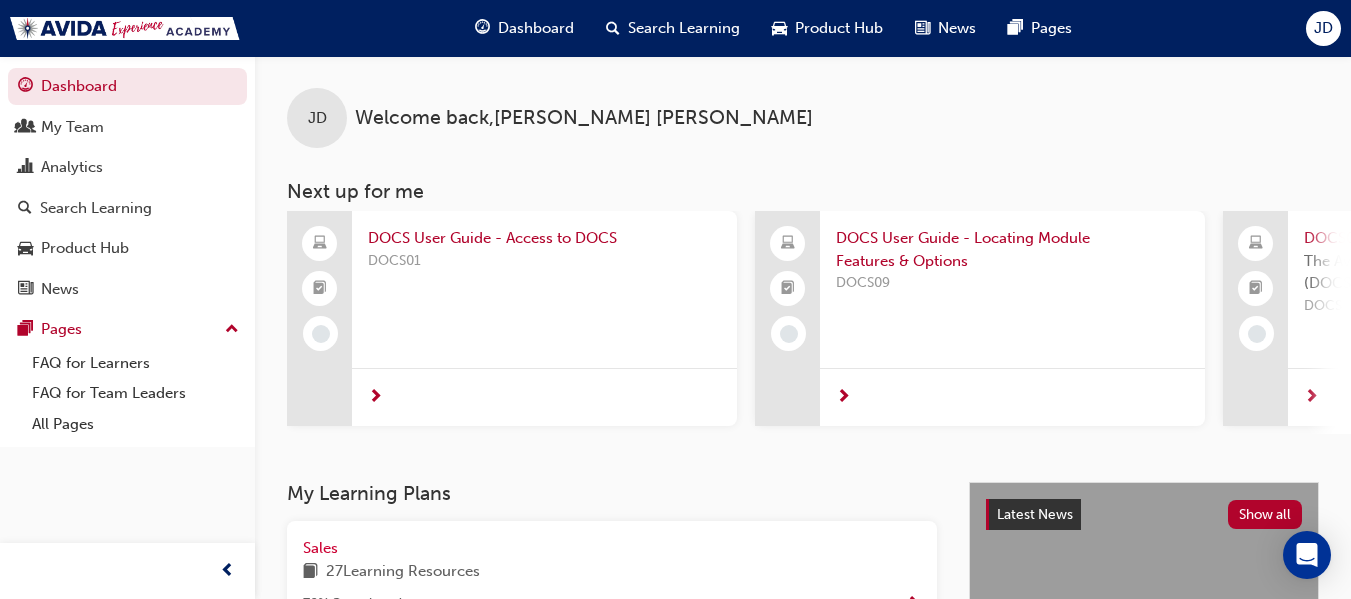click at bounding box center (375, 398) 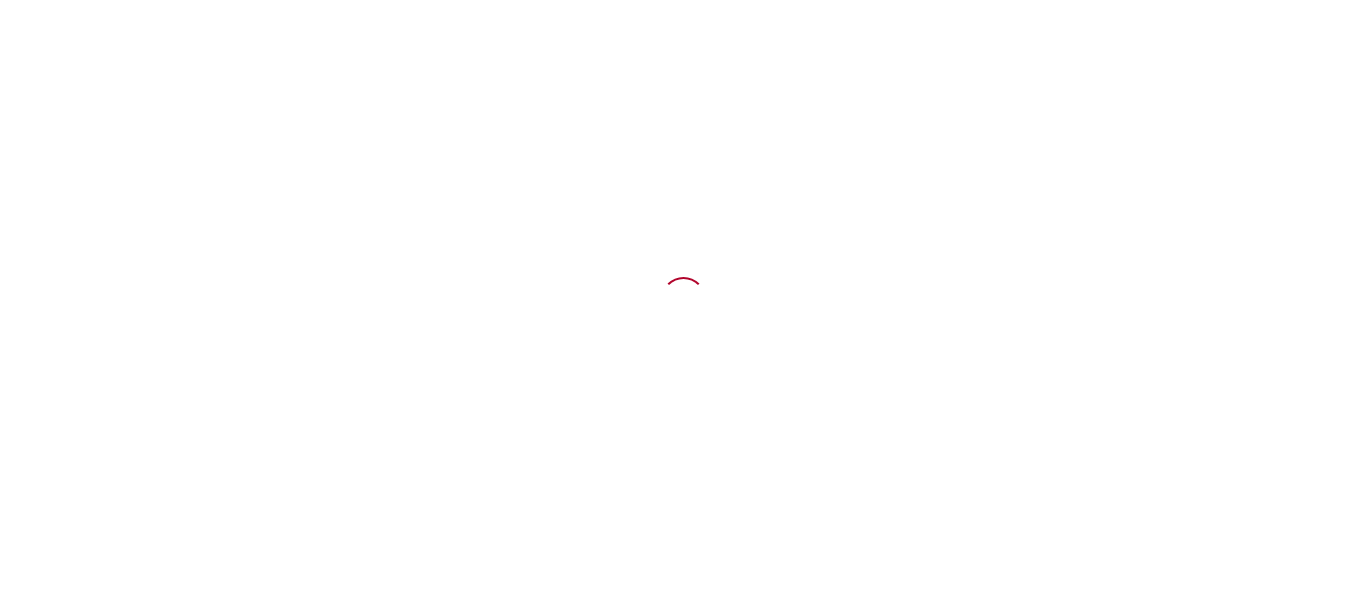 scroll, scrollTop: 0, scrollLeft: 0, axis: both 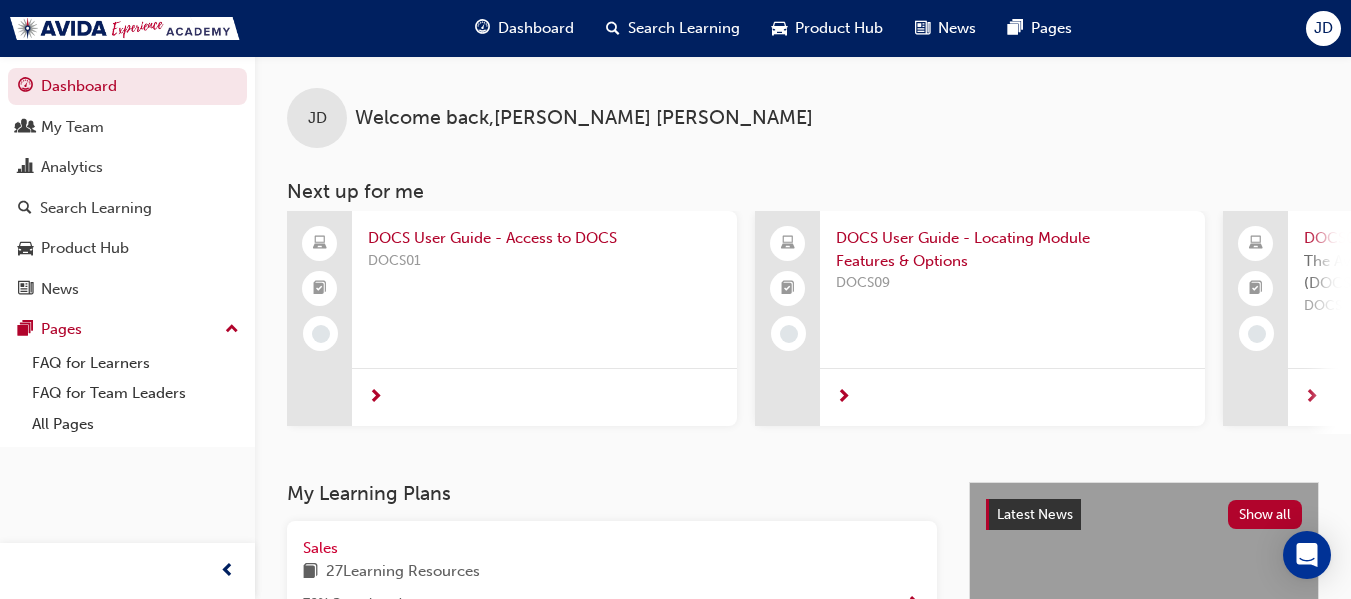 click on "DOCS User Guide - Access to DOCS" at bounding box center [544, 238] 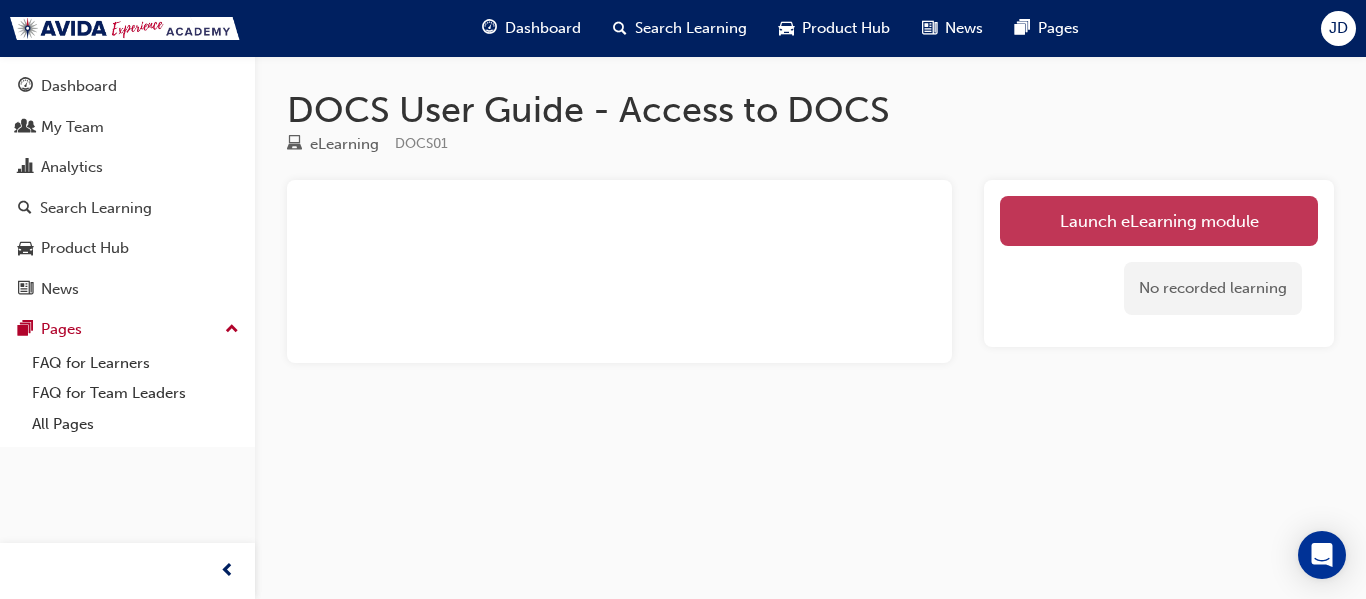 click on "Launch eLearning module" at bounding box center [1159, 221] 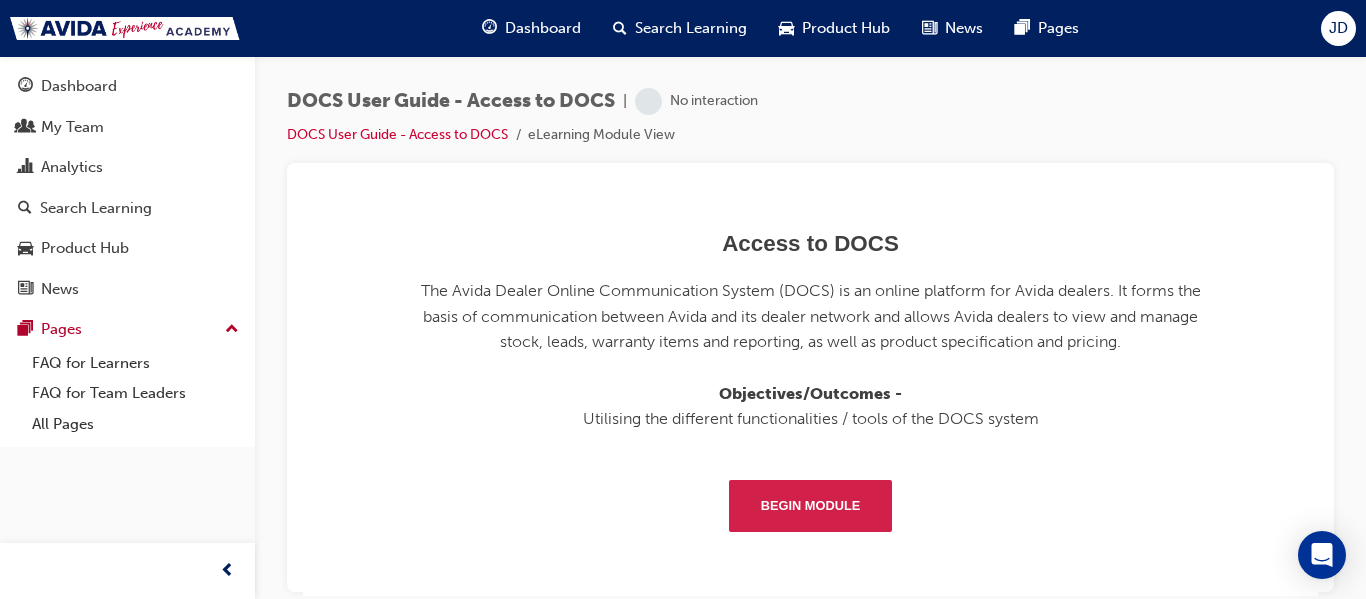 scroll, scrollTop: 539, scrollLeft: 0, axis: vertical 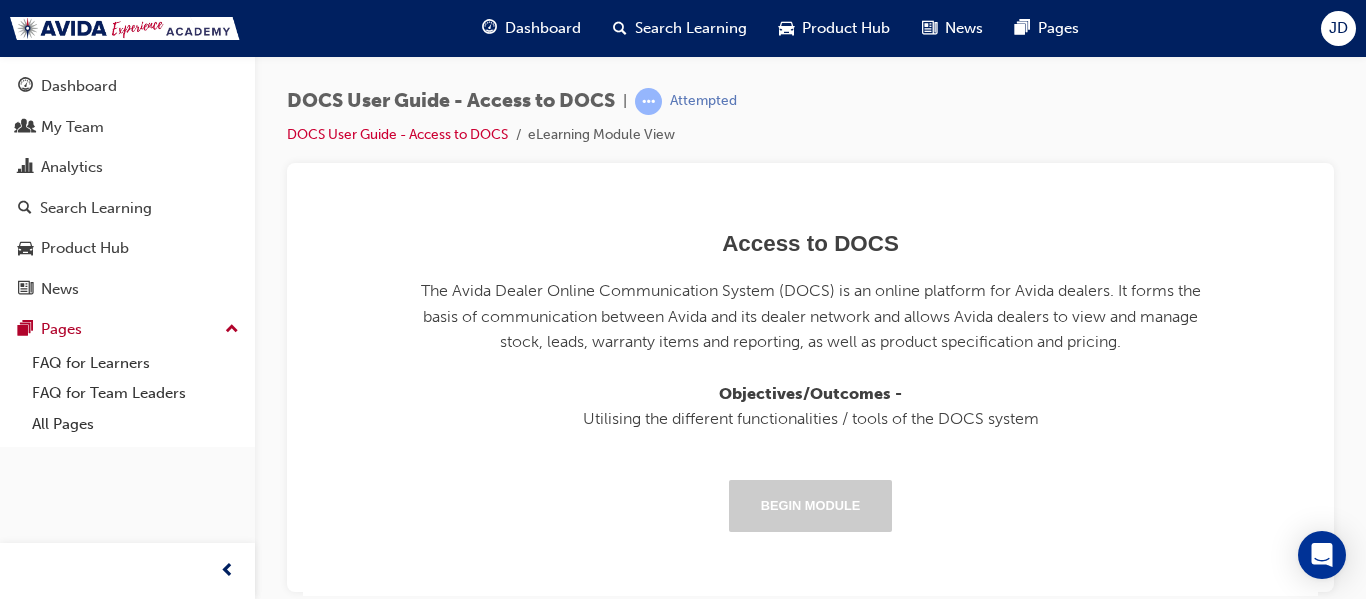 click on "Begin Module" at bounding box center [811, 505] 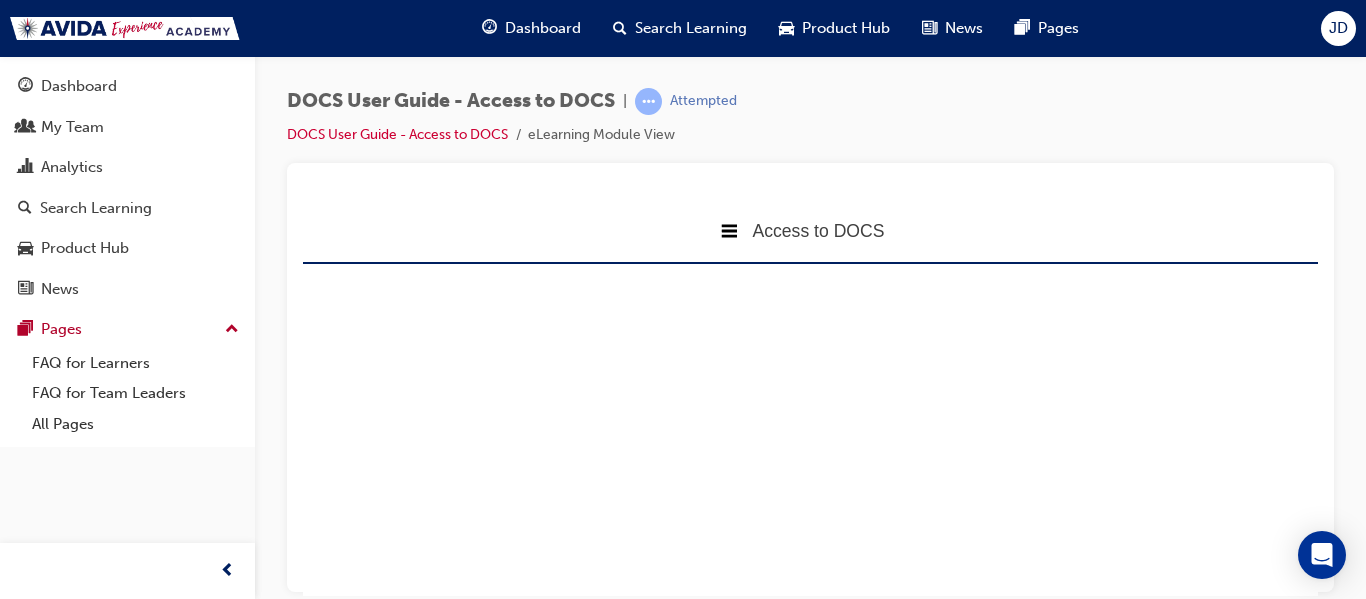 scroll, scrollTop: 10, scrollLeft: 10, axis: both 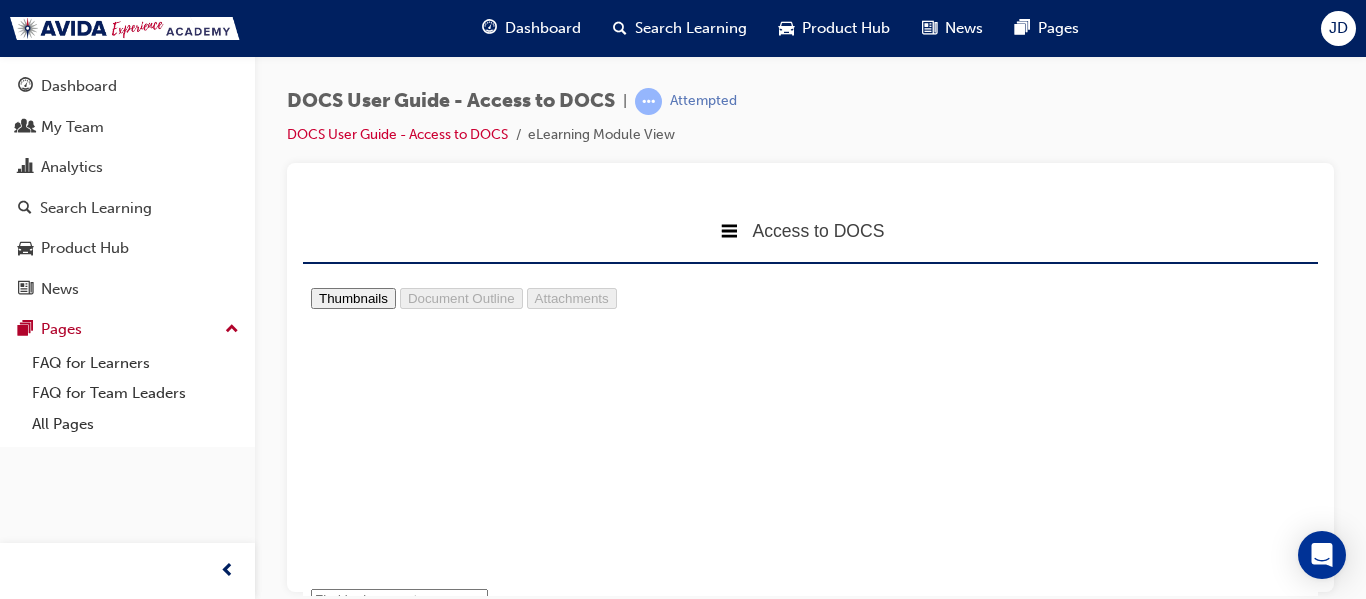 type on "2" 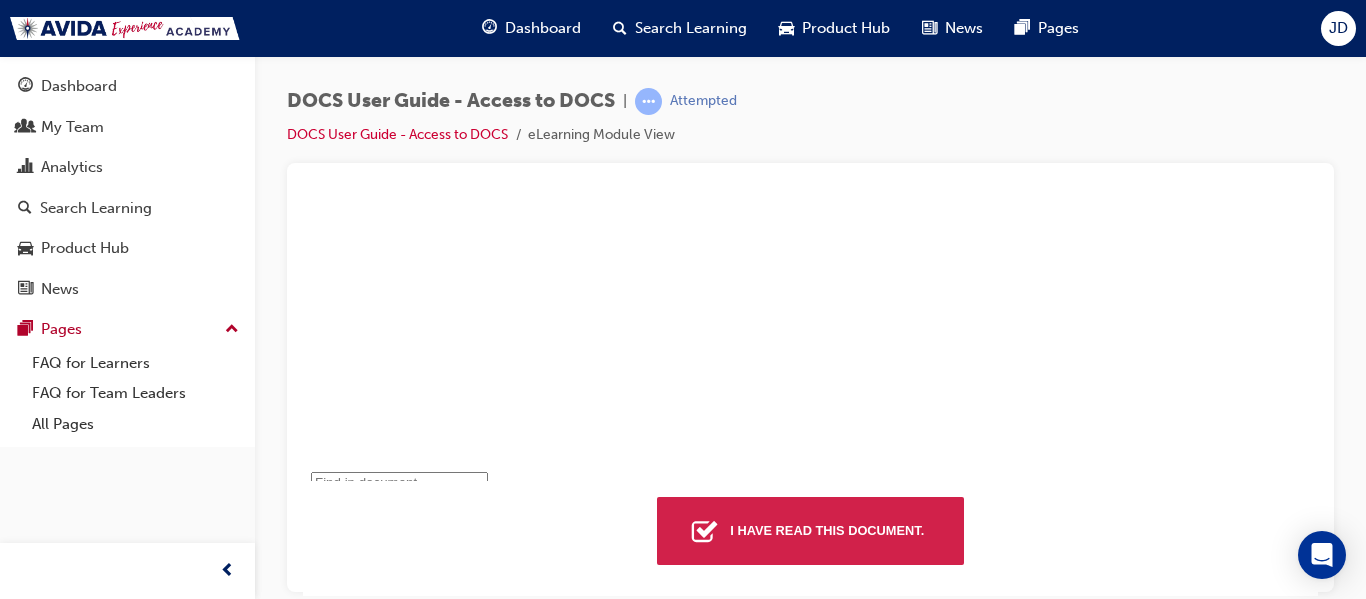 scroll, scrollTop: 126, scrollLeft: 0, axis: vertical 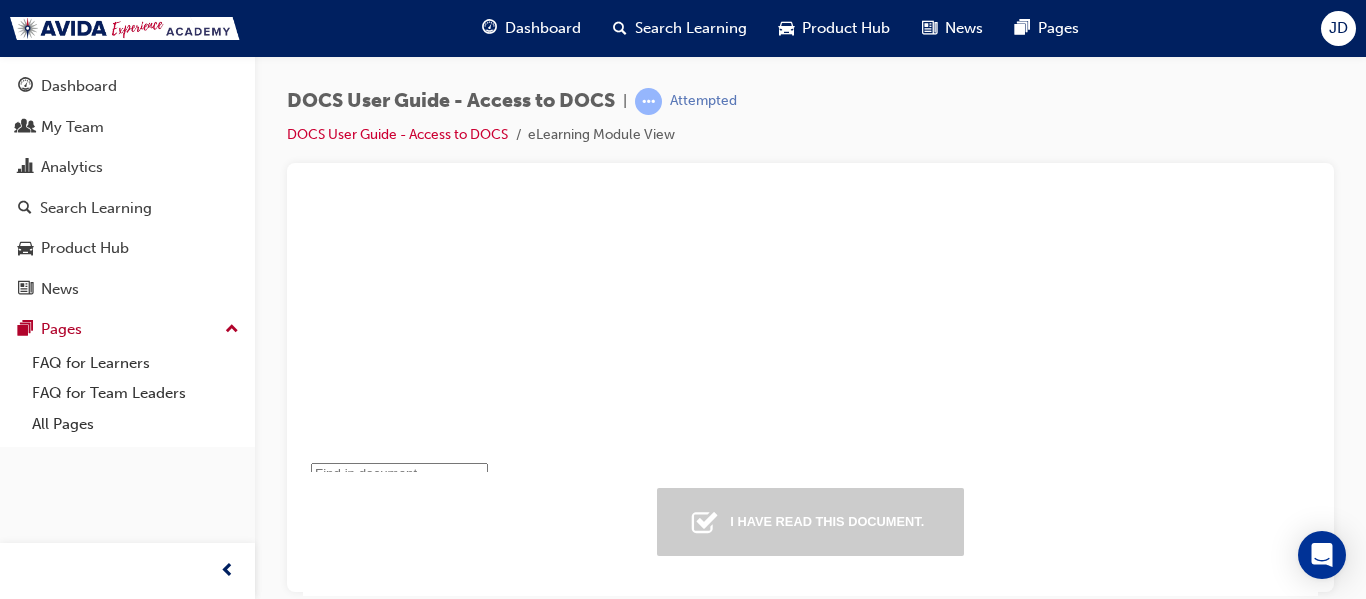 click on "I have read this document." at bounding box center (827, 521) 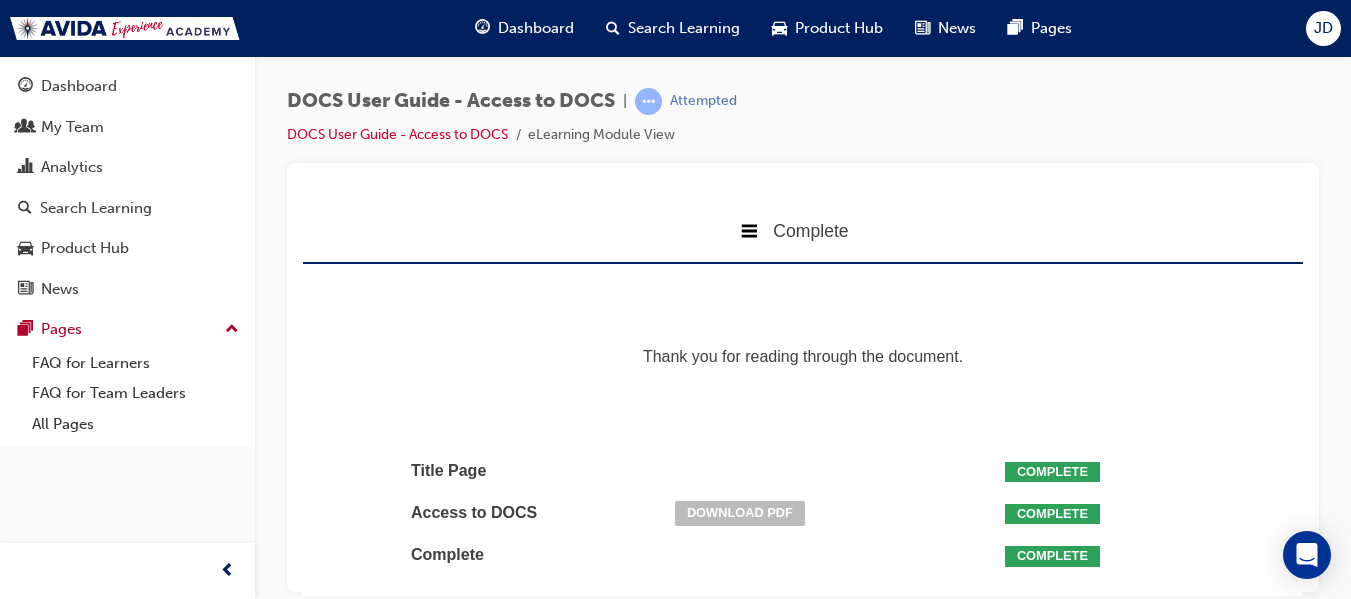 scroll, scrollTop: 406, scrollLeft: 1016, axis: both 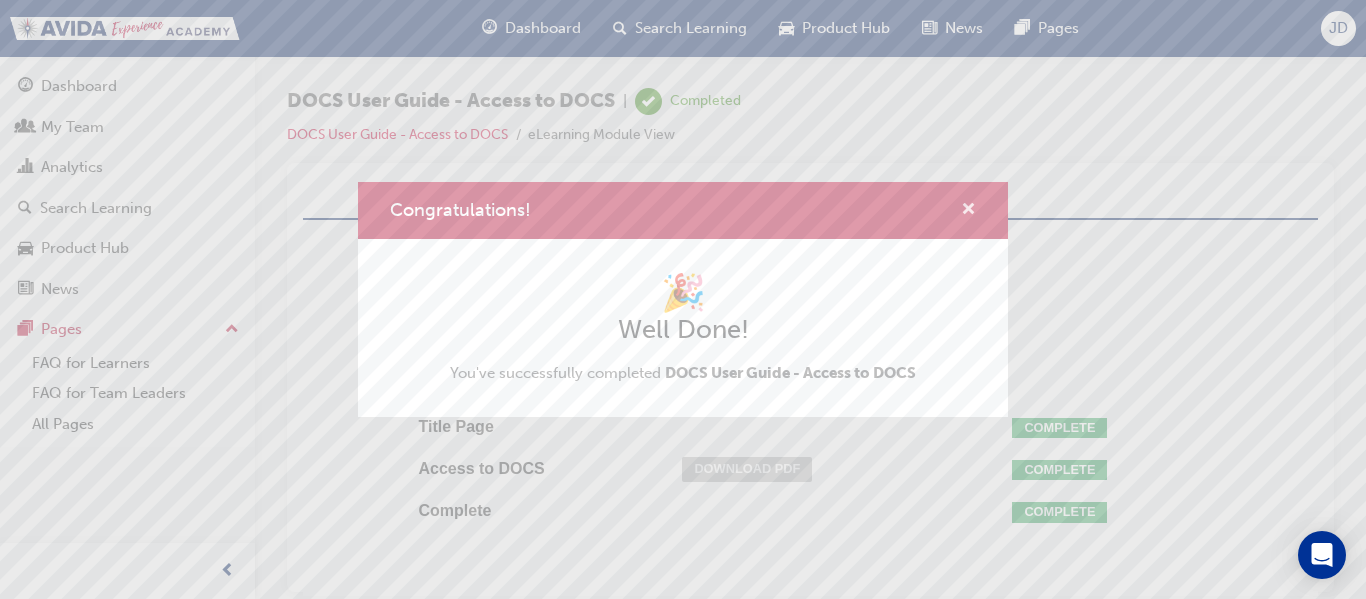 click at bounding box center (968, 211) 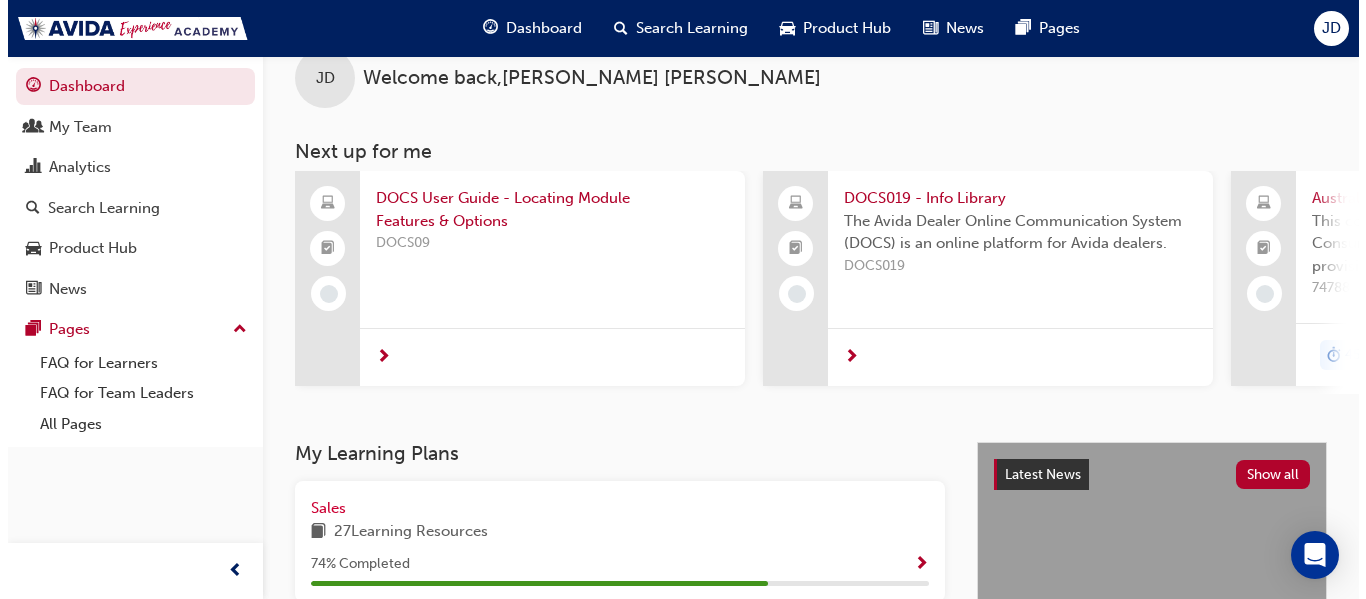scroll, scrollTop: 0, scrollLeft: 0, axis: both 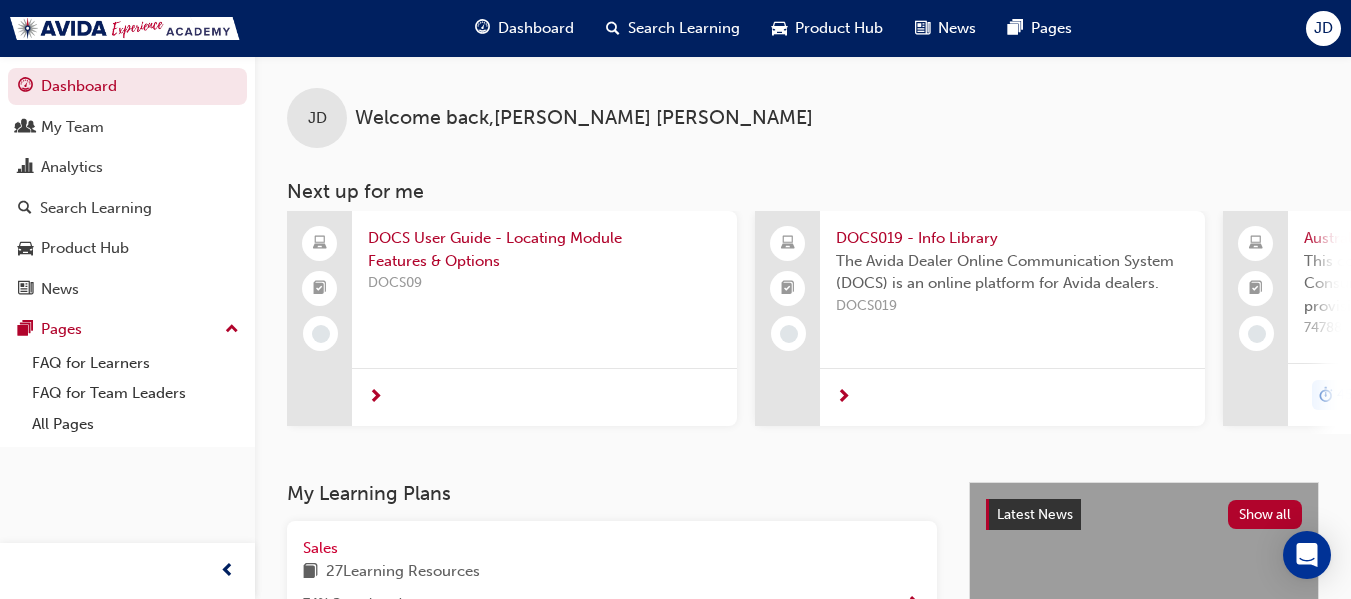 click at bounding box center (375, 398) 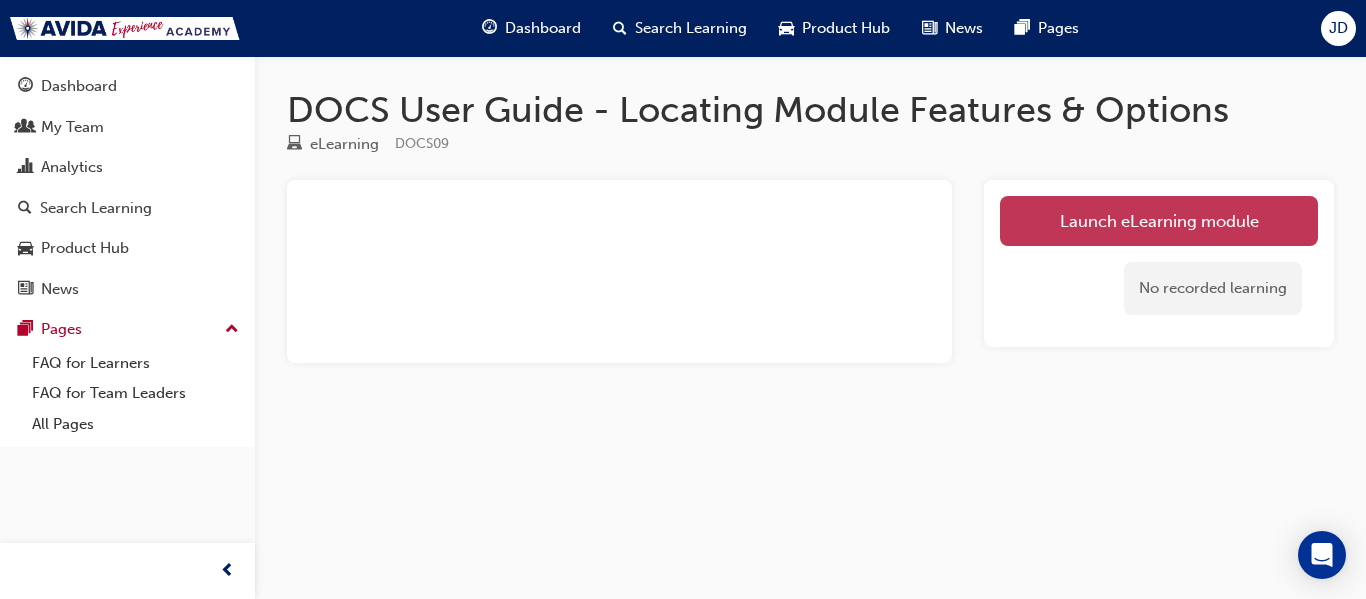 click on "Launch eLearning module" at bounding box center (1159, 221) 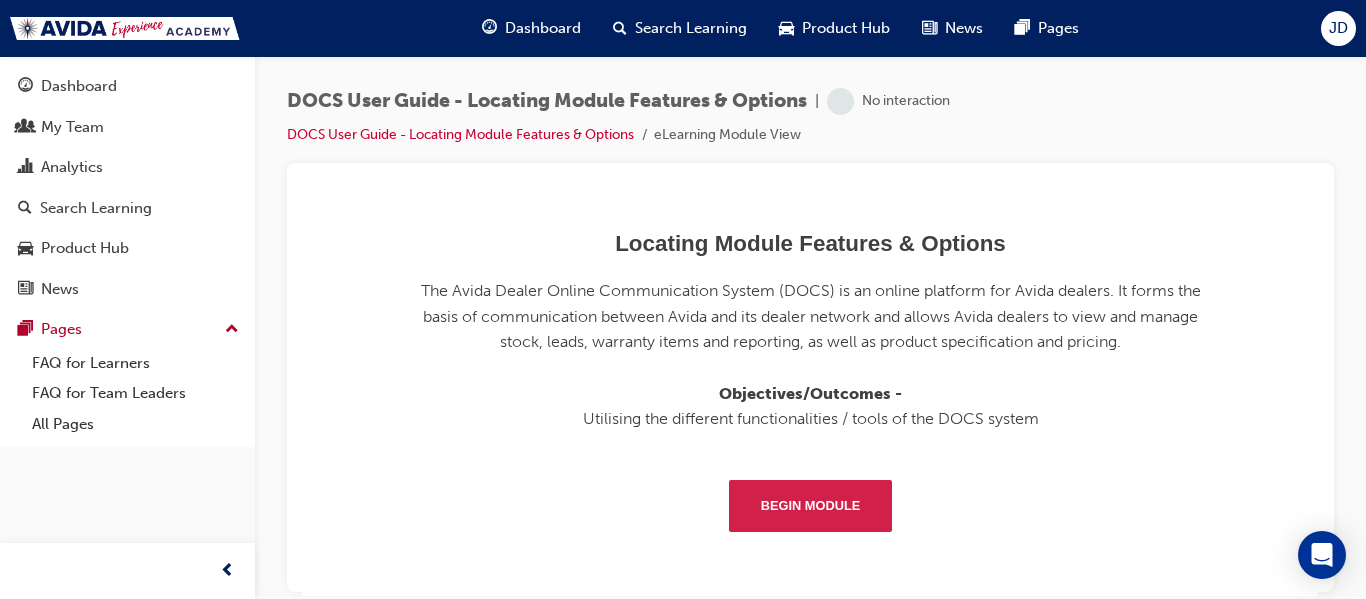 scroll, scrollTop: 539, scrollLeft: 0, axis: vertical 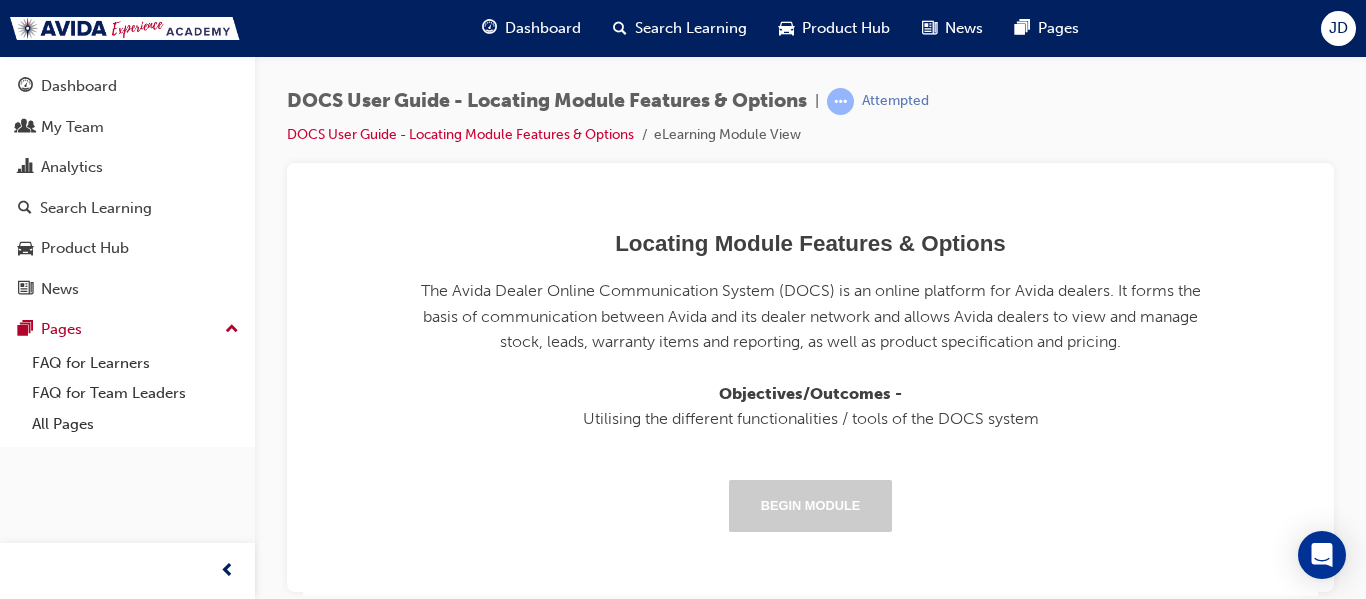click on "Begin Module" at bounding box center (811, 505) 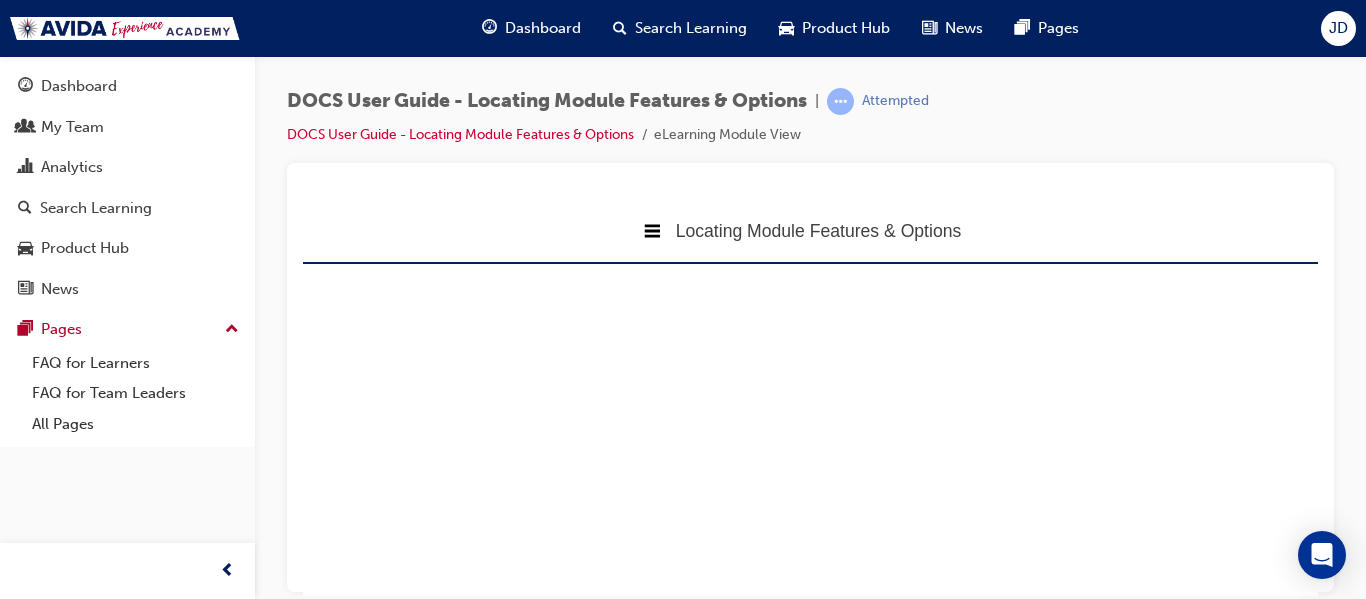 scroll, scrollTop: 10, scrollLeft: 10, axis: both 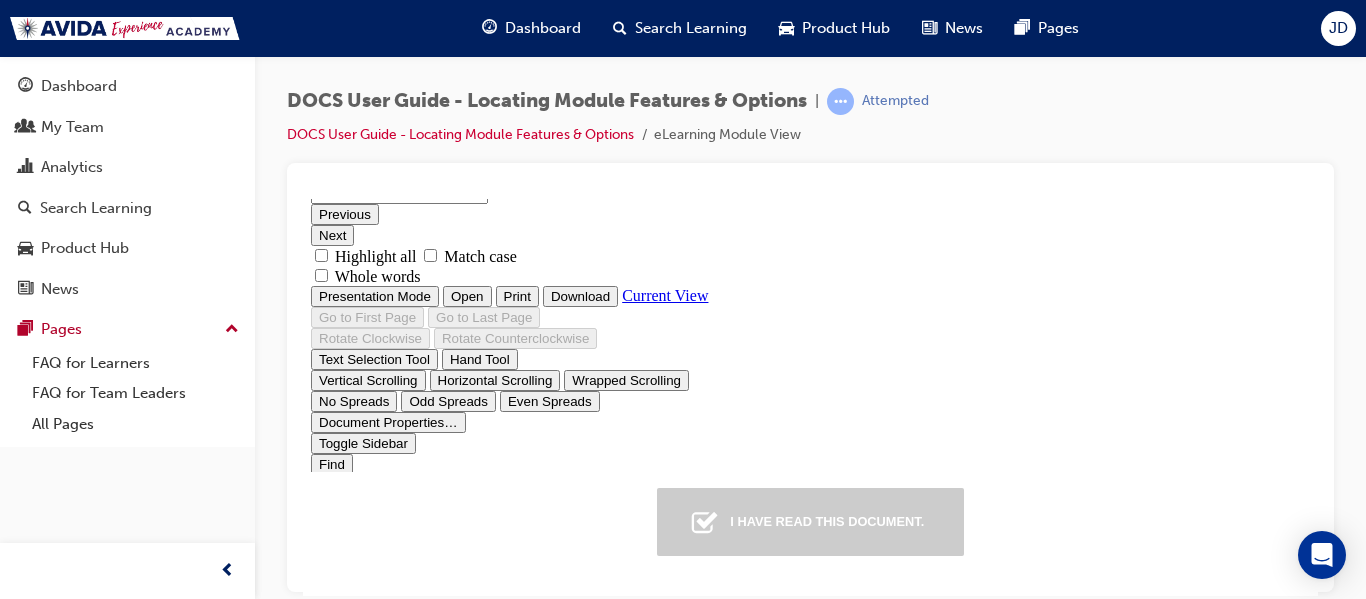 type on "1" 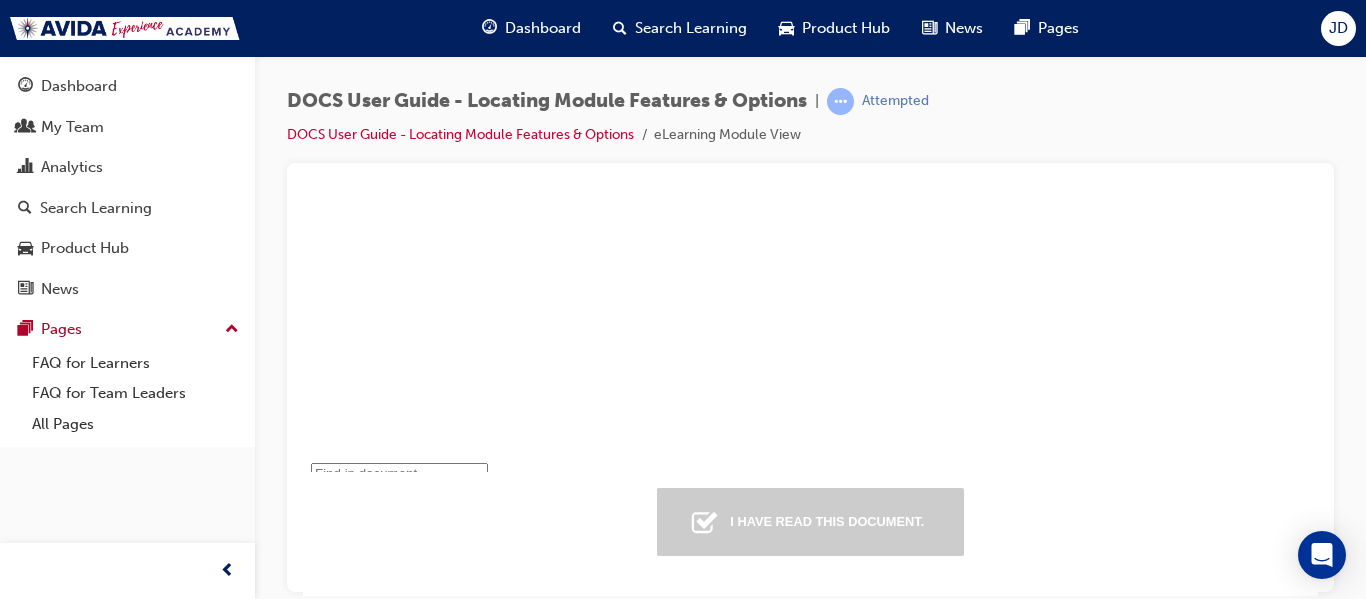 scroll, scrollTop: 10, scrollLeft: 0, axis: vertical 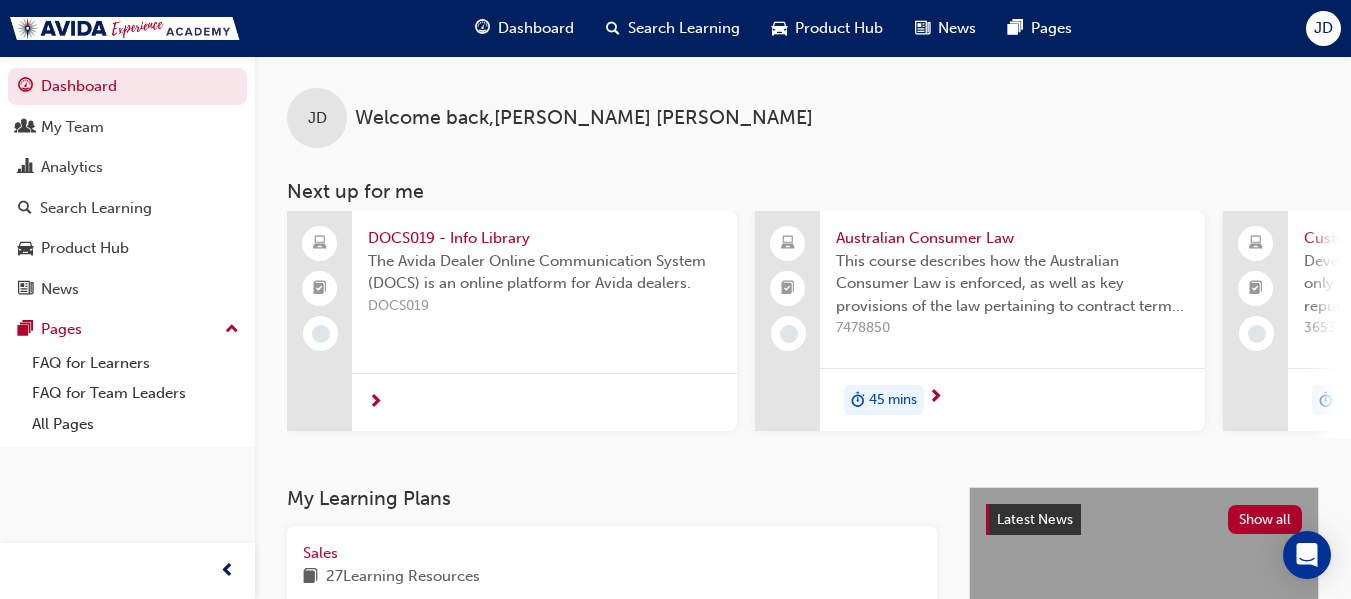 click at bounding box center (375, 403) 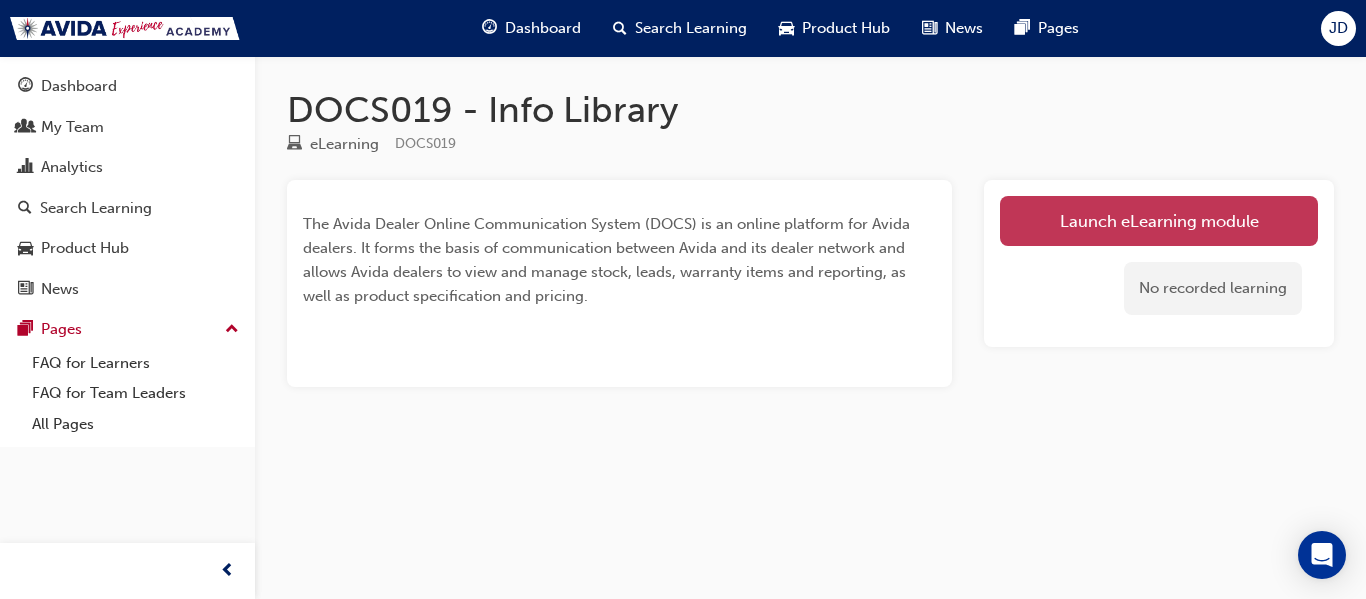 click on "Launch eLearning module" at bounding box center [1159, 221] 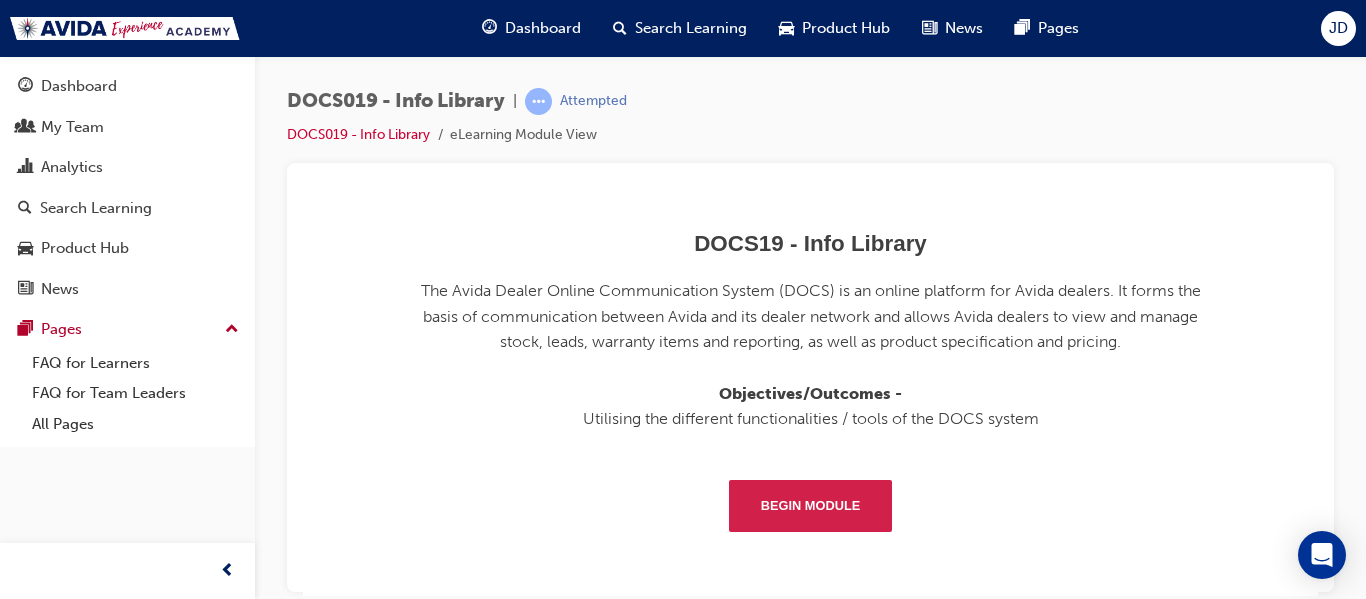 scroll, scrollTop: 539, scrollLeft: 0, axis: vertical 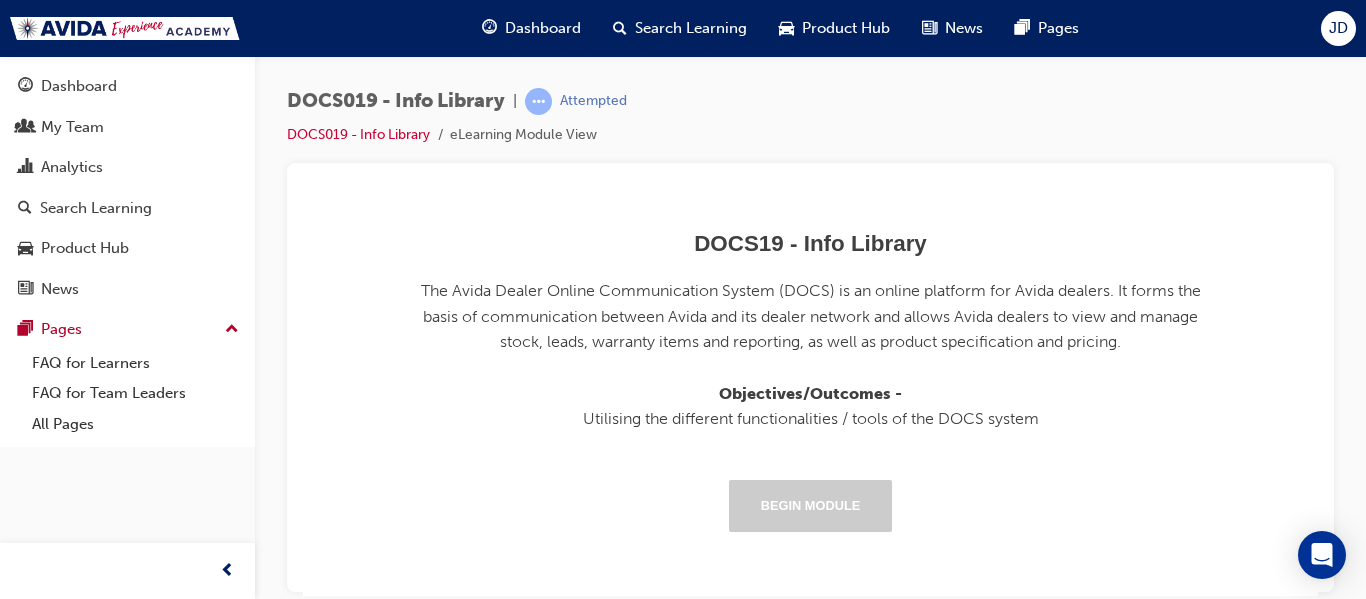 click on "Begin Module" at bounding box center (811, 505) 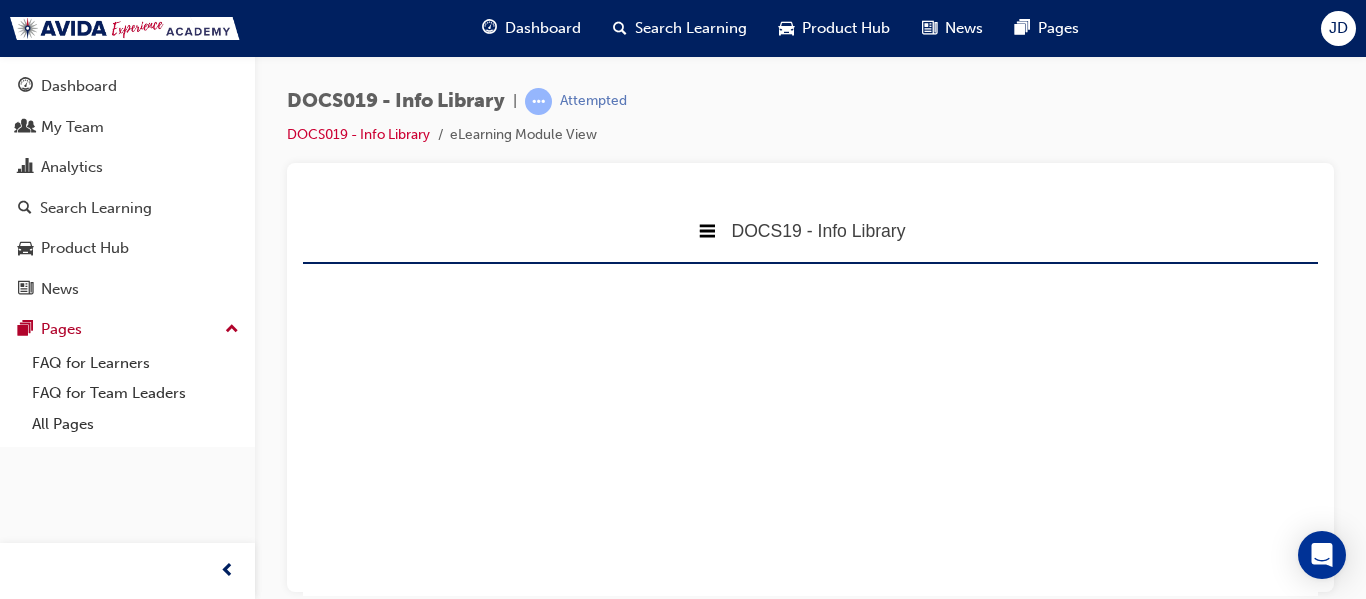 scroll, scrollTop: 10, scrollLeft: 10, axis: both 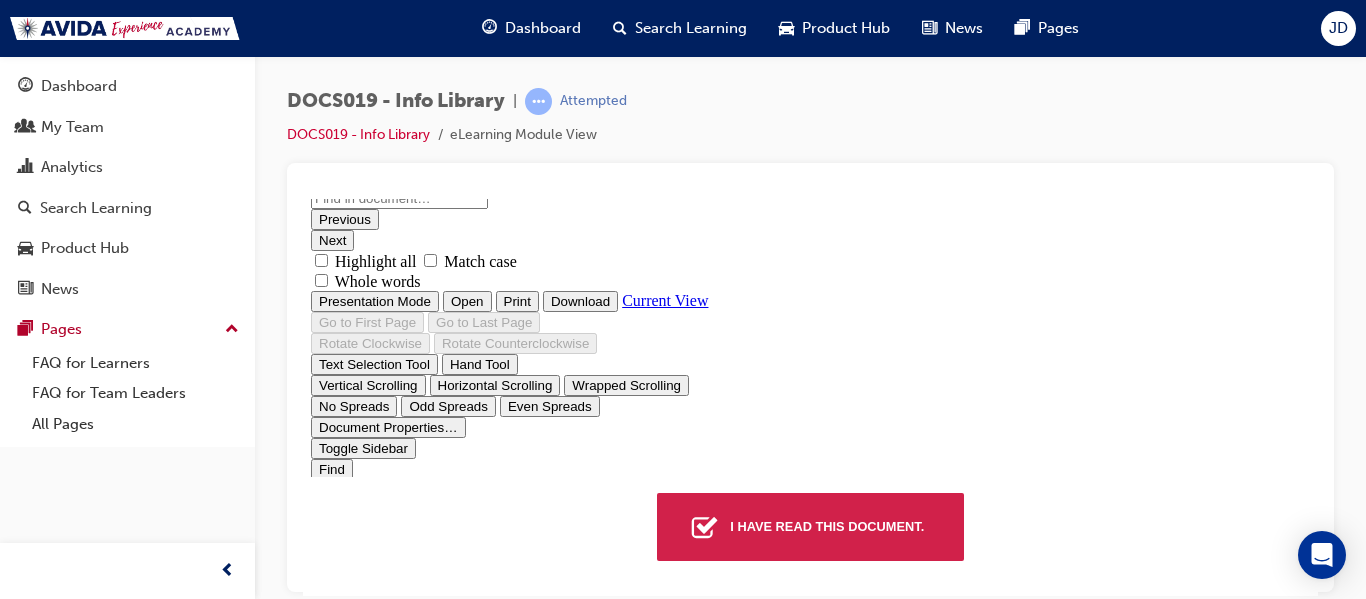 type on "1" 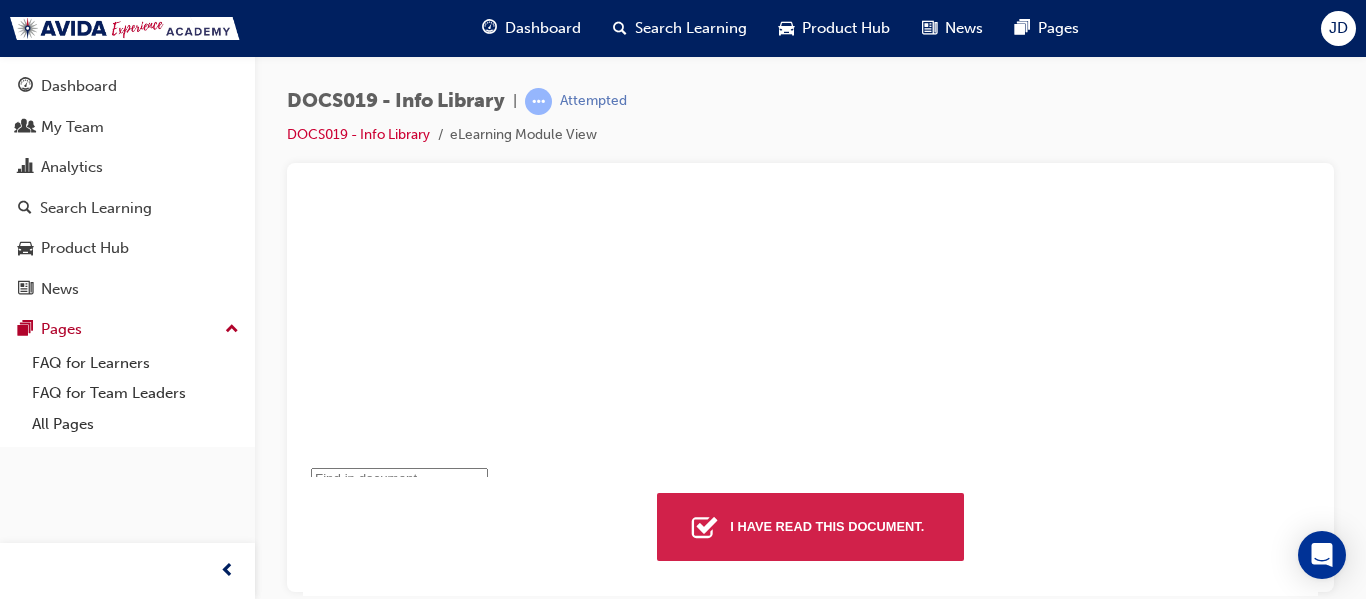 scroll, scrollTop: 126, scrollLeft: 0, axis: vertical 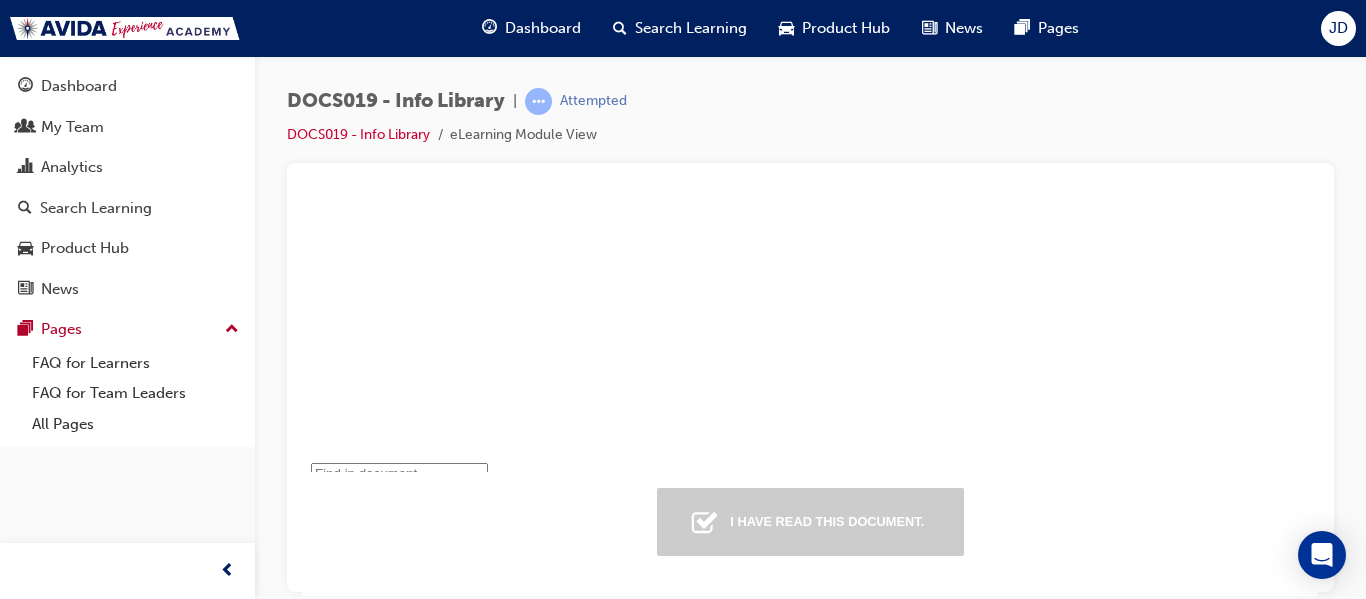 click on "I have read this document." at bounding box center [827, 521] 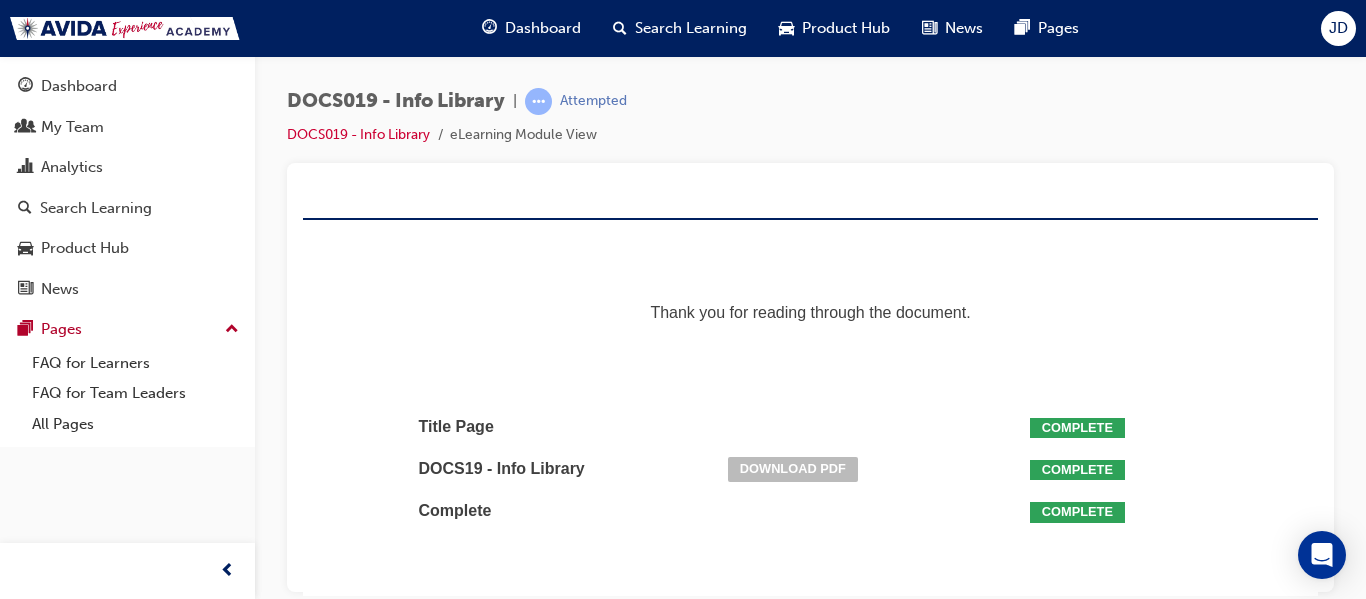 scroll, scrollTop: 0, scrollLeft: 0, axis: both 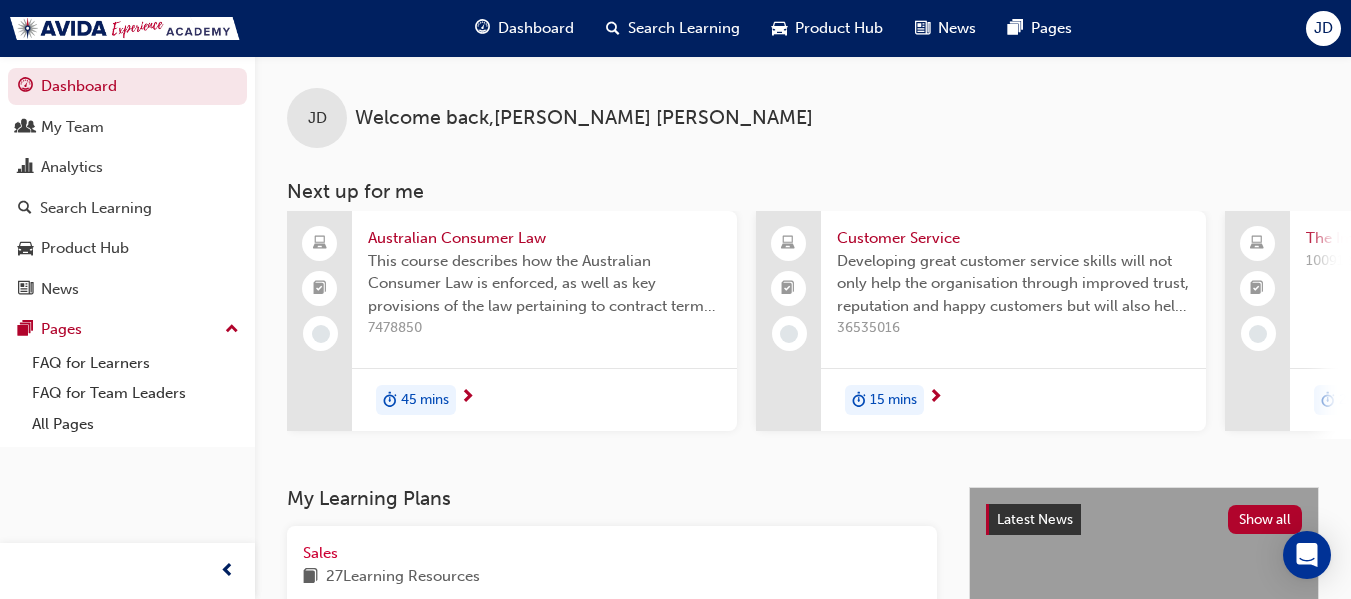 click on "45 mins" at bounding box center (425, 400) 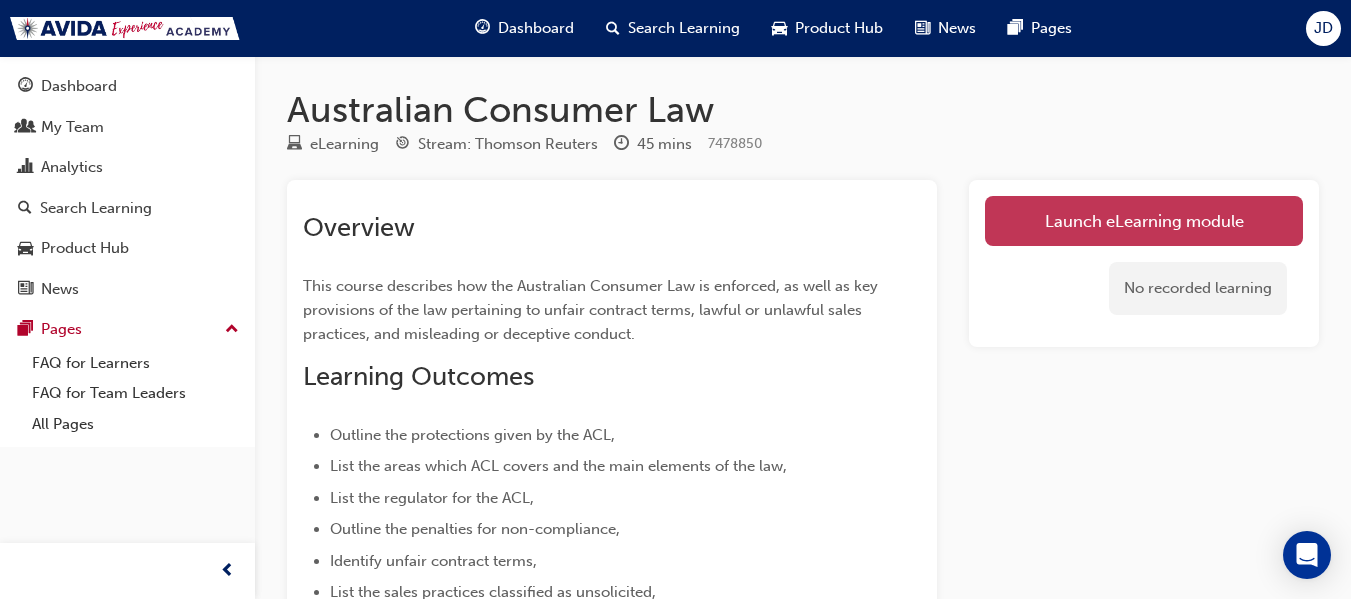 click on "Launch eLearning module" at bounding box center [1144, 221] 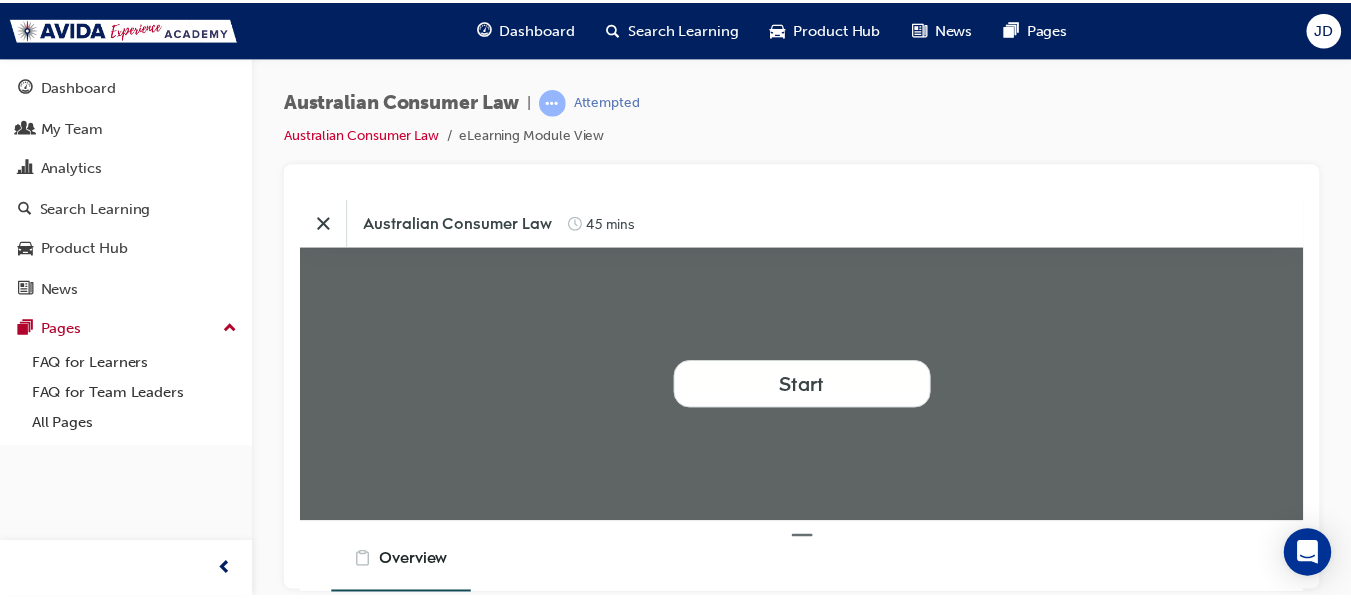 scroll, scrollTop: 0, scrollLeft: 0, axis: both 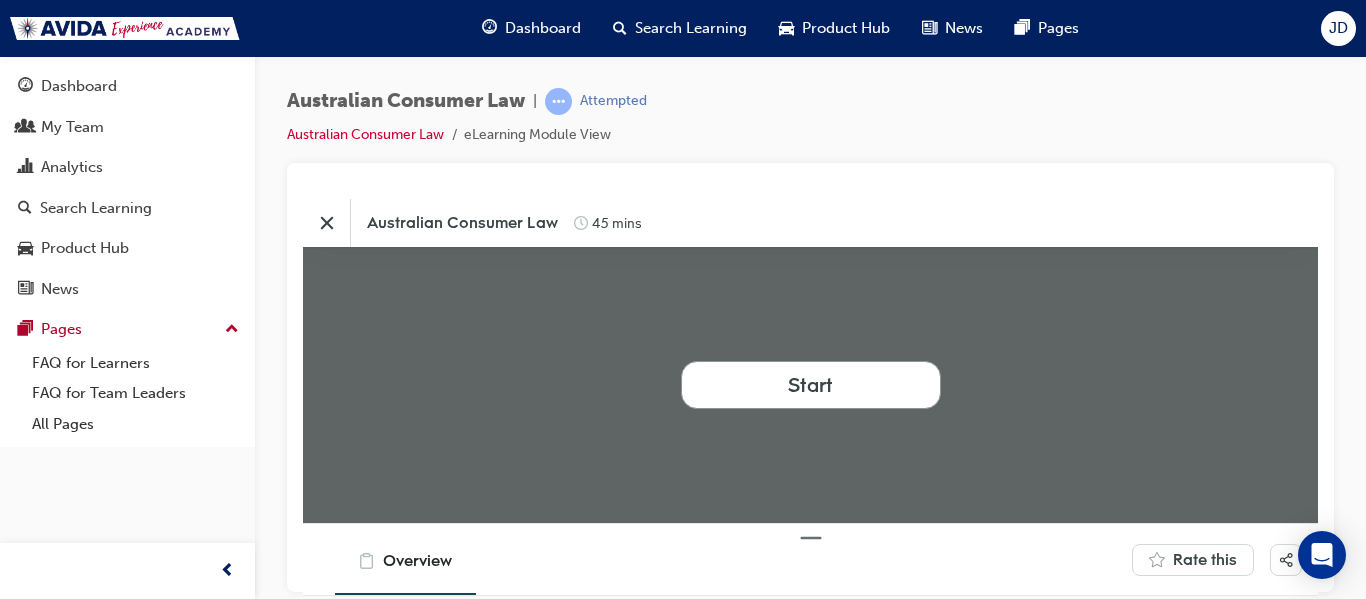 click on "Start" at bounding box center (810, 384) 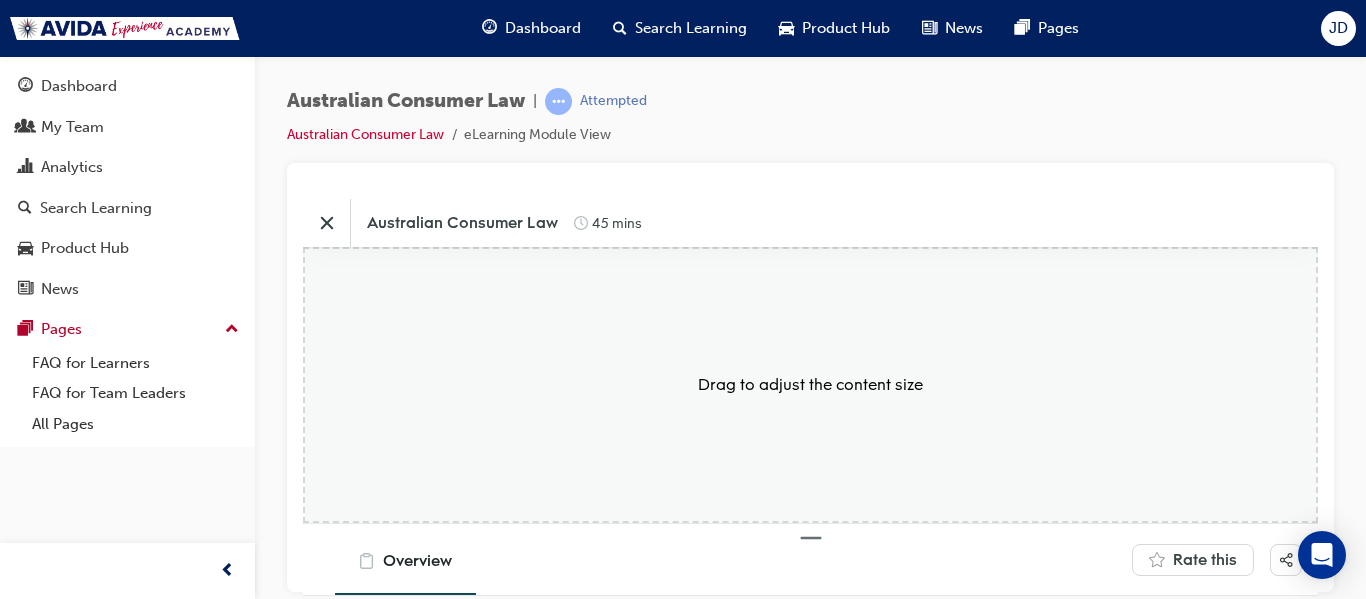 click at bounding box center (811, 533) 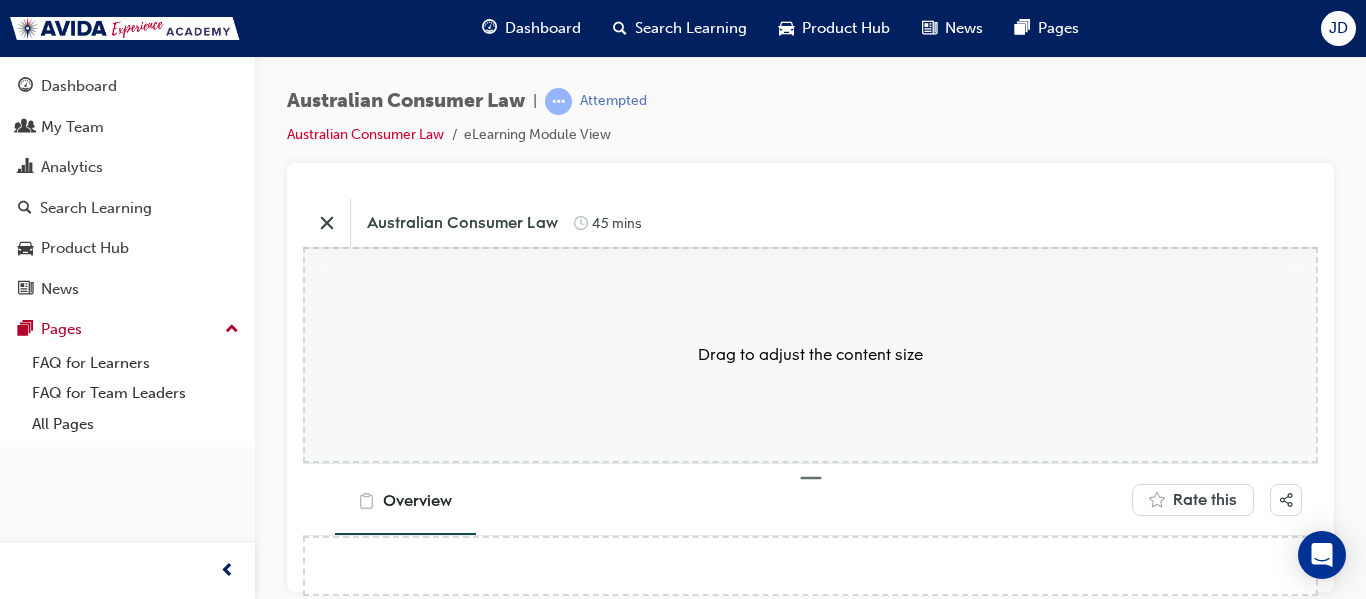 click at bounding box center (811, 473) 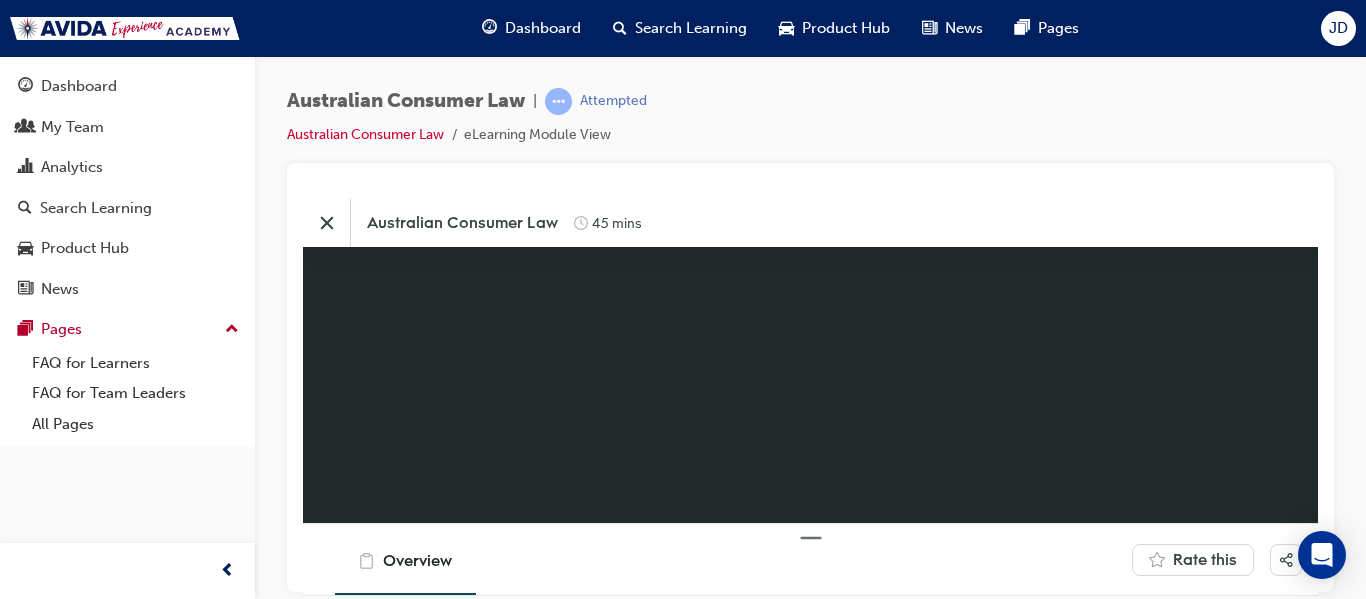 click on "Overview" at bounding box center [417, 559] 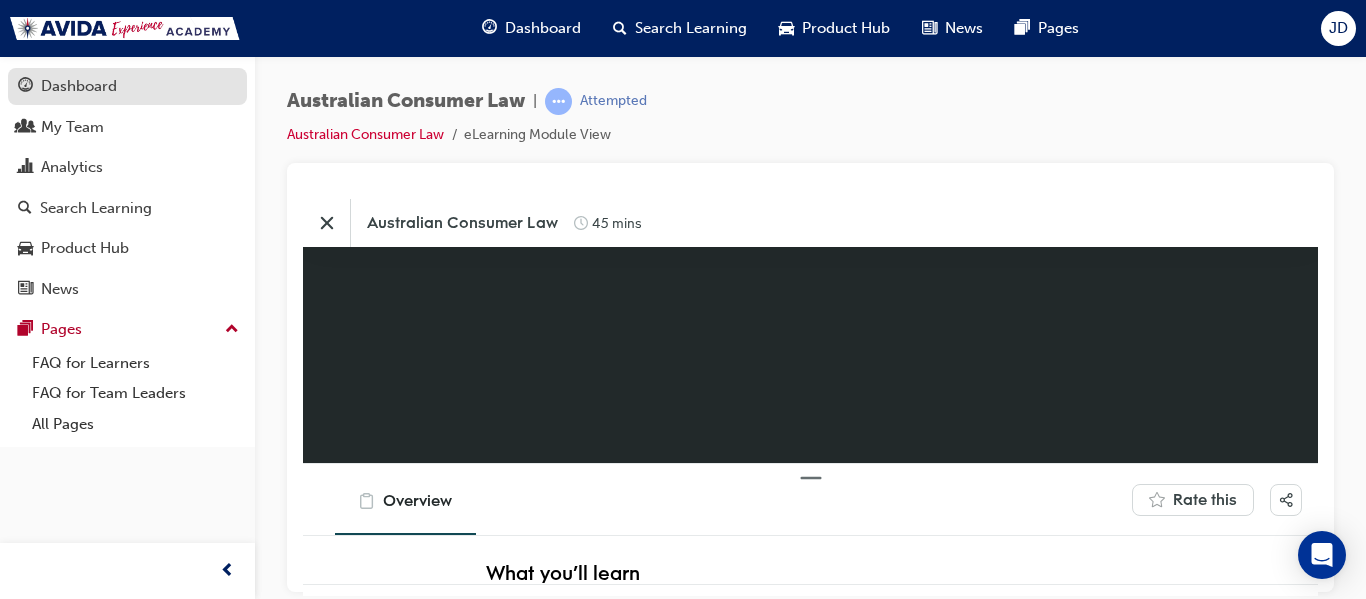 click on "Dashboard" at bounding box center (79, 86) 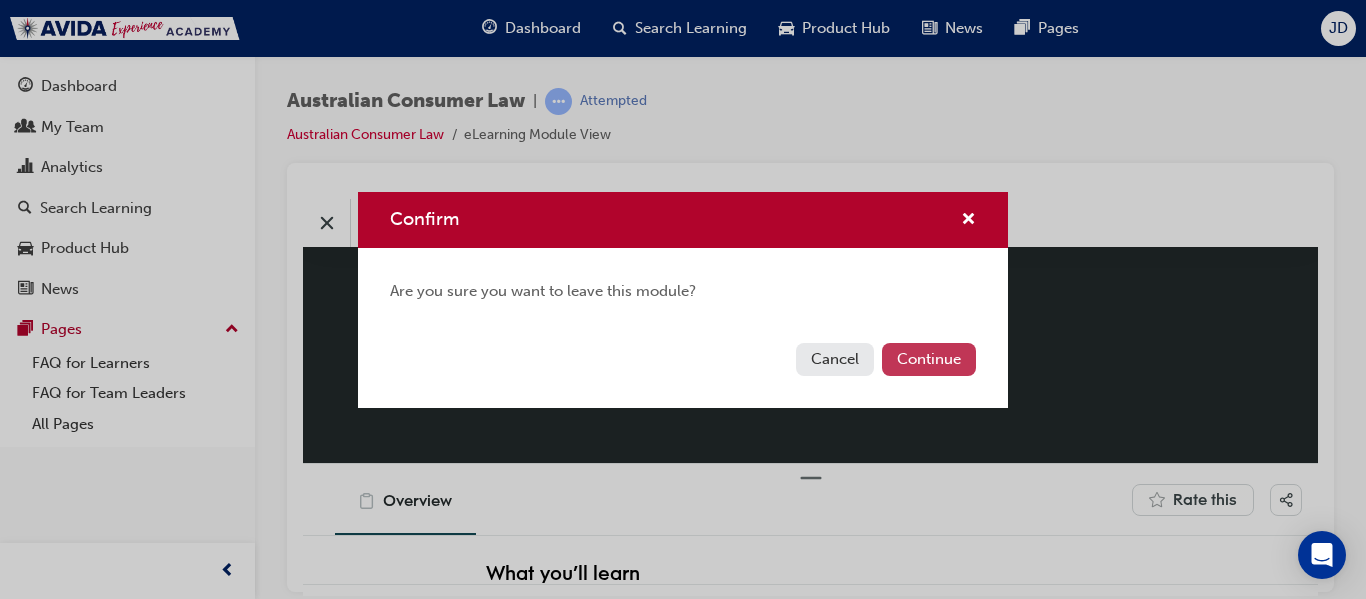 click on "Continue" at bounding box center (929, 359) 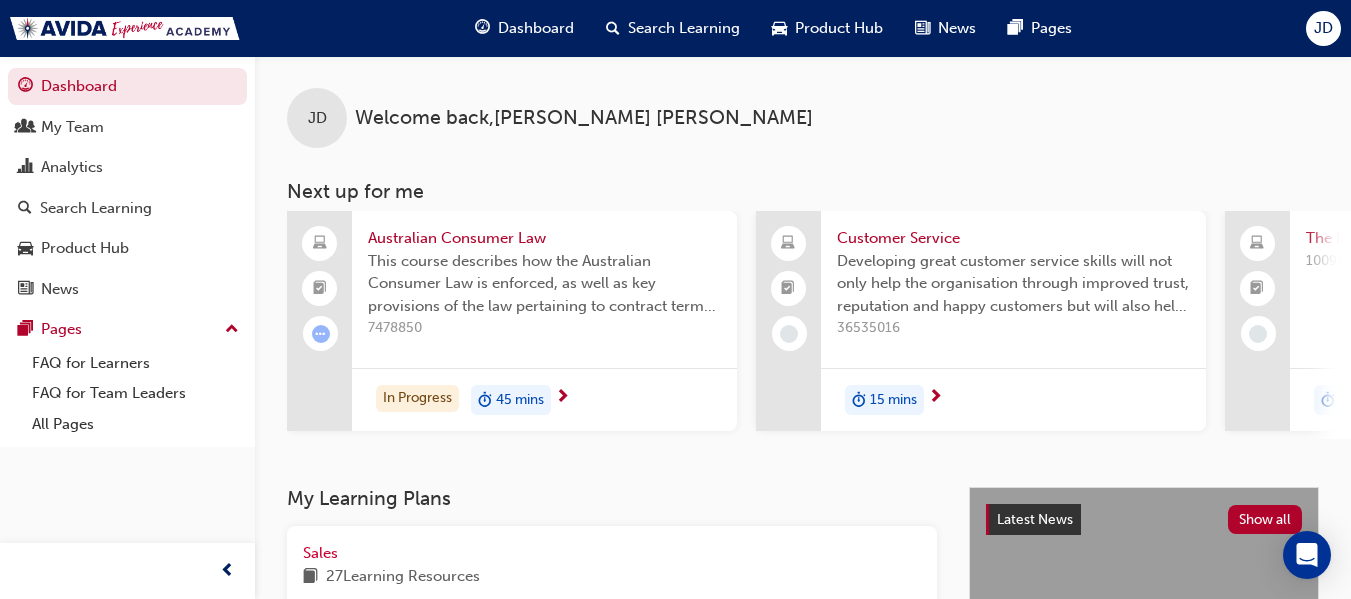click on "15 mins" at bounding box center (893, 400) 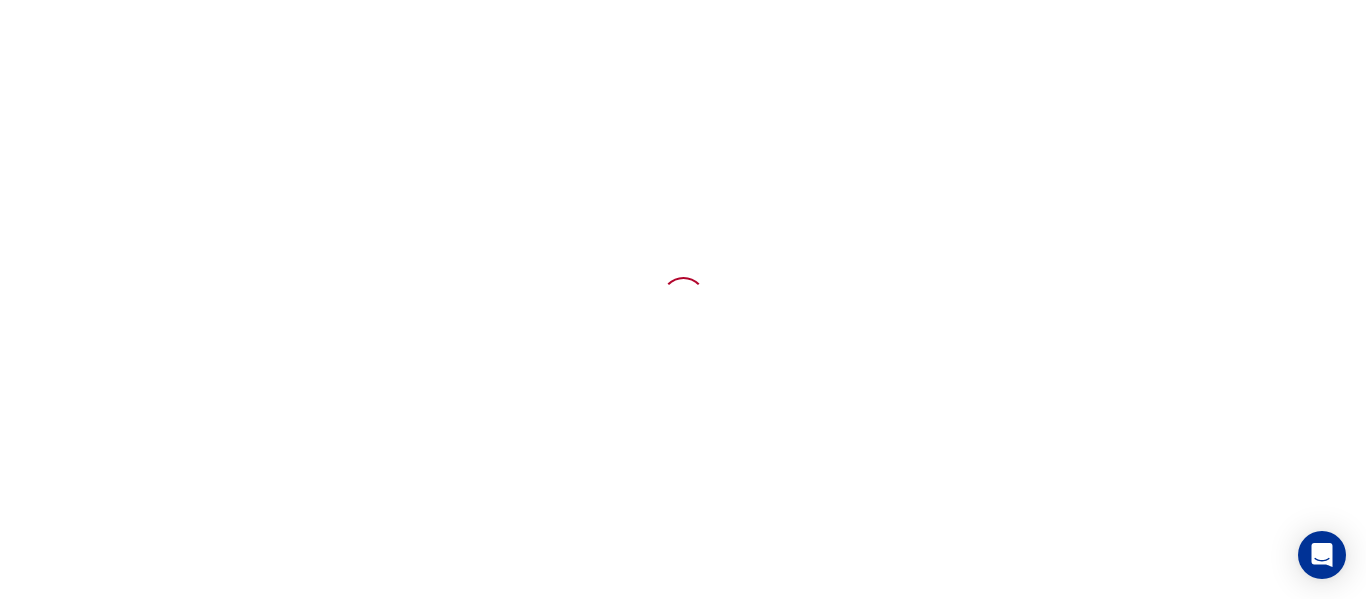 scroll, scrollTop: 0, scrollLeft: 0, axis: both 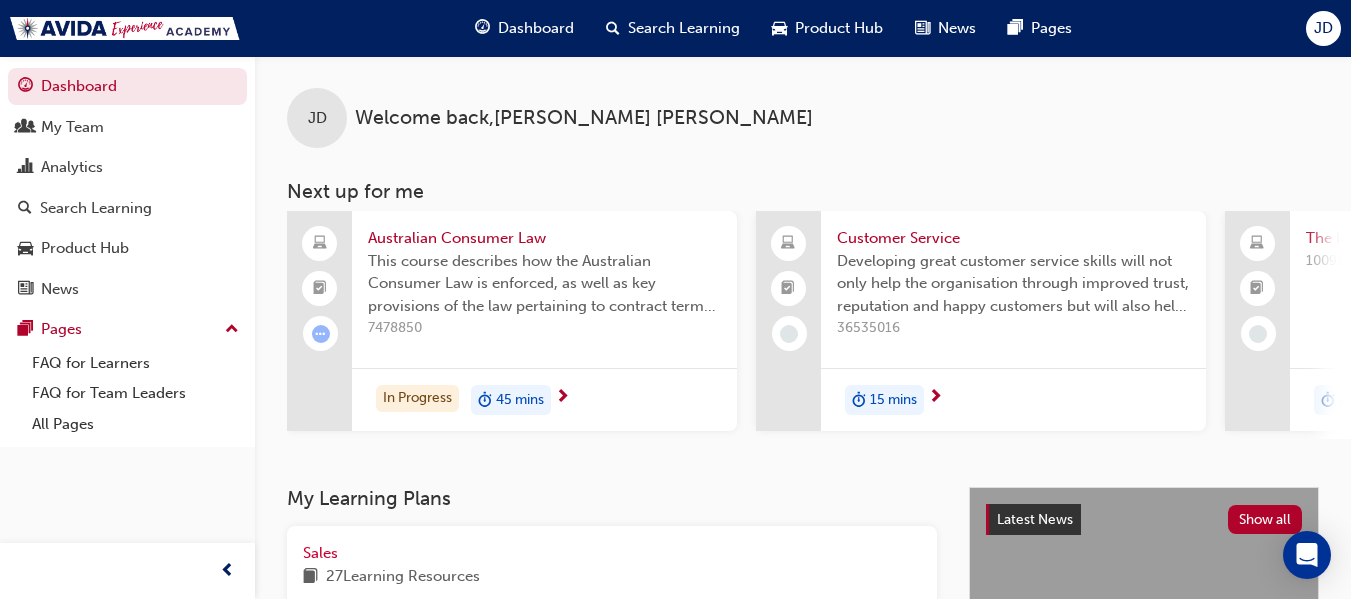 click on "15 mins" at bounding box center [893, 400] 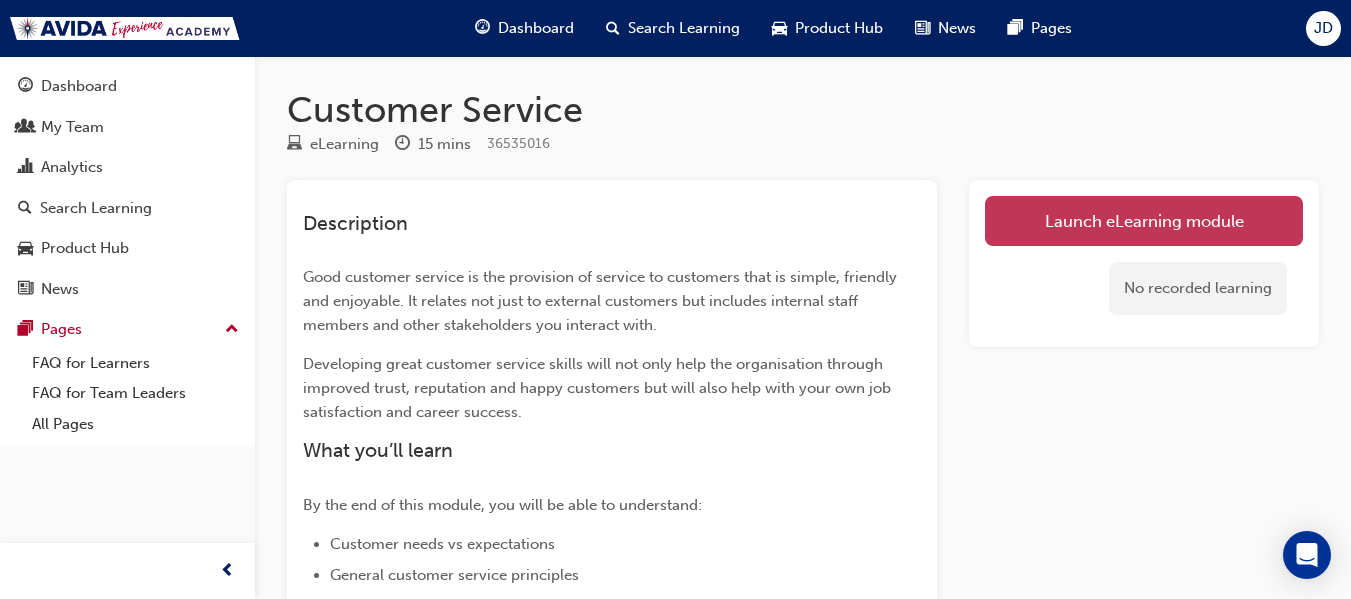 click on "Launch eLearning module" at bounding box center [1144, 221] 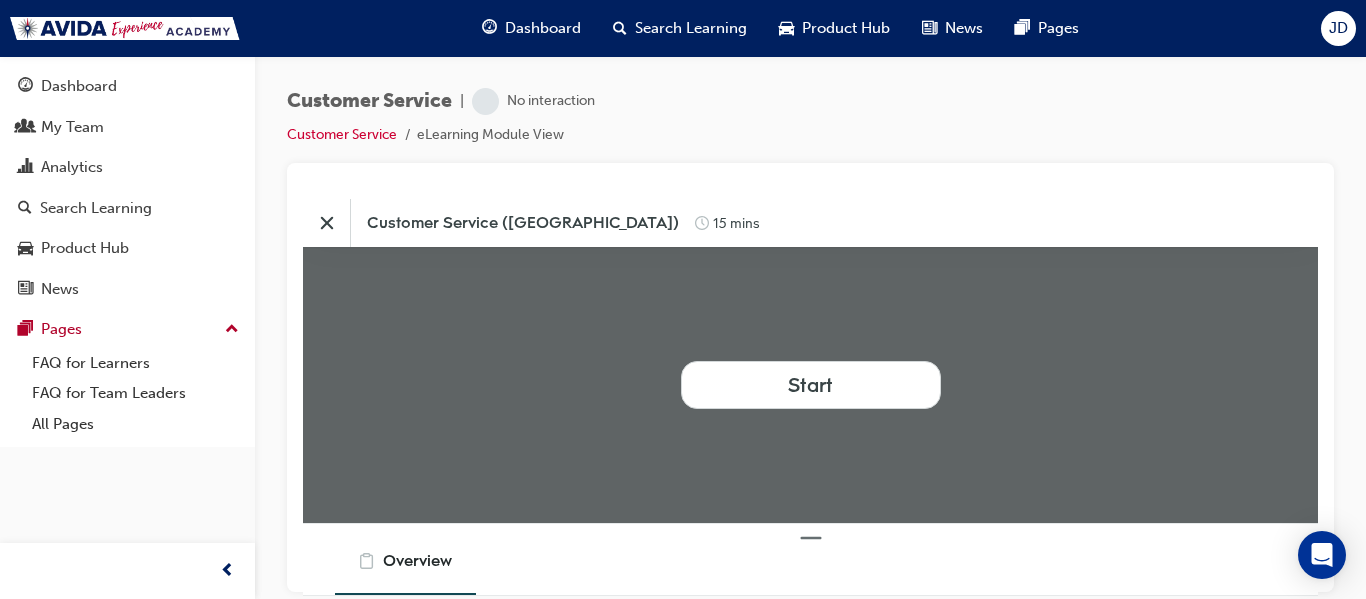 scroll, scrollTop: 0, scrollLeft: 0, axis: both 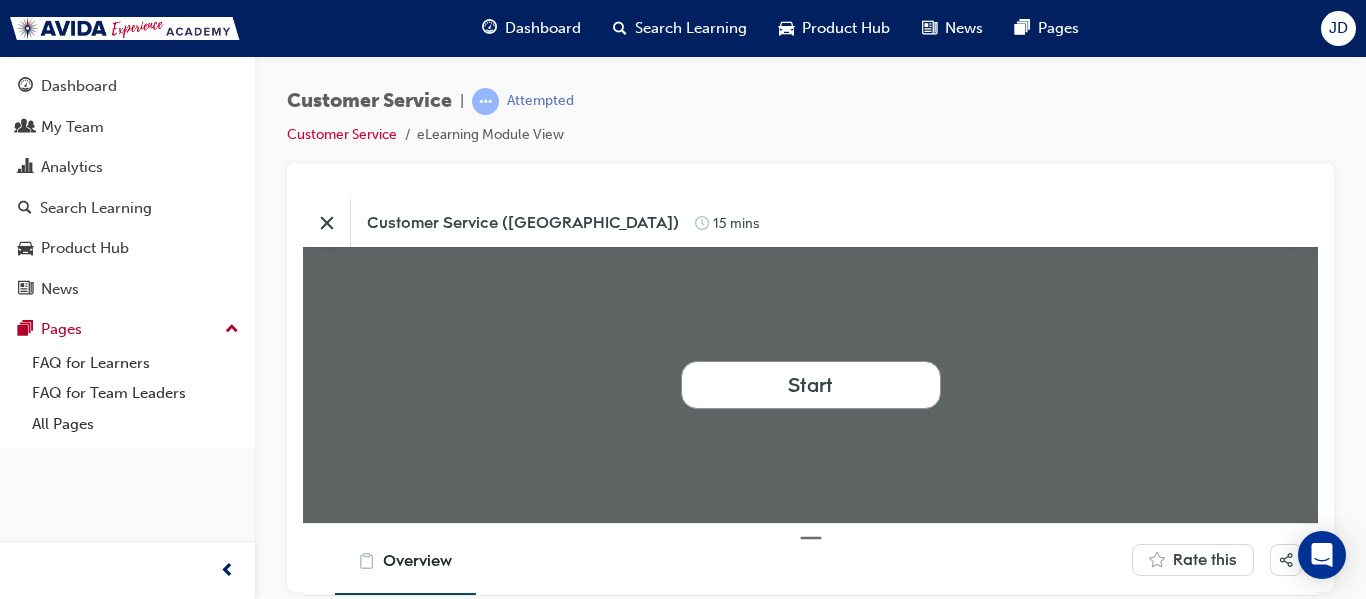 click on "Start" at bounding box center [810, 384] 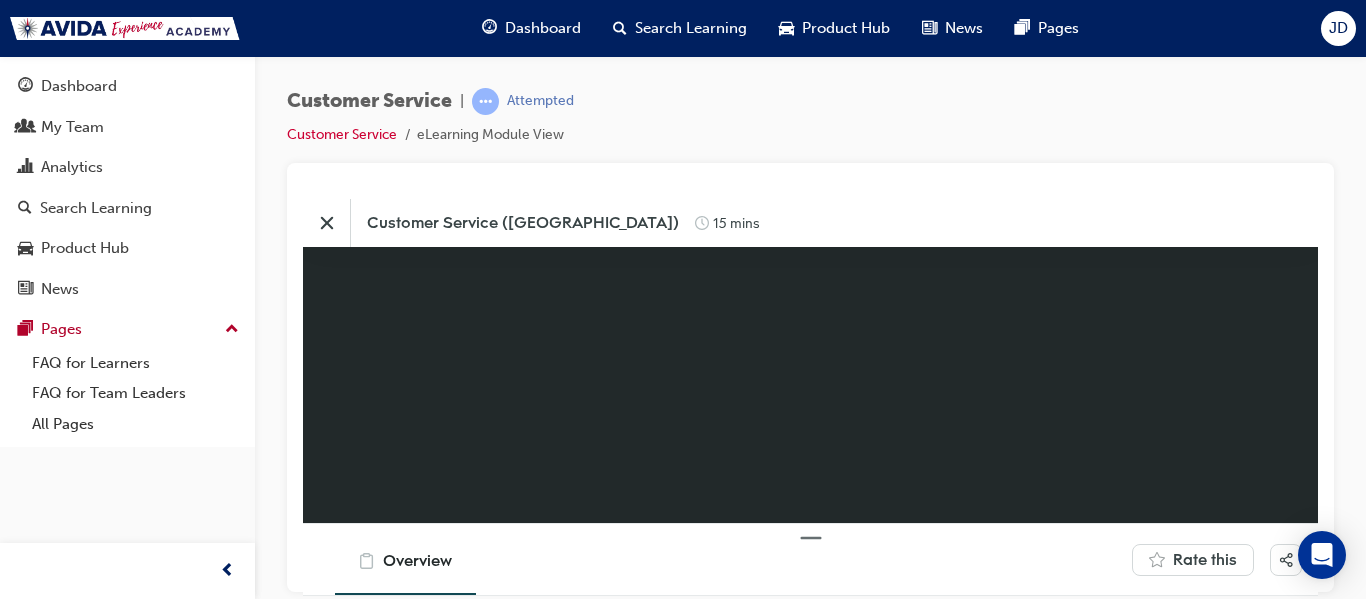 drag, startPoint x: 1113, startPoint y: 211, endPoint x: 1014, endPoint y: 253, distance: 107.54069 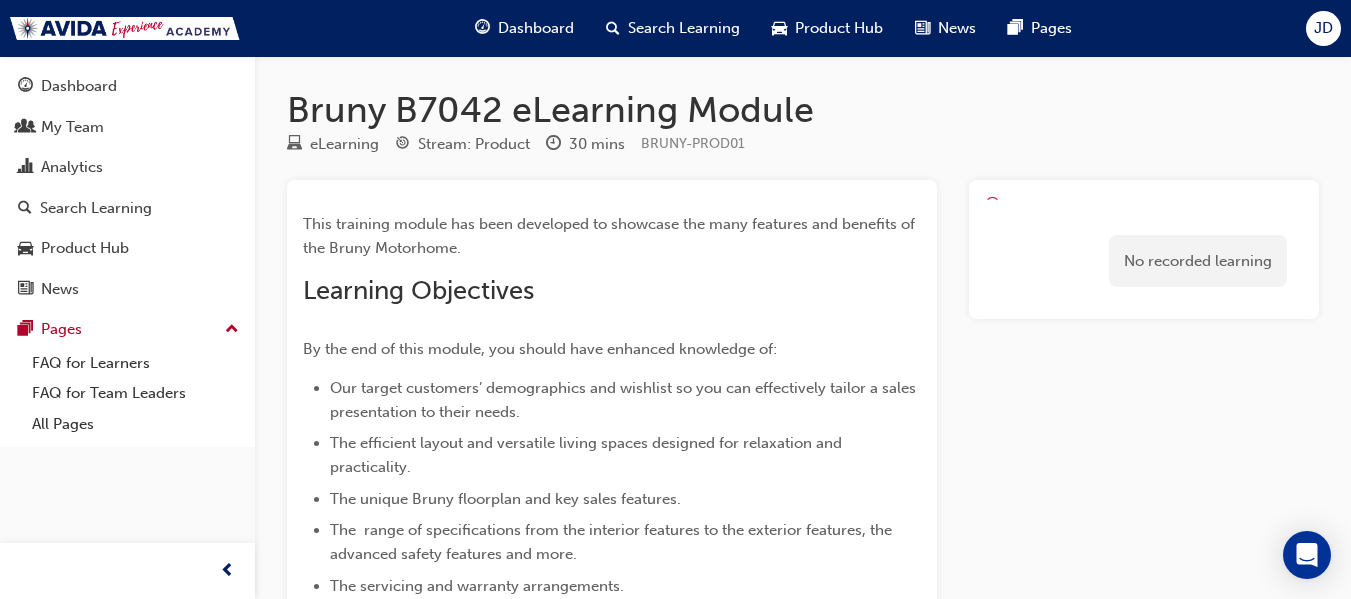scroll, scrollTop: 0, scrollLeft: 0, axis: both 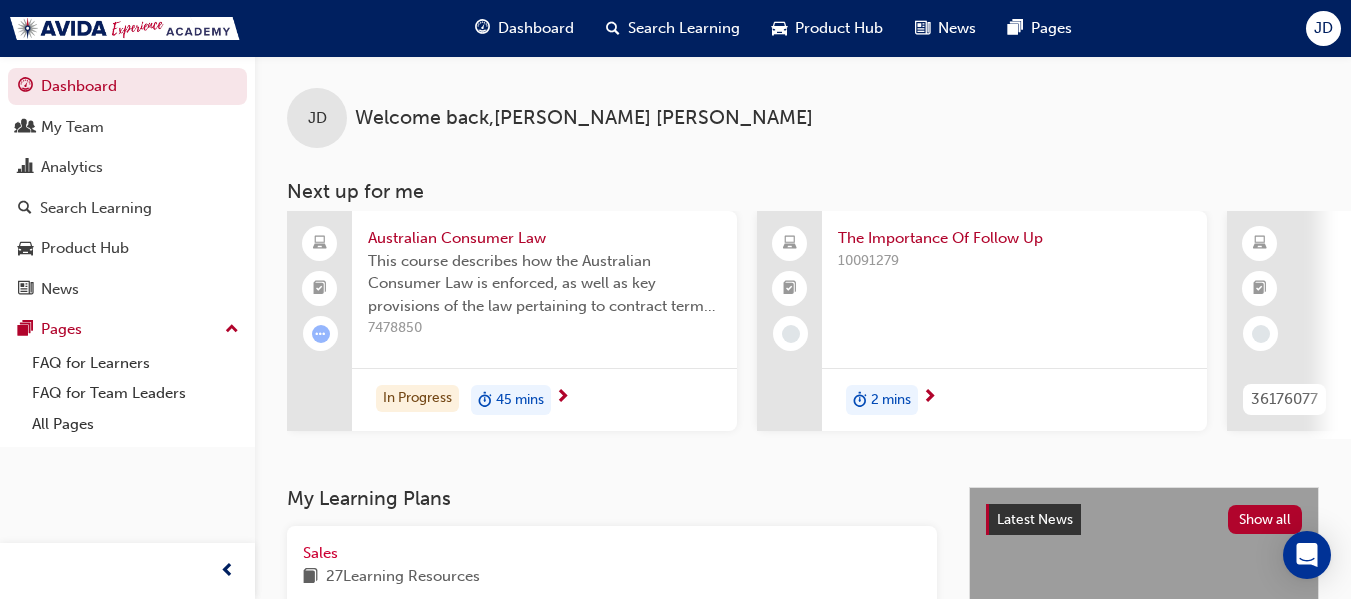 click on "2 mins" at bounding box center [891, 400] 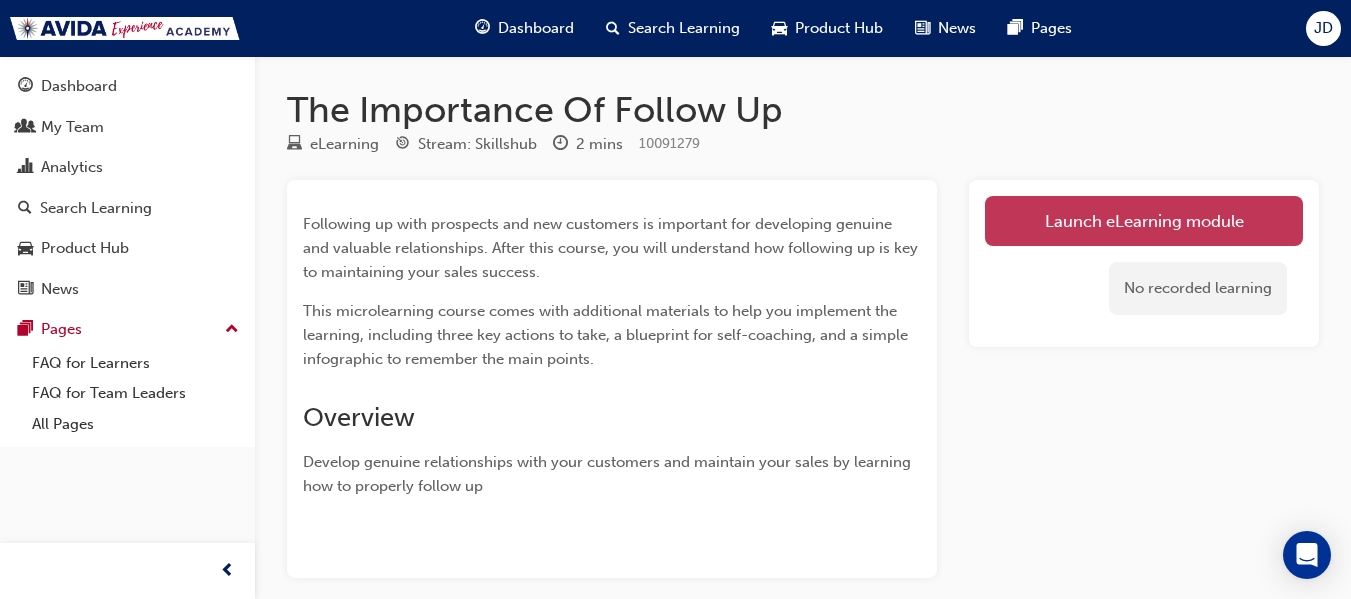 click on "Launch eLearning module" at bounding box center (1144, 221) 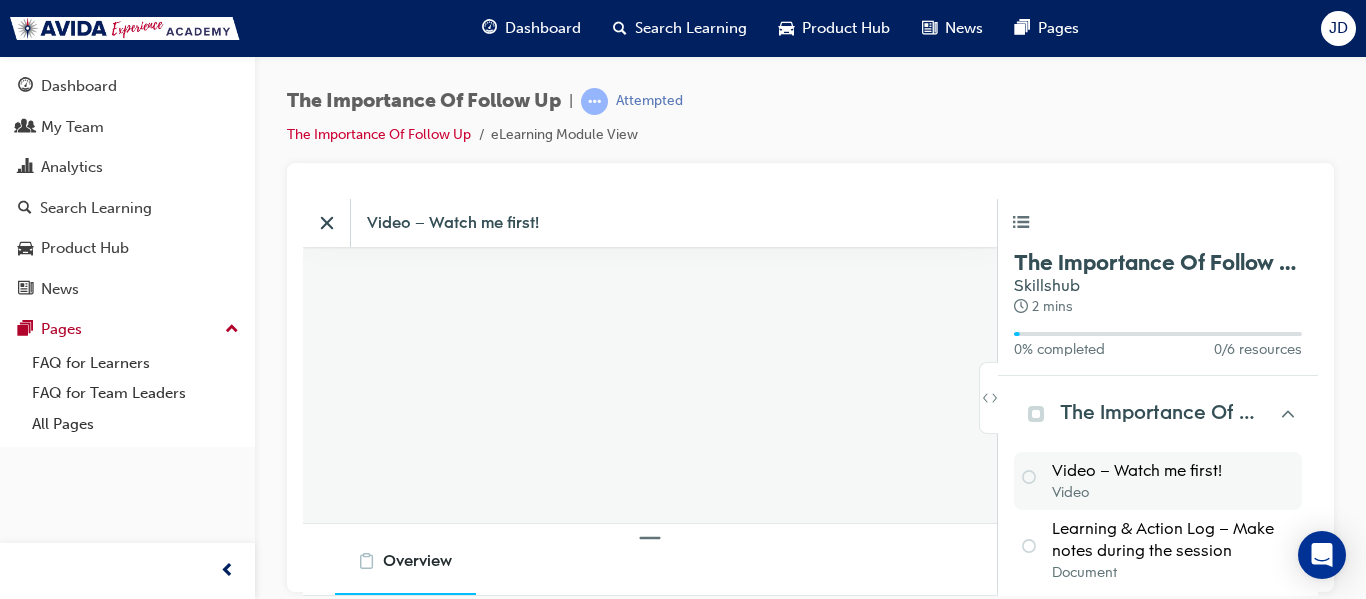 scroll, scrollTop: 0, scrollLeft: 0, axis: both 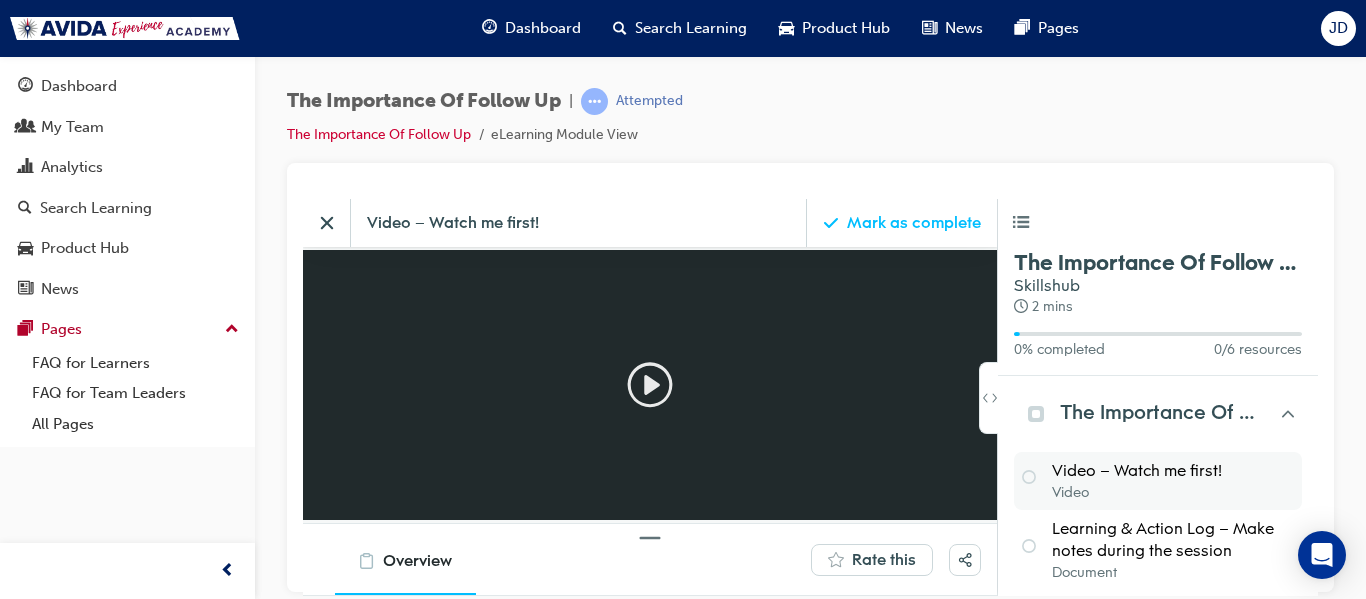 click 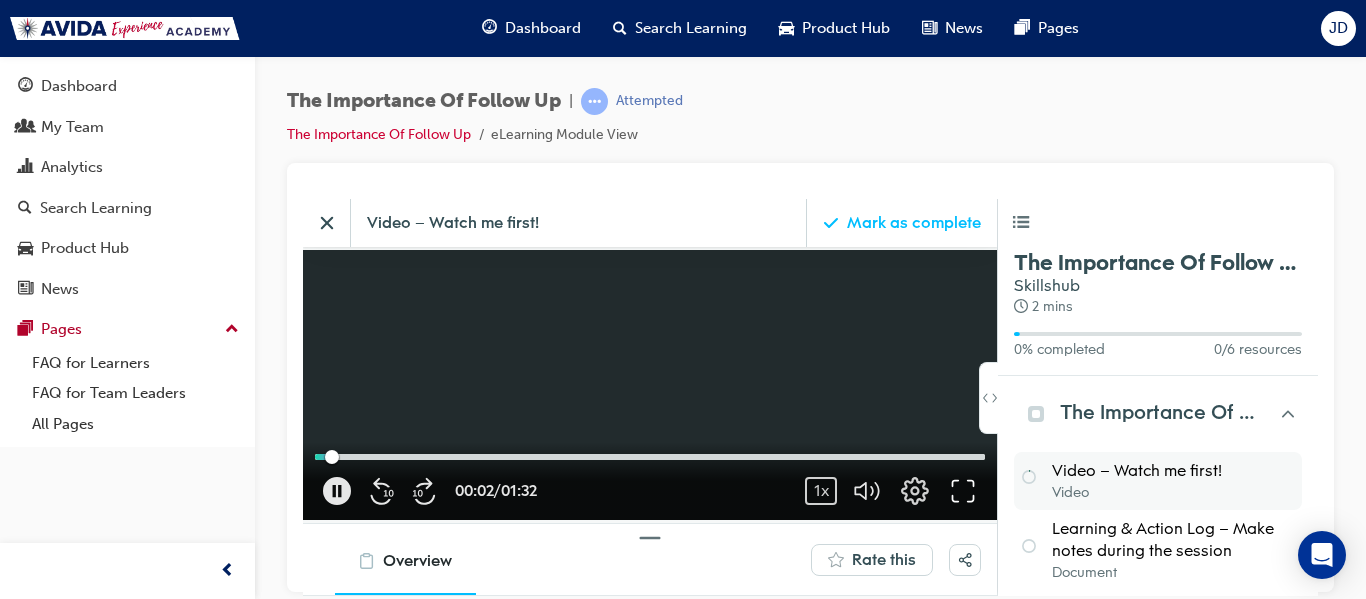 click 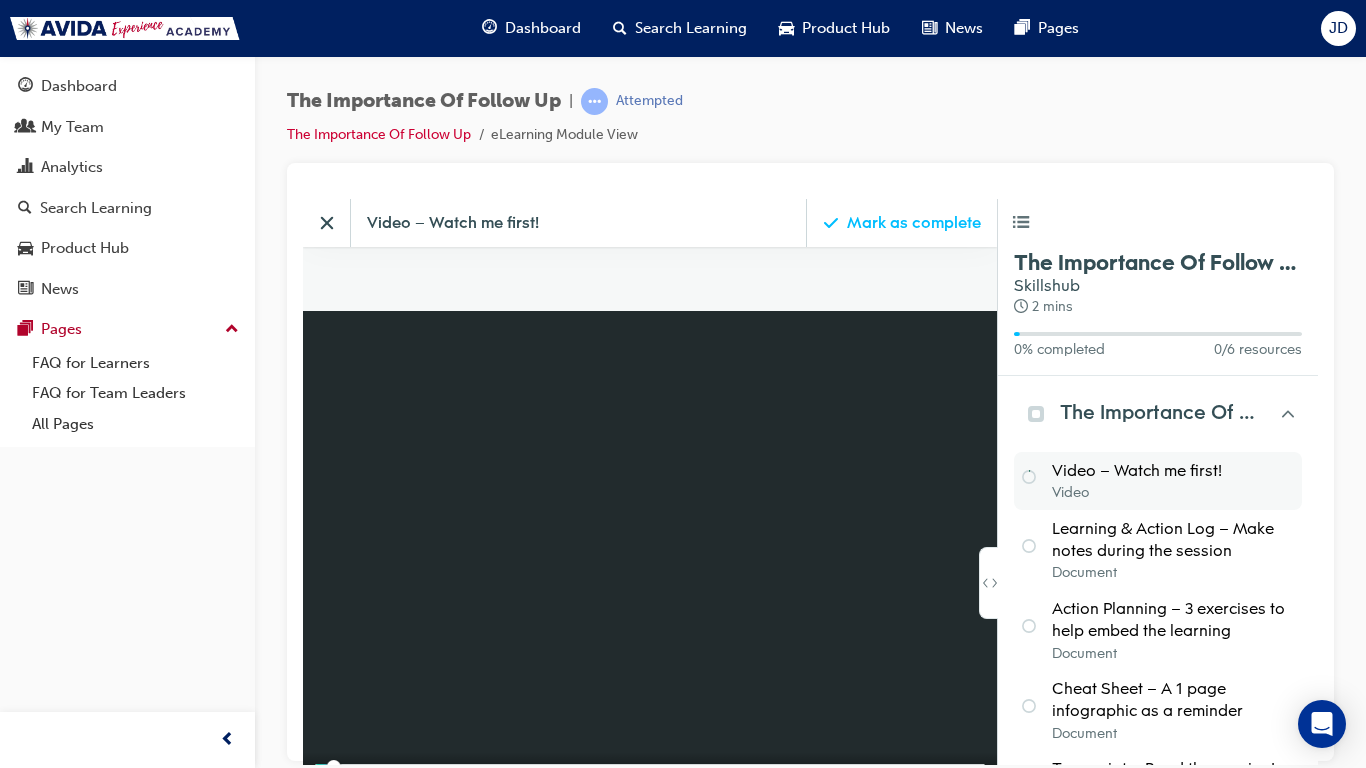 scroll, scrollTop: 10, scrollLeft: 10, axis: both 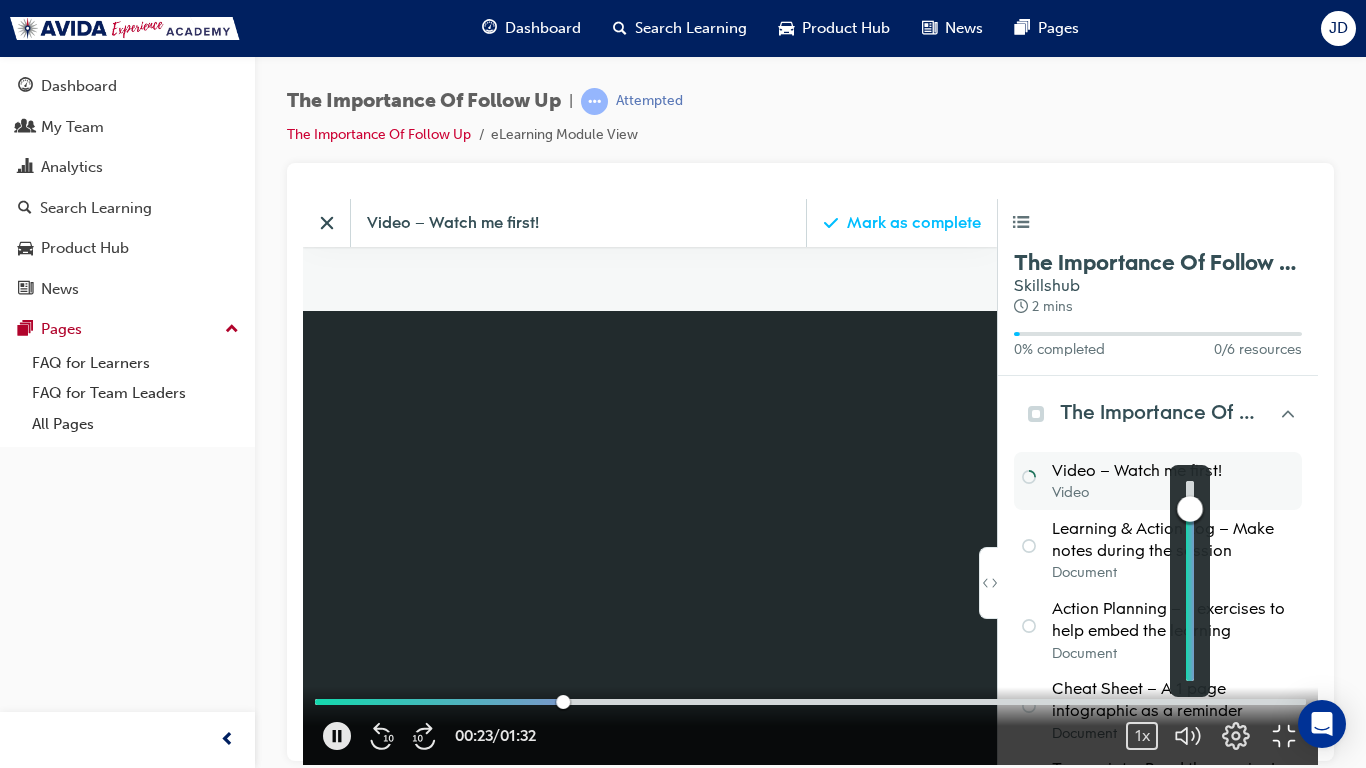 drag, startPoint x: 1523, startPoint y: 773, endPoint x: 1516, endPoint y: 709, distance: 64.381676 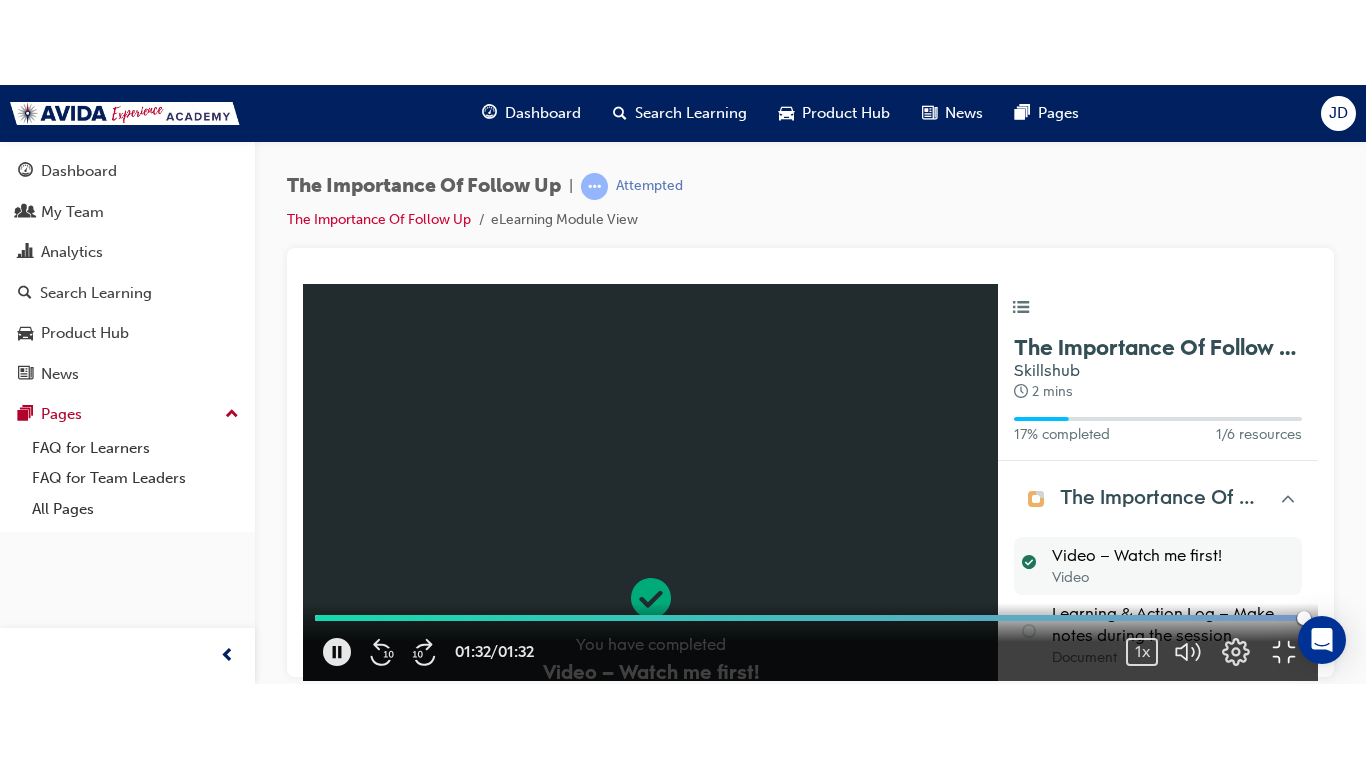 scroll, scrollTop: 10, scrollLeft: 10, axis: both 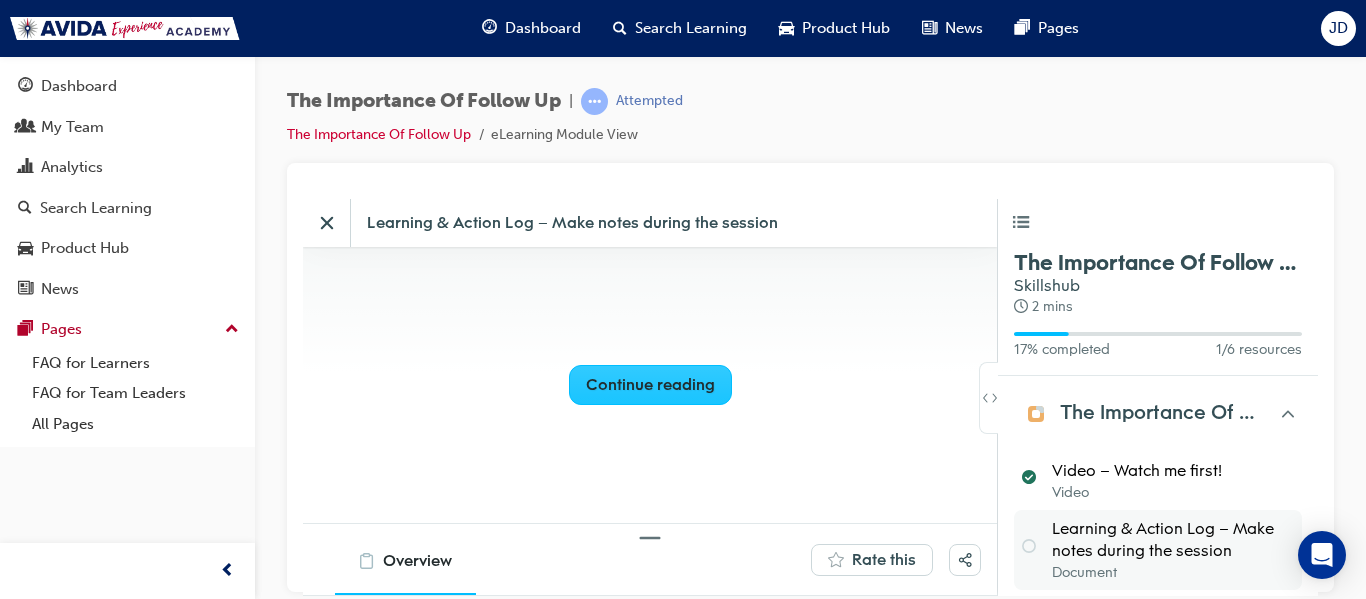click on "Continue reading" at bounding box center [650, 384] 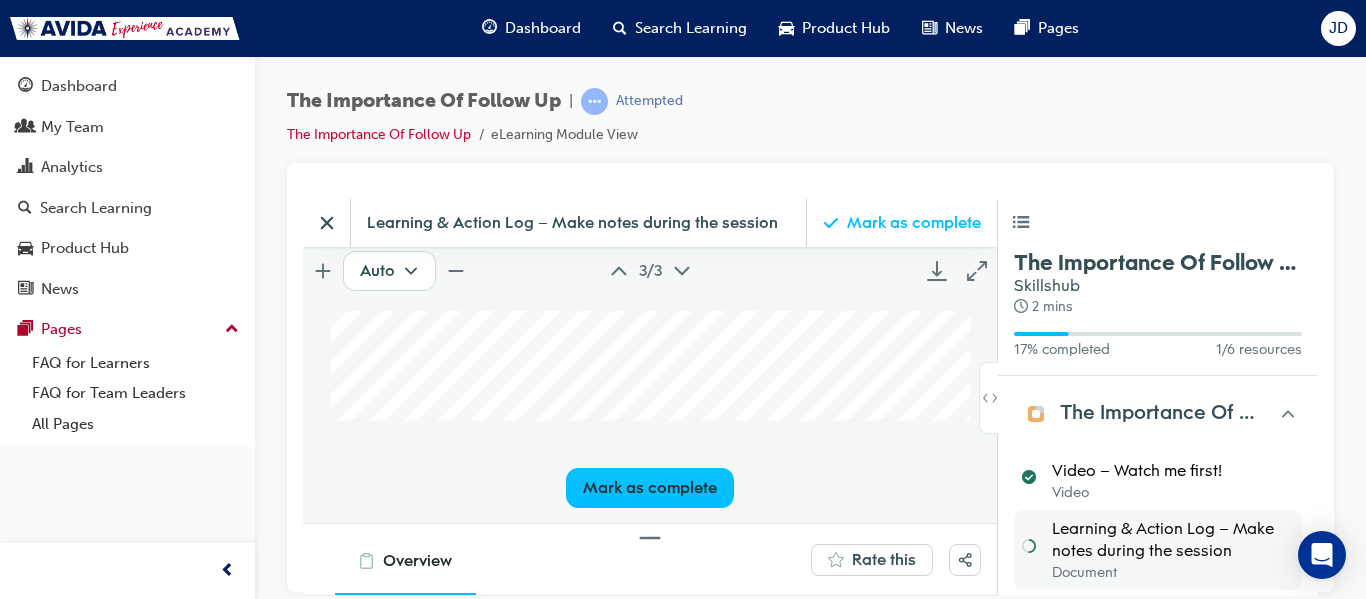 scroll, scrollTop: 2747, scrollLeft: 0, axis: vertical 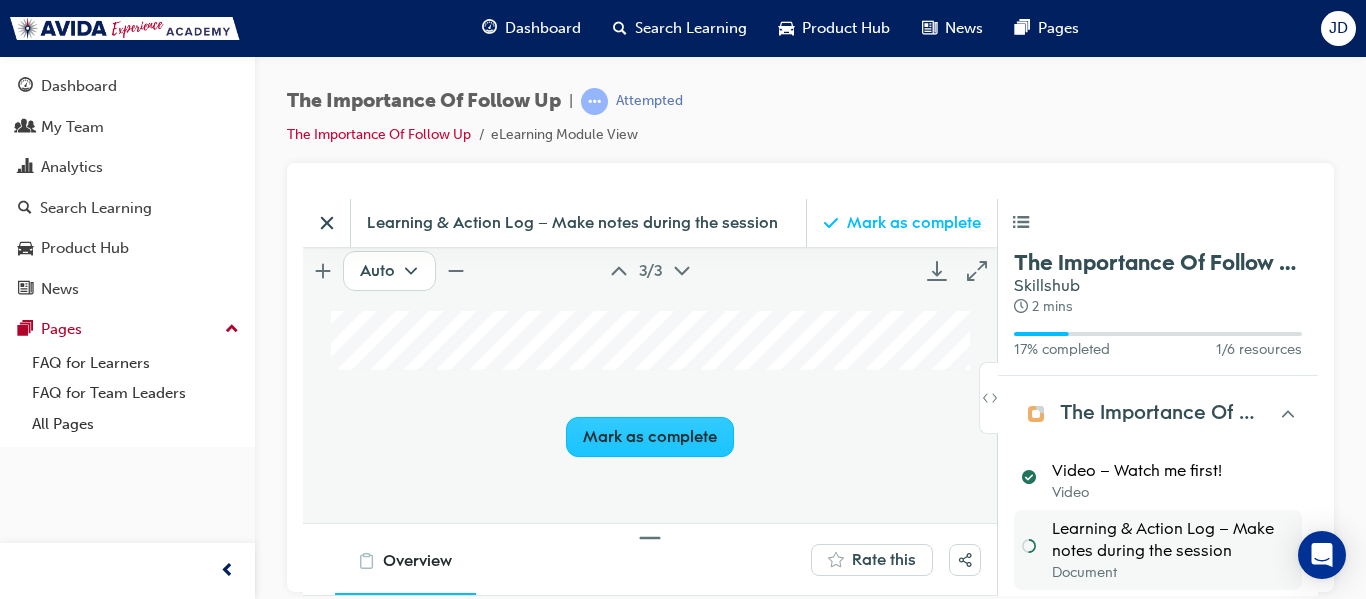 click on "Mark as complete" at bounding box center (650, 436) 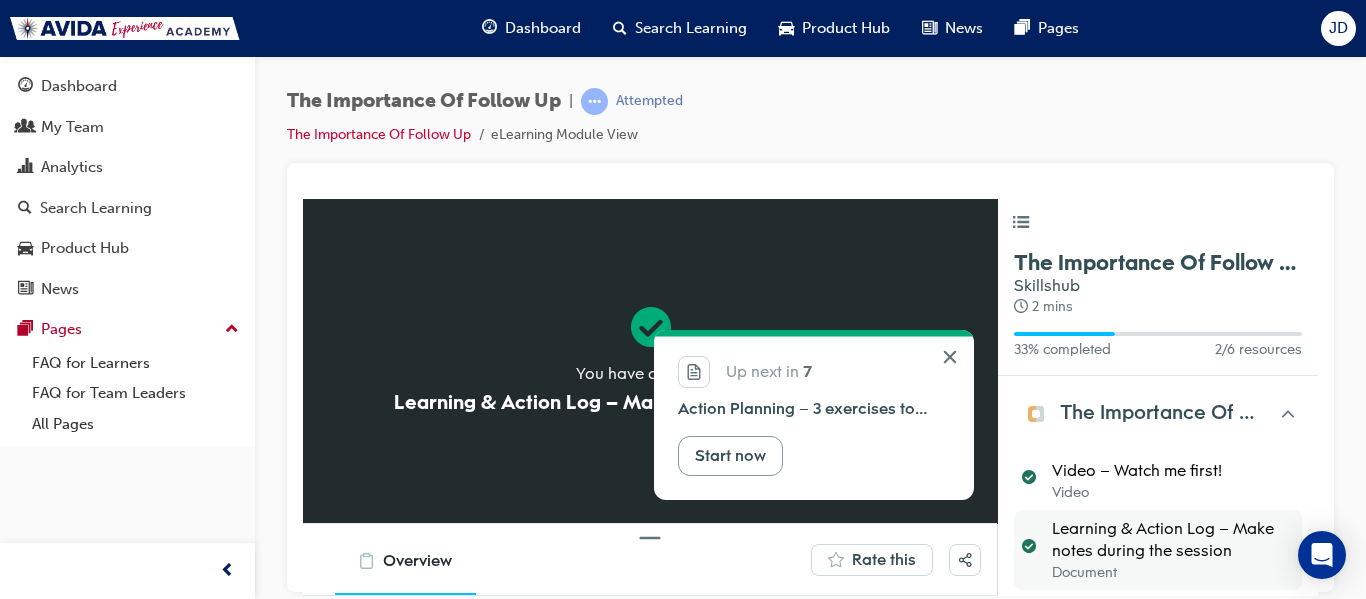 click on "Start now" at bounding box center (730, 455) 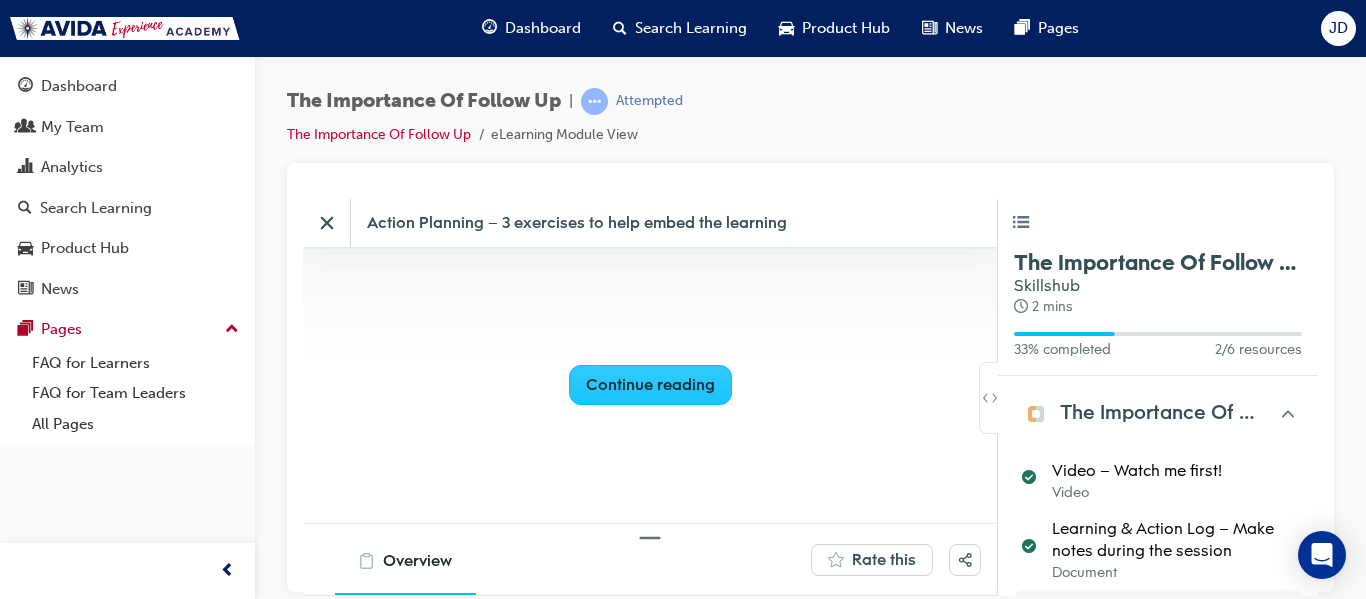 click on "Continue reading" at bounding box center (650, 384) 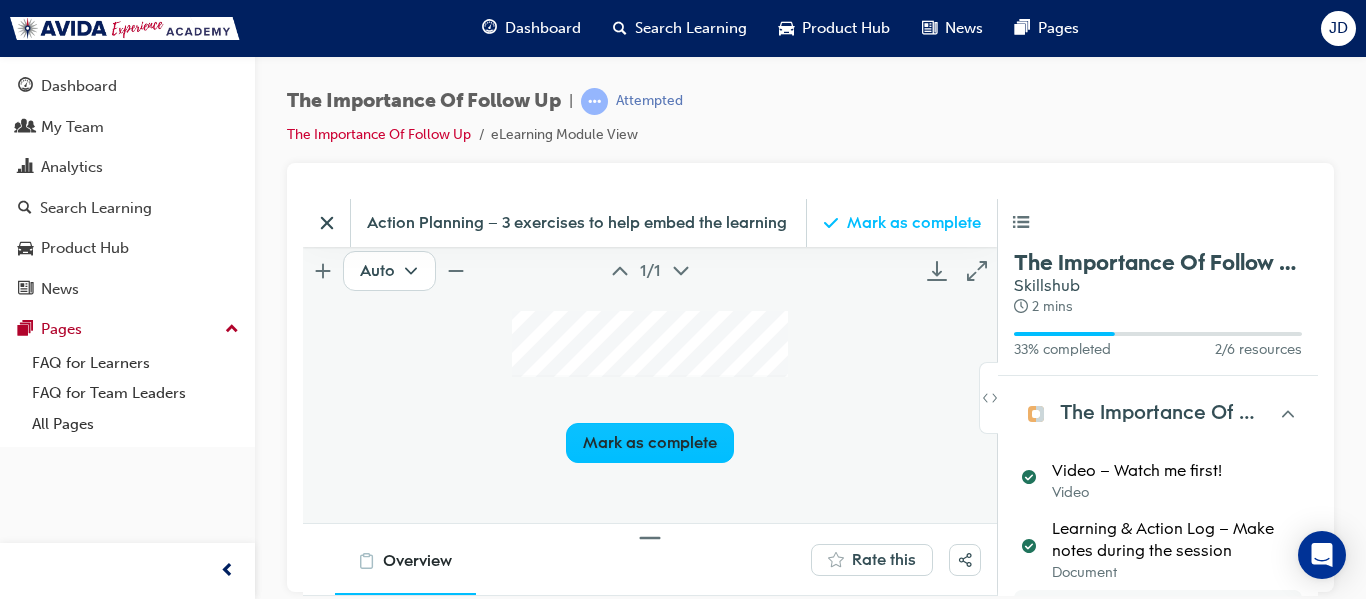 scroll, scrollTop: 148, scrollLeft: 0, axis: vertical 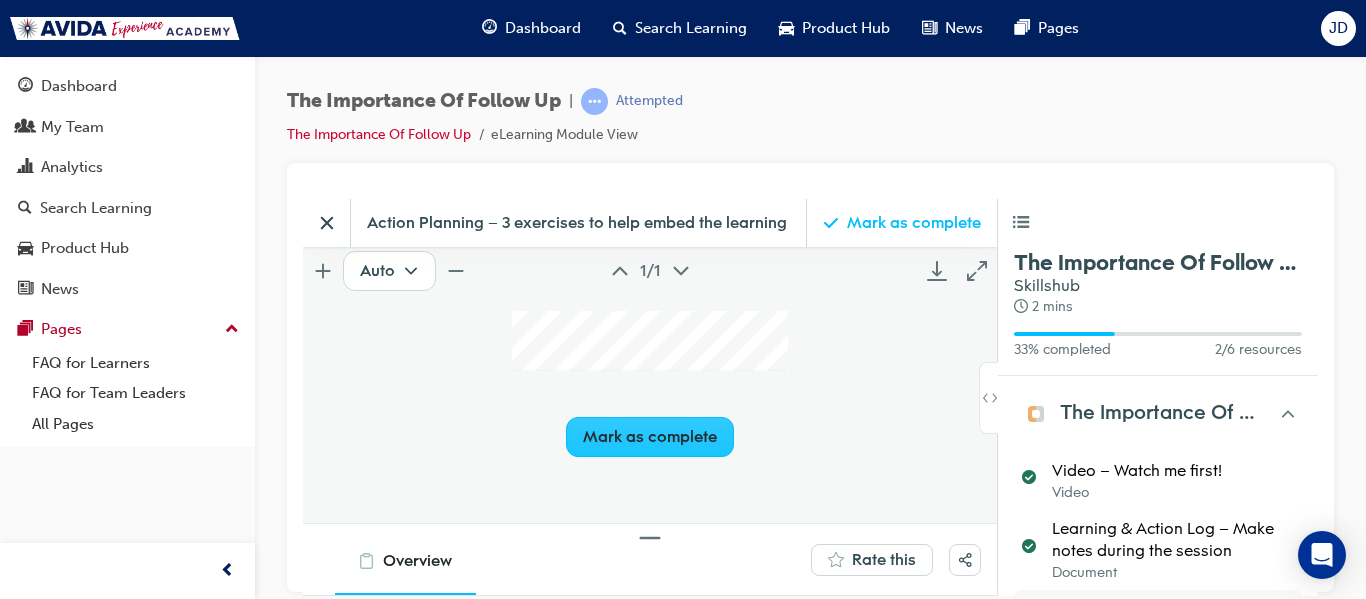 click on "Mark as complete" at bounding box center (650, 436) 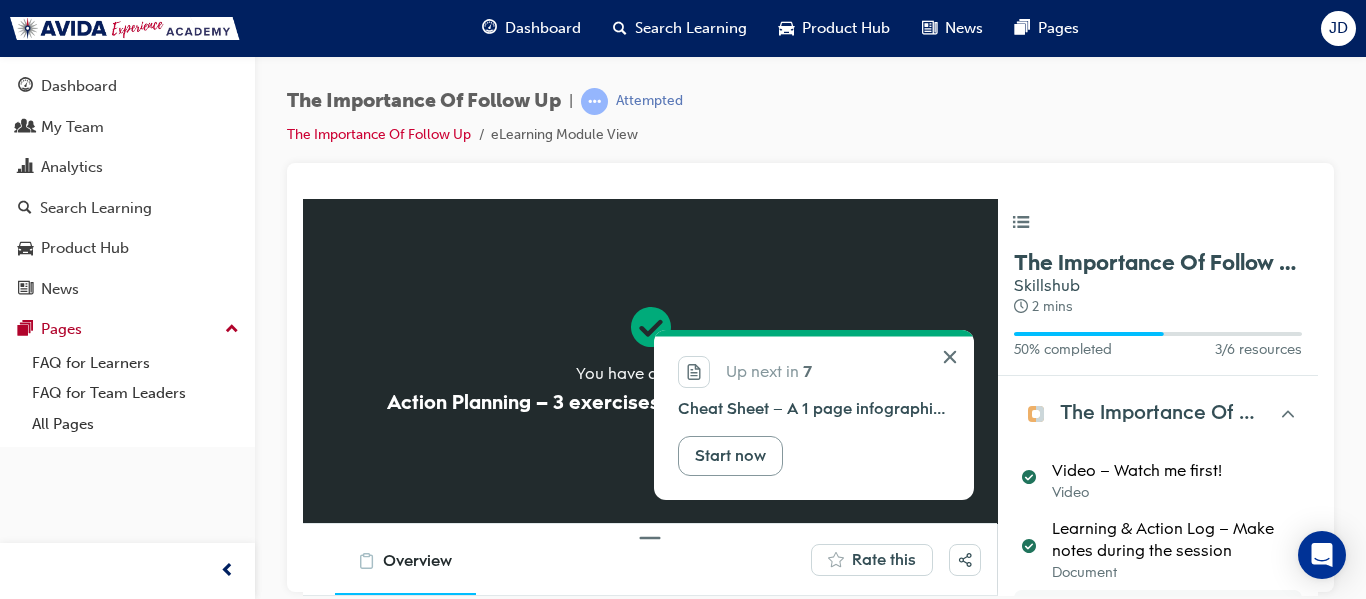 click on "Start now" at bounding box center [730, 455] 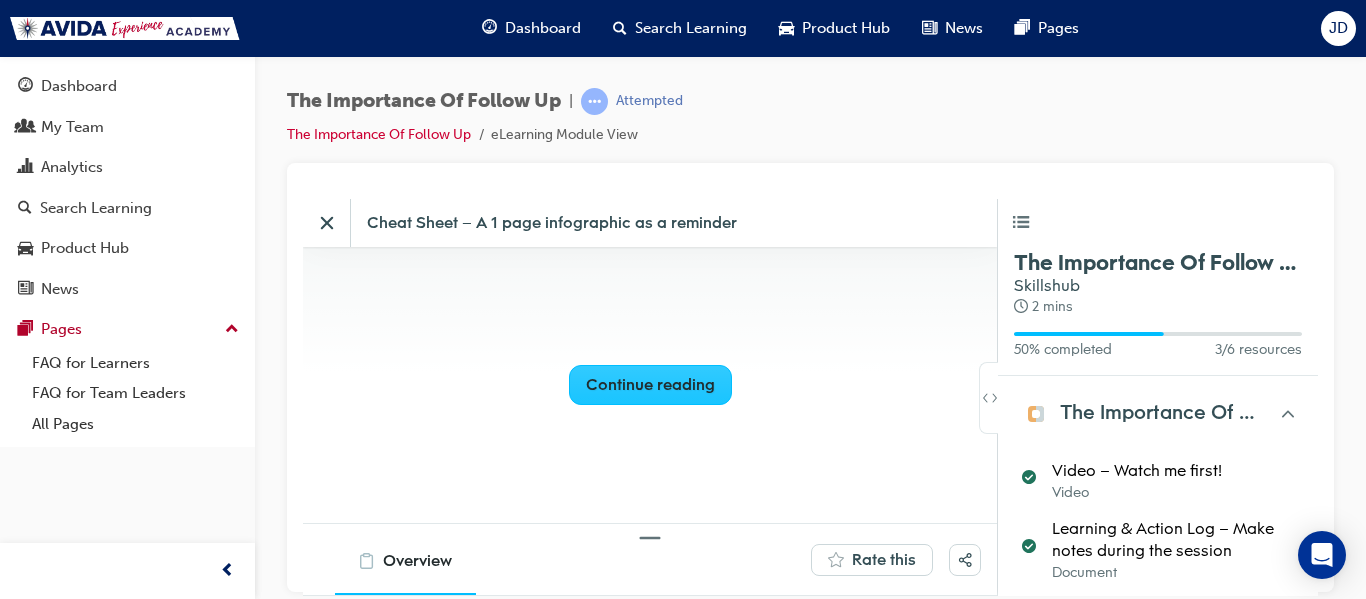 click on "Continue reading" at bounding box center [650, 384] 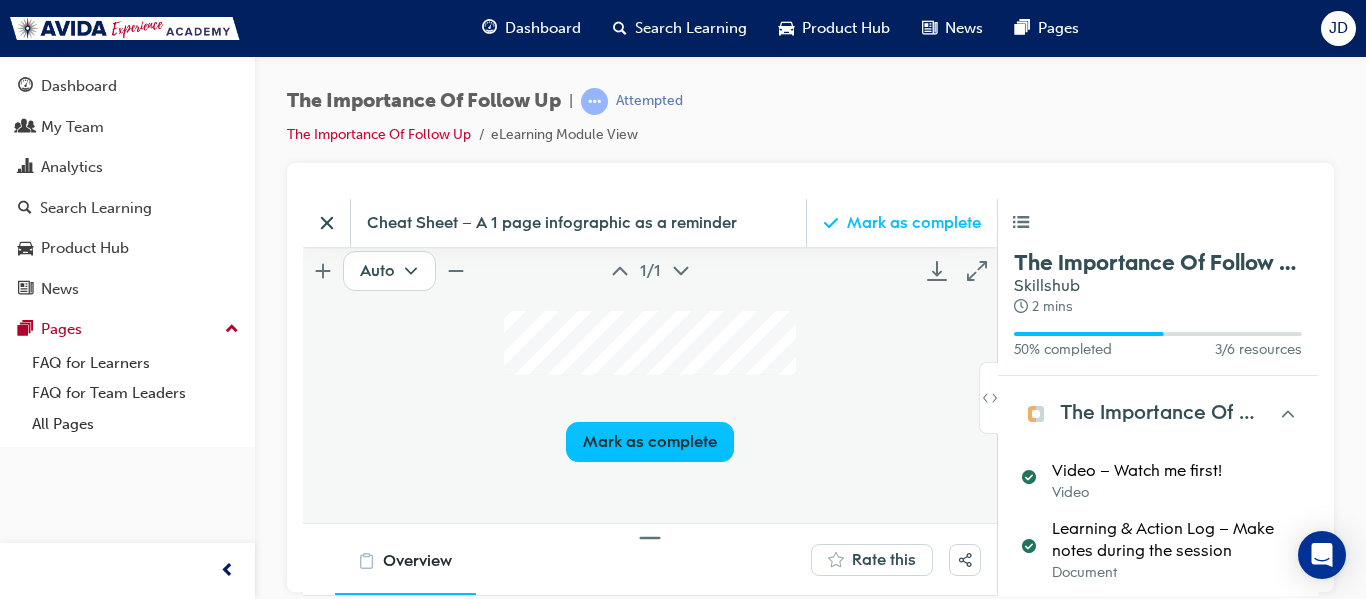 scroll, scrollTop: 148, scrollLeft: 0, axis: vertical 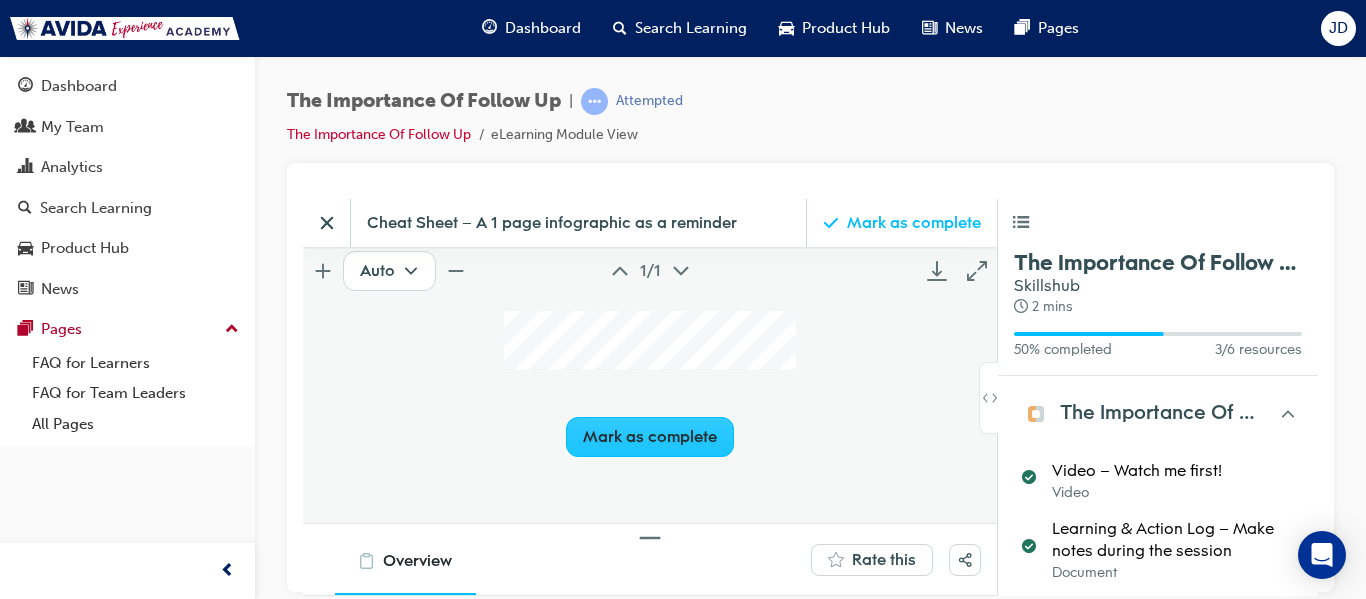 click on "Mark as complete" at bounding box center (650, 436) 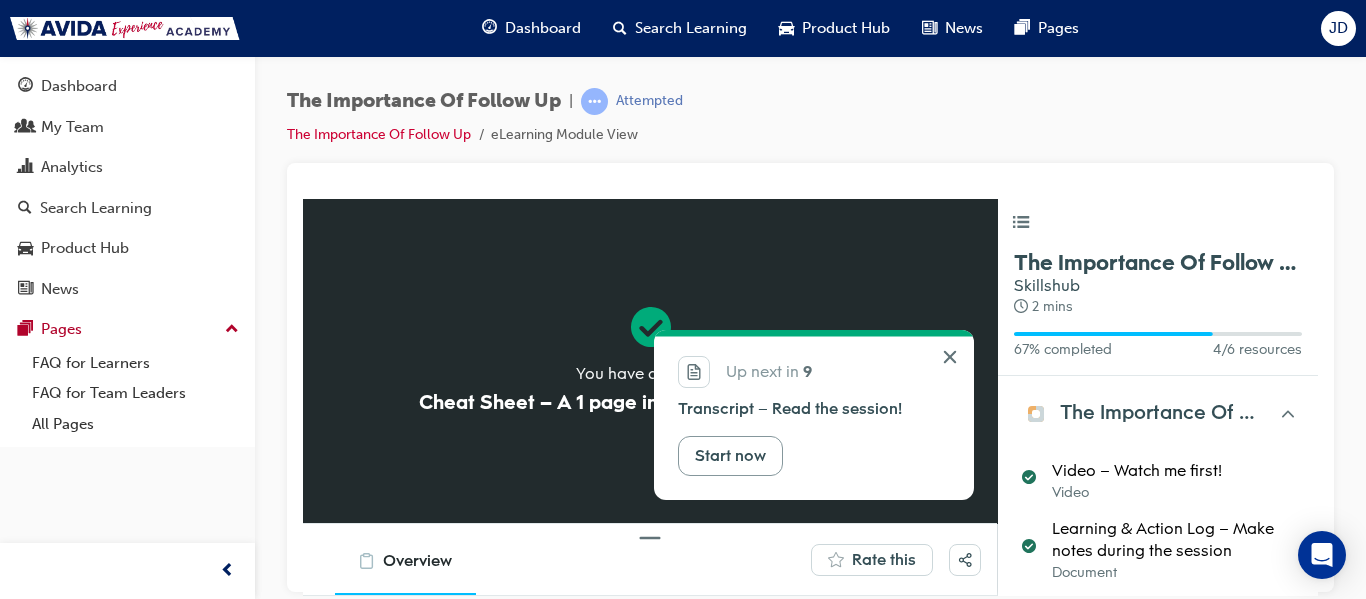 click on "Start now" at bounding box center [730, 455] 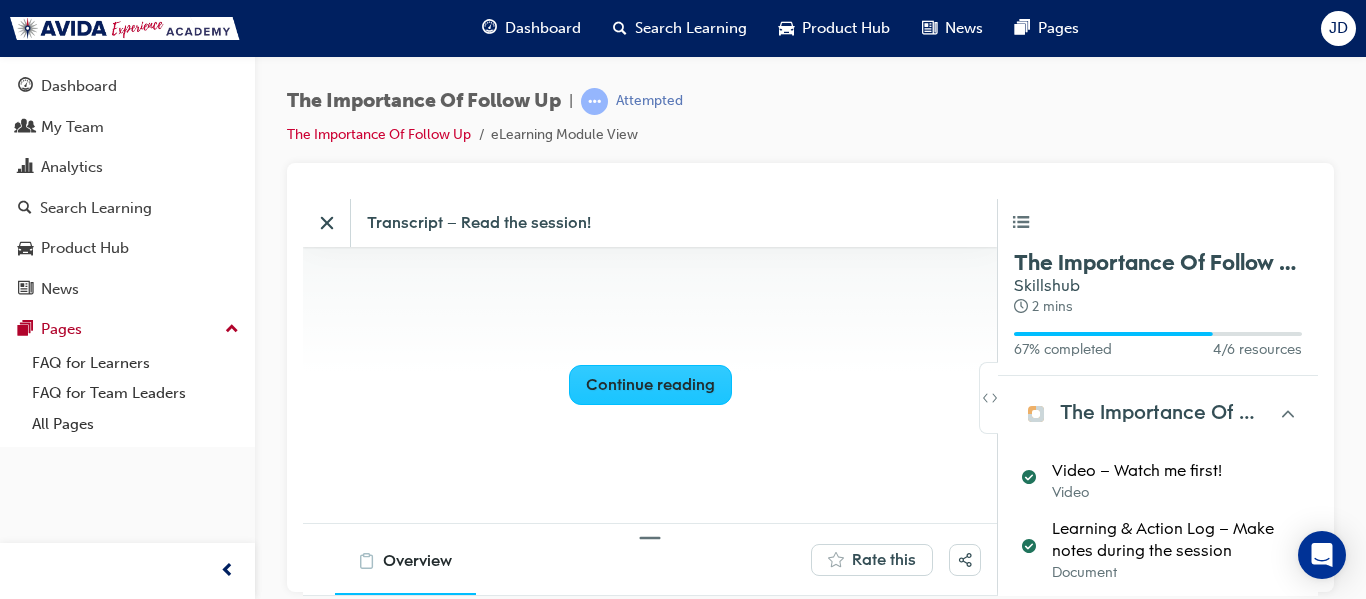 click on "Continue reading" at bounding box center (650, 384) 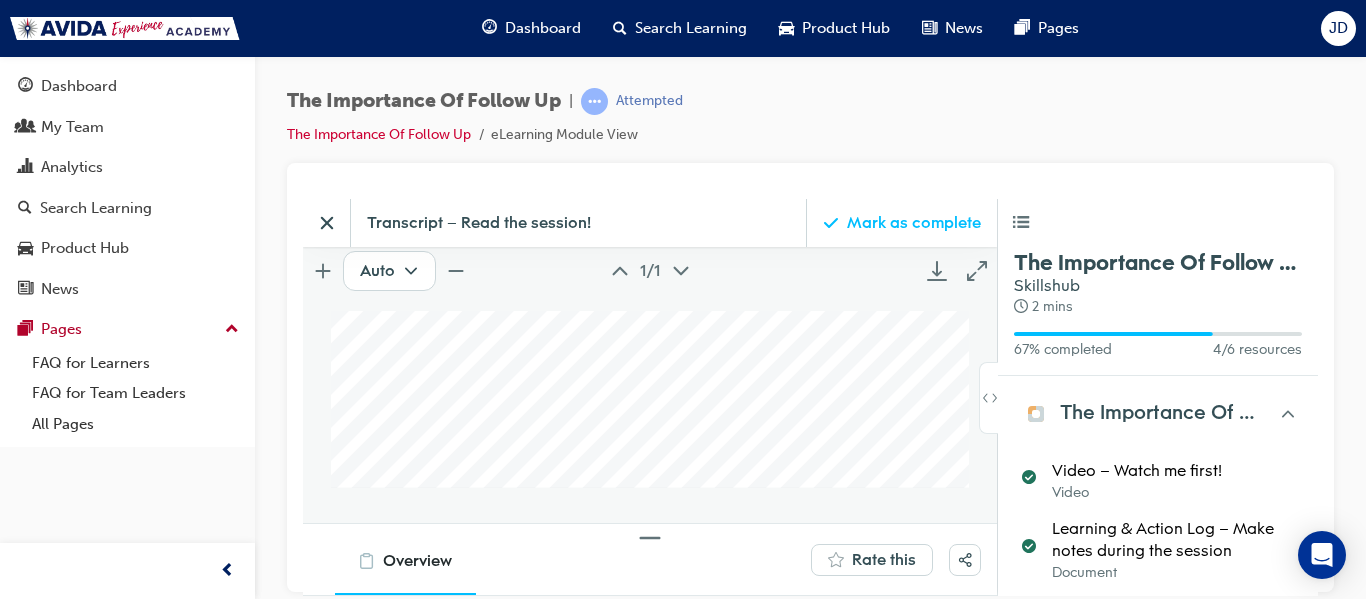 scroll, scrollTop: 845, scrollLeft: 0, axis: vertical 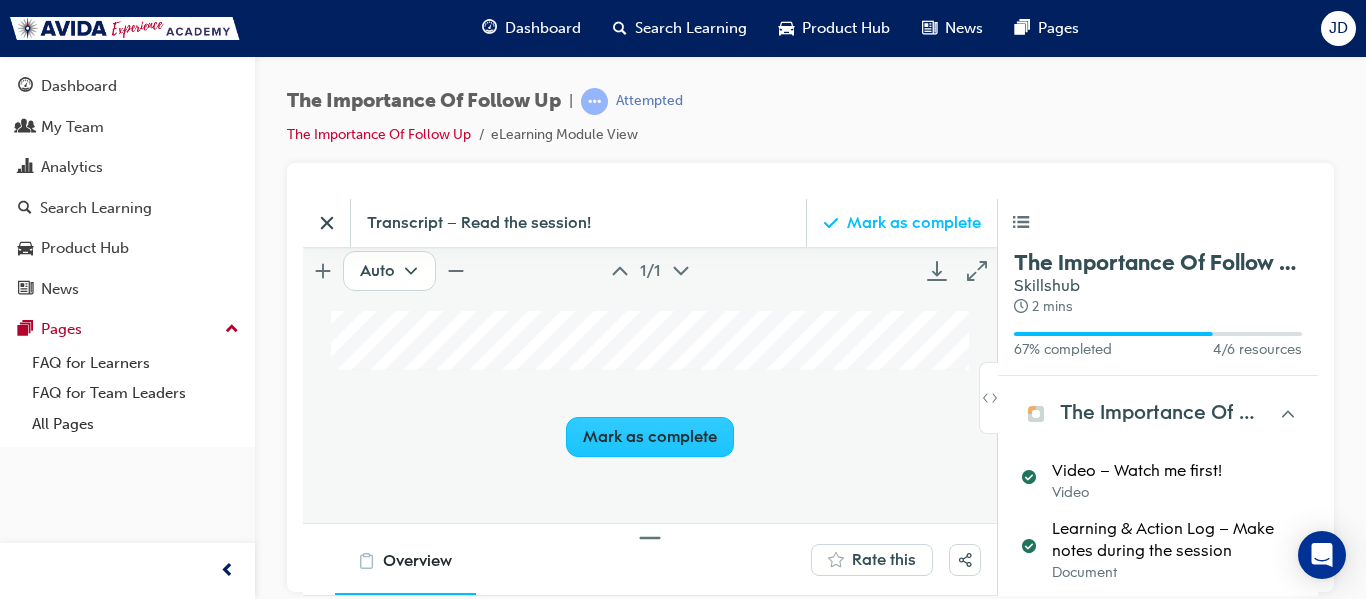click on "Mark as complete" at bounding box center (650, 436) 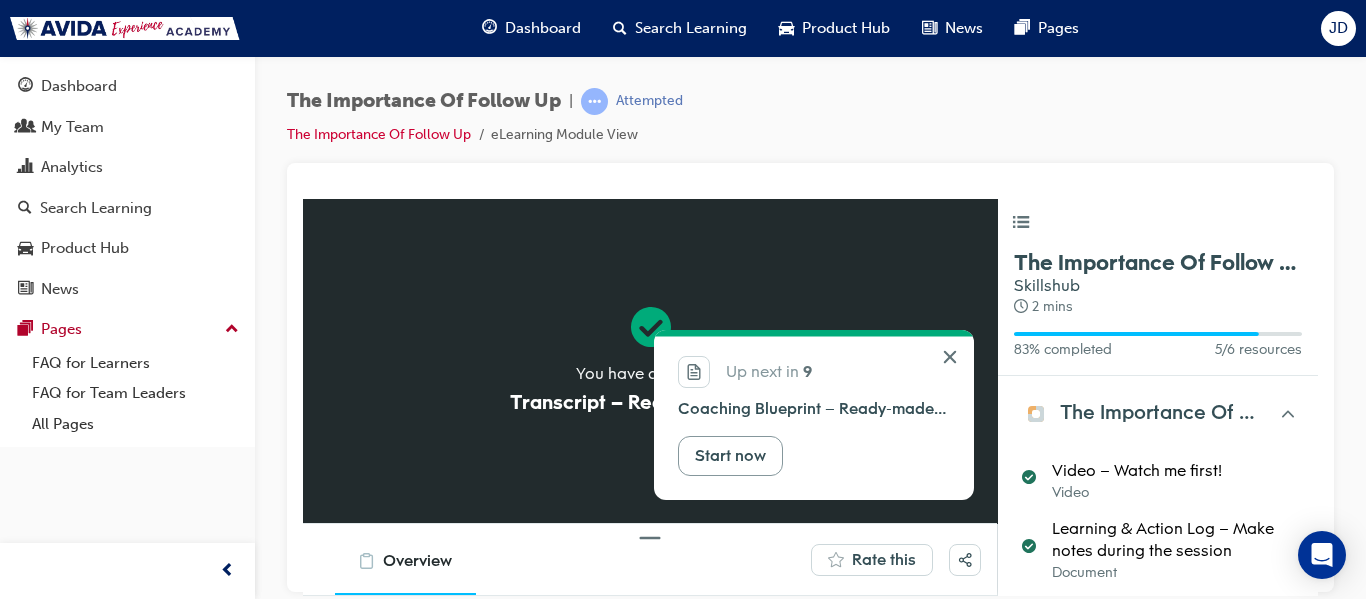 click on "Start now" at bounding box center [730, 455] 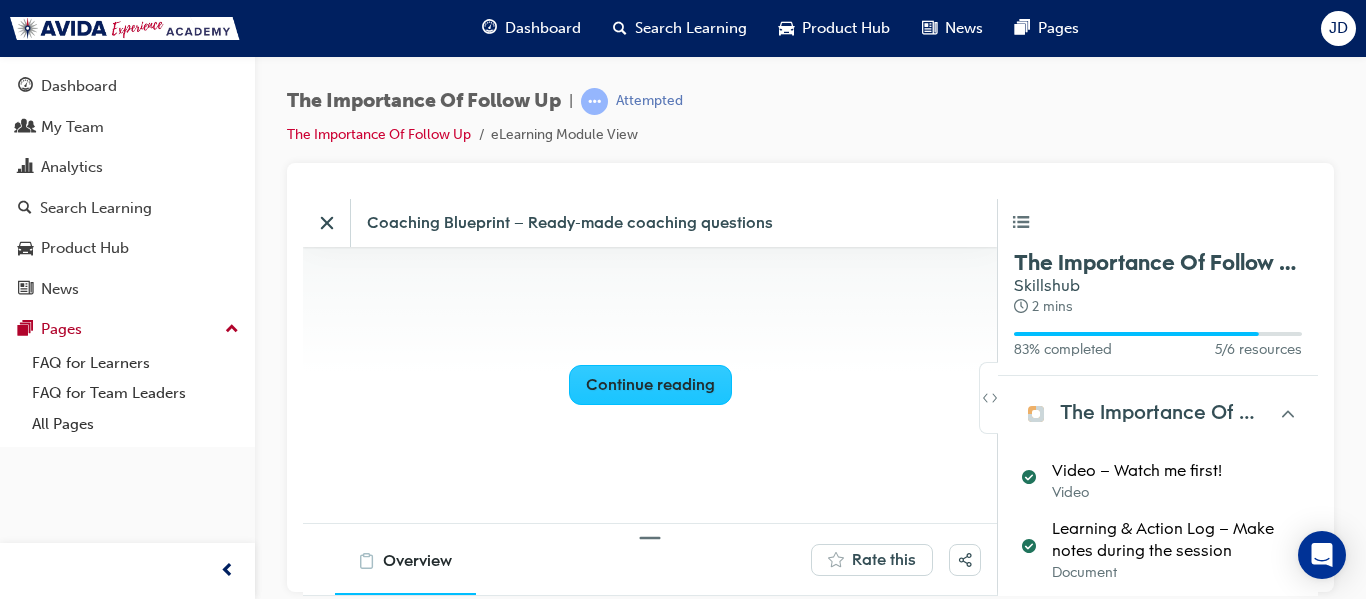 click on "Continue reading" at bounding box center [650, 384] 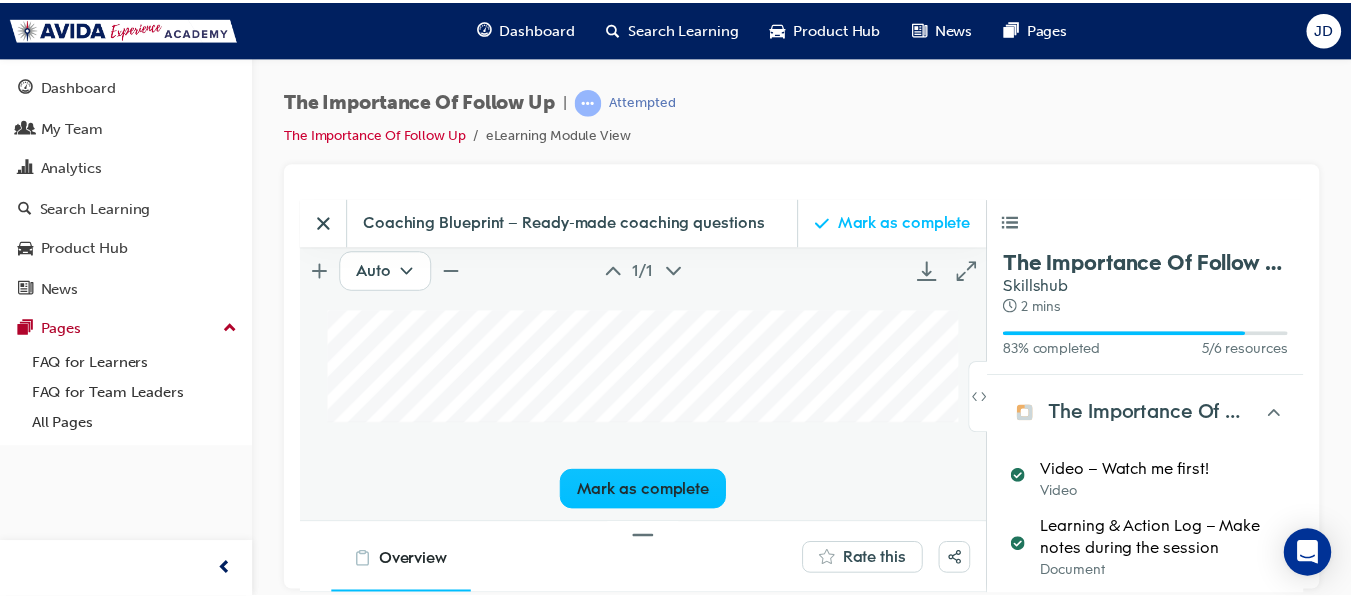scroll, scrollTop: 800, scrollLeft: 0, axis: vertical 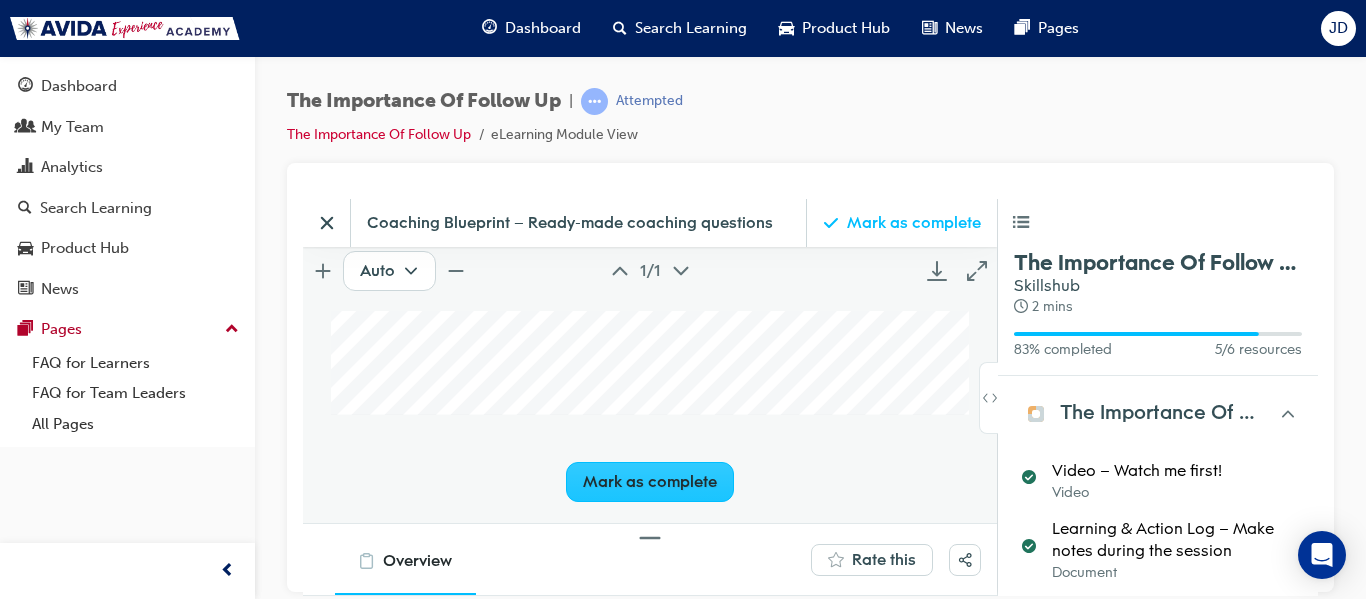 click on "Mark as complete" at bounding box center [650, 481] 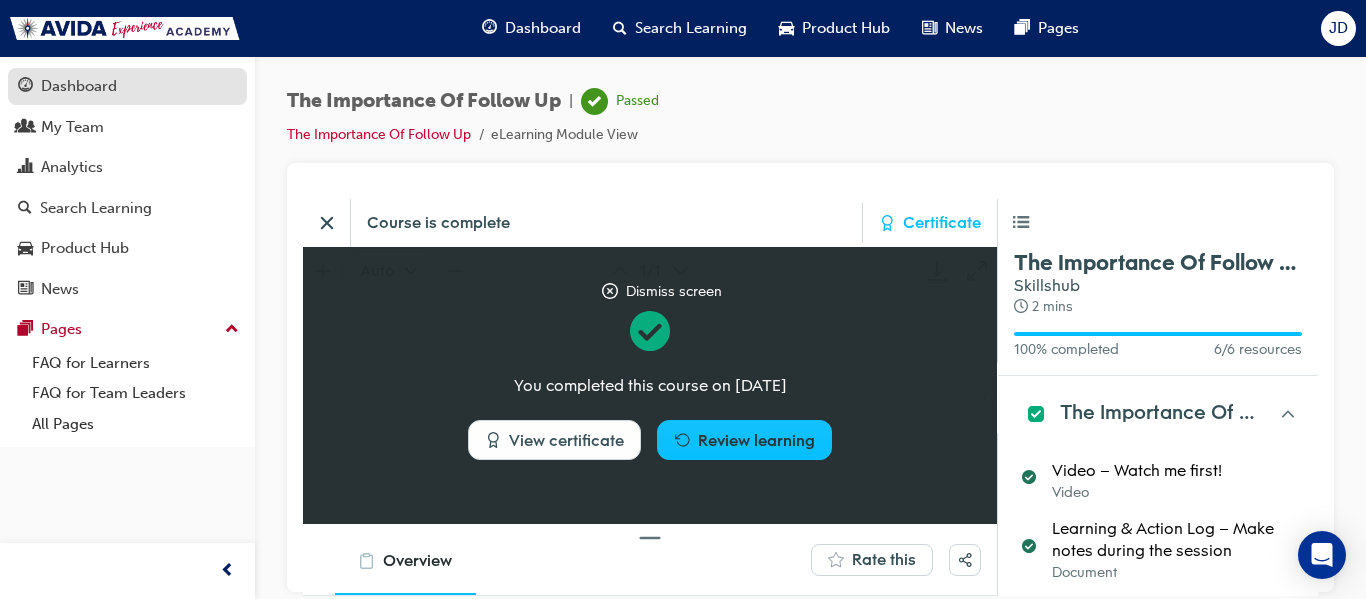 click on "Dashboard" at bounding box center (127, 86) 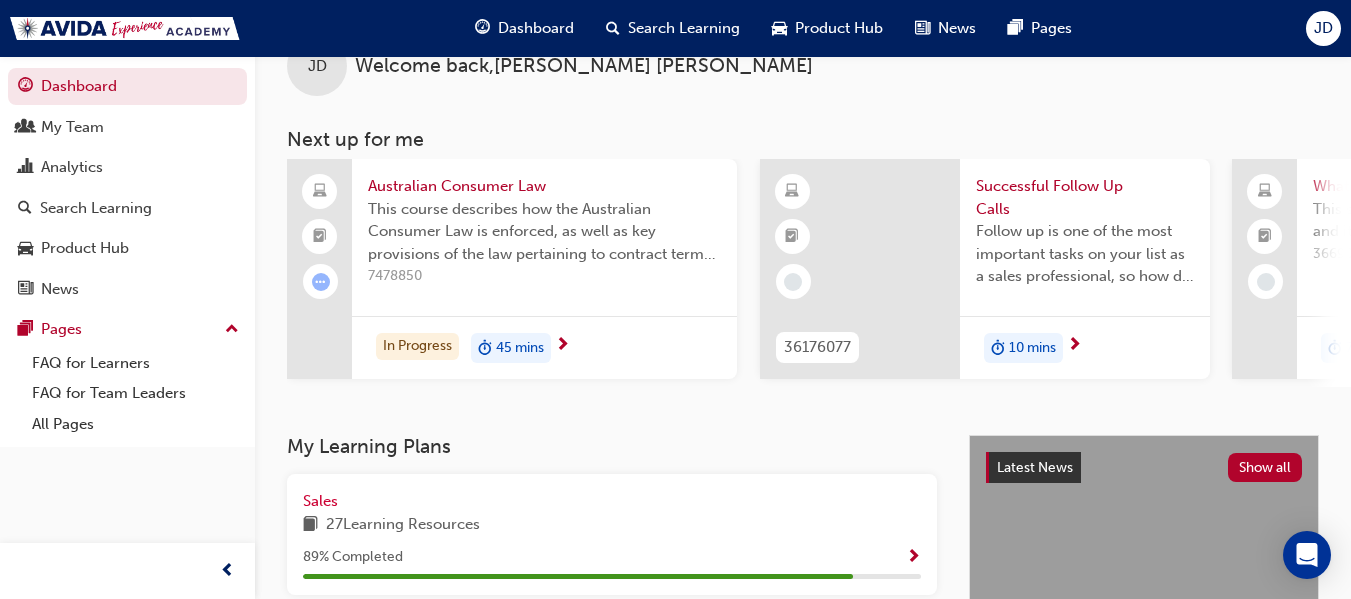 scroll, scrollTop: 0, scrollLeft: 0, axis: both 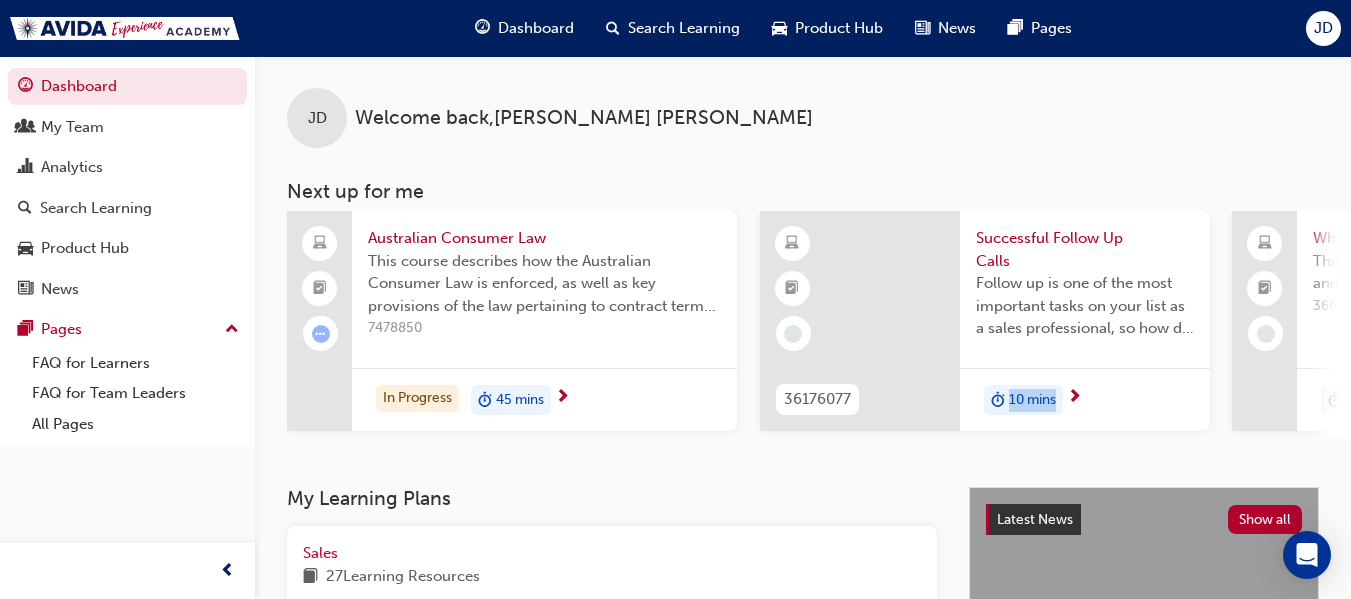 drag, startPoint x: 983, startPoint y: 434, endPoint x: 1256, endPoint y: 439, distance: 273.04578 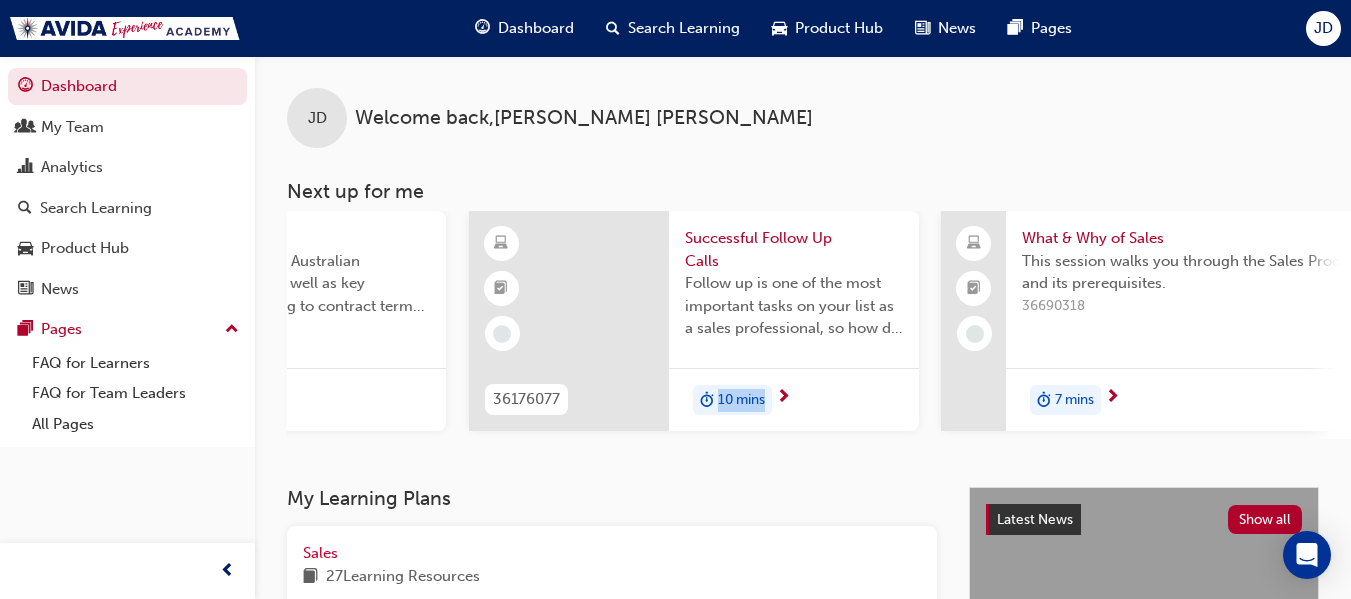 scroll, scrollTop: 0, scrollLeft: 346, axis: horizontal 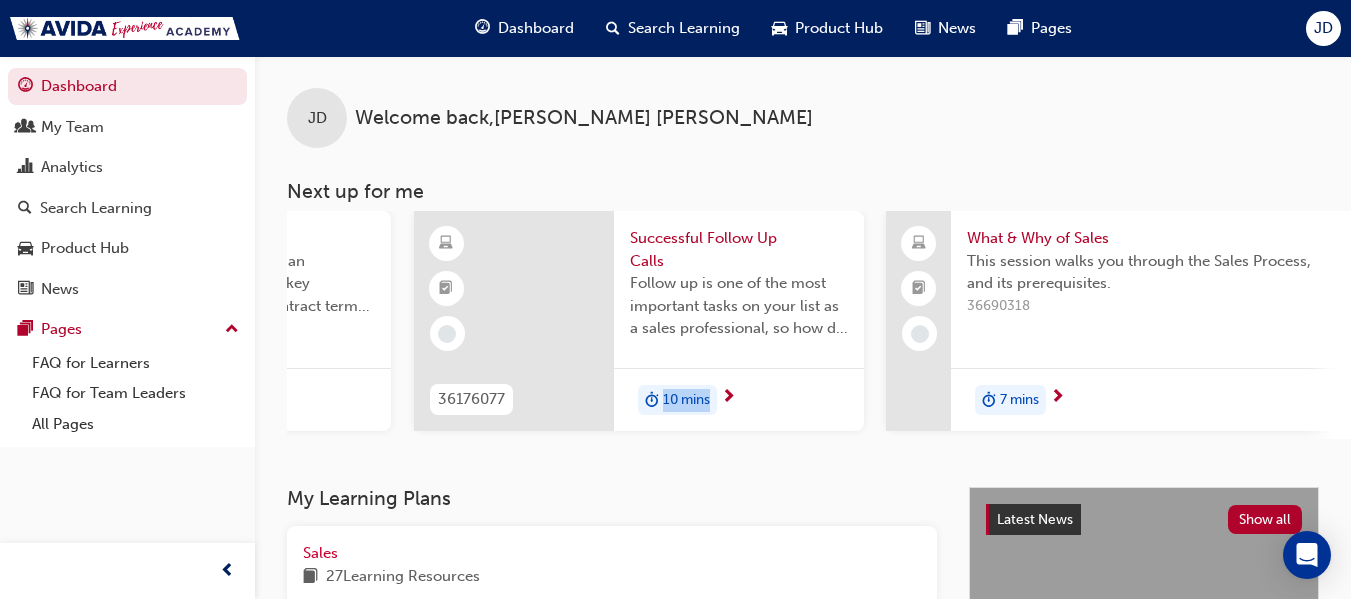 click on "10 mins" at bounding box center (686, 400) 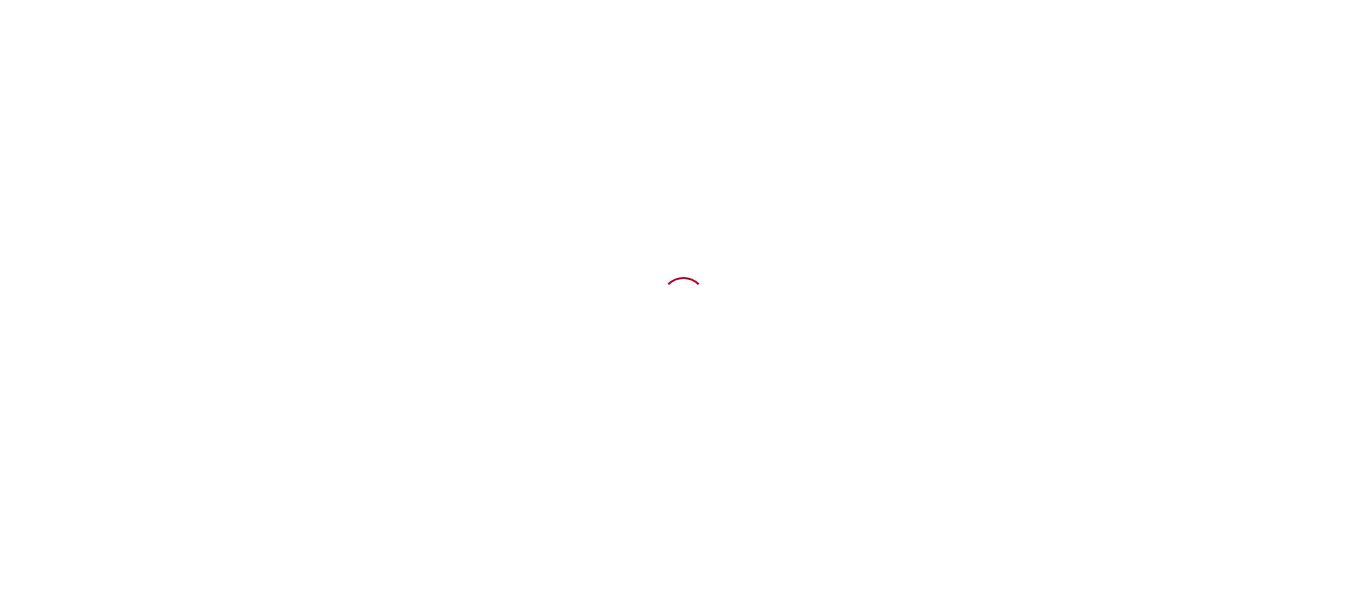 scroll, scrollTop: 0, scrollLeft: 0, axis: both 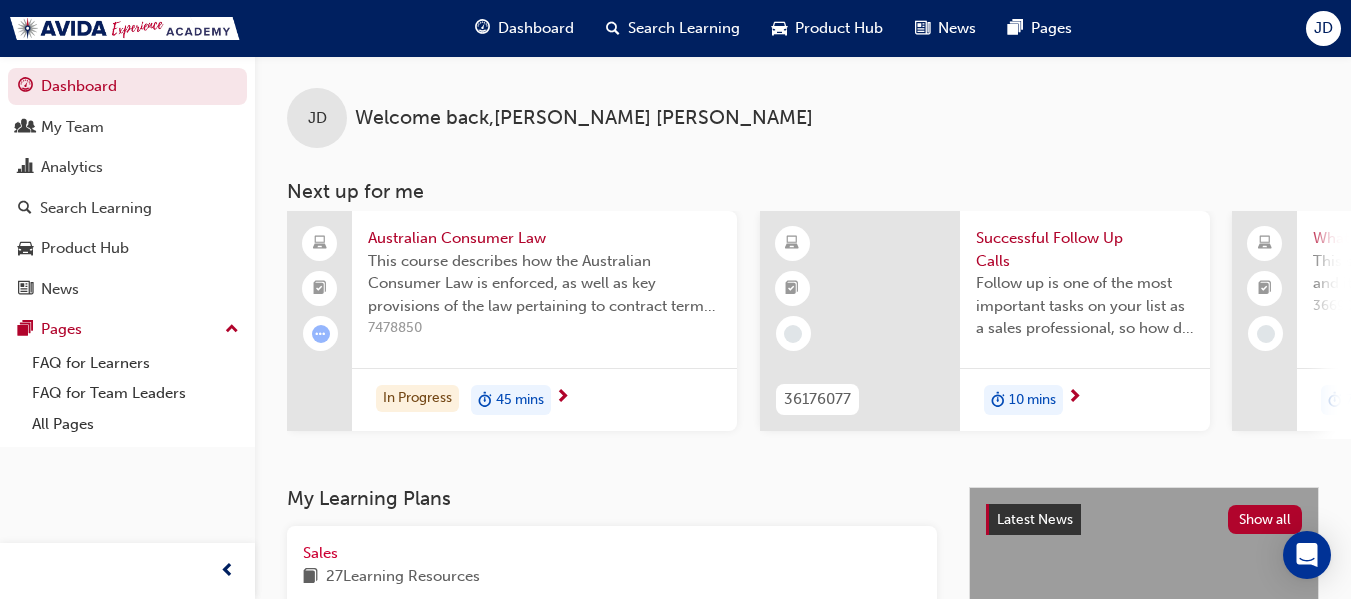 click on "10 mins" at bounding box center (1032, 400) 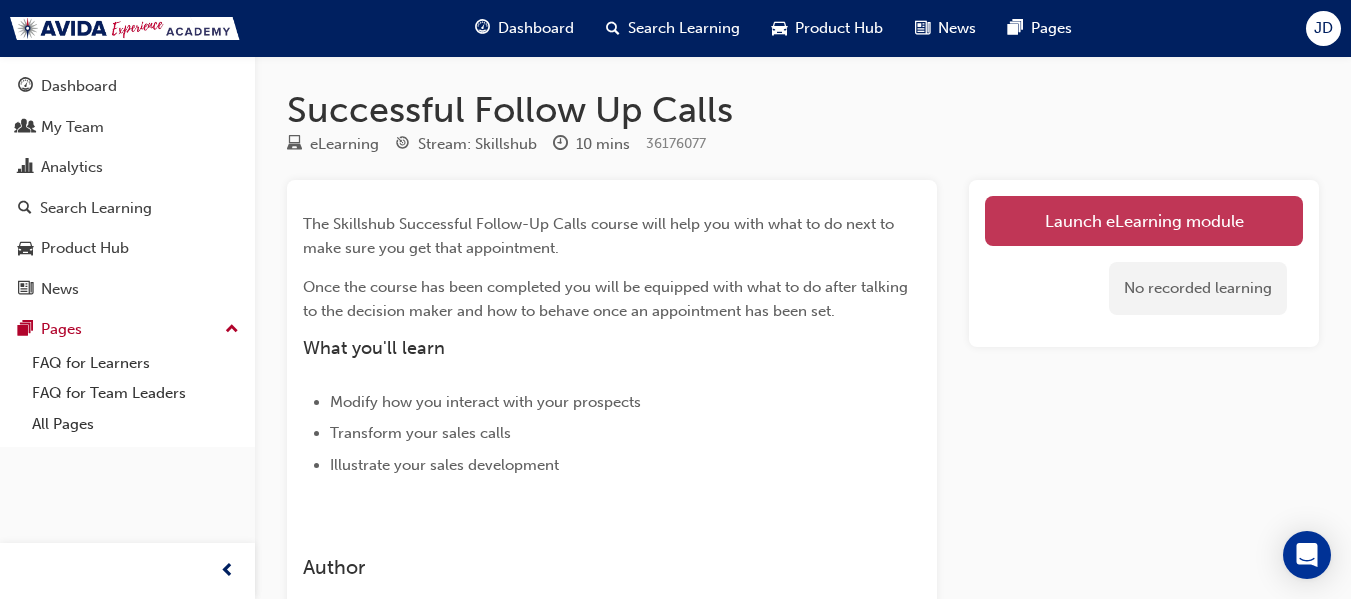 click on "Launch eLearning module" at bounding box center [1144, 221] 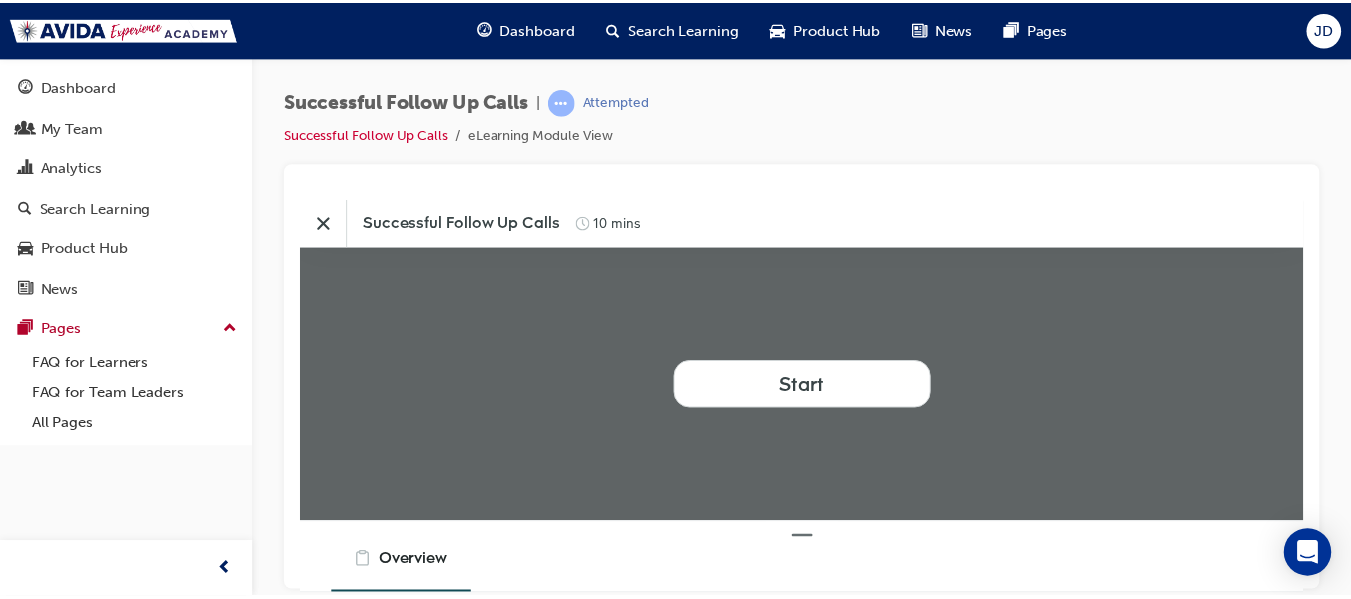 scroll, scrollTop: 0, scrollLeft: 0, axis: both 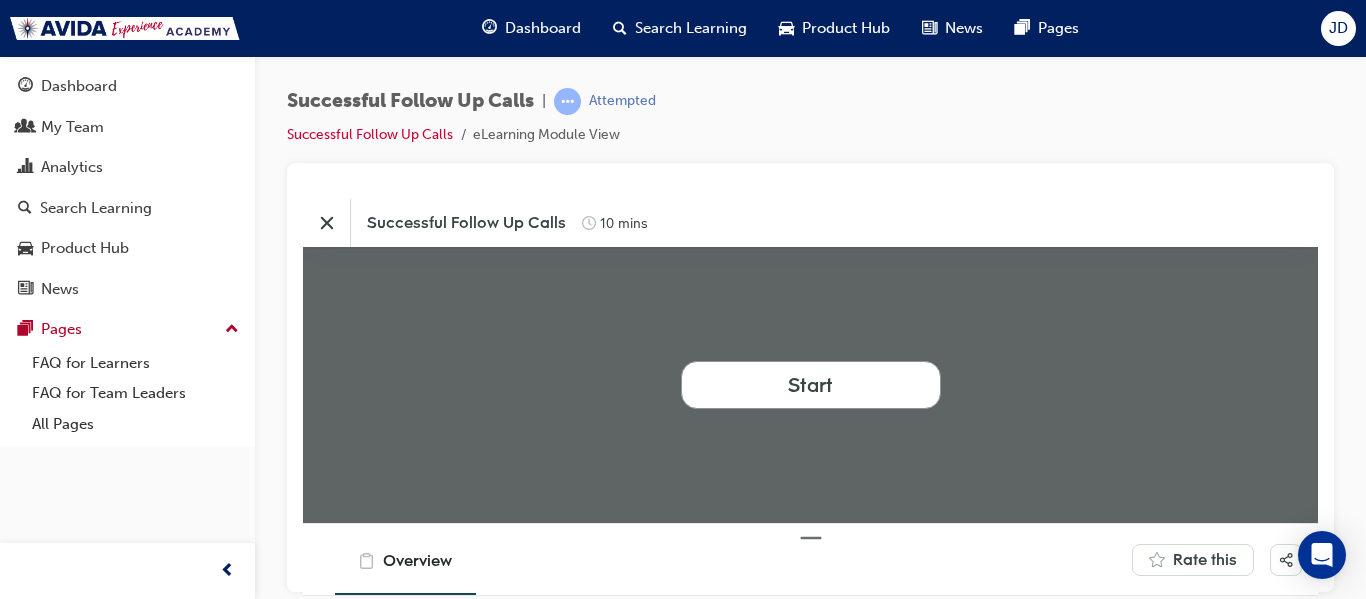 click on "Start" at bounding box center (810, 384) 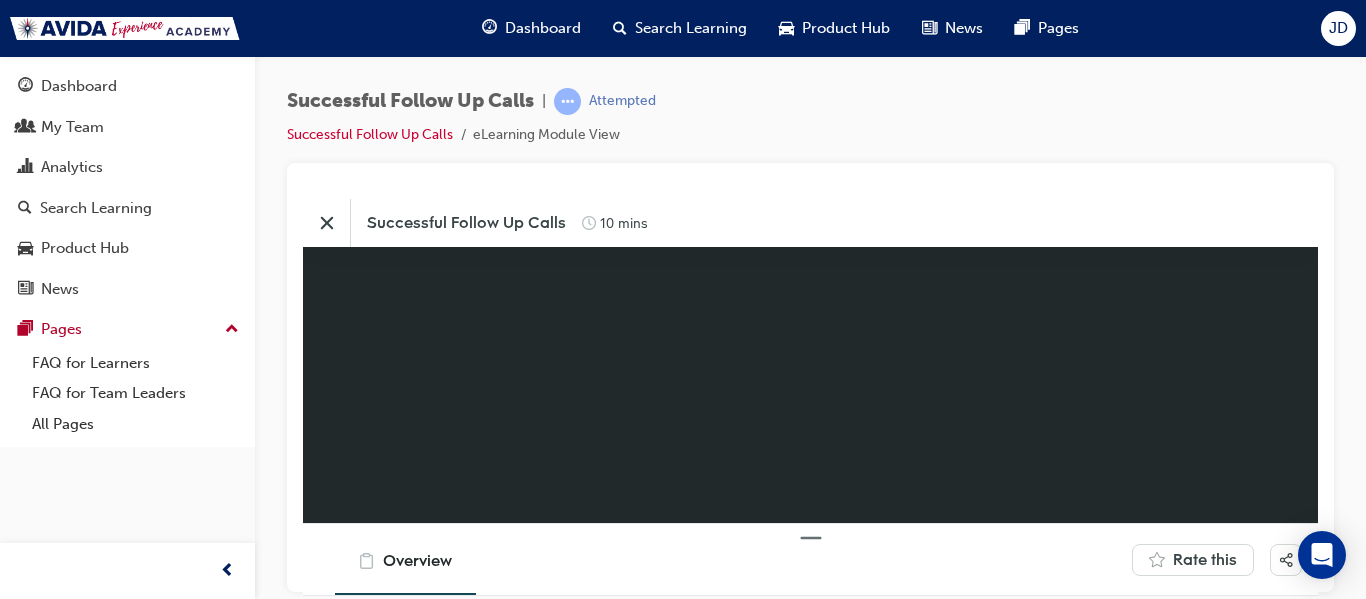click on "Overview Rate this" at bounding box center (810, 559) 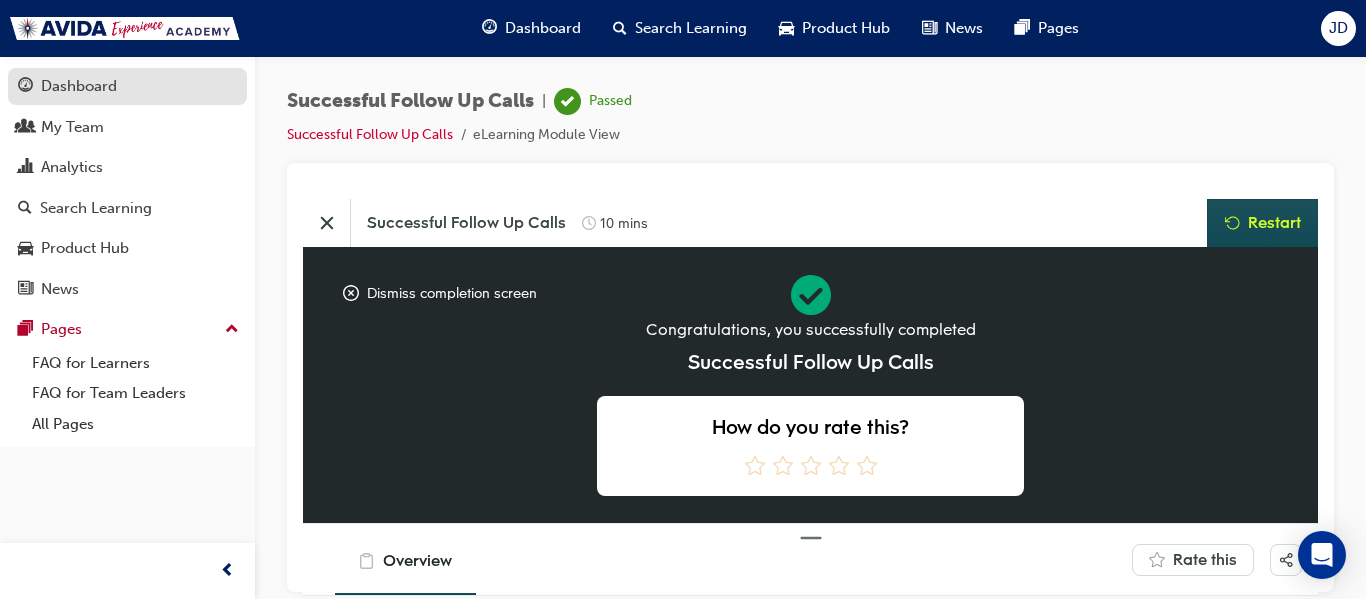 click on "Dashboard" at bounding box center (79, 86) 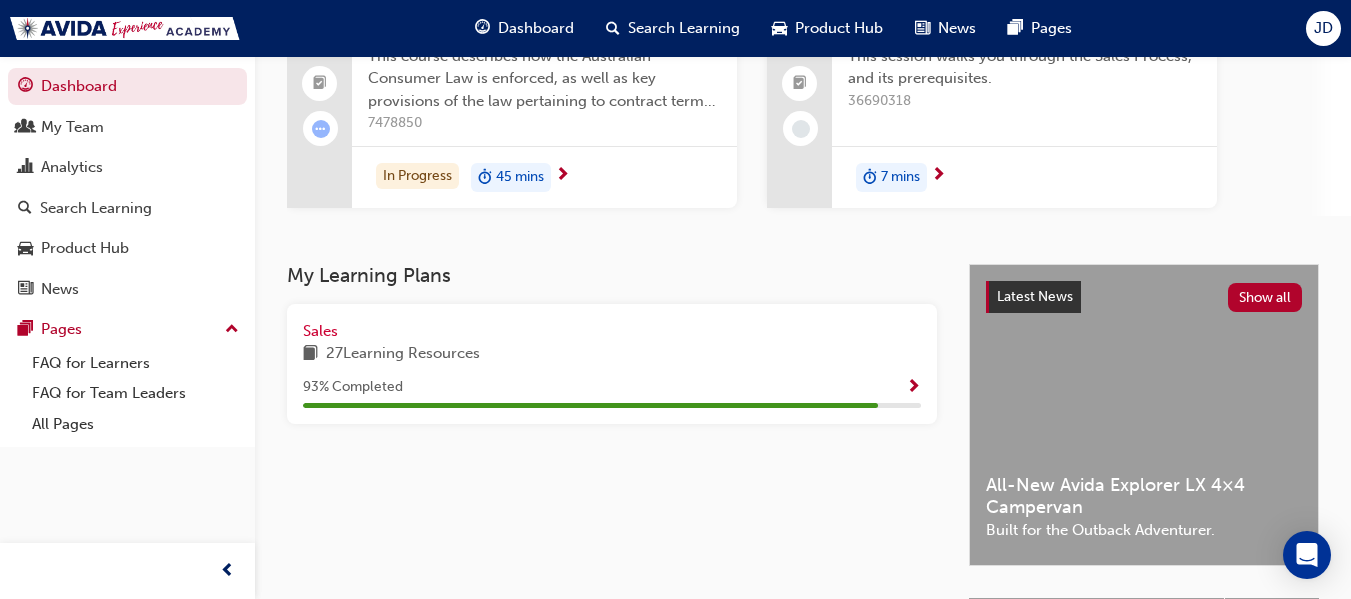 scroll, scrollTop: 0, scrollLeft: 0, axis: both 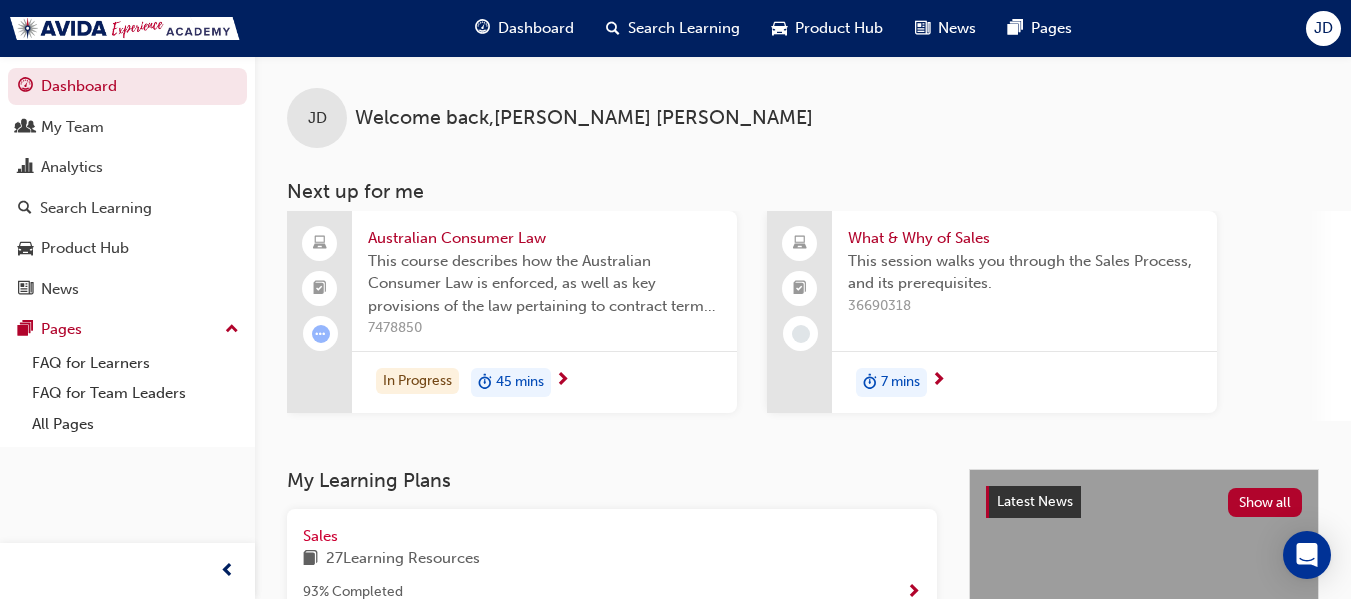 click on "7 mins" at bounding box center (900, 382) 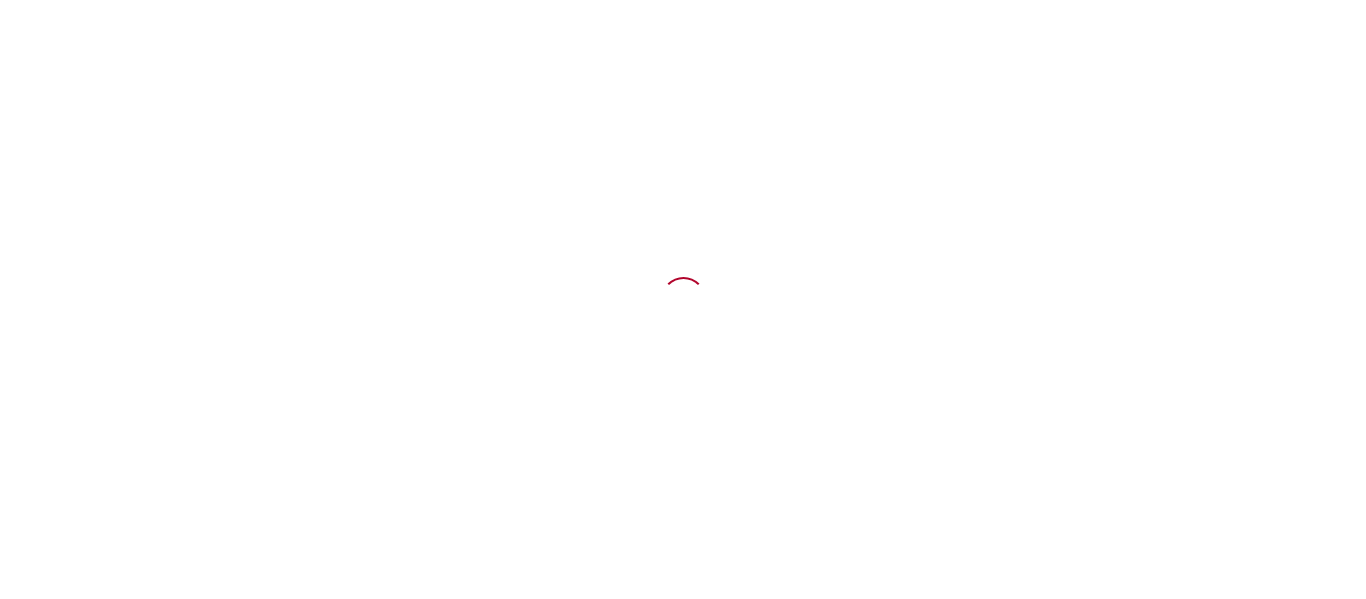 scroll, scrollTop: 0, scrollLeft: 0, axis: both 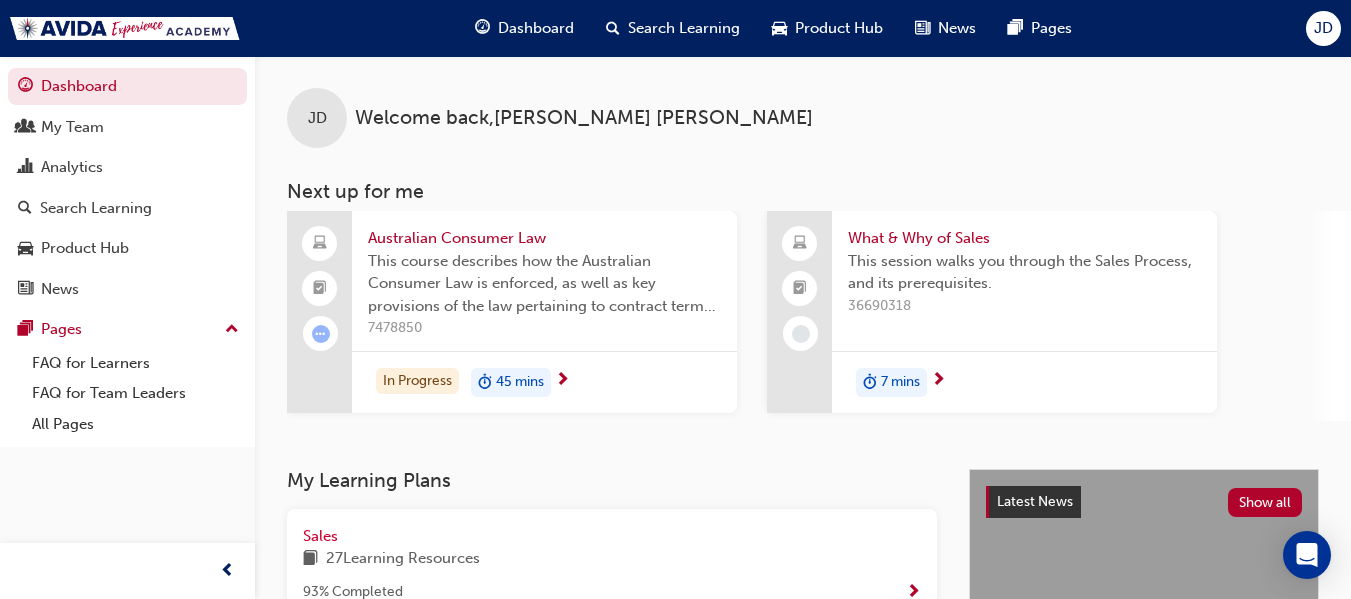 click on "7 mins" at bounding box center [900, 382] 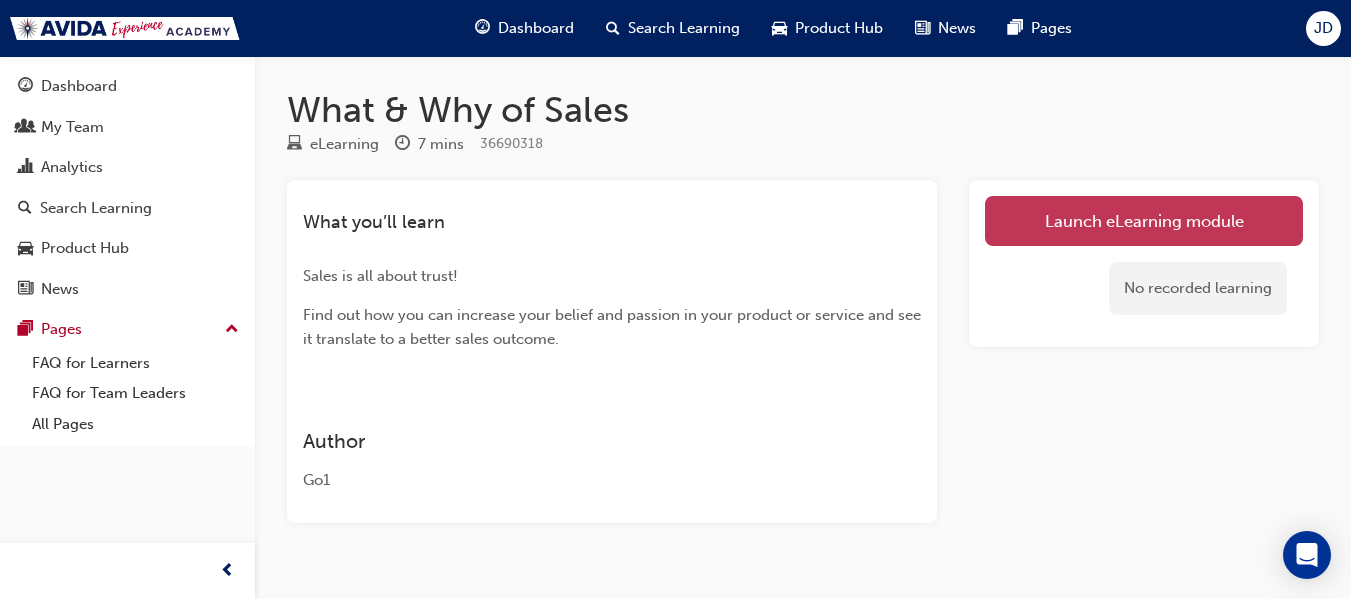 click on "Launch eLearning module" at bounding box center (1144, 221) 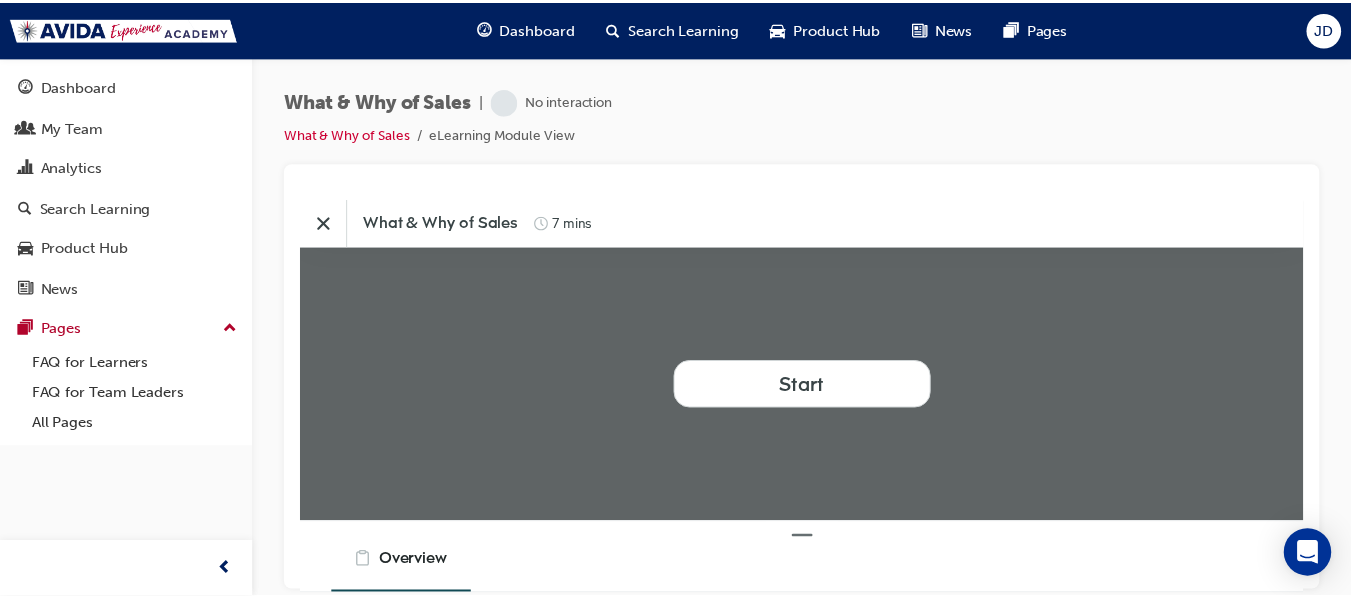 scroll, scrollTop: 0, scrollLeft: 0, axis: both 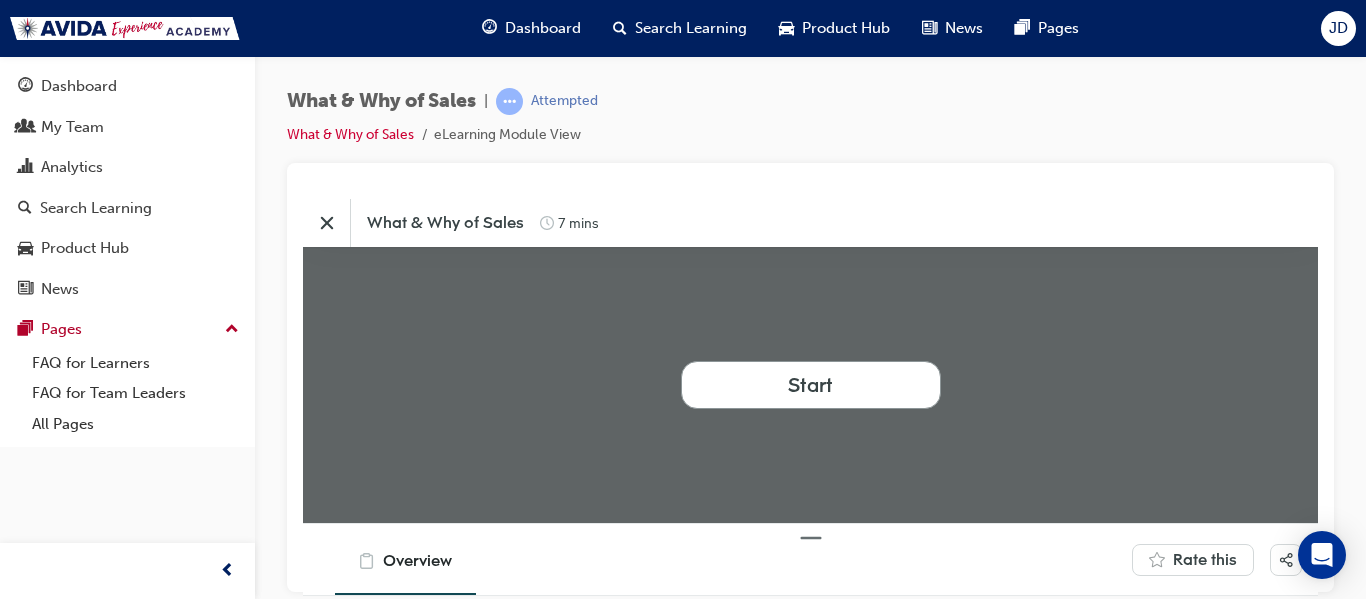 click on "Start" at bounding box center (810, 384) 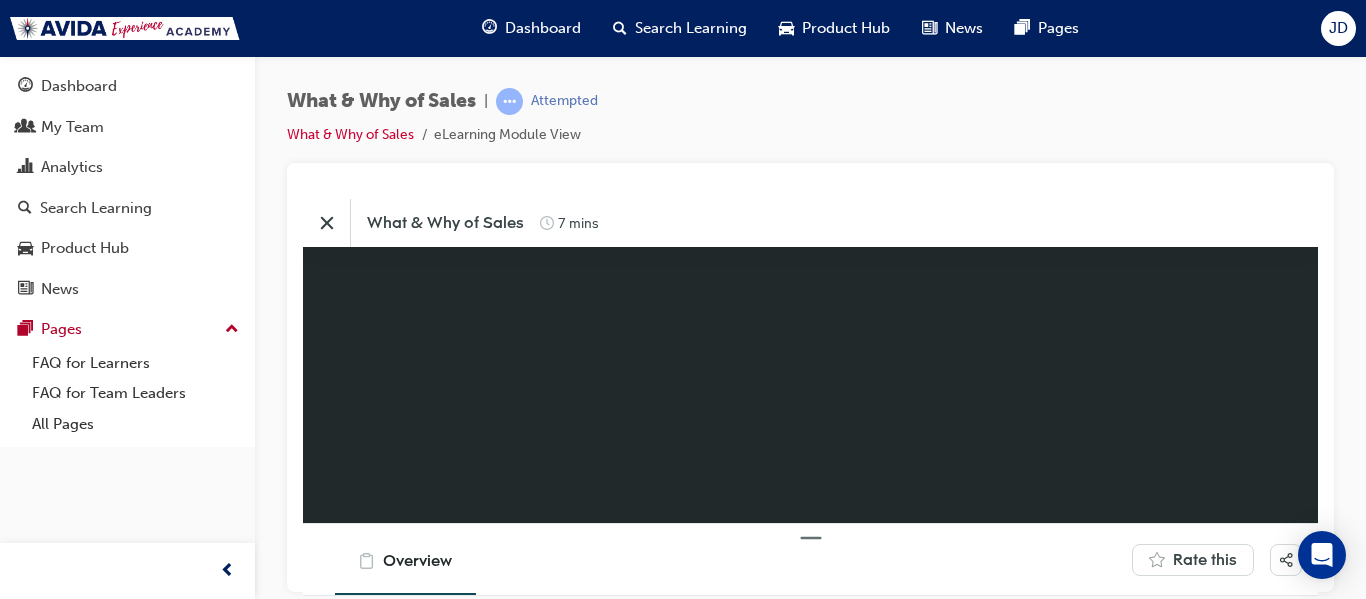 click at bounding box center (810, 377) 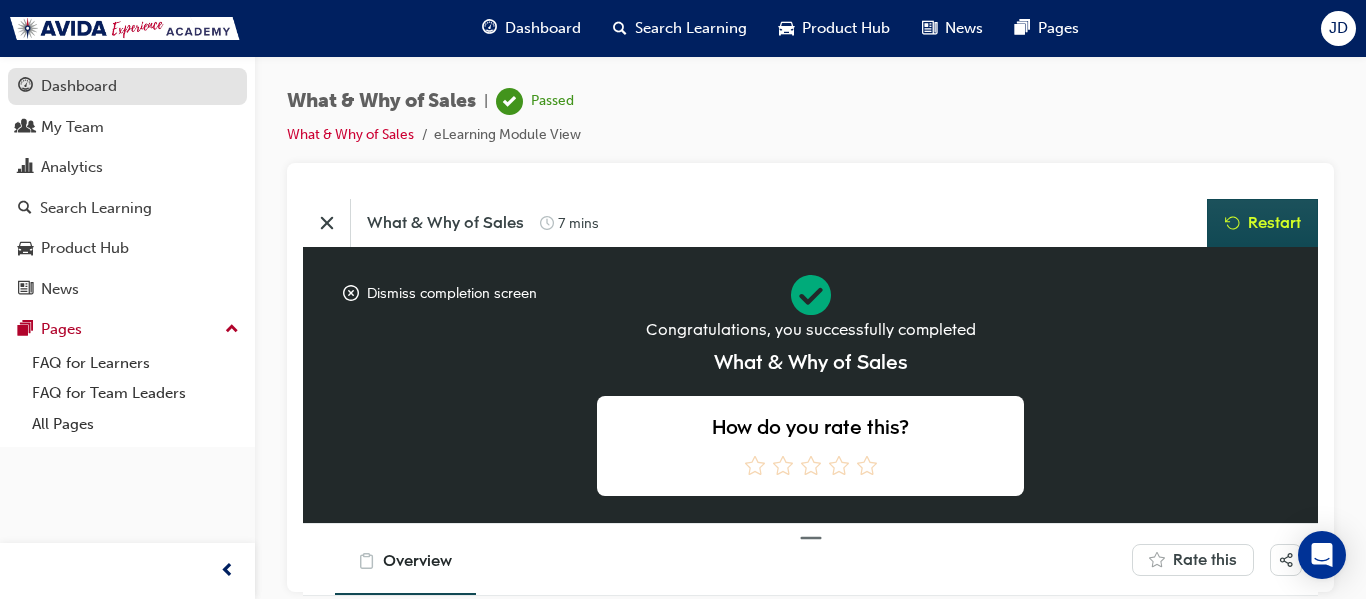 click on "Dashboard" at bounding box center [127, 86] 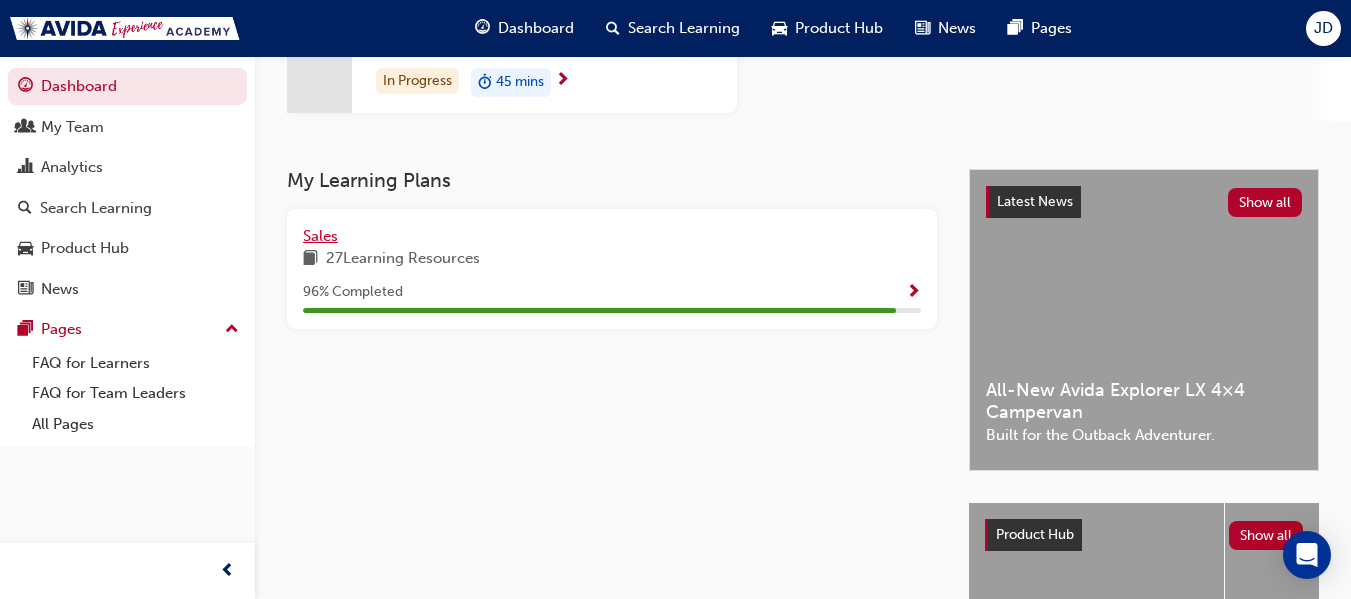 scroll, scrollTop: 0, scrollLeft: 0, axis: both 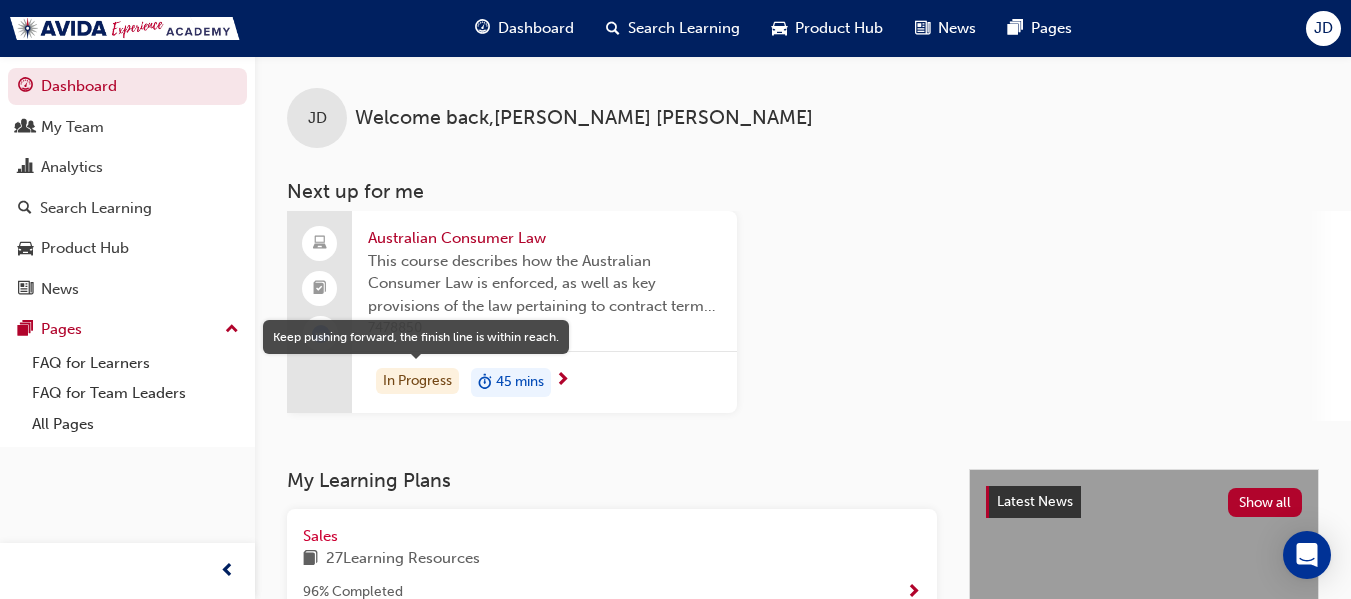 click on "In Progress" at bounding box center (417, 381) 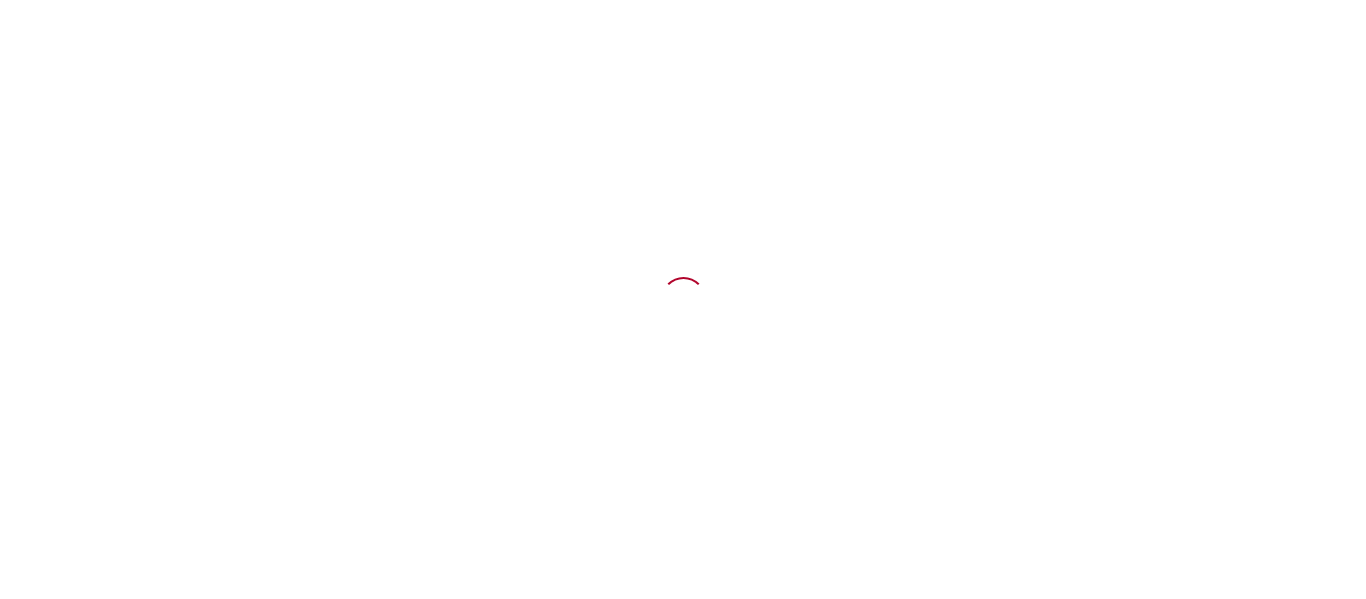 scroll, scrollTop: 0, scrollLeft: 0, axis: both 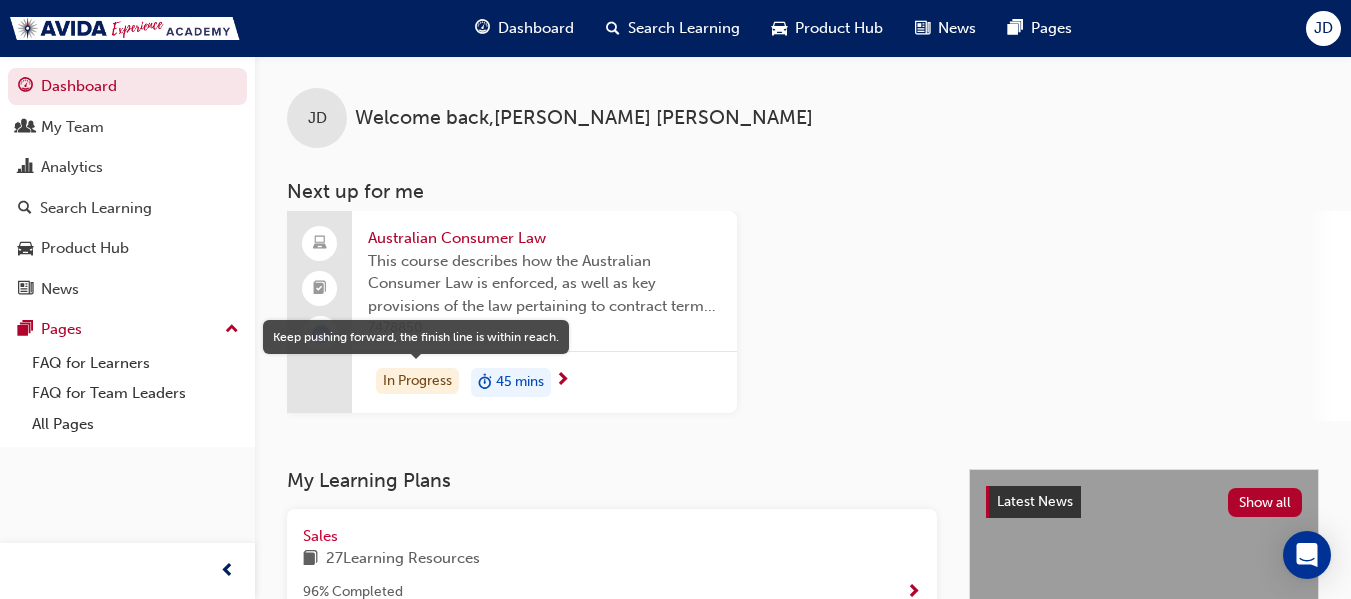 click on "In Progress" at bounding box center (417, 381) 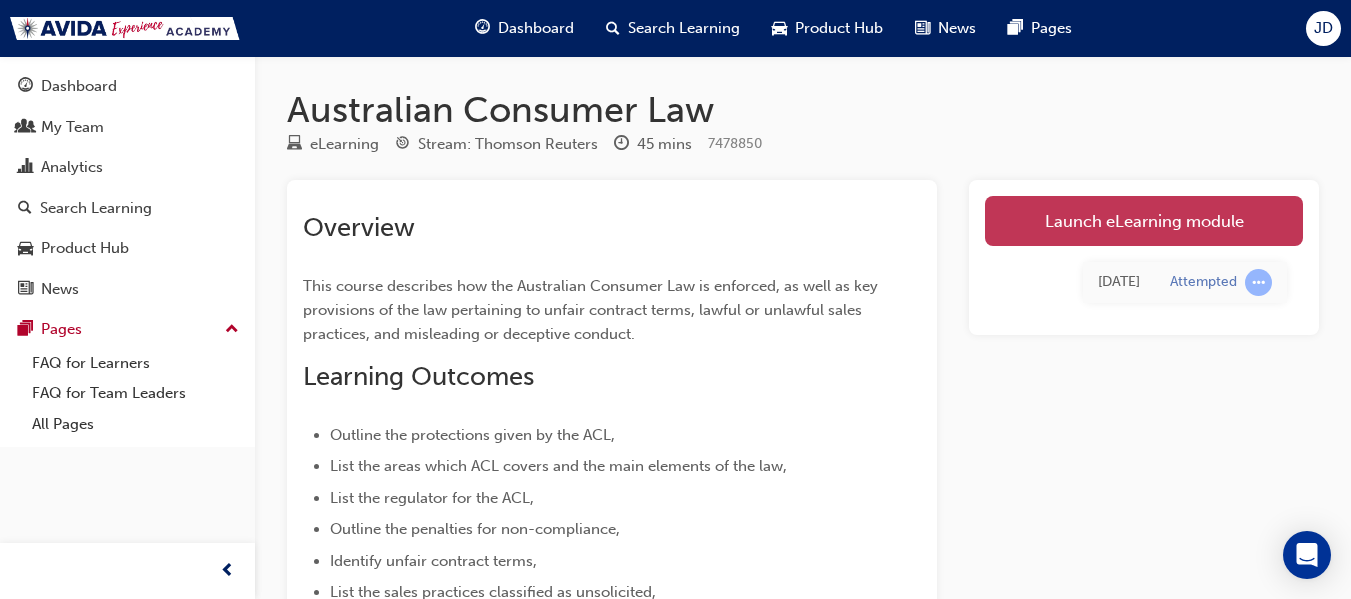 click on "Launch eLearning module" at bounding box center (1144, 221) 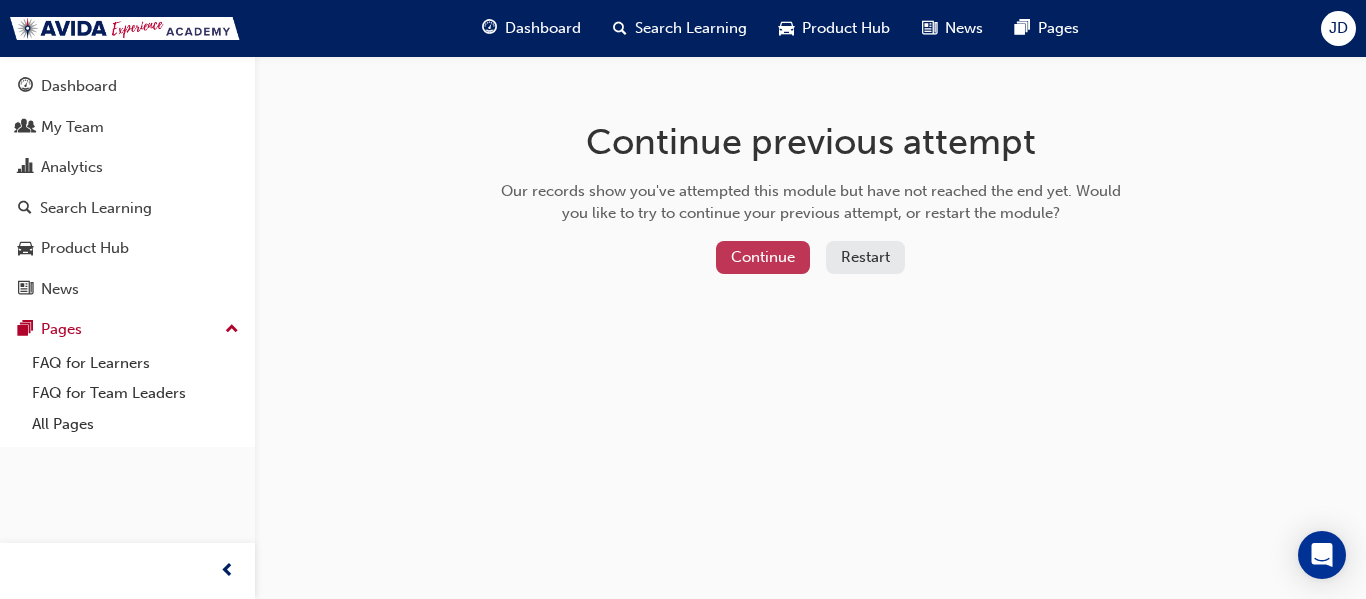 click on "Continue" at bounding box center [763, 257] 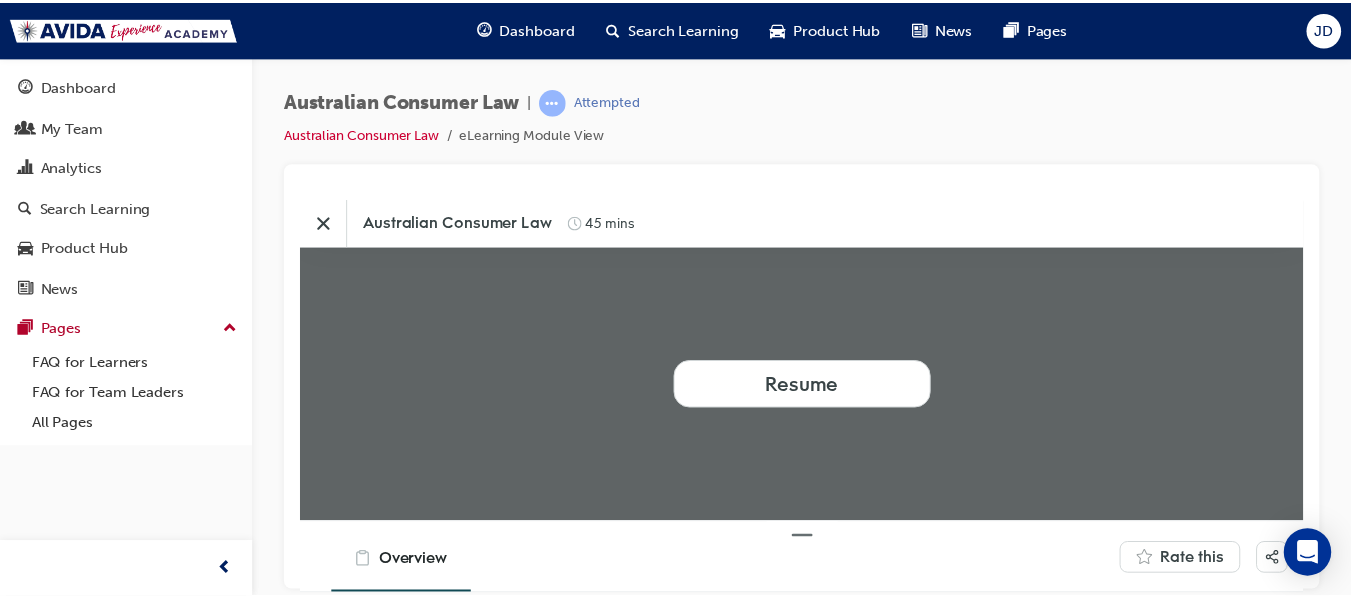 scroll, scrollTop: 0, scrollLeft: 0, axis: both 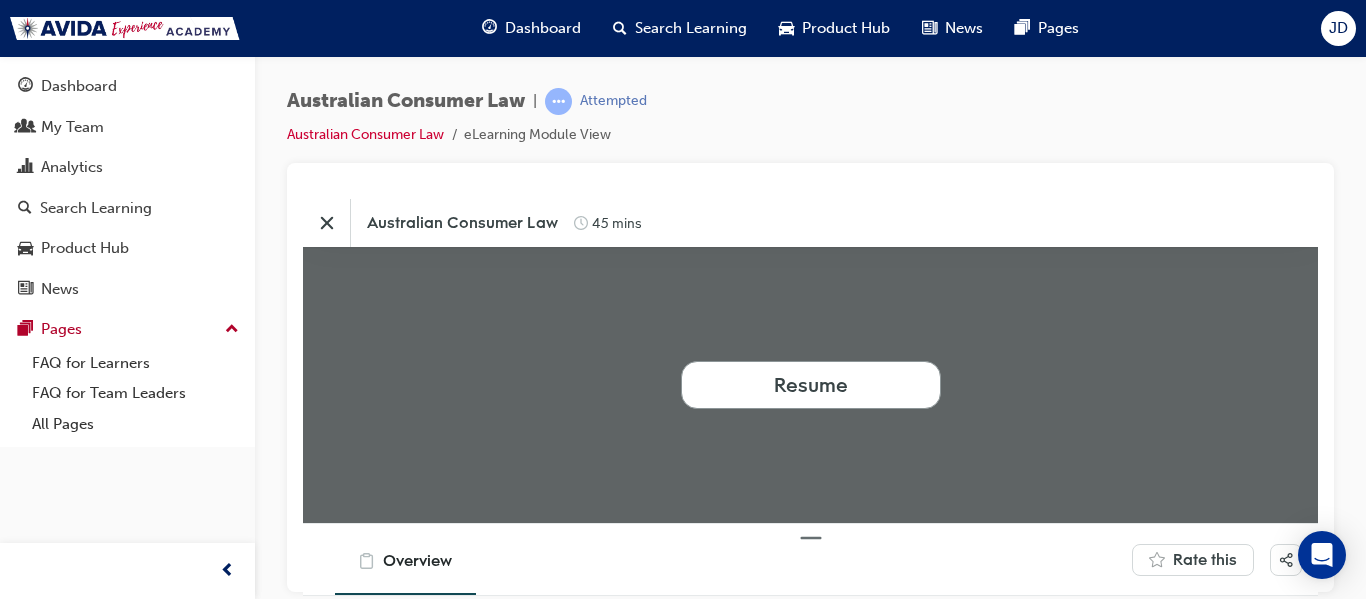 click on "Resume" at bounding box center [811, 384] 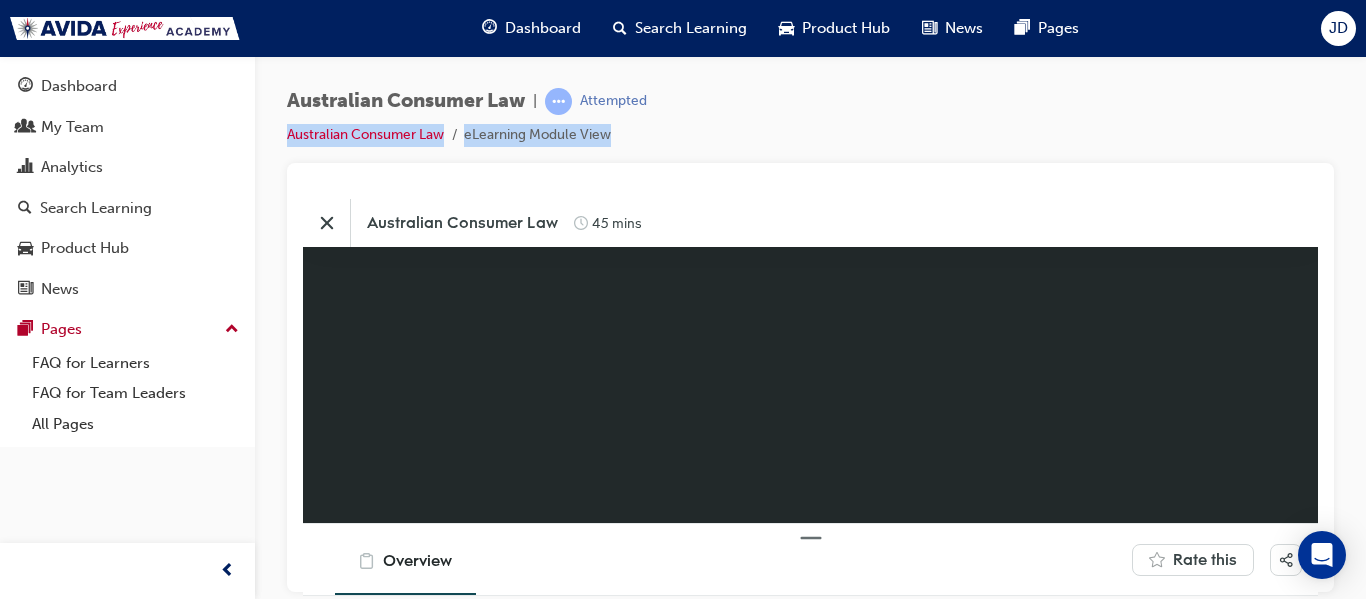 drag, startPoint x: 807, startPoint y: 164, endPoint x: 806, endPoint y: 86, distance: 78.00641 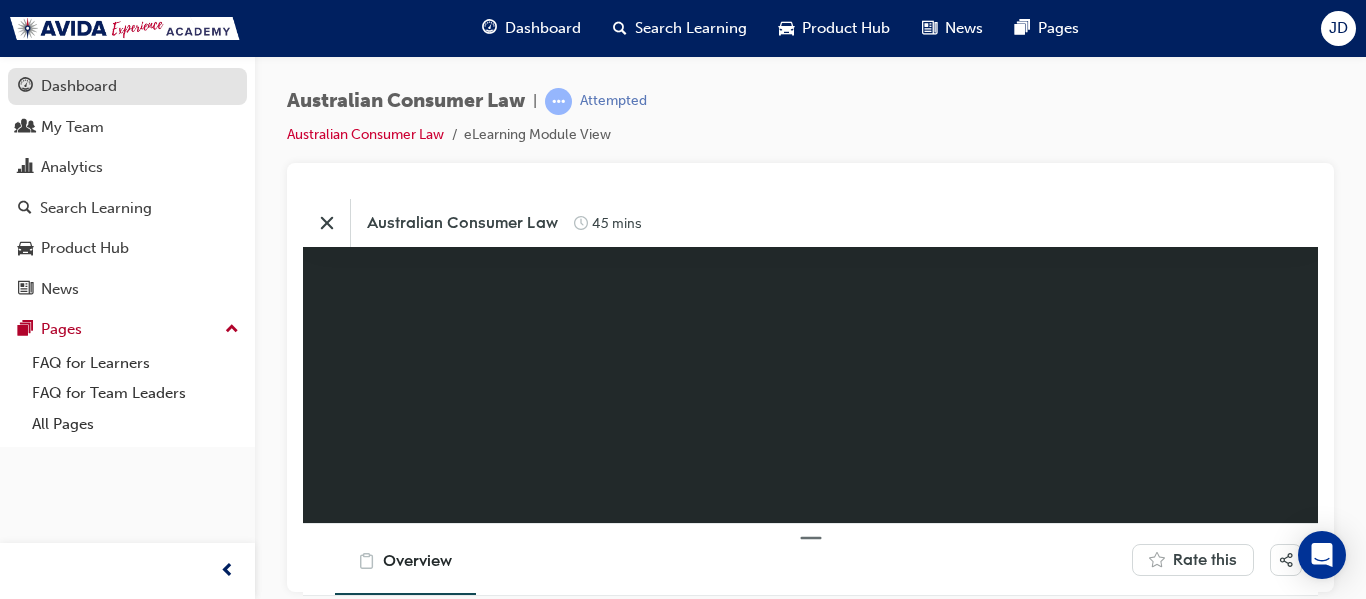 click on "Dashboard" at bounding box center [79, 86] 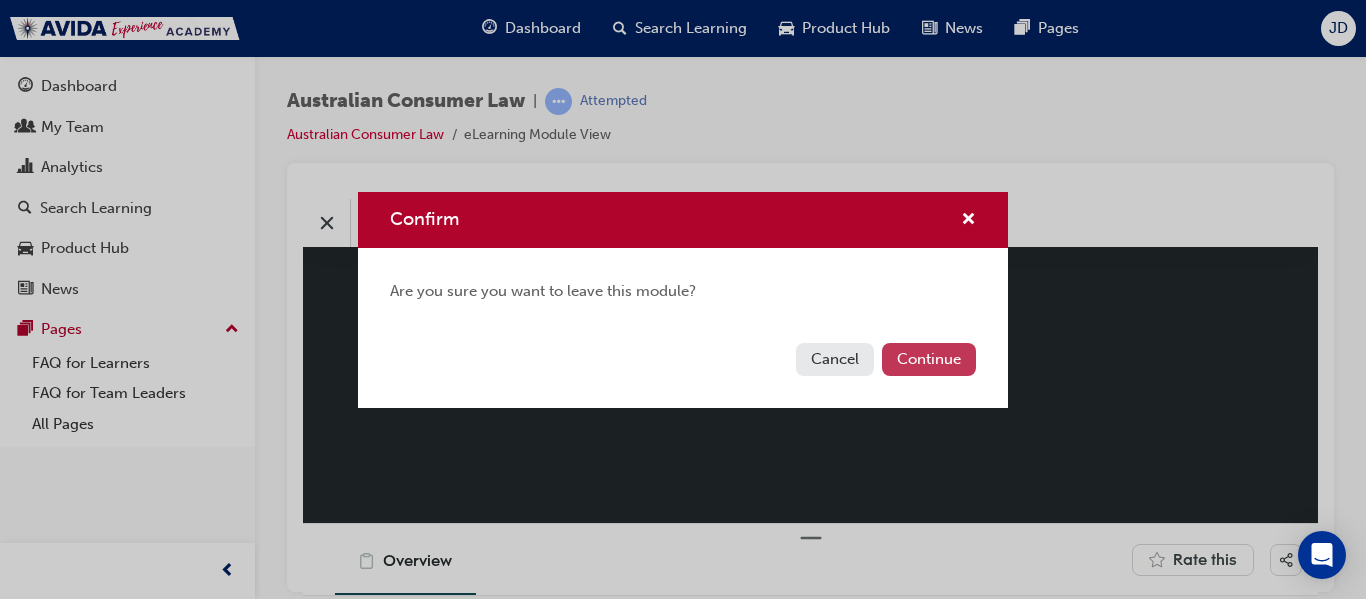 click on "Continue" at bounding box center [929, 359] 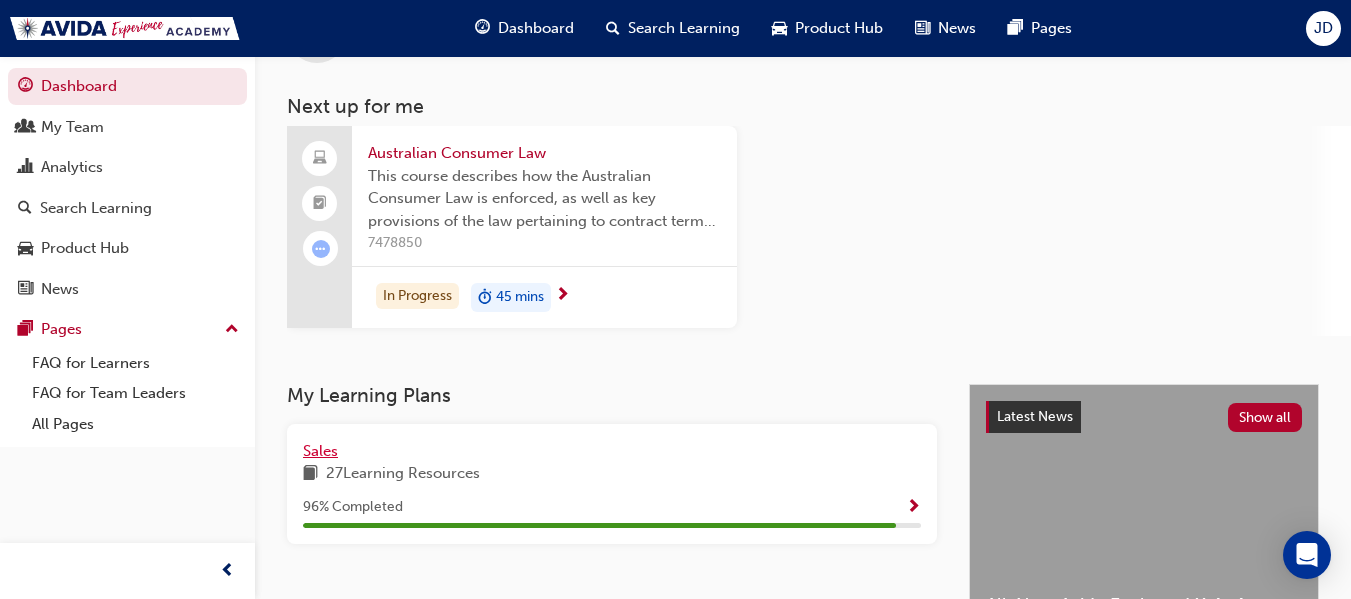 scroll, scrollTop: 300, scrollLeft: 0, axis: vertical 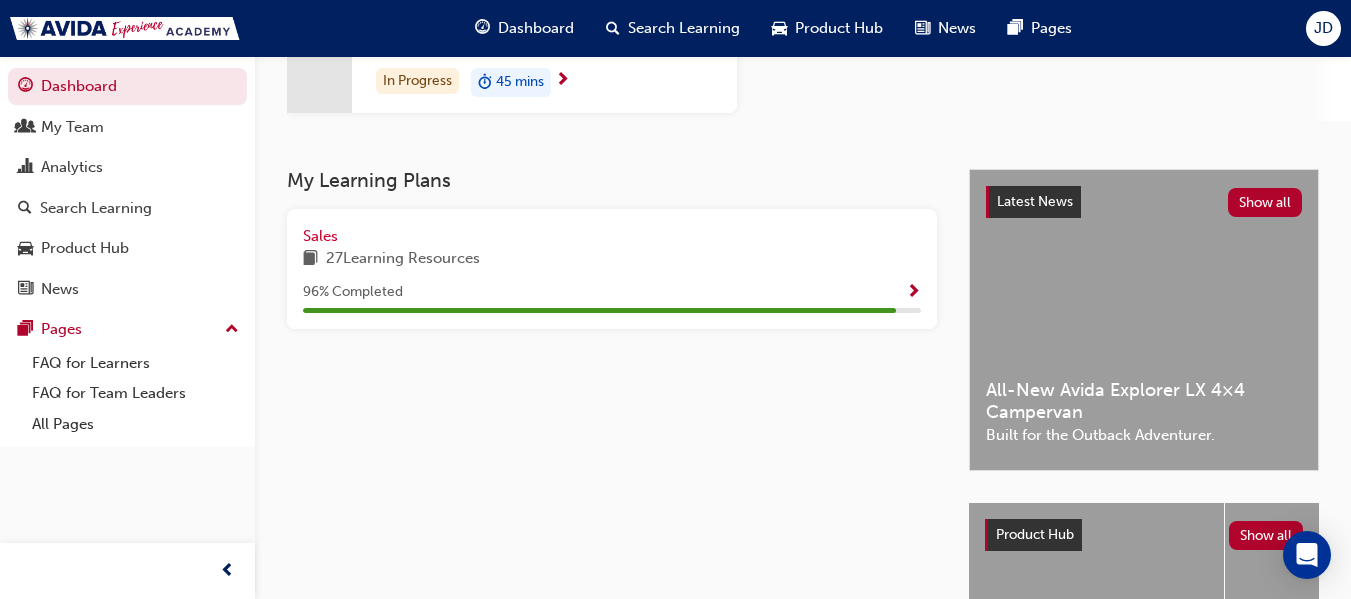 click at bounding box center (913, 293) 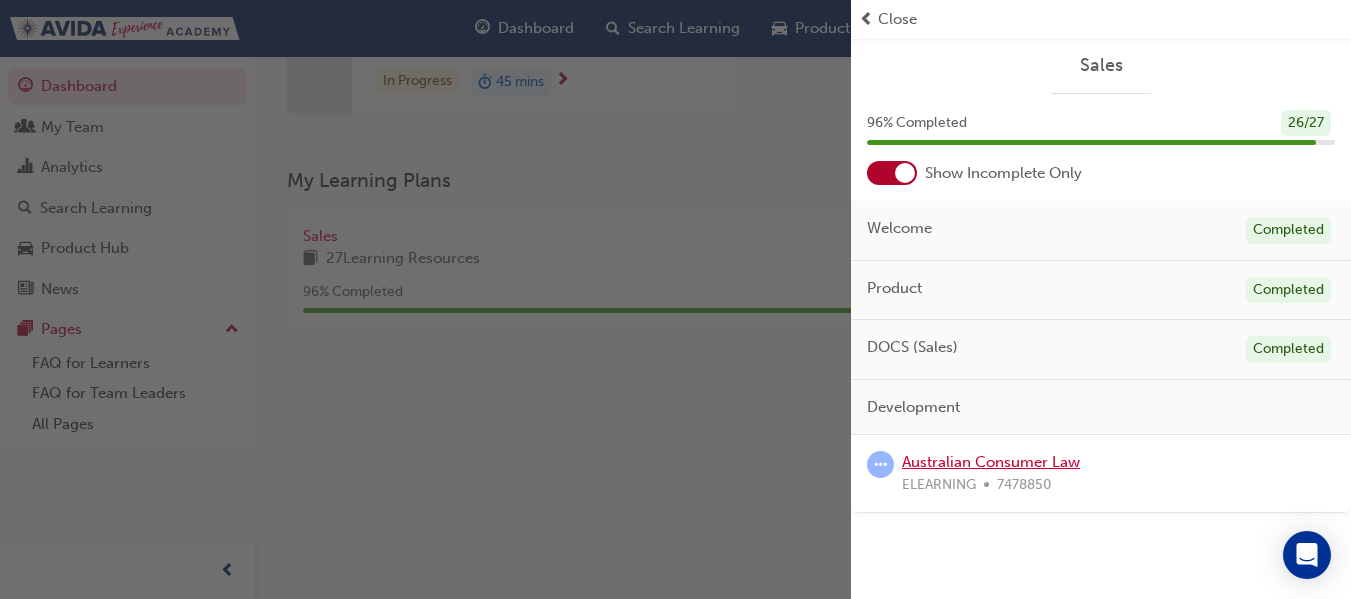 click on "Australian Consumer Law" at bounding box center (991, 462) 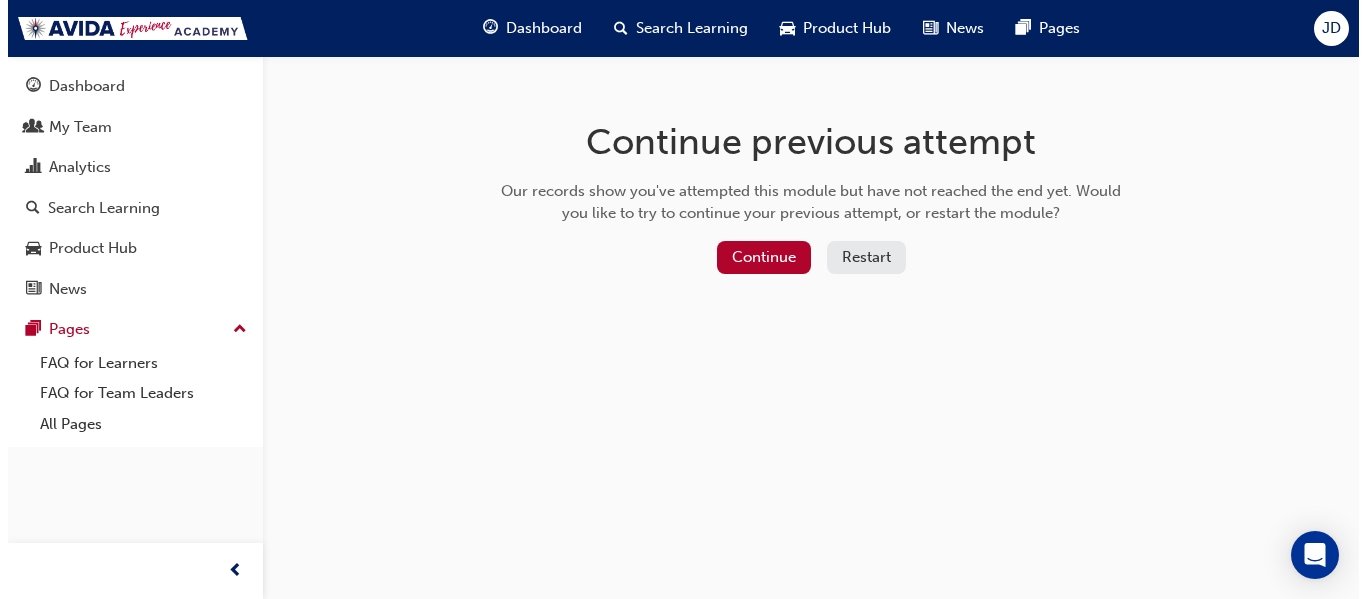 scroll, scrollTop: 0, scrollLeft: 0, axis: both 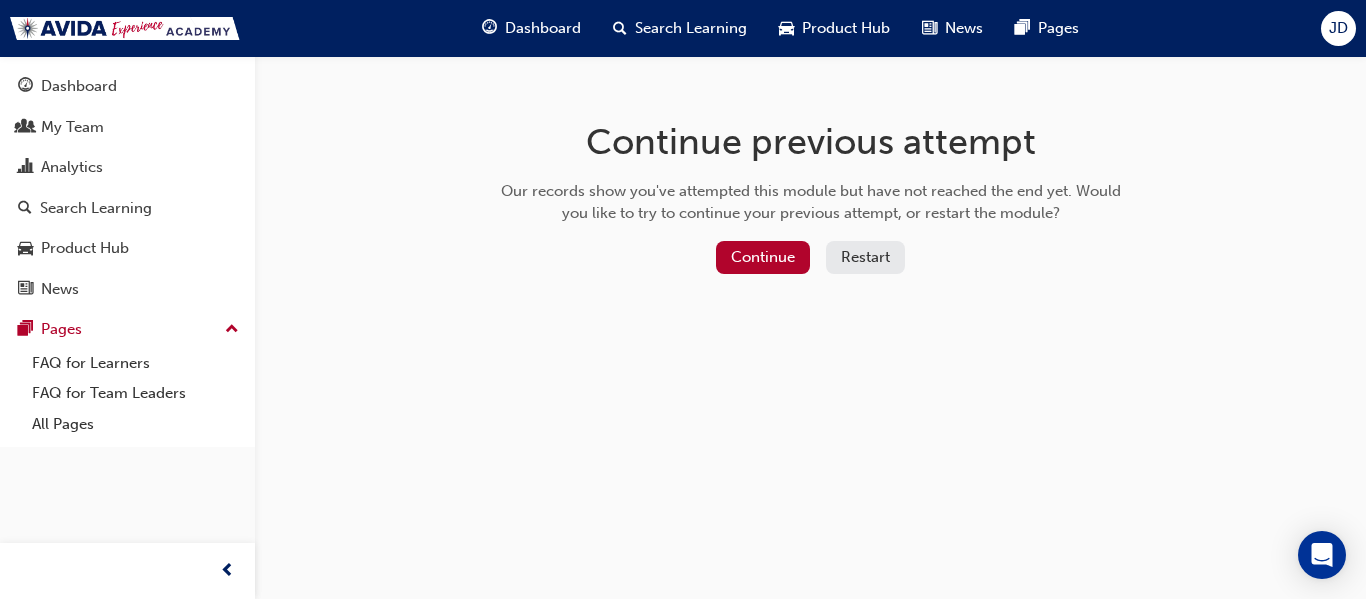 click on "Restart" at bounding box center [865, 257] 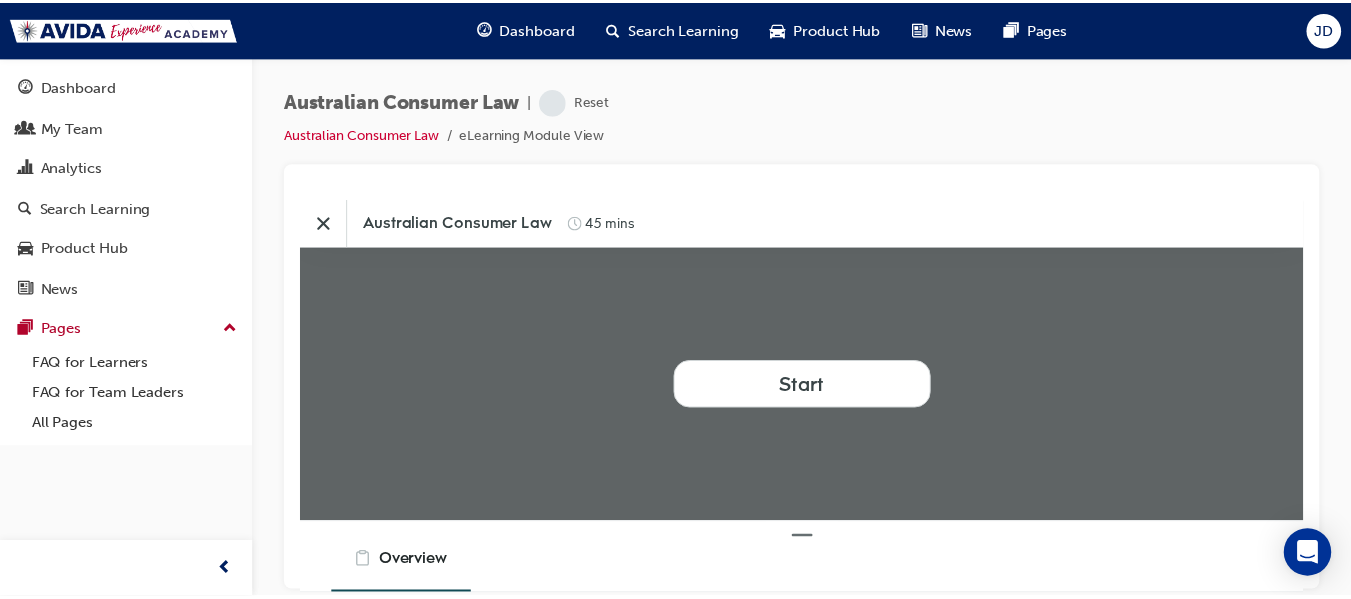 scroll, scrollTop: 0, scrollLeft: 0, axis: both 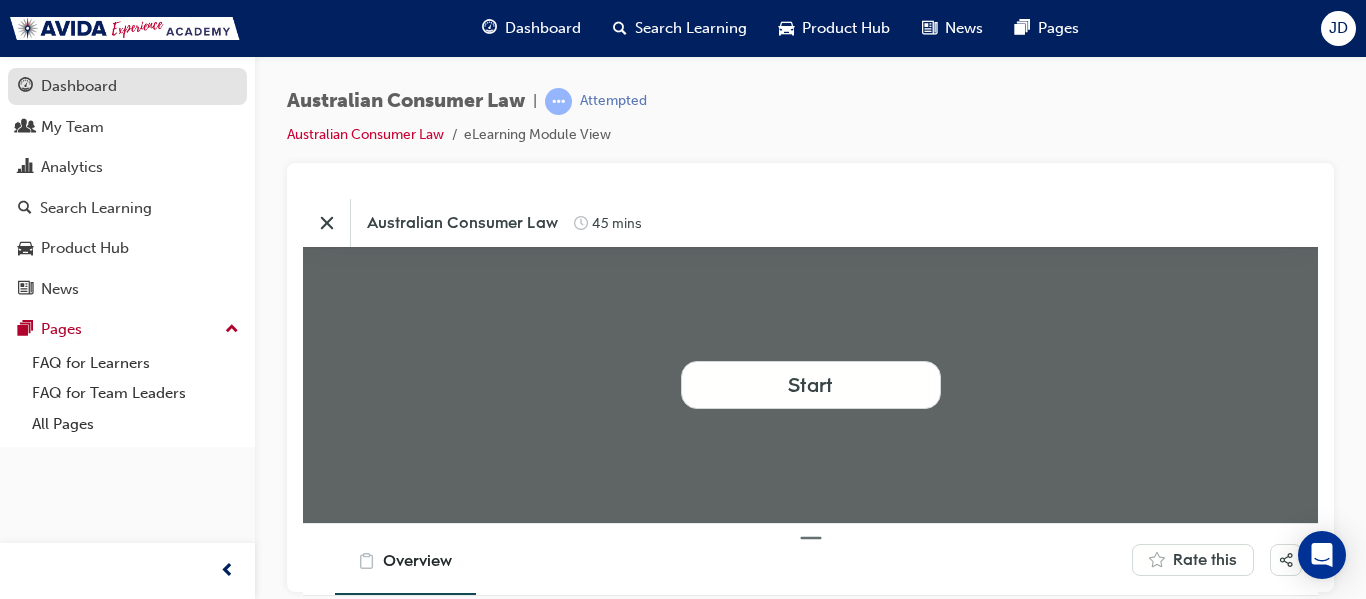 click on "Dashboard" at bounding box center (127, 86) 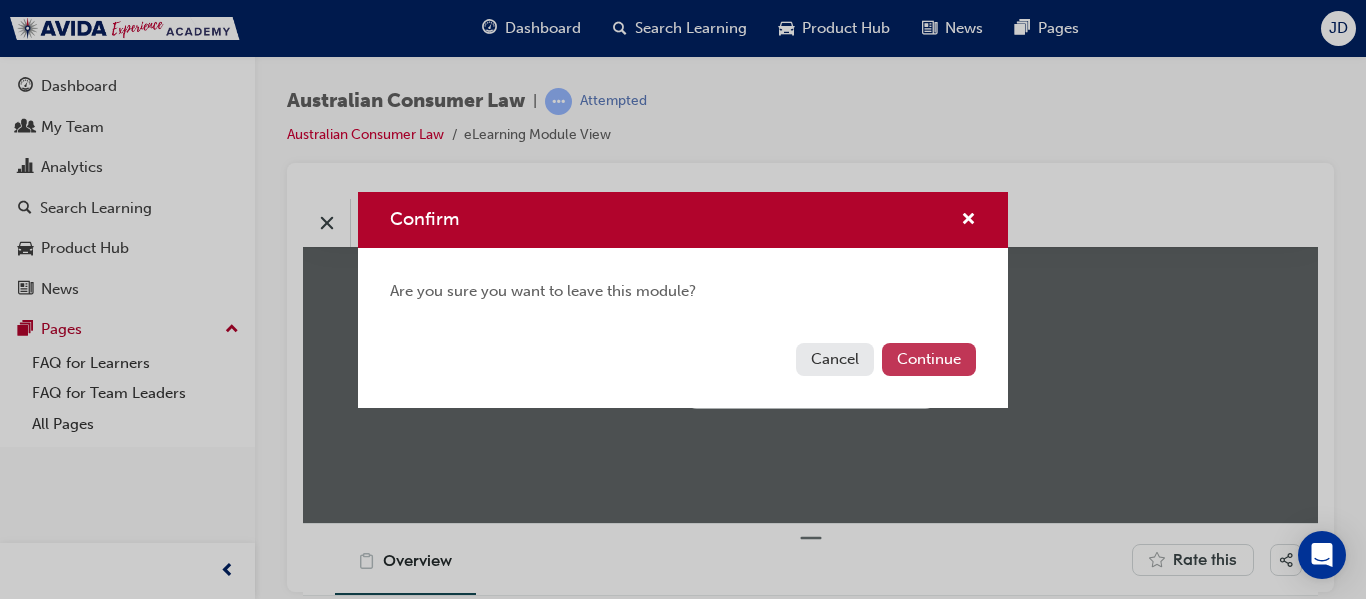 click on "Continue" at bounding box center (929, 359) 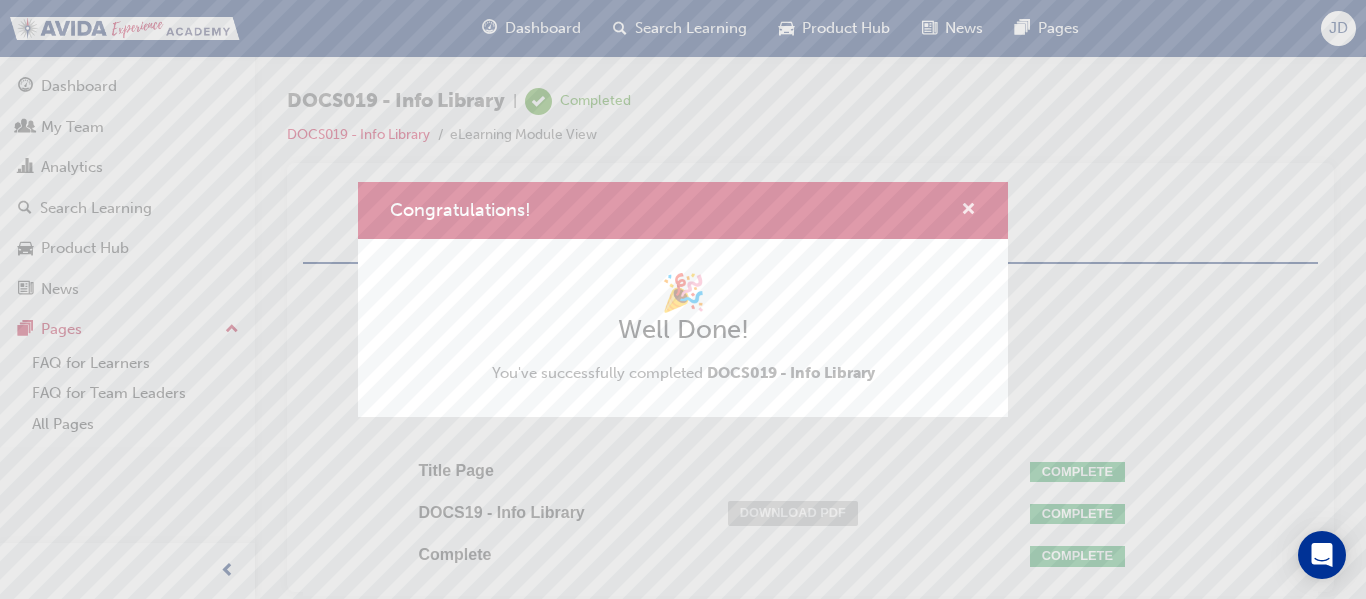 scroll, scrollTop: 44, scrollLeft: 0, axis: vertical 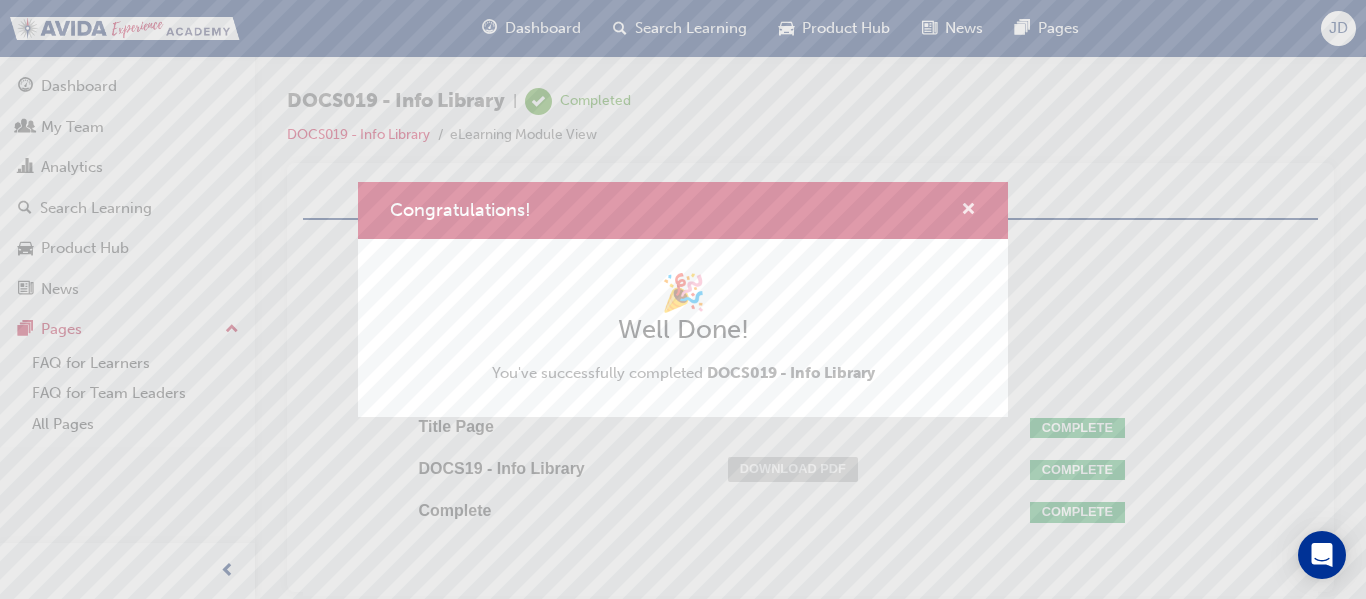 click at bounding box center [968, 211] 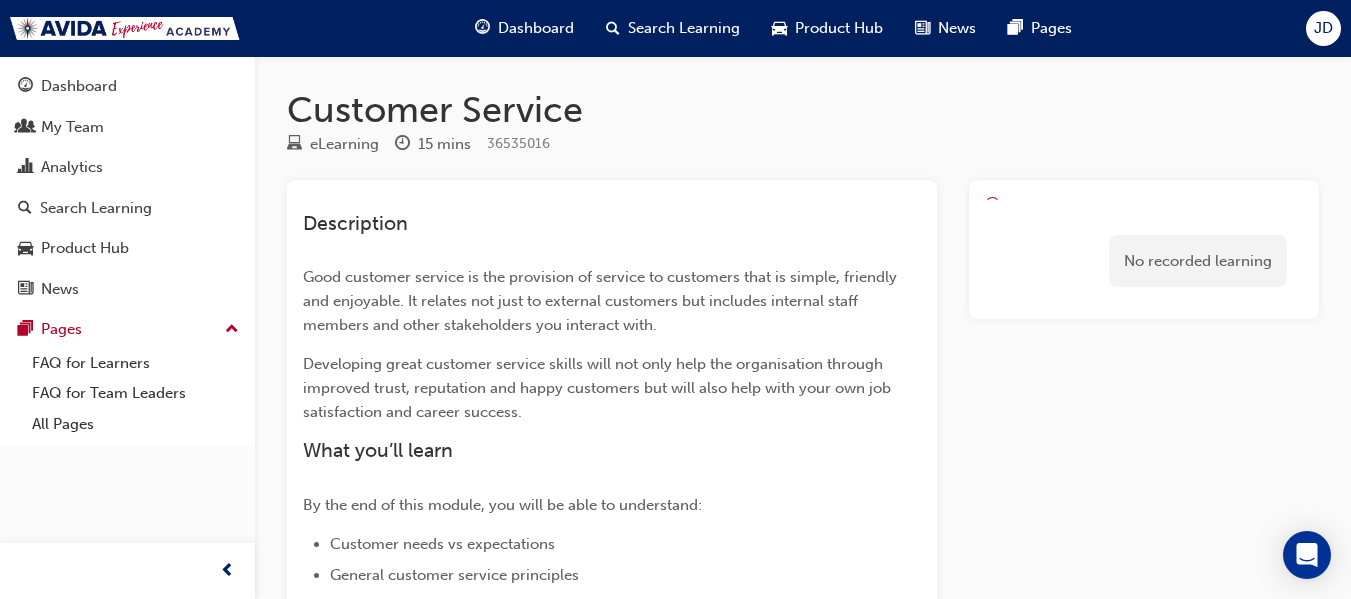 scroll, scrollTop: 0, scrollLeft: 0, axis: both 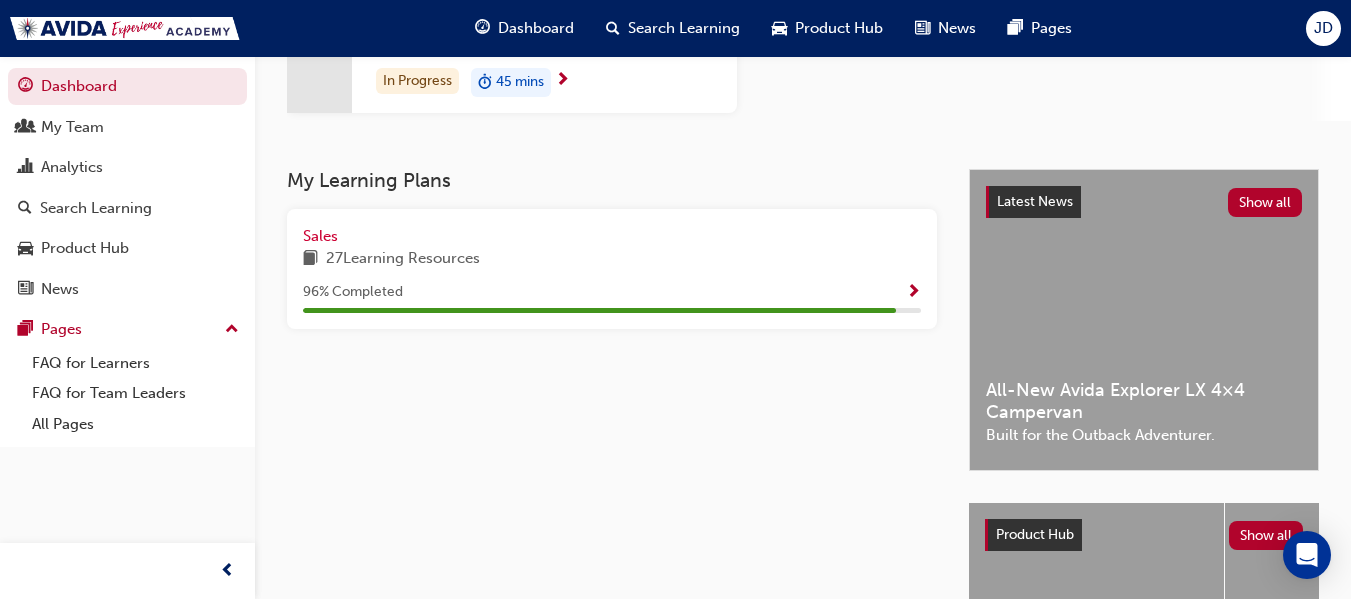 click at bounding box center (913, 293) 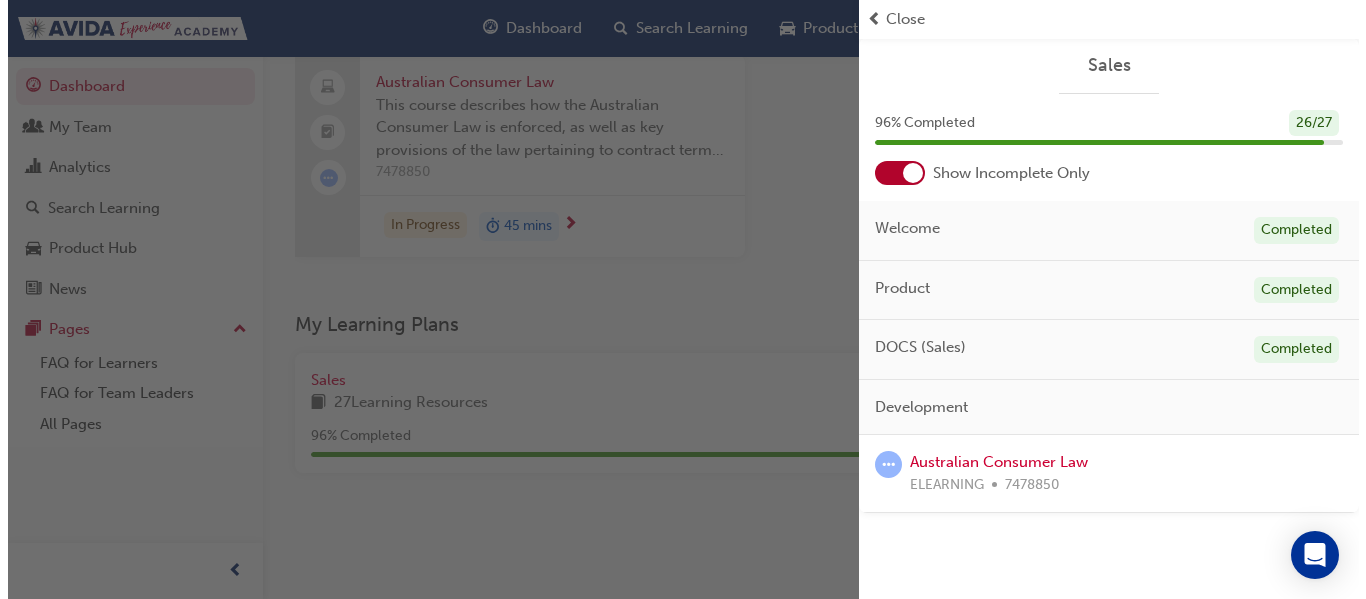 scroll, scrollTop: 0, scrollLeft: 0, axis: both 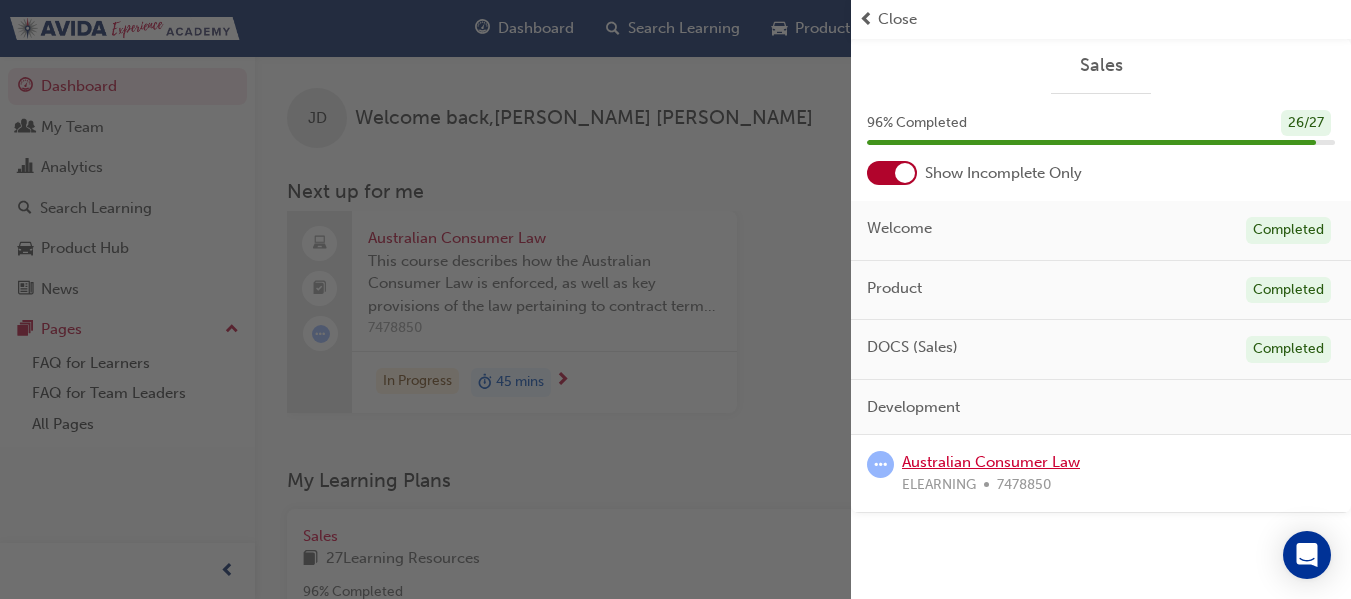 click on "Australian Consumer Law" at bounding box center [991, 462] 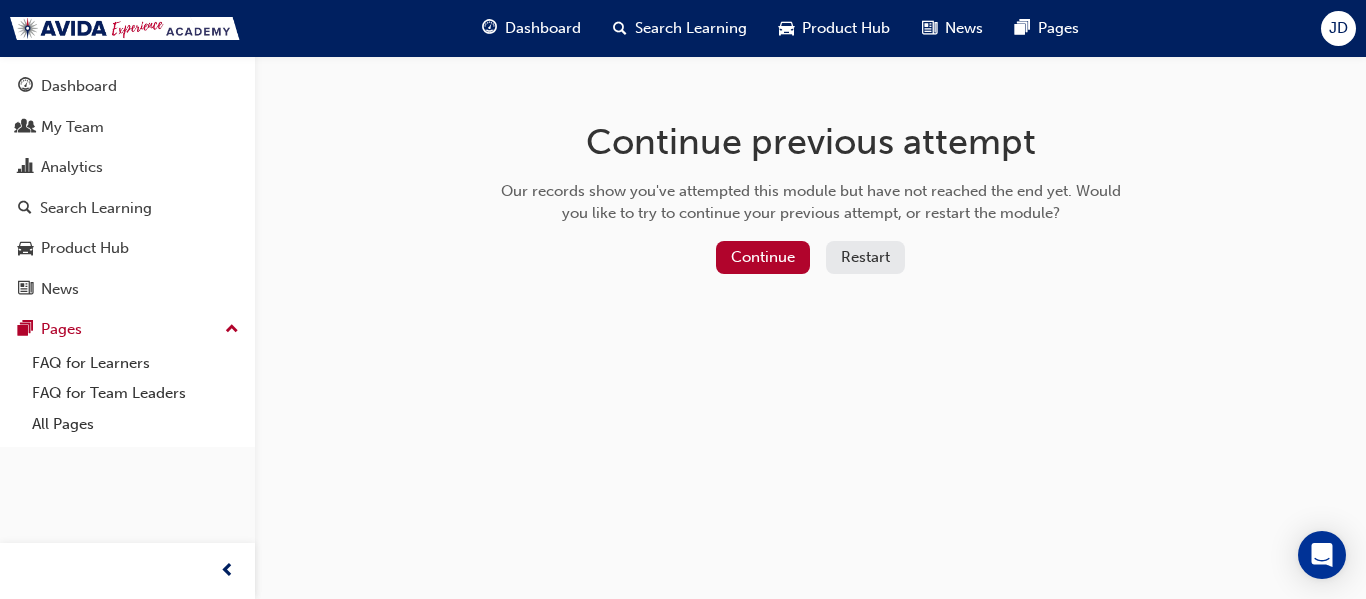 click on "Restart" at bounding box center (865, 257) 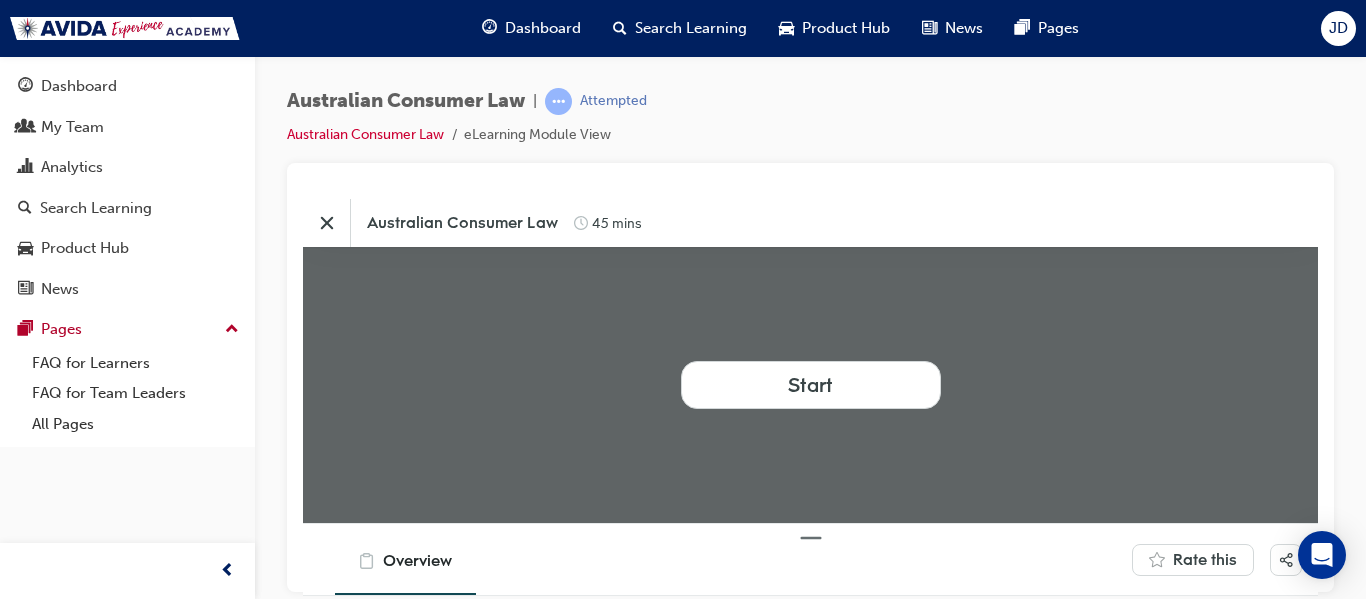 scroll, scrollTop: 0, scrollLeft: 0, axis: both 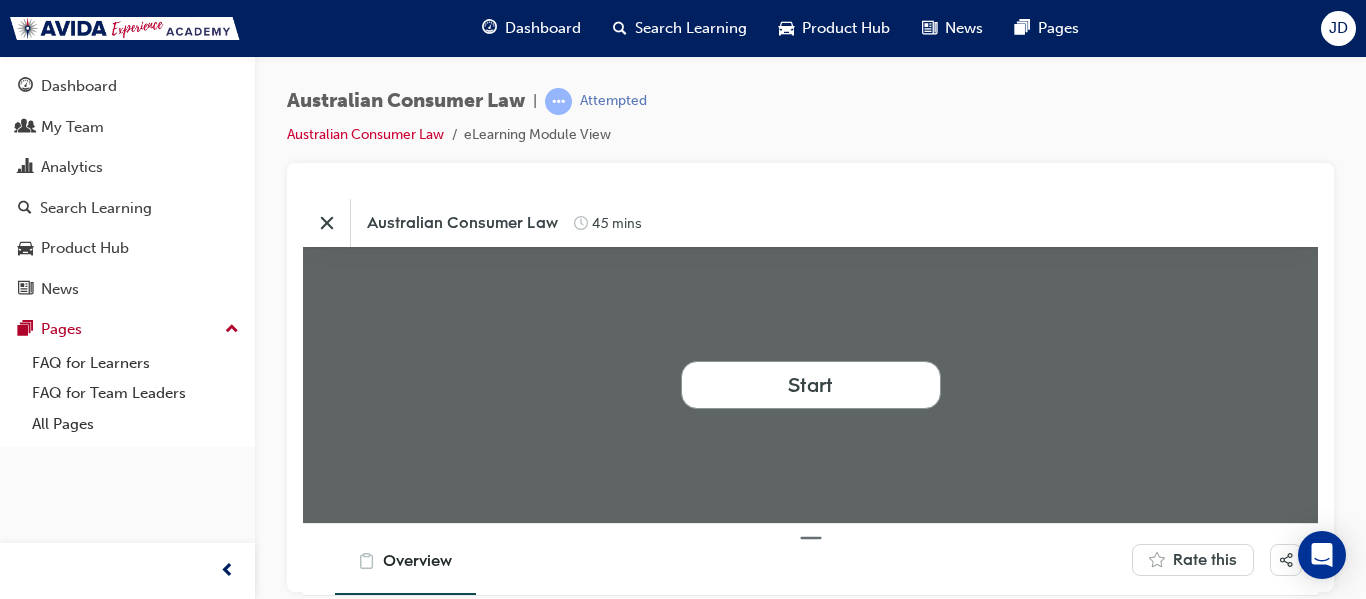 click on "Start" at bounding box center [810, 384] 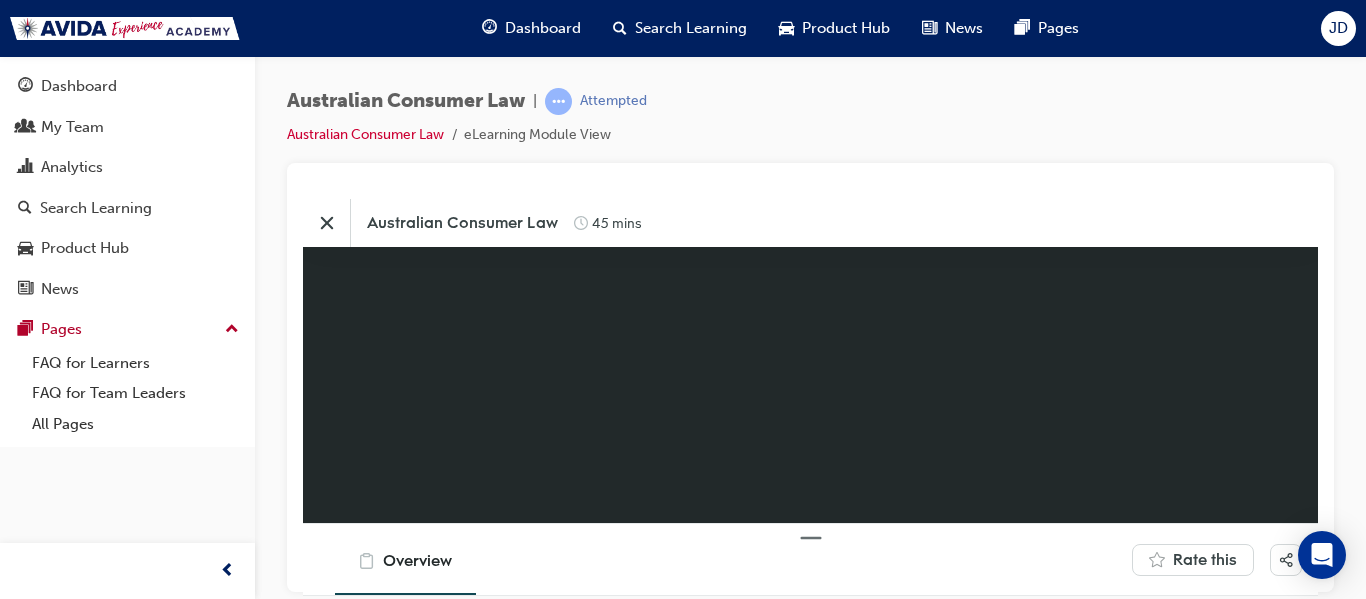 drag, startPoint x: 1145, startPoint y: 25, endPoint x: 1202, endPoint y: 136, distance: 124.77981 